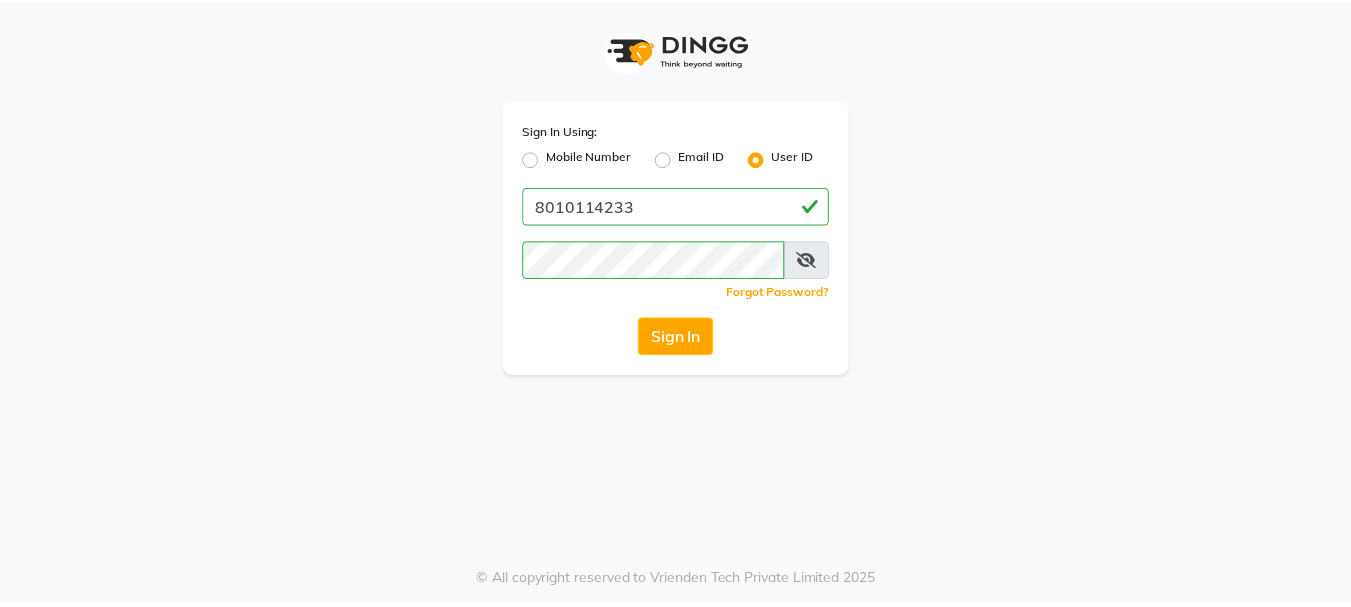 scroll, scrollTop: 0, scrollLeft: 0, axis: both 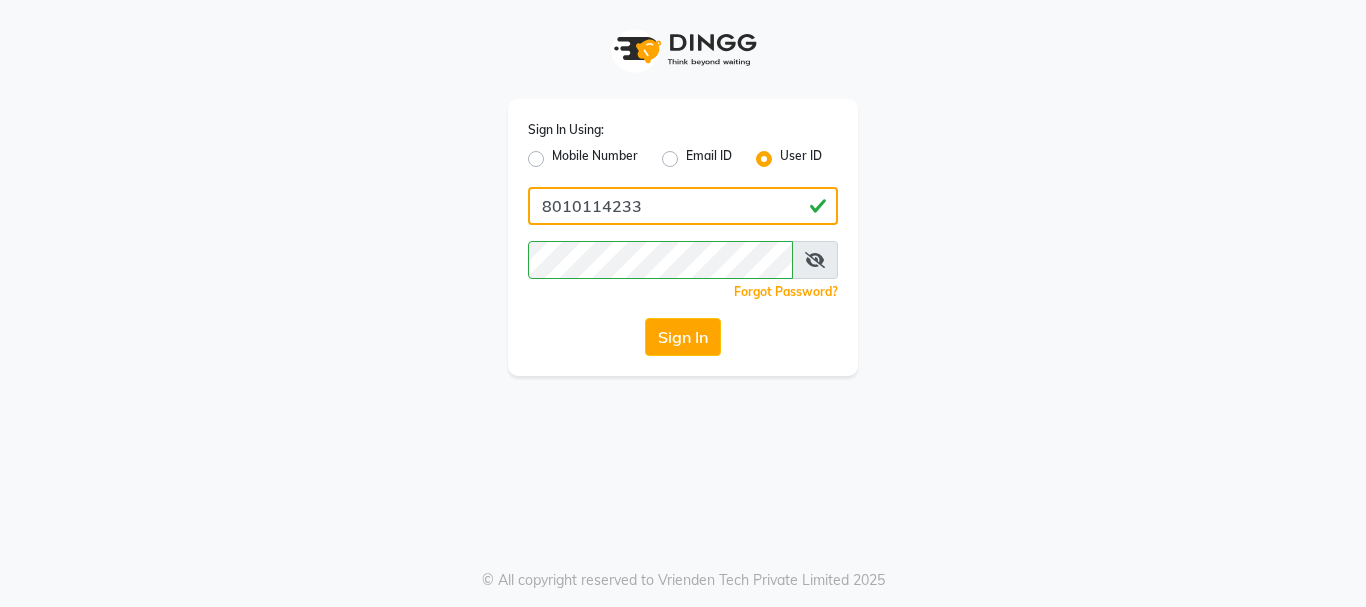 drag, startPoint x: 653, startPoint y: 210, endPoint x: 495, endPoint y: 206, distance: 158.05063 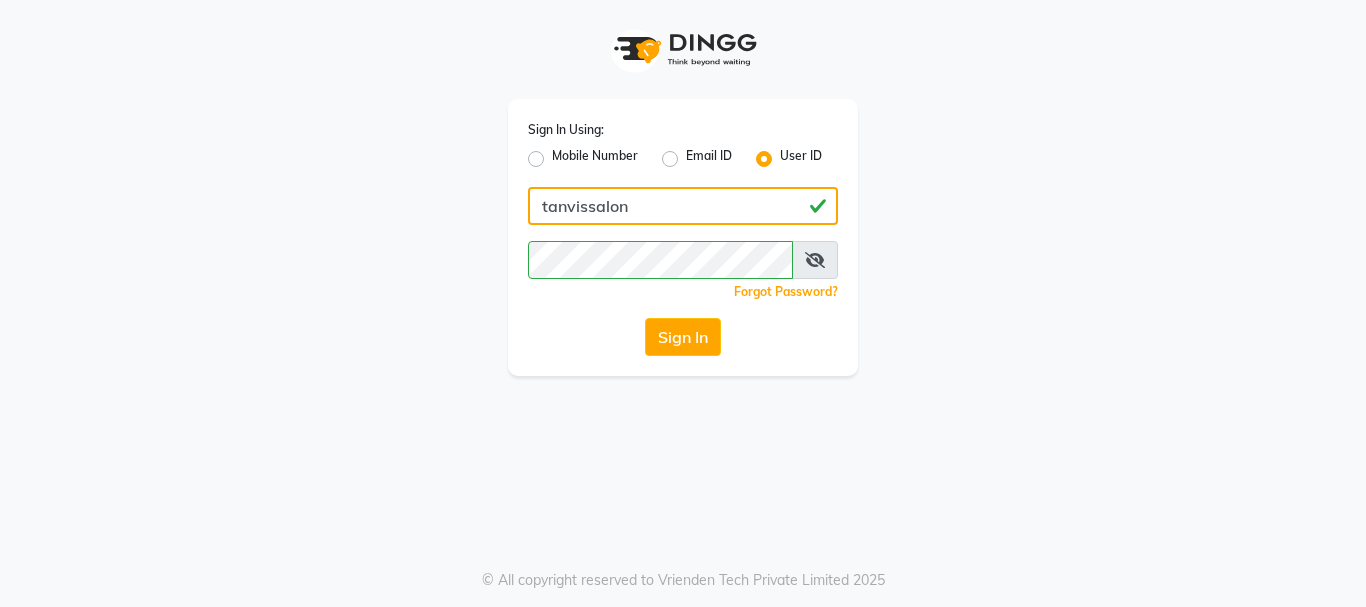 type on "tanvissalon" 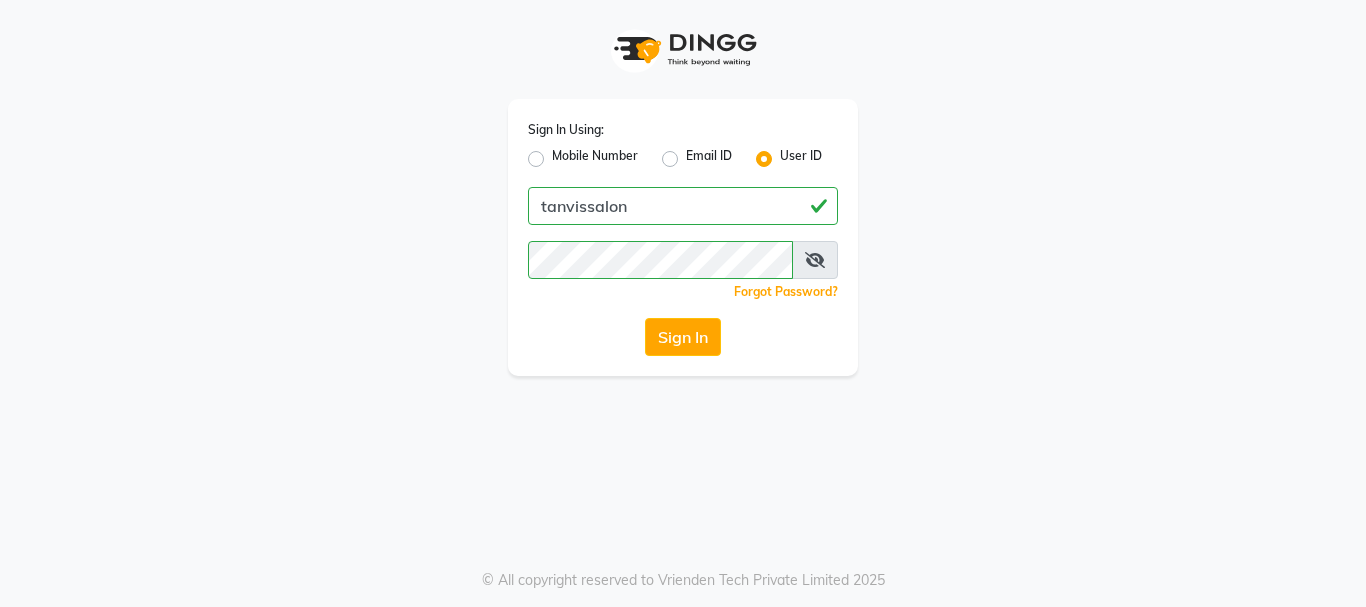 click on "Sign In Using: Mobile Number Email ID User ID tanvissalon  Remember me Forgot Password?  Sign In" 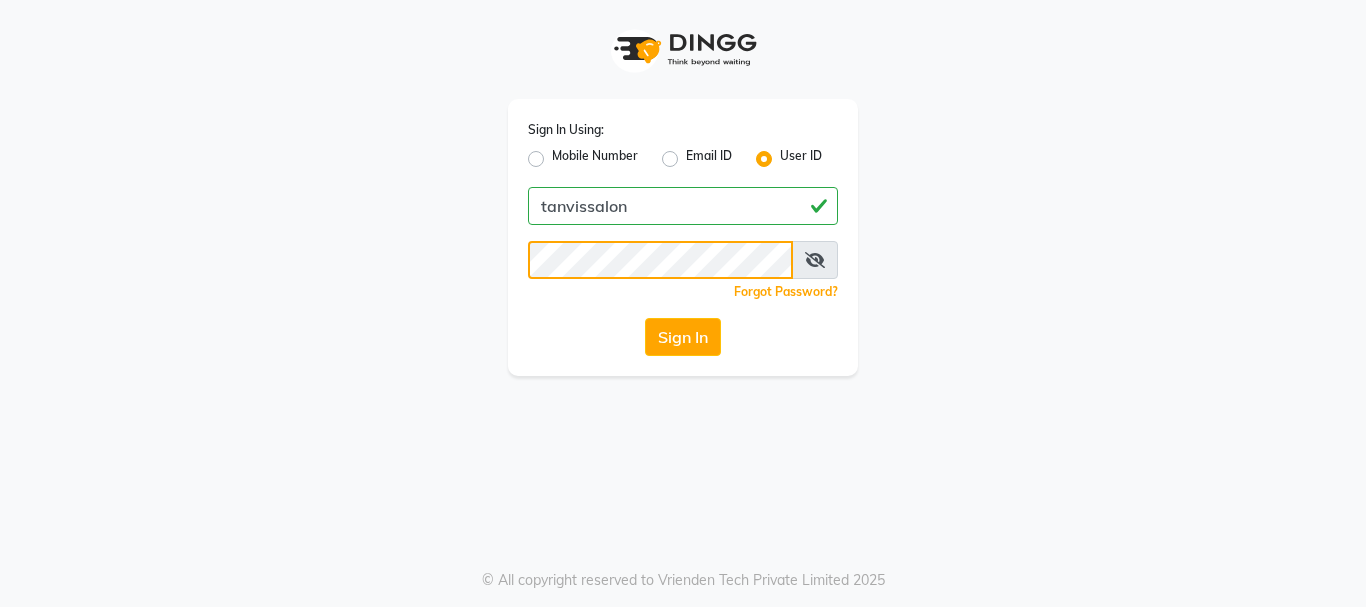 click on "Sign In Using: Mobile Number Email ID User ID tanvissalon  Remember me Forgot Password?  Sign In" 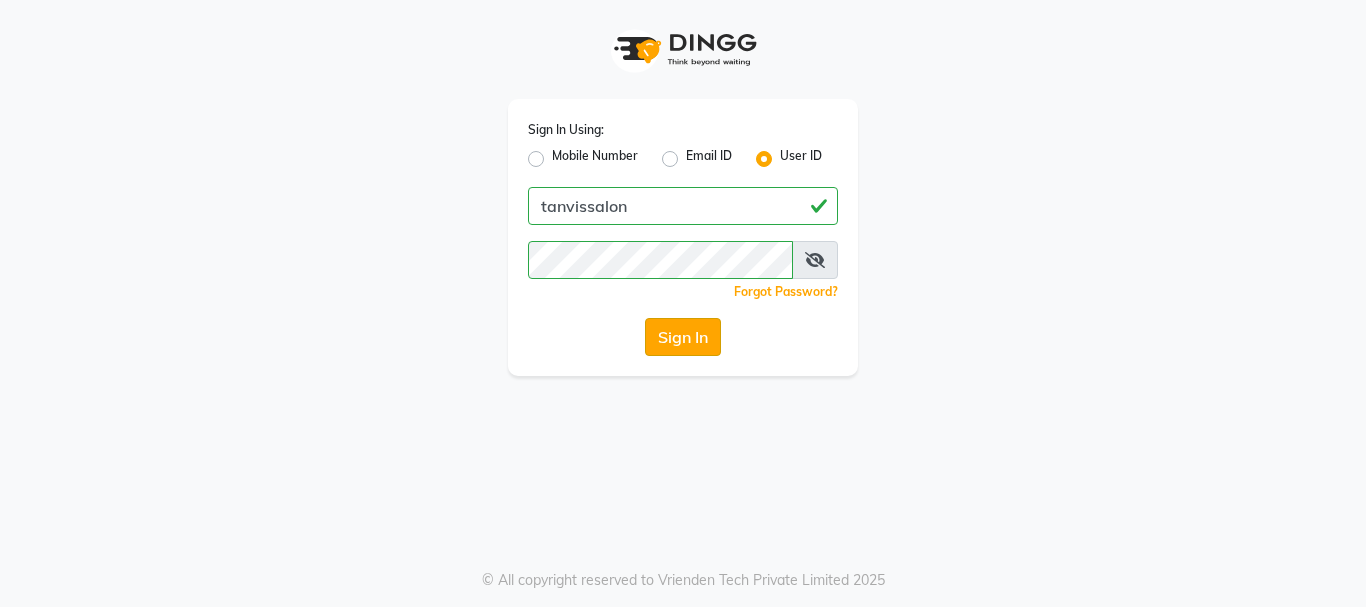 click on "Sign In" 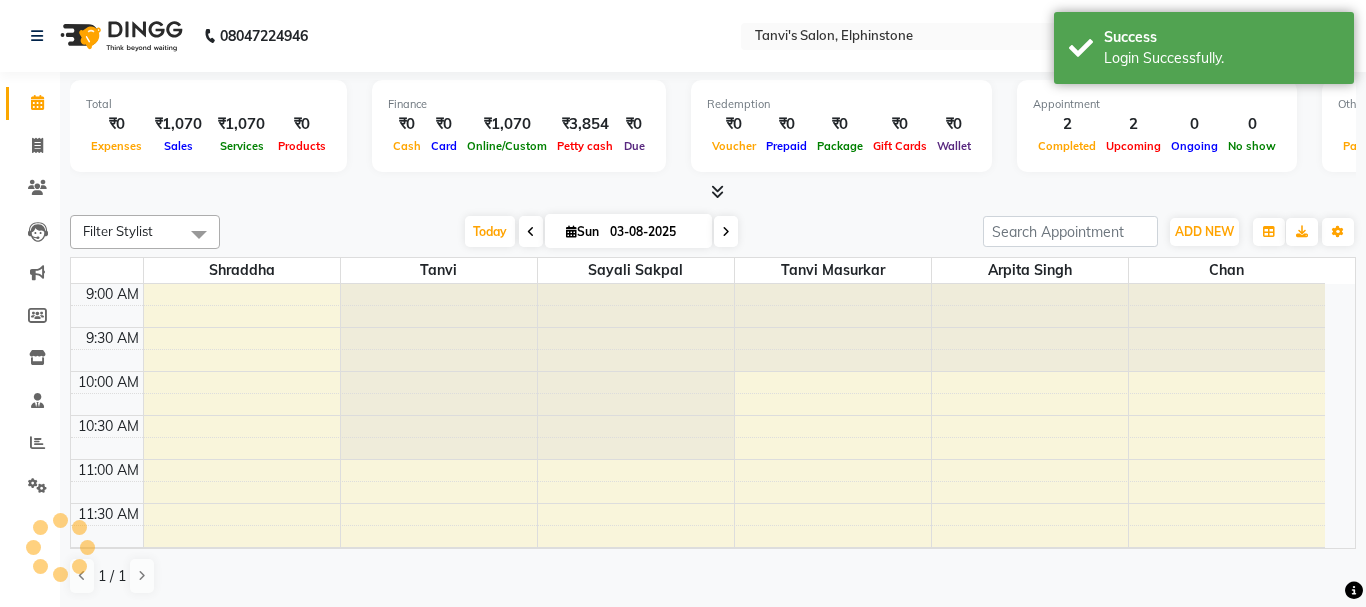 select on "en" 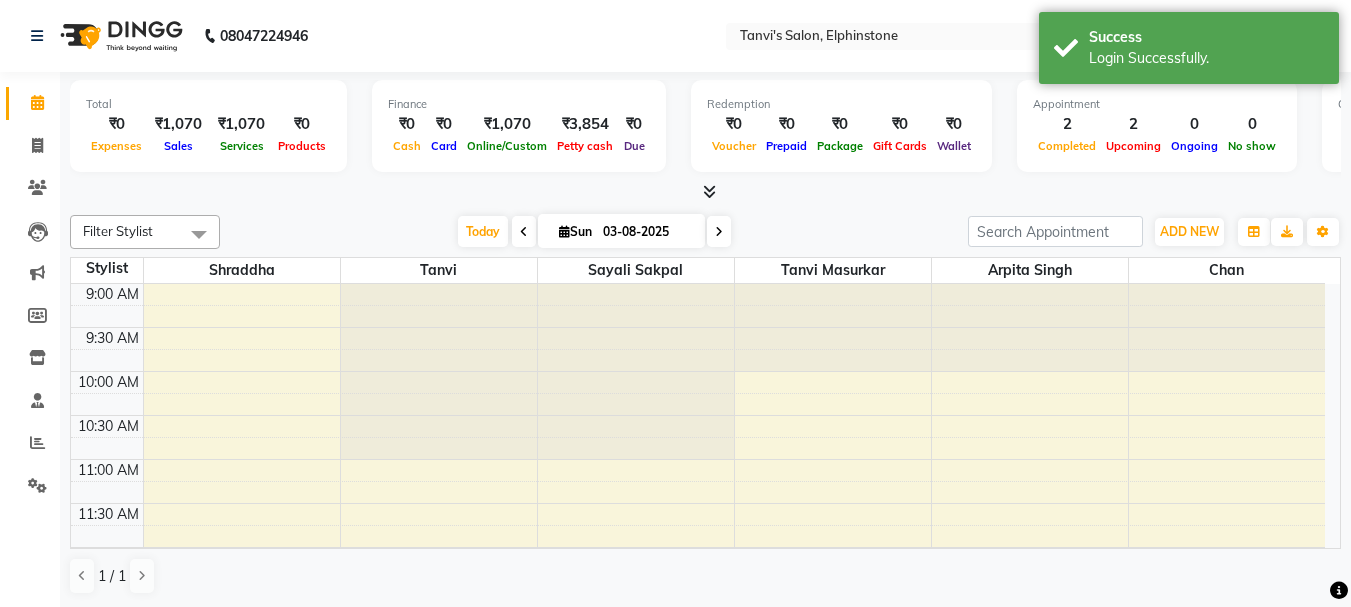 scroll, scrollTop: 0, scrollLeft: 0, axis: both 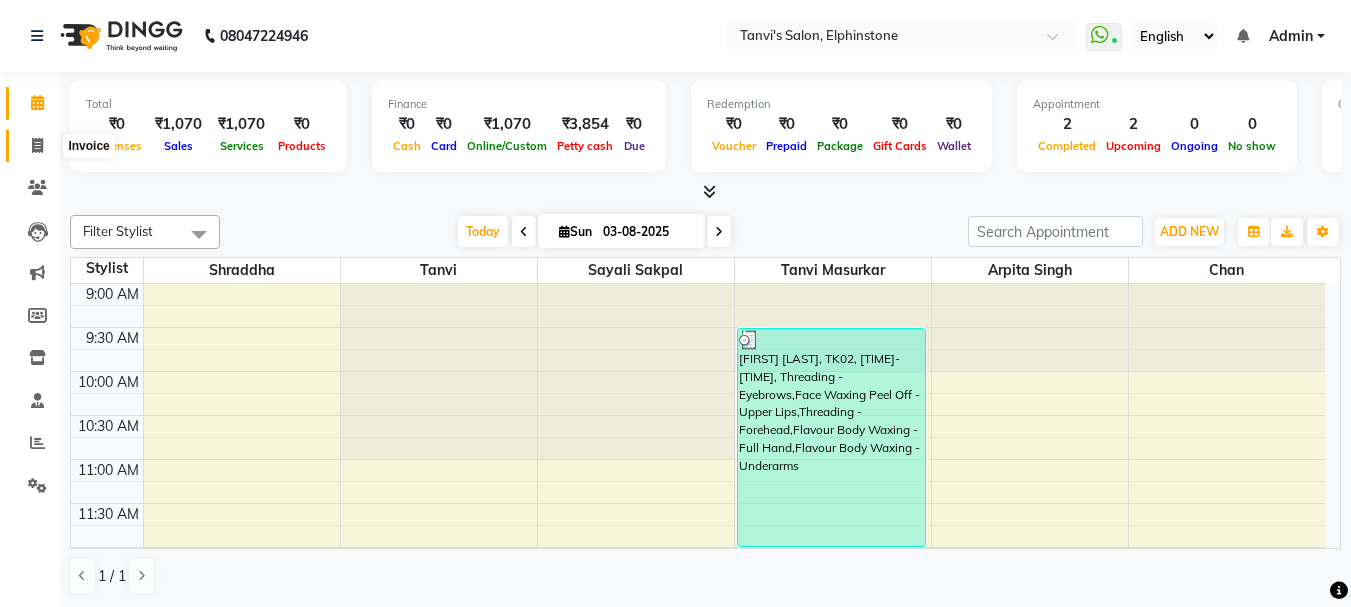 click 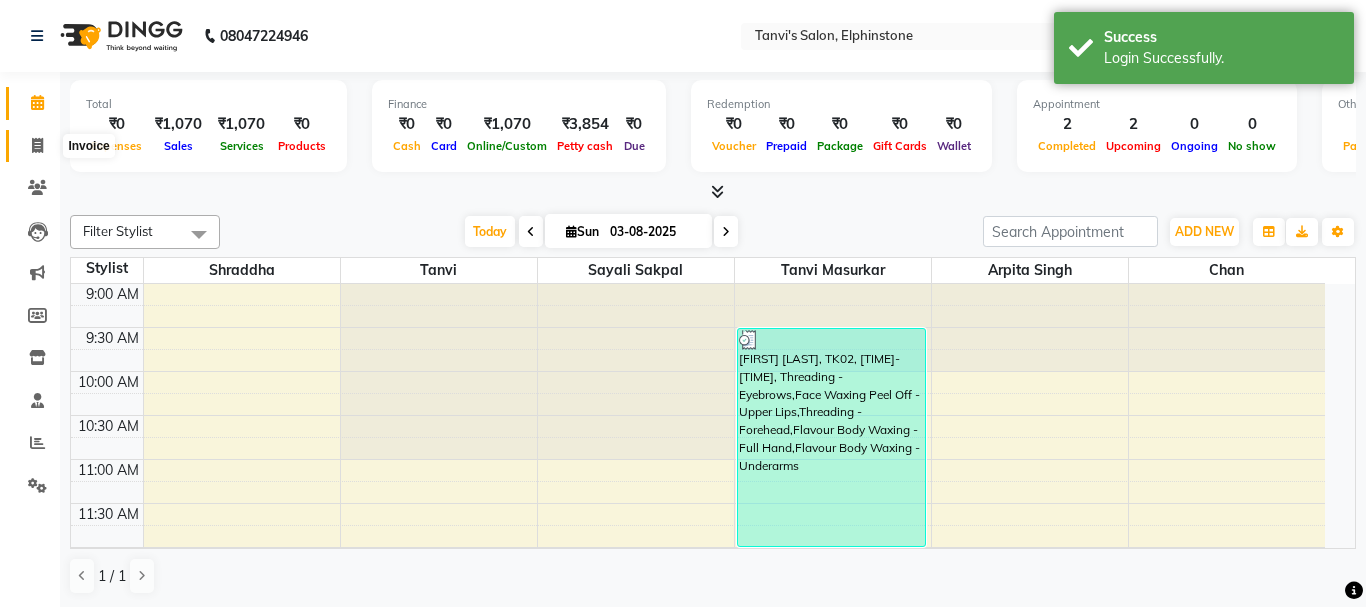 select on "service" 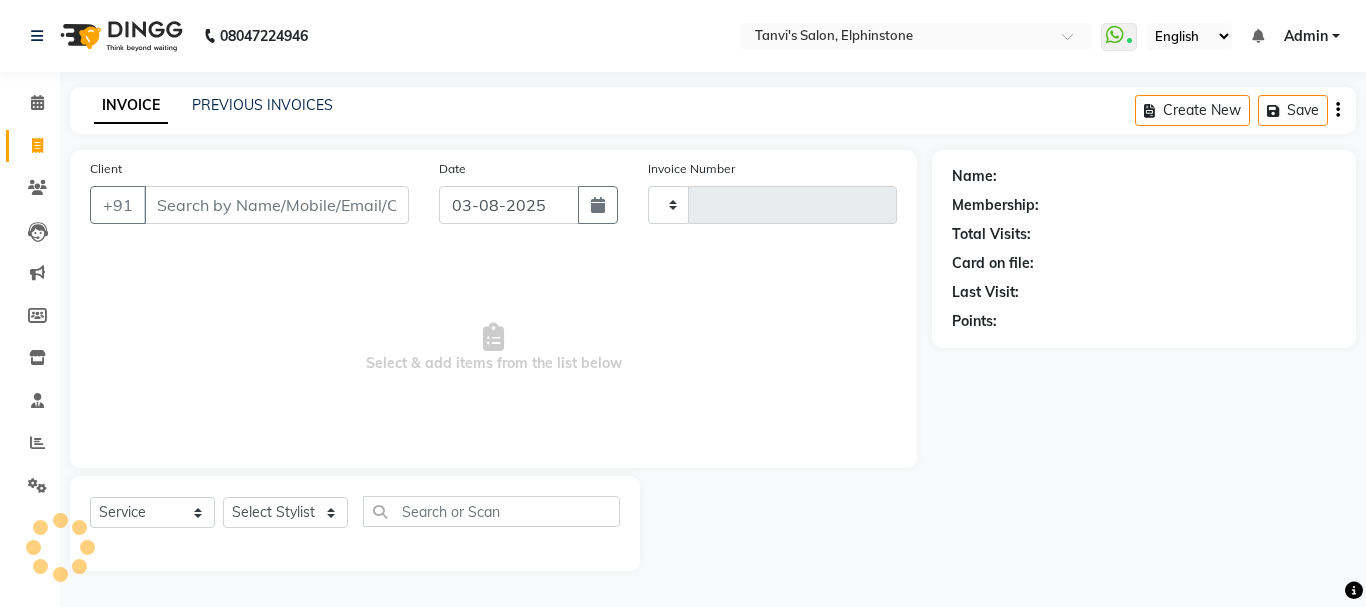 type on "0208" 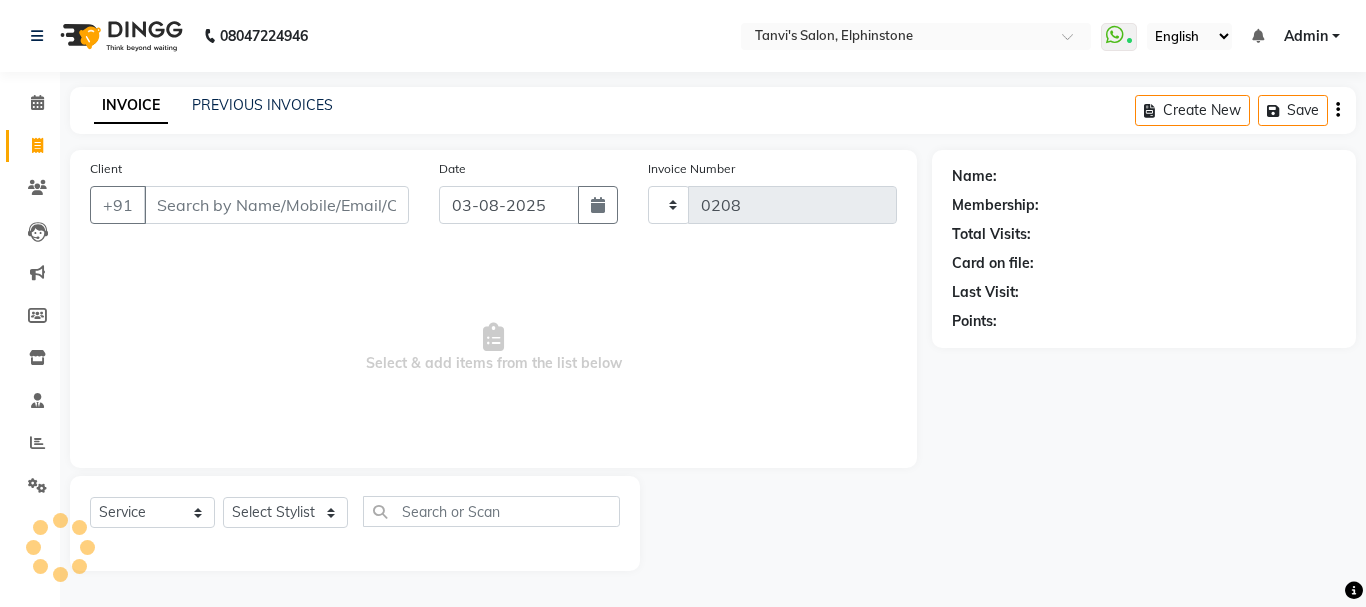 select on "716" 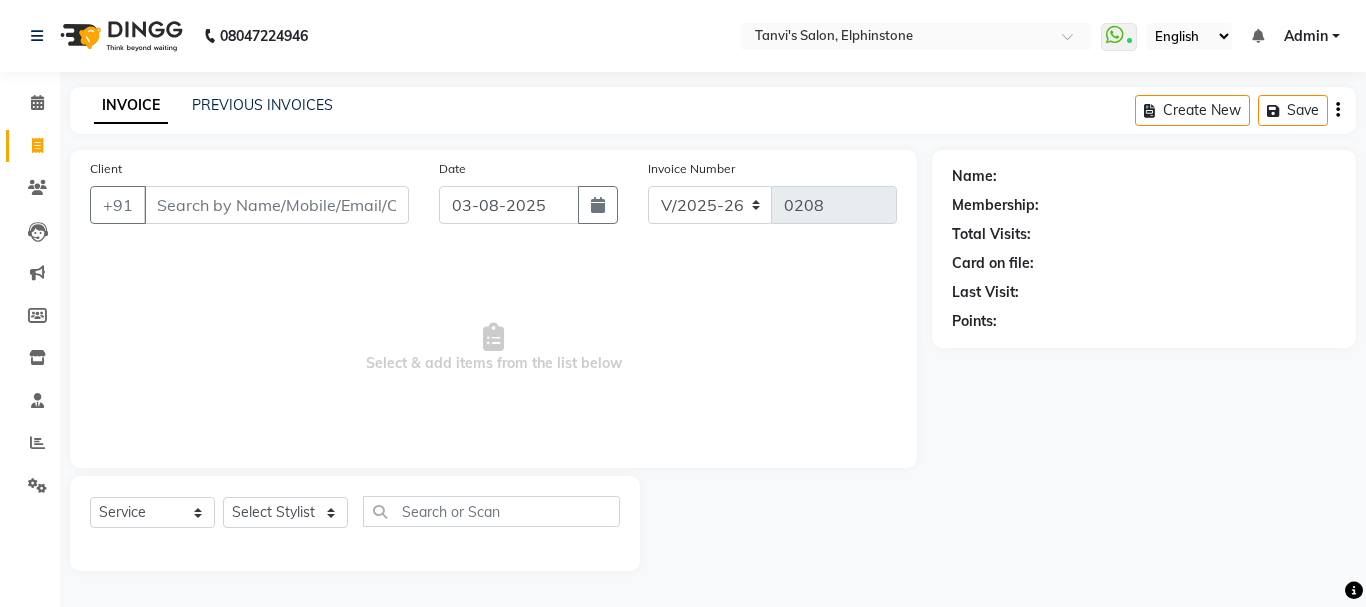 click on "Client" at bounding box center (276, 205) 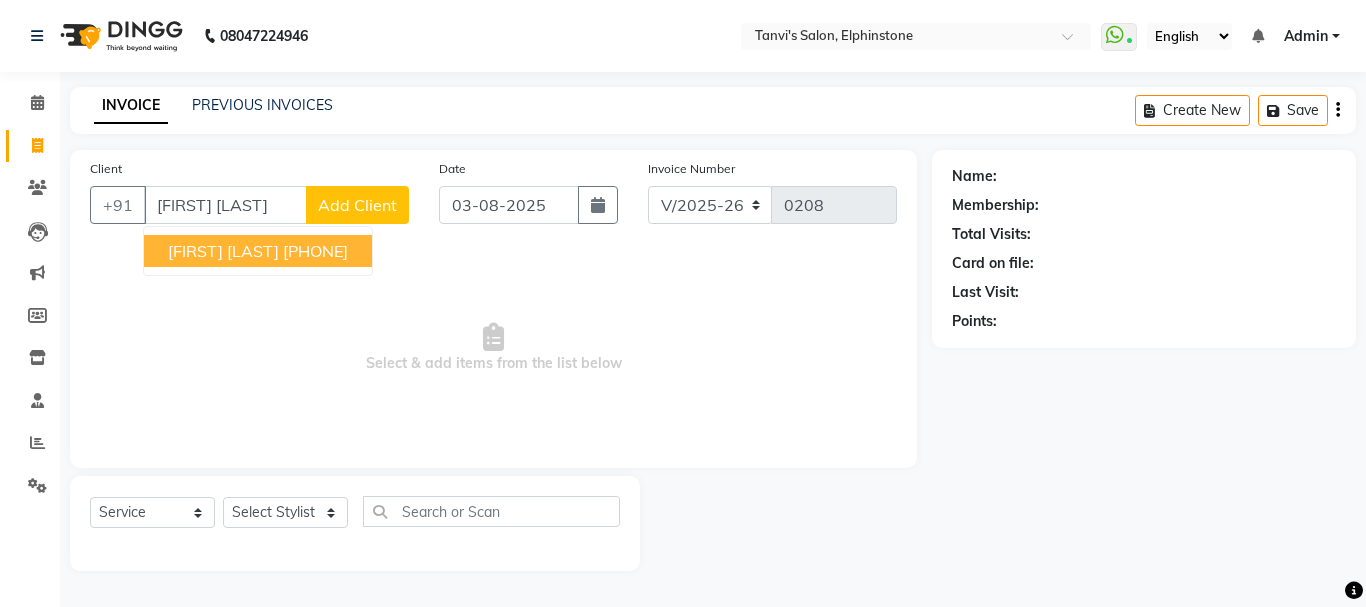 click on "7506149450" at bounding box center [315, 251] 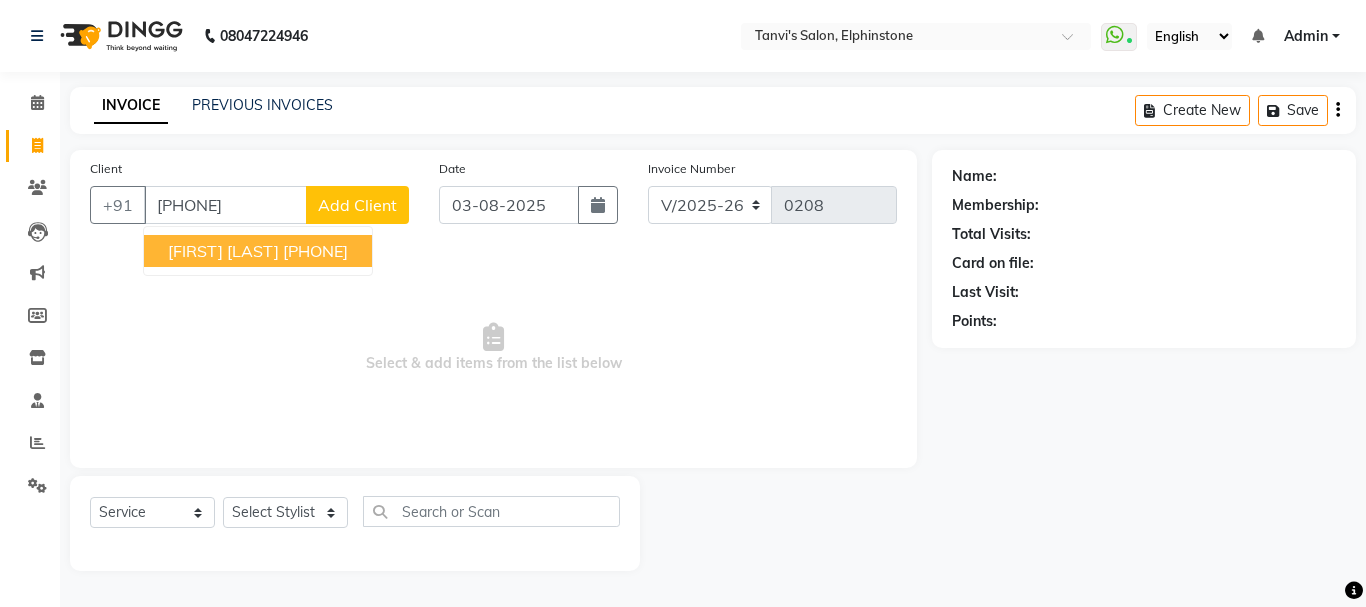 type on "7506149450" 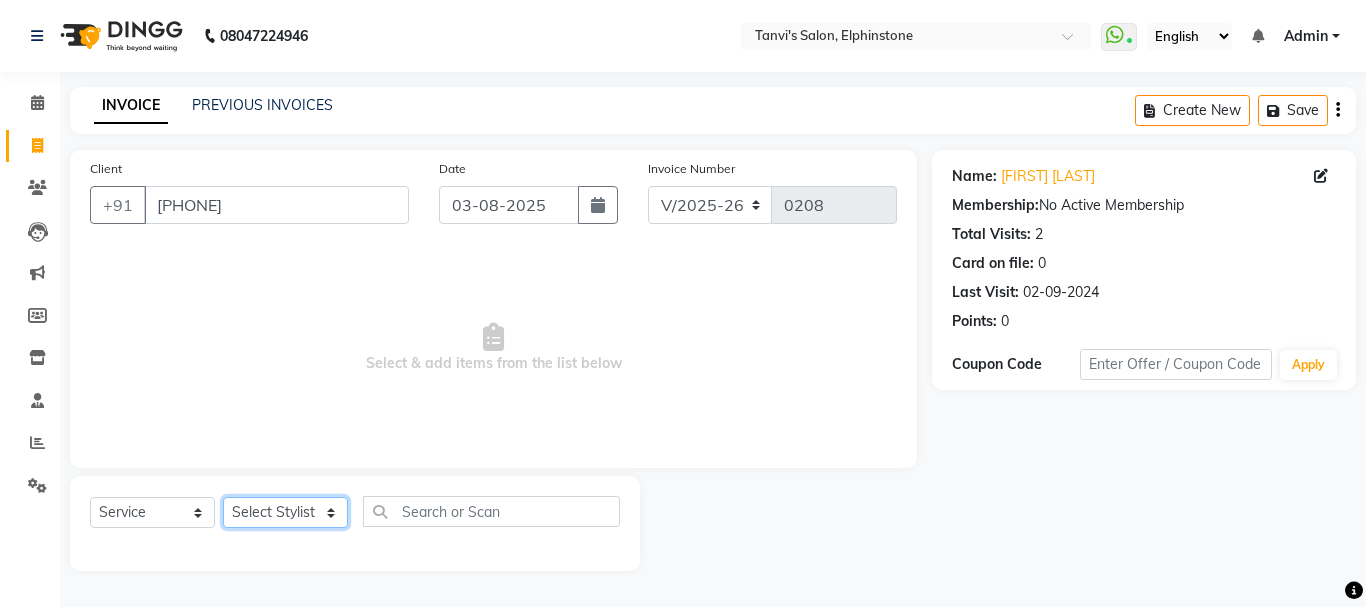 click on "Select Stylist Arpita Singh Chan Sayali Sakpal  Shraddha Tanvi Tanvi Masurkar" 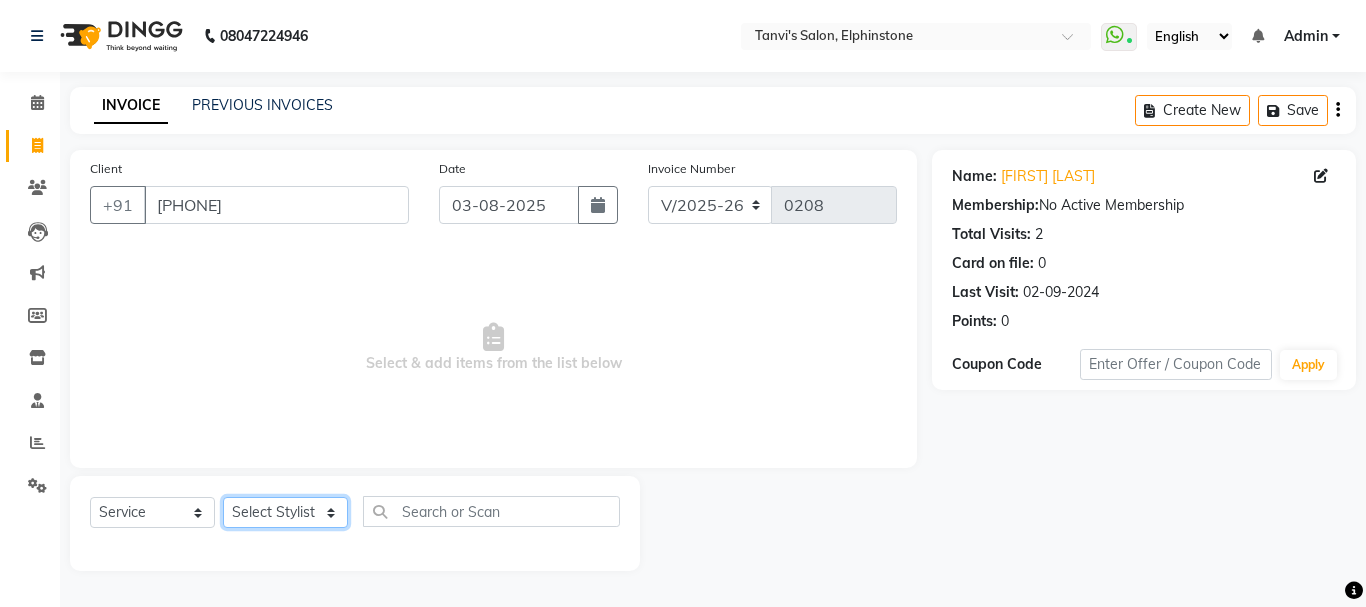 select on "10918" 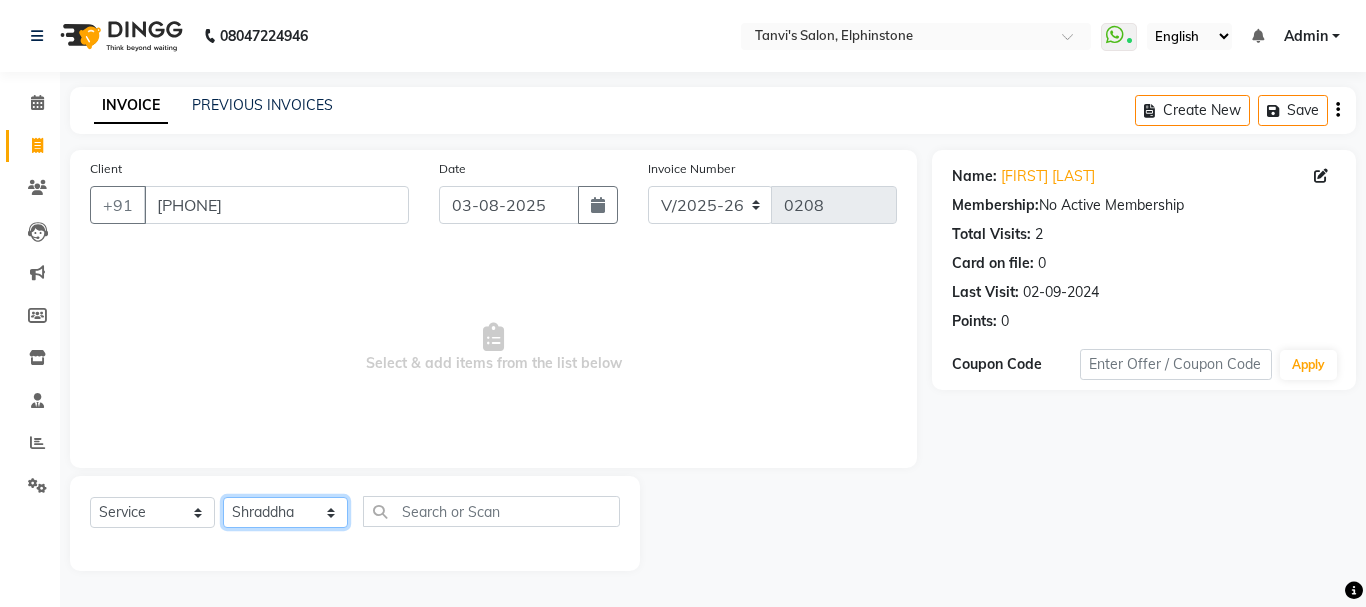 click on "Select Stylist Arpita Singh Chan Sayali Sakpal  Shraddha Tanvi Tanvi Masurkar" 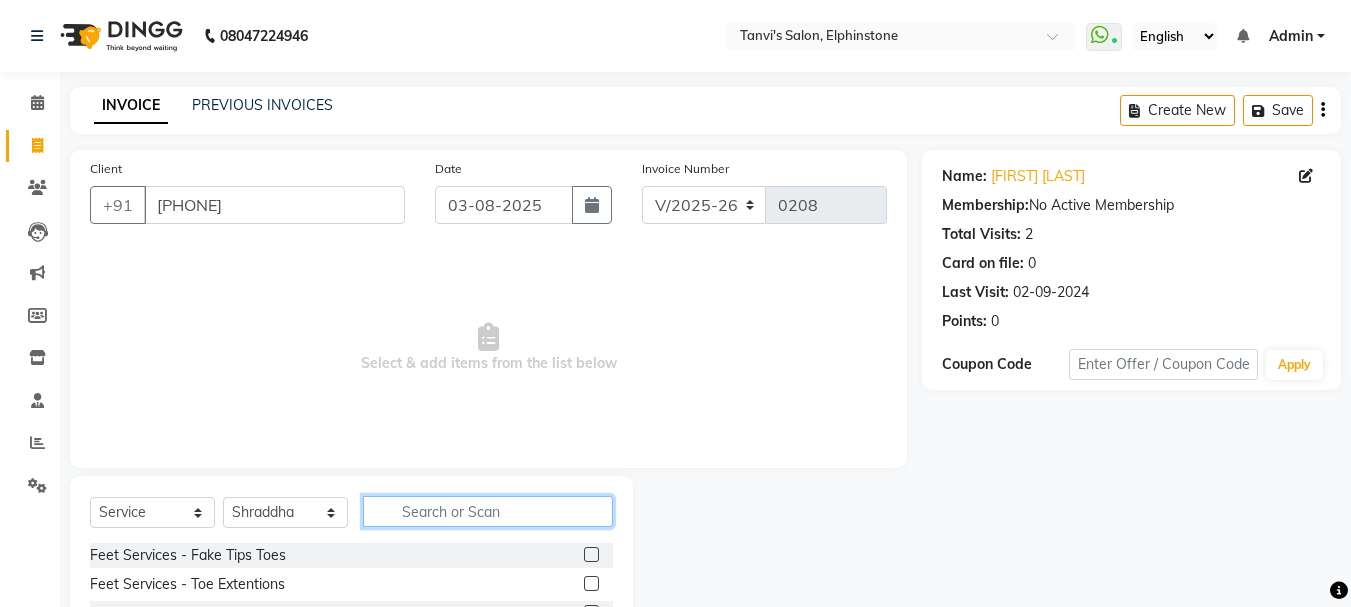 click 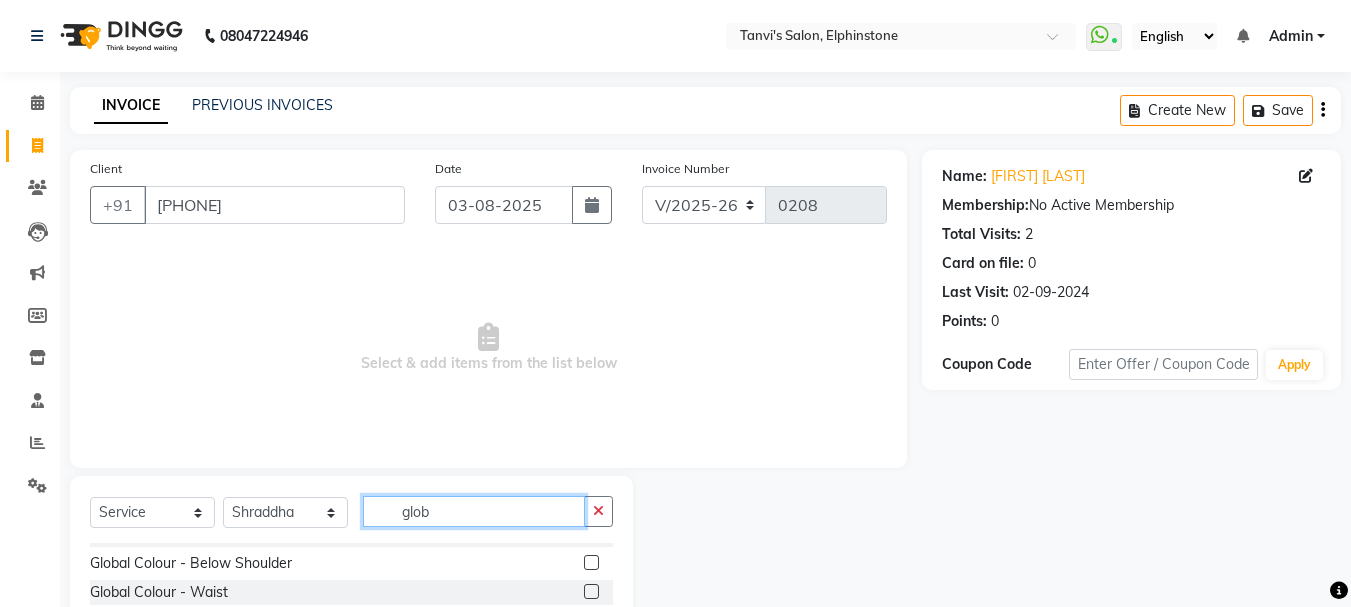 scroll, scrollTop: 0, scrollLeft: 0, axis: both 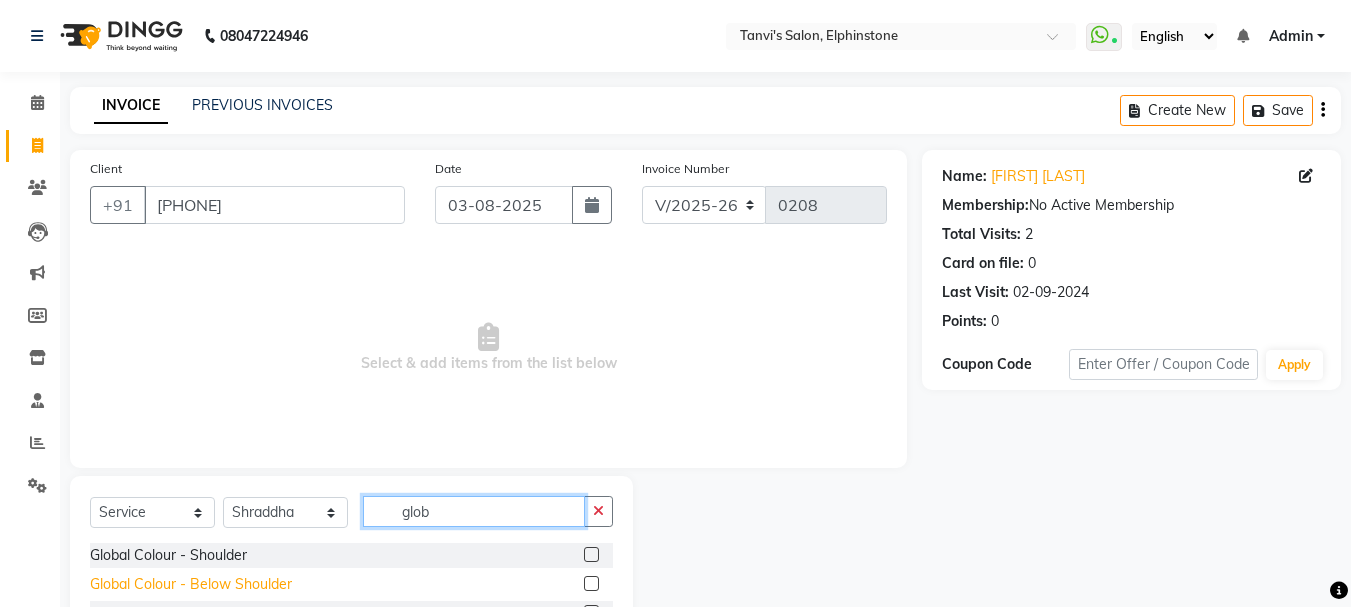 type on "glob" 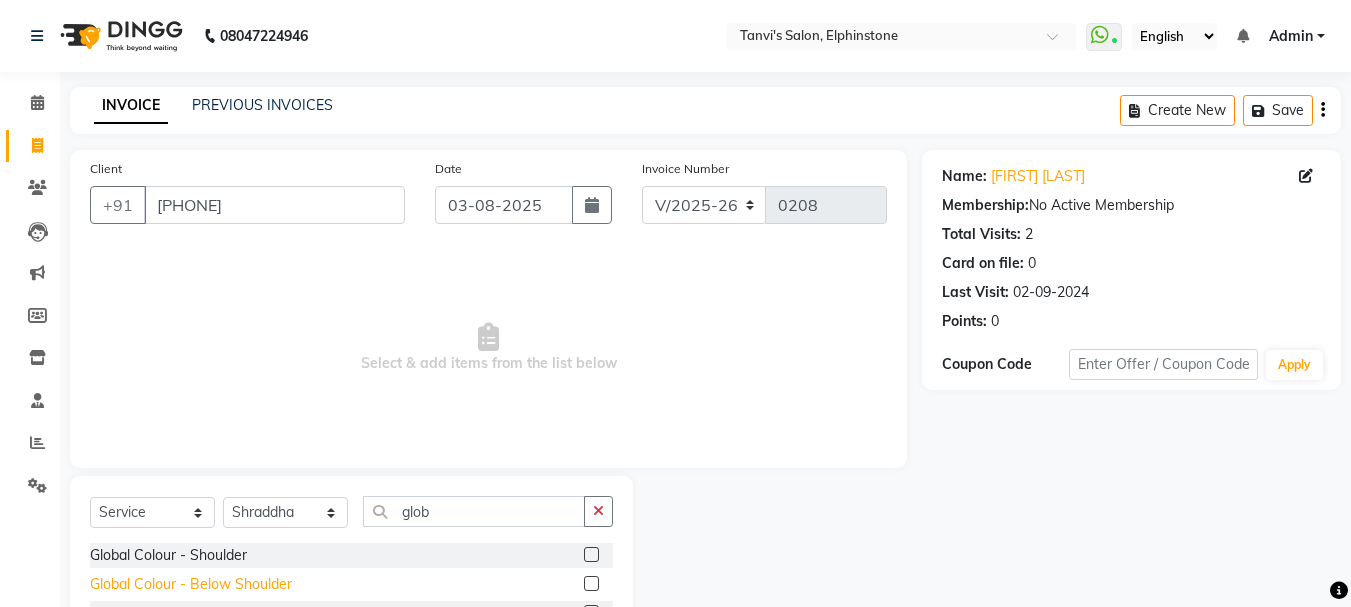 click on "Global Colour  - Below Shoulder" 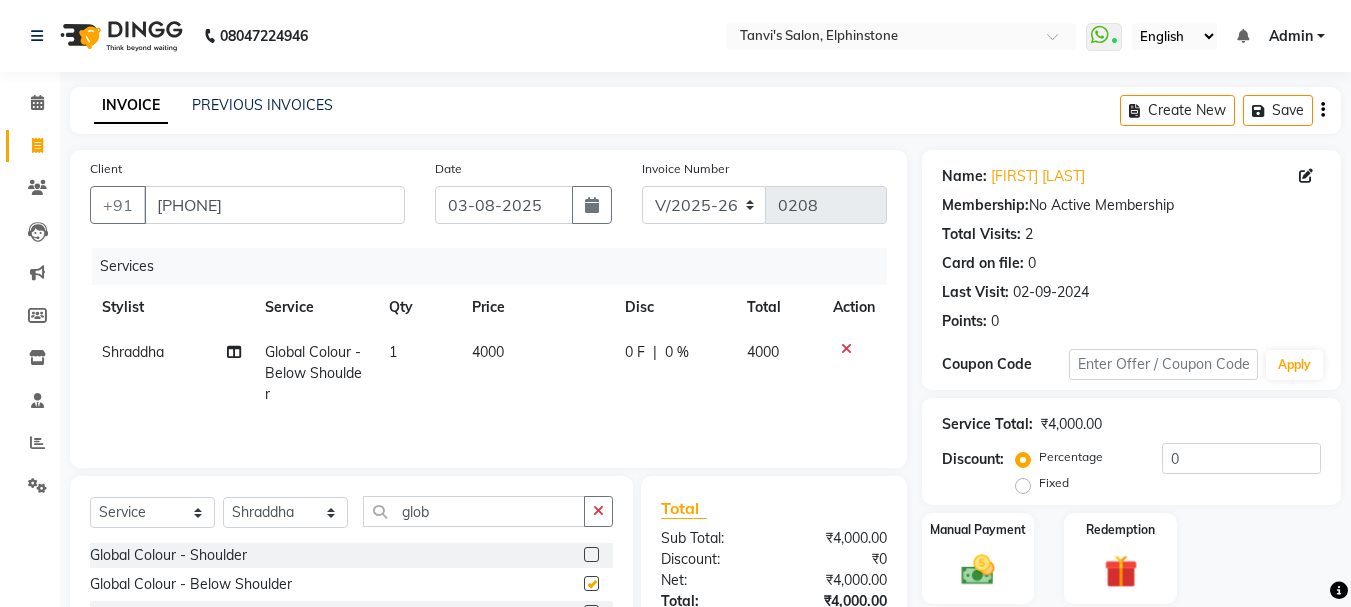 checkbox on "false" 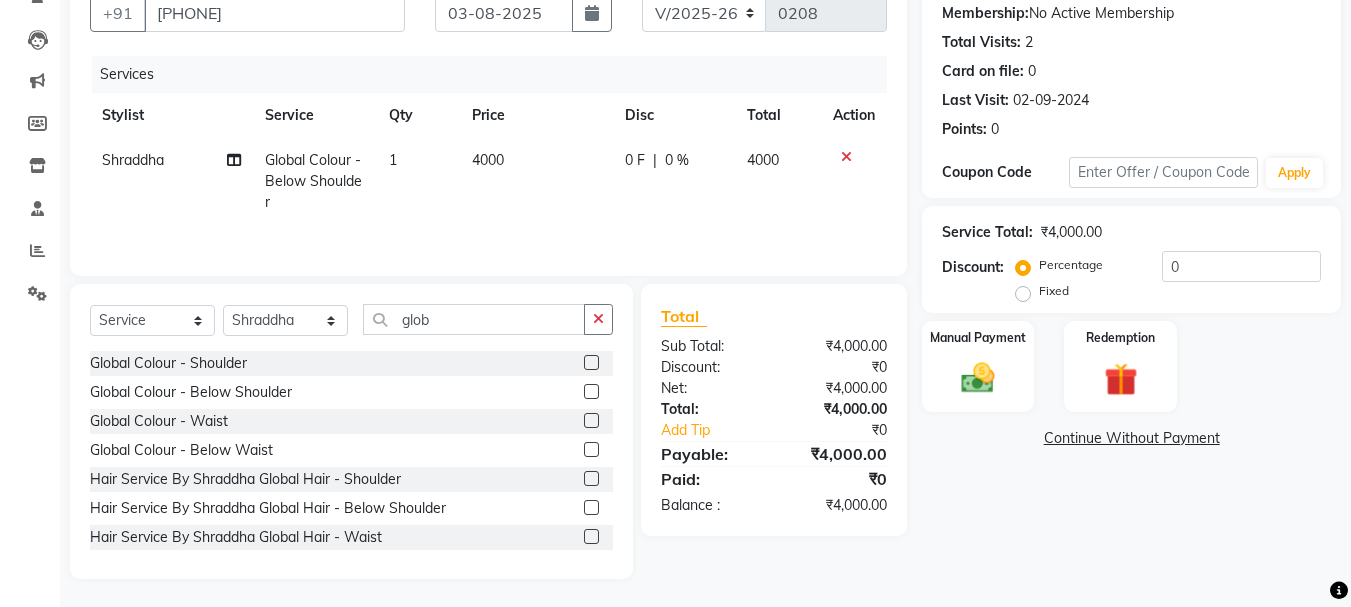 scroll, scrollTop: 194, scrollLeft: 0, axis: vertical 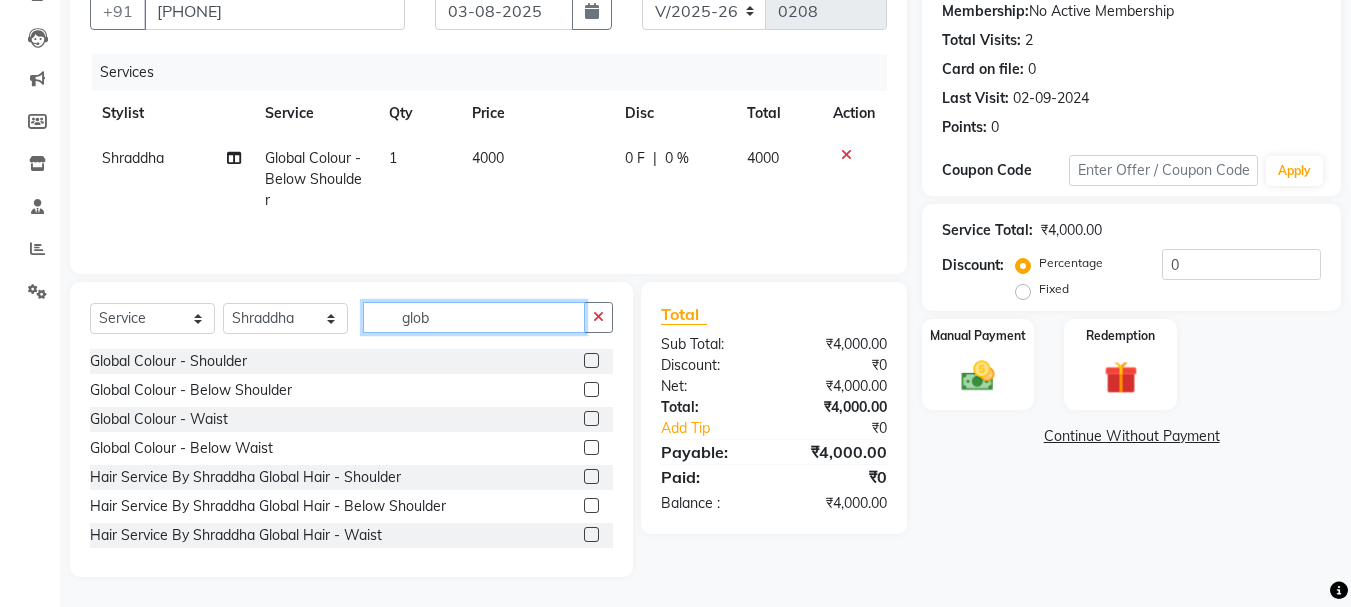 drag, startPoint x: 436, startPoint y: 312, endPoint x: 385, endPoint y: 317, distance: 51.24451 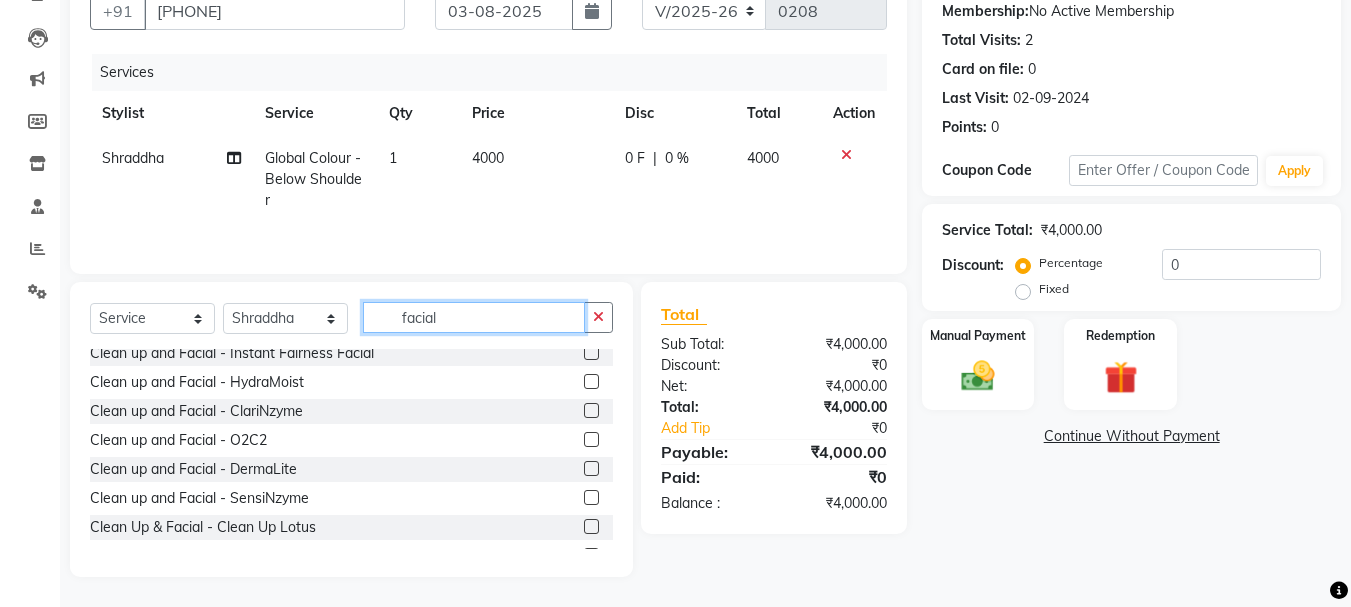scroll, scrollTop: 300, scrollLeft: 0, axis: vertical 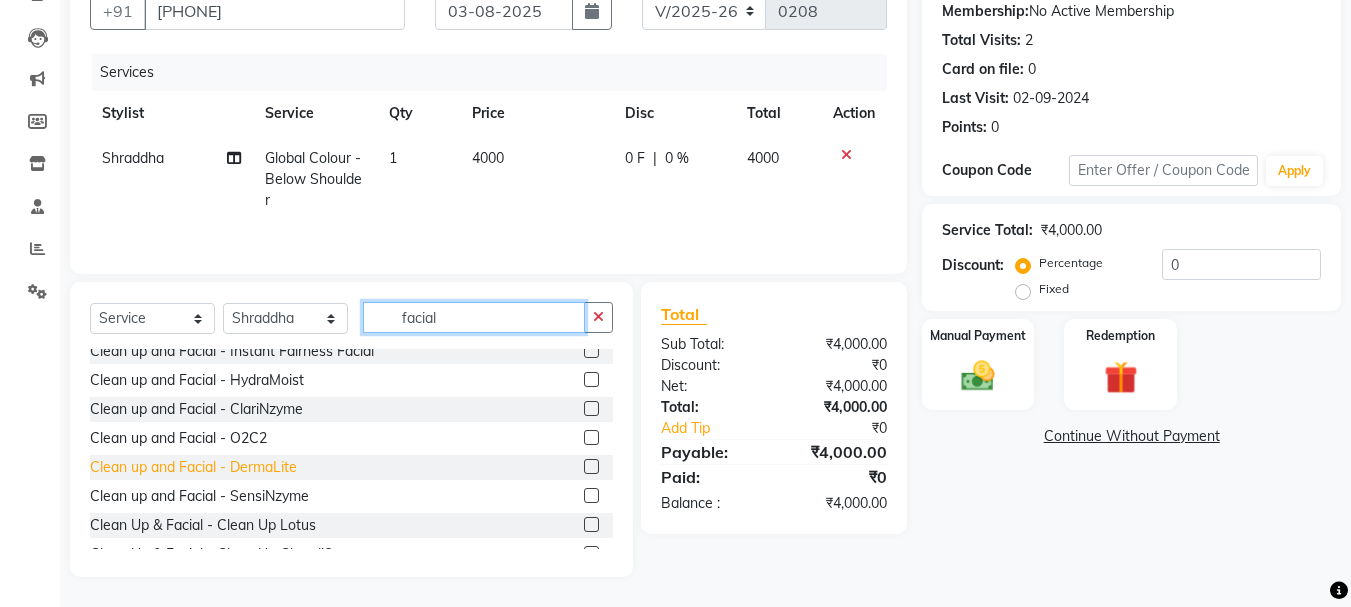 type on "facial" 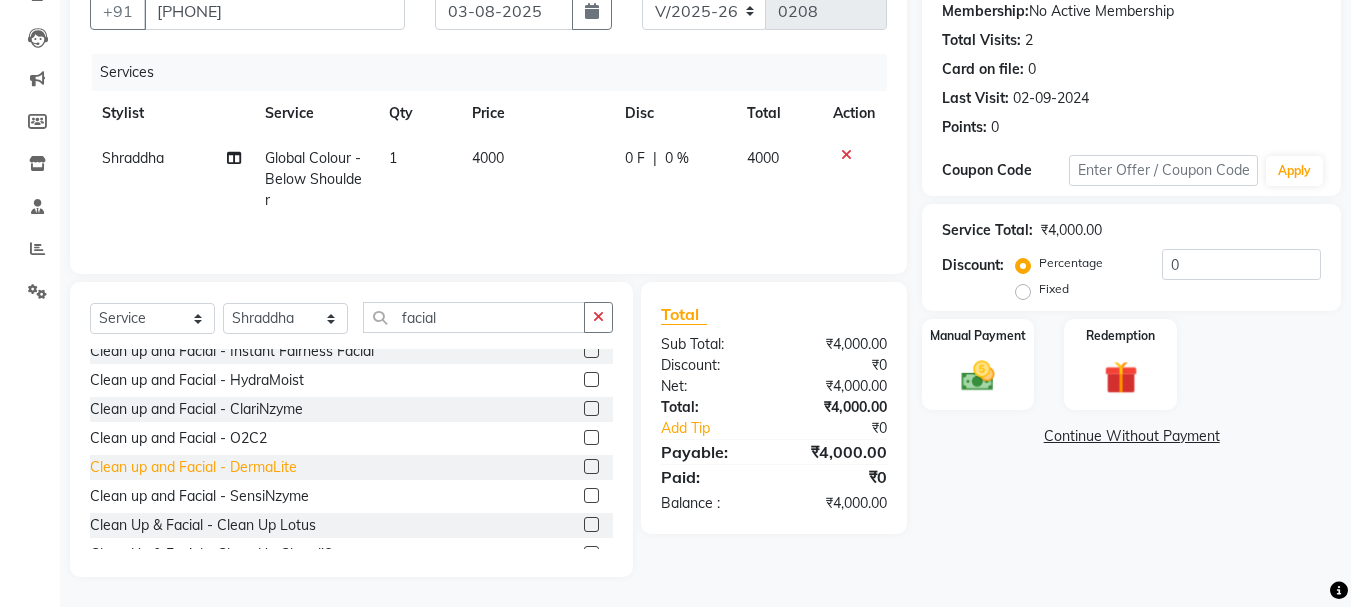 click on "Clean up and Facial - DermaLite" 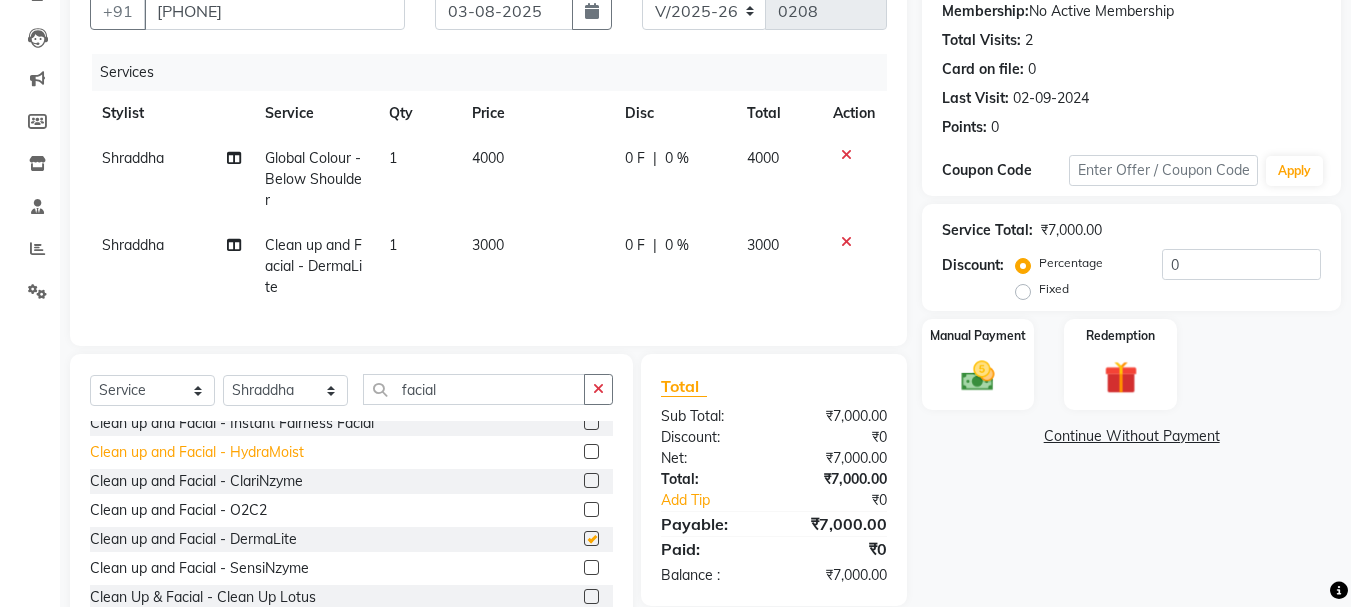 checkbox on "false" 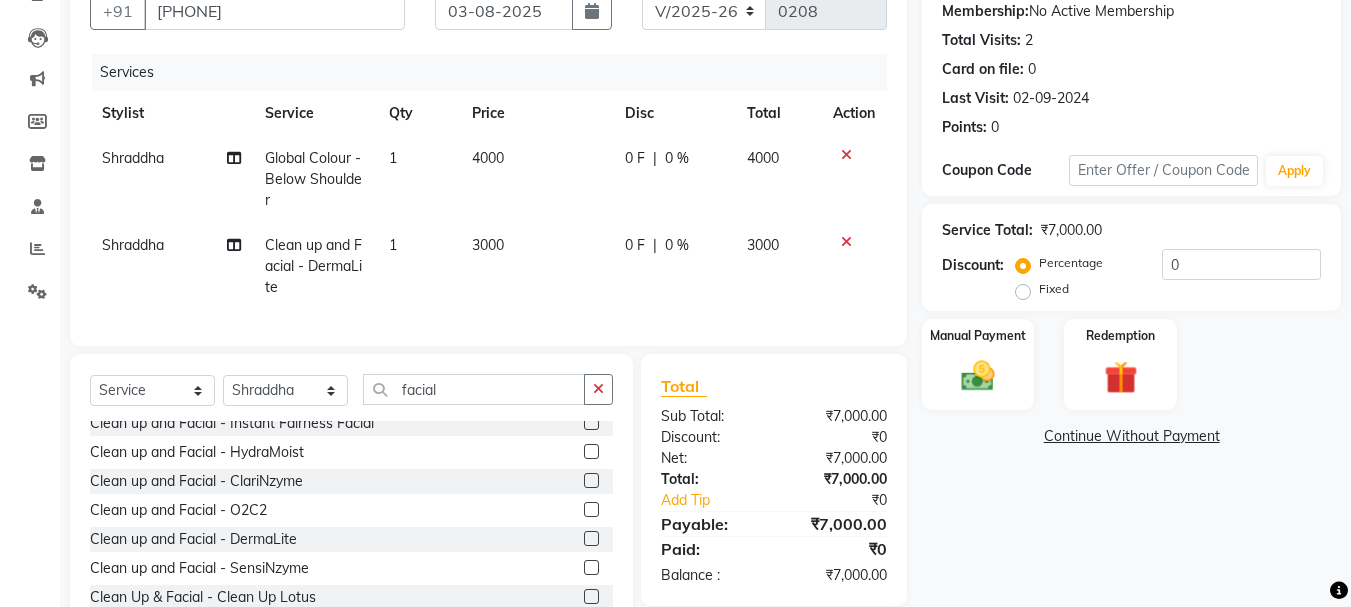 click on "0 %" 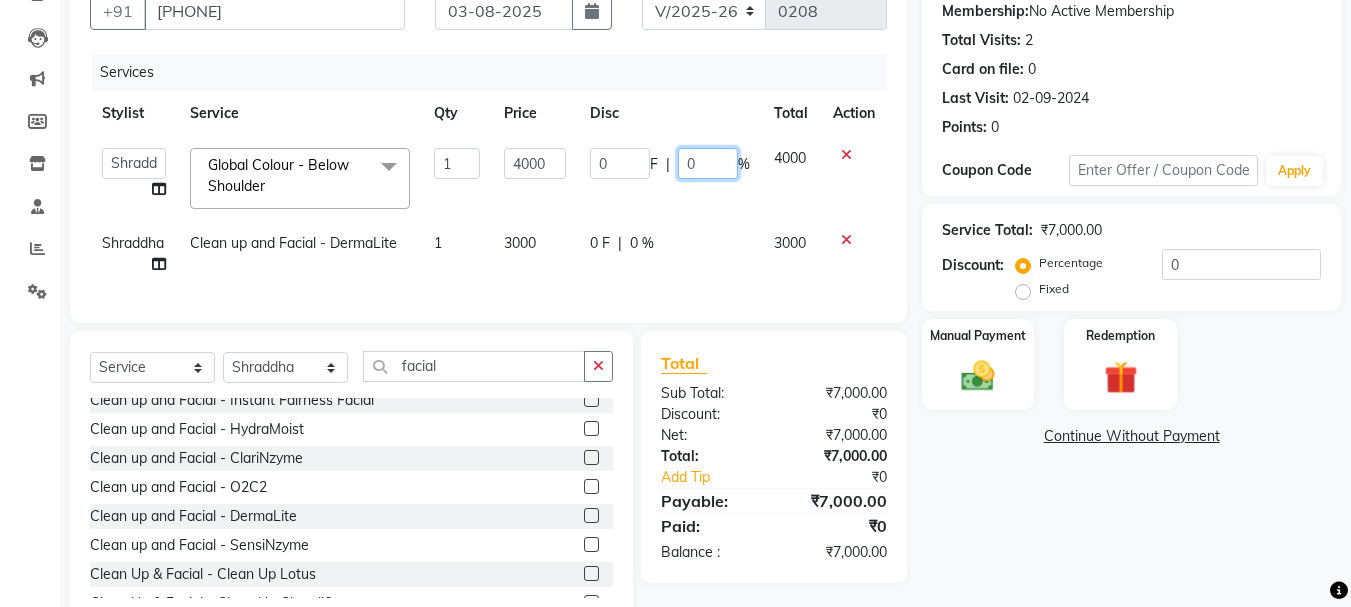 drag, startPoint x: 704, startPoint y: 163, endPoint x: 693, endPoint y: 161, distance: 11.18034 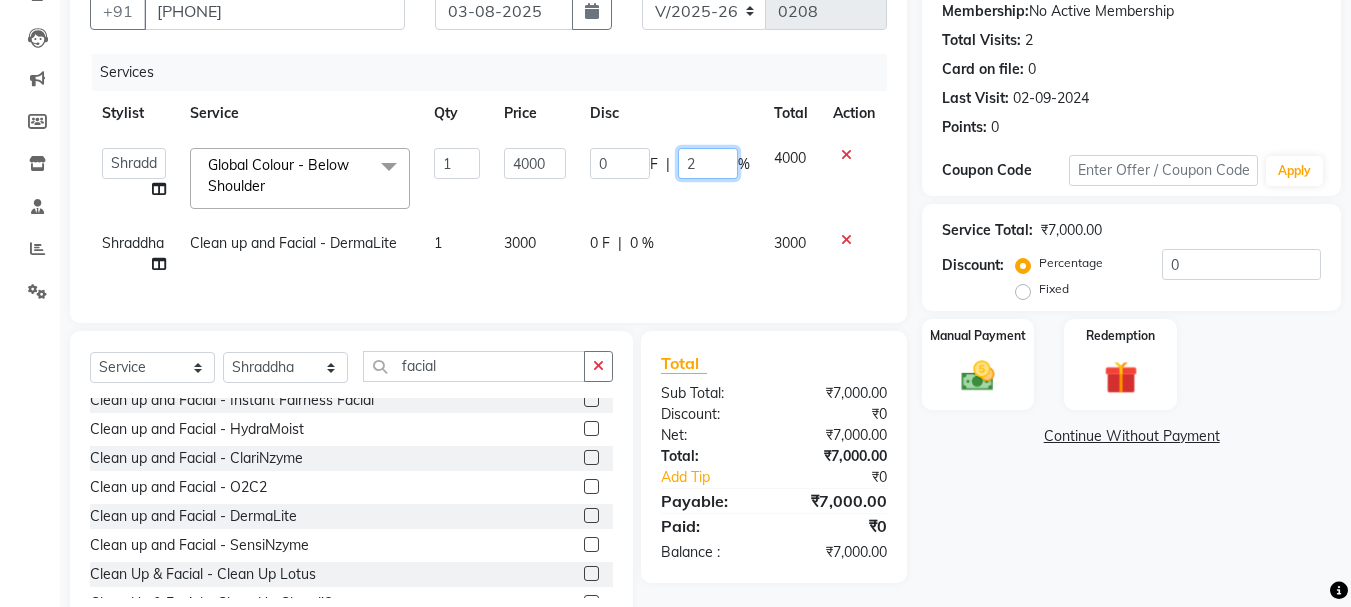 type on "20" 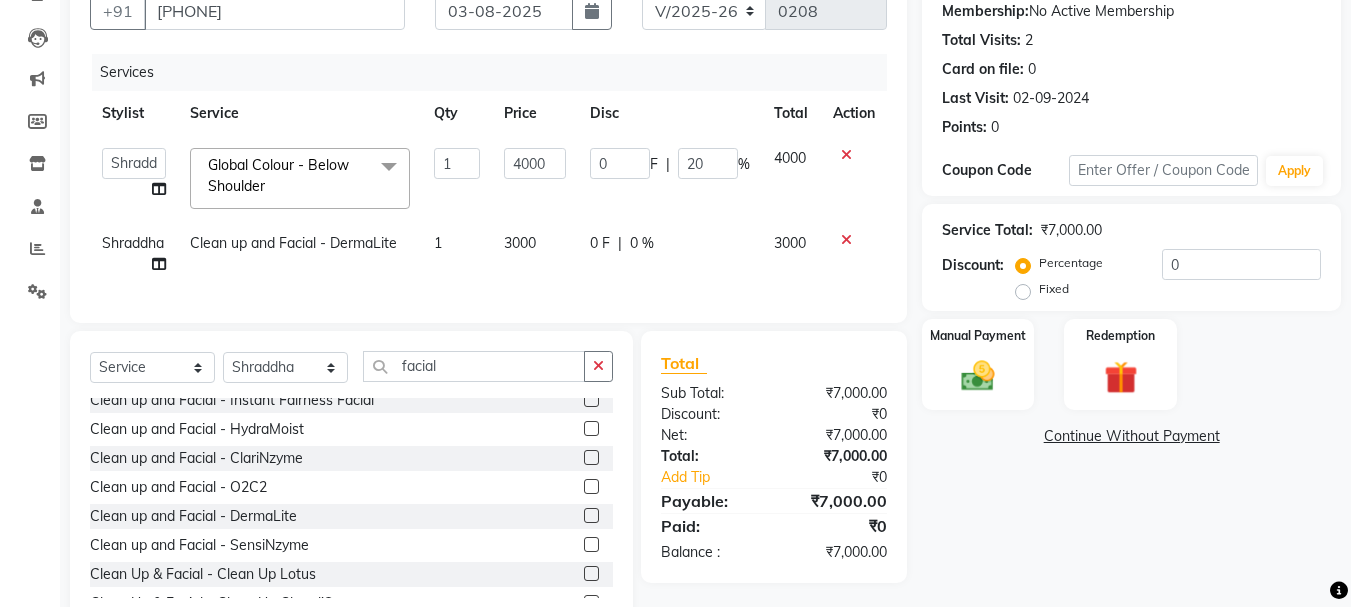 click on "0 F | 20 %" 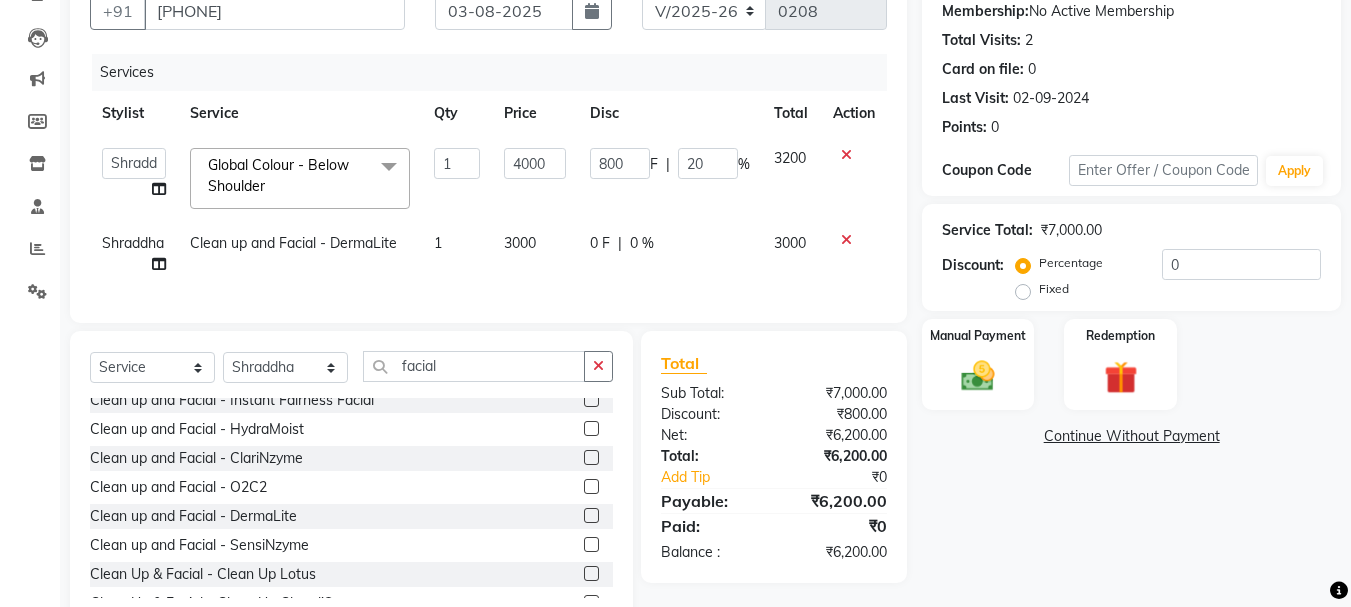 click on "|" 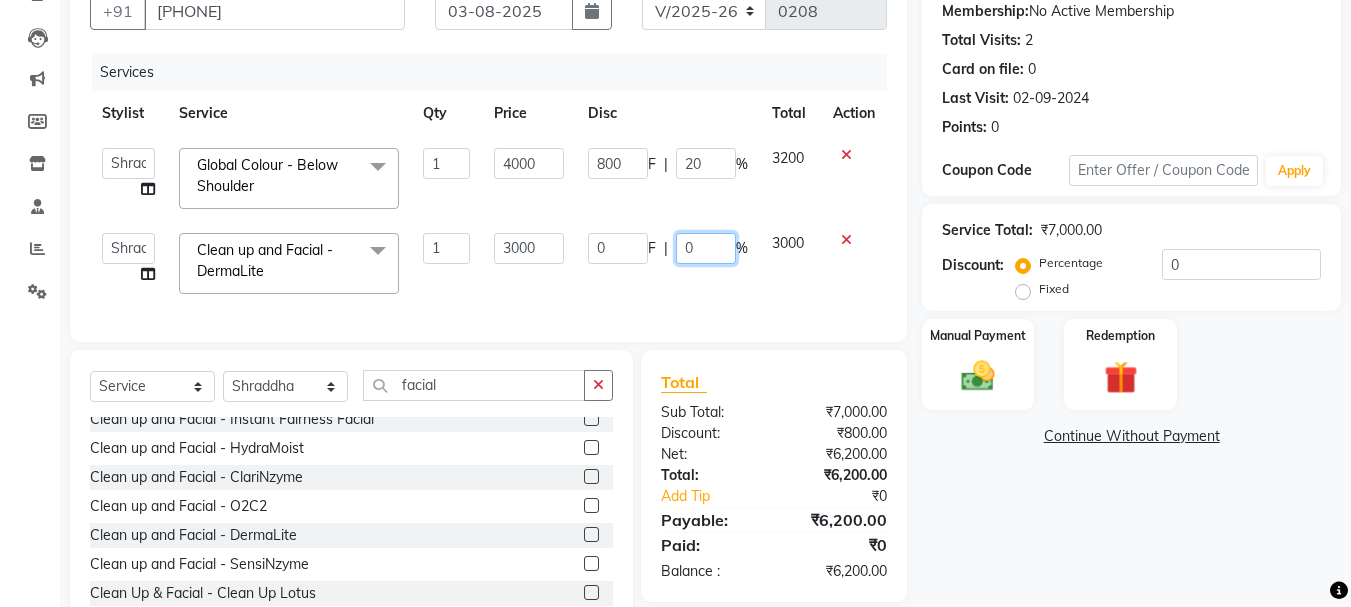drag, startPoint x: 702, startPoint y: 248, endPoint x: 671, endPoint y: 251, distance: 31.144823 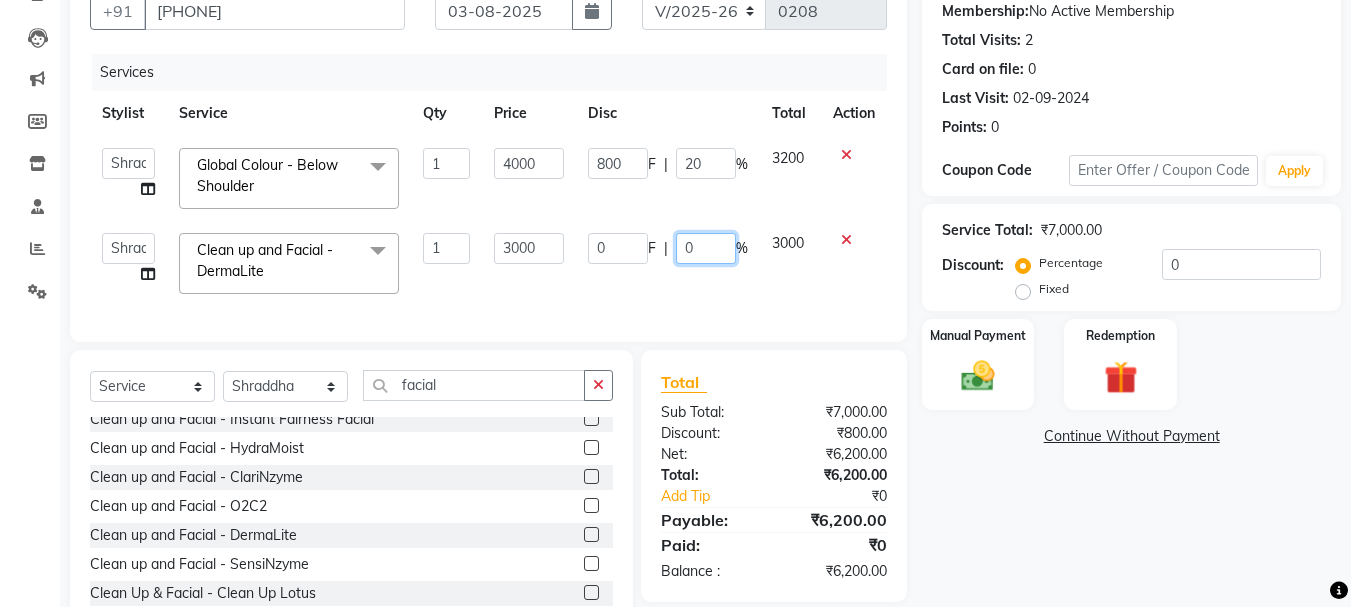 click on "0 F | 0 %" 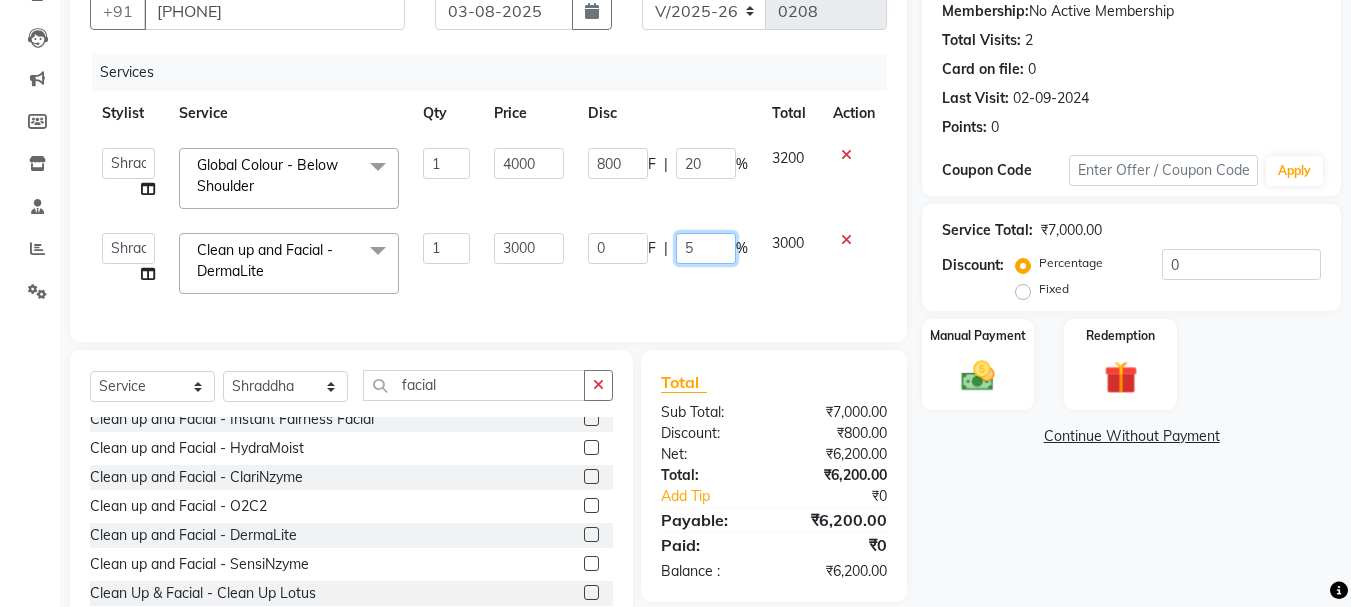 type on "50" 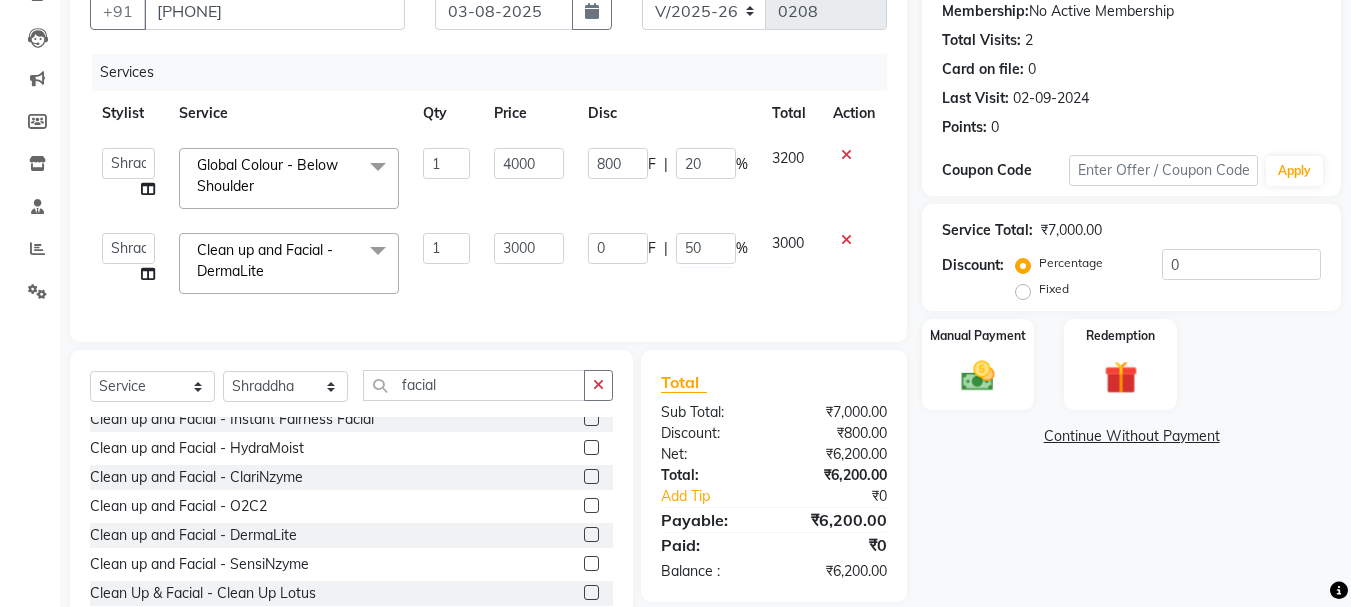 click on "0 F | 50 %" 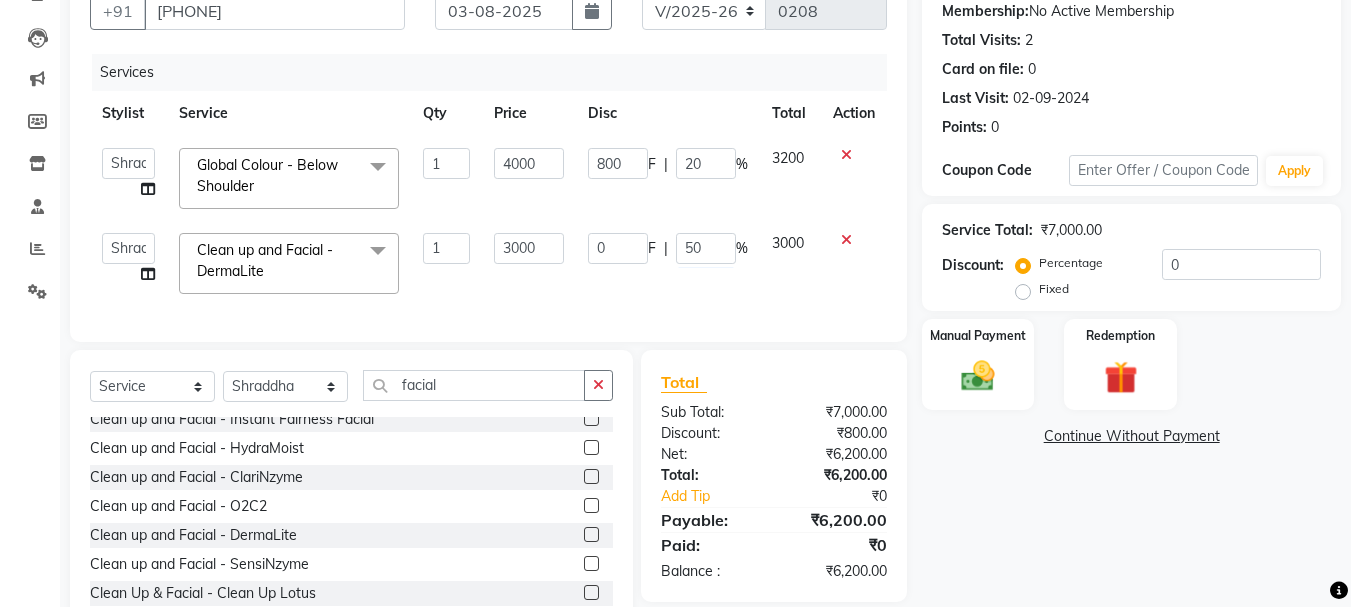 select on "10918" 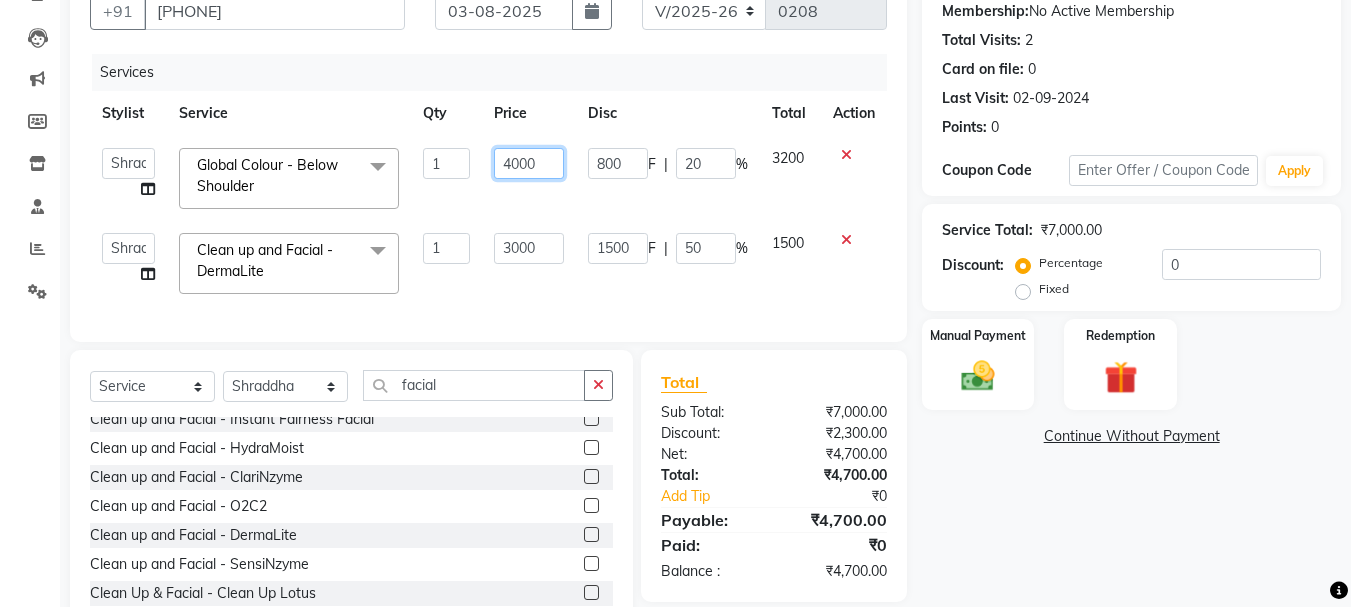 drag, startPoint x: 536, startPoint y: 158, endPoint x: 491, endPoint y: 156, distance: 45.044422 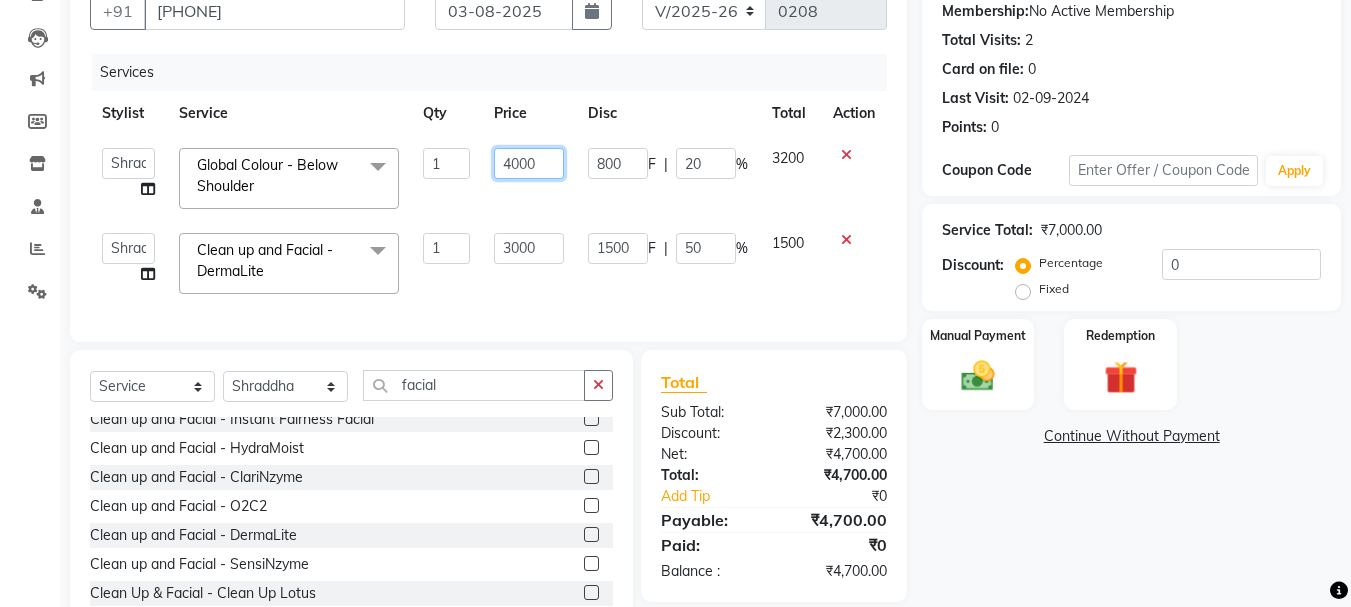 click on "4000" 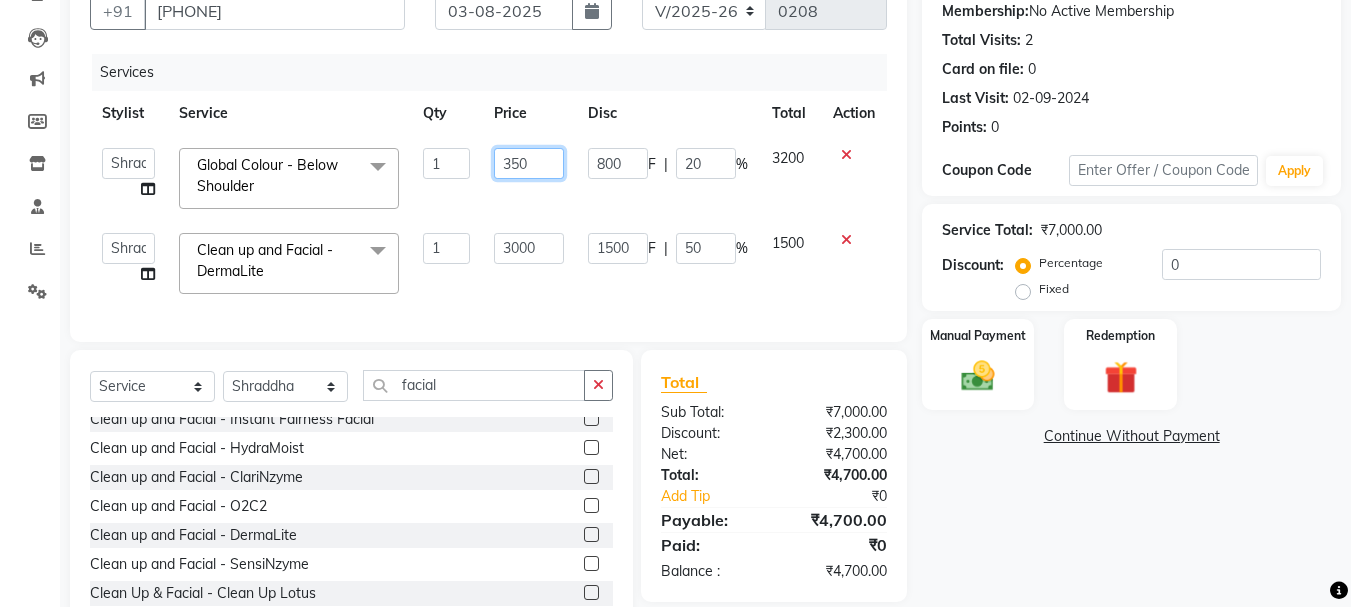 type on "3500" 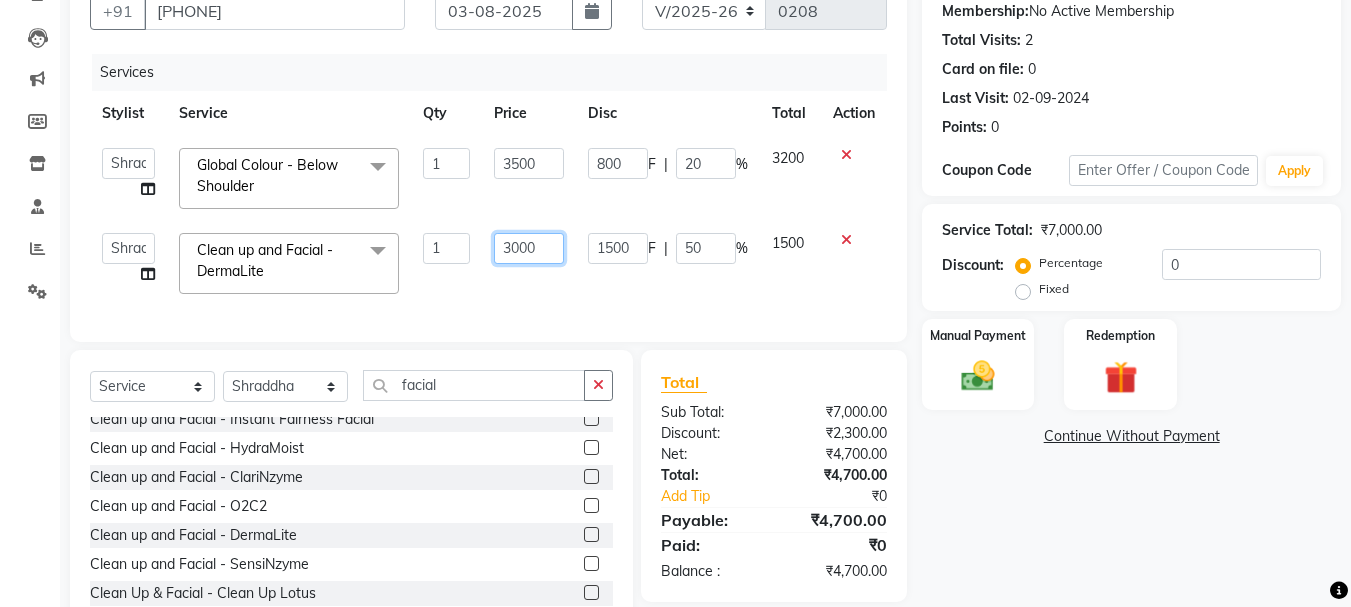 drag, startPoint x: 552, startPoint y: 231, endPoint x: 548, endPoint y: 213, distance: 18.439089 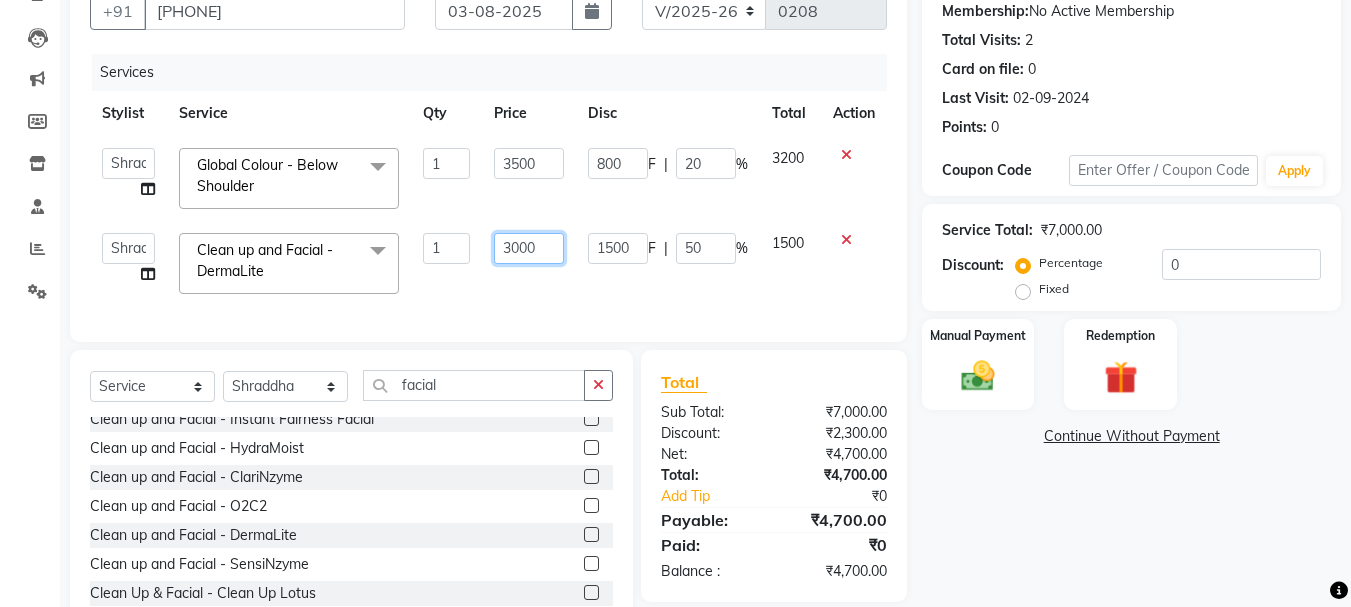 click on "3000" 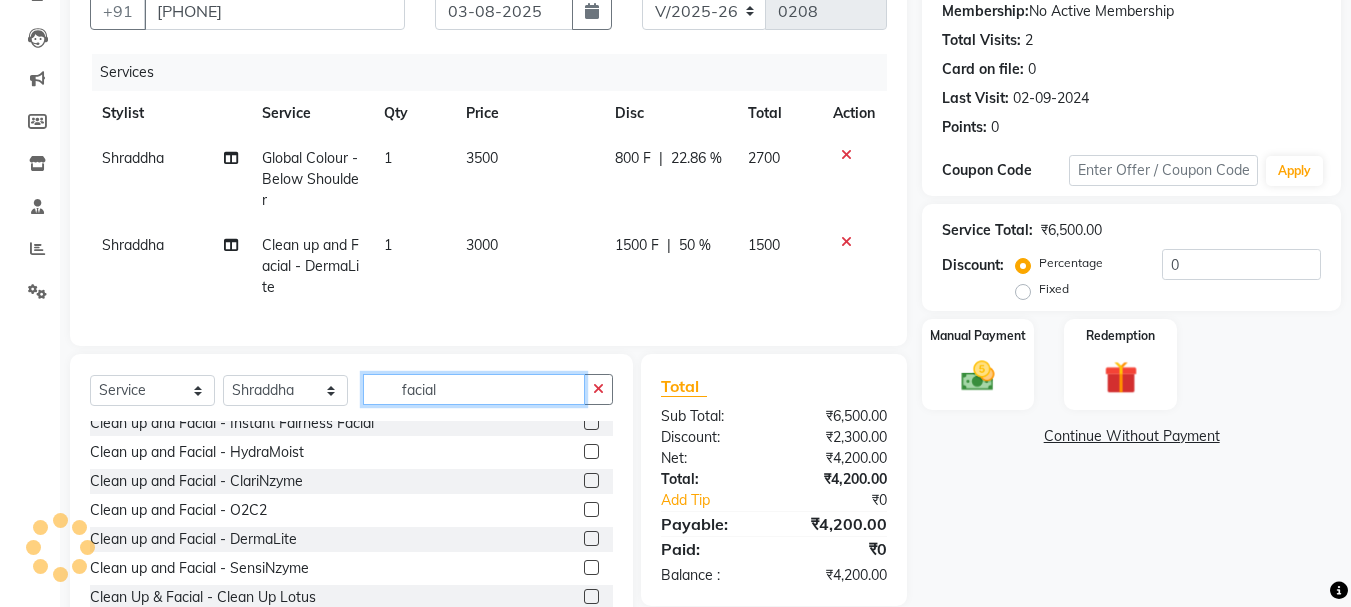 drag, startPoint x: 471, startPoint y: 374, endPoint x: 396, endPoint y: 383, distance: 75.53807 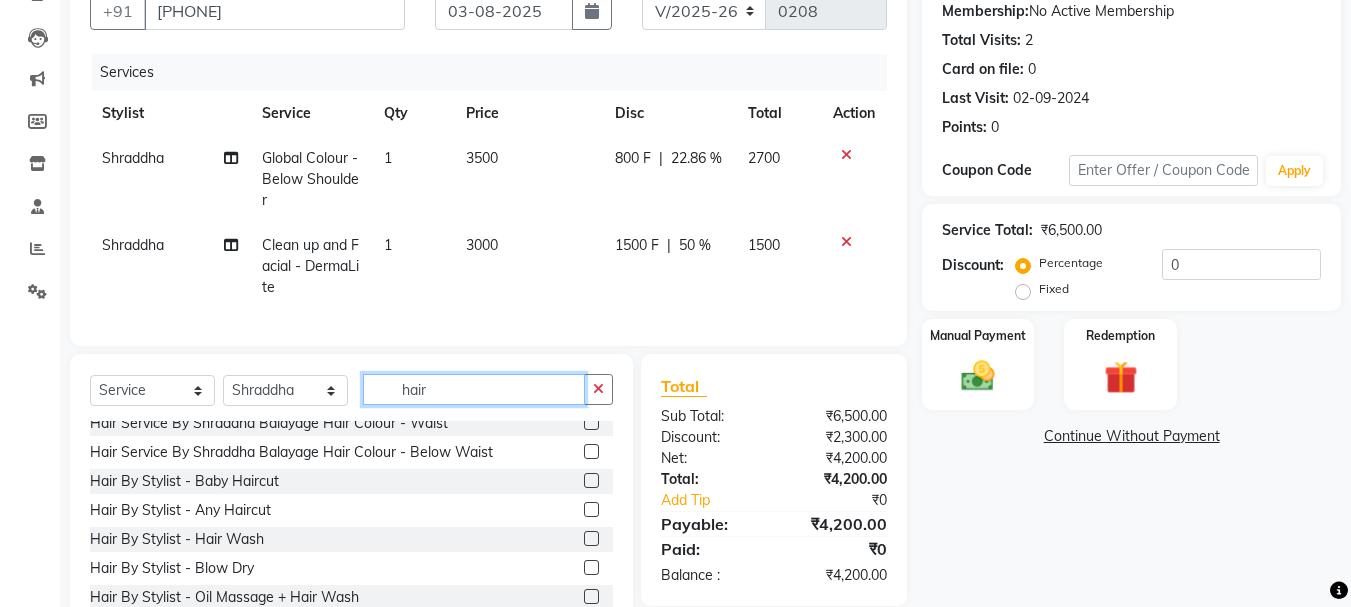 scroll, scrollTop: 0, scrollLeft: 0, axis: both 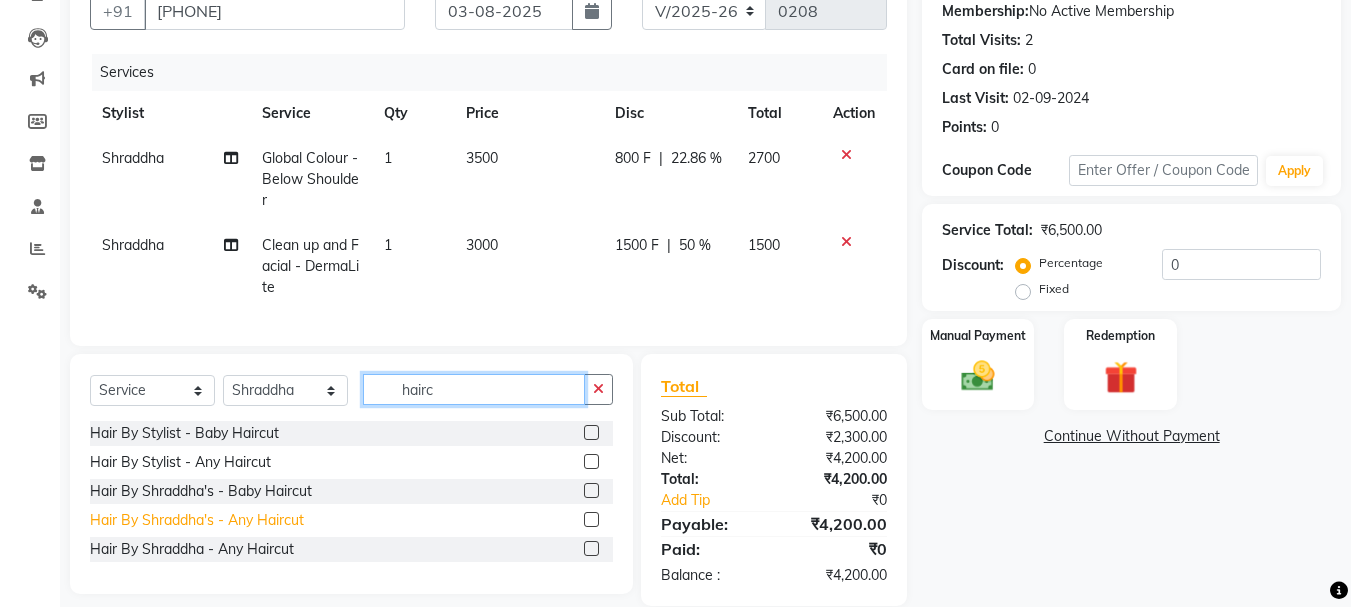 type on "hairc" 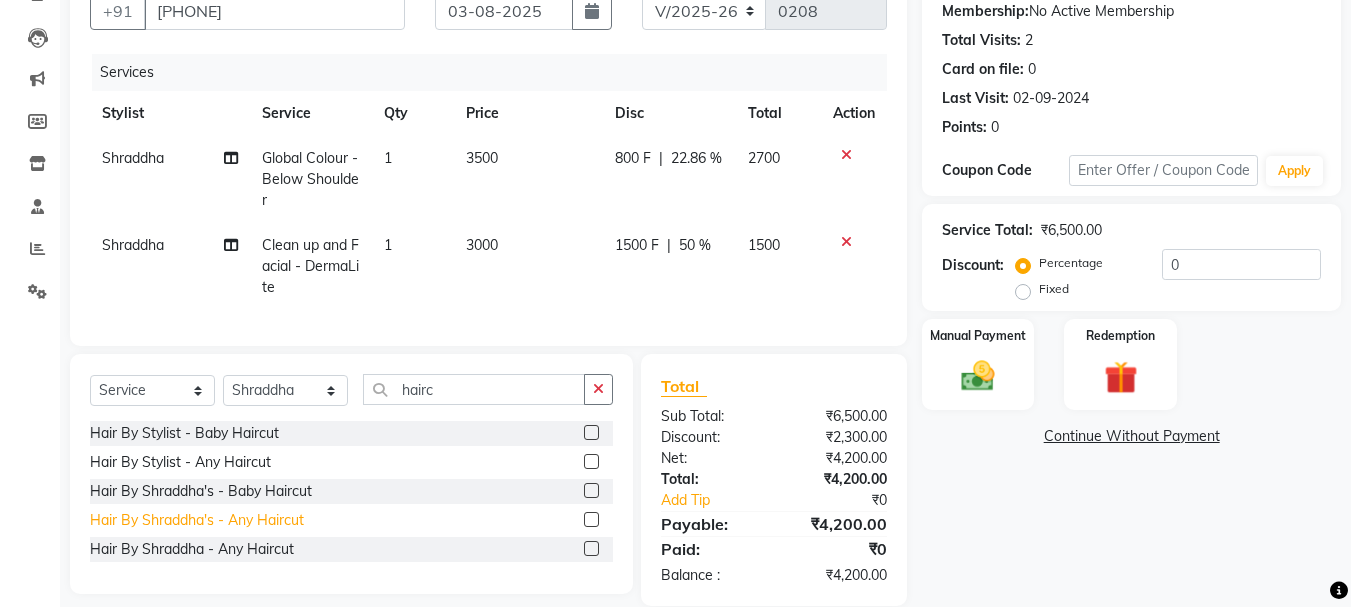 click on "Hair By Shraddha's - Any Haircut" 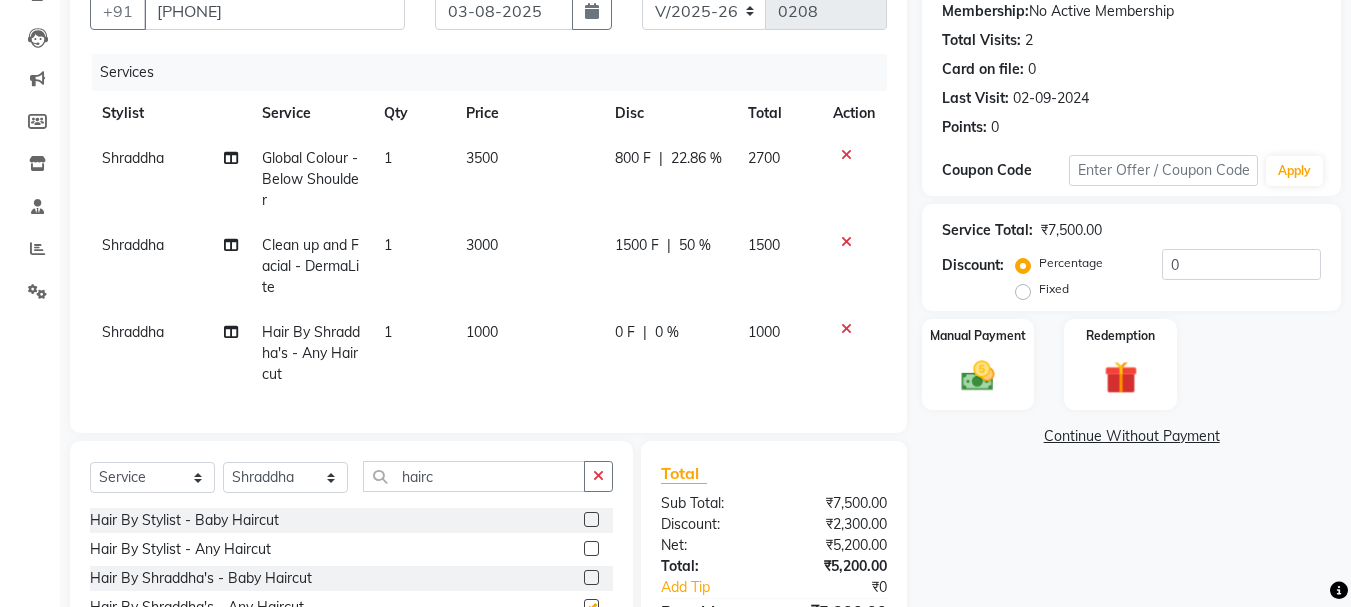 checkbox on "false" 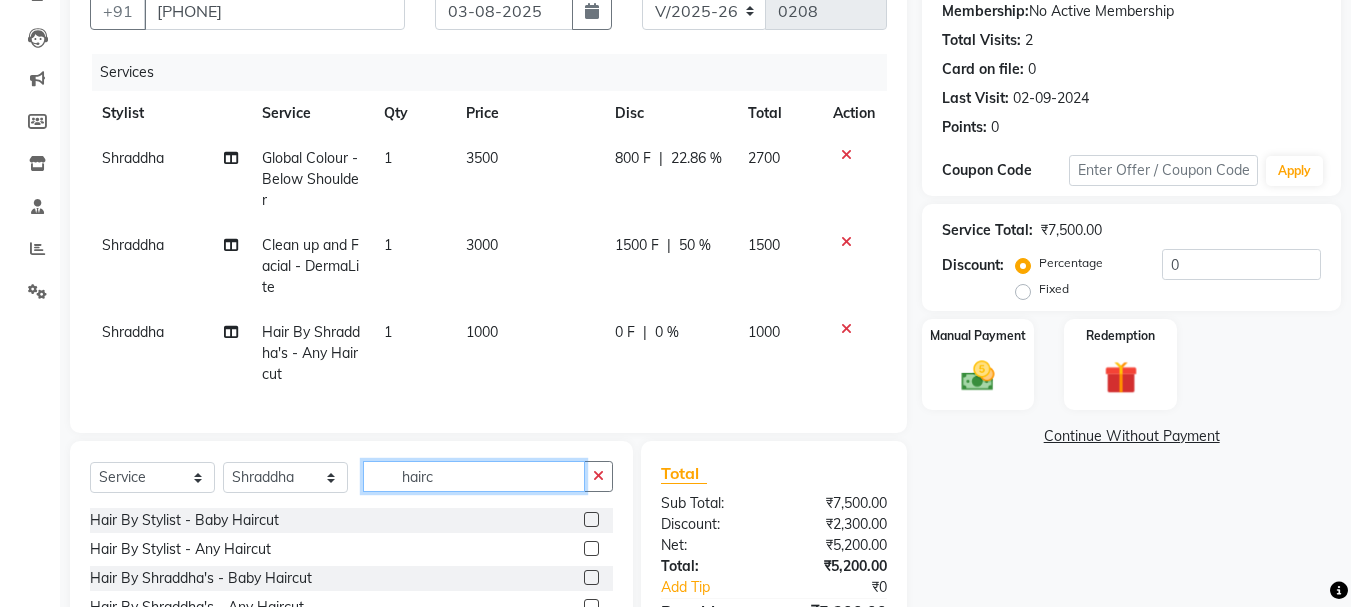 drag, startPoint x: 486, startPoint y: 492, endPoint x: 345, endPoint y: 488, distance: 141.05673 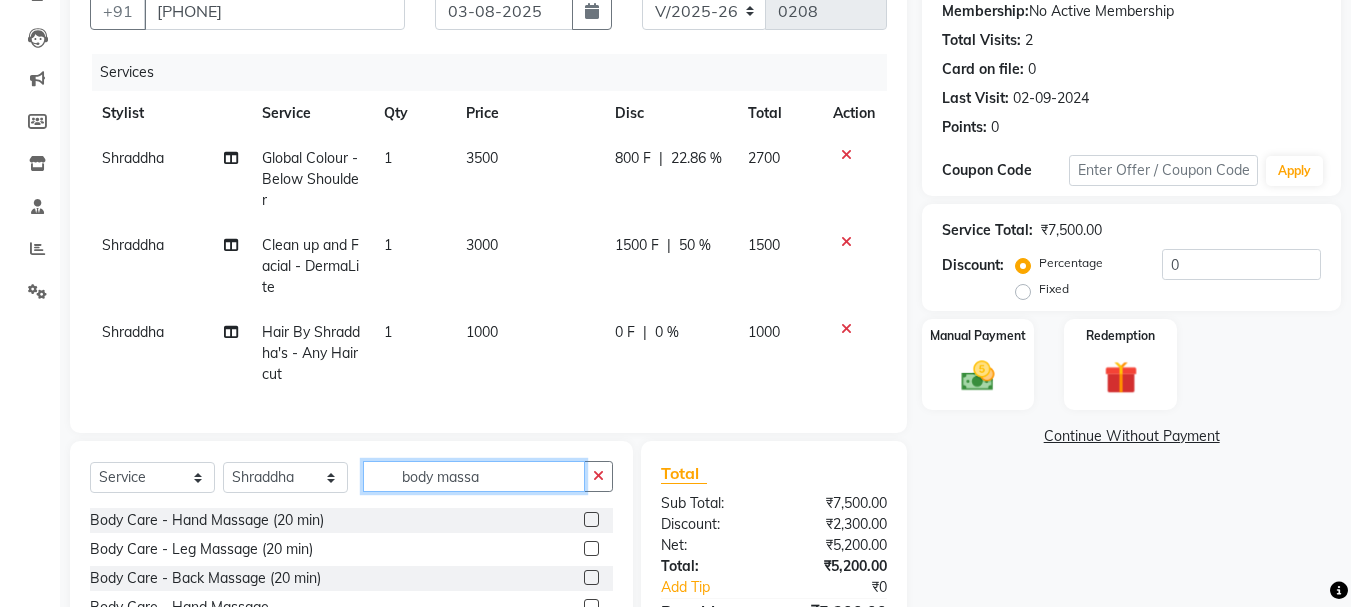 scroll, scrollTop: 3, scrollLeft: 0, axis: vertical 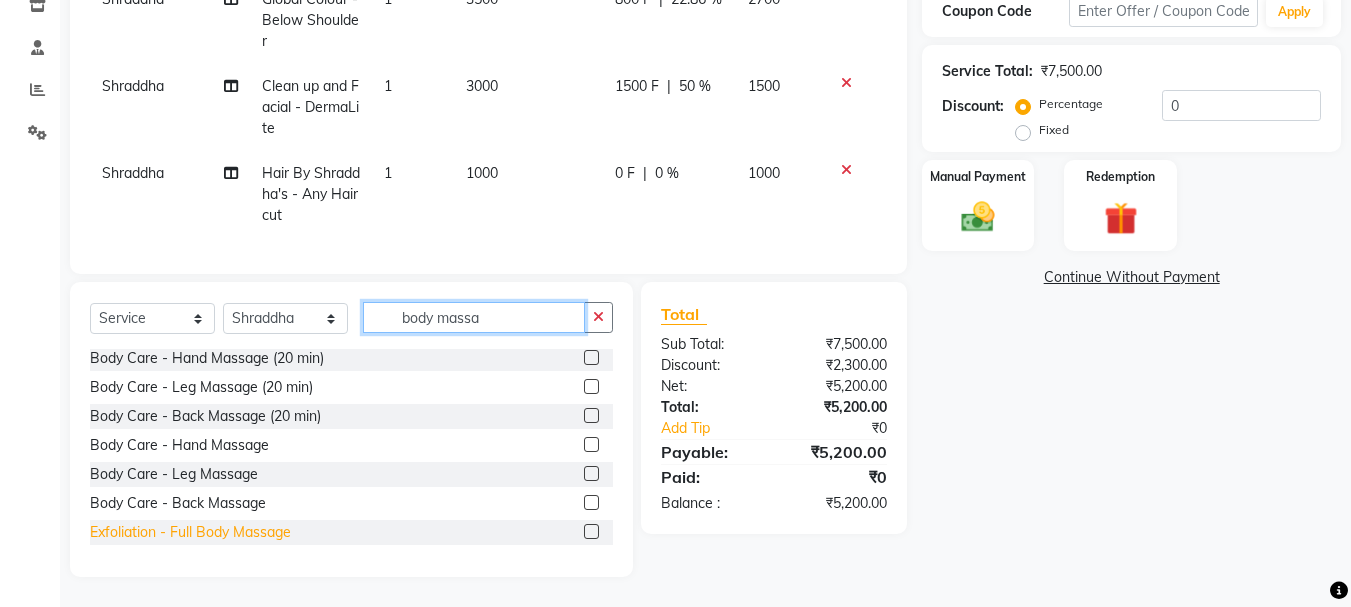 type on "body massa" 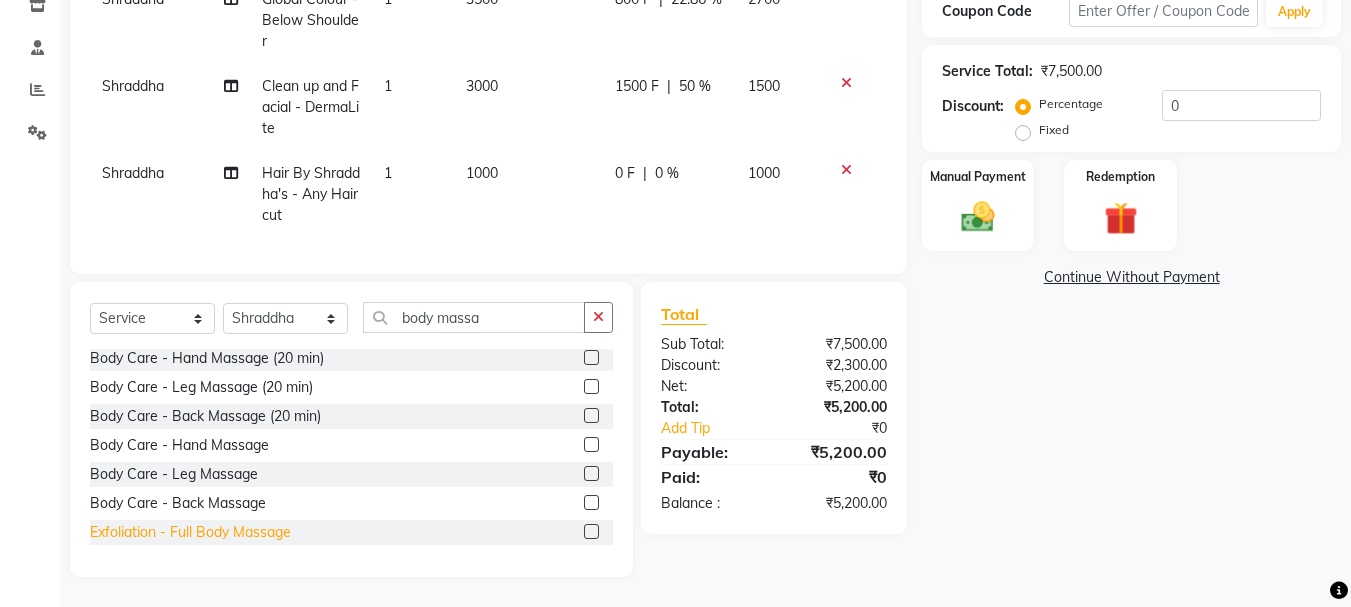 click on "Exfoliation - Full Body Massage" 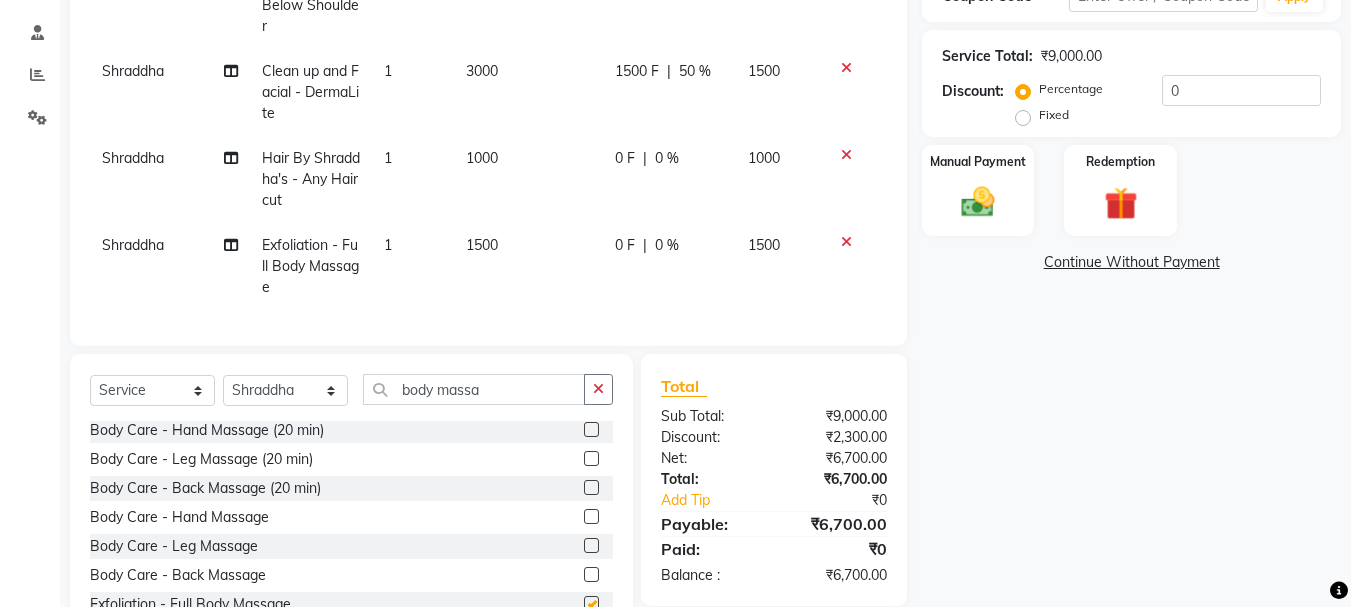 checkbox on "false" 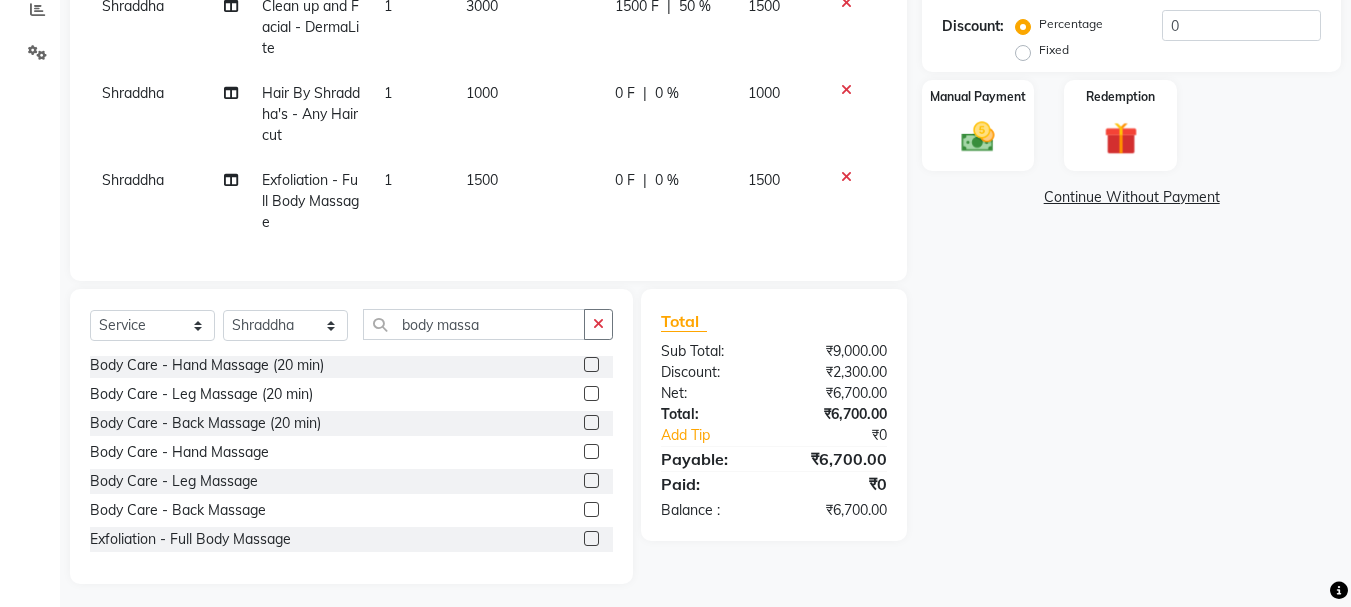 scroll, scrollTop: 455, scrollLeft: 0, axis: vertical 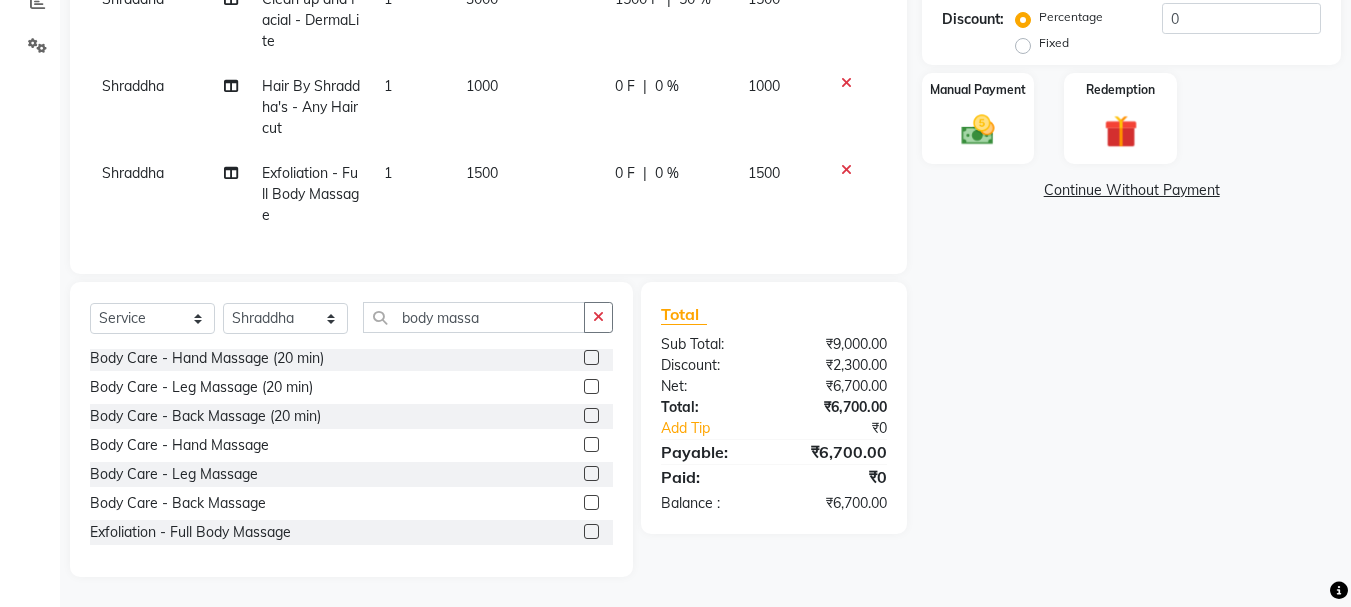 click on "Name: Manali Joshi Membership:  No Active Membership  Total Visits:  2 Card on file:  0 Last Visit:   02-09-2024 Points:   0  Coupon Code Apply Service Total:  ₹9,000.00  Discount:  Percentage   Fixed  0 Manual Payment Redemption  Continue Without Payment" 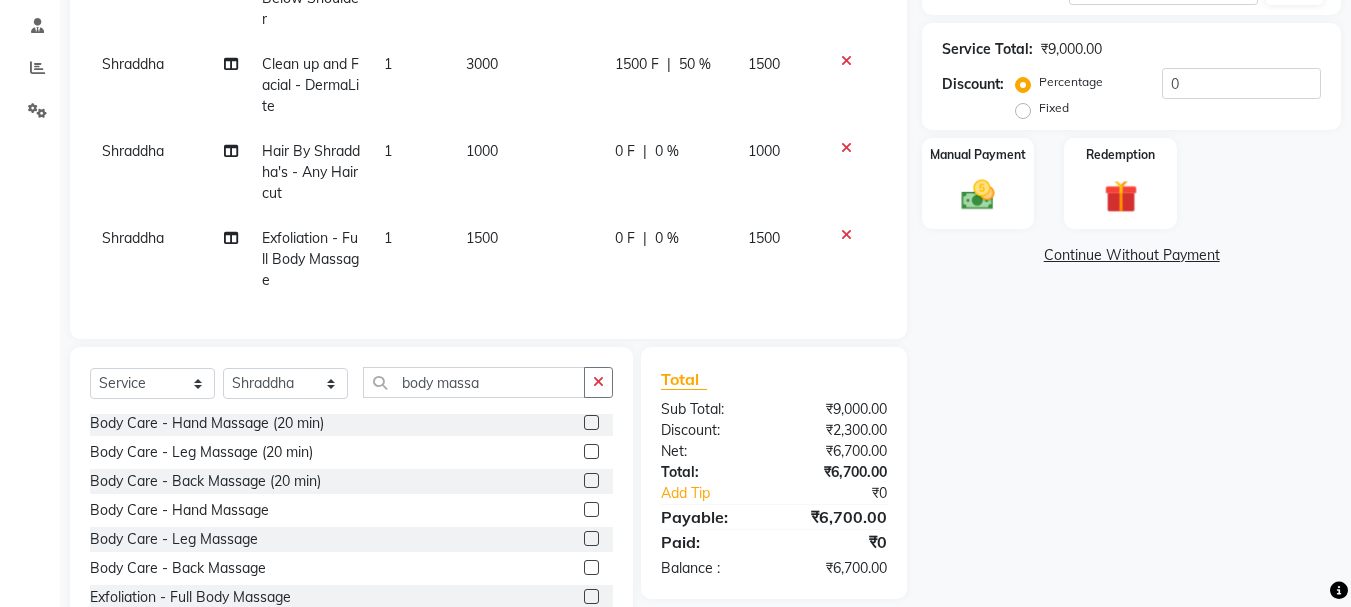 scroll, scrollTop: 255, scrollLeft: 0, axis: vertical 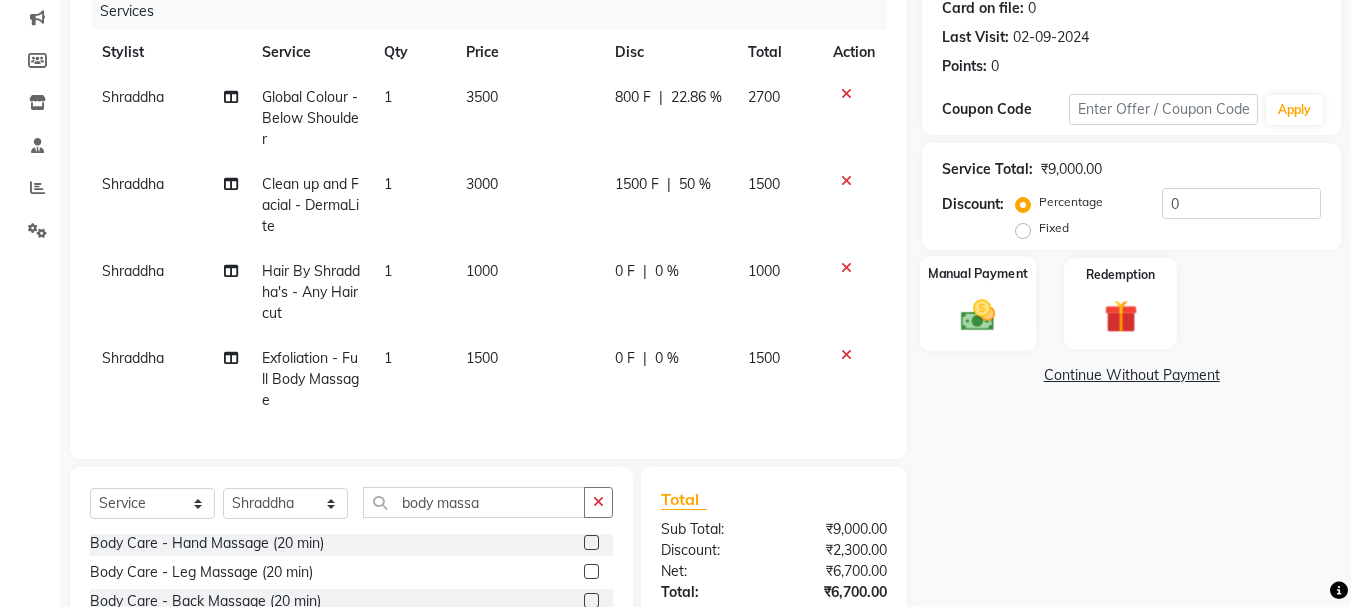 click 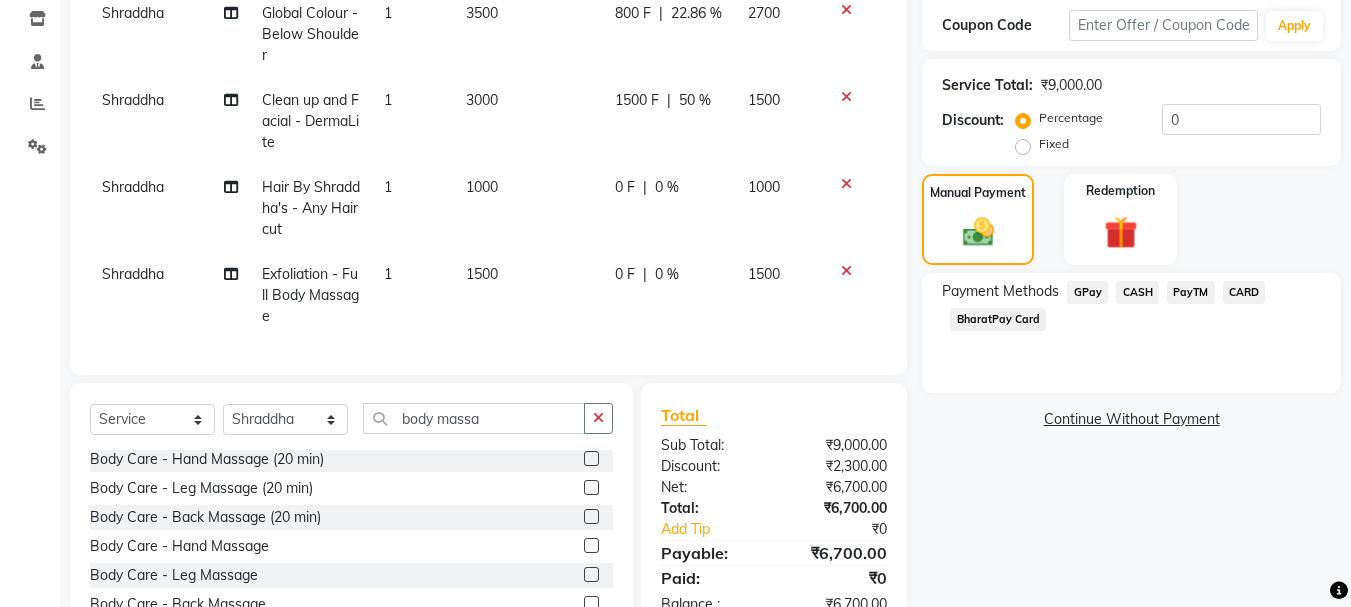scroll, scrollTop: 155, scrollLeft: 0, axis: vertical 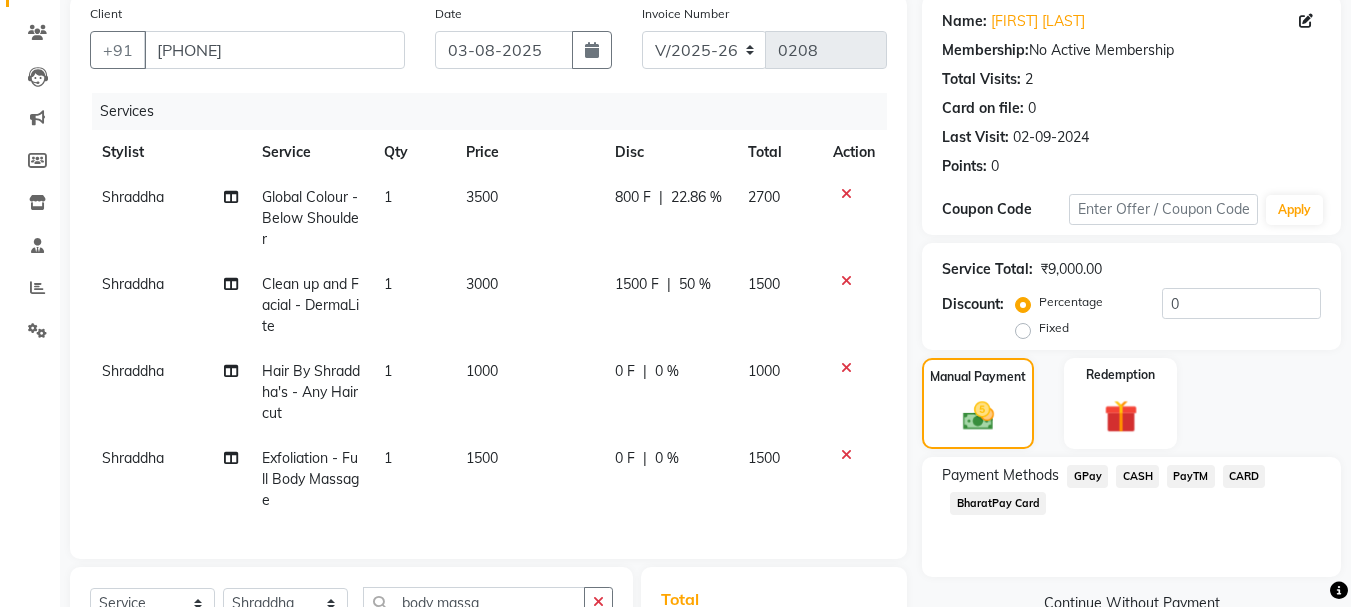 click on "800 F | 22.86 %" 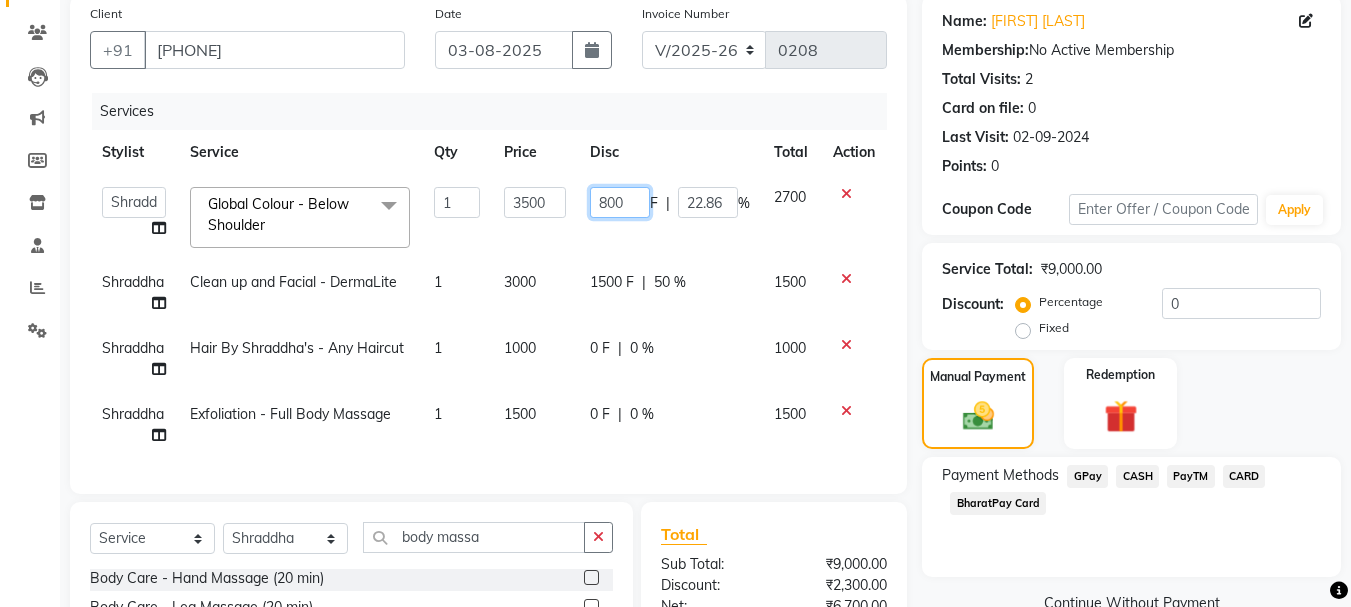 drag, startPoint x: 632, startPoint y: 201, endPoint x: 576, endPoint y: 203, distance: 56.0357 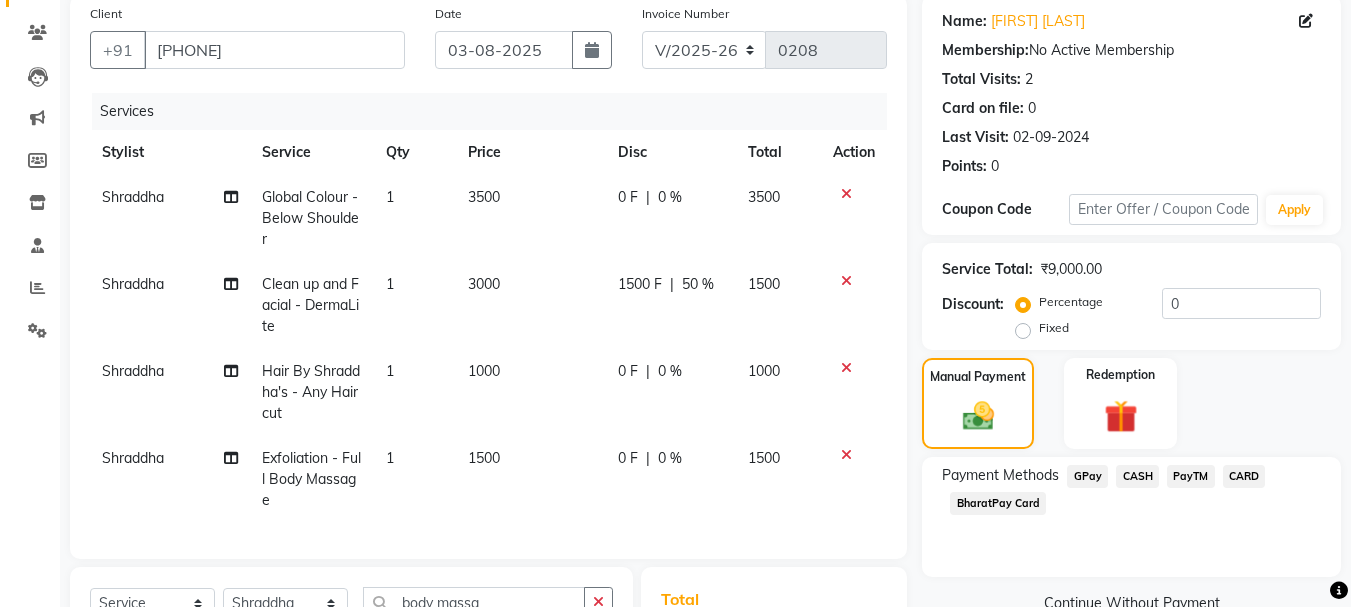 drag, startPoint x: 725, startPoint y: 204, endPoint x: 692, endPoint y: 201, distance: 33.13608 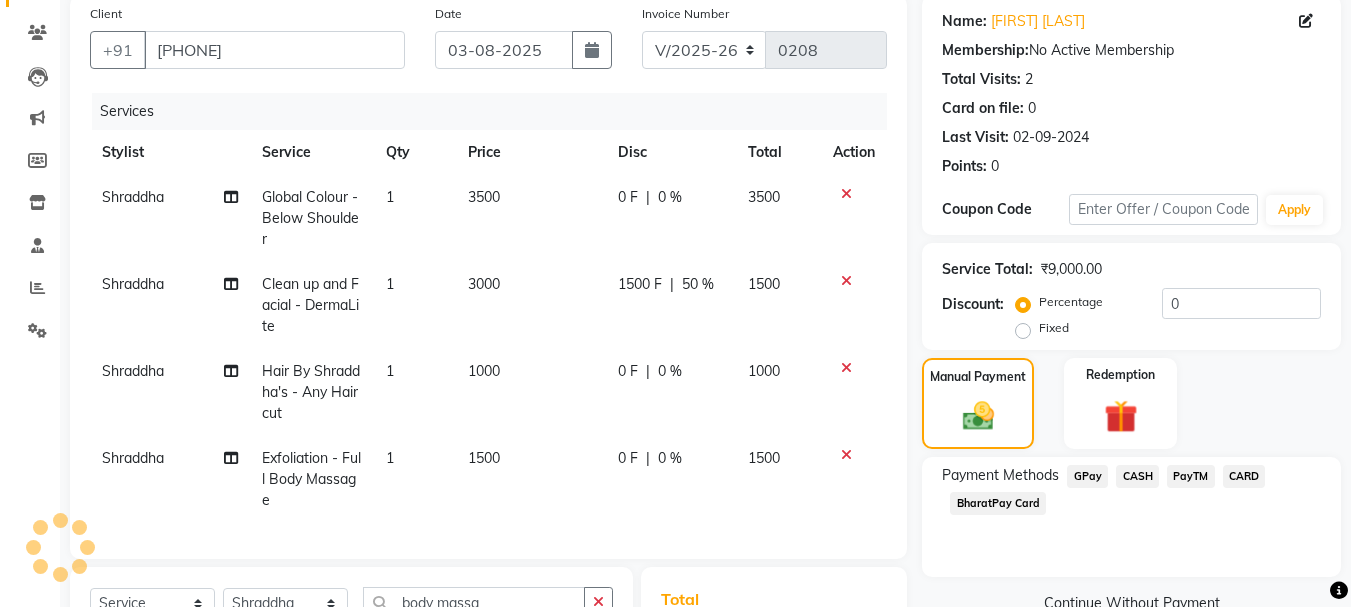 click on "0 %" 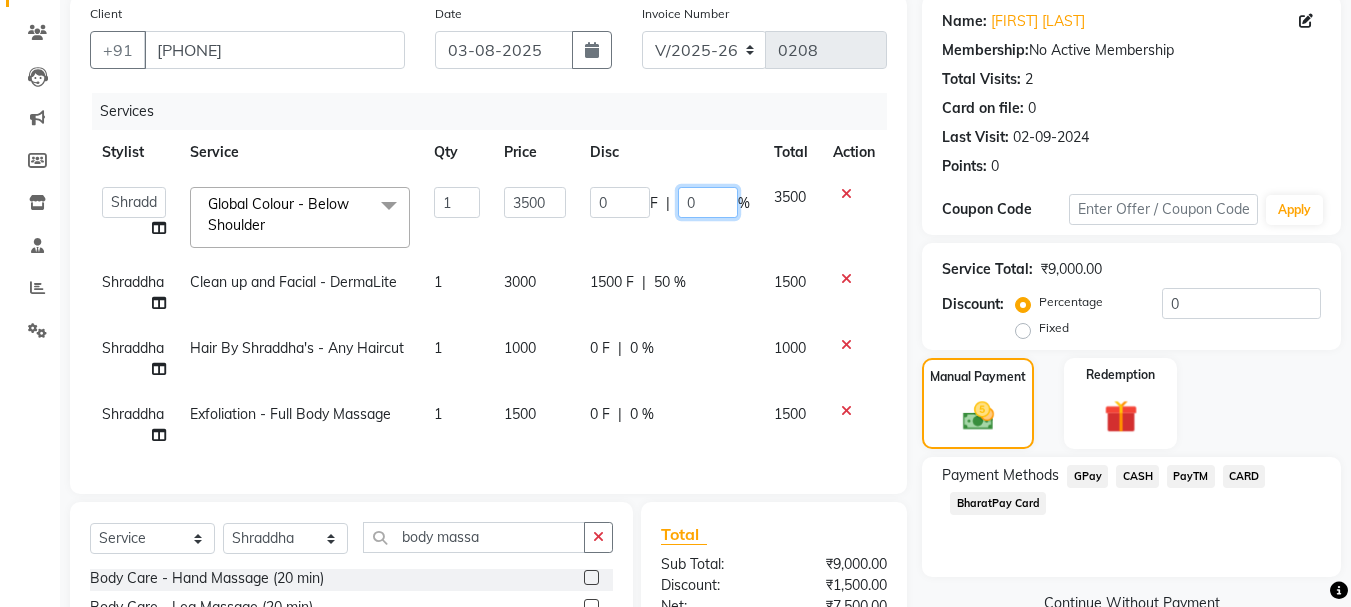 drag, startPoint x: 723, startPoint y: 204, endPoint x: 677, endPoint y: 206, distance: 46.043457 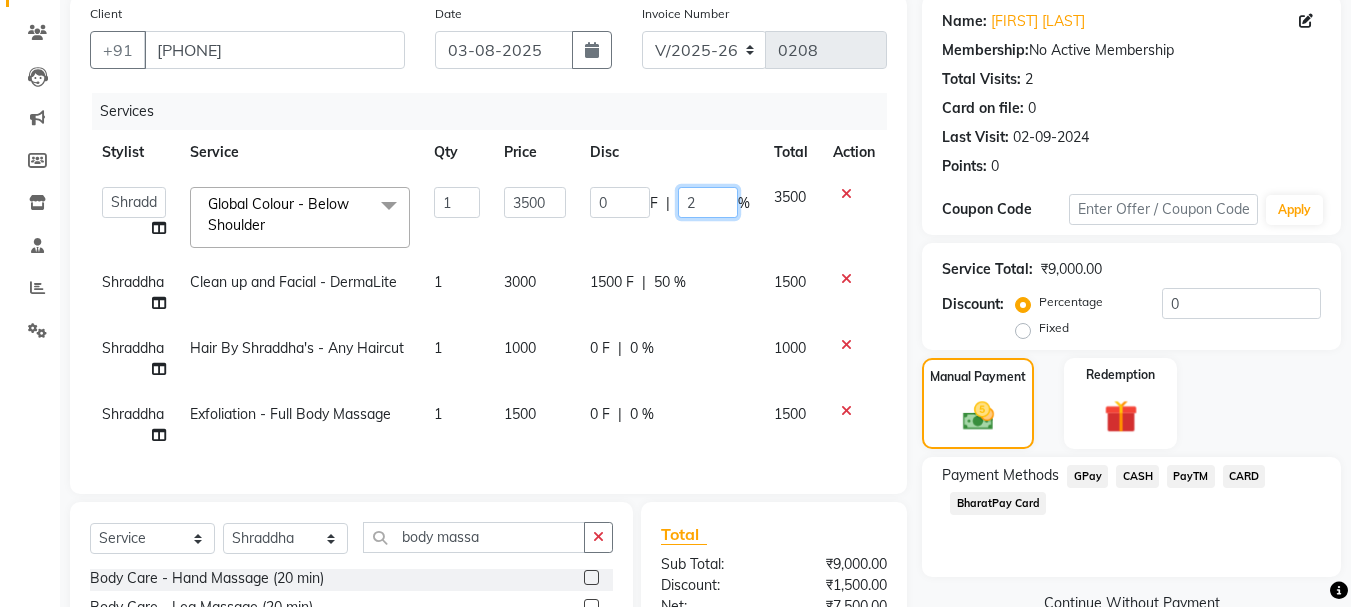 type on "20" 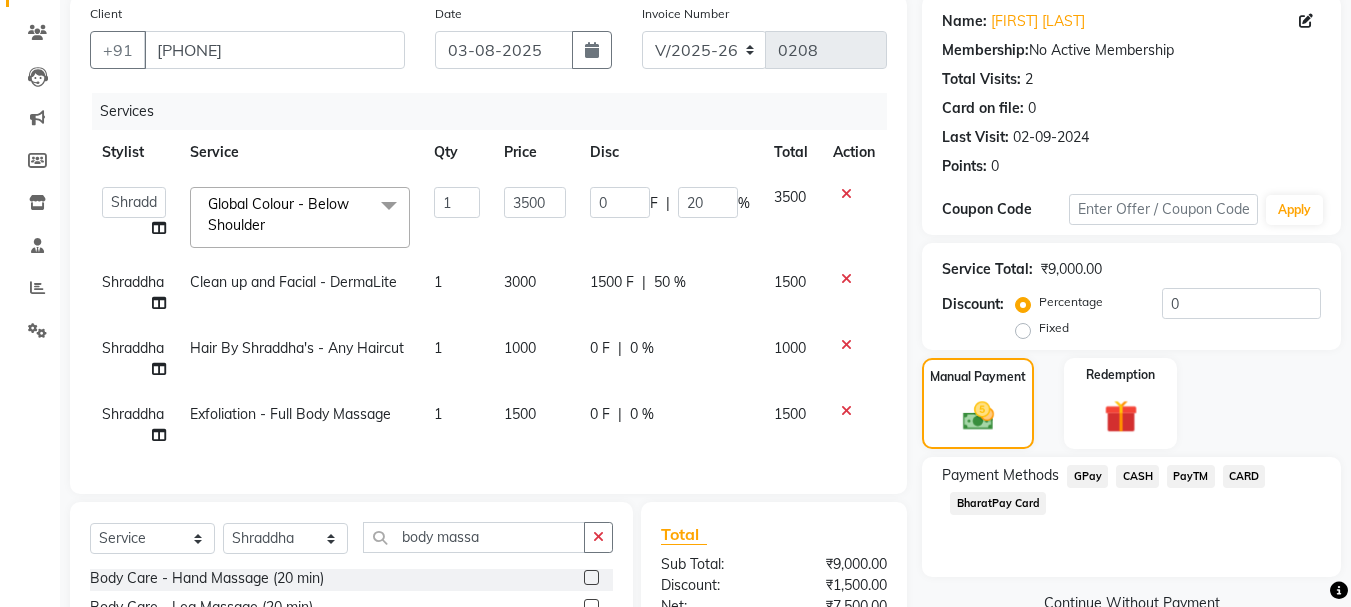 click on "1500" 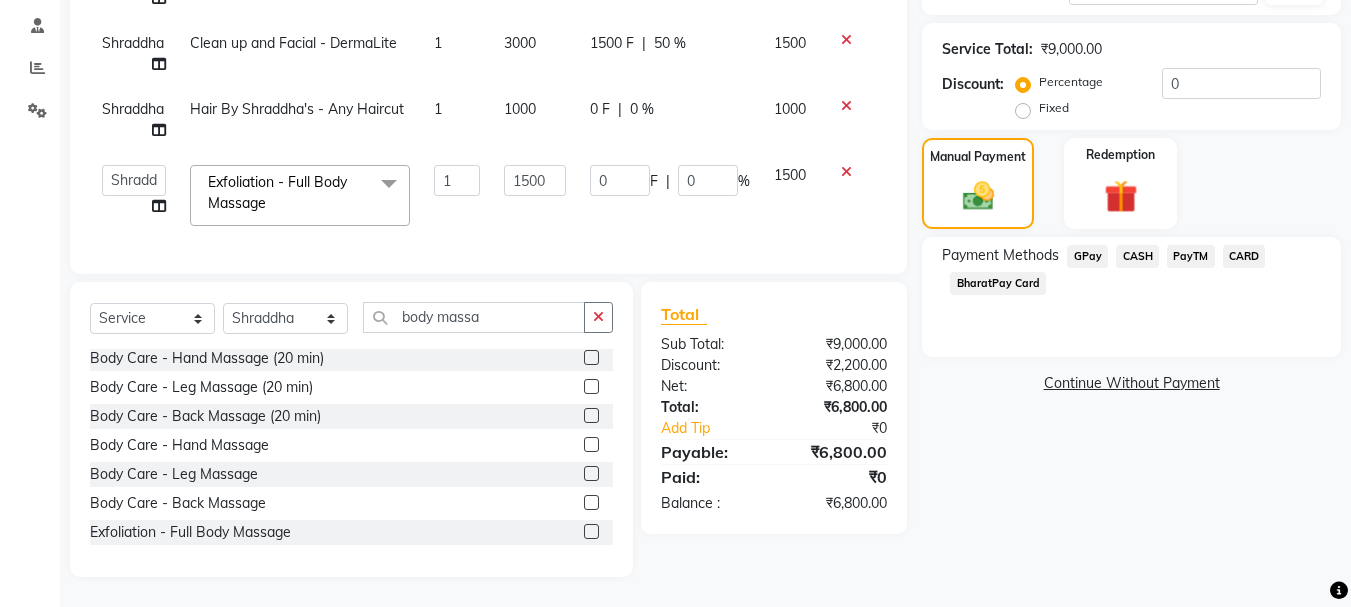 scroll, scrollTop: 390, scrollLeft: 0, axis: vertical 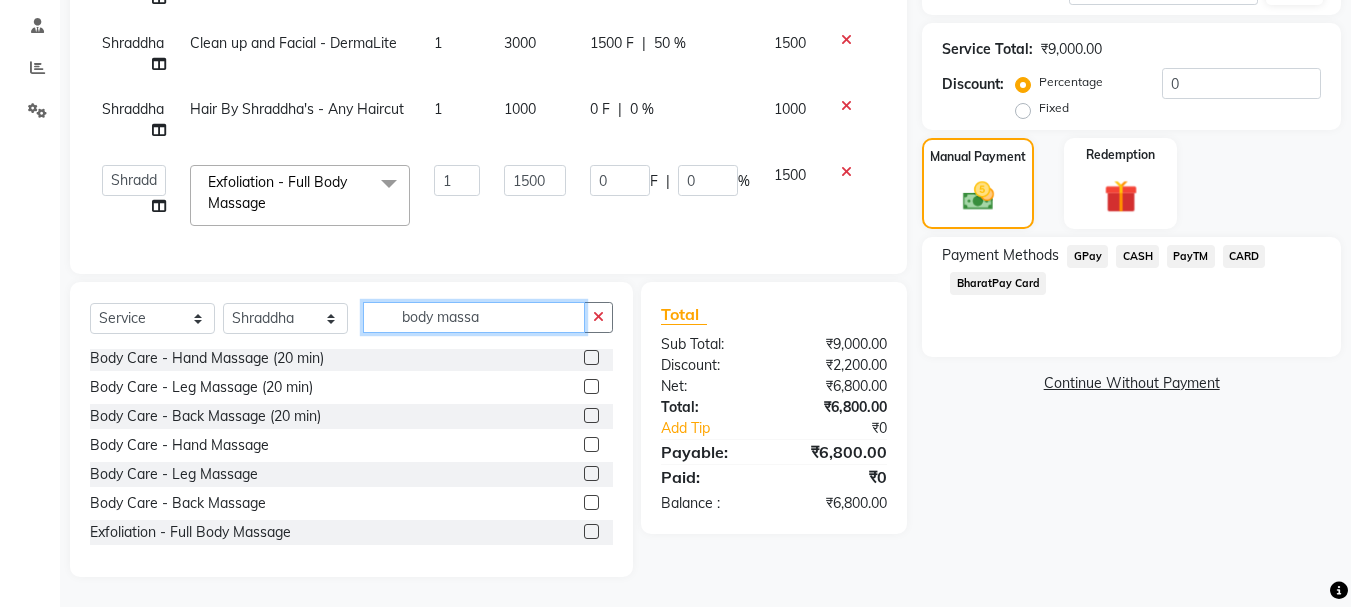 drag, startPoint x: 450, startPoint y: 318, endPoint x: 421, endPoint y: 318, distance: 29 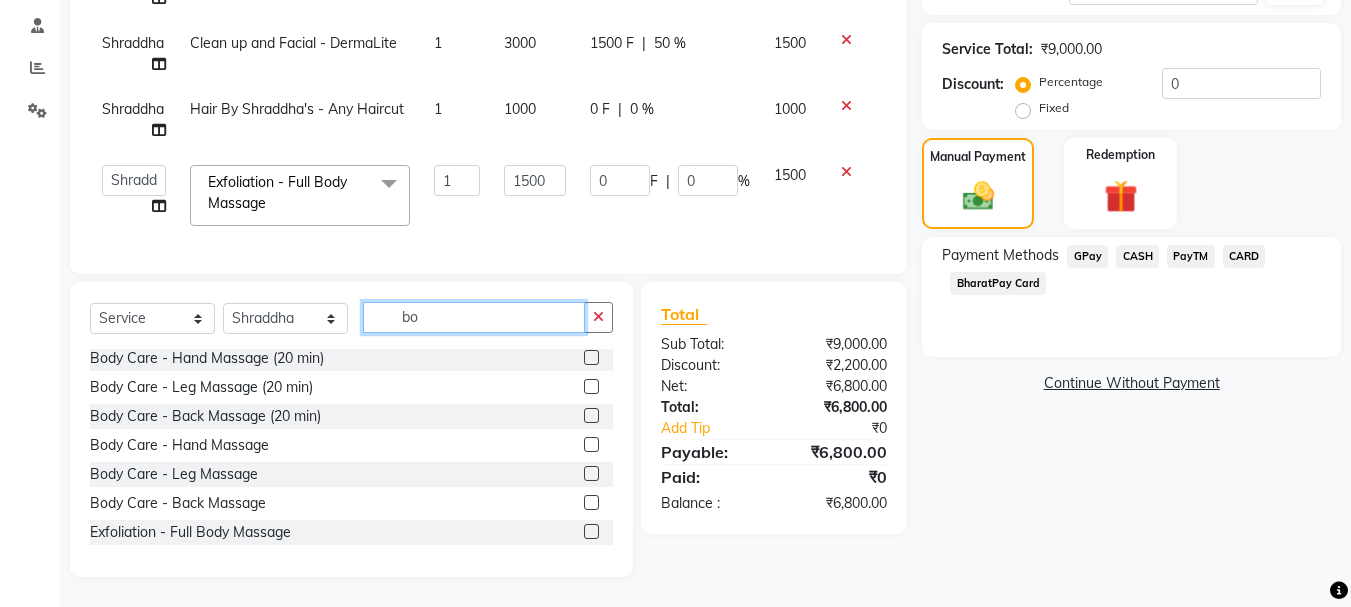 type on "b" 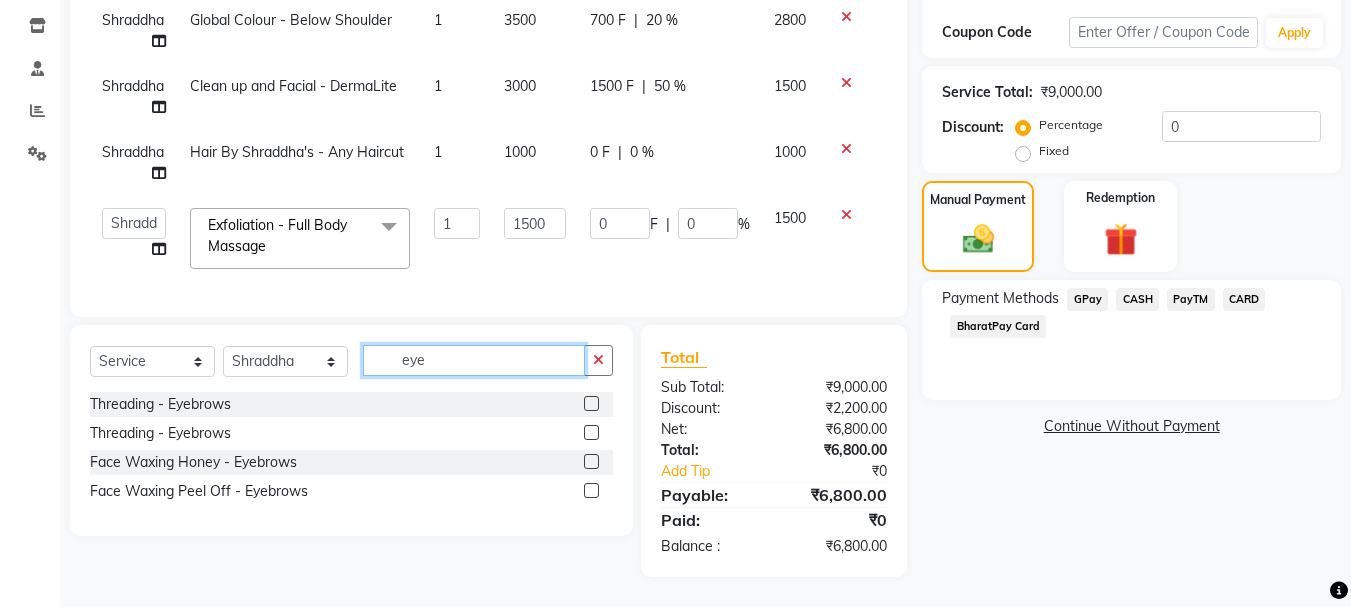 scroll, scrollTop: 0, scrollLeft: 0, axis: both 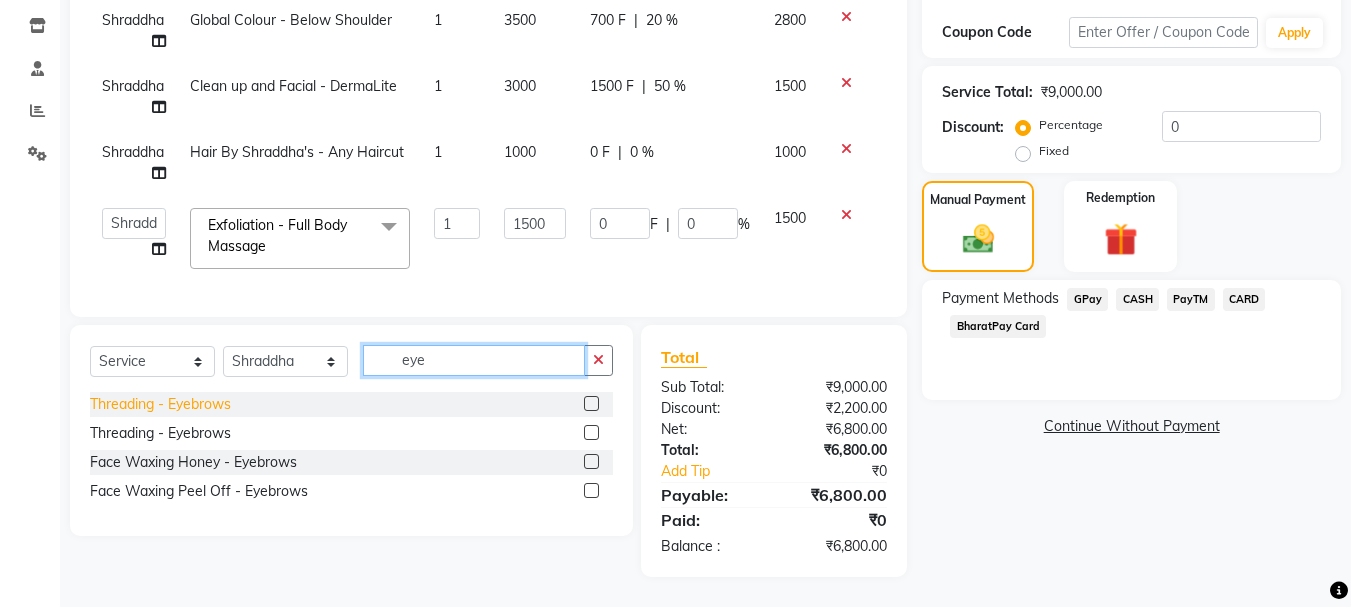 type on "eye" 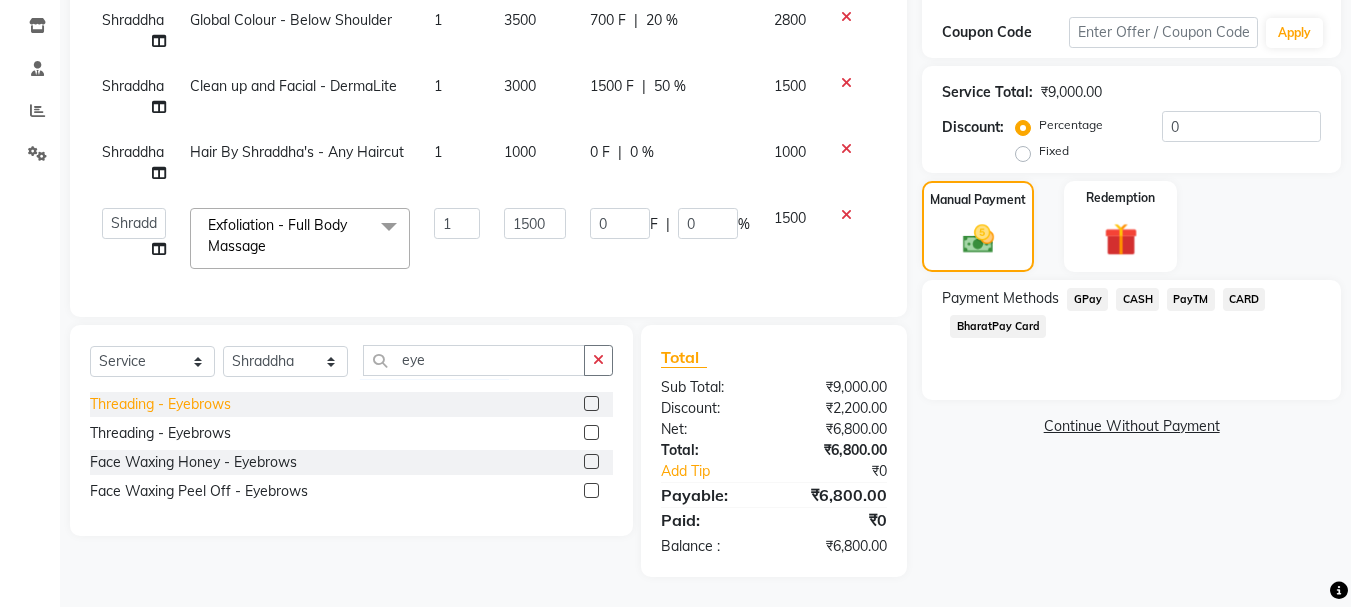 click on "Threading  - Eyebrows" 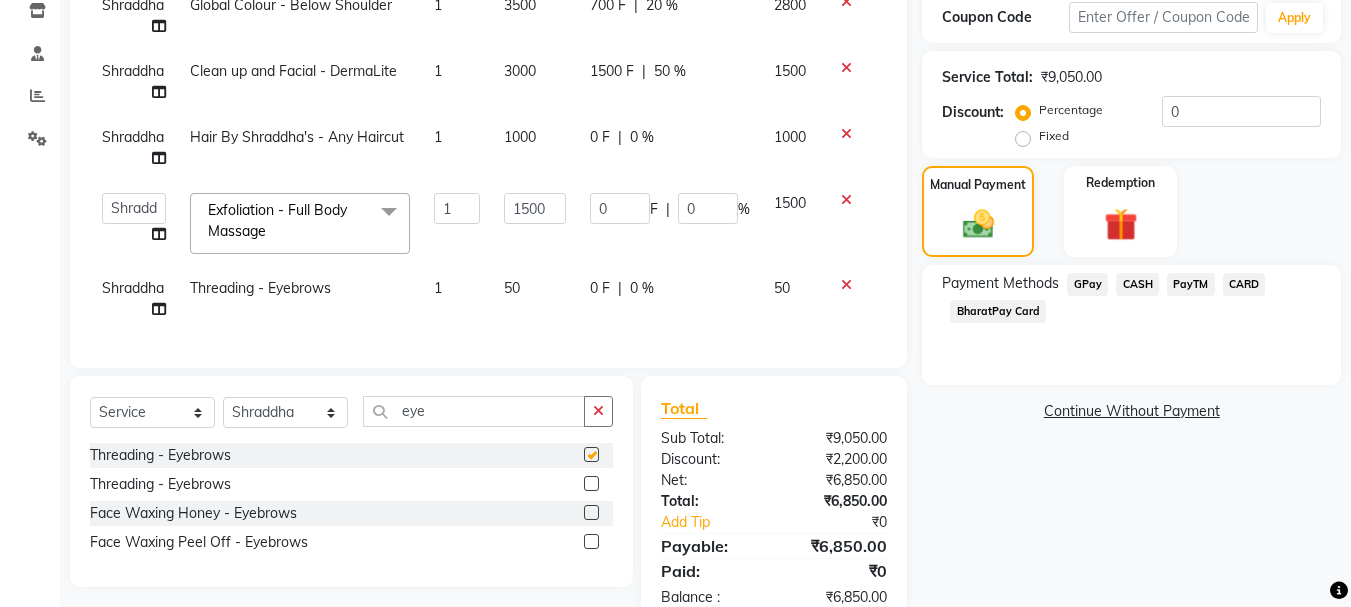checkbox on "false" 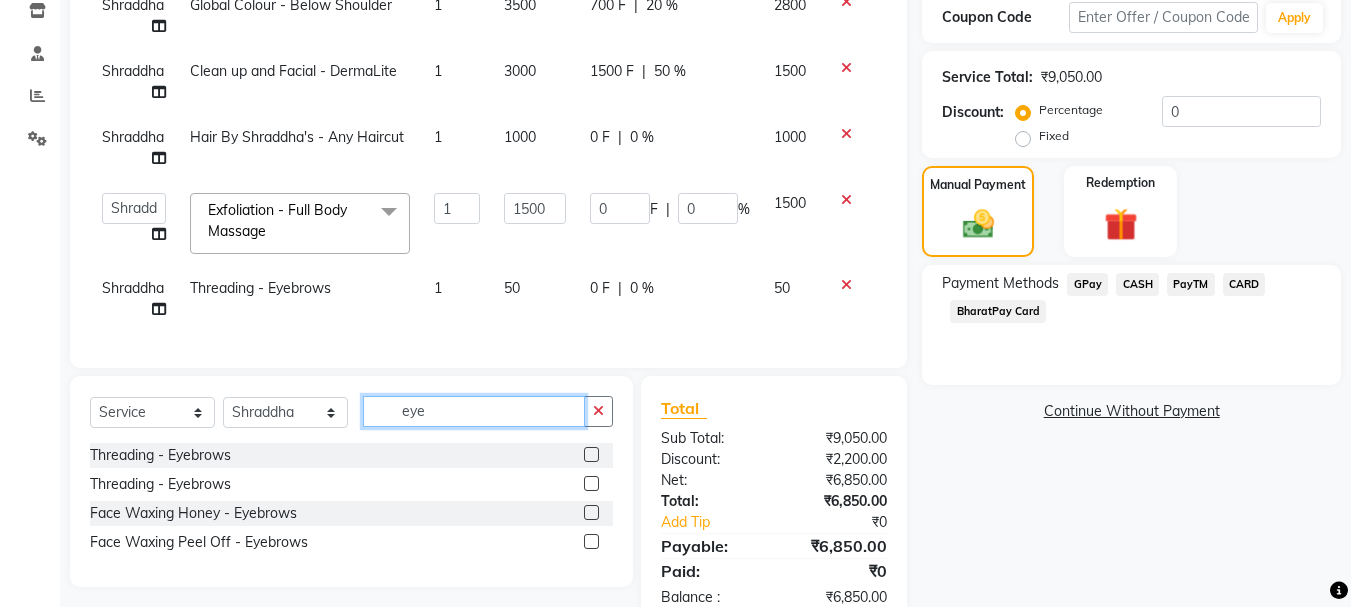 drag, startPoint x: 489, startPoint y: 429, endPoint x: 361, endPoint y: 445, distance: 128.99612 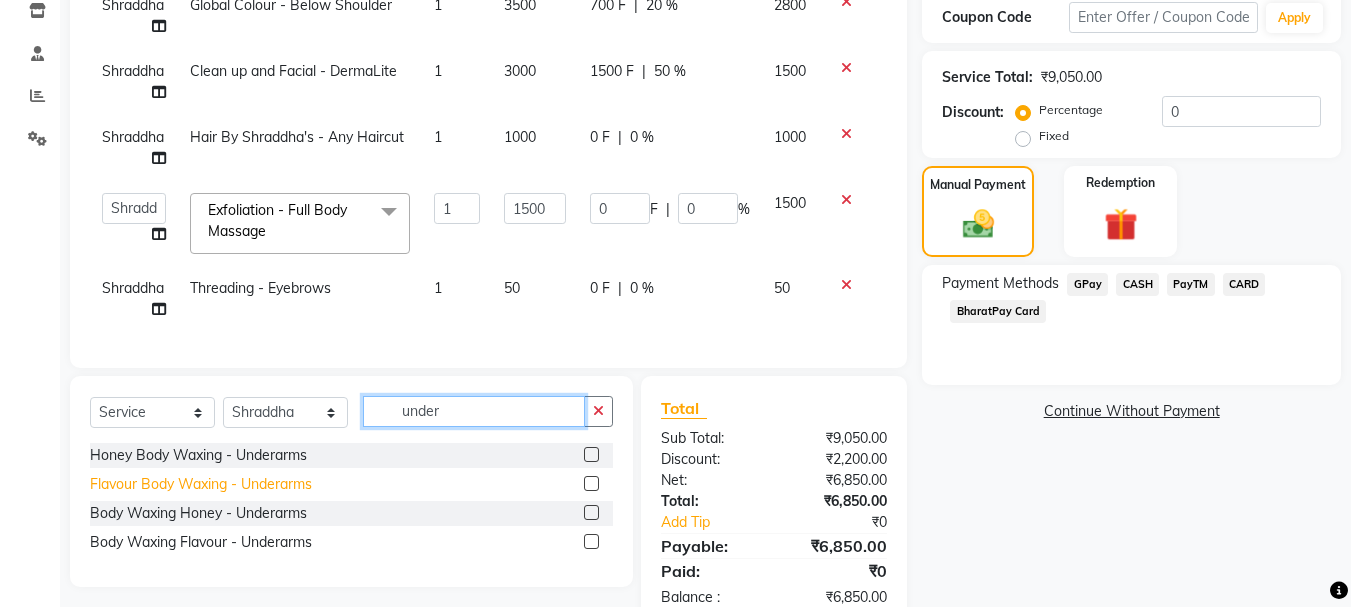 type on "under" 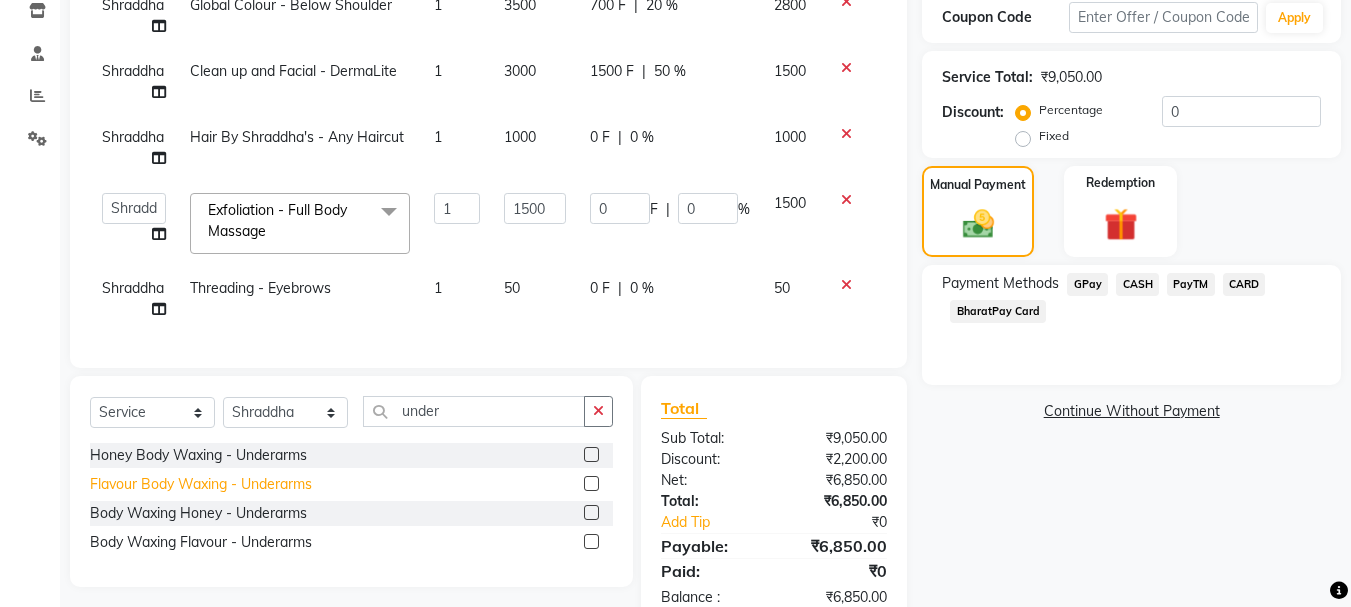 click on "Flavour Body Waxing  - Underarms" 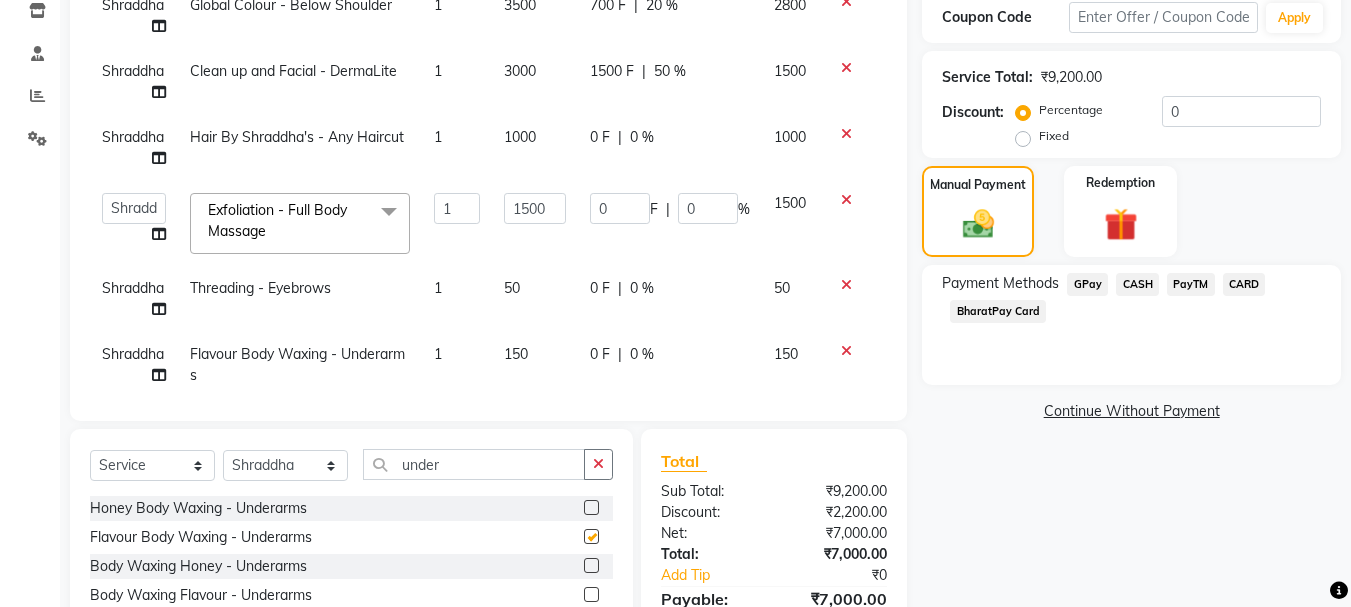checkbox on "false" 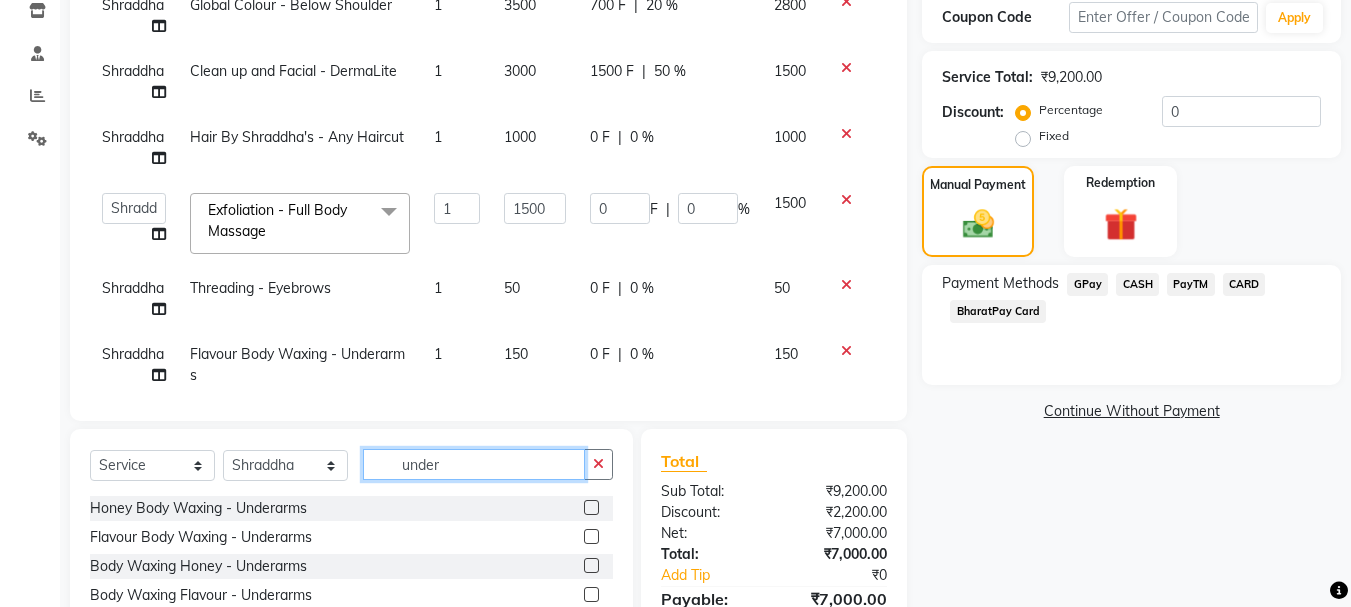 drag, startPoint x: 461, startPoint y: 456, endPoint x: 336, endPoint y: 492, distance: 130.08075 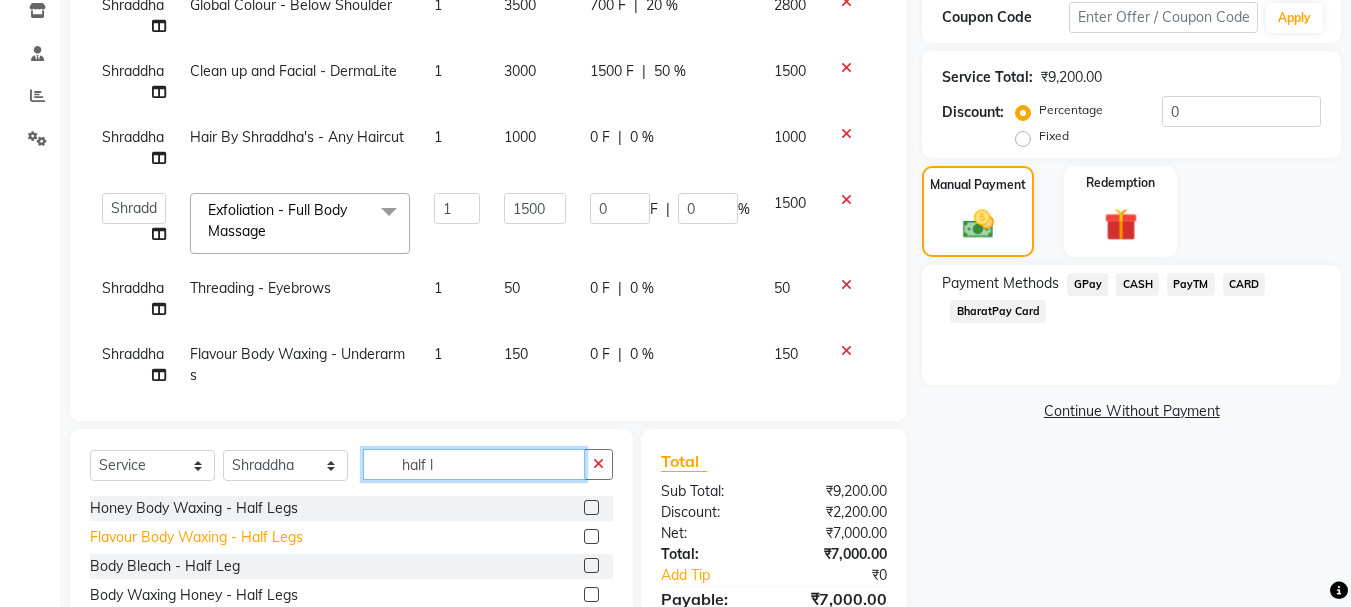 type on "half l" 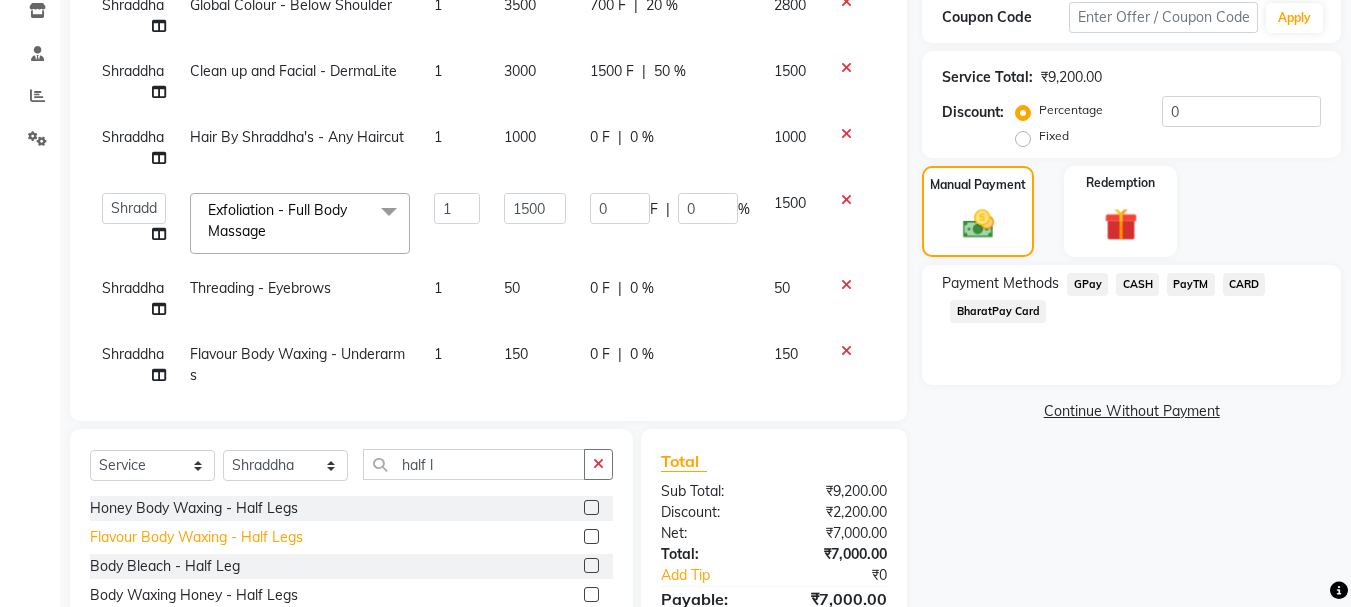 click on "Flavour Body Waxing  - Half Legs" 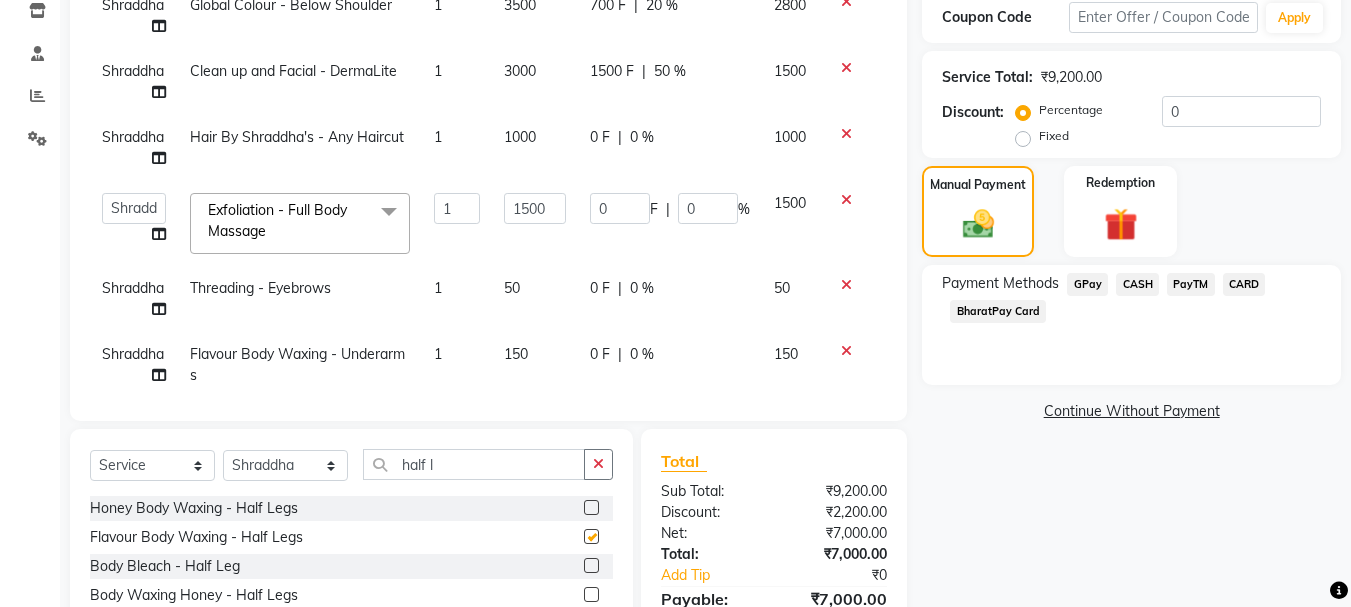 checkbox on "false" 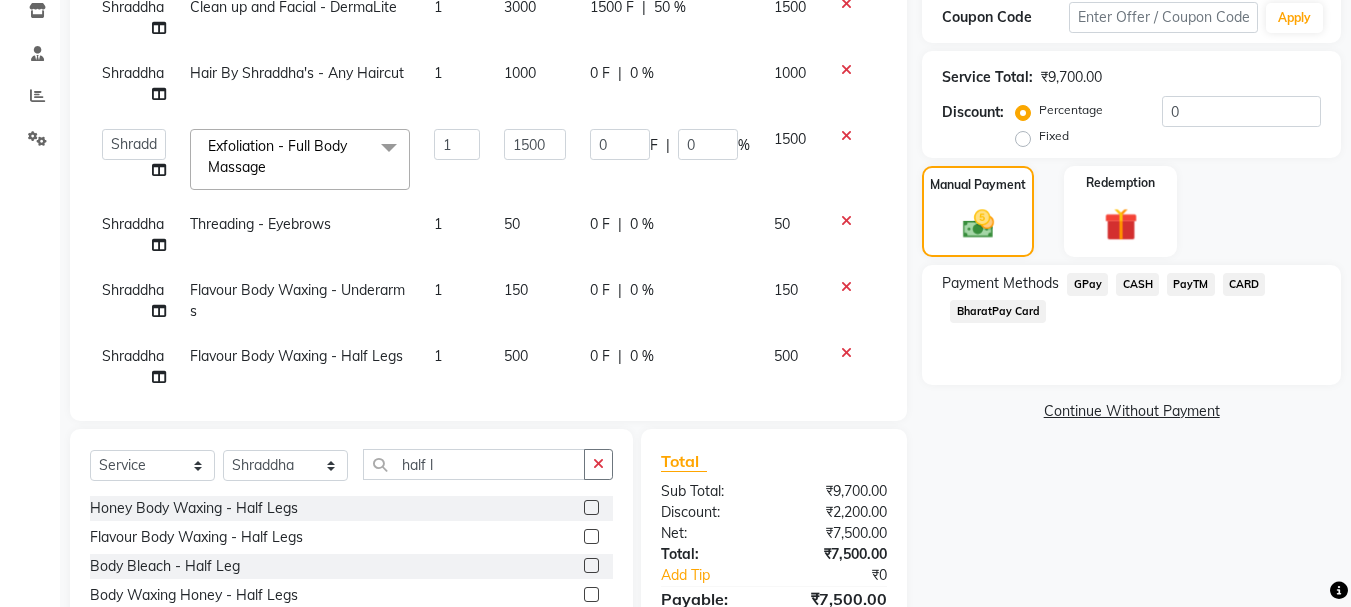 scroll, scrollTop: 94, scrollLeft: 0, axis: vertical 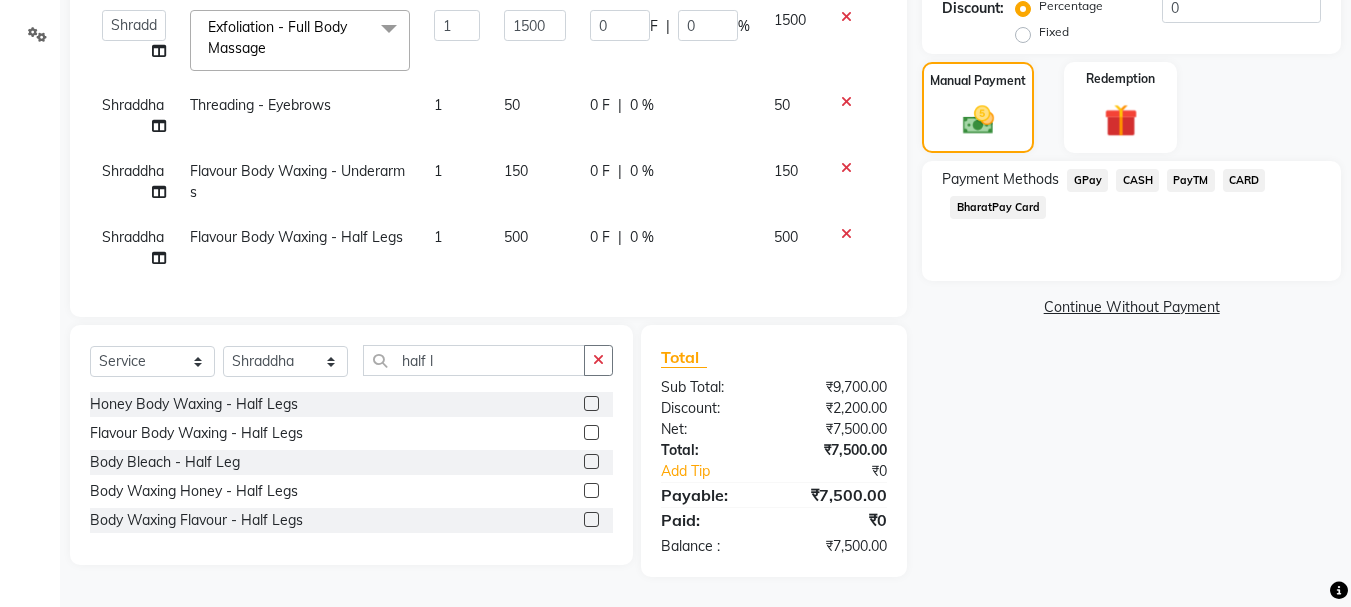 click on "GPay" 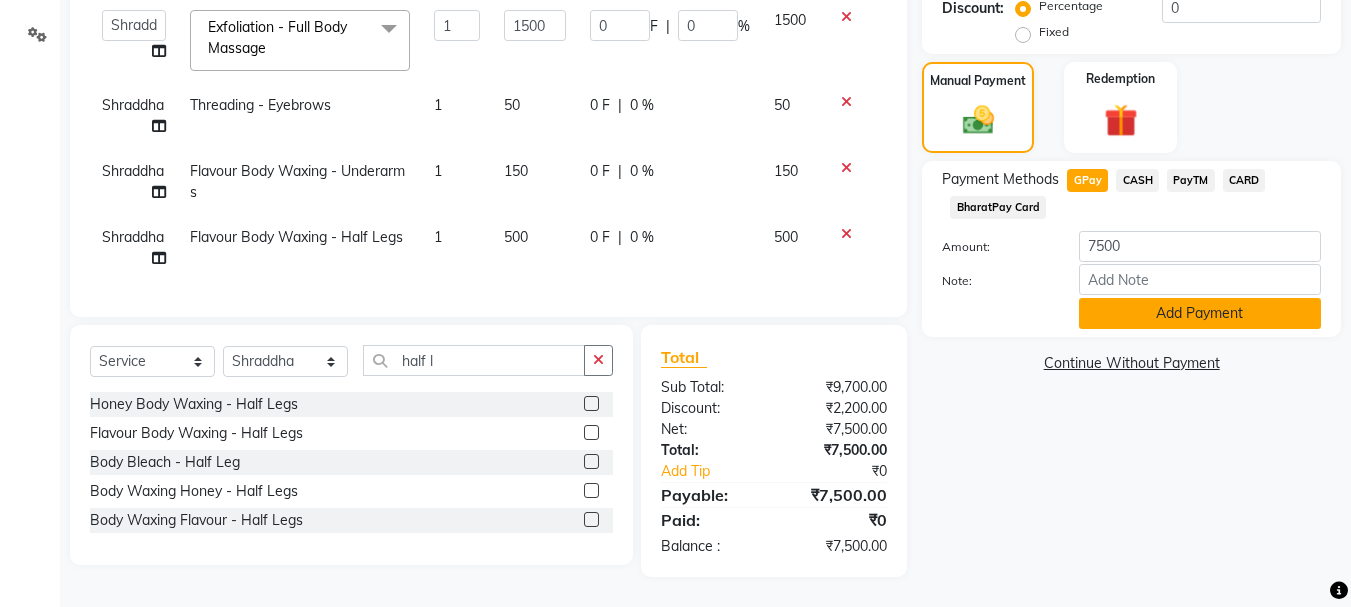 click on "Add Payment" 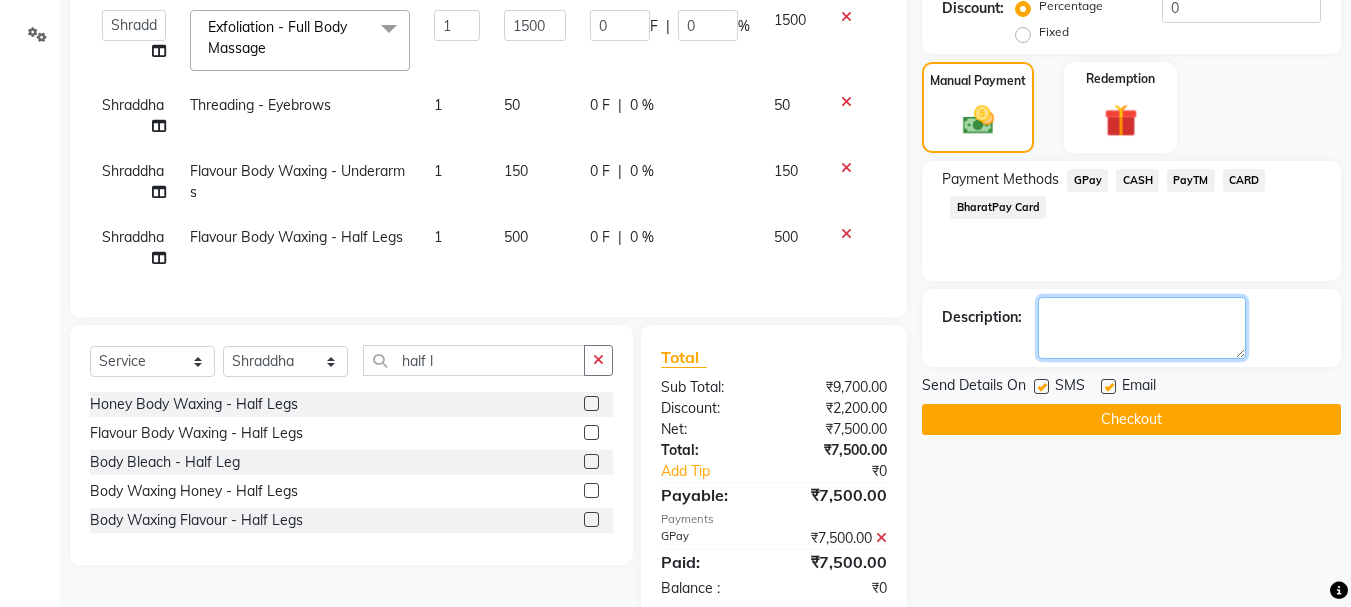 click 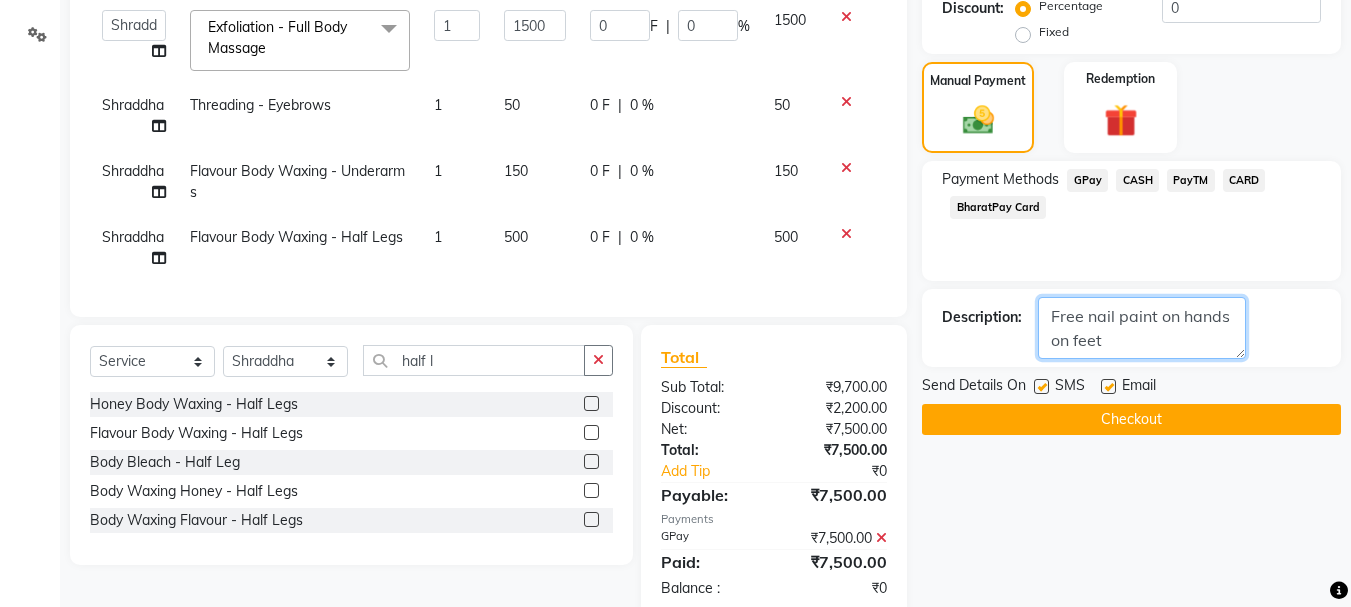 type on "Free nail paint on hands on feet" 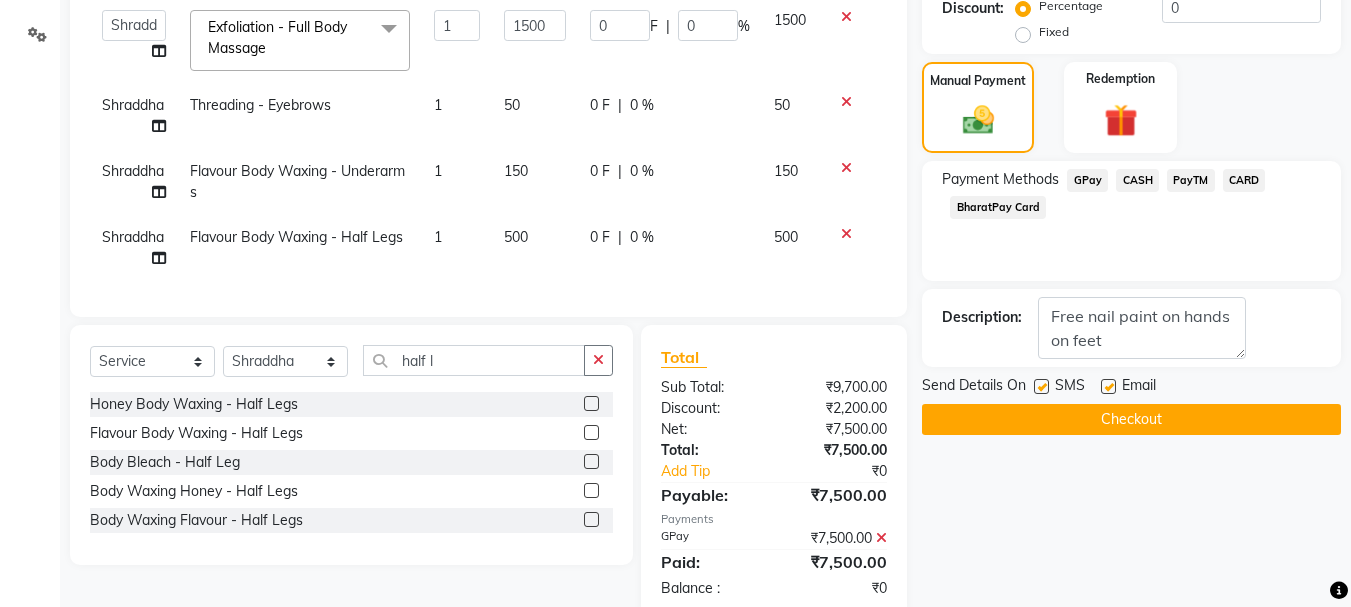 click on "Checkout" 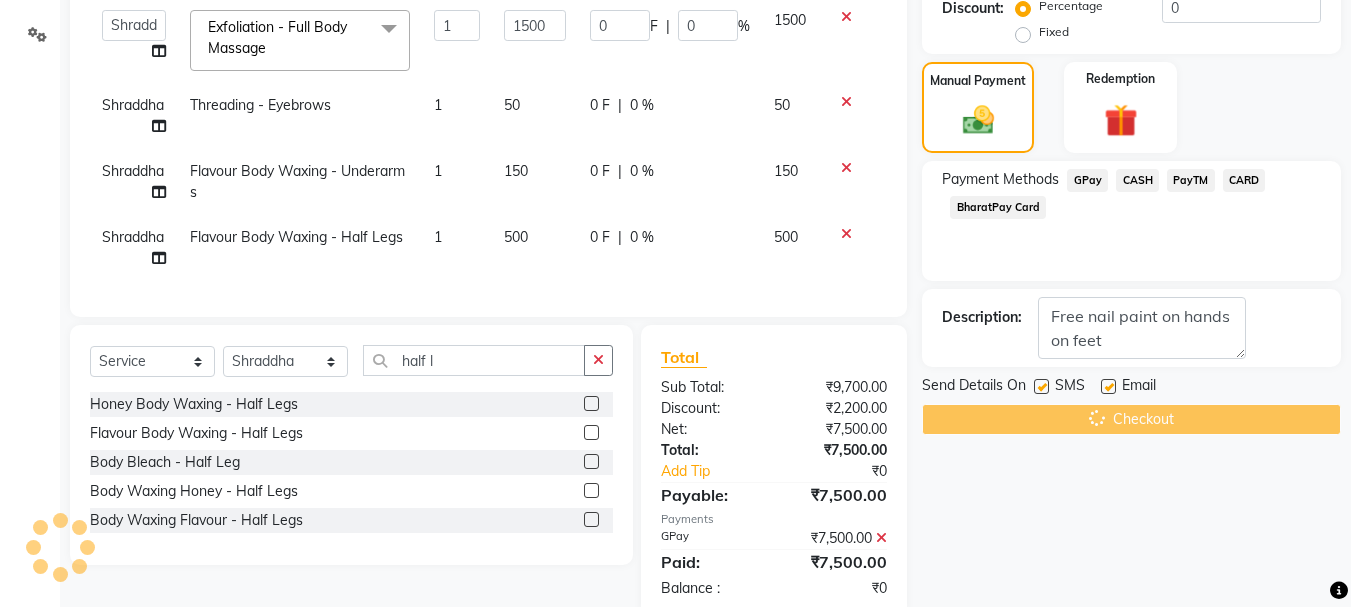 scroll, scrollTop: 493, scrollLeft: 0, axis: vertical 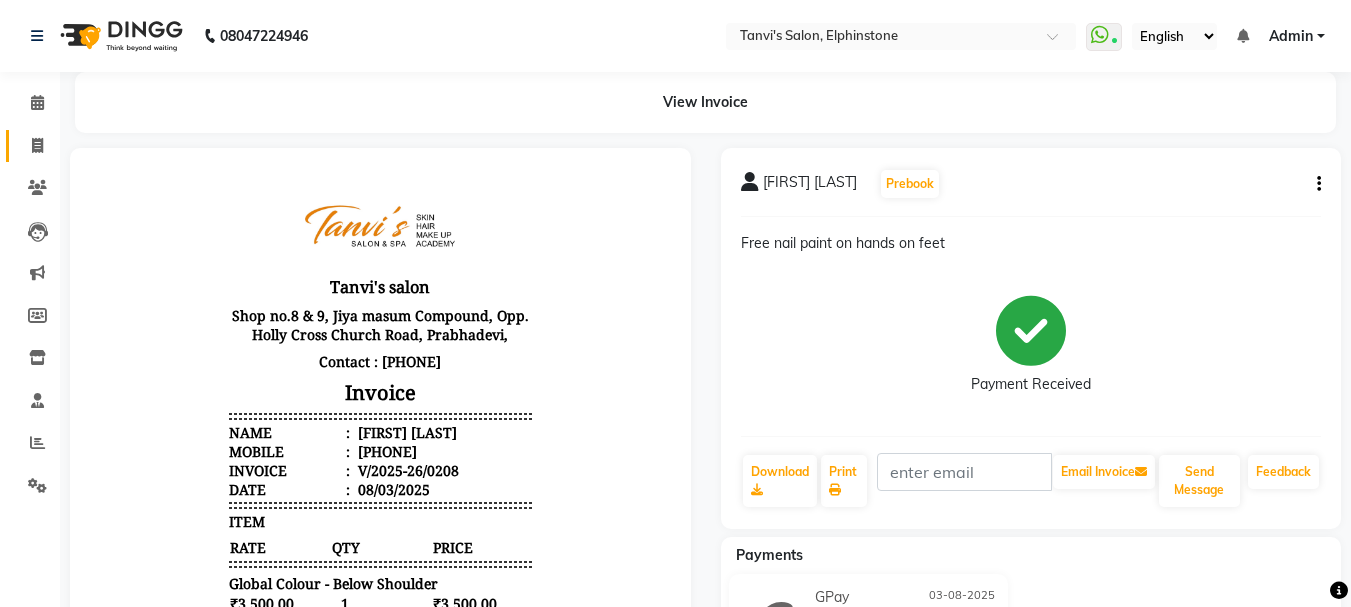 click on "Invoice" 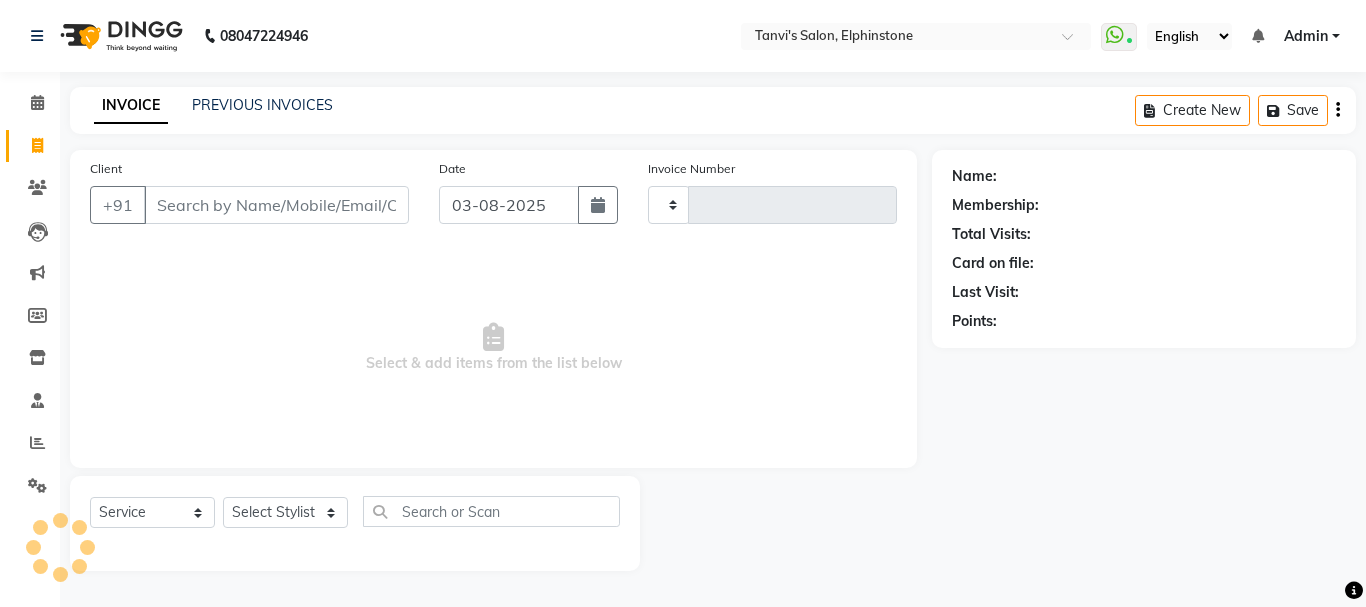 type on "0209" 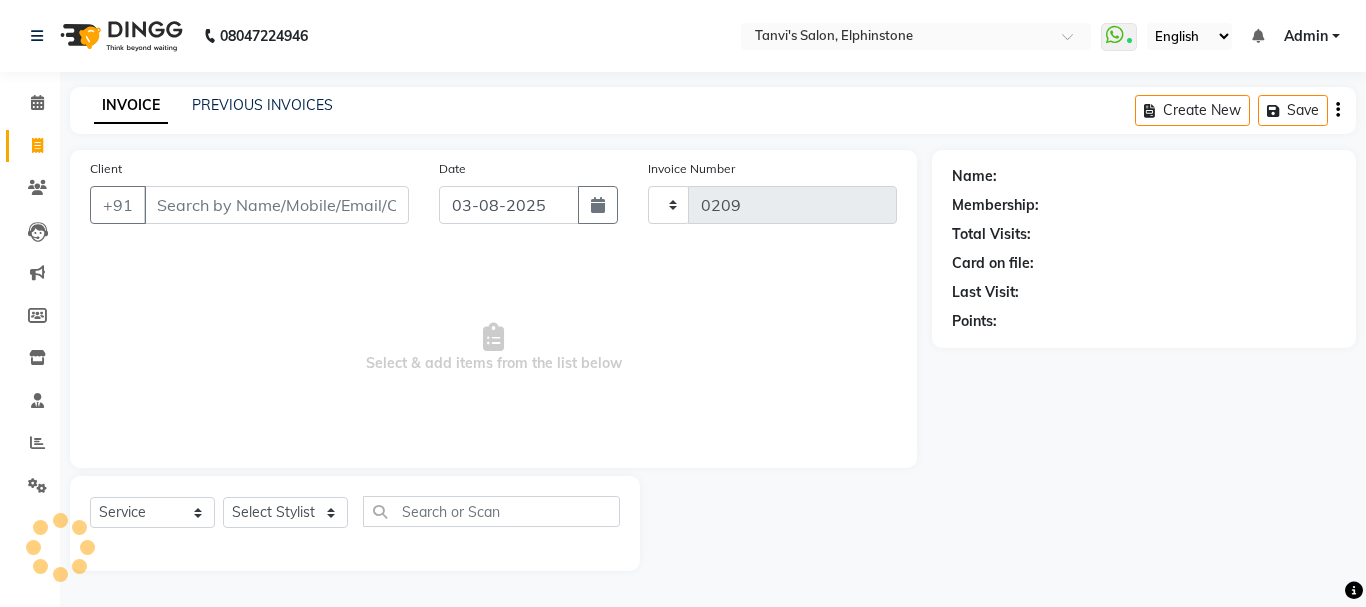 select on "716" 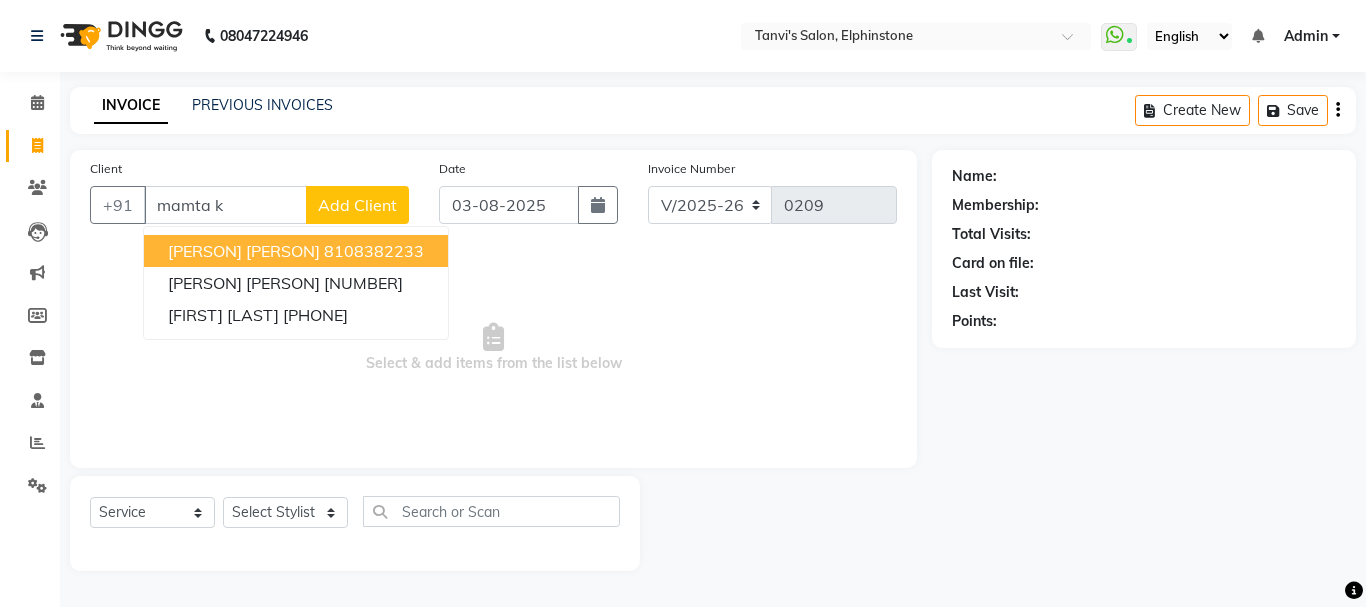 click on "8108382233" at bounding box center [374, 251] 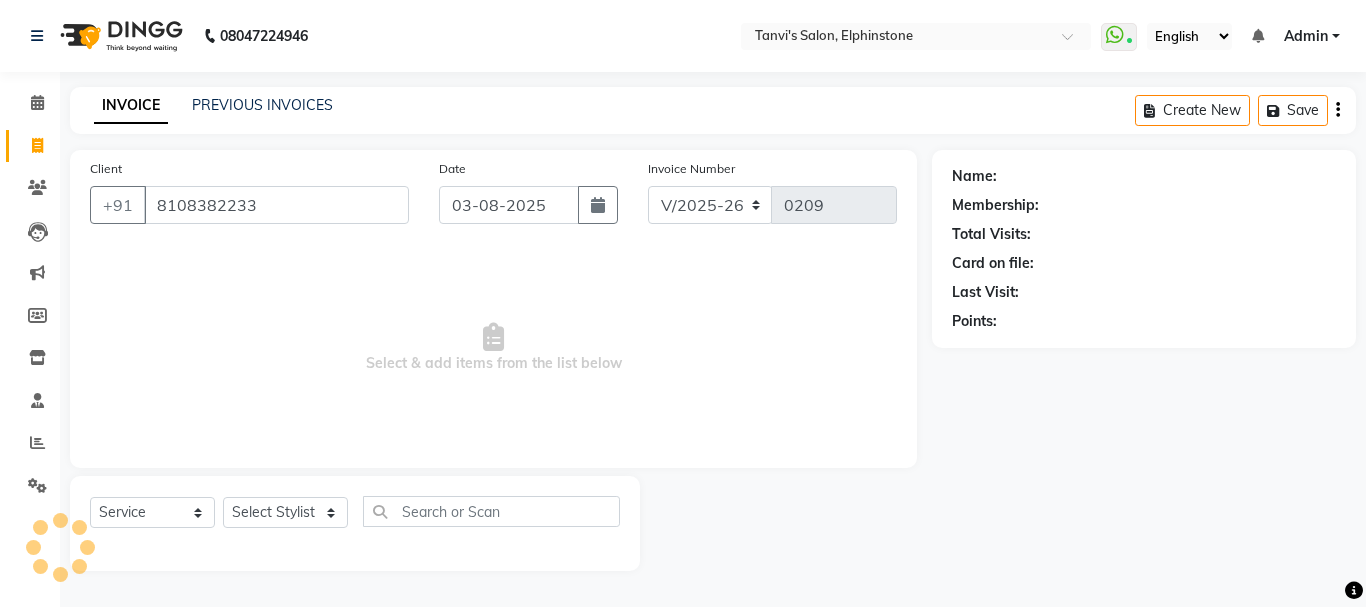 type on "8108382233" 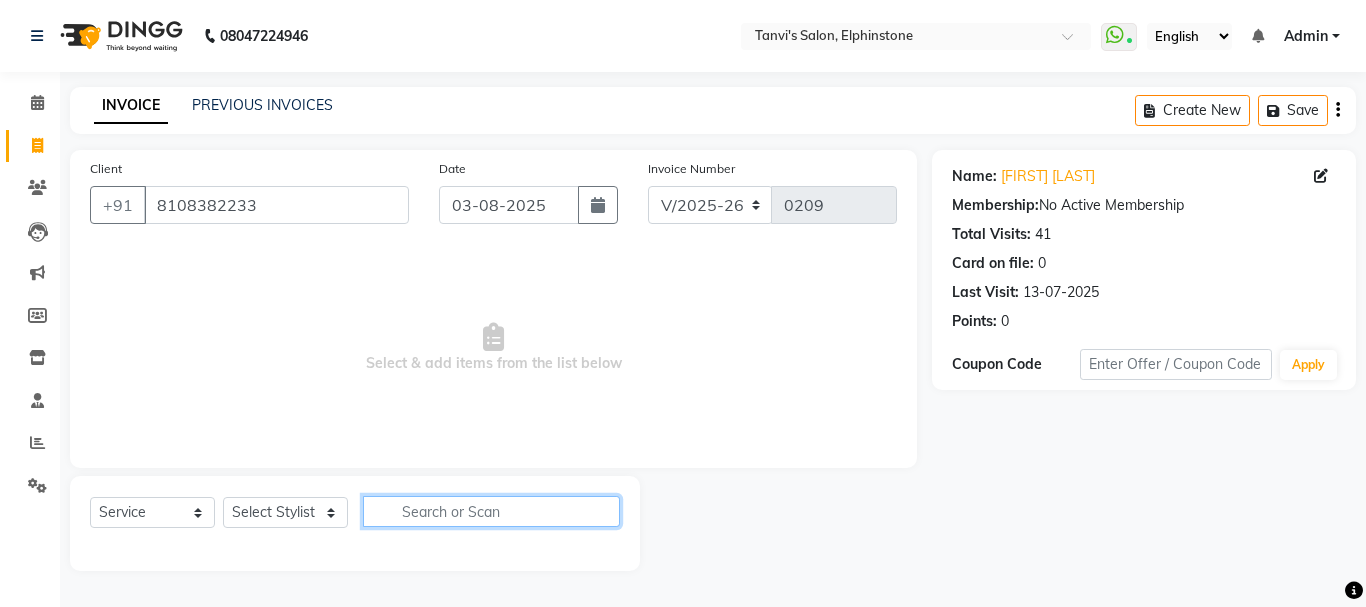 click 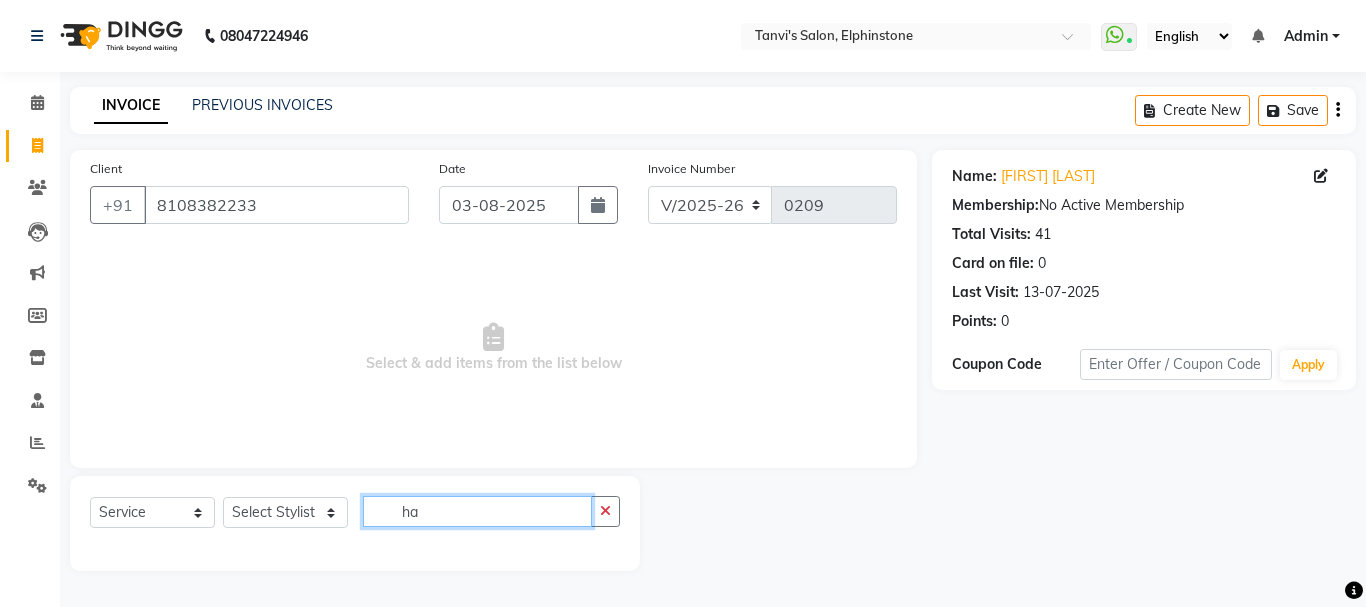 click on "ha" 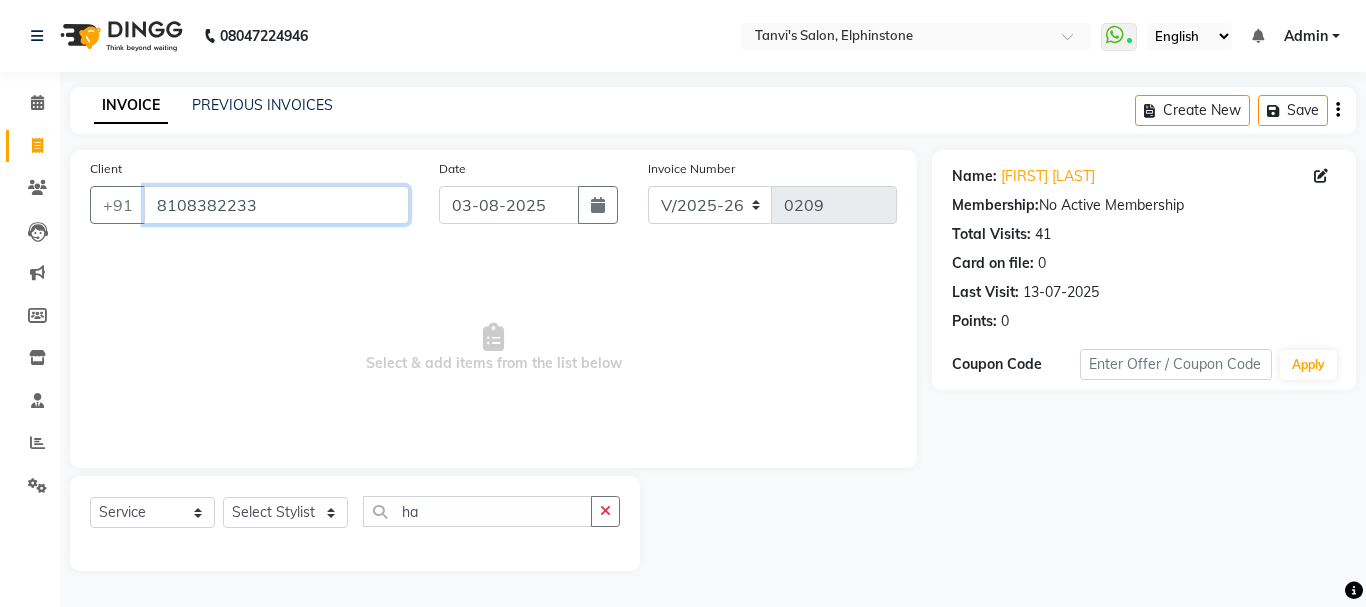 drag, startPoint x: 295, startPoint y: 209, endPoint x: 156, endPoint y: 207, distance: 139.01439 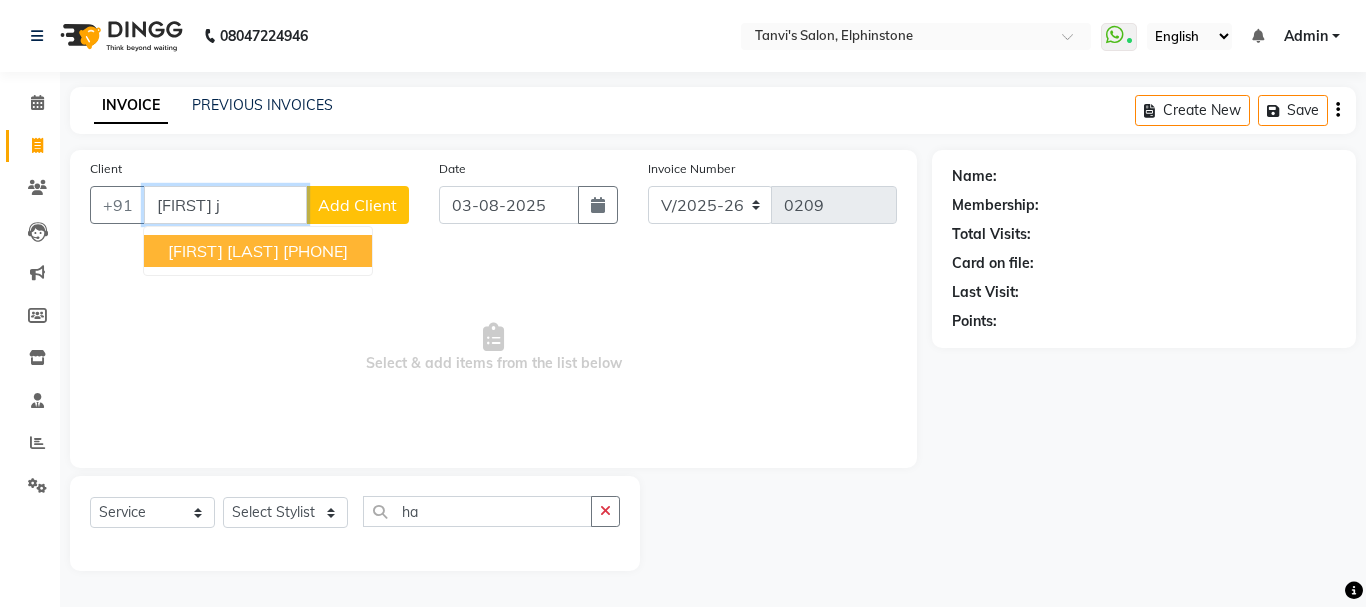 click on "Manali Joshi  7506149450" at bounding box center [258, 251] 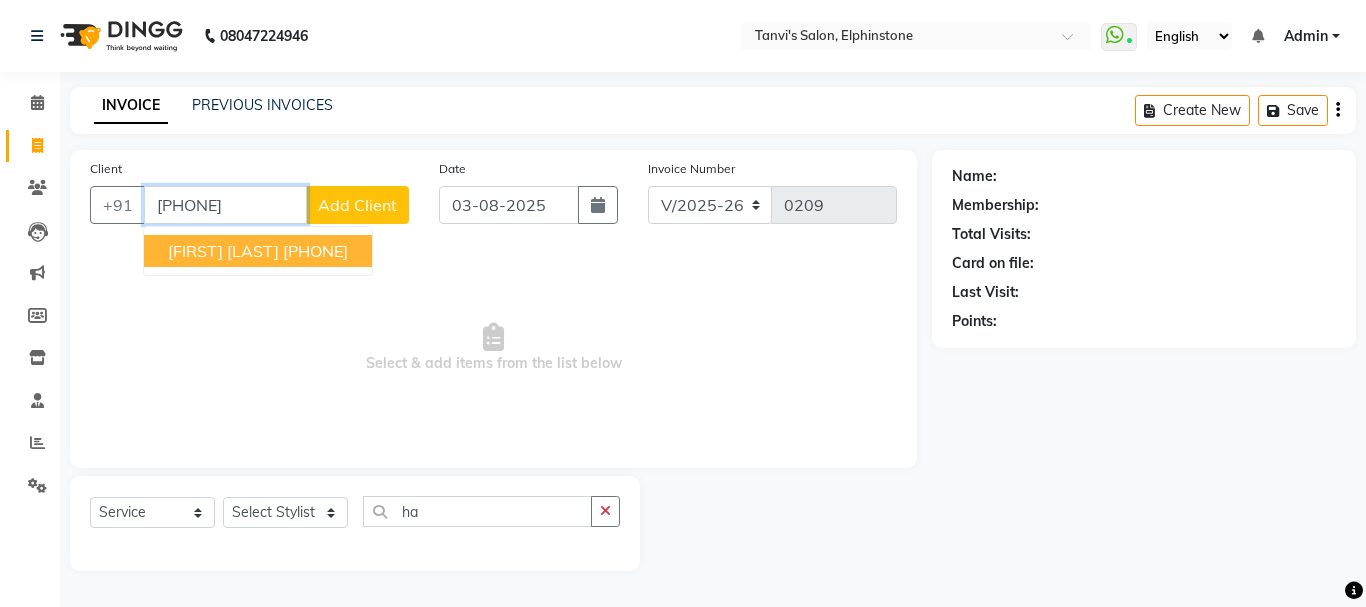 type on "7506149450" 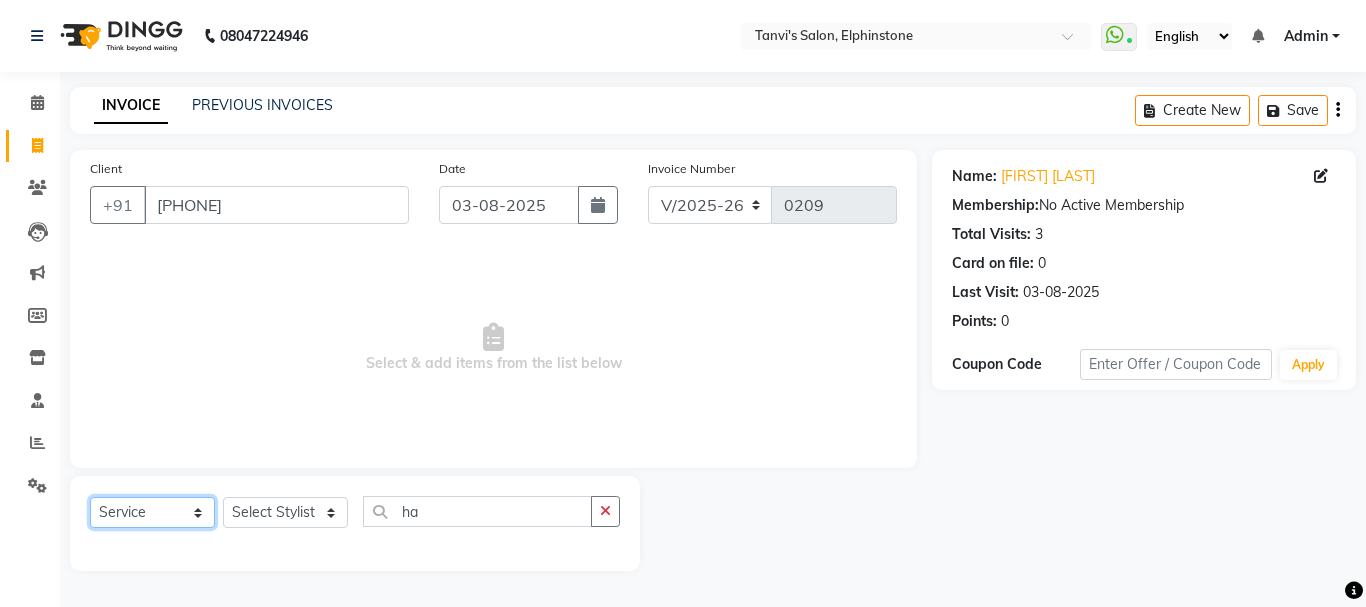 click on "Select  Service  Product  Membership  Package Voucher Prepaid Gift Card" 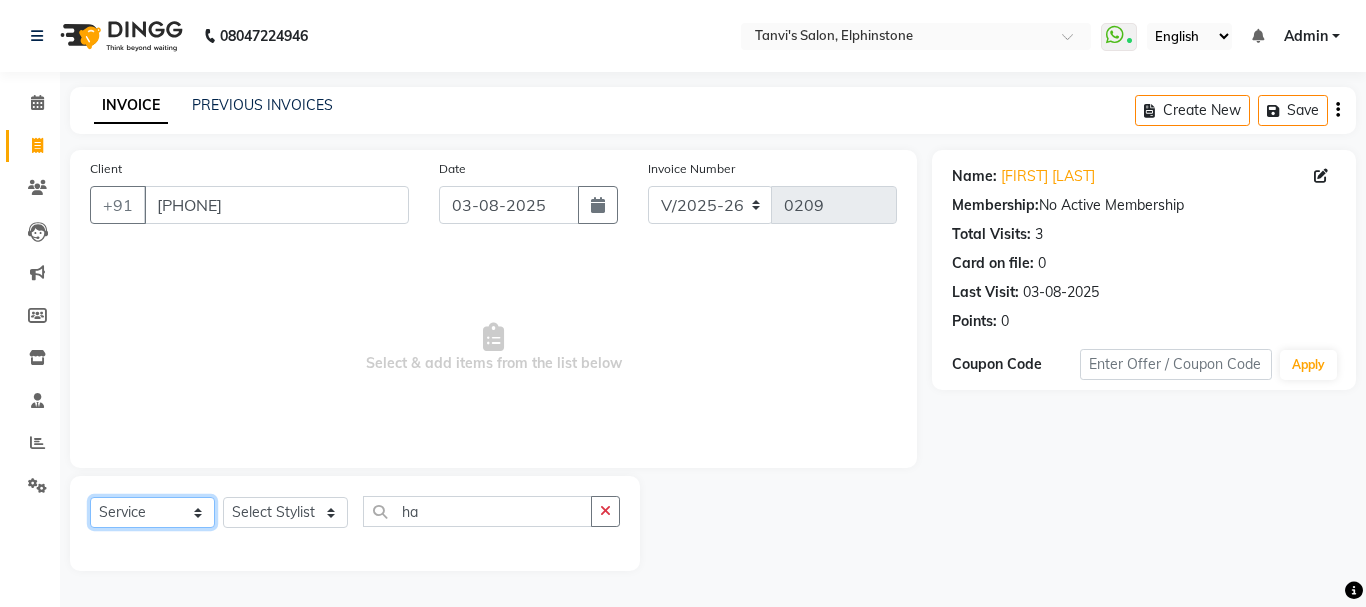 select on "product" 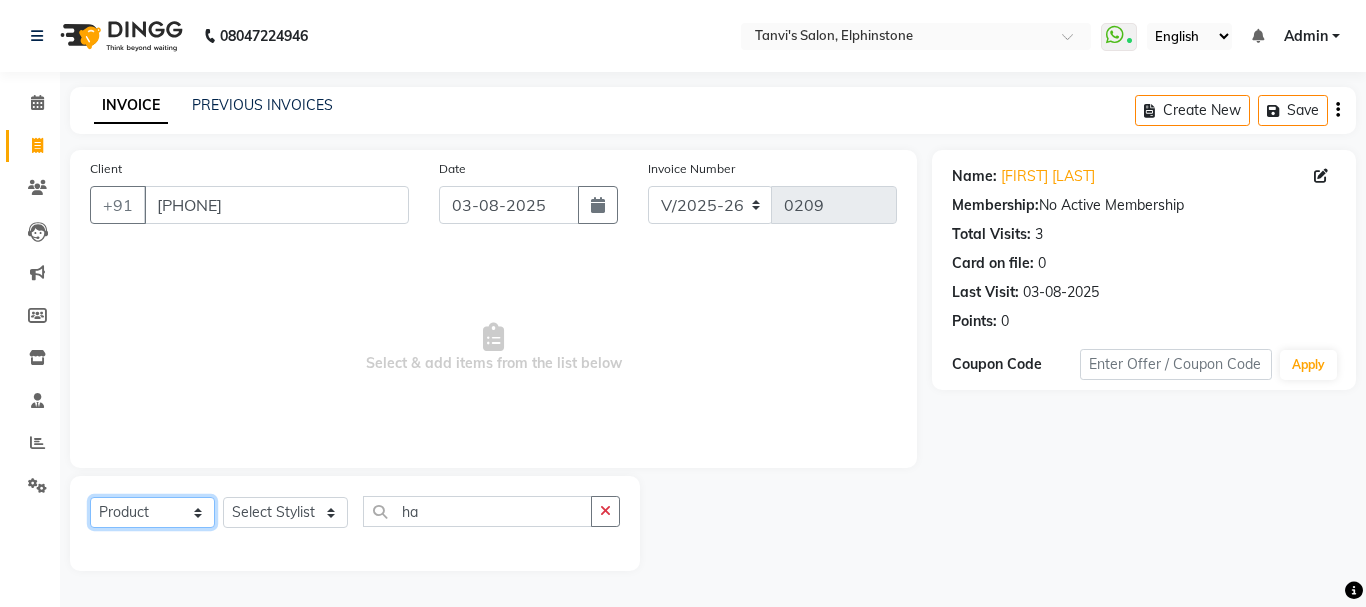 click on "Select  Service  Product  Membership  Package Voucher Prepaid Gift Card" 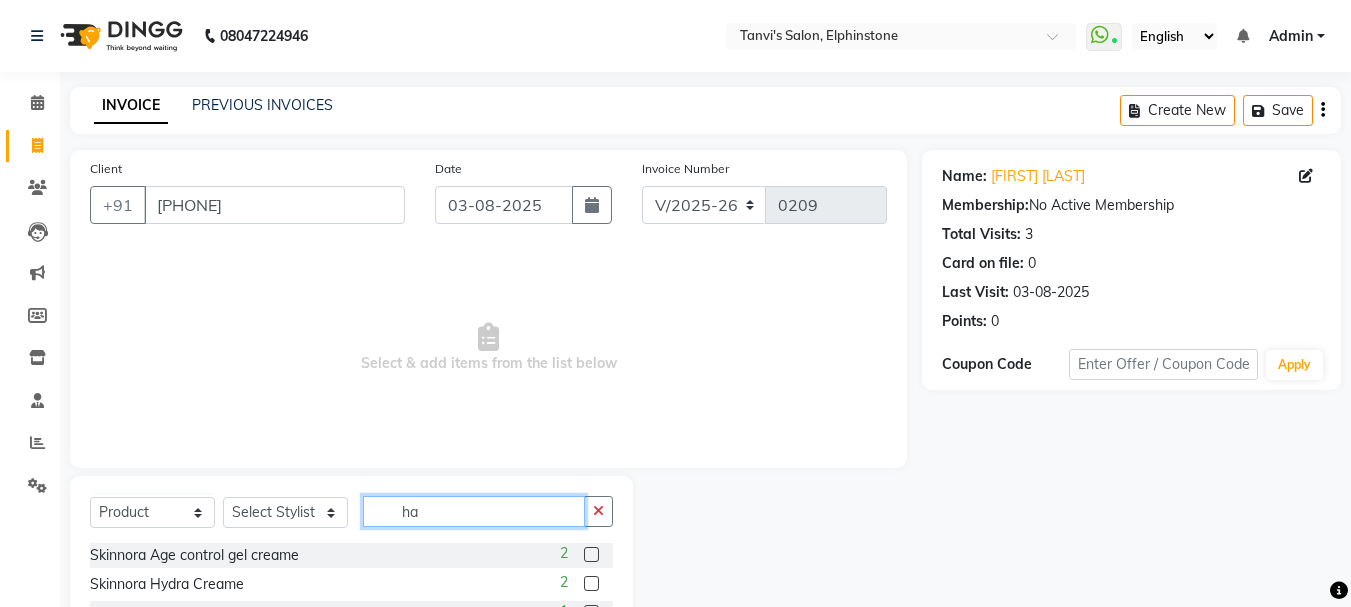 drag, startPoint x: 431, startPoint y: 503, endPoint x: 384, endPoint y: 503, distance: 47 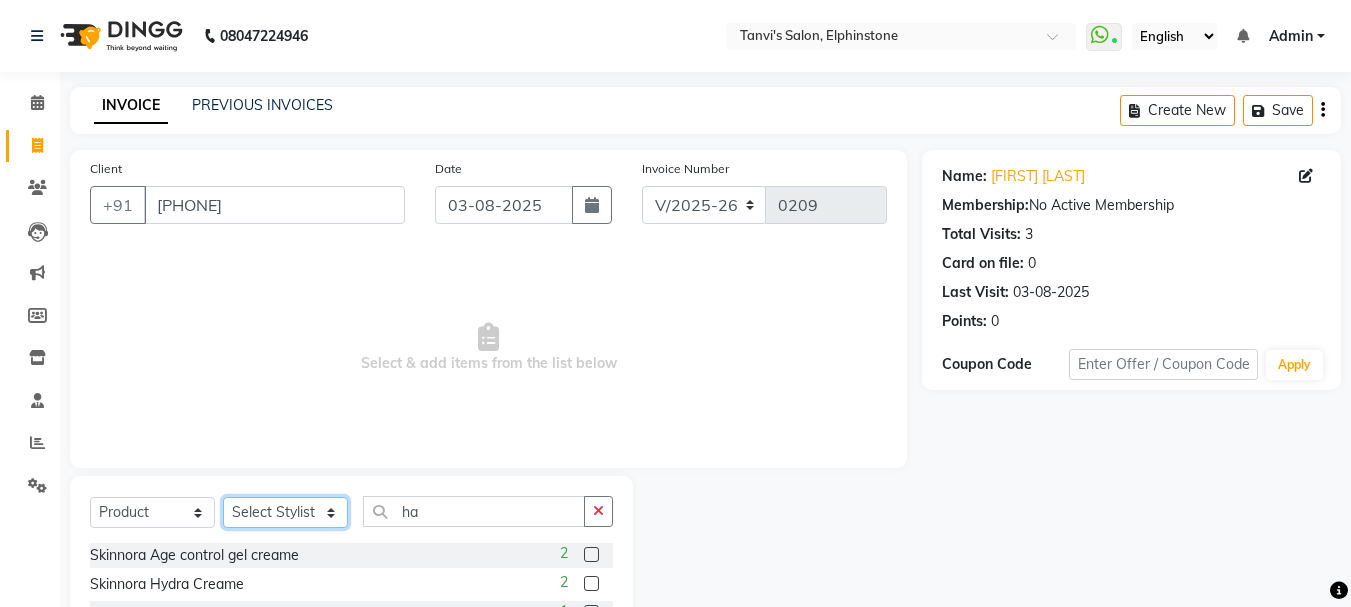 click on "Select Stylist Arpita Singh Chan Sayali Sakpal  Shraddha Tanvi Tanvi Masurkar" 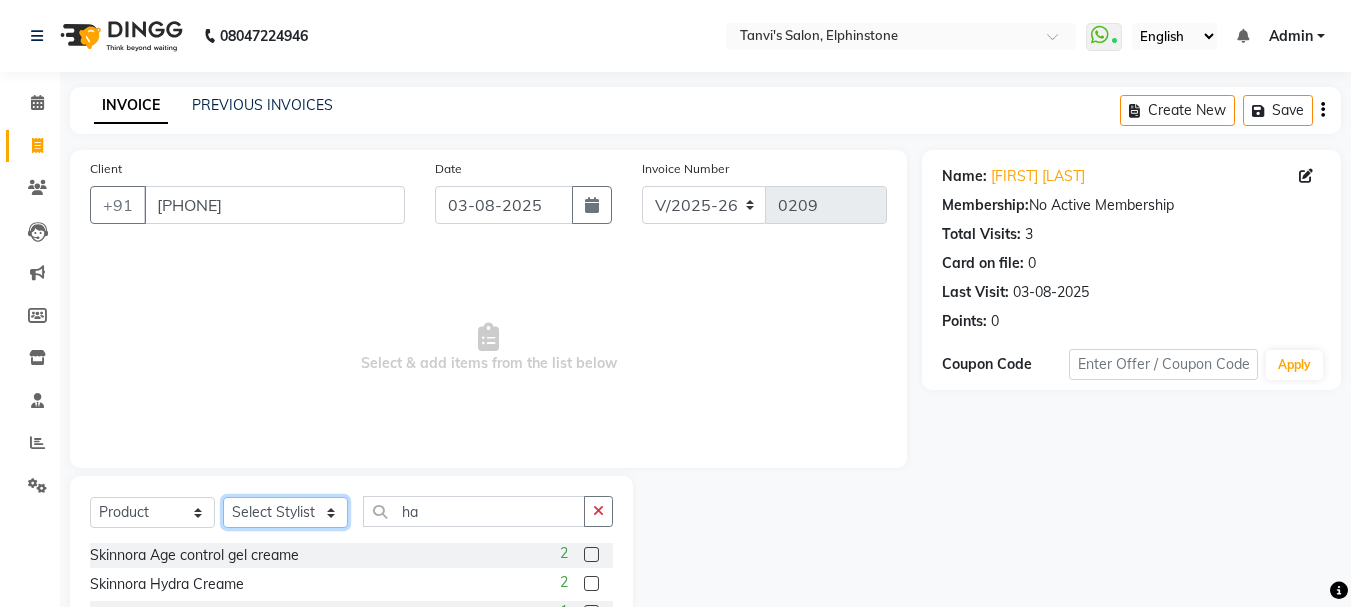 select on "10918" 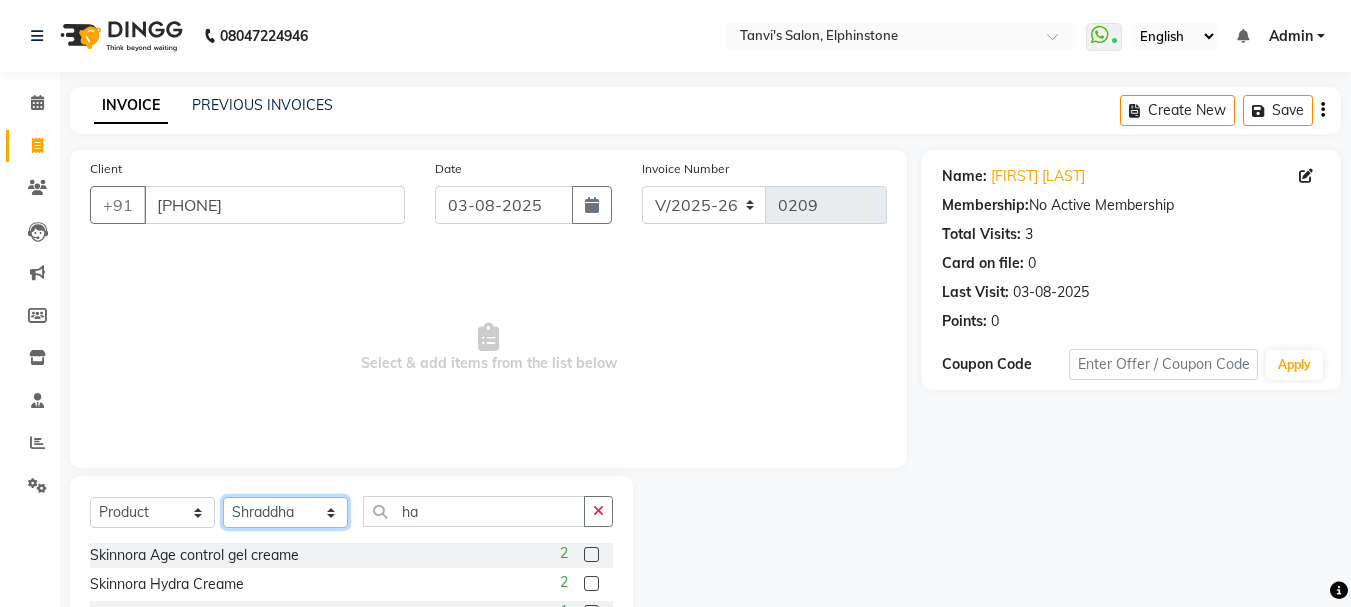click on "Select Stylist Arpita Singh Chan Sayali Sakpal  Shraddha Tanvi Tanvi Masurkar" 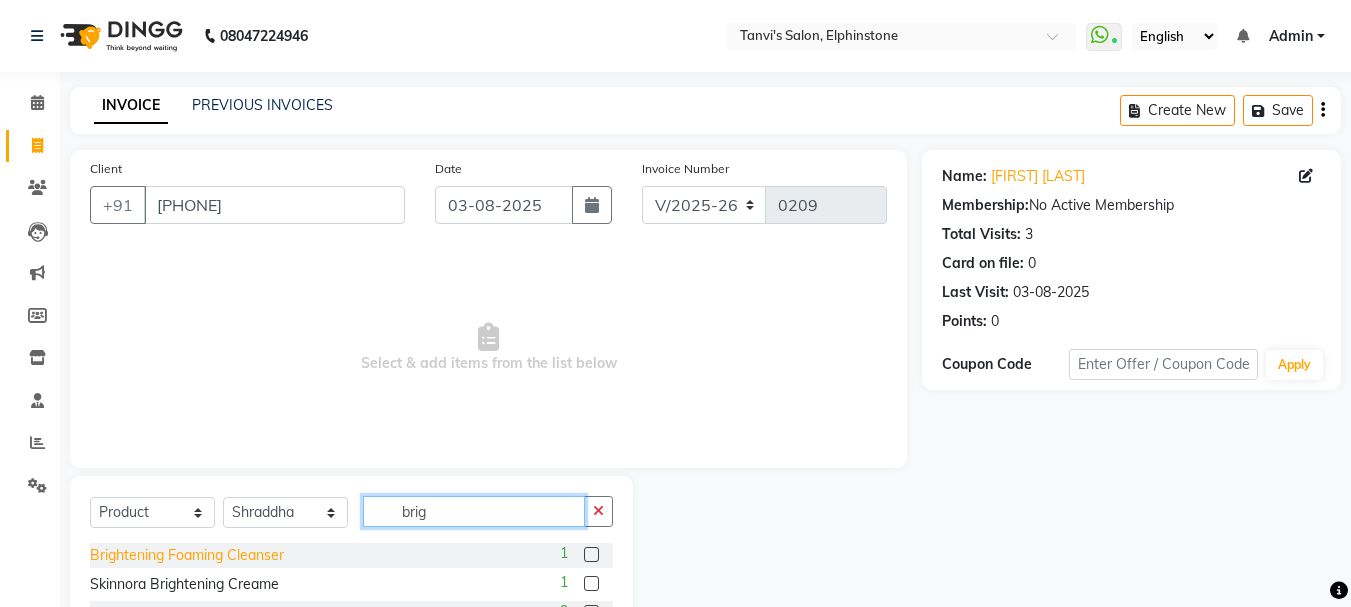 type on "brig" 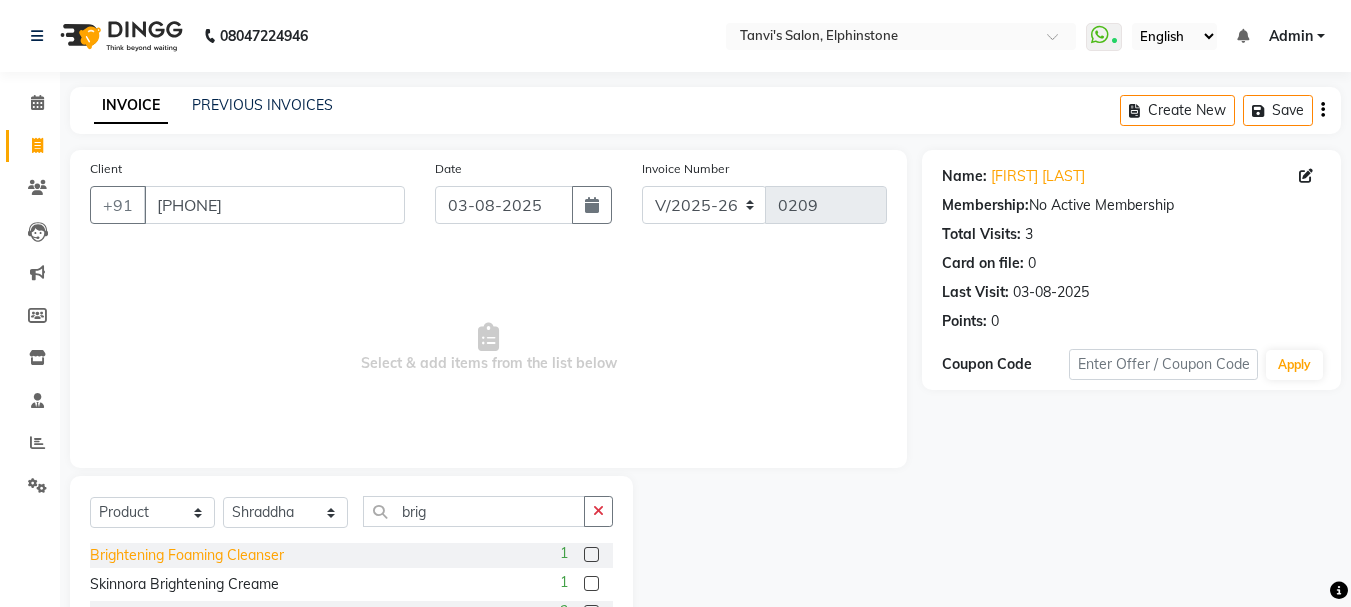 click on "Brightening Foaming Cleanser" 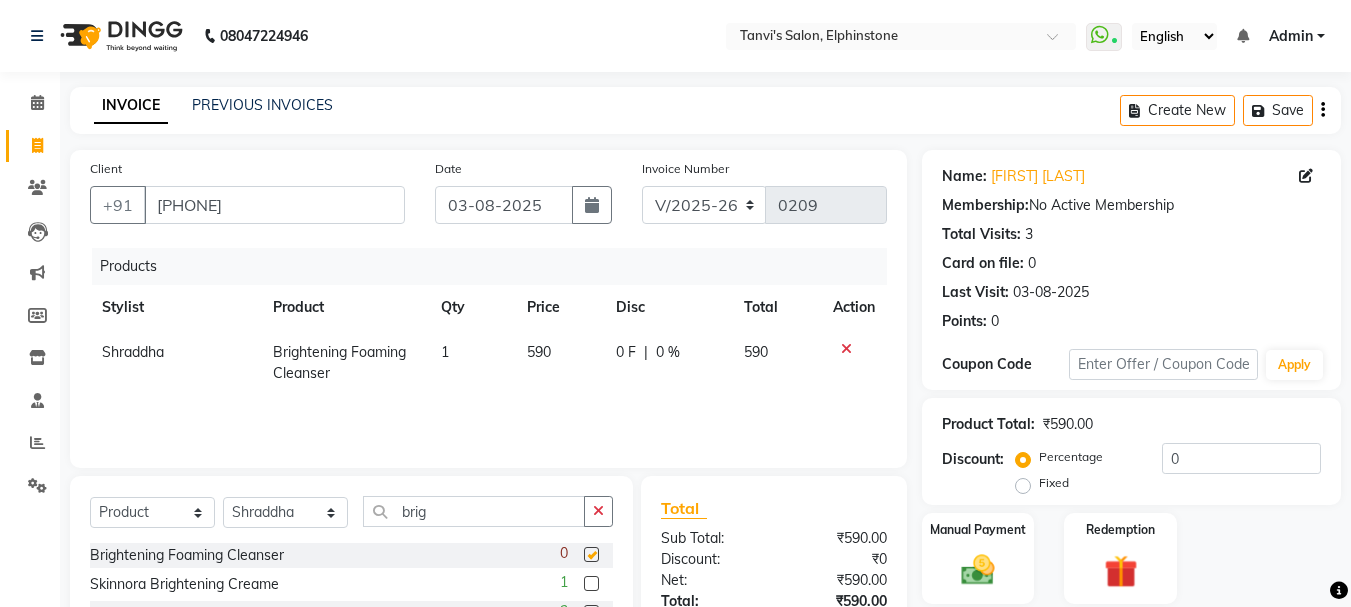 checkbox on "false" 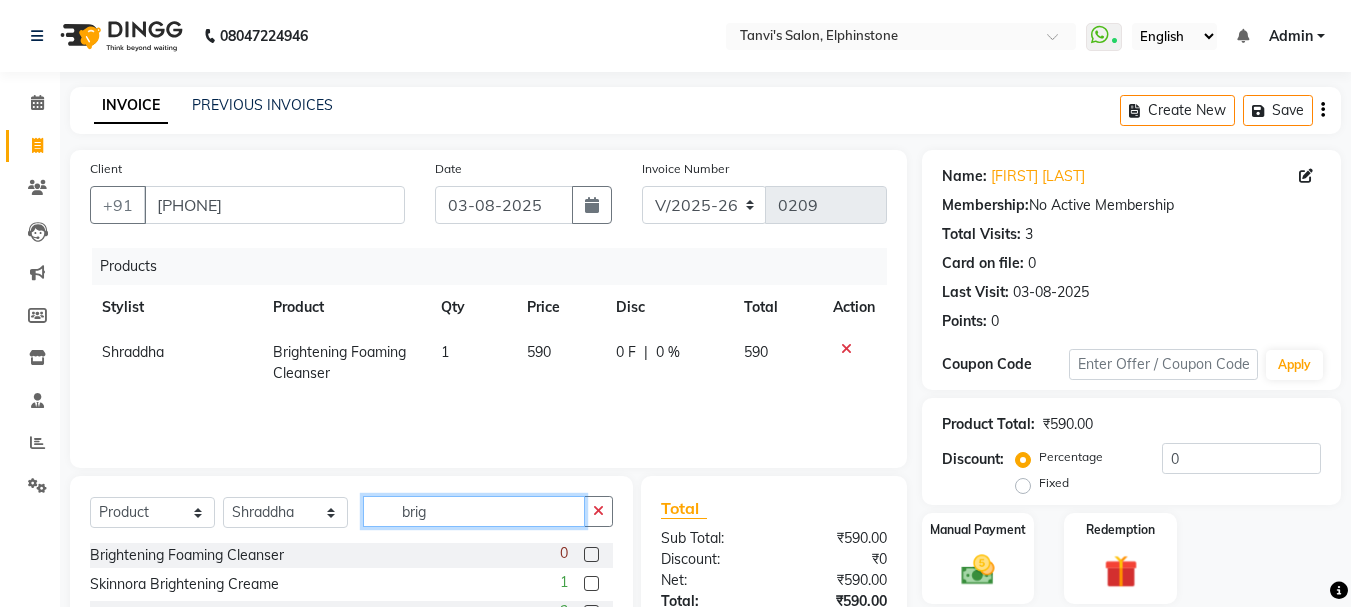 drag, startPoint x: 461, startPoint y: 507, endPoint x: 381, endPoint y: 511, distance: 80.09994 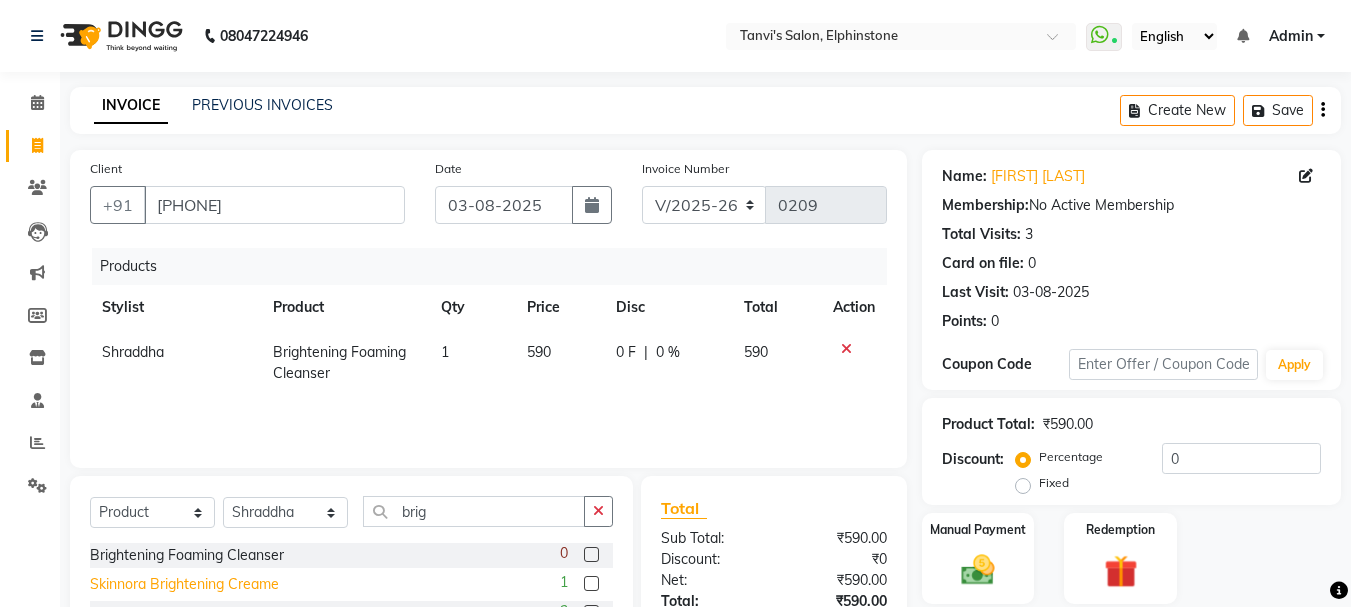 click on "Skinnora Brightening Creame" 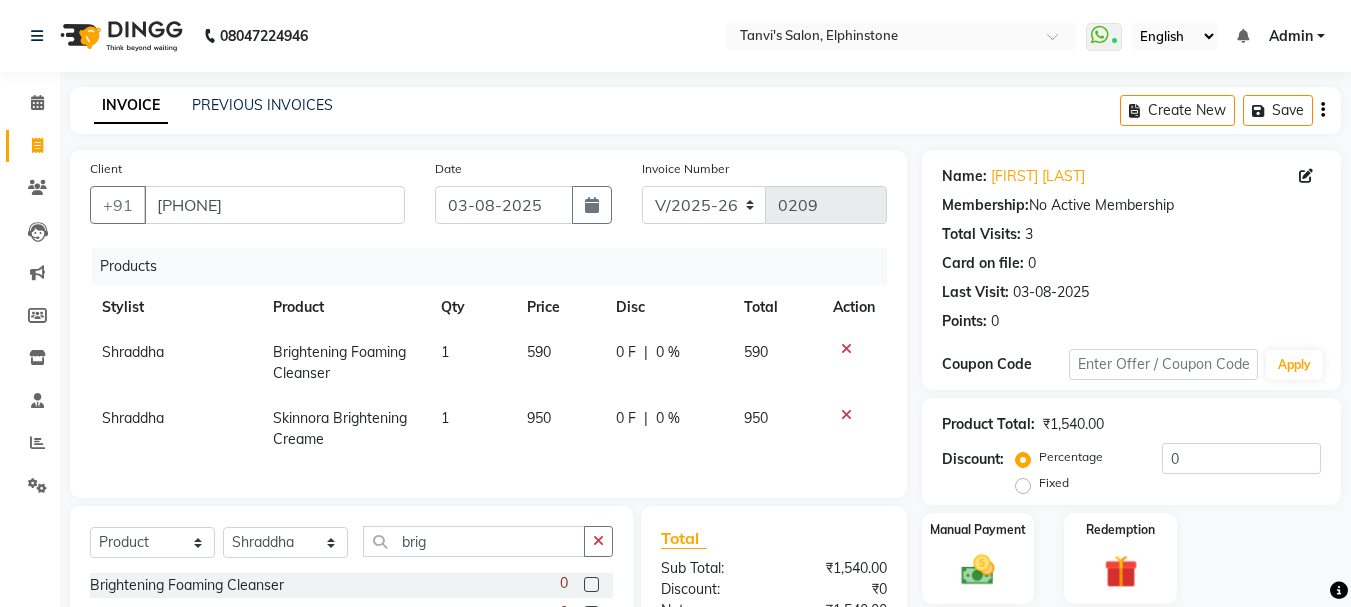 checkbox on "false" 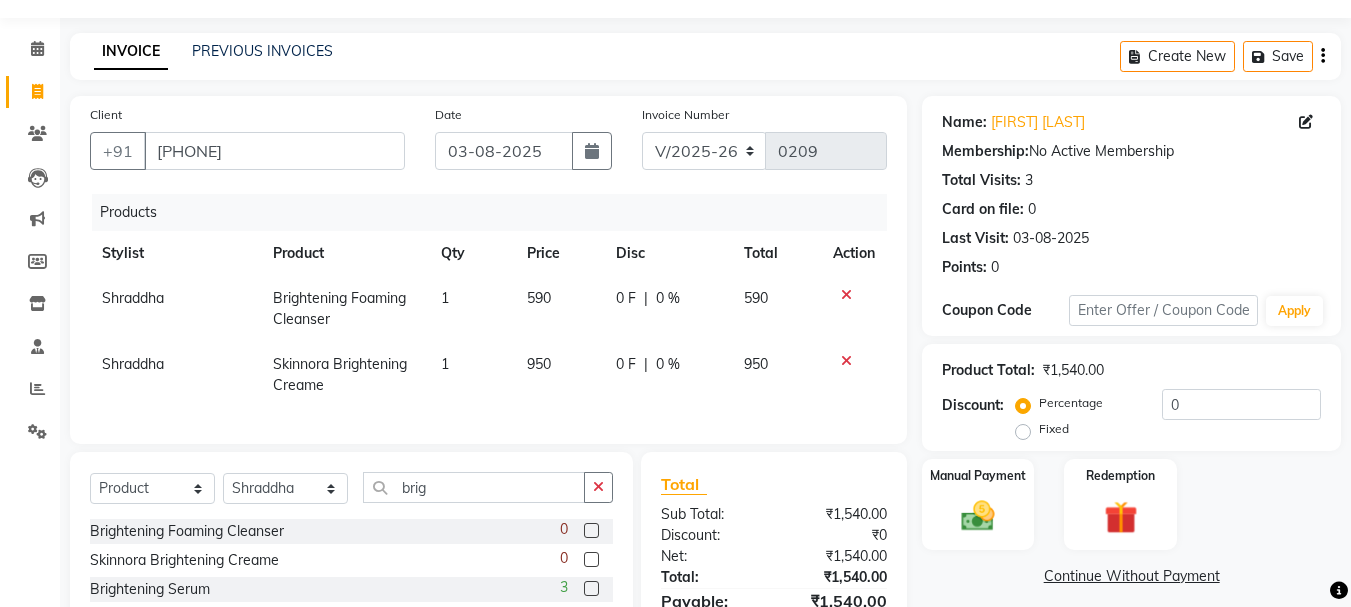 scroll, scrollTop: 100, scrollLeft: 0, axis: vertical 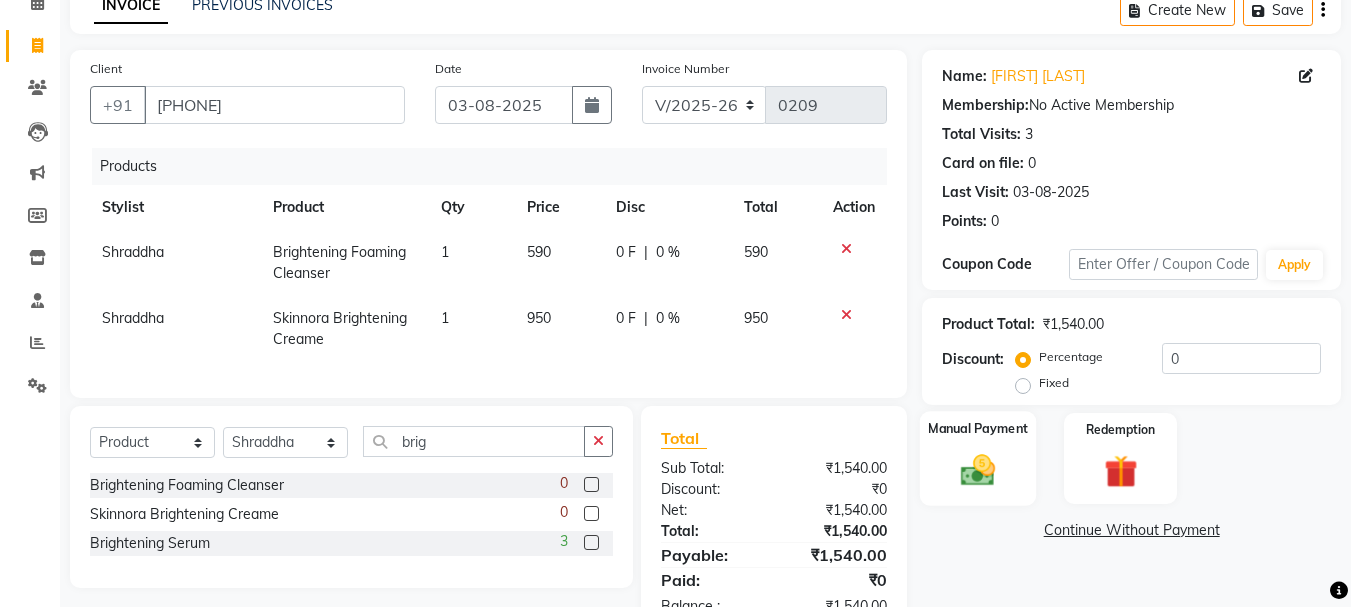click on "Manual Payment" 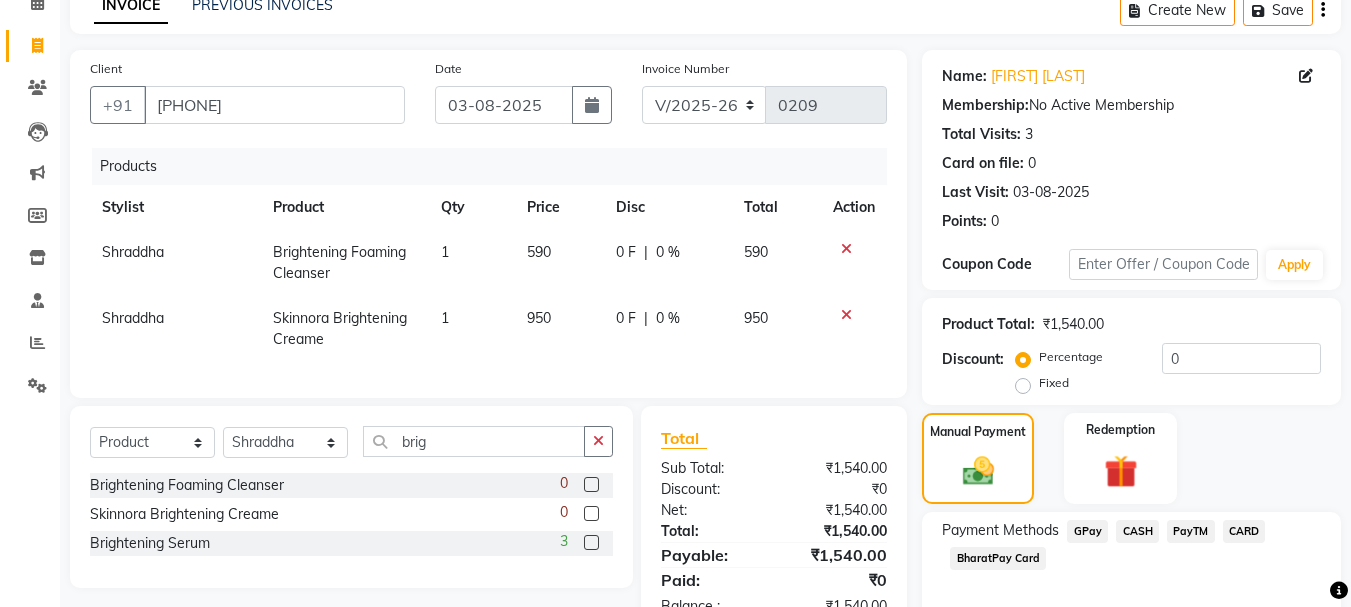click on "GPay" 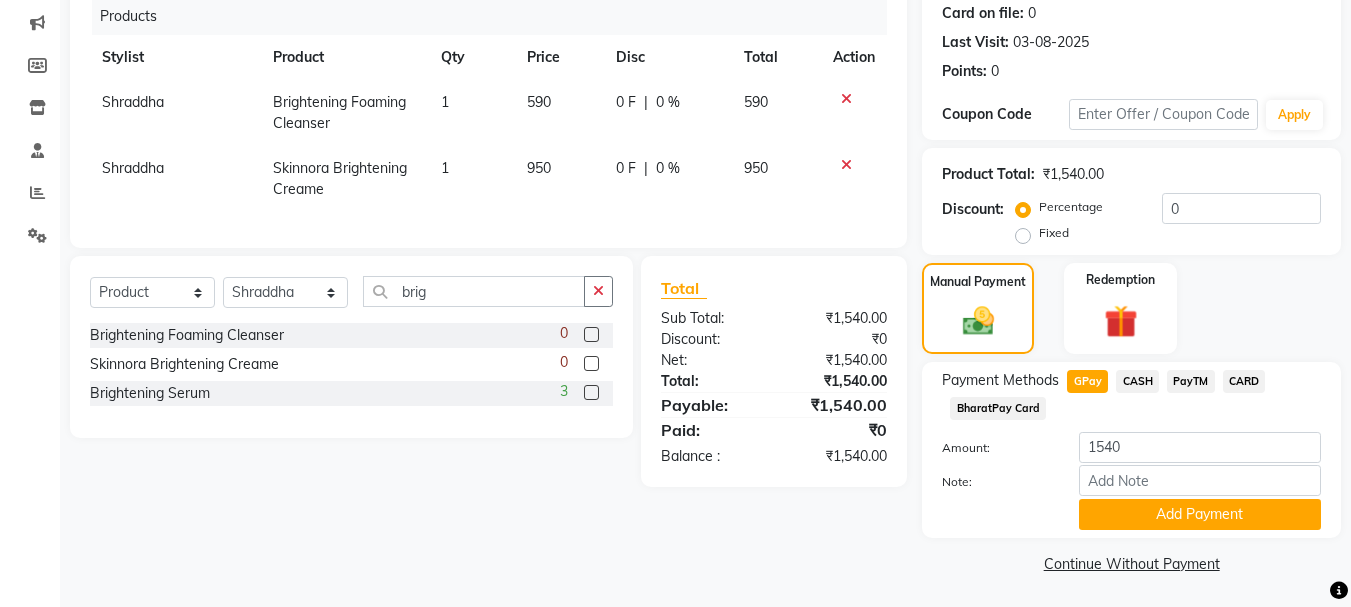 scroll, scrollTop: 252, scrollLeft: 0, axis: vertical 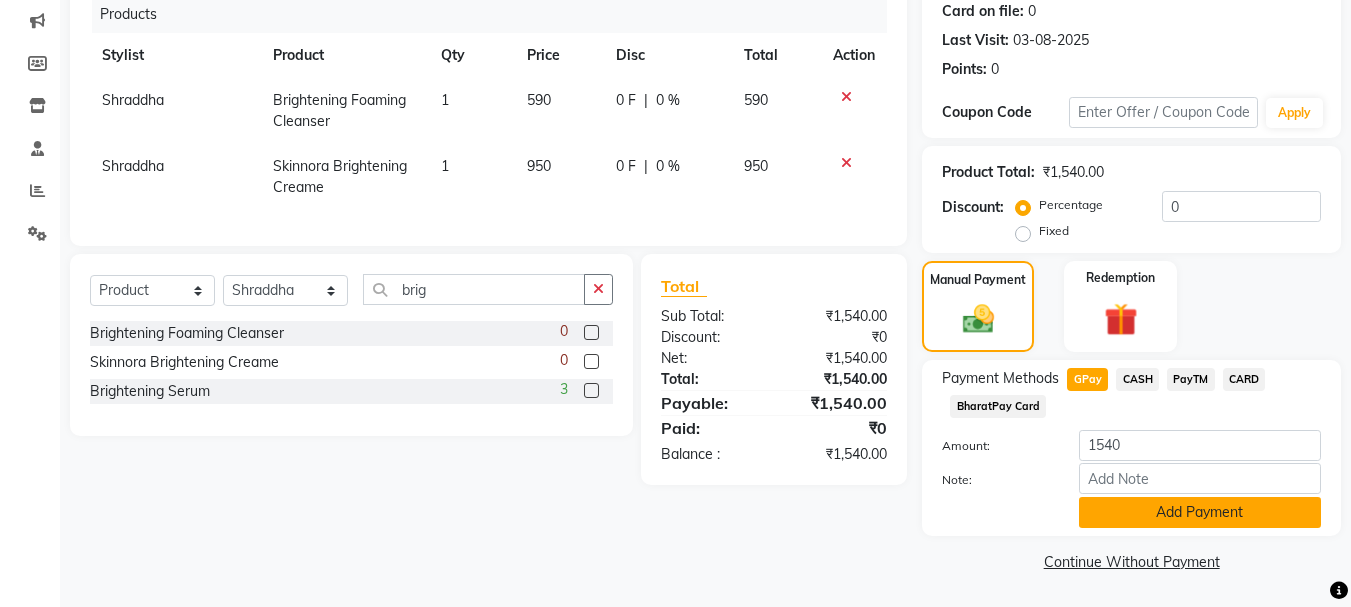click on "Add Payment" 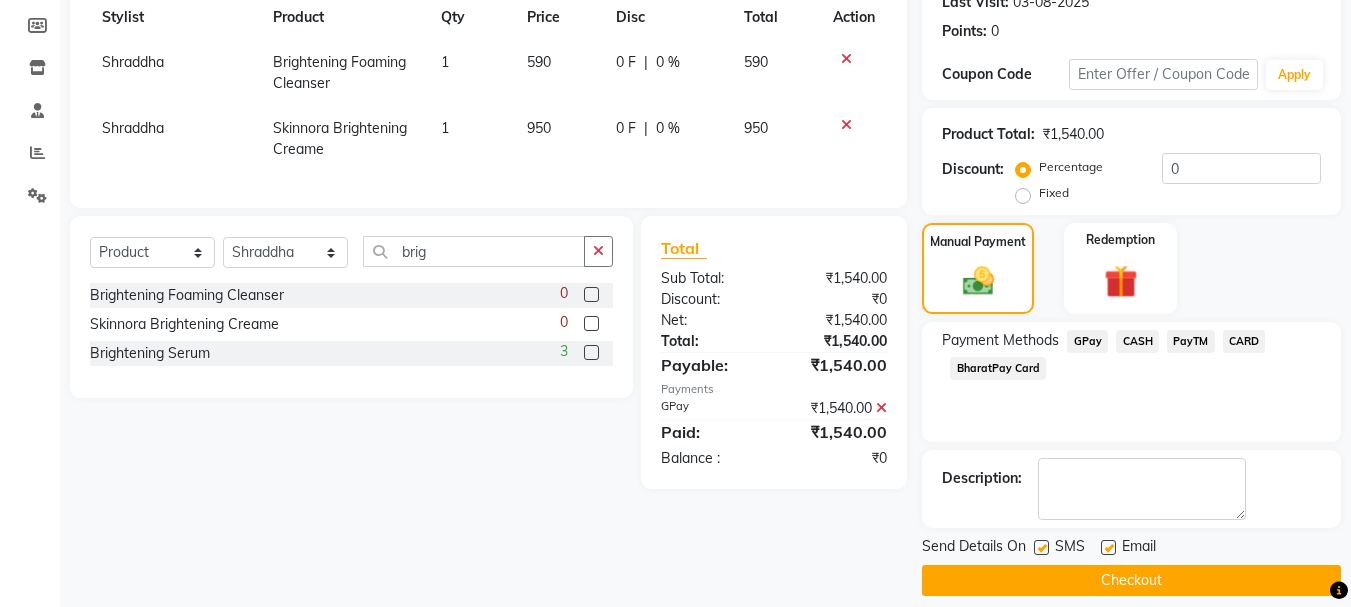 scroll, scrollTop: 309, scrollLeft: 0, axis: vertical 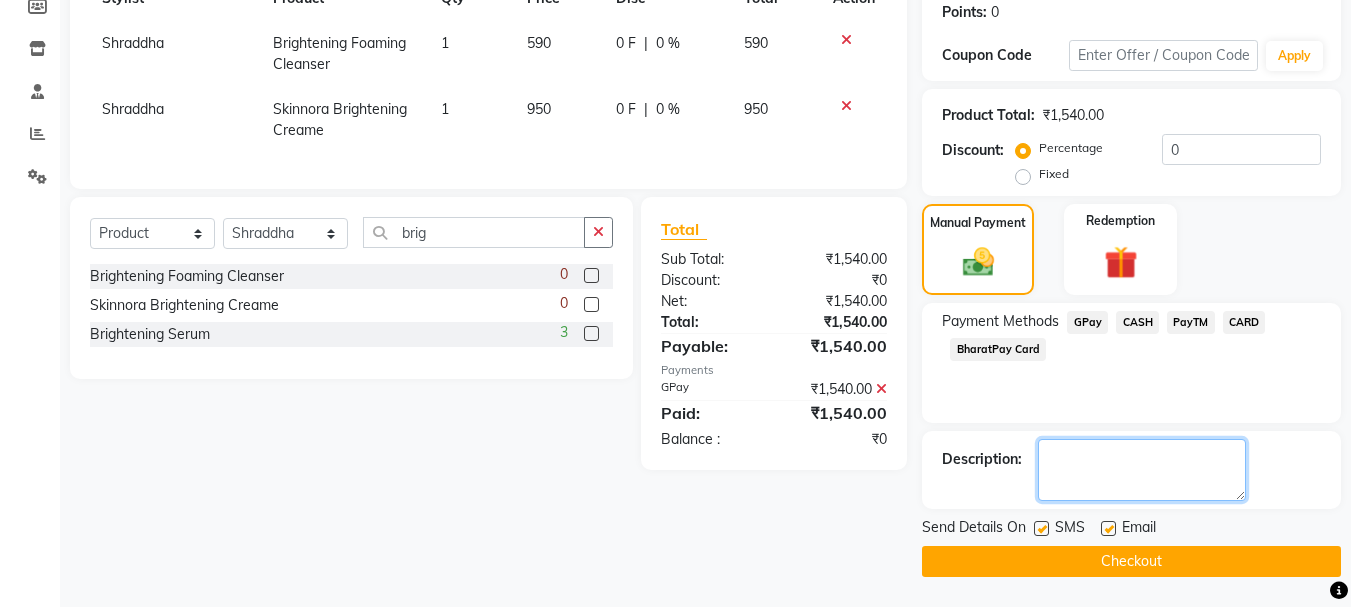 click 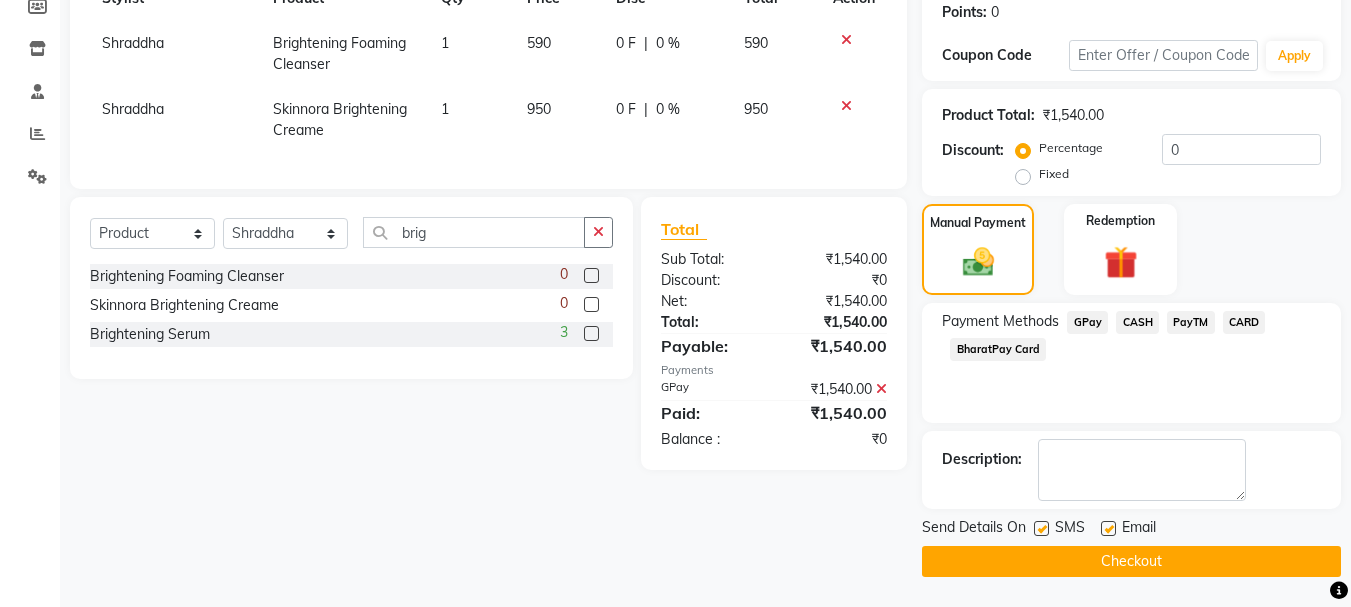 click on "Checkout" 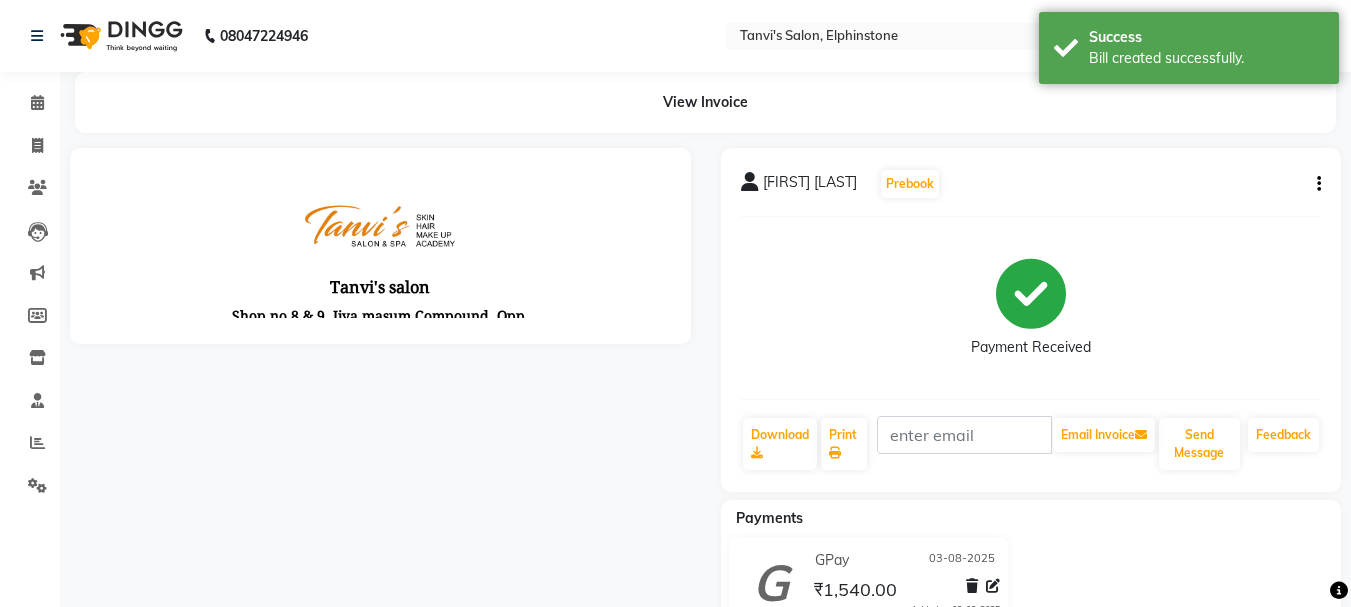scroll, scrollTop: 0, scrollLeft: 0, axis: both 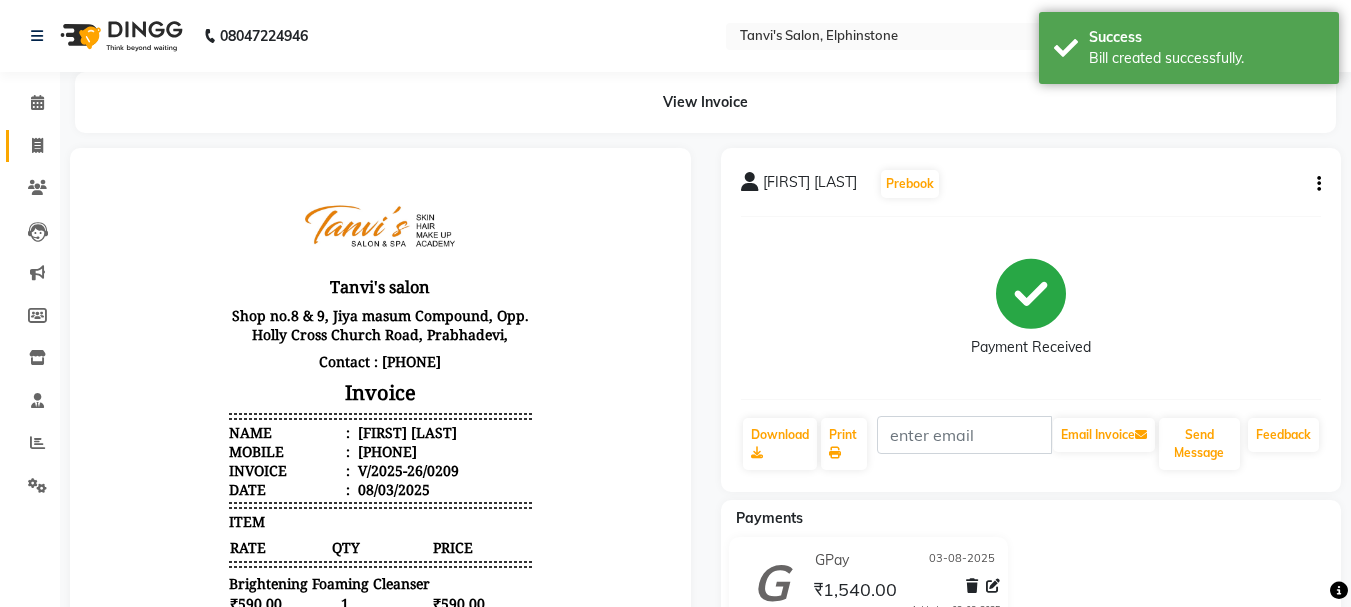 click on "Invoice" 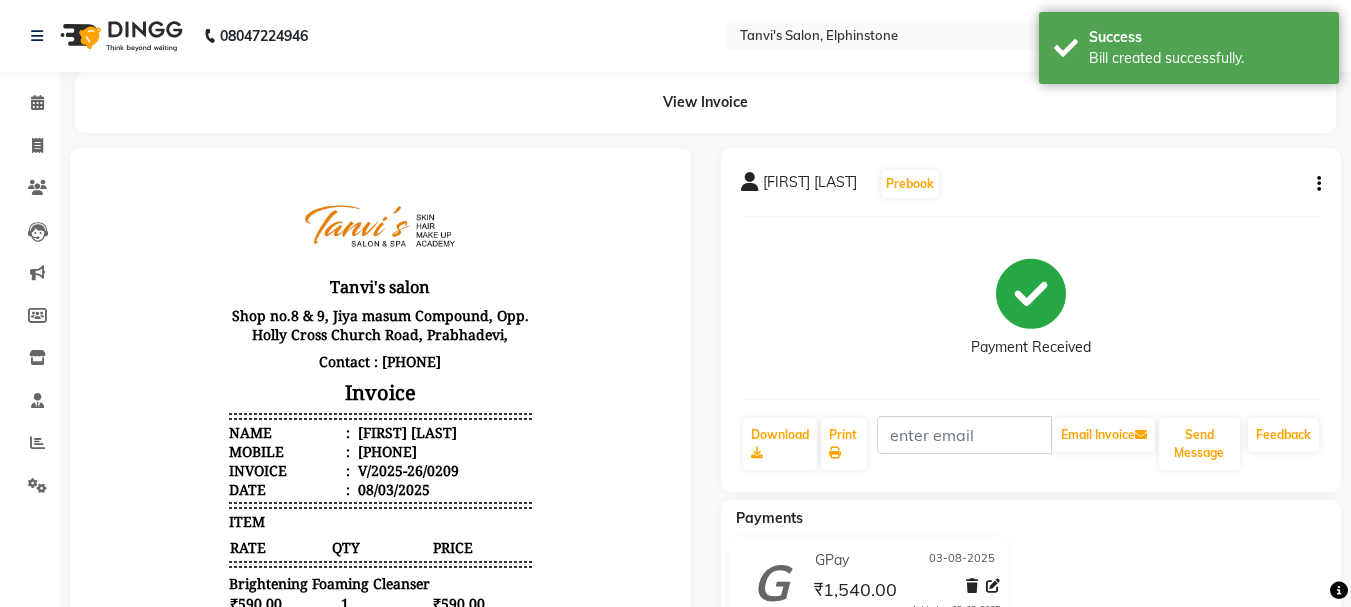 select on "service" 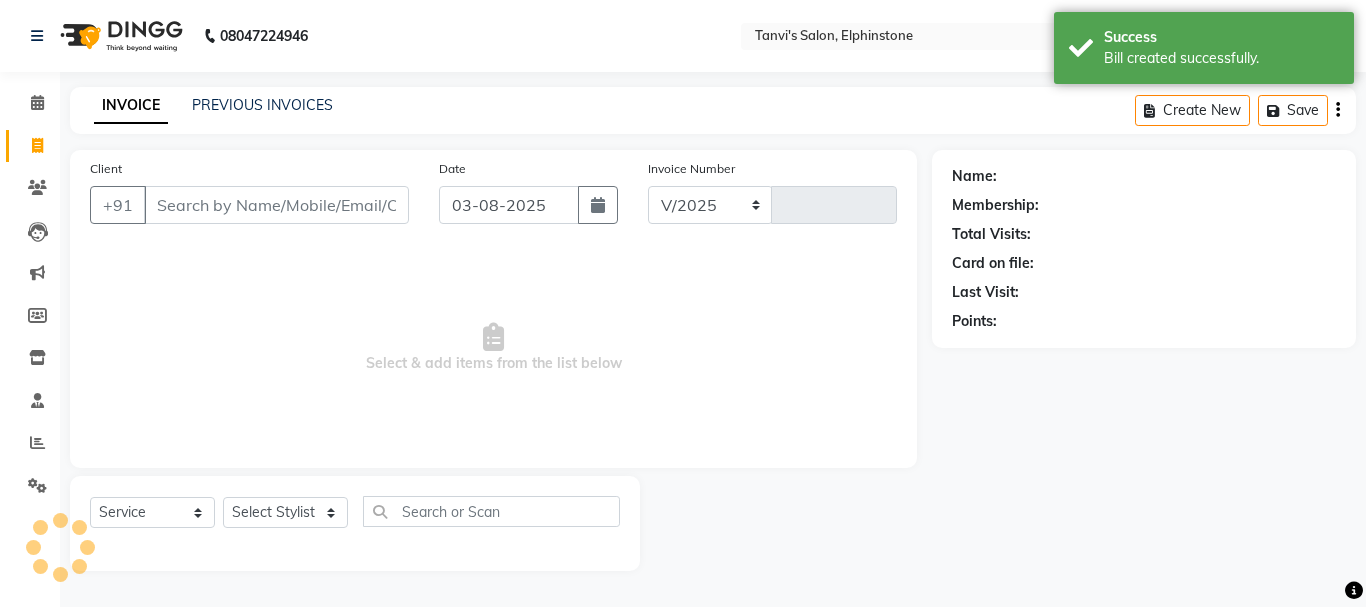 click on "Client" at bounding box center [276, 205] 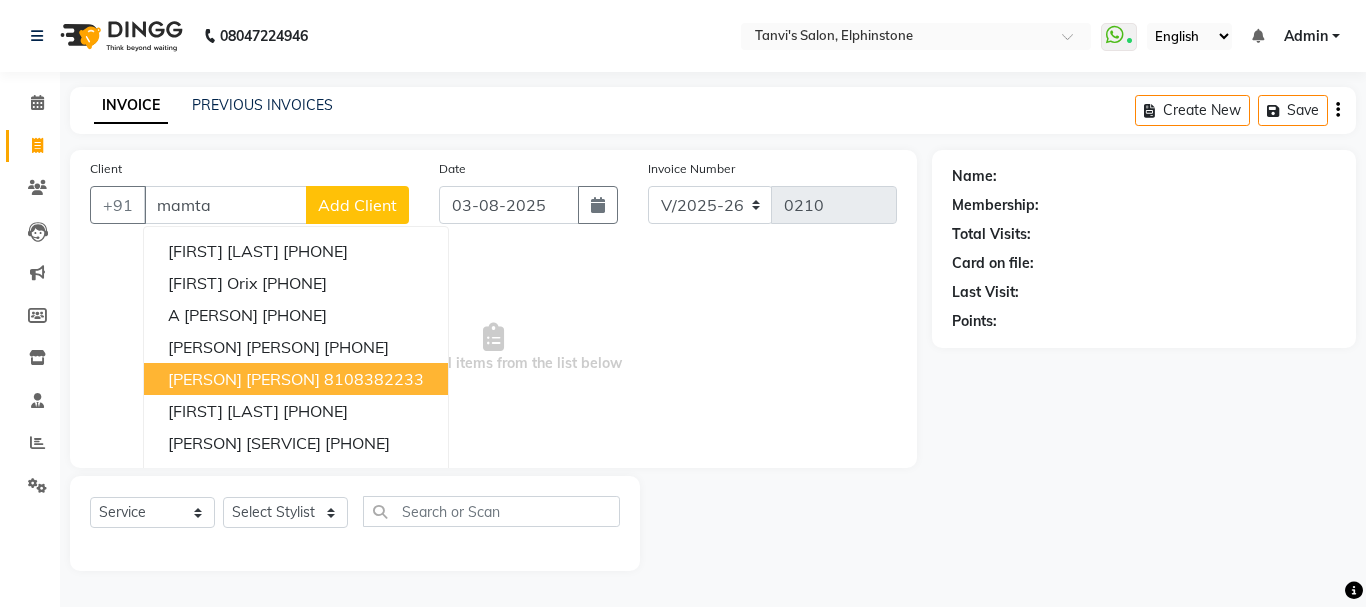 click on "mamta kedia  8108382233" at bounding box center (296, 379) 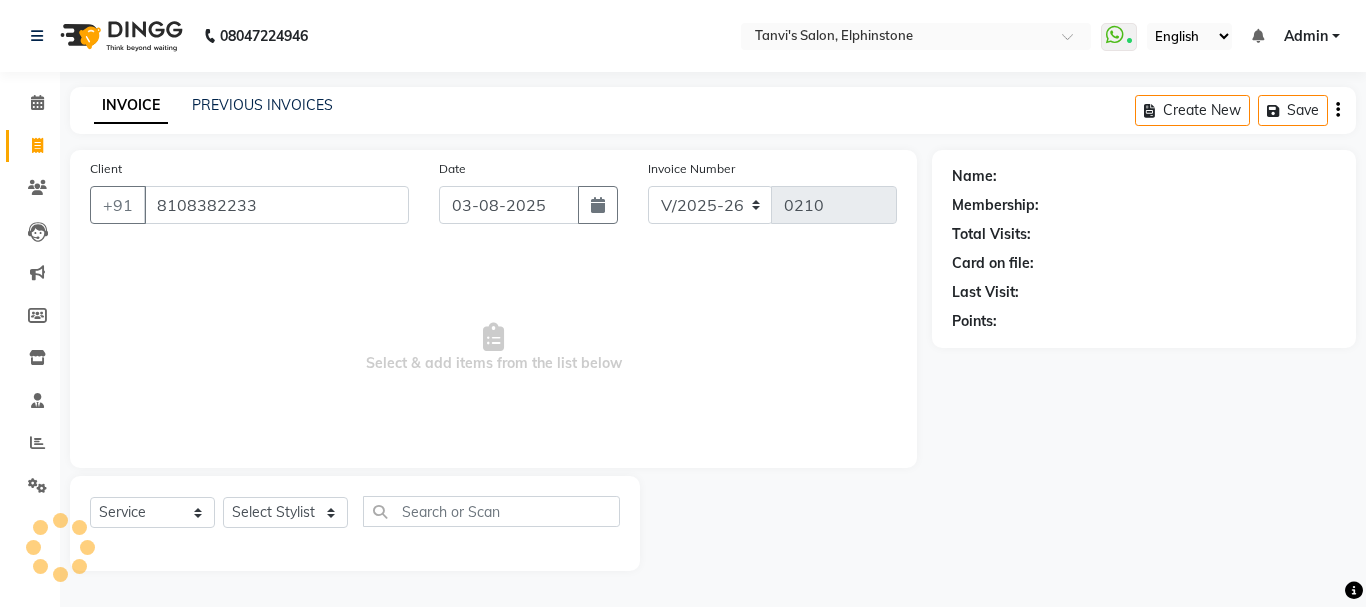 type on "8108382233" 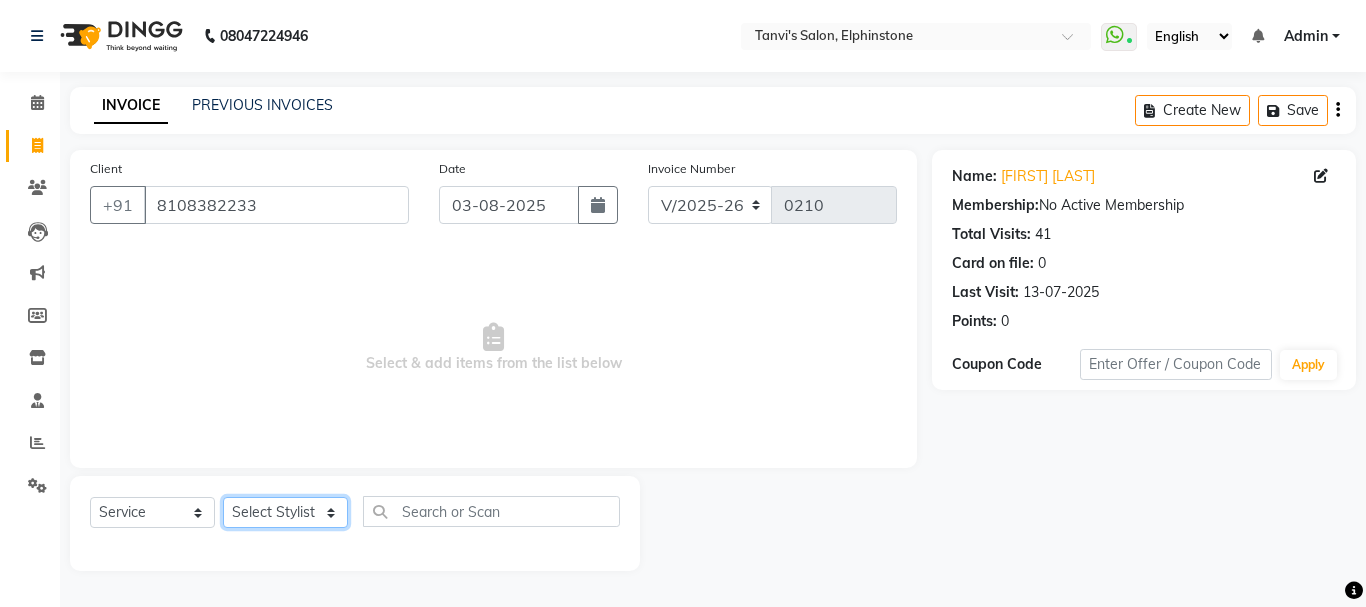 click on "Select Stylist Arpita Singh Chan Sayali Sakpal  Shraddha Tanvi Tanvi Masurkar" 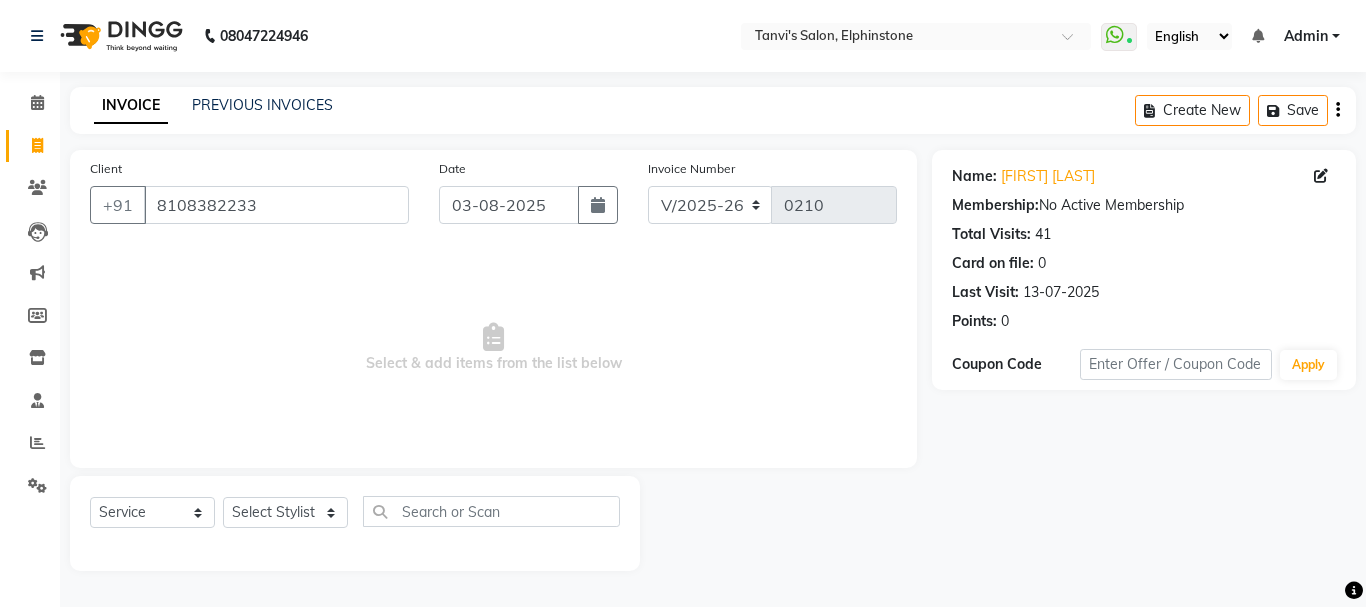 click at bounding box center (493, 337) 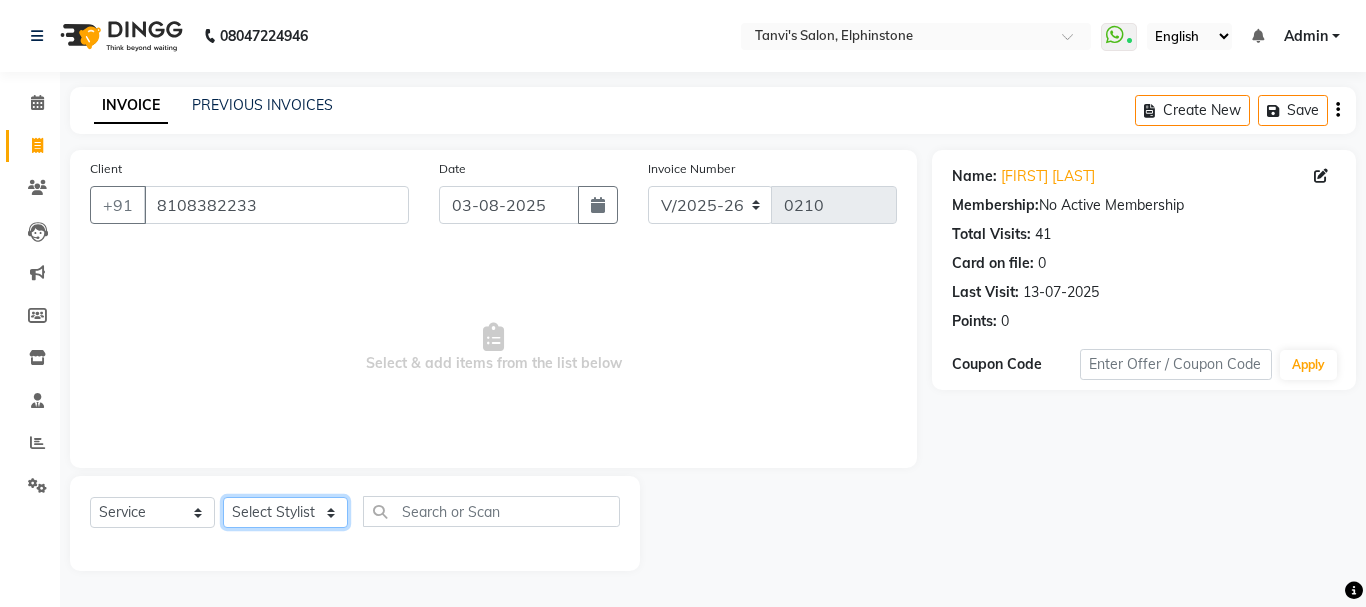 click on "Select Stylist Arpita Singh Chan Sayali Sakpal  Shraddha Tanvi Tanvi Masurkar" 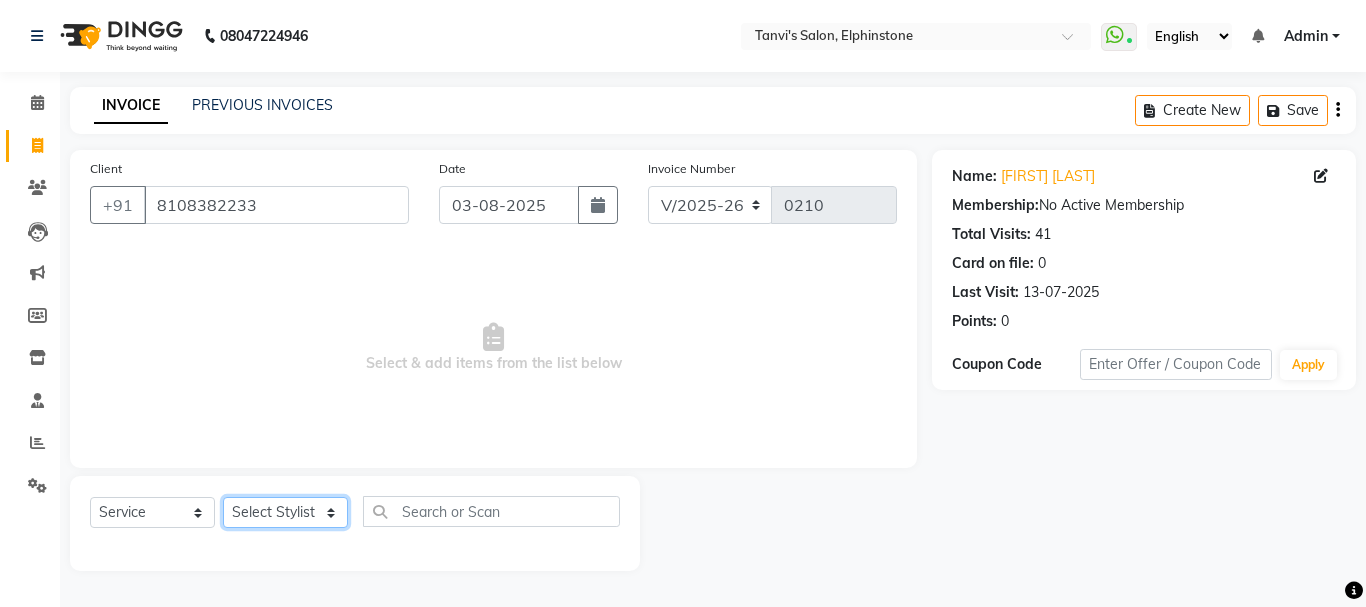 select on "10918" 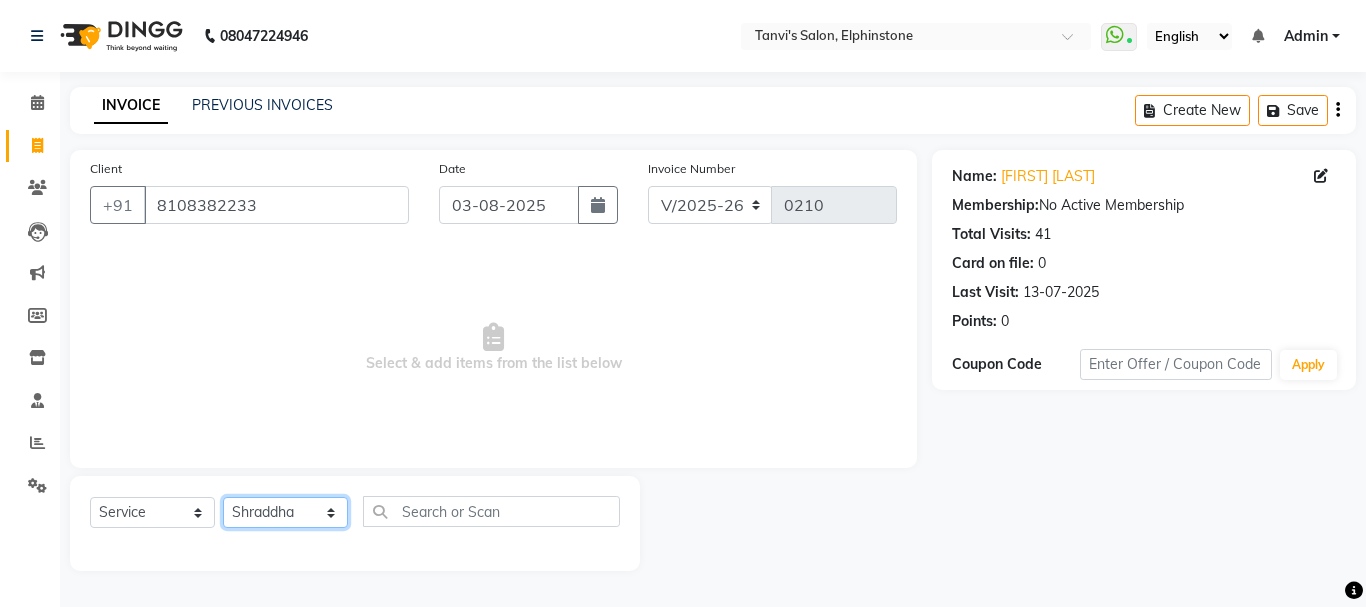 click on "Select Stylist Arpita Singh Chan Sayali Sakpal  Shraddha Tanvi Tanvi Masurkar" 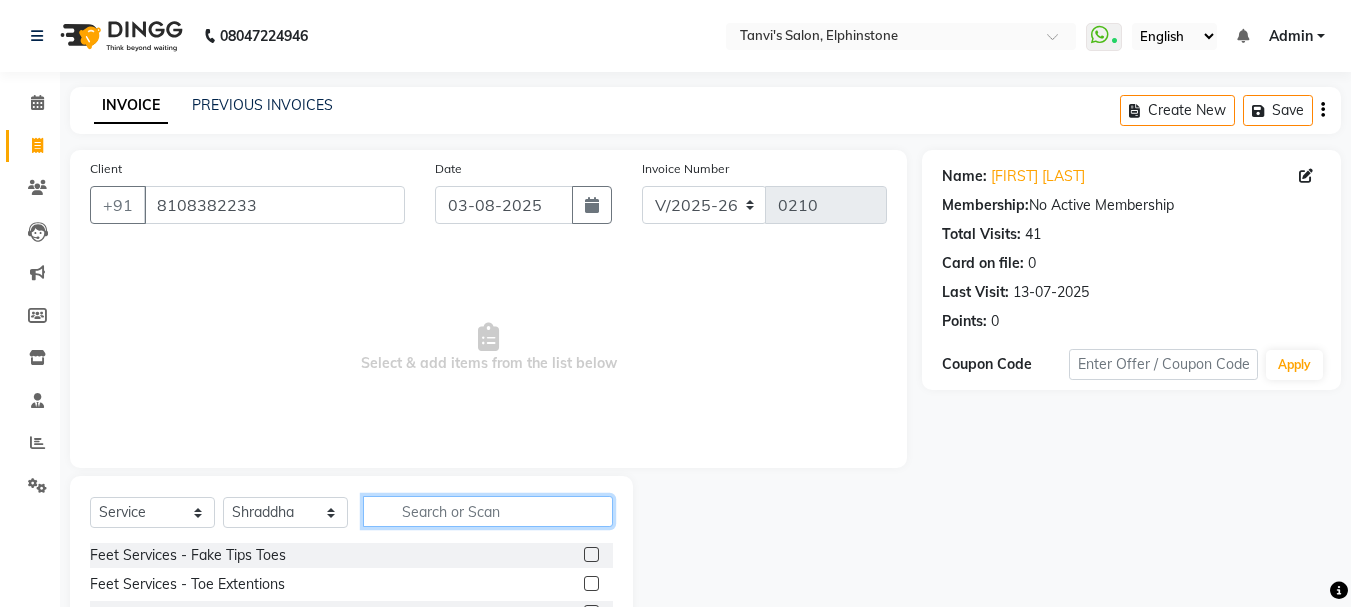 click 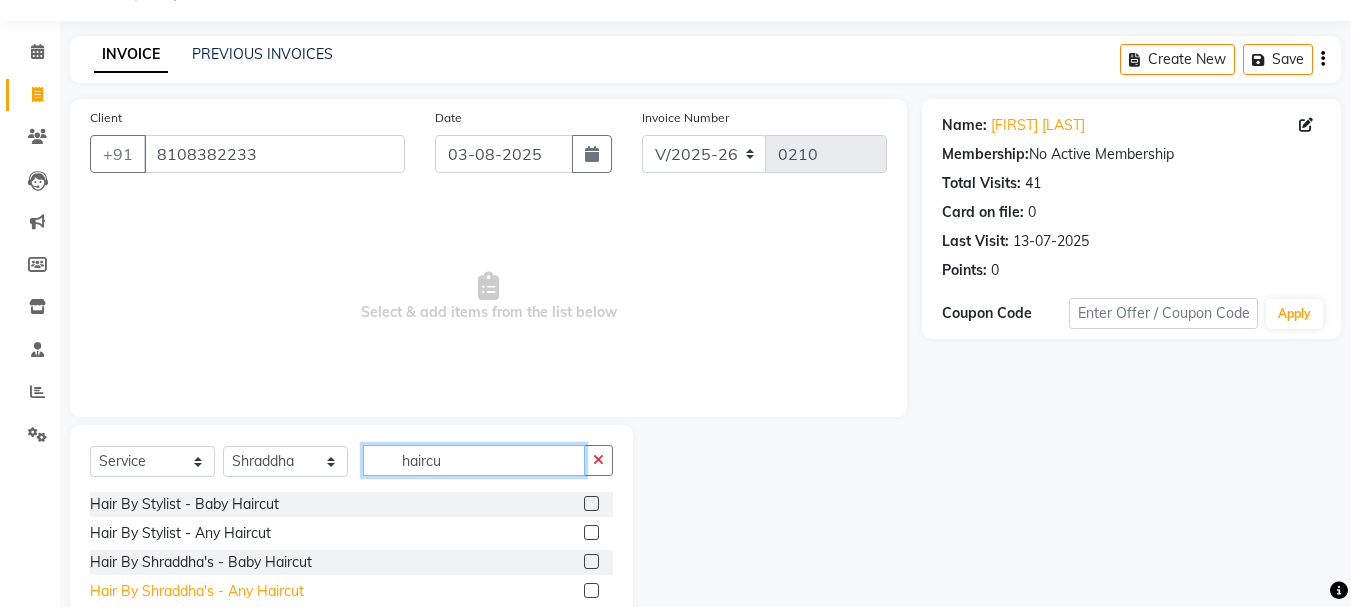 scroll, scrollTop: 100, scrollLeft: 0, axis: vertical 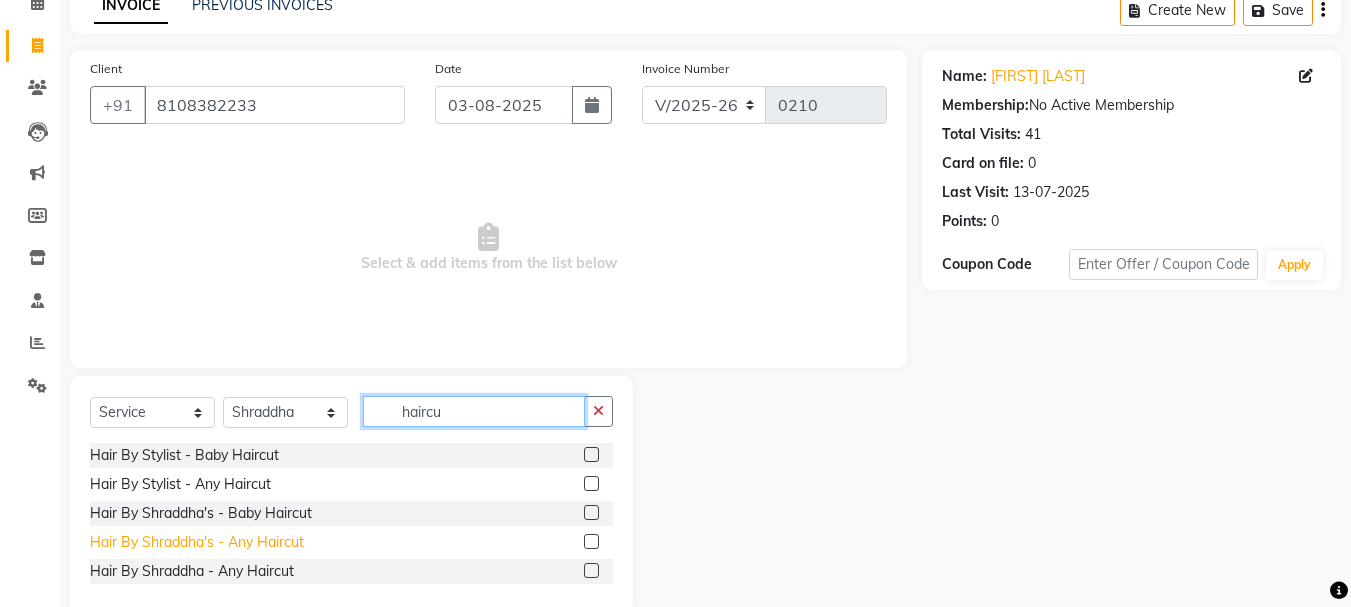 type on "haircu" 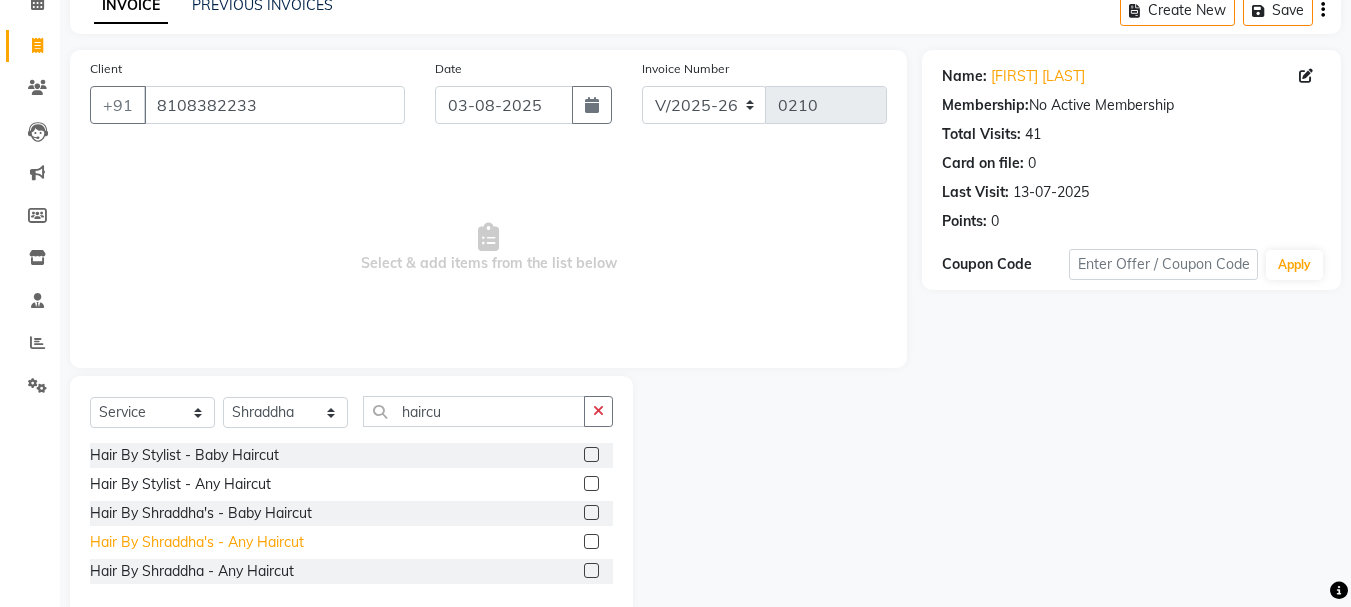 click on "Hair By Shraddha's - Any Haircut" 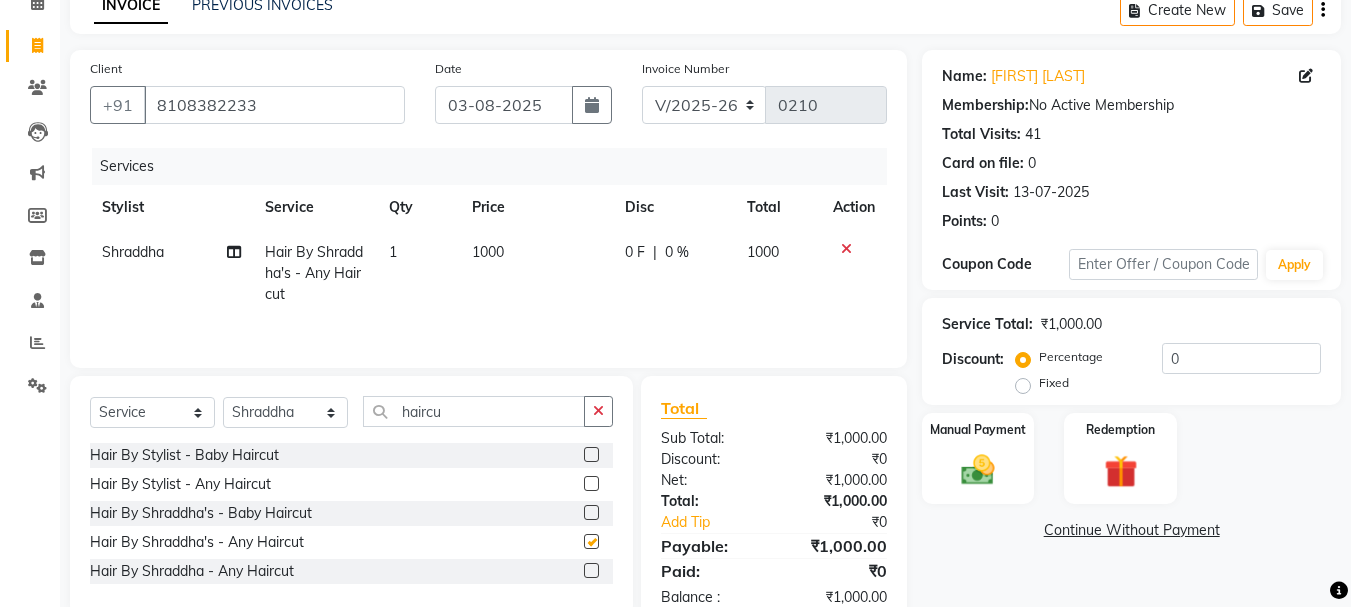 checkbox on "false" 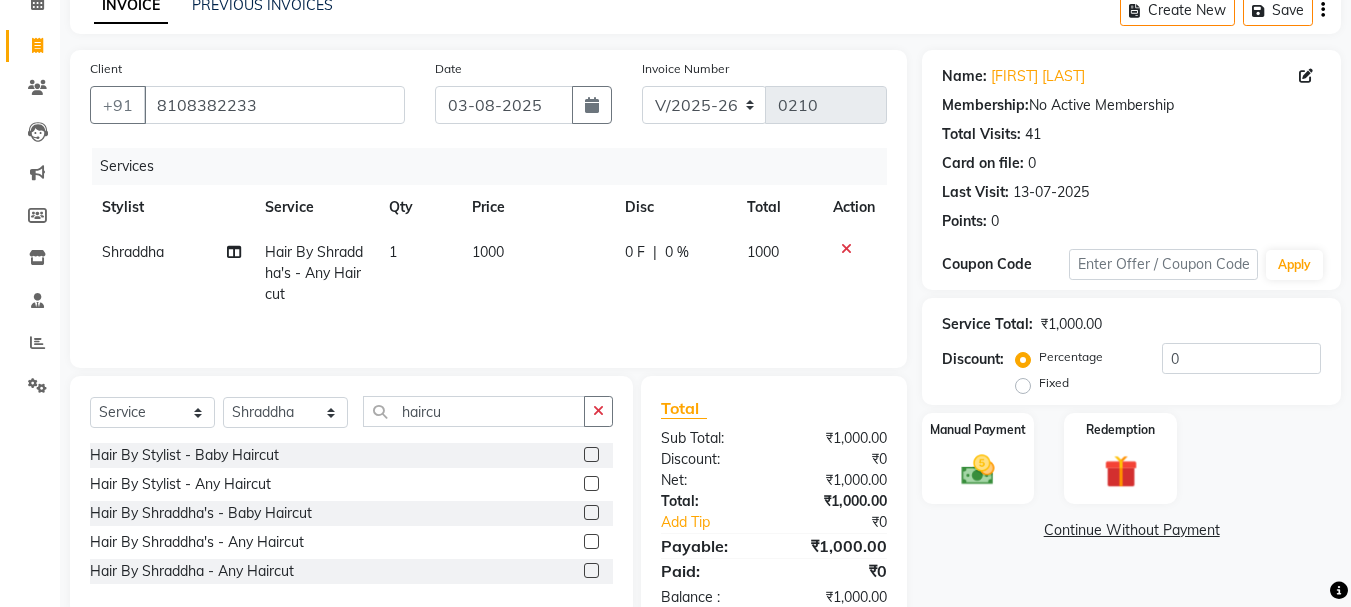 click on "1000" 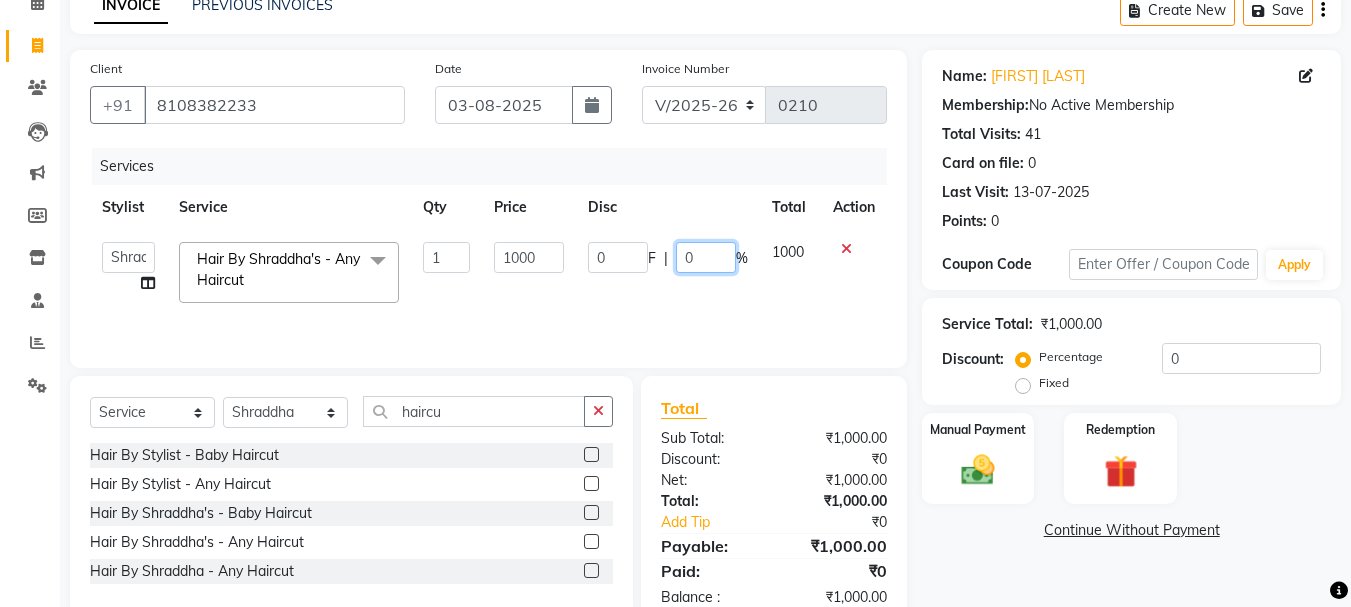 click on "0" 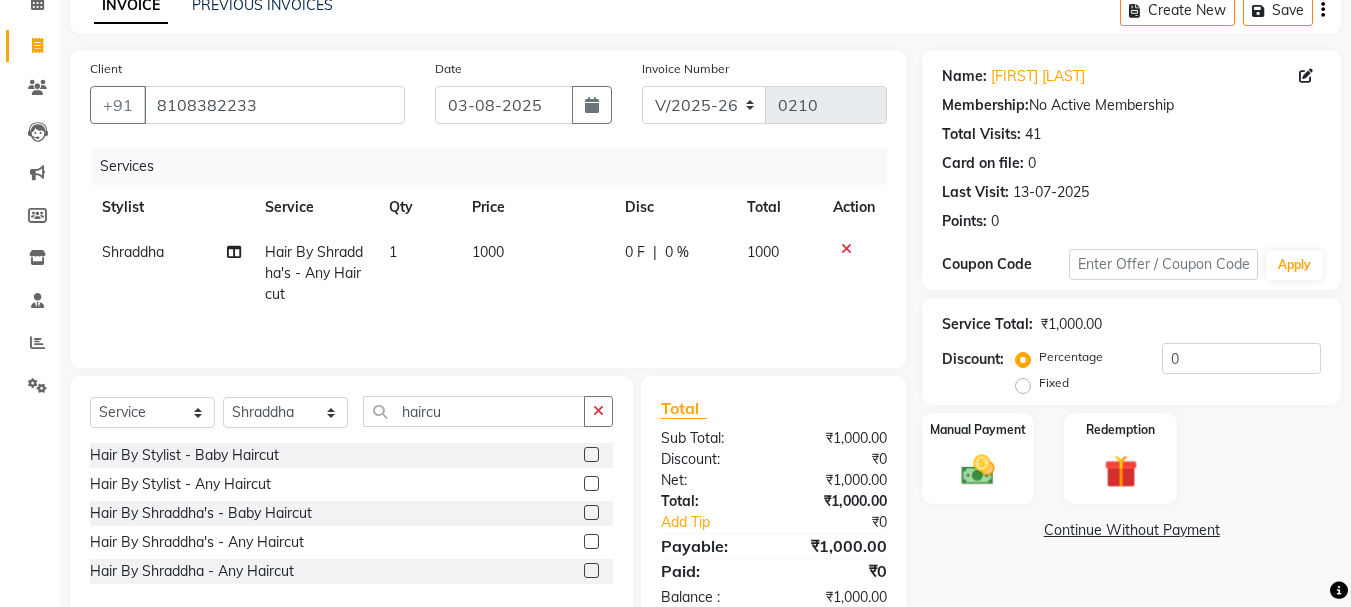 drag, startPoint x: 604, startPoint y: 257, endPoint x: 545, endPoint y: 274, distance: 61.400326 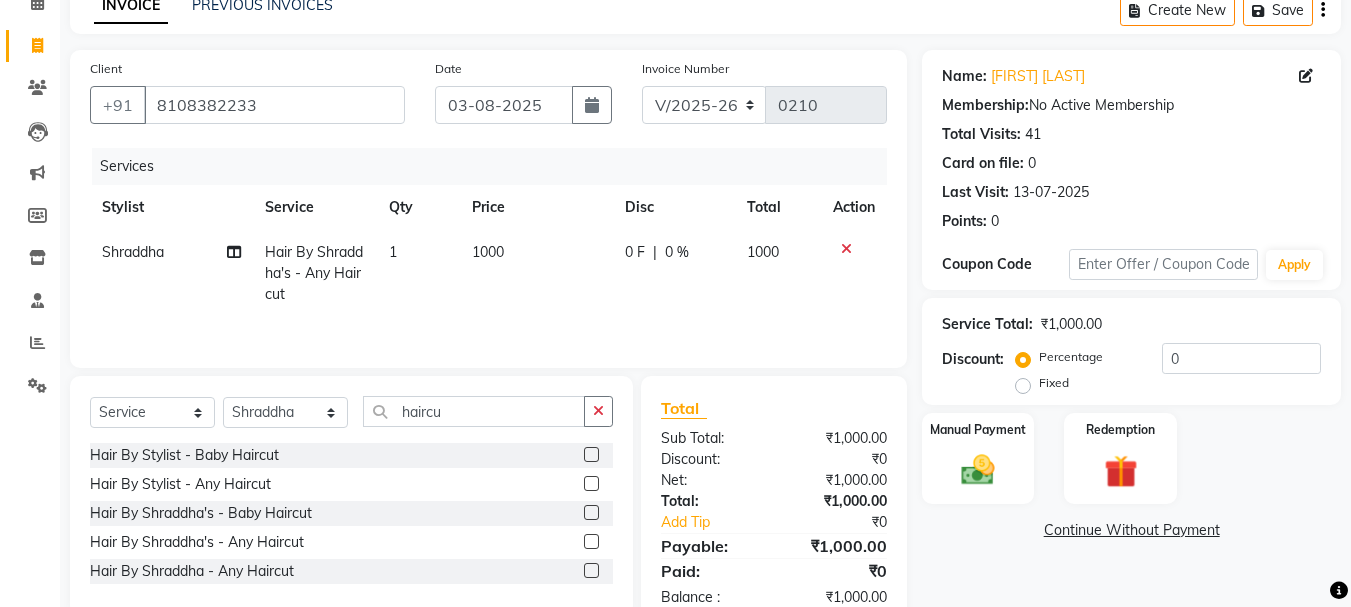 click on "0 F" 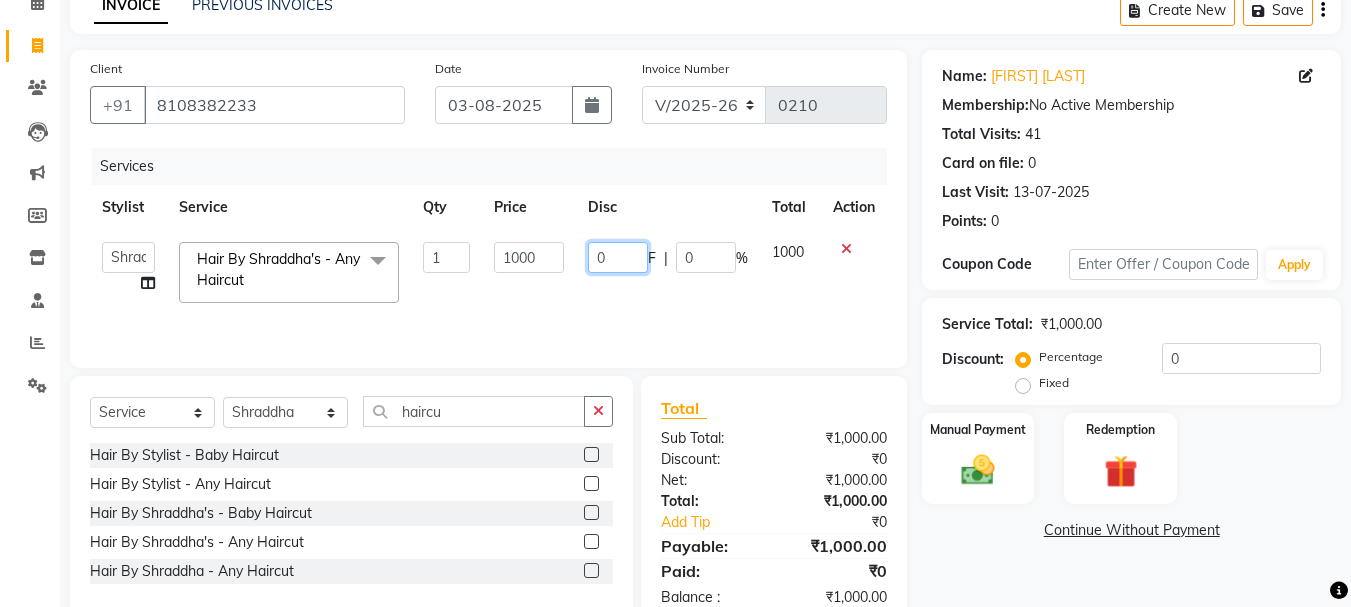 drag, startPoint x: 620, startPoint y: 256, endPoint x: 573, endPoint y: 267, distance: 48.270073 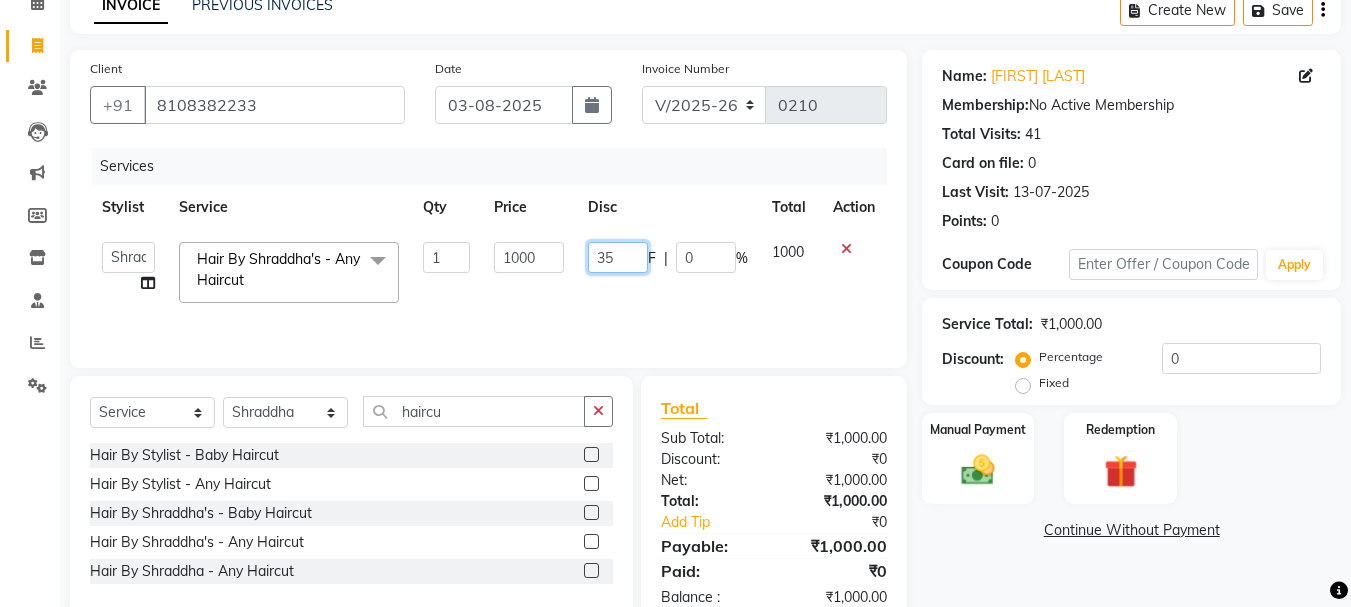 type on "350" 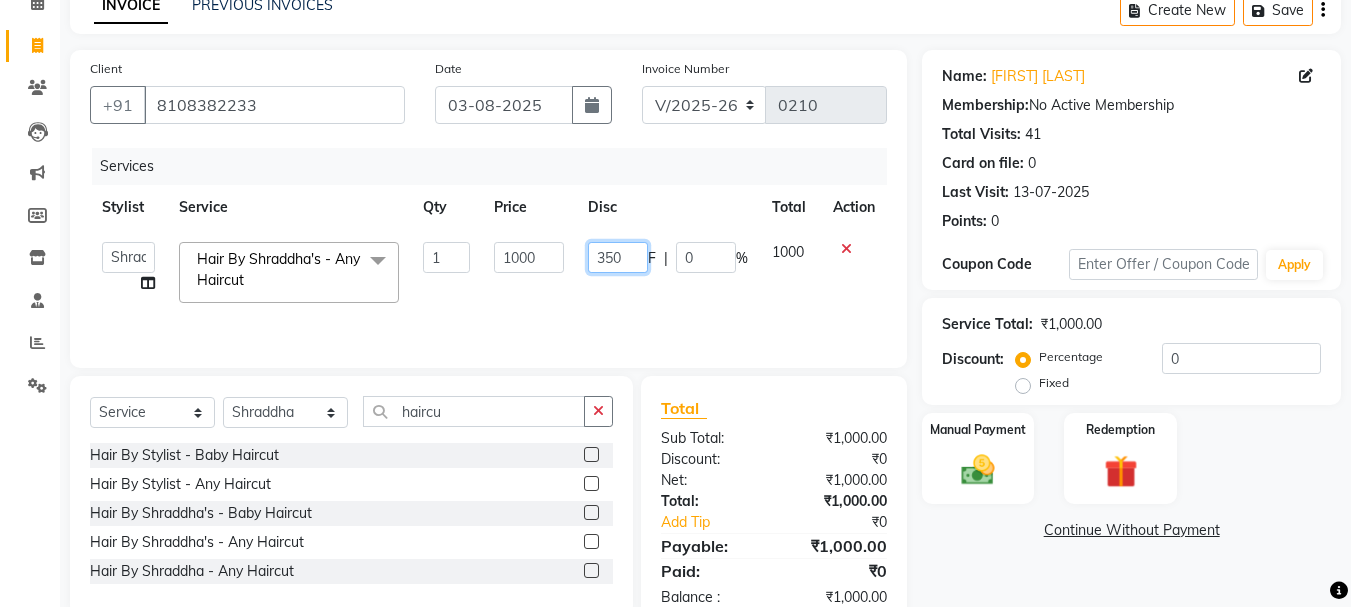 click on "350" 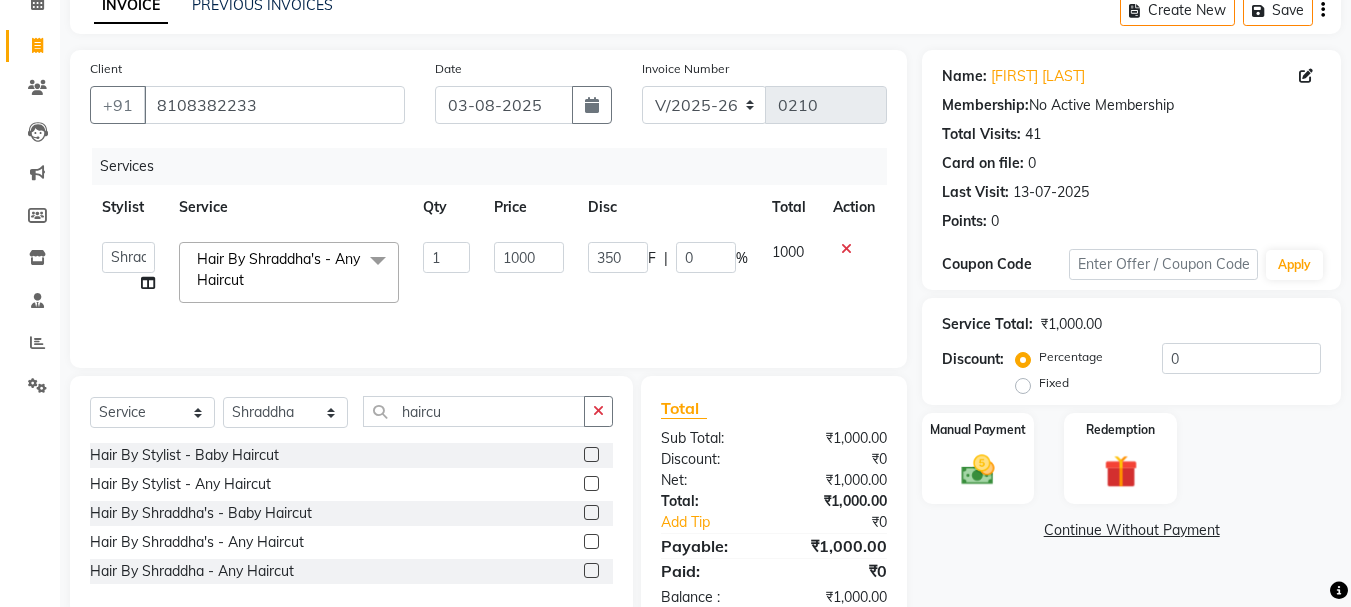 click on "350 F | 0 %" 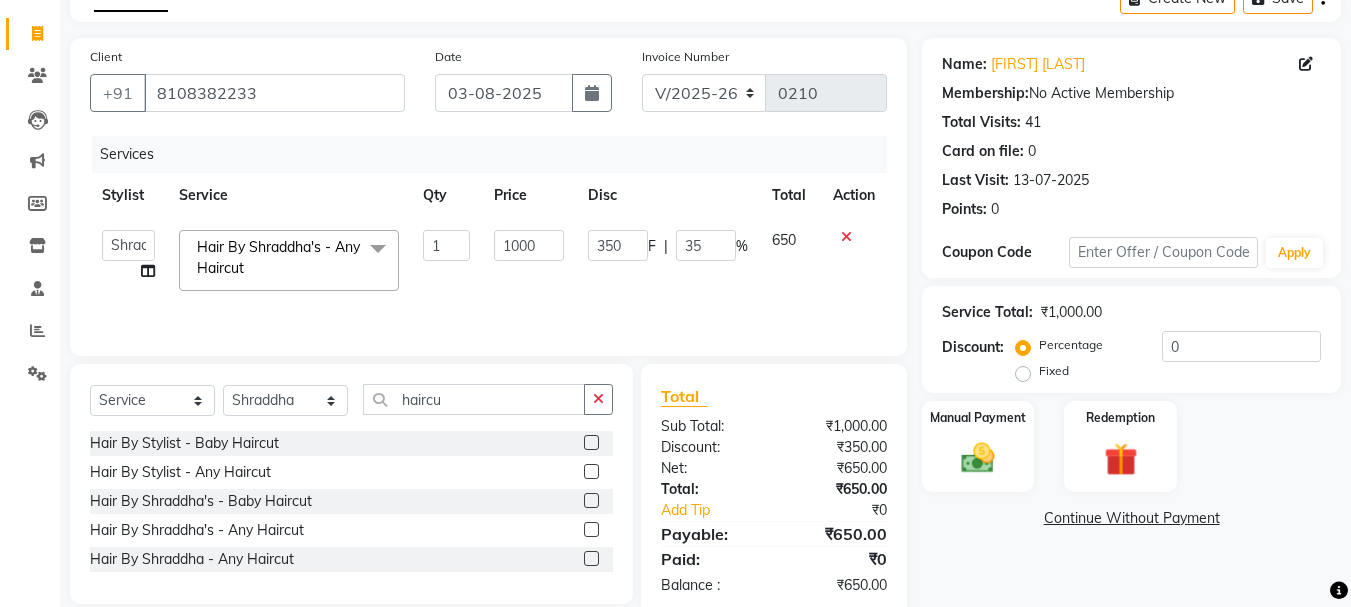 scroll, scrollTop: 151, scrollLeft: 0, axis: vertical 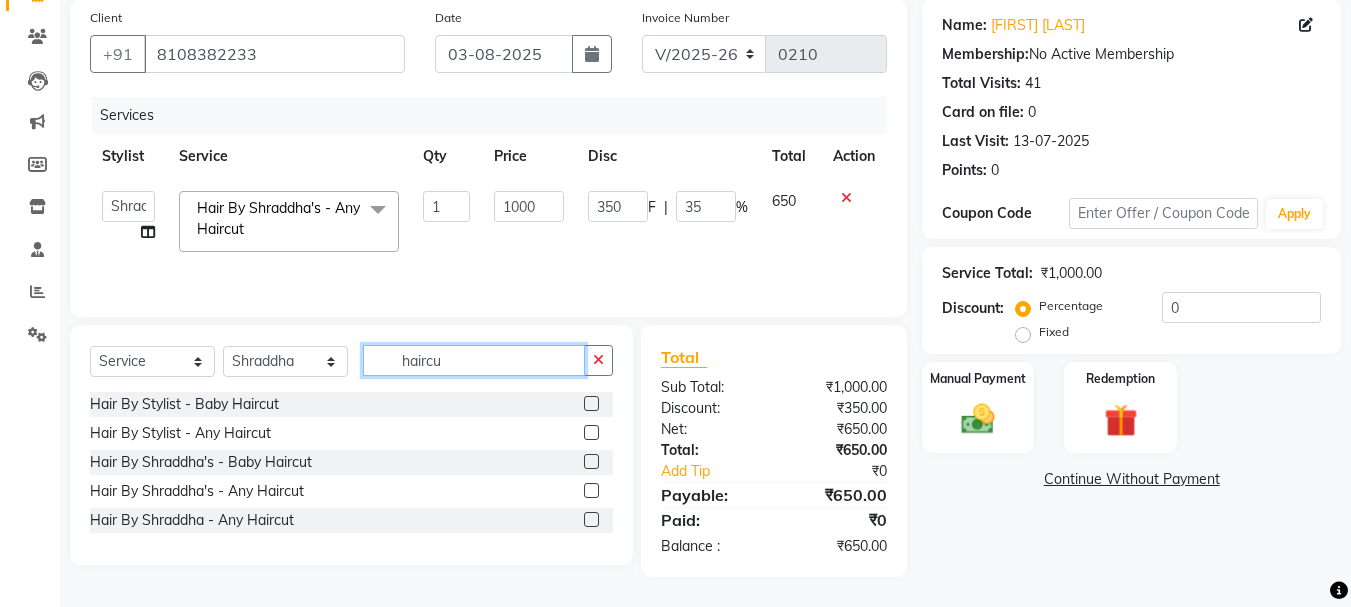 drag, startPoint x: 464, startPoint y: 350, endPoint x: 355, endPoint y: 374, distance: 111.61093 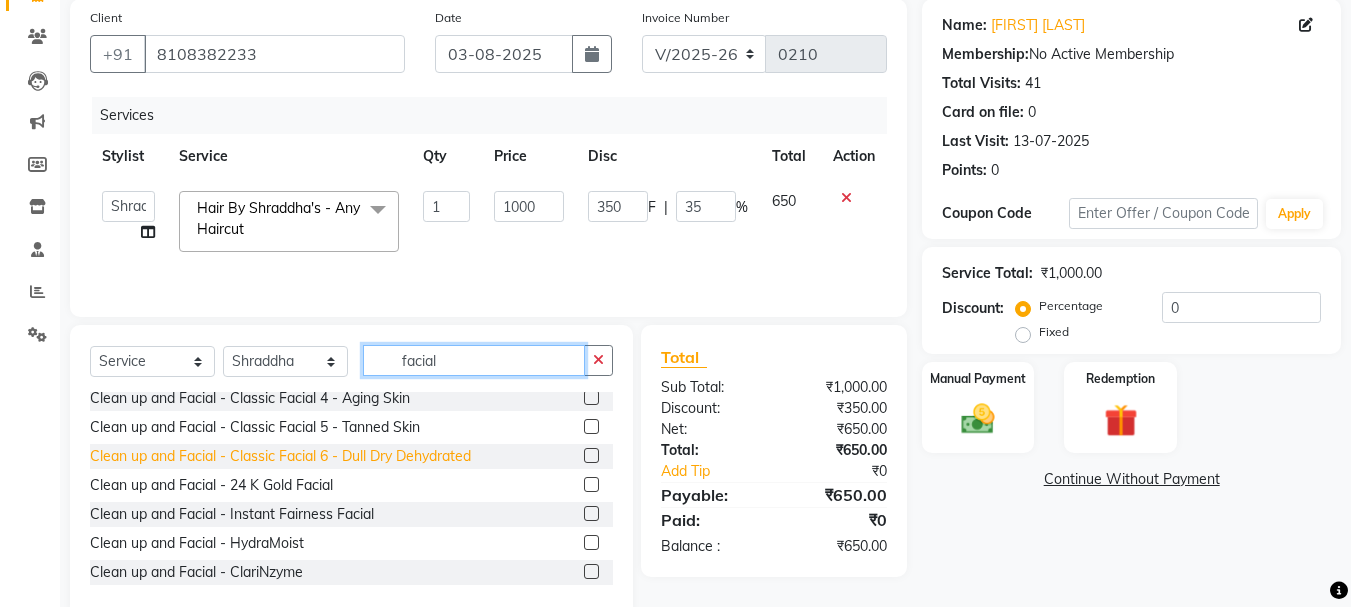 scroll, scrollTop: 200, scrollLeft: 0, axis: vertical 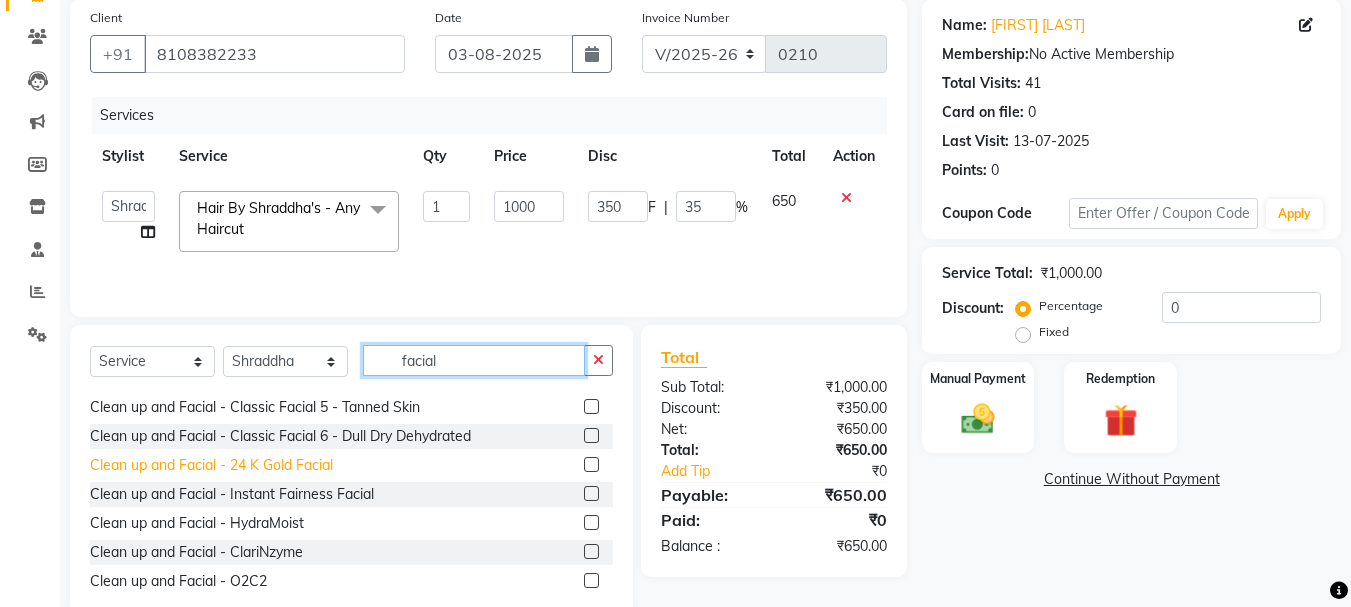 type on "facial" 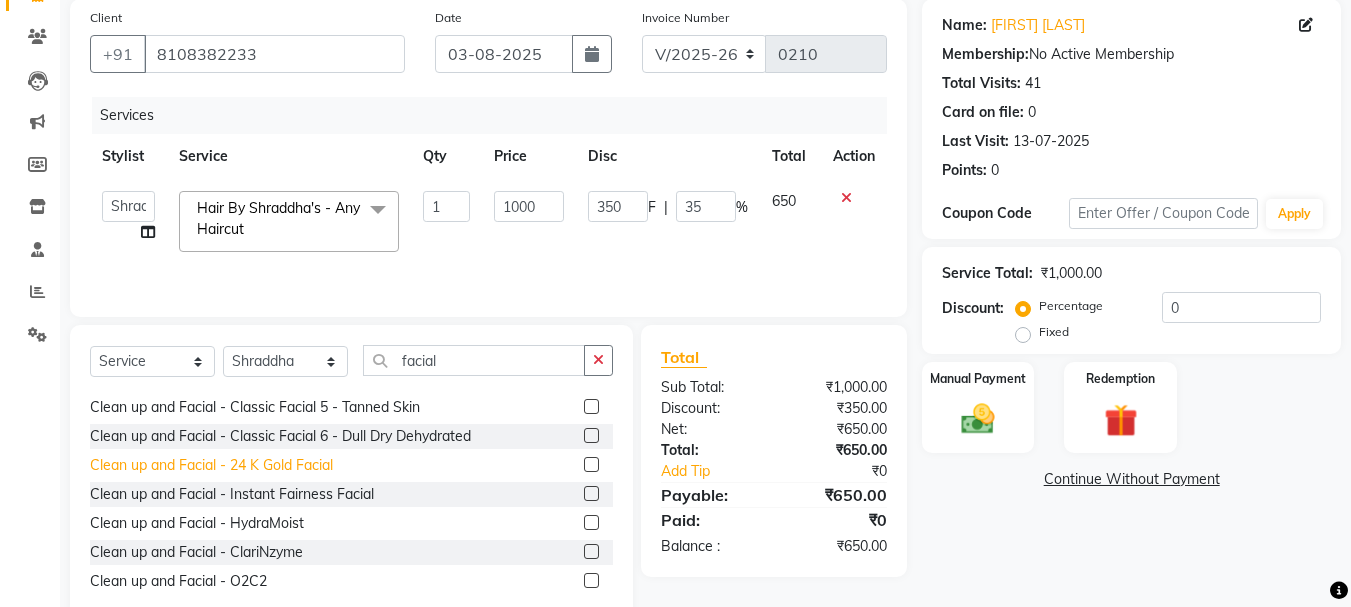 click on "Clean up and Facial - 24 K Gold Facial" 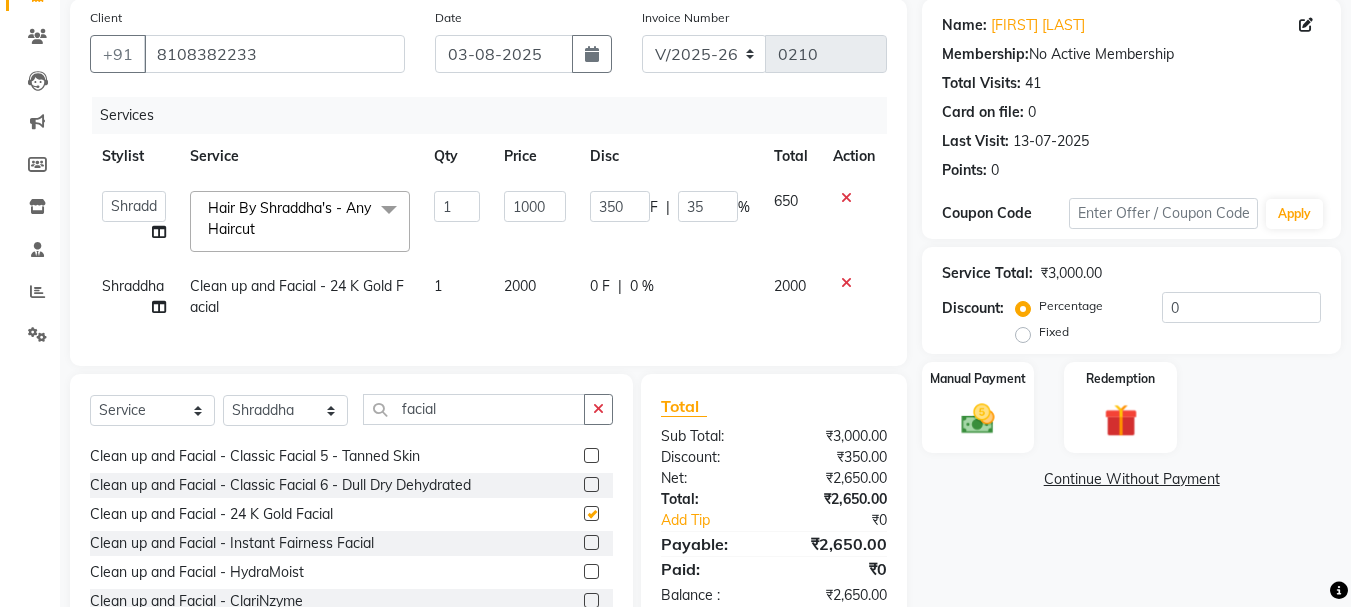 checkbox on "false" 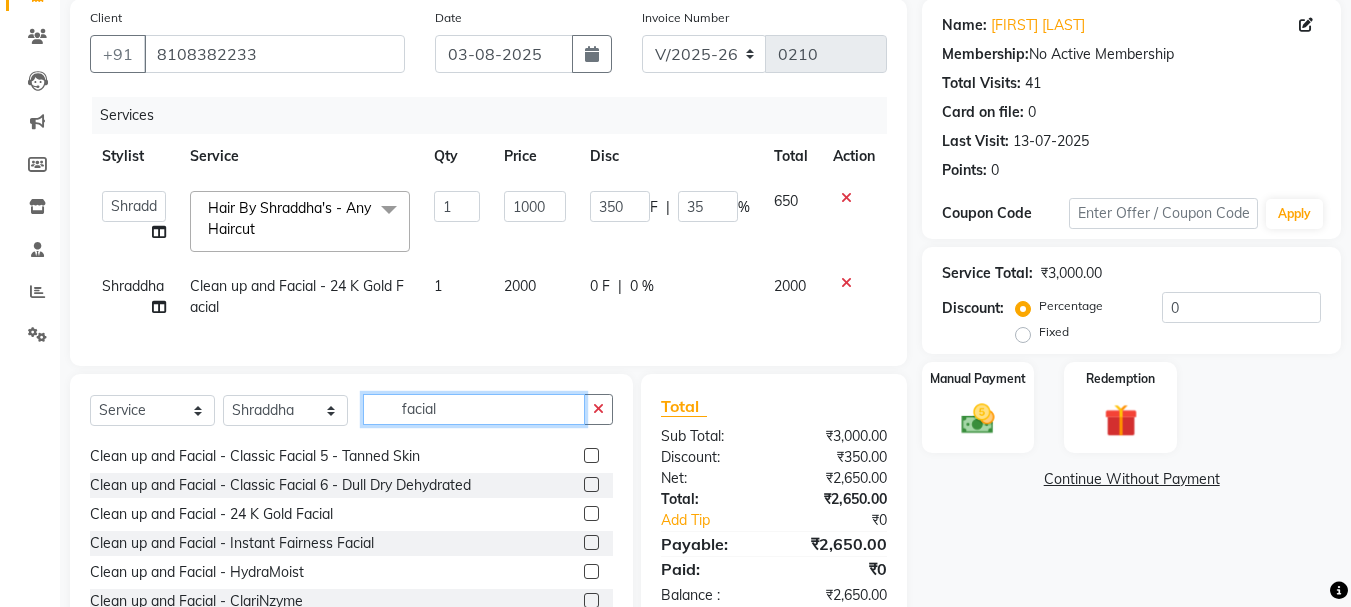 drag, startPoint x: 404, startPoint y: 438, endPoint x: 369, endPoint y: 434, distance: 35.22783 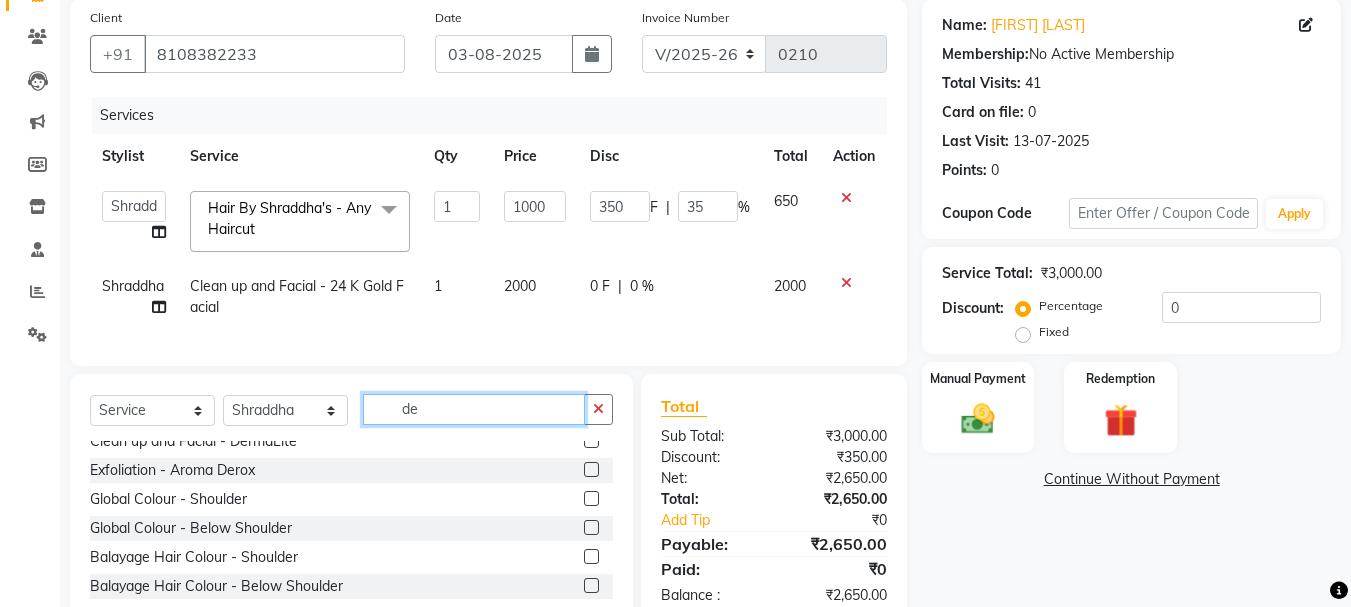 scroll, scrollTop: 200, scrollLeft: 0, axis: vertical 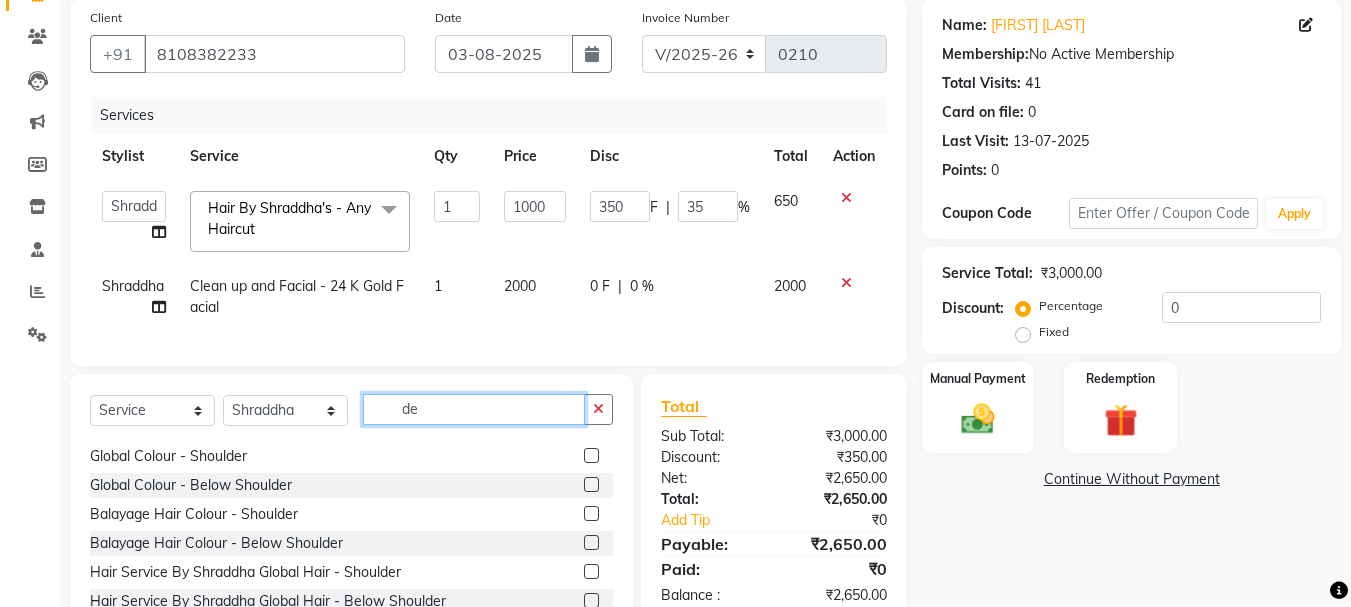 drag, startPoint x: 442, startPoint y: 409, endPoint x: 353, endPoint y: 421, distance: 89.80534 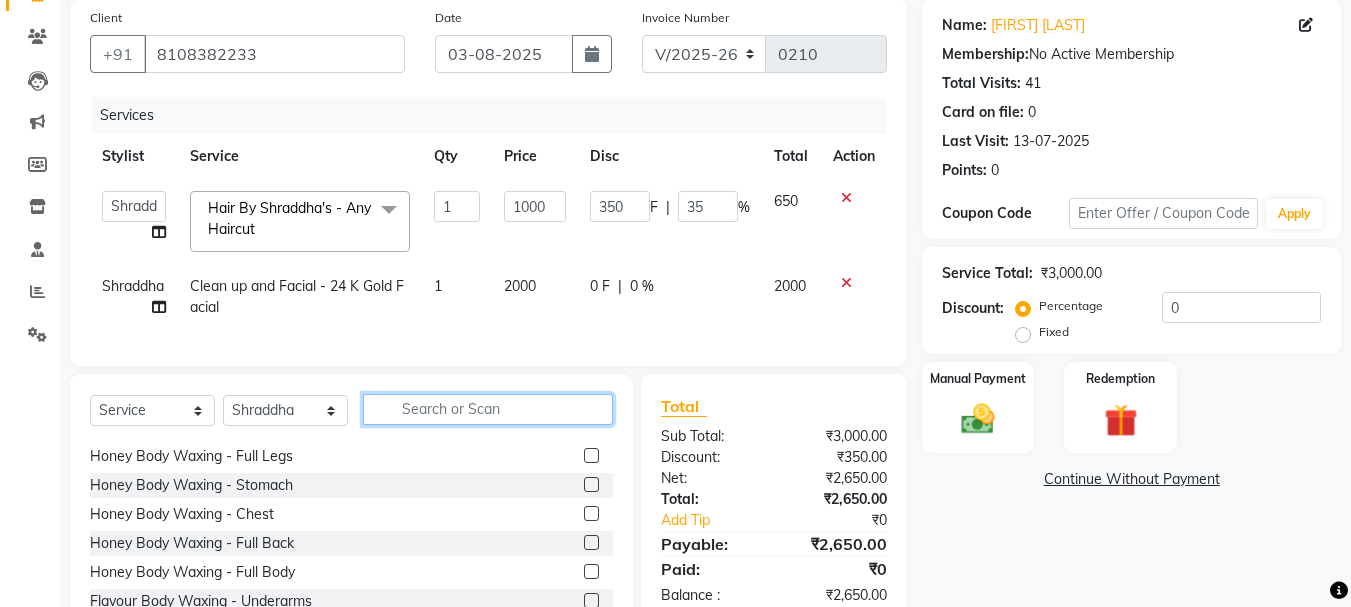 scroll, scrollTop: 954, scrollLeft: 0, axis: vertical 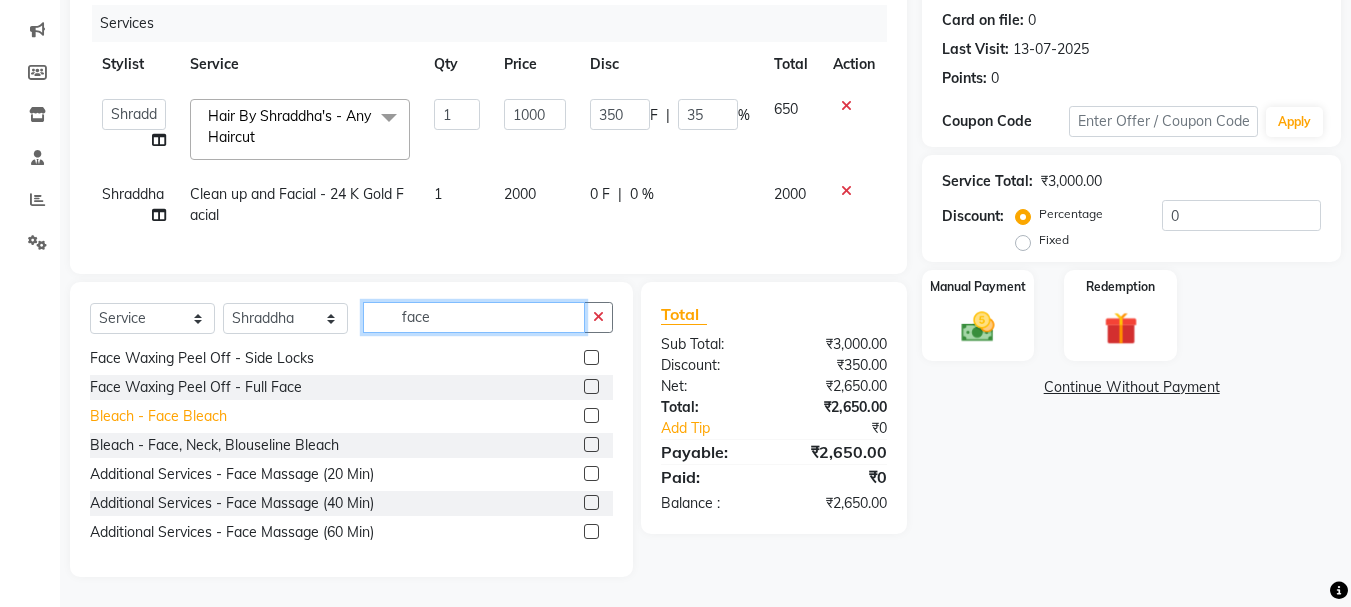 type on "face" 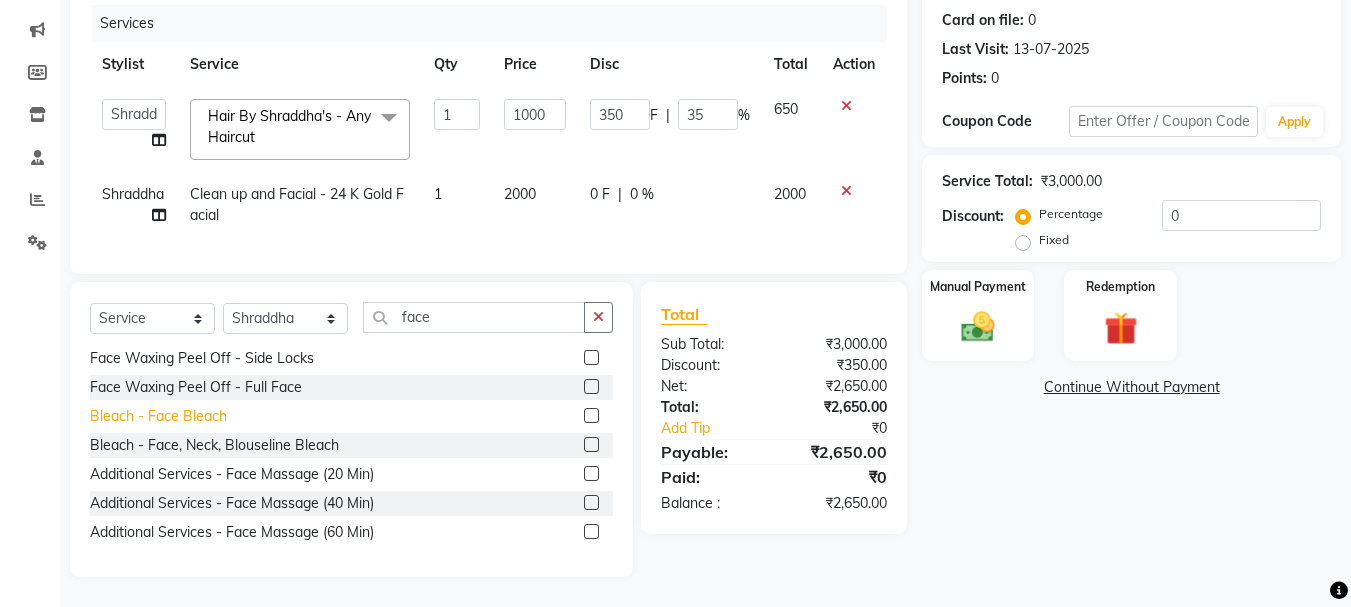 click on "Bleach - Face Bleach" 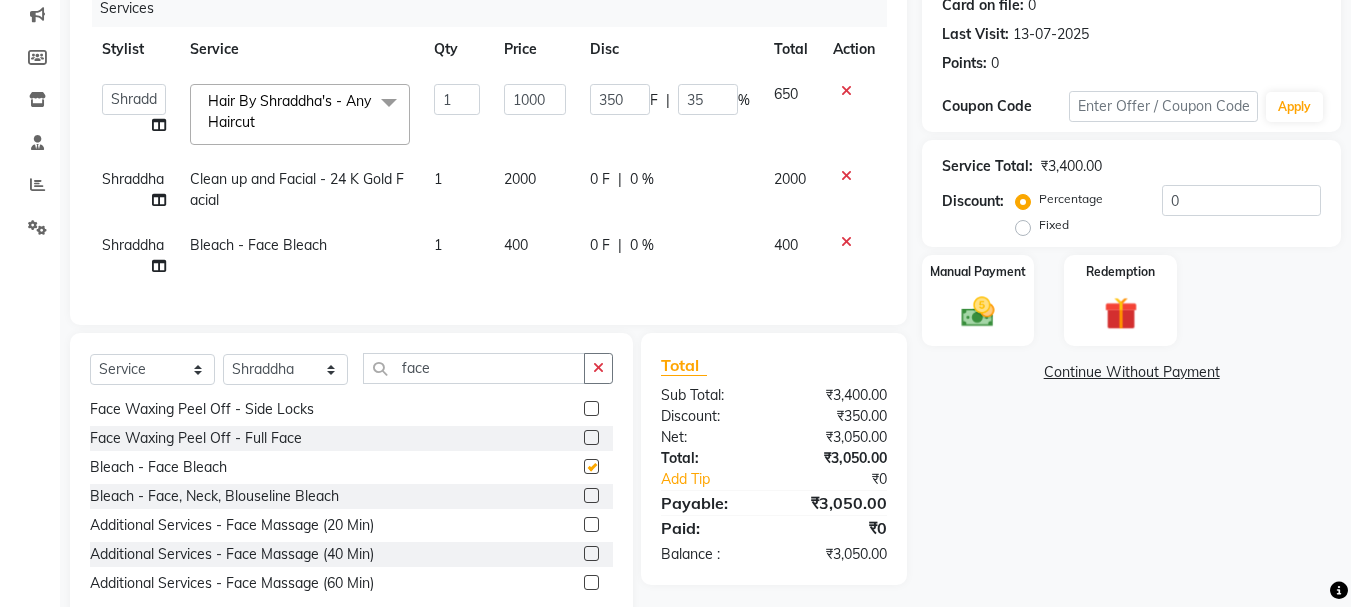 checkbox on "false" 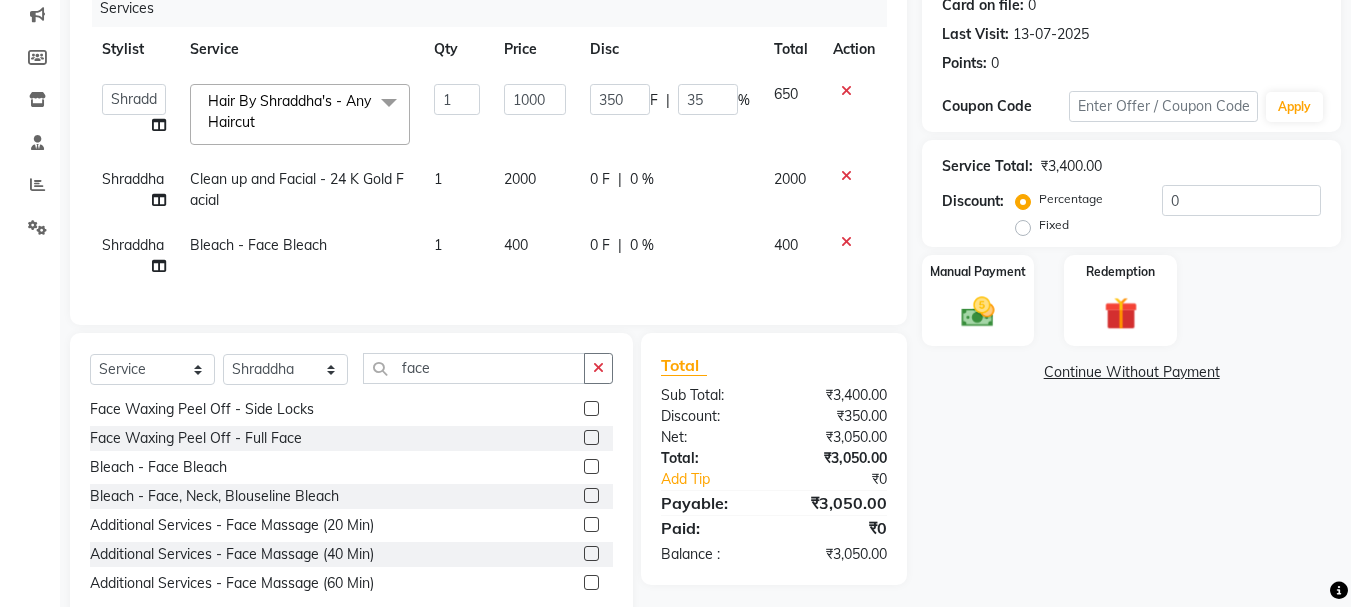 click on "400" 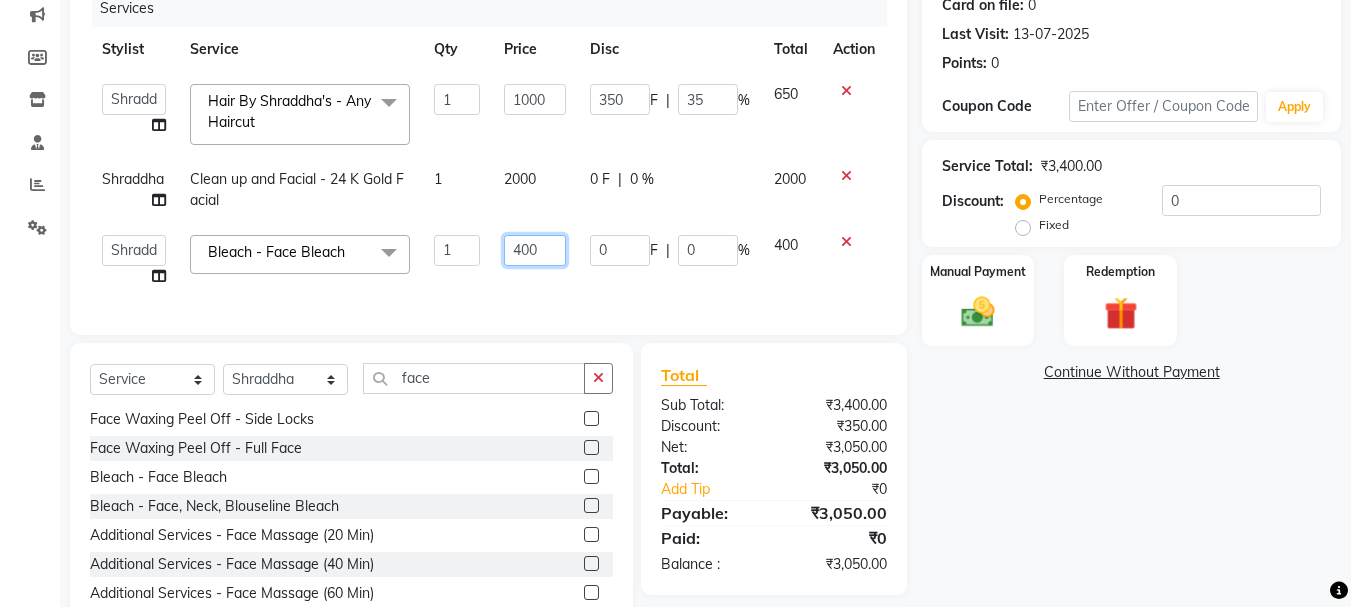 drag, startPoint x: 550, startPoint y: 254, endPoint x: 480, endPoint y: 254, distance: 70 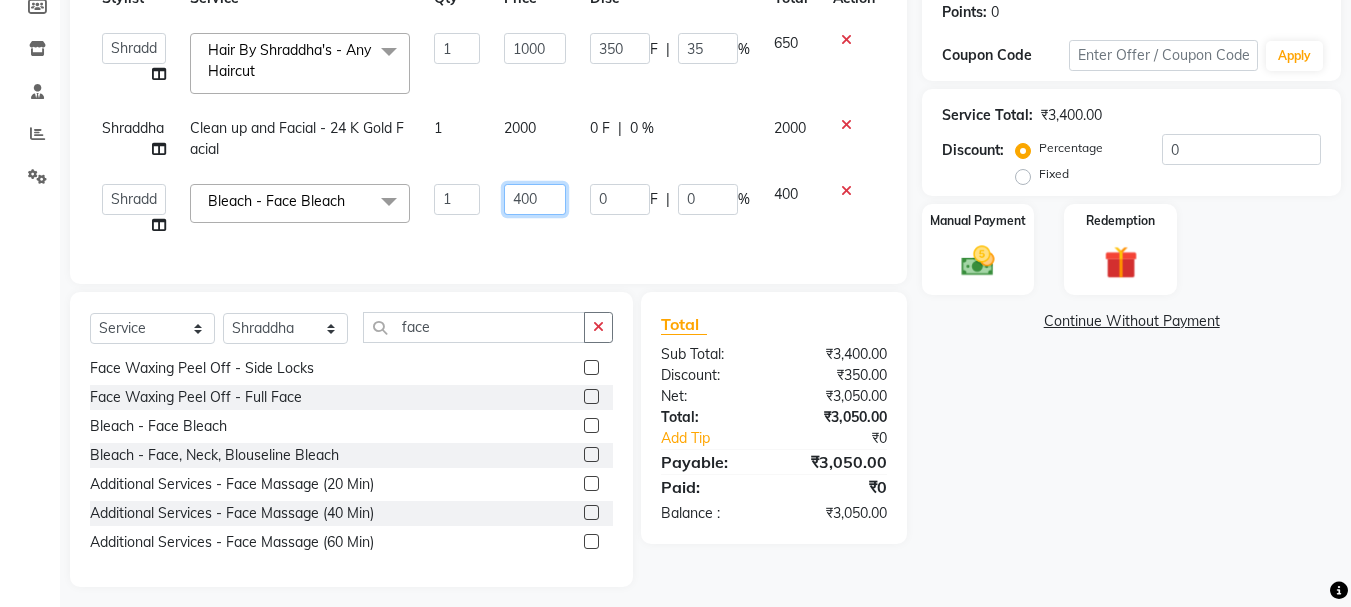 scroll, scrollTop: 334, scrollLeft: 0, axis: vertical 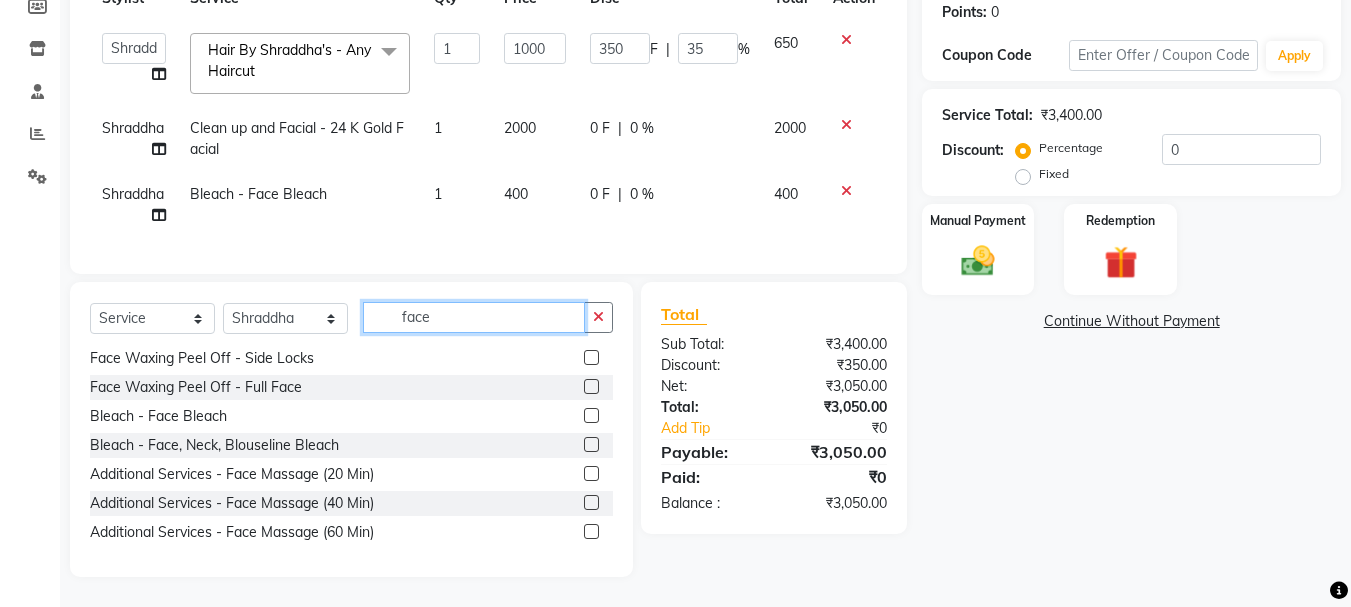 drag, startPoint x: 435, startPoint y: 320, endPoint x: 365, endPoint y: 306, distance: 71.38628 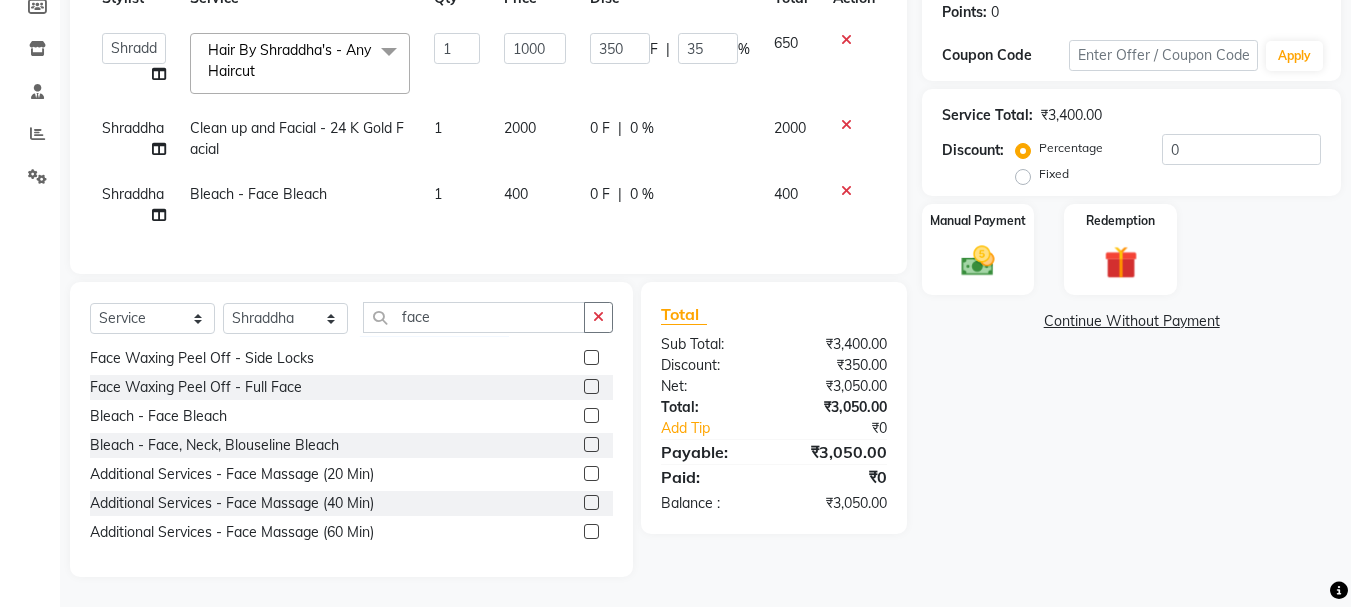 click 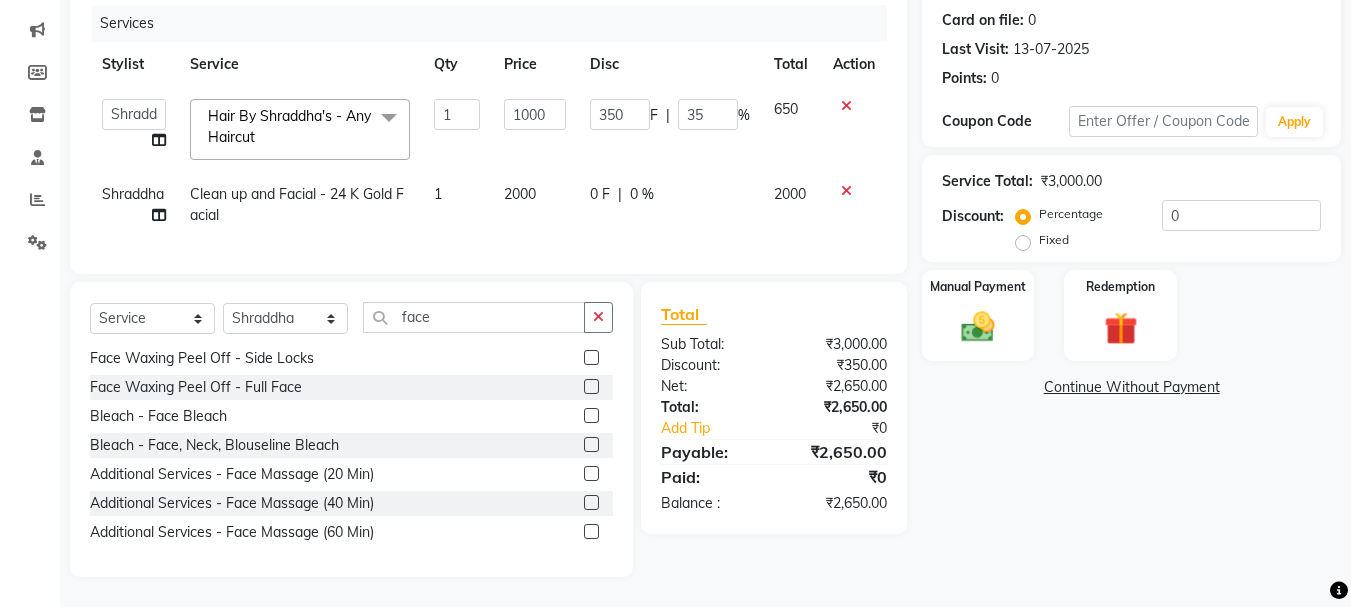 scroll, scrollTop: 258, scrollLeft: 0, axis: vertical 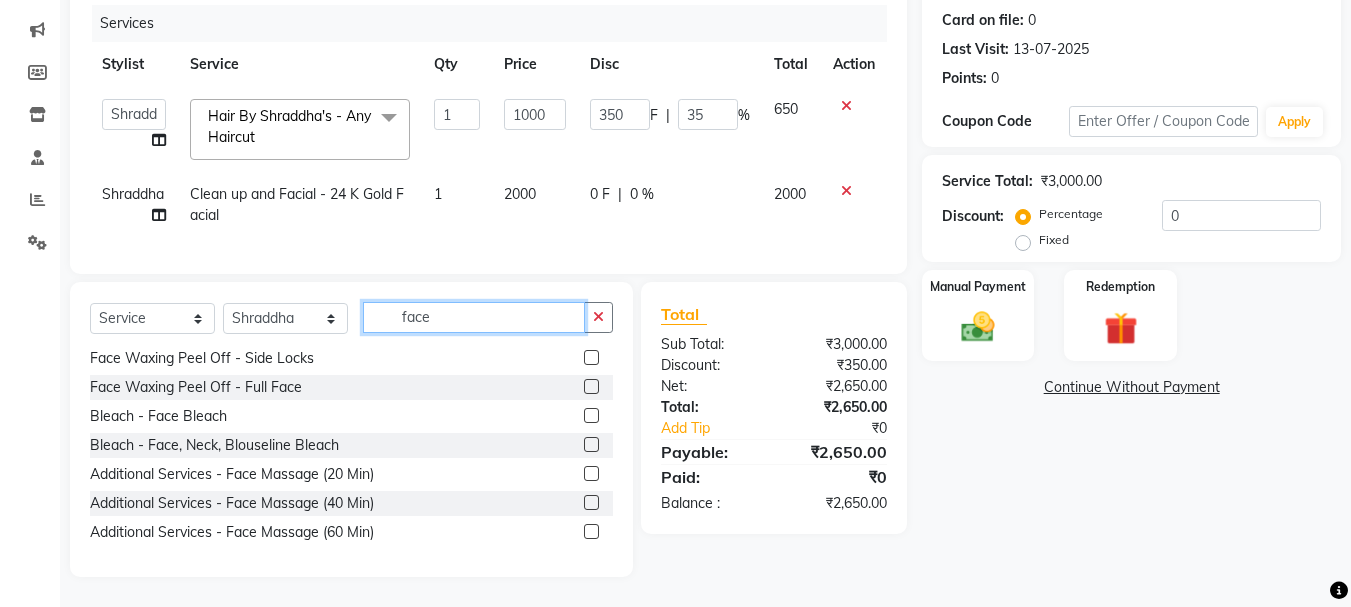 drag, startPoint x: 453, startPoint y: 319, endPoint x: 290, endPoint y: 327, distance: 163.1962 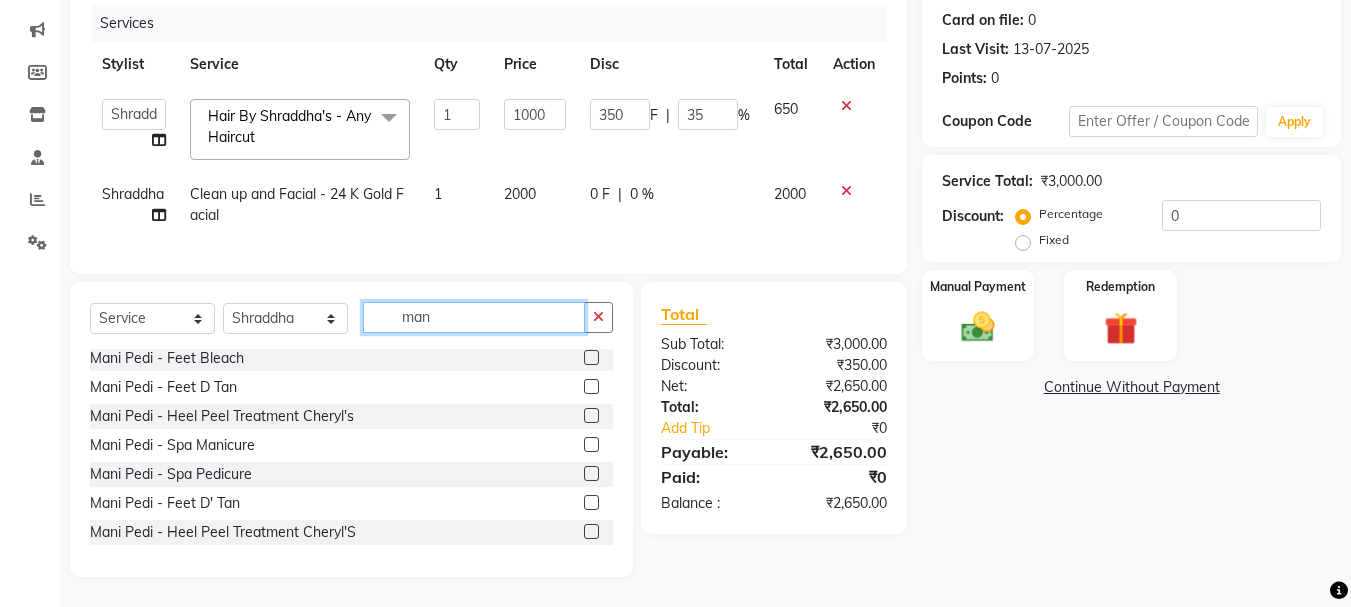 scroll, scrollTop: 177, scrollLeft: 0, axis: vertical 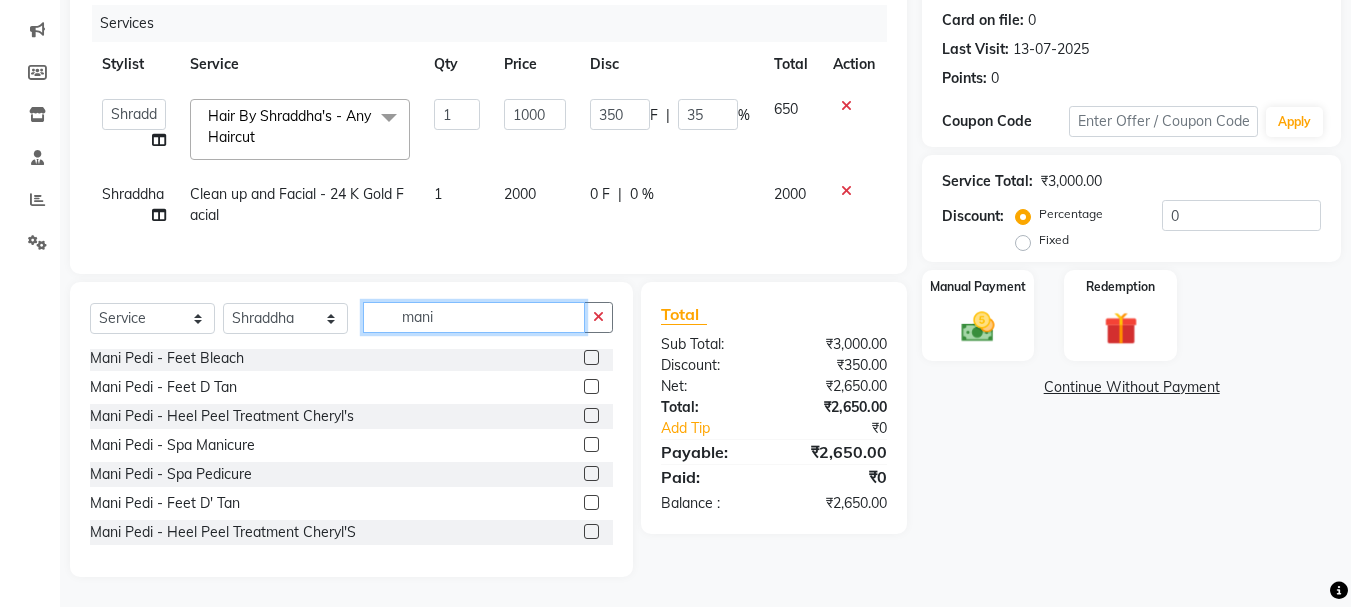 drag, startPoint x: 477, startPoint y: 318, endPoint x: 326, endPoint y: 317, distance: 151.00331 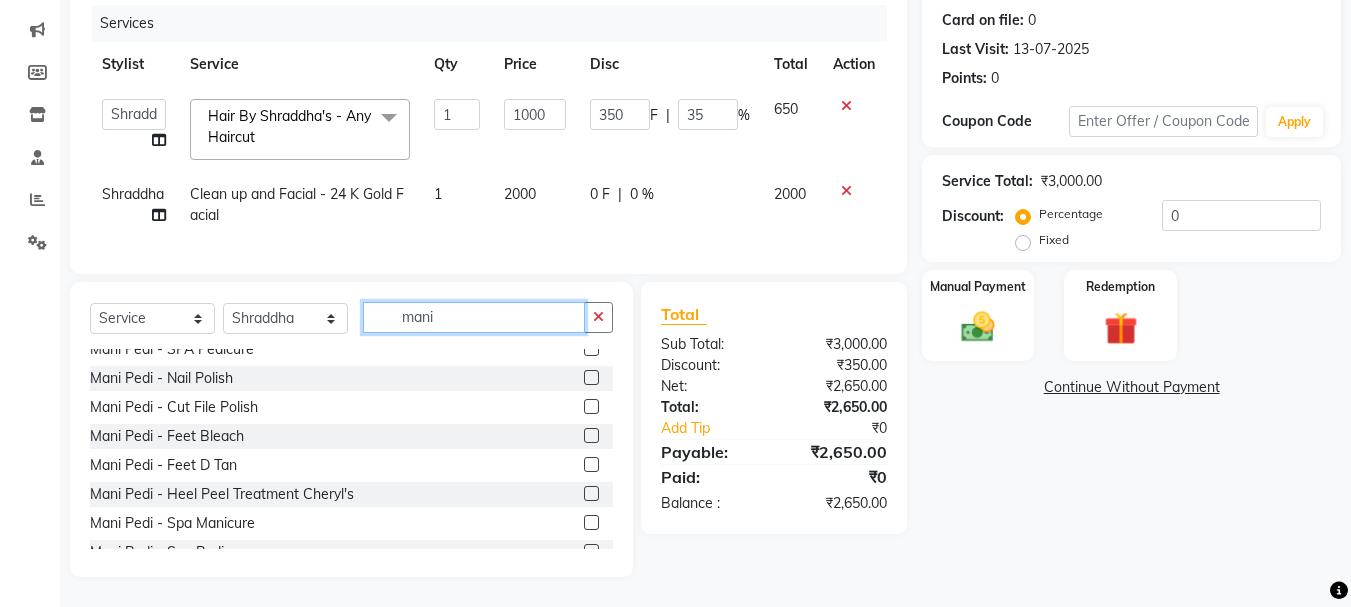 scroll, scrollTop: 0, scrollLeft: 0, axis: both 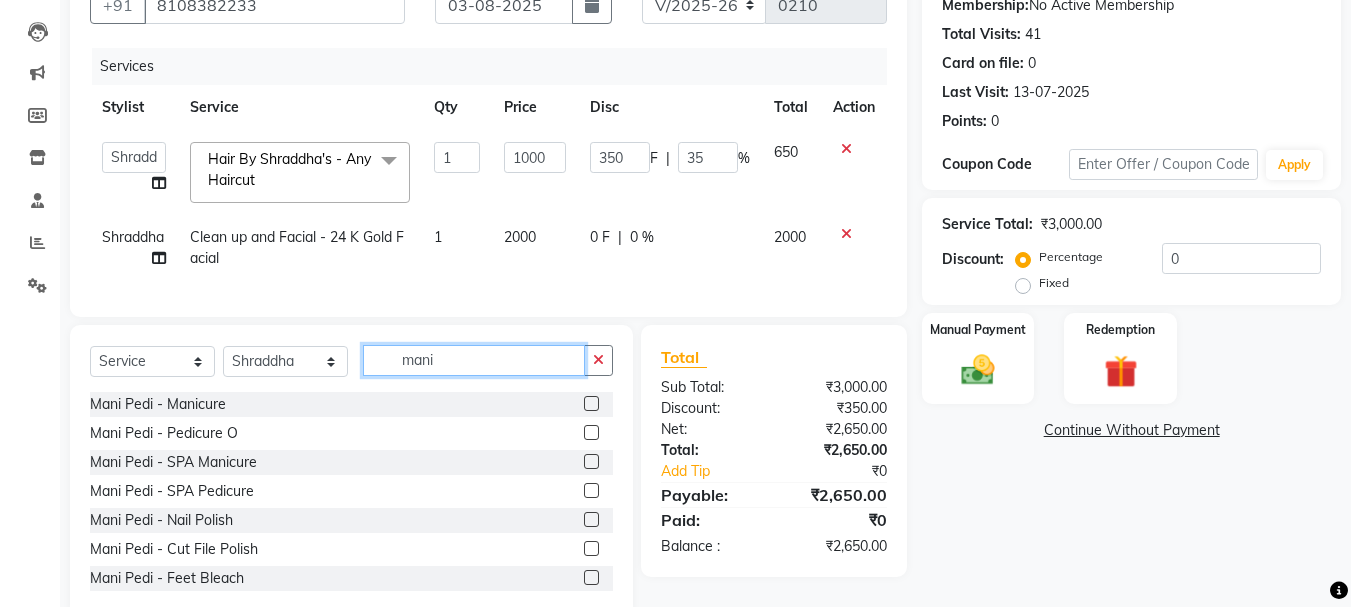 type on "mani" 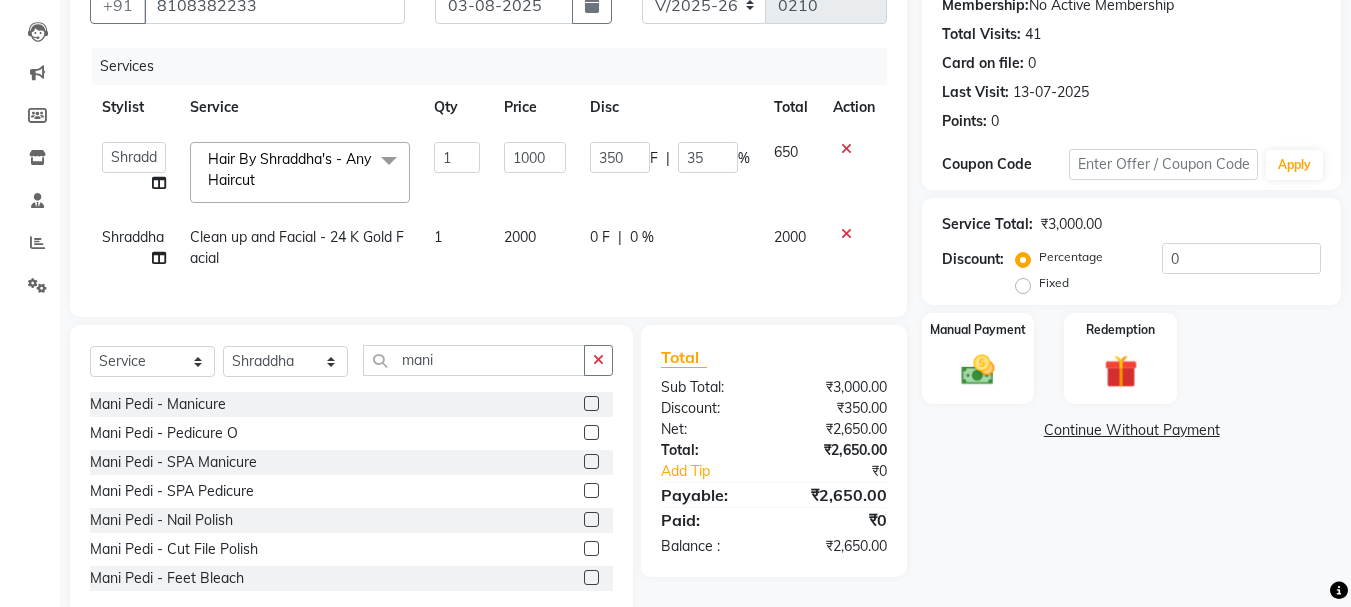 click on "Select  Service  Product  Membership  Package Voucher Prepaid Gift Card  Select Stylist Arpita Singh Chan Sayali Sakpal  Shraddha Tanvi Tanvi Masurkar mani" 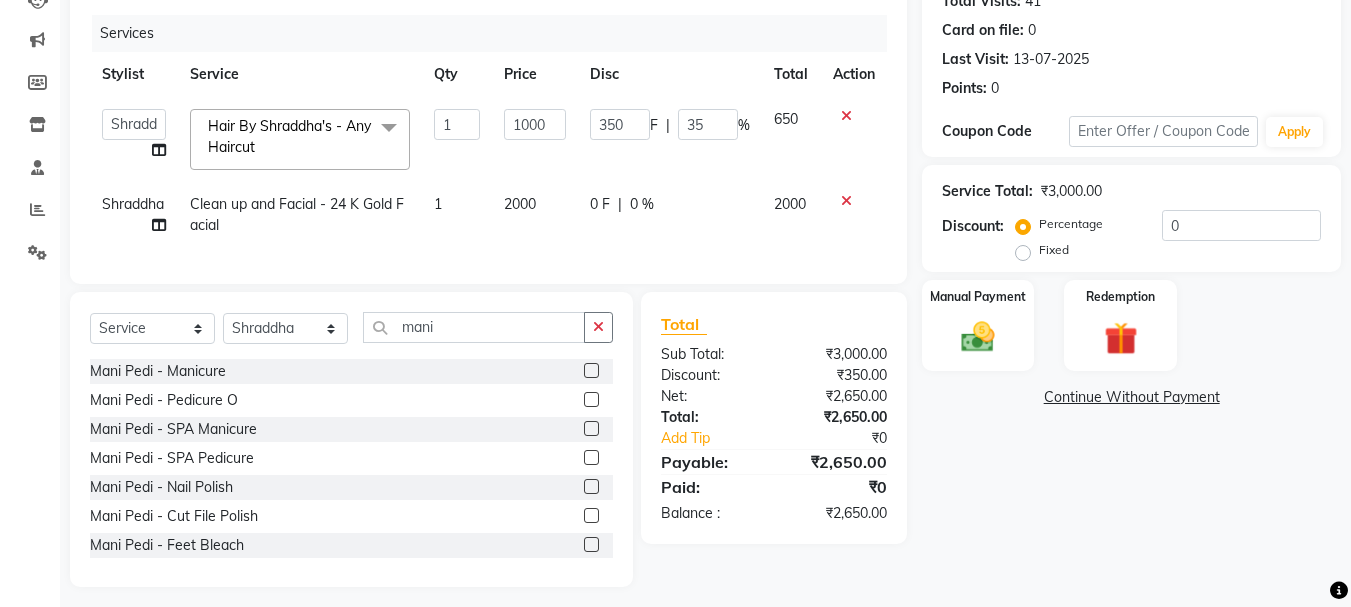 scroll, scrollTop: 258, scrollLeft: 0, axis: vertical 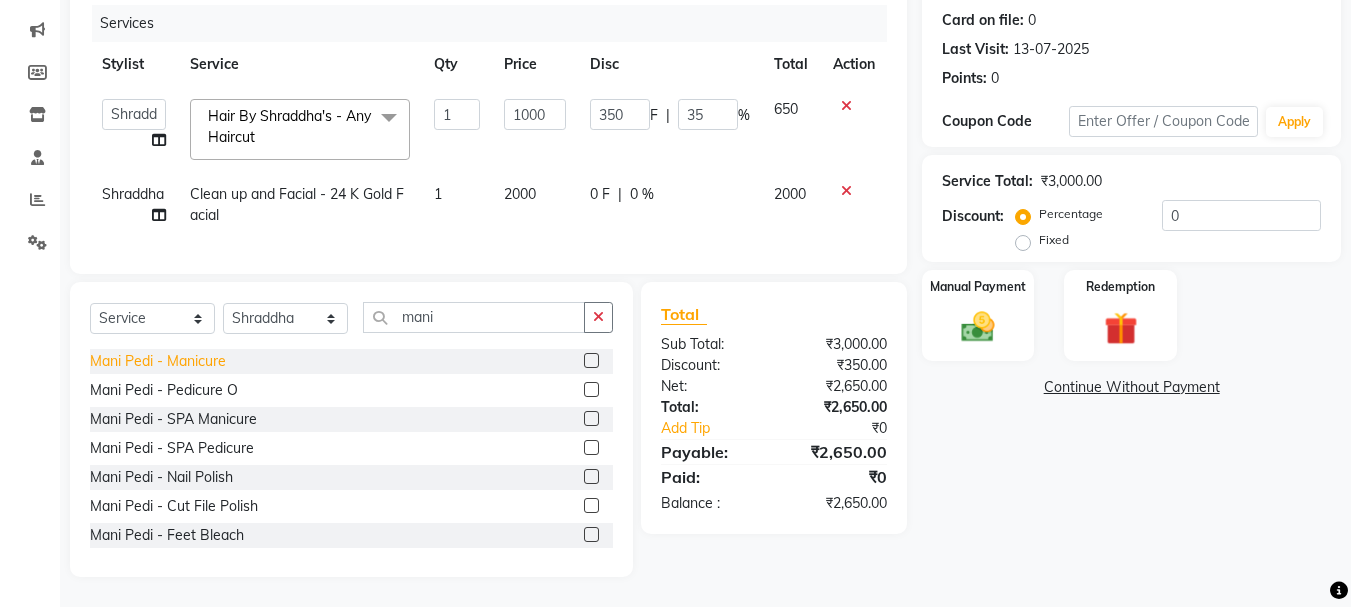 click on "Mani Pedi - Manicure" 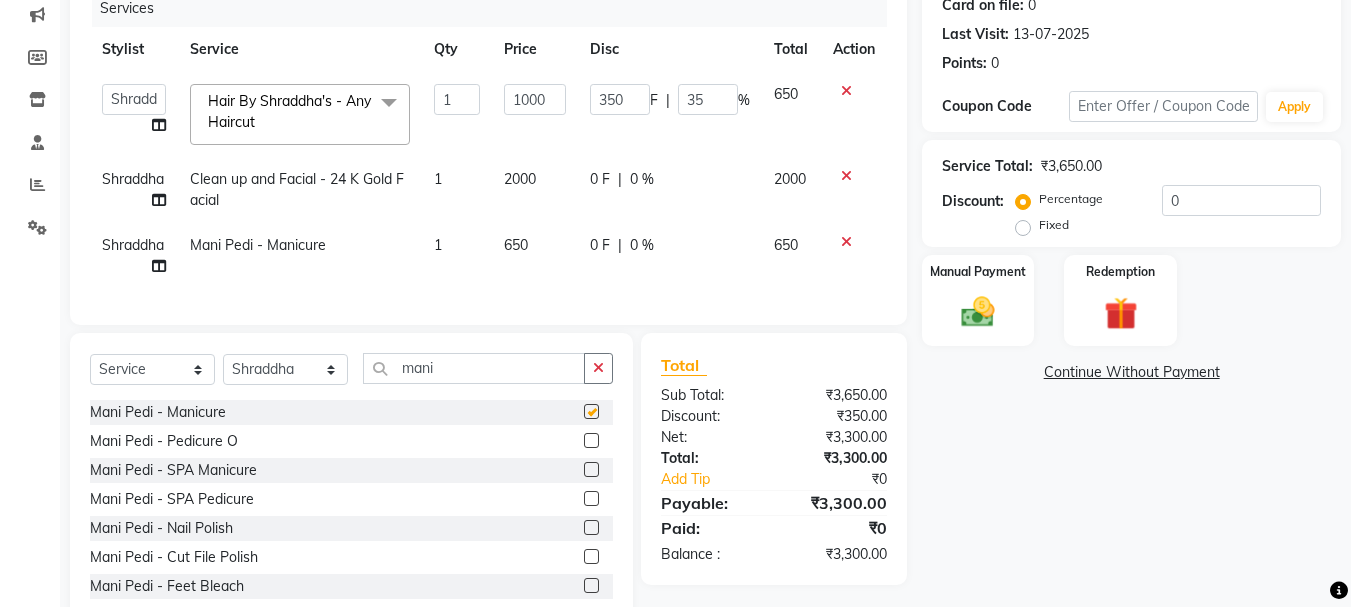 checkbox on "false" 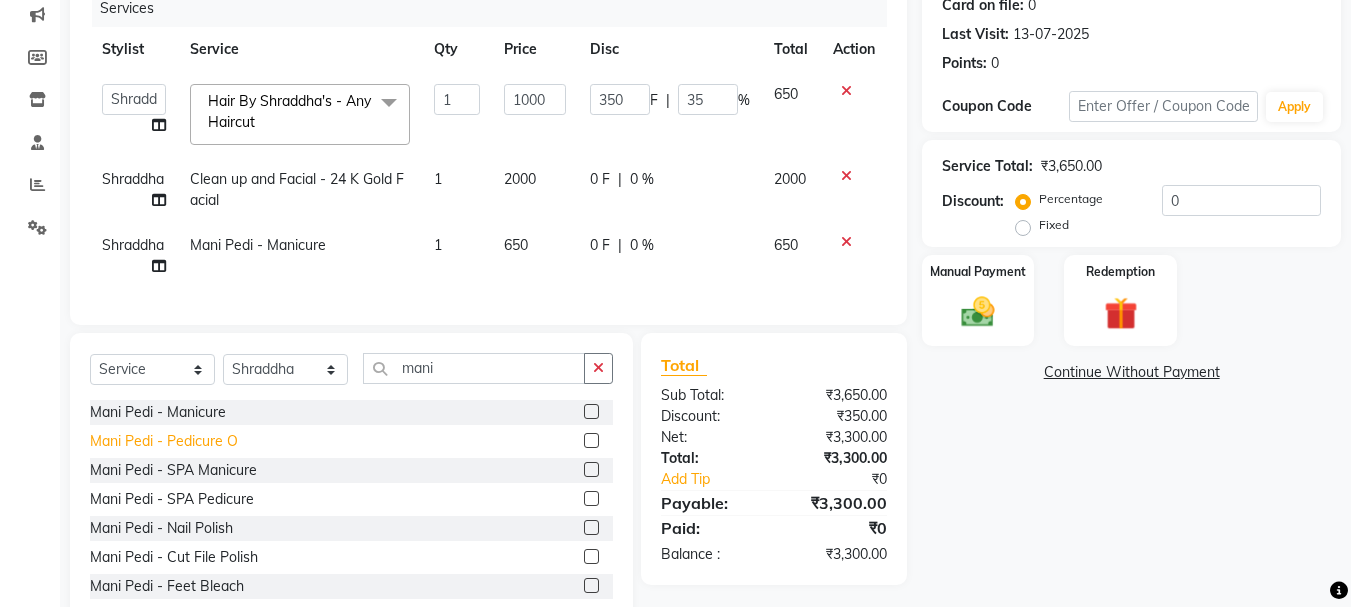 click on "Mani Pedi - Pedicure O" 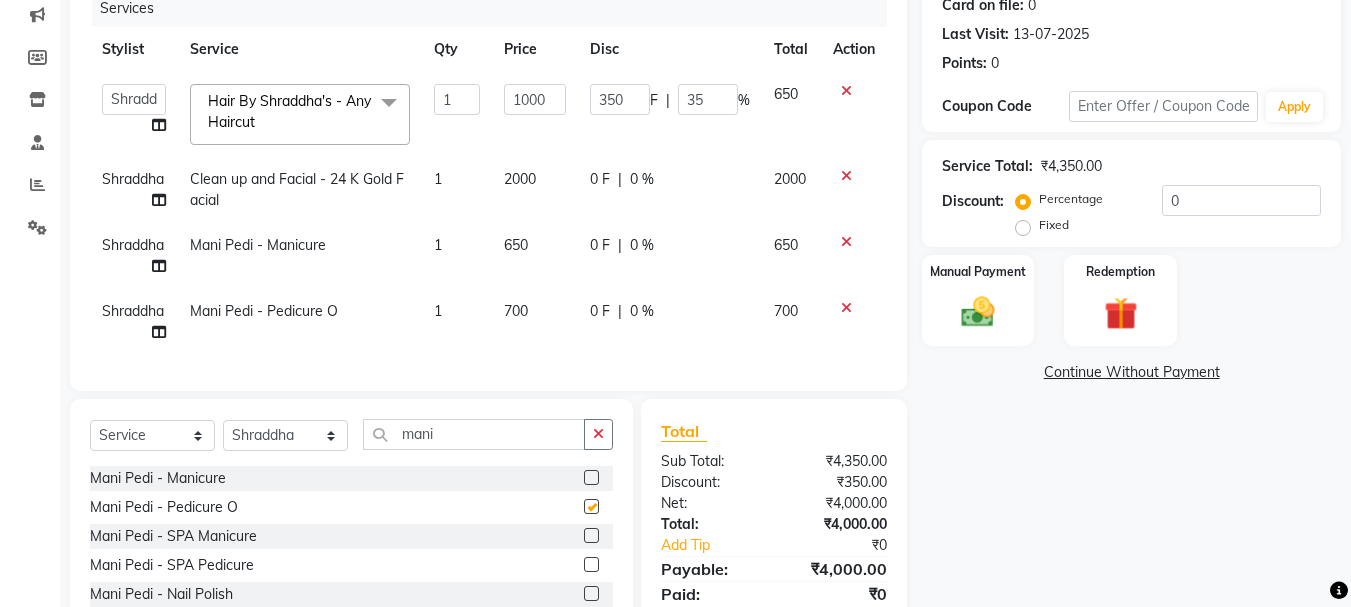 checkbox on "false" 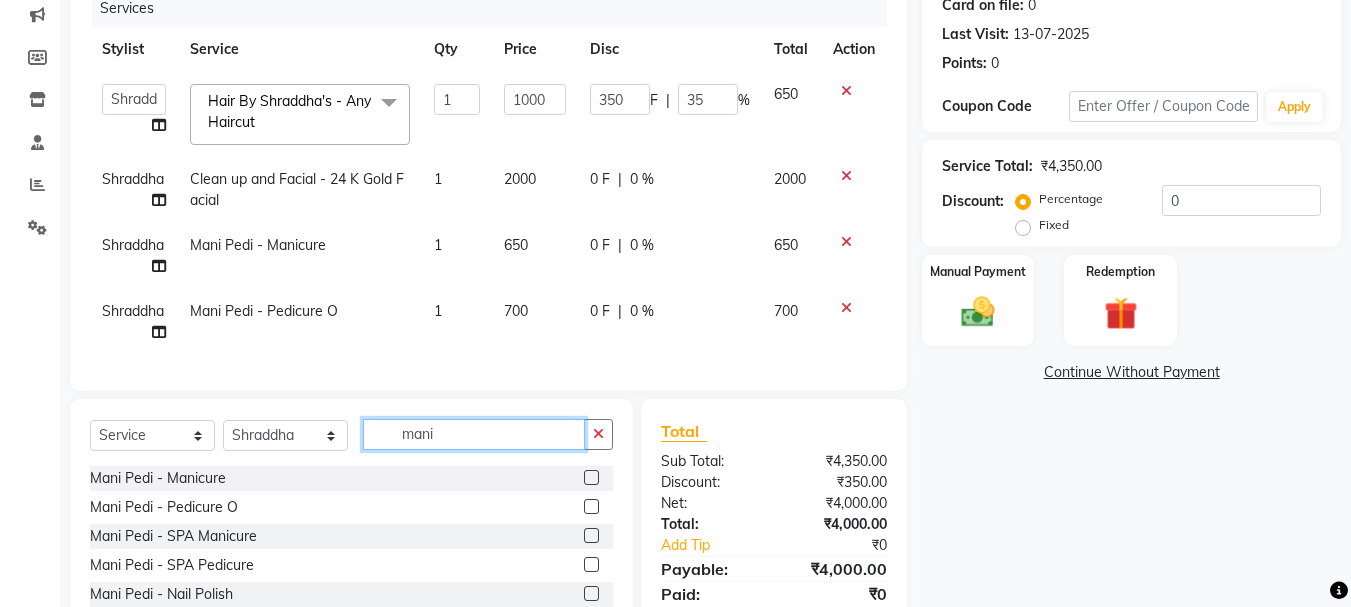 drag, startPoint x: 442, startPoint y: 452, endPoint x: 350, endPoint y: 444, distance: 92.34717 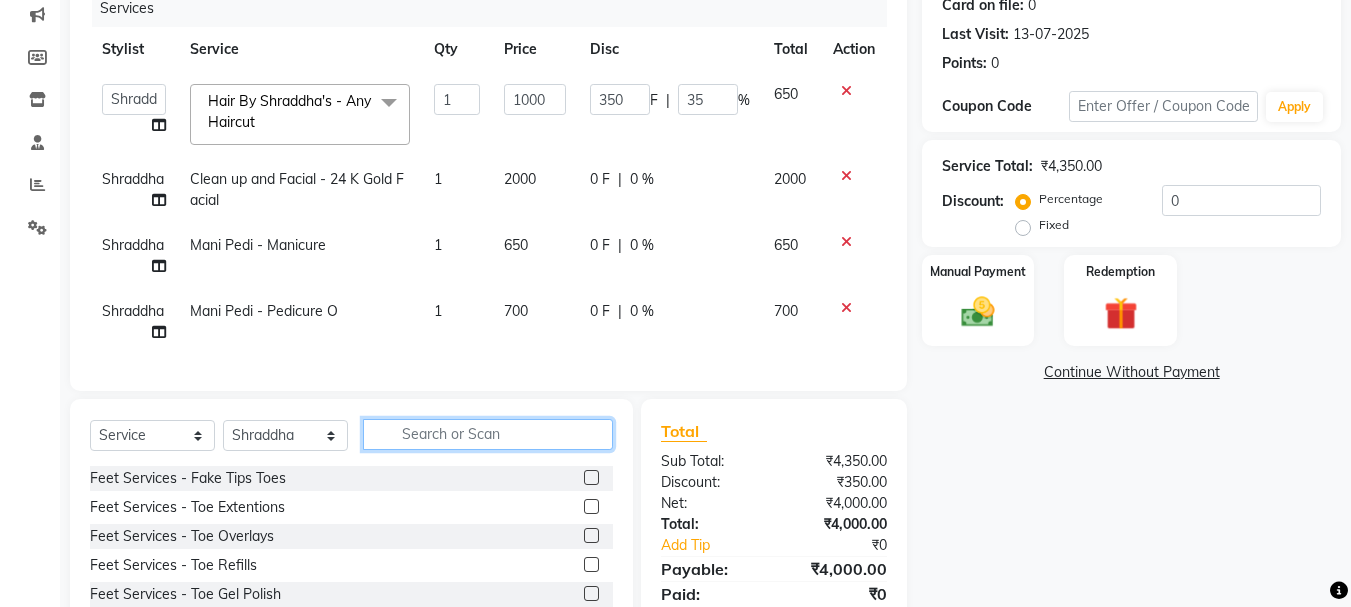 drag, startPoint x: 434, startPoint y: 444, endPoint x: 435, endPoint y: 456, distance: 12.0415945 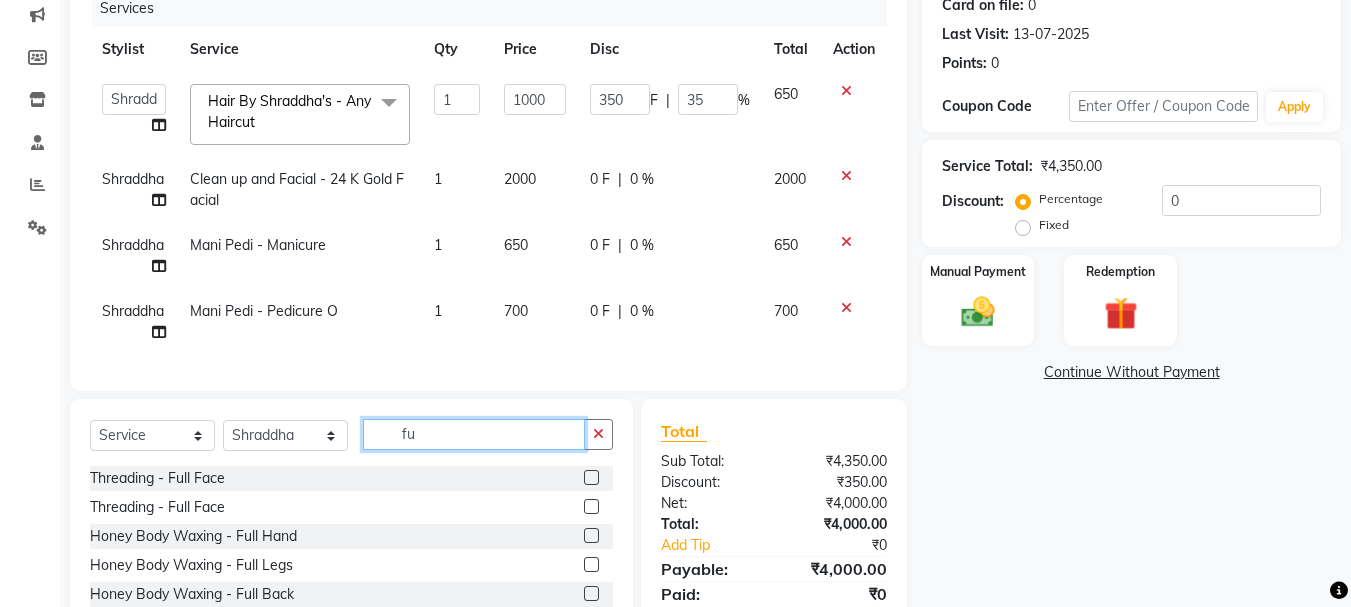 type on "f" 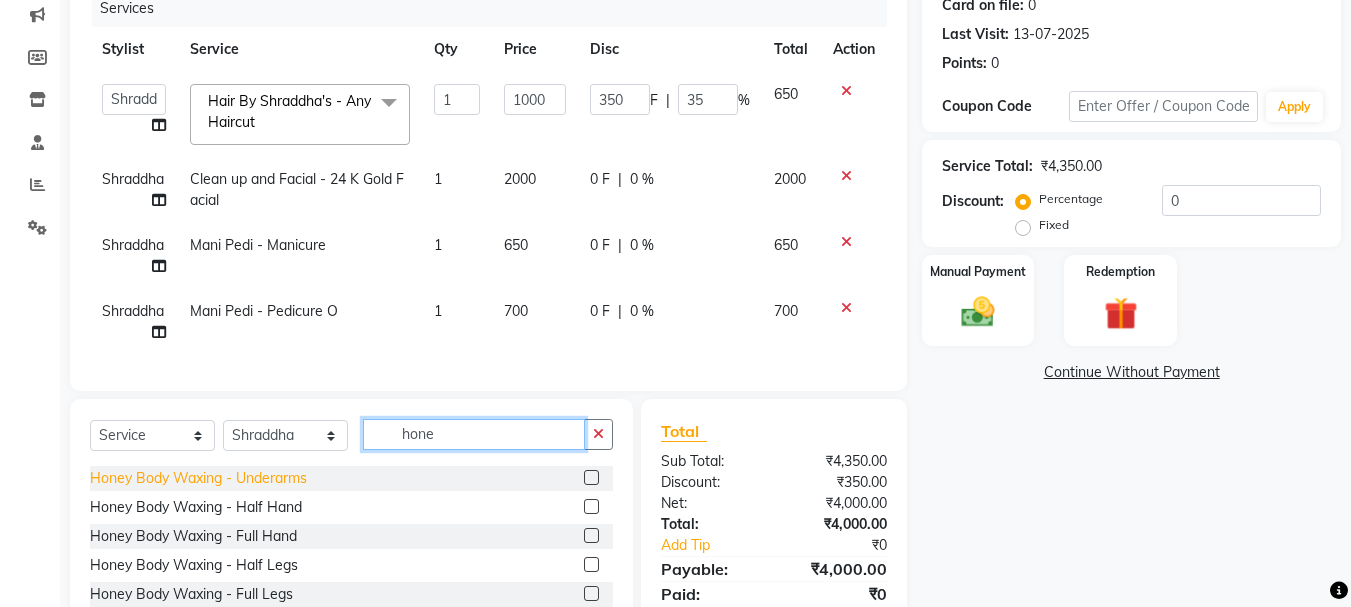 type on "hone" 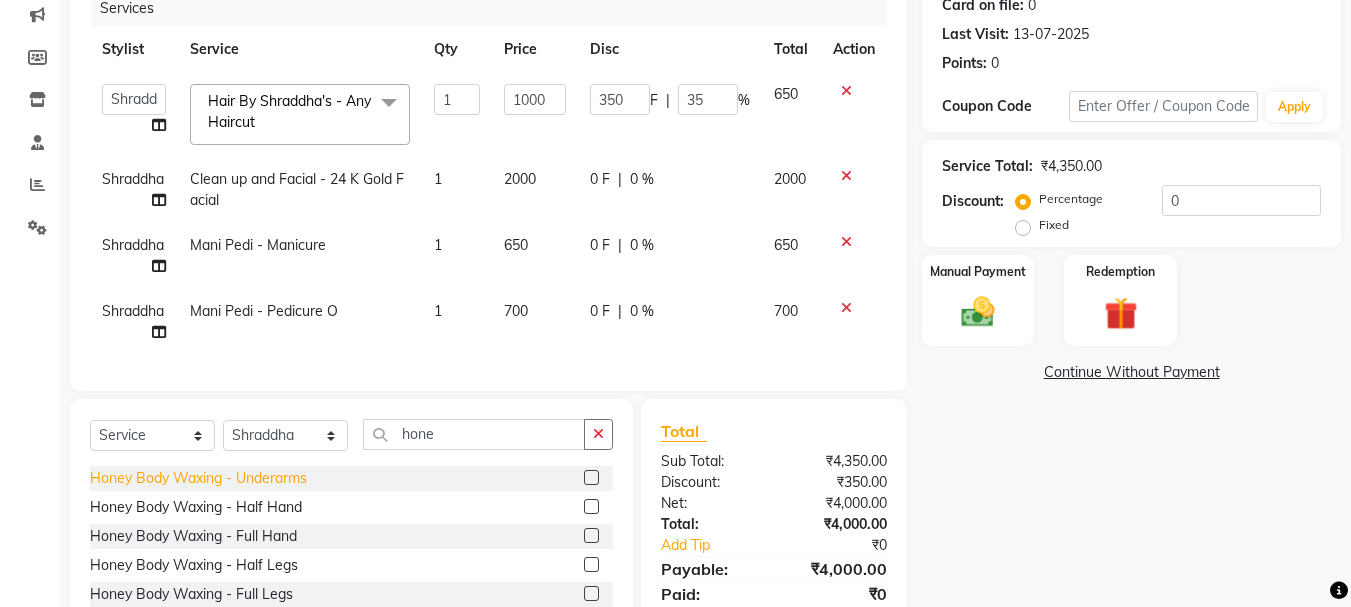 click on "Honey Body Waxing  - Underarms" 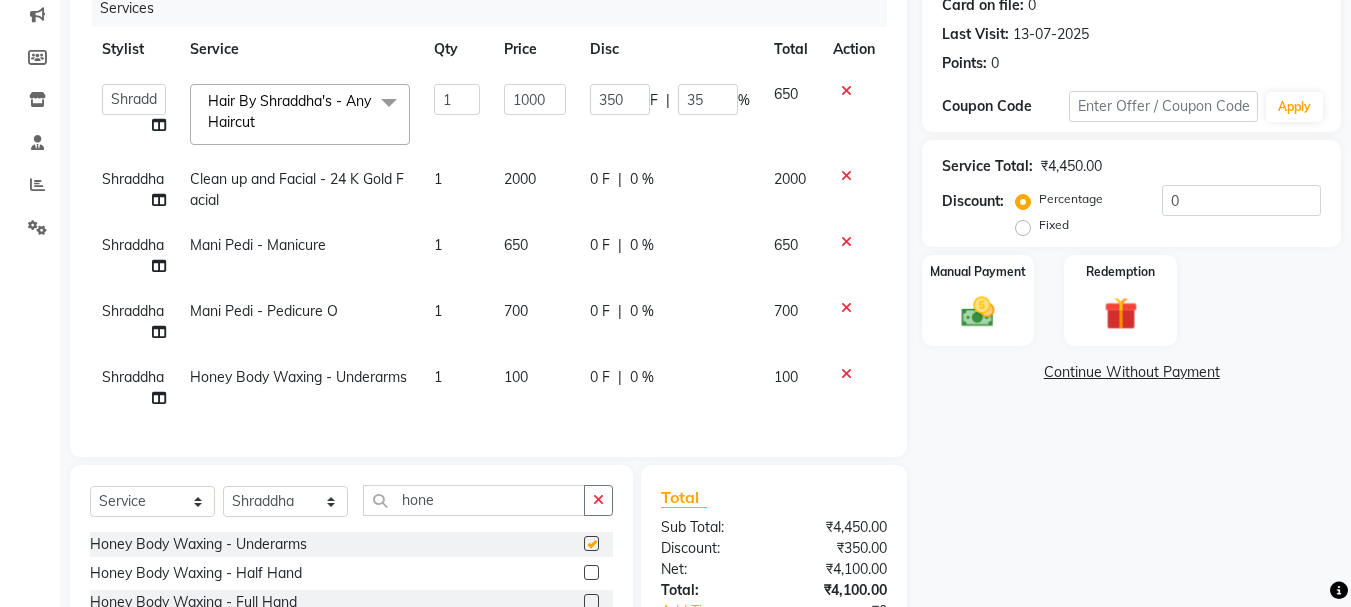 checkbox on "false" 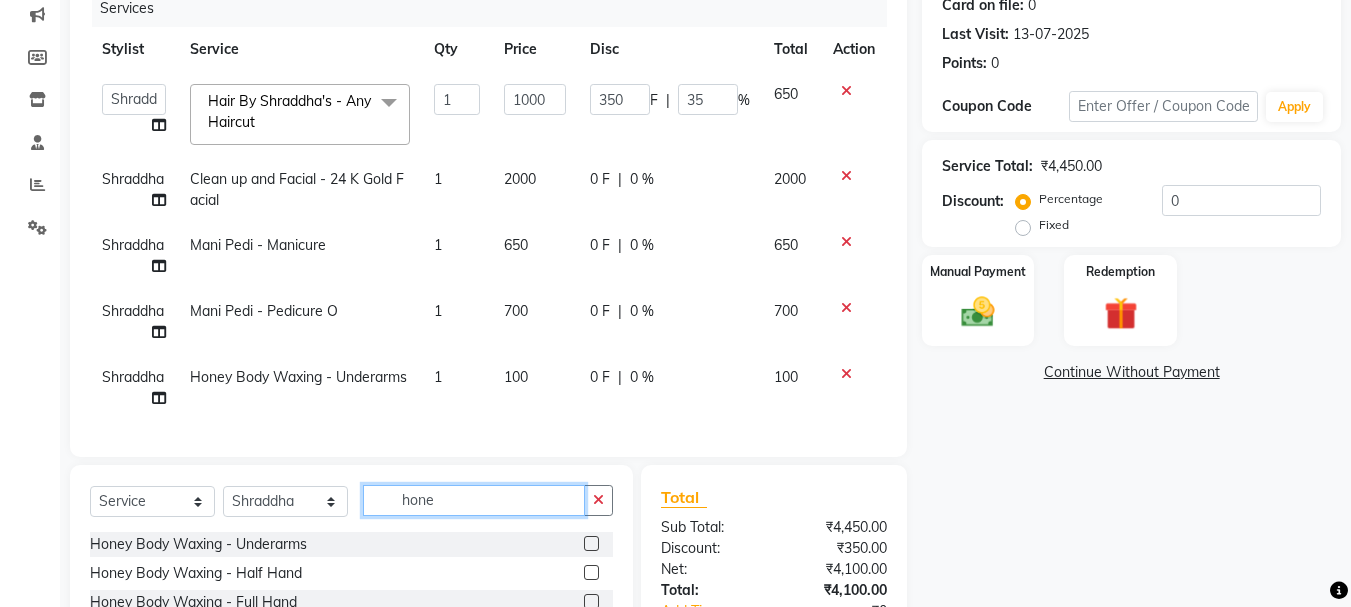click on "hone" 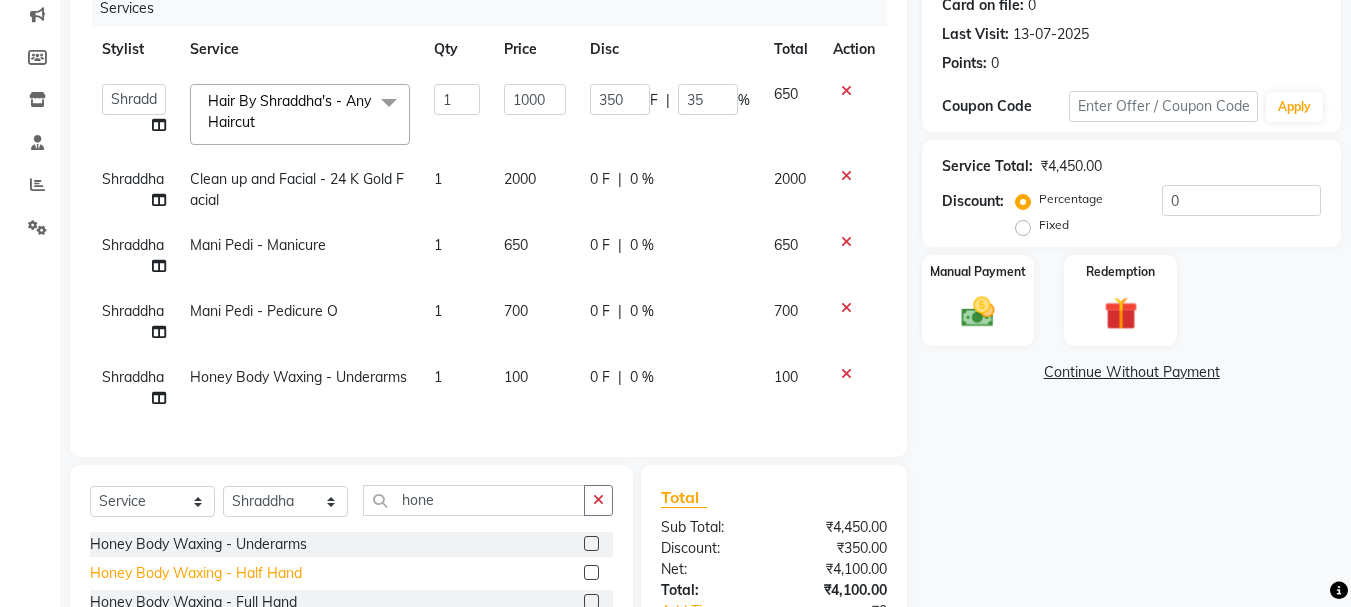 click on "Honey Body Waxing  - Half Hand" 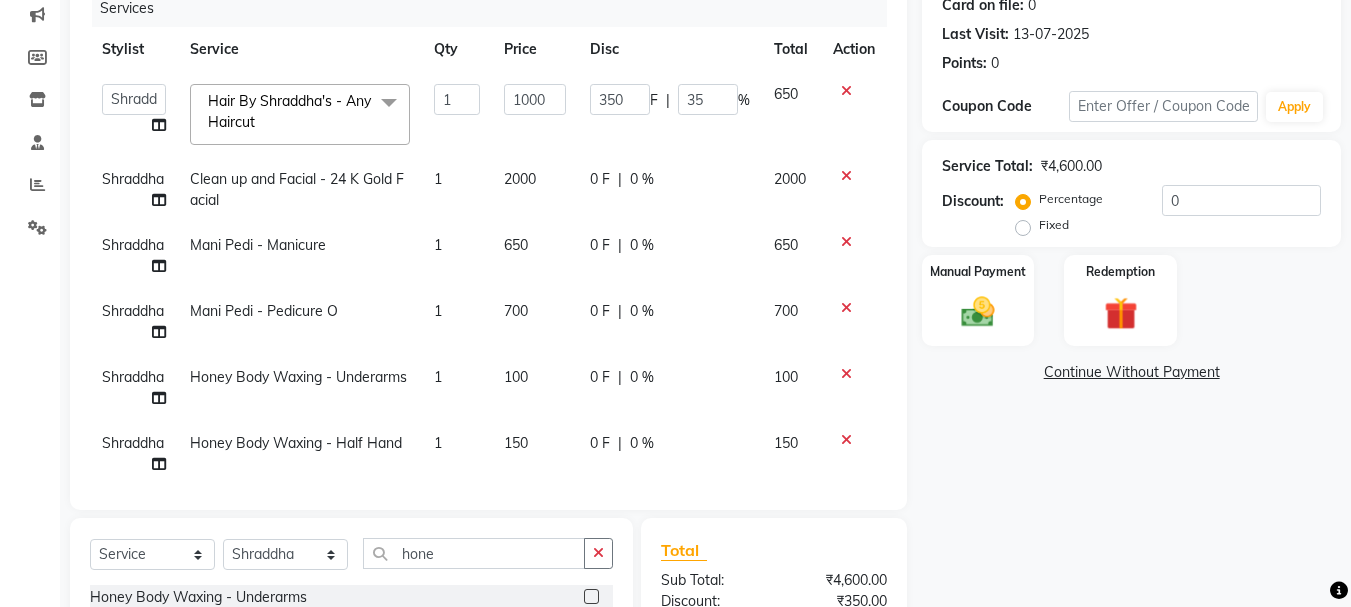 checkbox on "false" 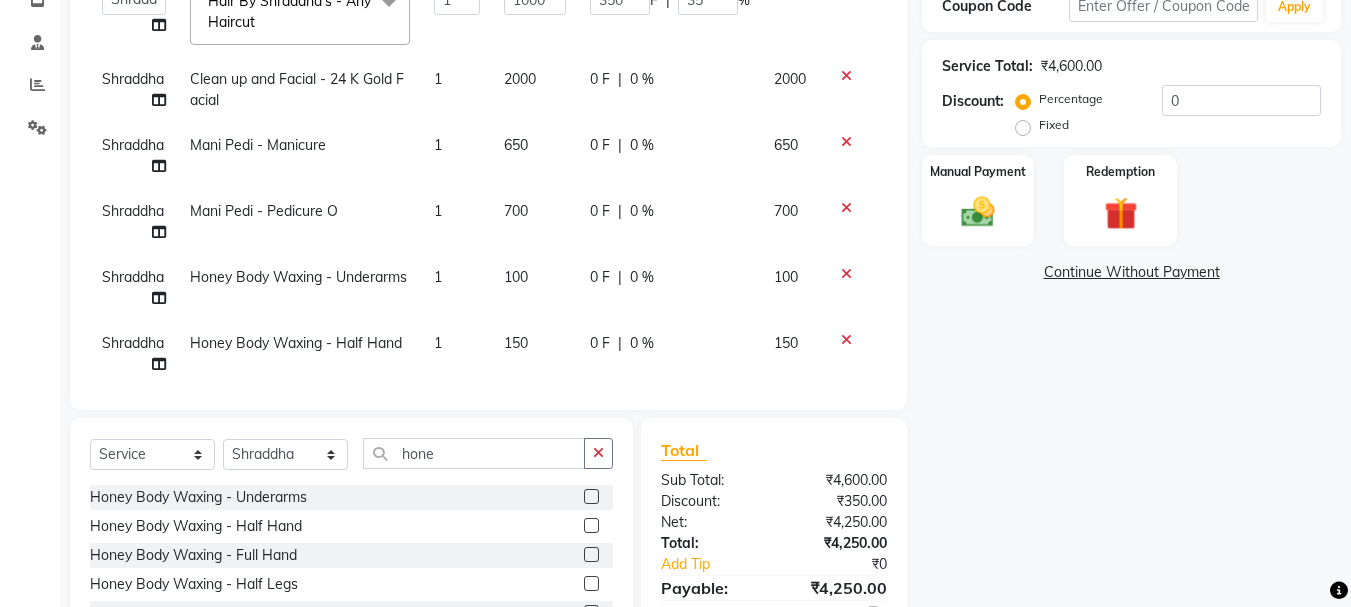 click 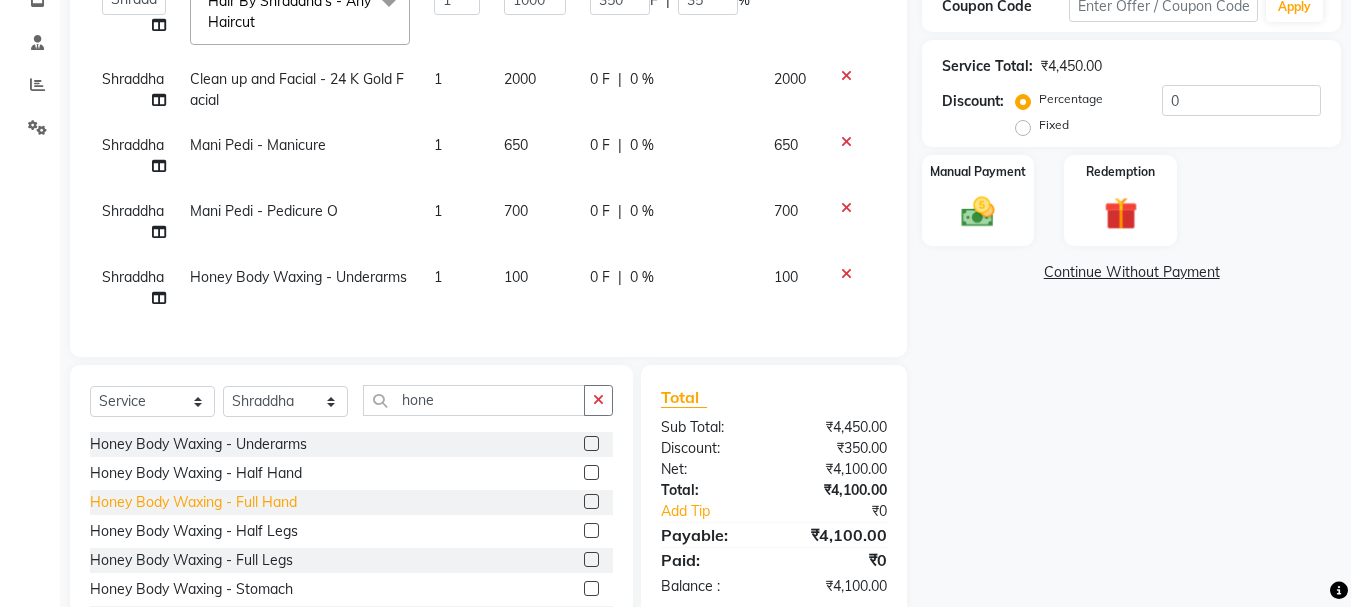 click on "Honey Body Waxing  - Full Hand" 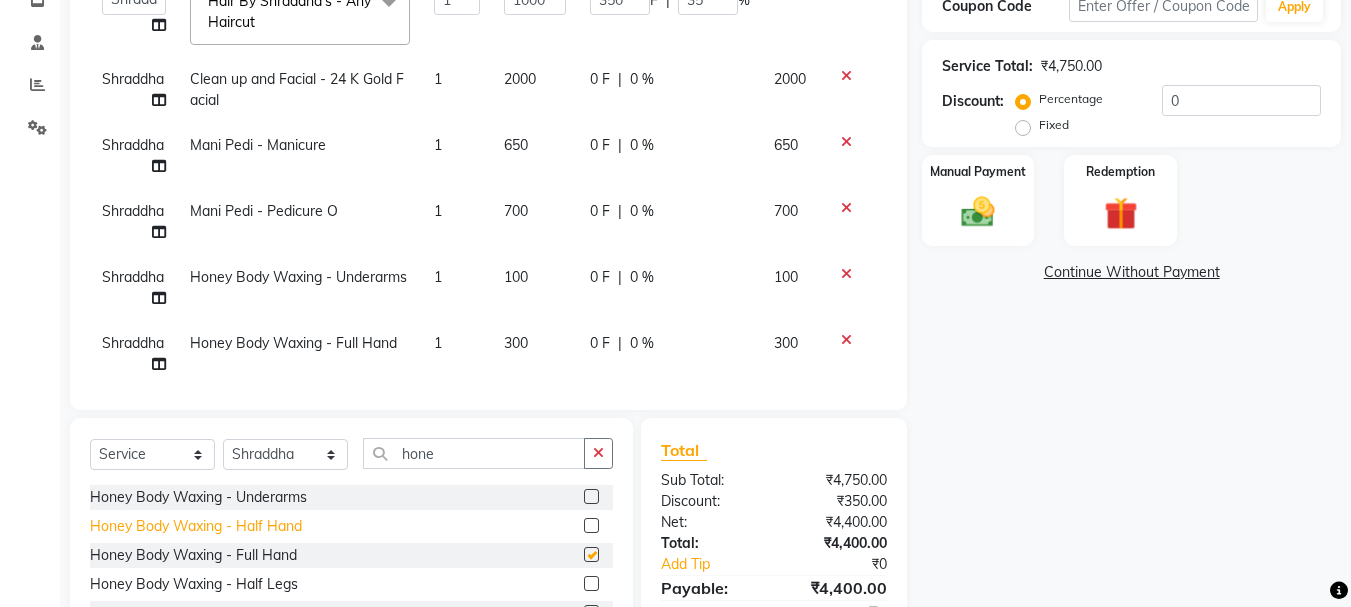 checkbox on "false" 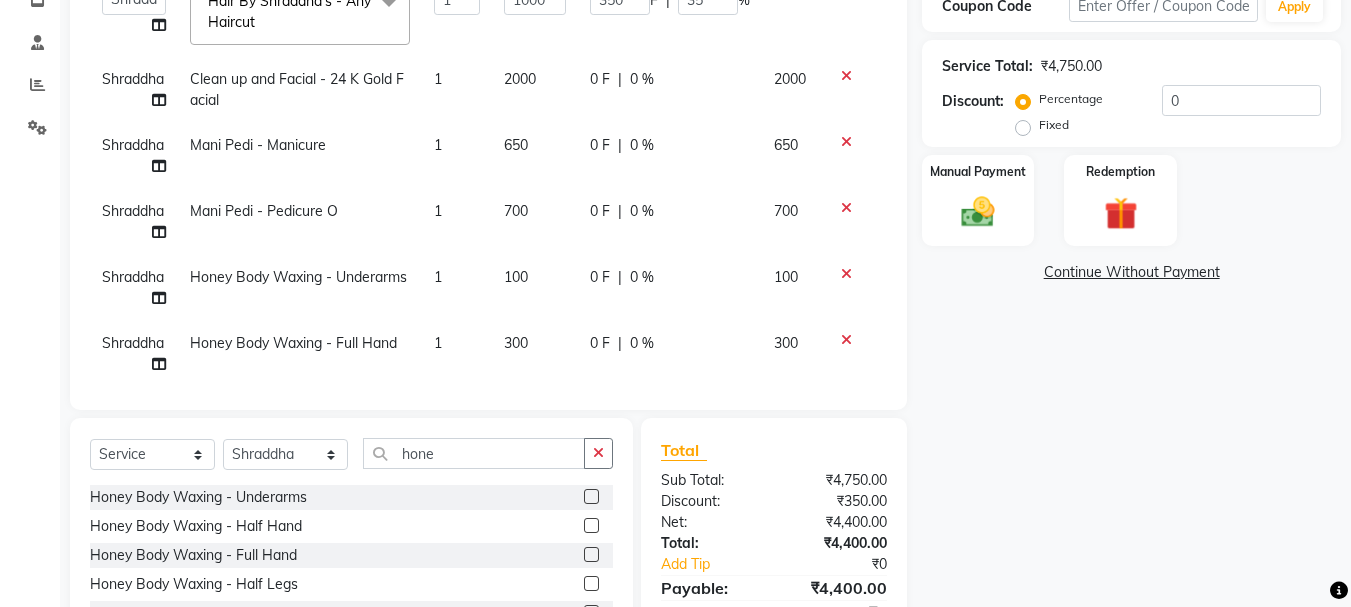 scroll, scrollTop: 100, scrollLeft: 0, axis: vertical 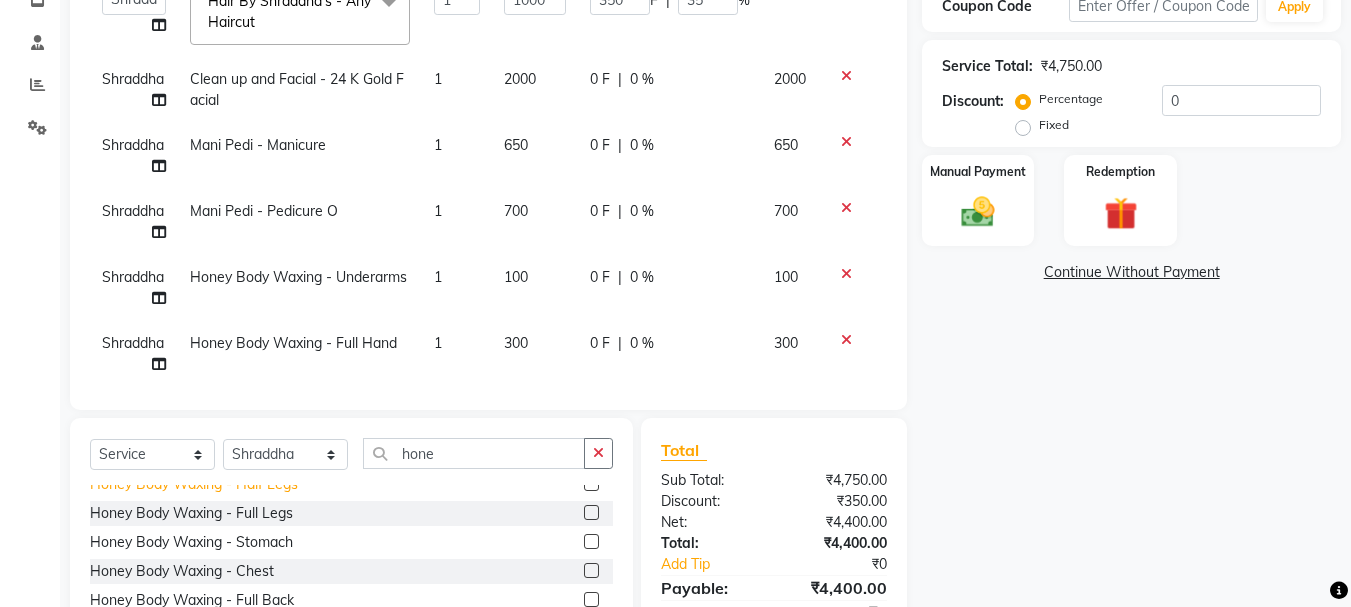 click on "Honey Body Waxing  - Half Legs" 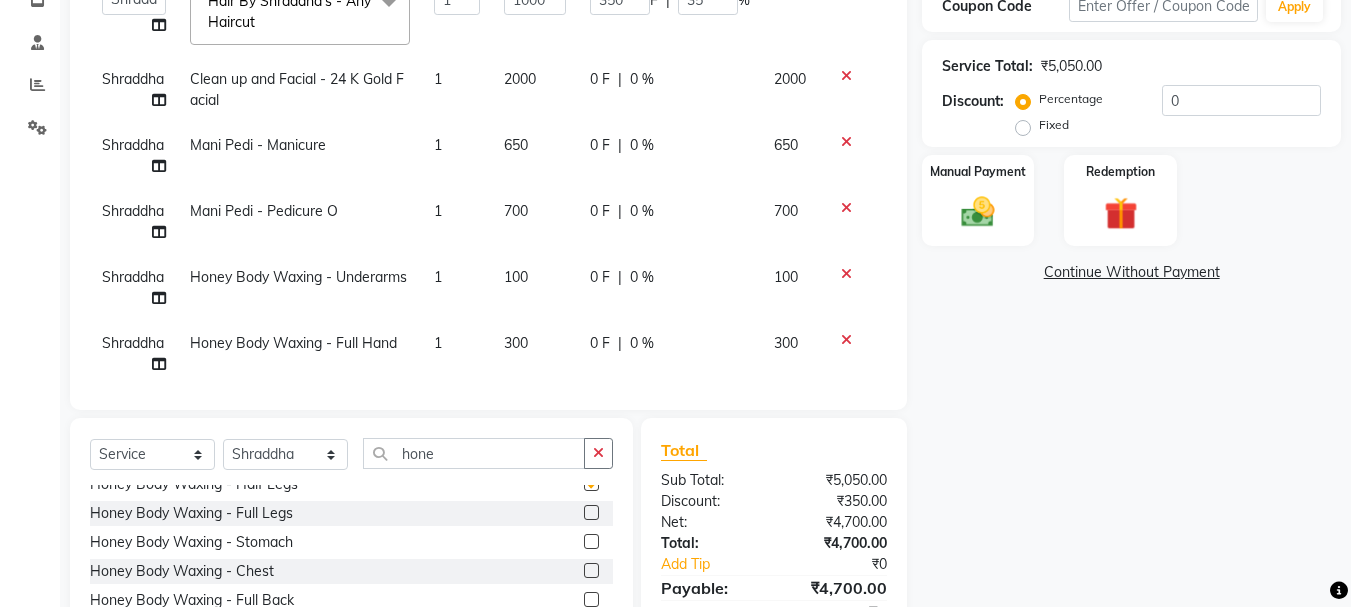 checkbox on "false" 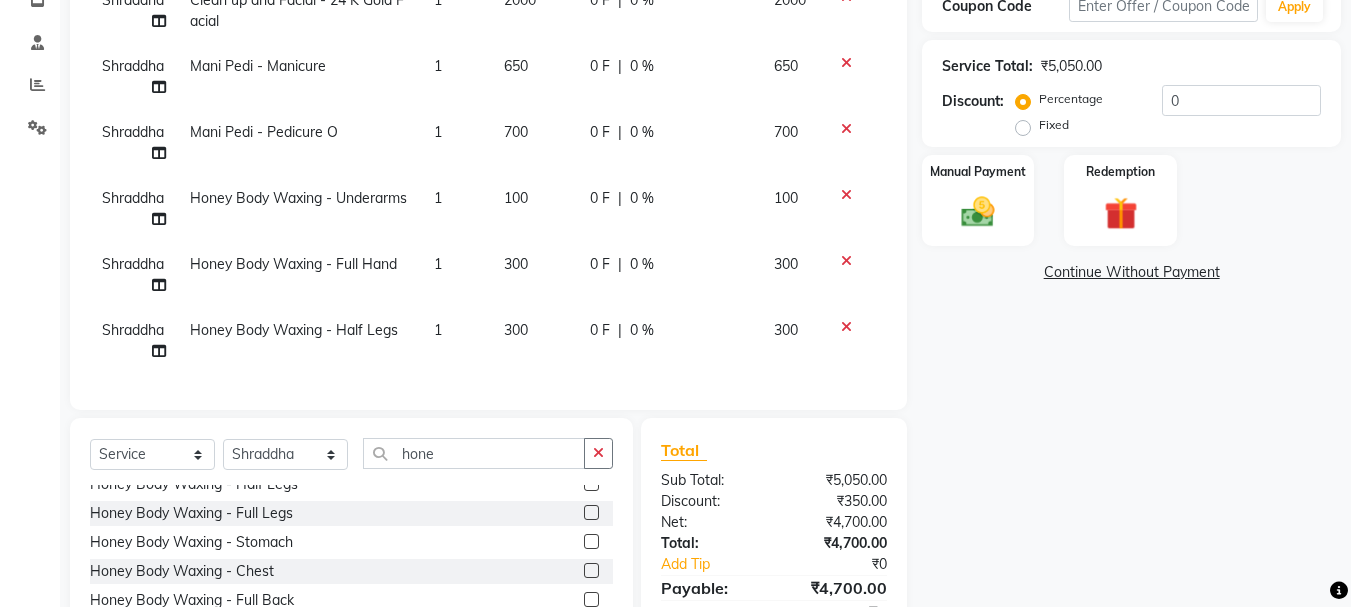 scroll, scrollTop: 0, scrollLeft: 0, axis: both 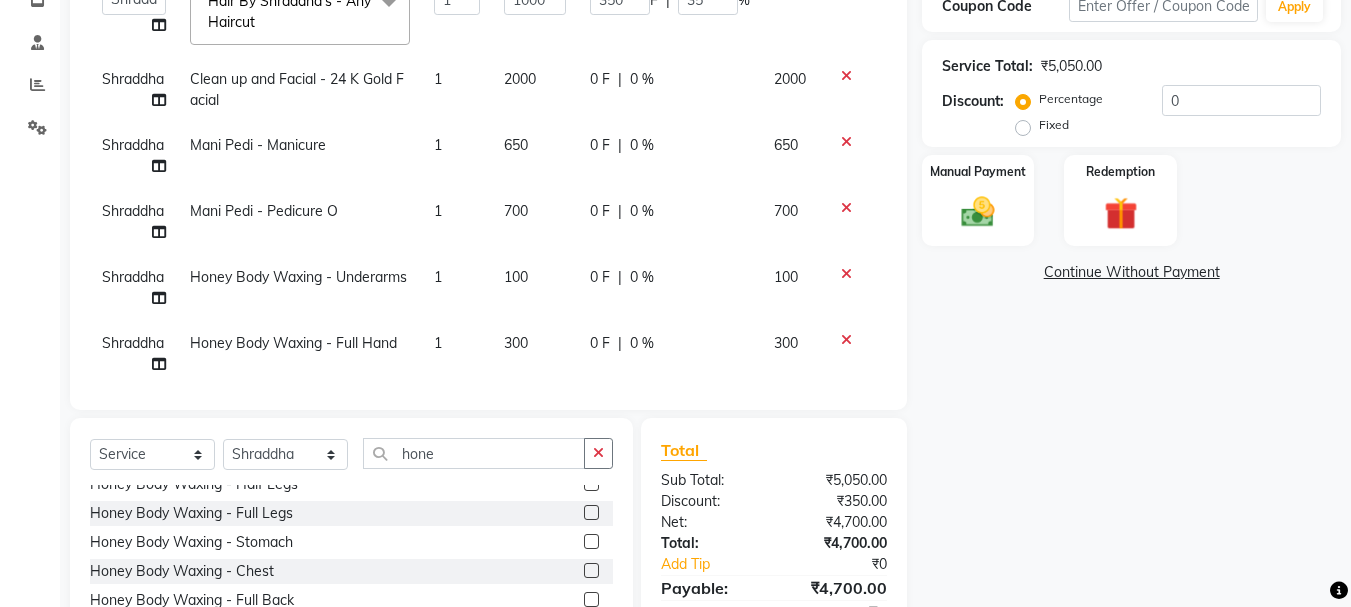 click on "0 %" 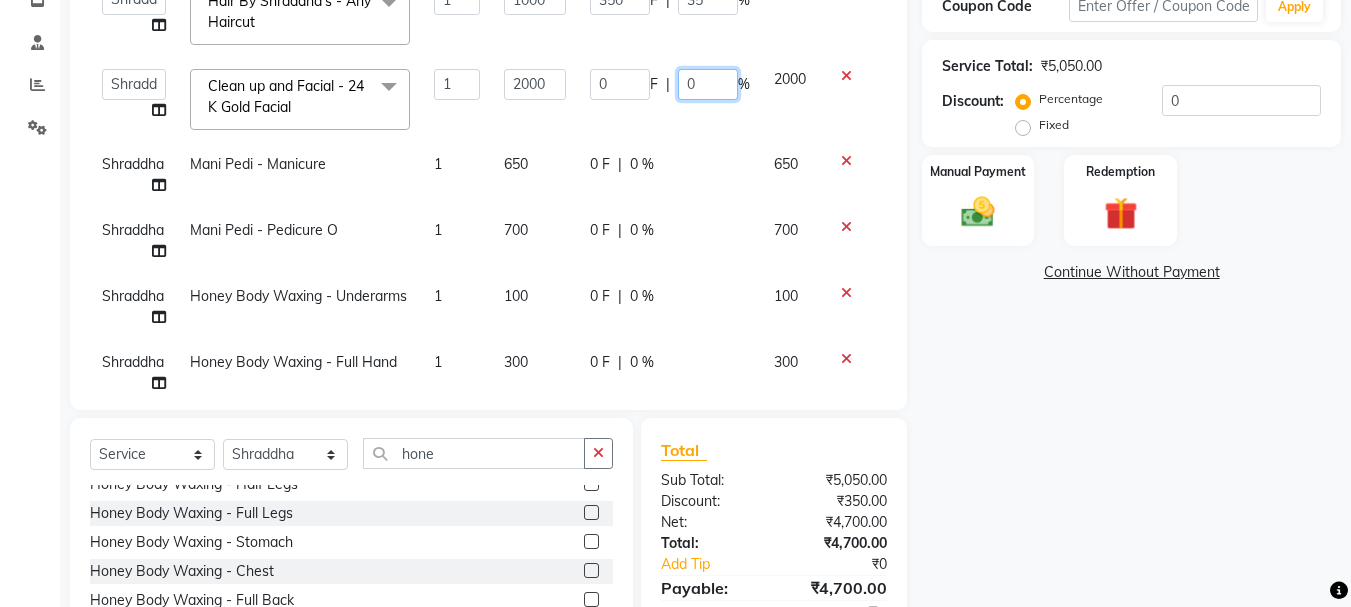 drag, startPoint x: 700, startPoint y: 91, endPoint x: 663, endPoint y: 82, distance: 38.078865 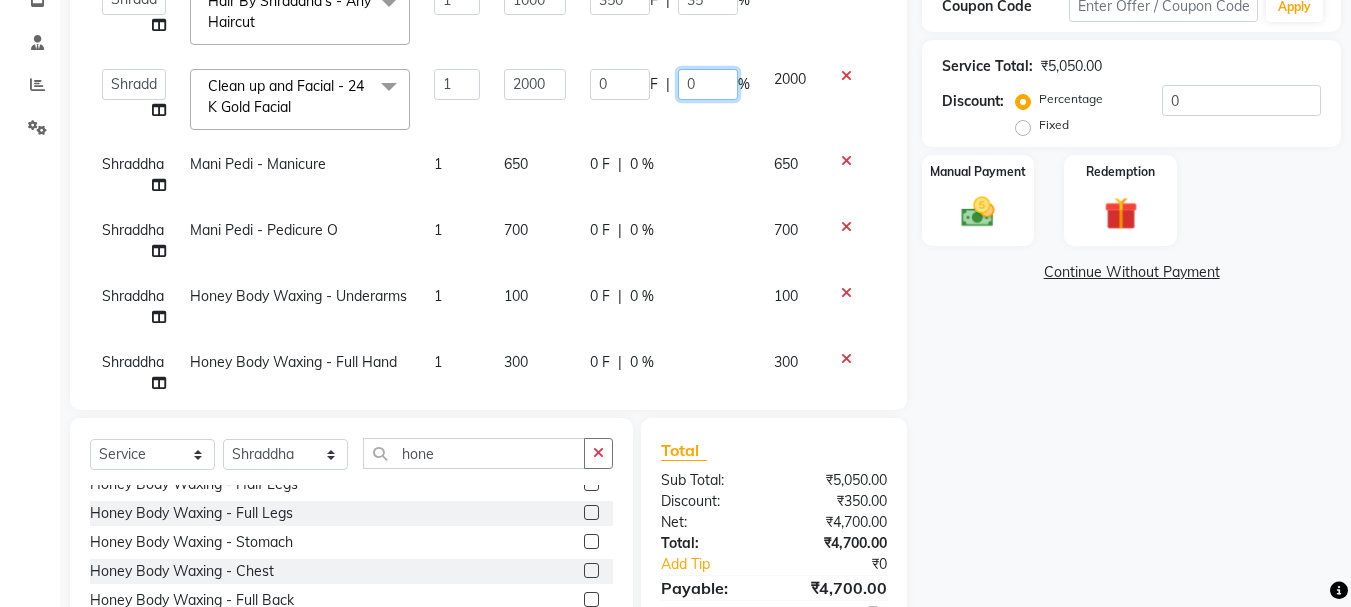 click on "0 F | 0 %" 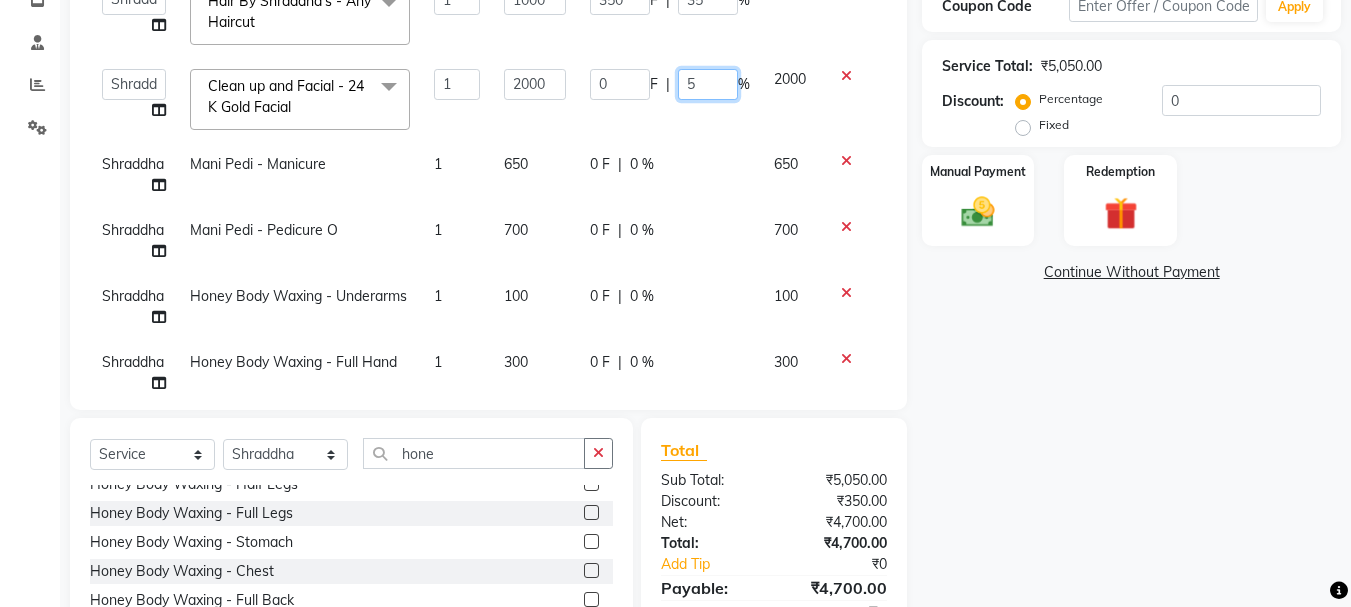 type on "50" 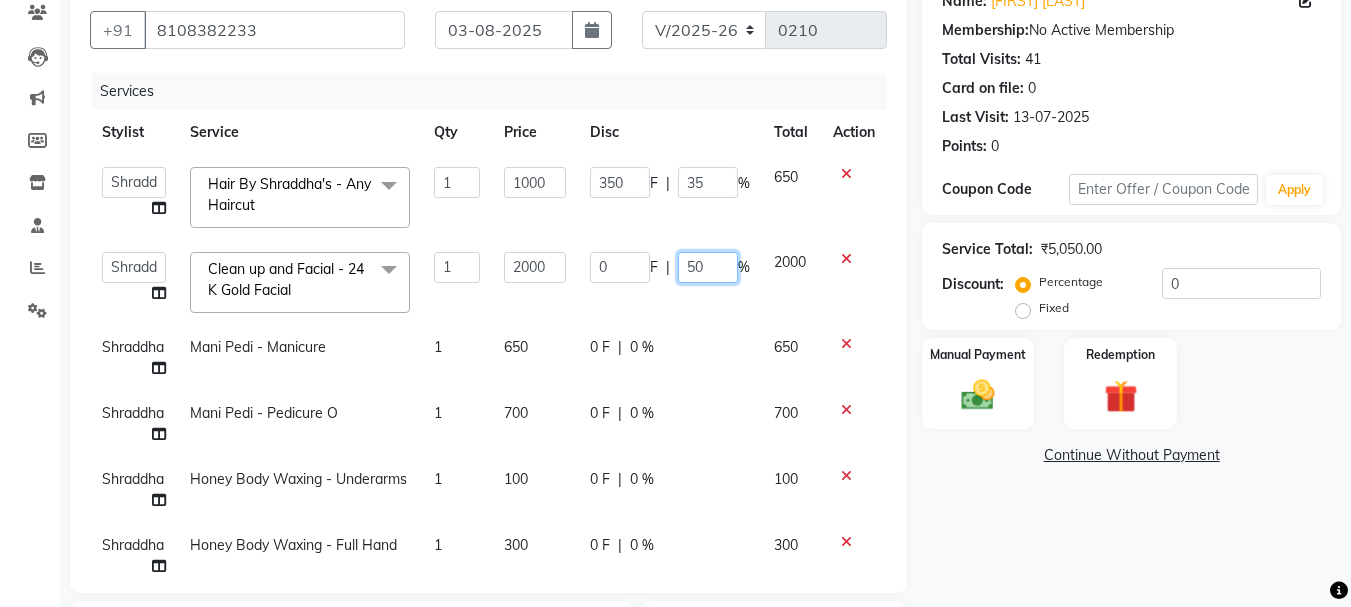 scroll, scrollTop: 158, scrollLeft: 0, axis: vertical 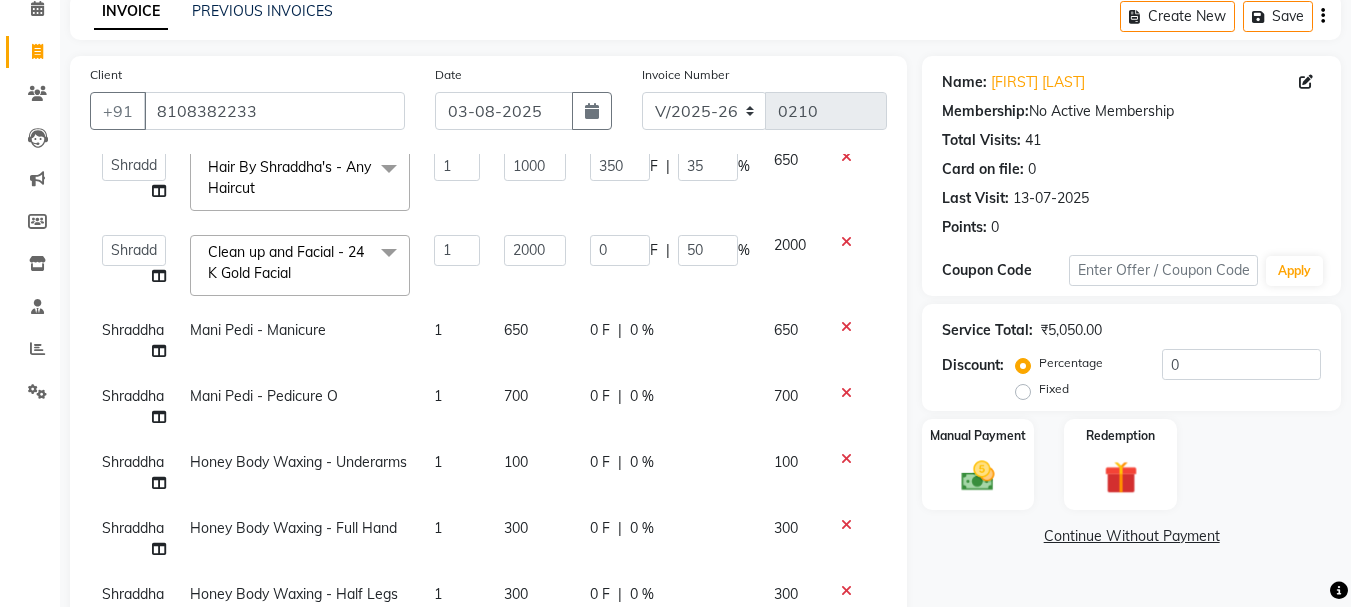 click on "0 %" 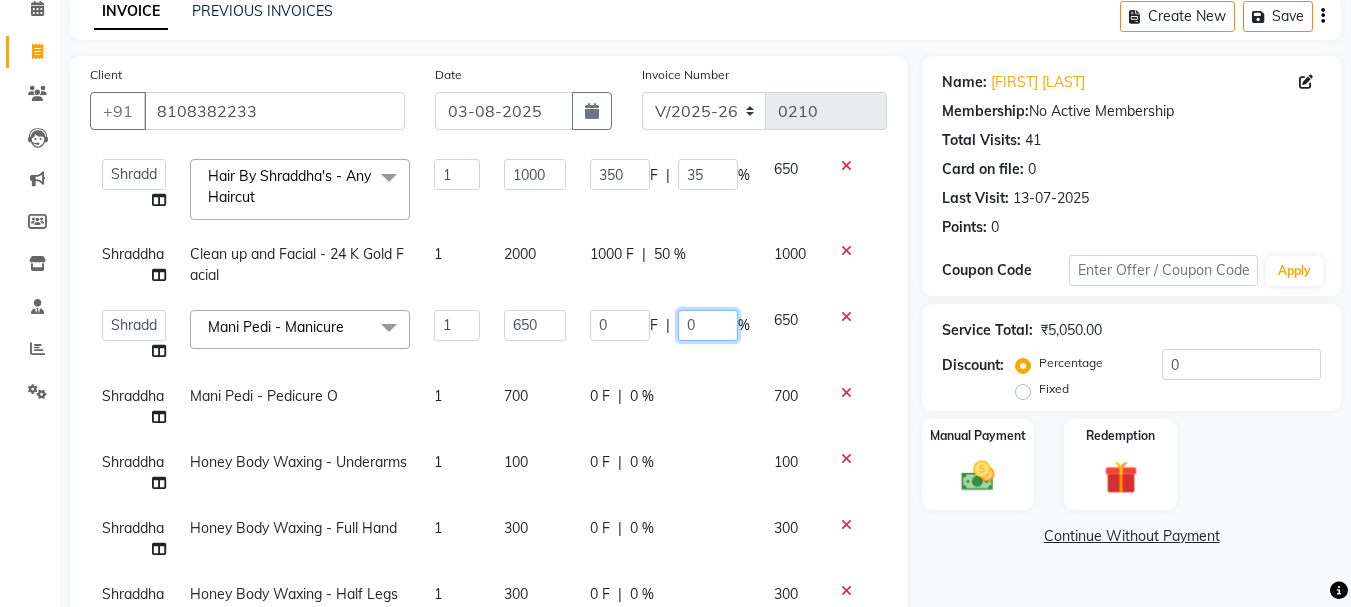 drag, startPoint x: 701, startPoint y: 312, endPoint x: 671, endPoint y: 312, distance: 30 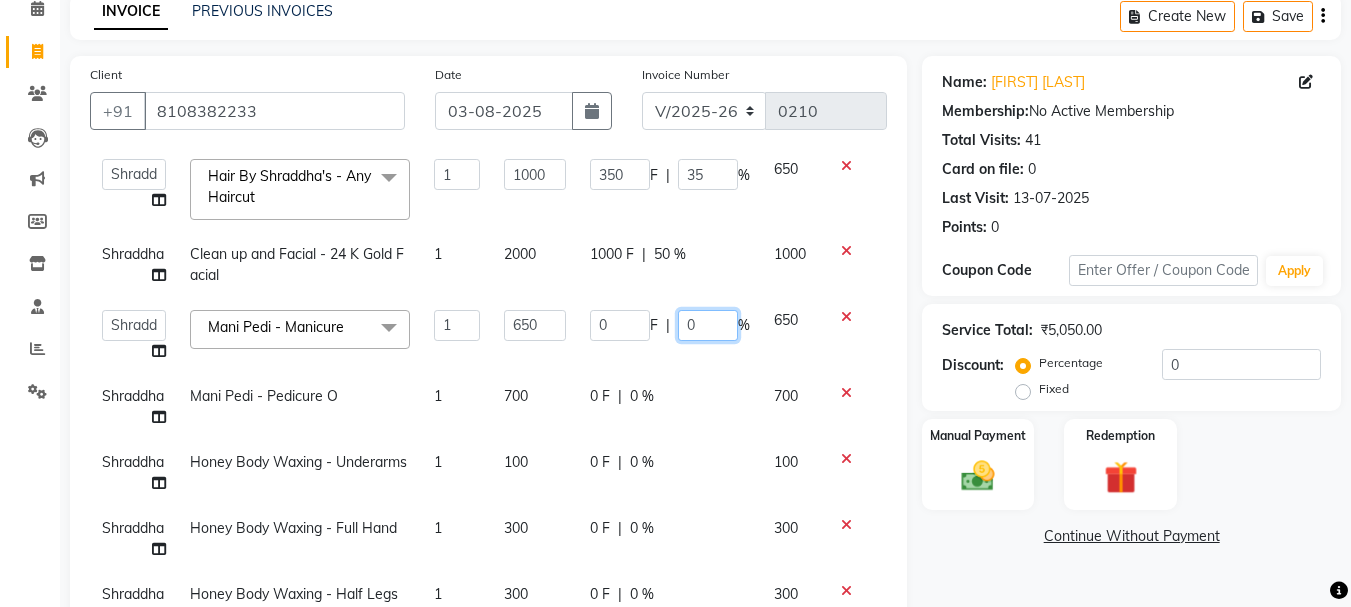 click on "0 F | 0 %" 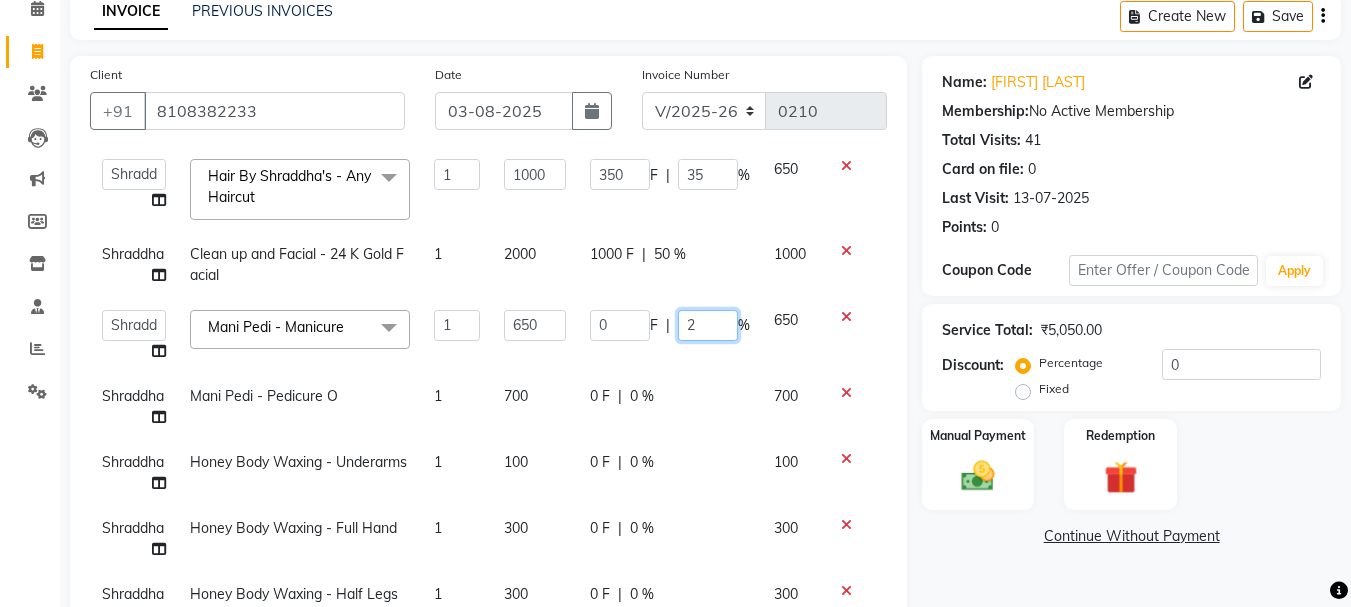 type on "20" 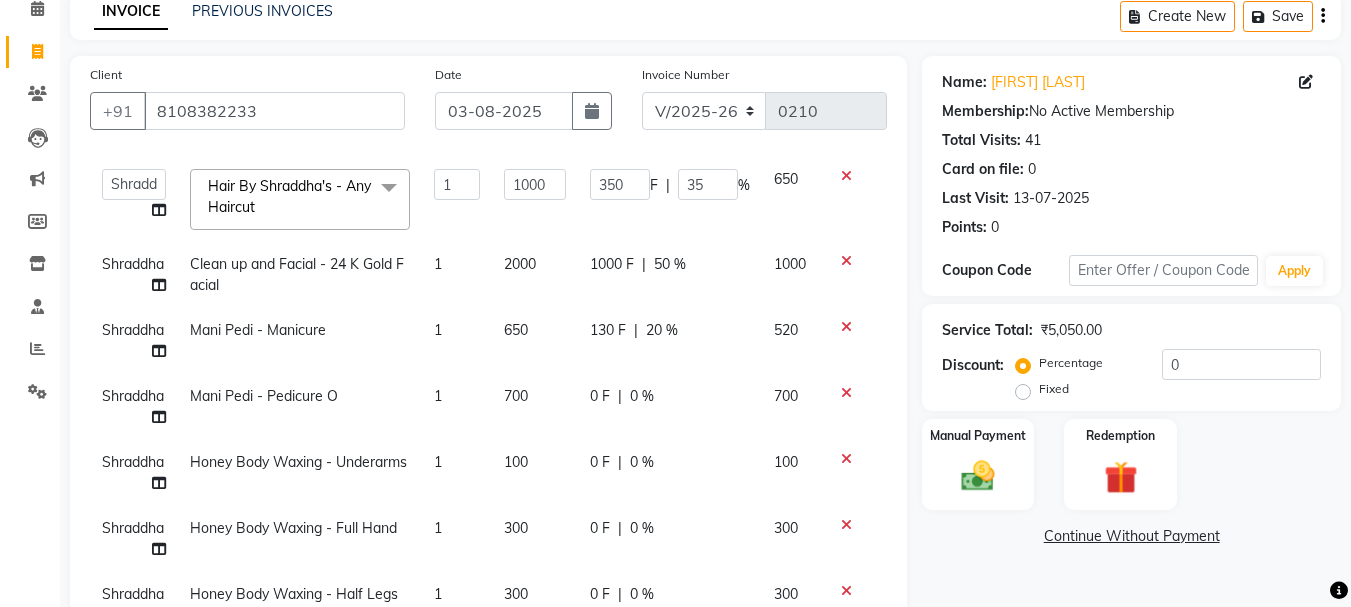 click on "0 F | 0 %" 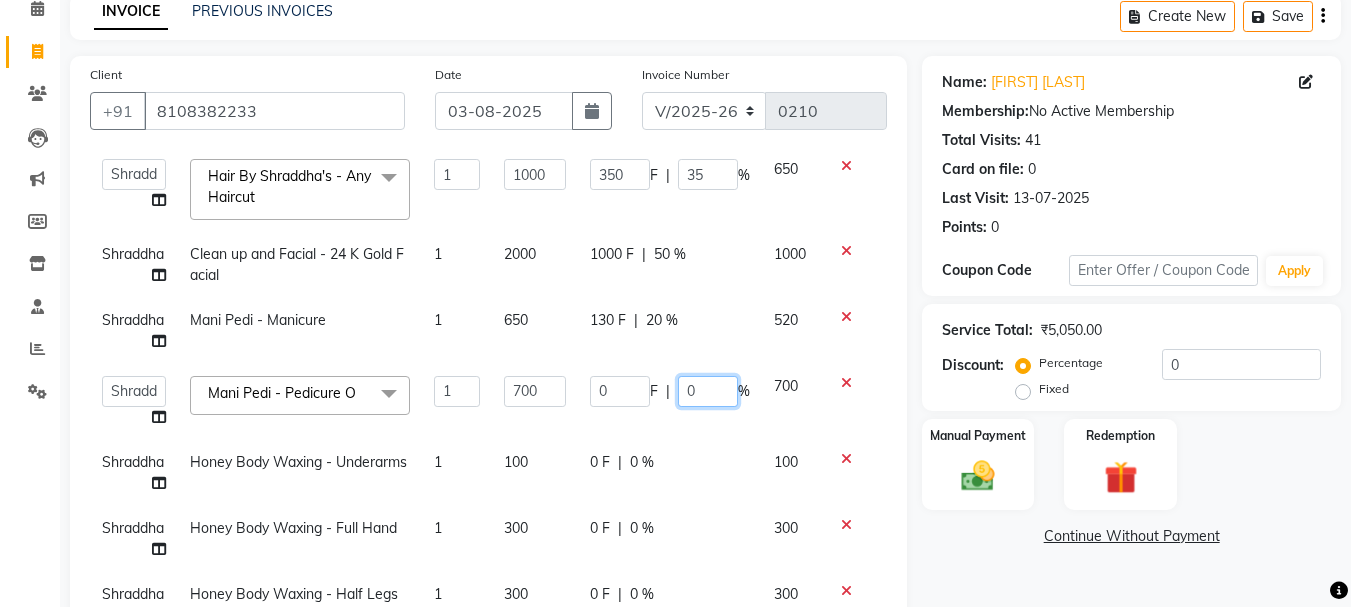 drag, startPoint x: 709, startPoint y: 380, endPoint x: 556, endPoint y: 378, distance: 153.01308 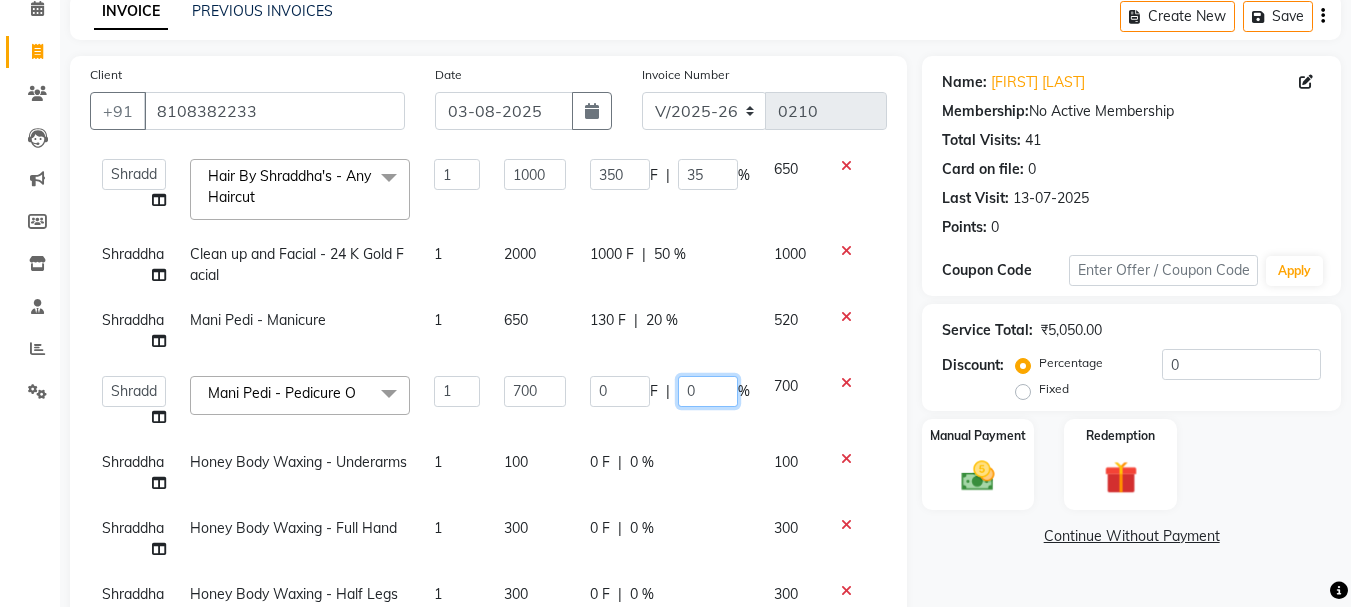 click on "Arpita Singh   Chan   Sayali Sakpal    Shraddha   Tanvi   Tanvi Masurkar  Mani Pedi - Pedicure O  x Feet Services - Fake Tips Toes Feet Services - Toe Extentions Feet Services - Toe Overlays Feet Services - Toe Refills Feet Services - Toe Gel Polish Feet Services - Toe Glitter Polish Feet Services - Toe French Extentions Feet Services - Ombre Extentions Feet Services - Chrome Extentions Feet Services - Any Art per tip Feet Services - Any Art Per Tip Threading  - Eyebrows Threading  - Forehead Threading  - Chin Threading  - Lower Chin Threading  - Upper Lips Threading  - Lower Lips Threading  - Jaw Line Threading  - Side Locks Threading  - Full Face Threading - Eyebrows Threading - Forehead Threading - Chin Threading - Lower Chin Threading - Upper Lips Threading - Lower Lips Threading - Jaw Line Threading - Side Locks Threading - Full Face Honey Body Waxing  - Underarms Honey Body Waxing  - Half Hand Honey Body Waxing  - Full Hand Honey Body Waxing  - Half Legs Honey Body Waxing  - Full Legs D Tan  - Face 1" 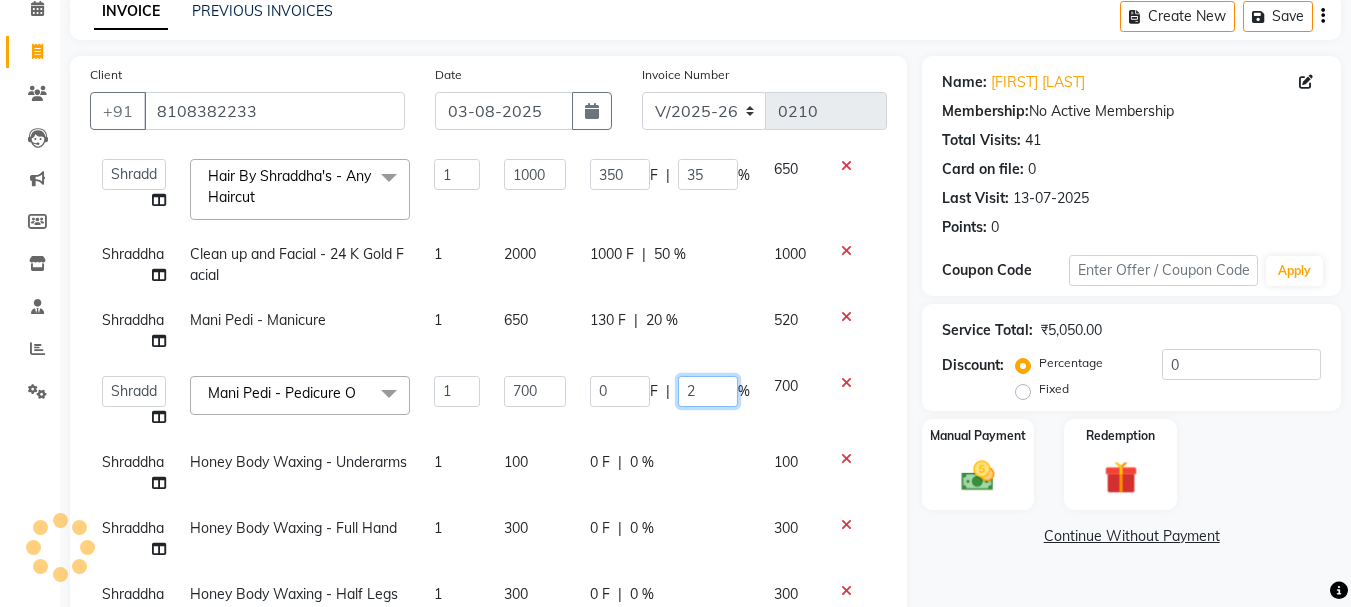 type on "20" 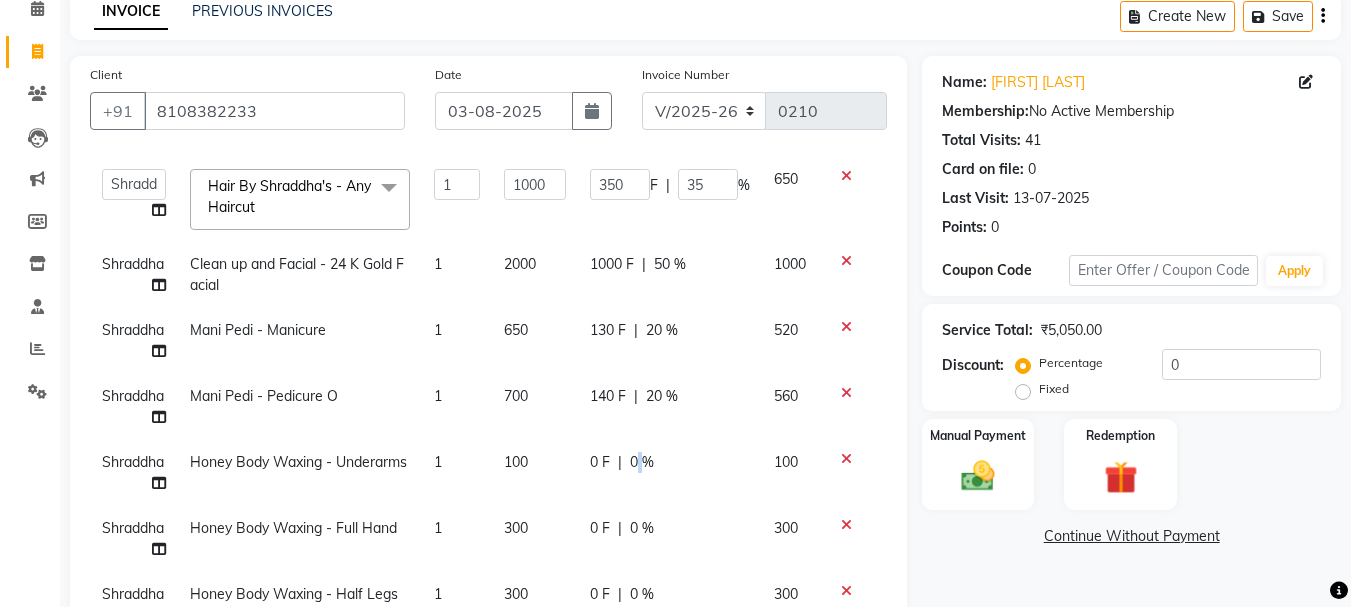 click on "0 %" 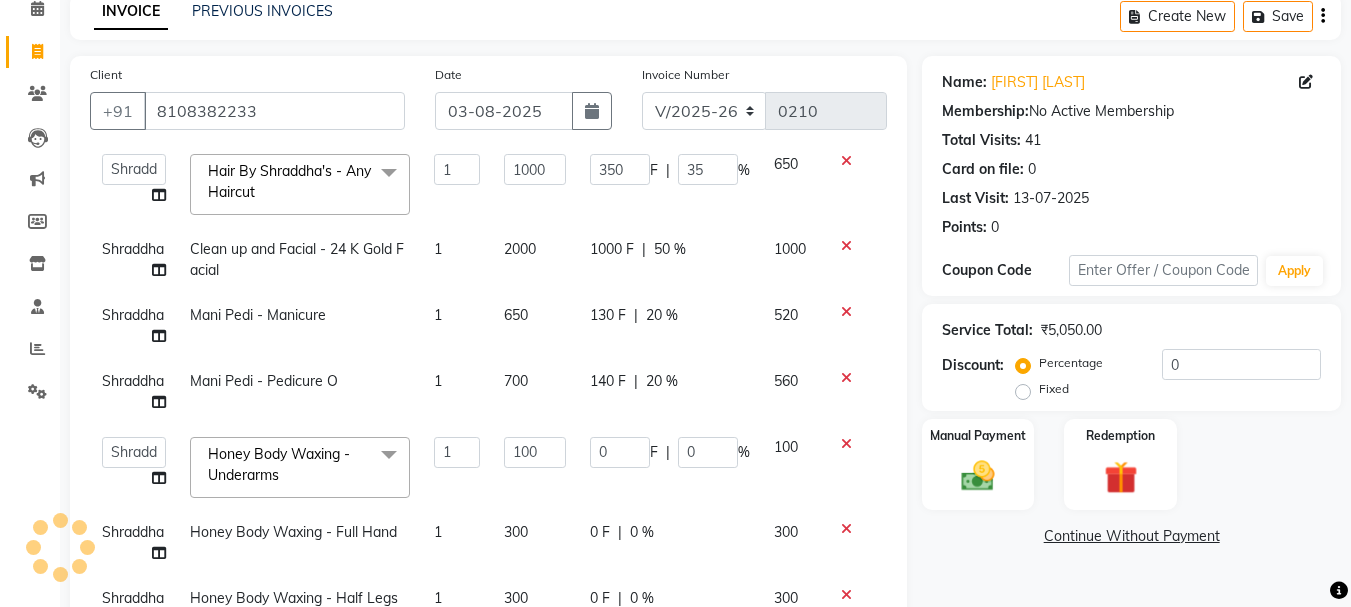 scroll, scrollTop: 100, scrollLeft: 0, axis: vertical 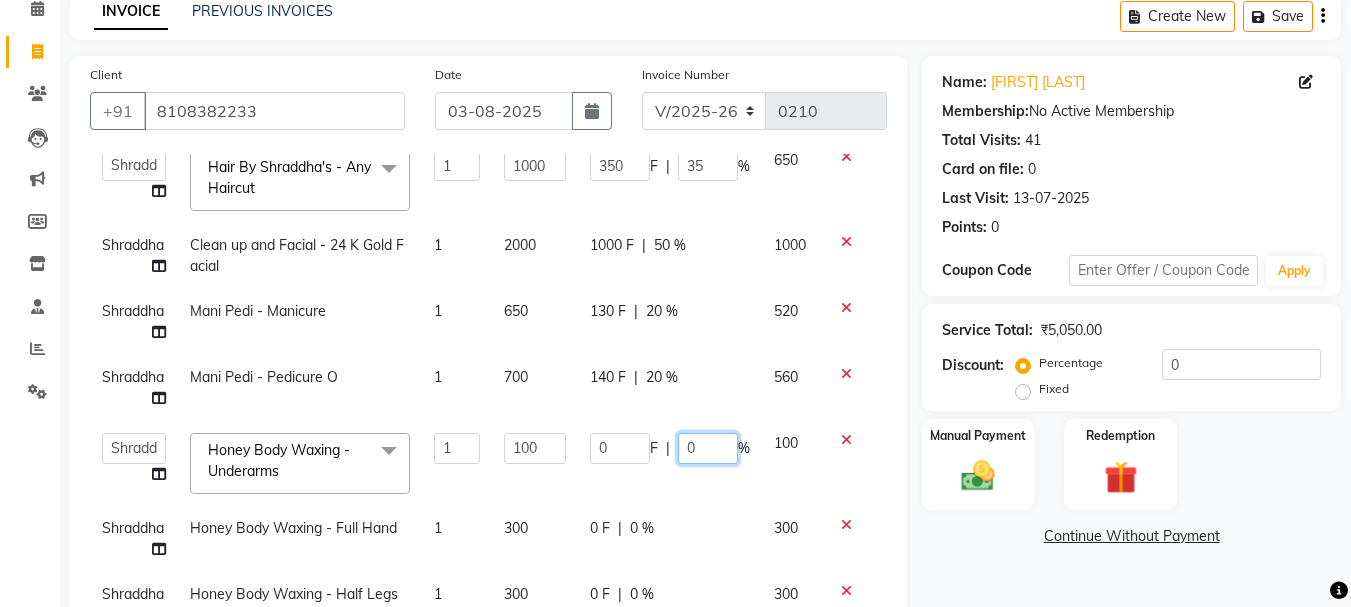 drag, startPoint x: 702, startPoint y: 440, endPoint x: 621, endPoint y: 399, distance: 90.78546 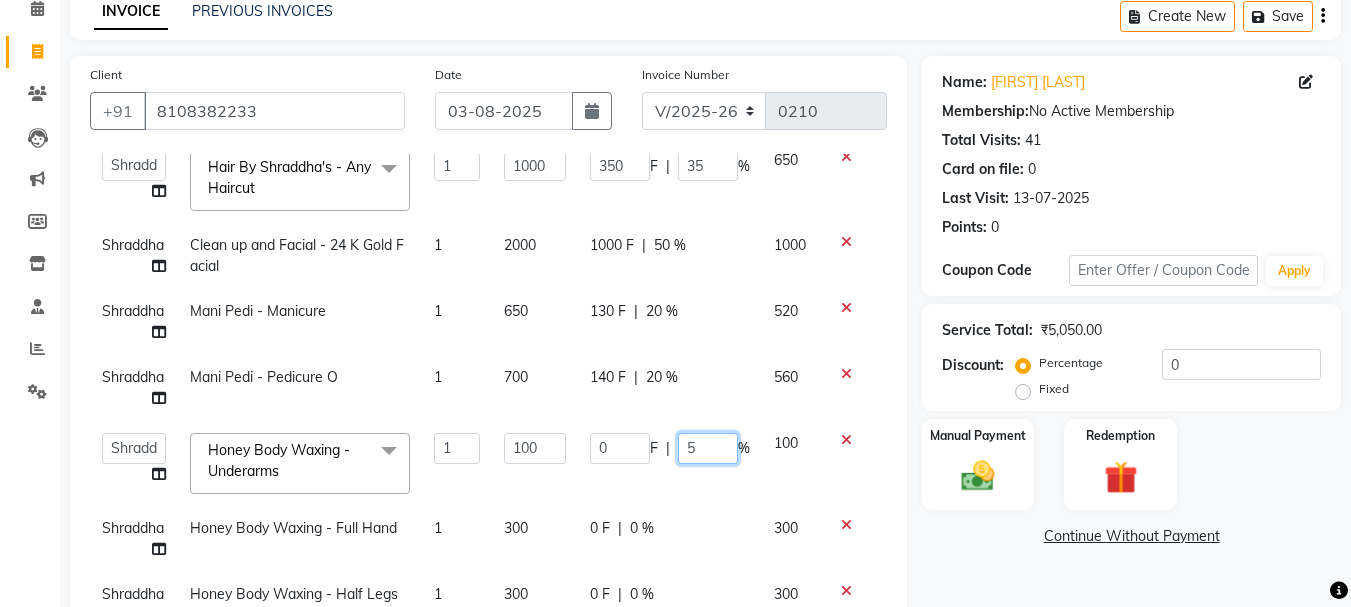 type on "50" 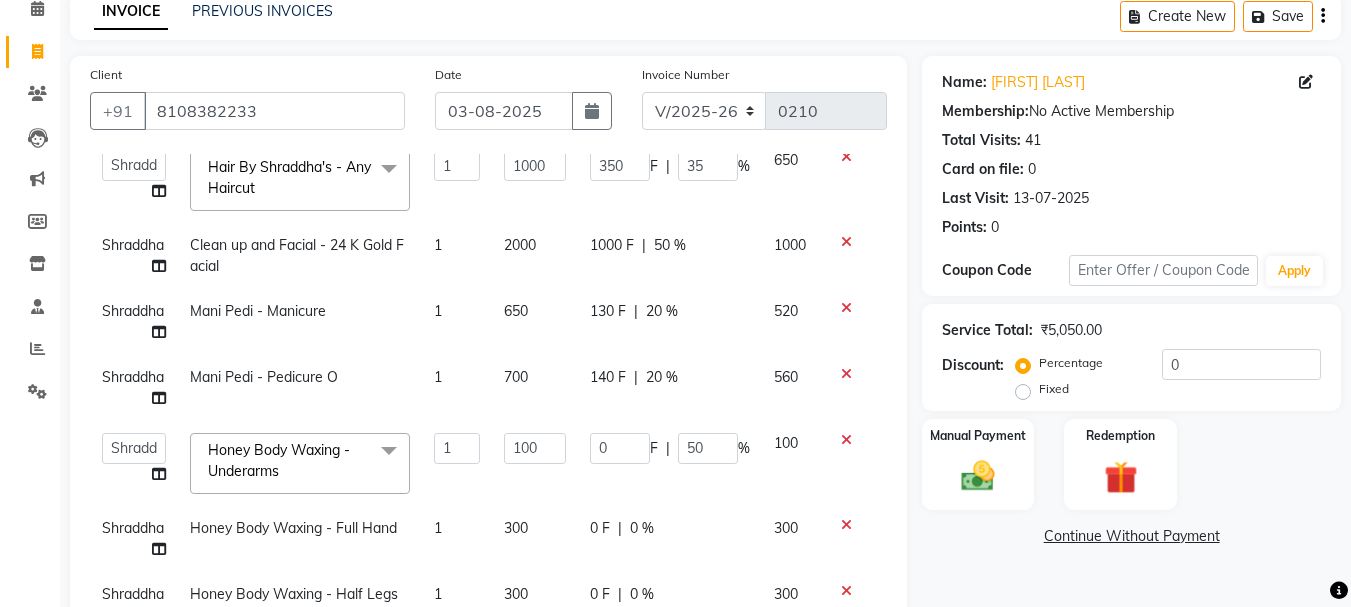 click on "0 F | 0 %" 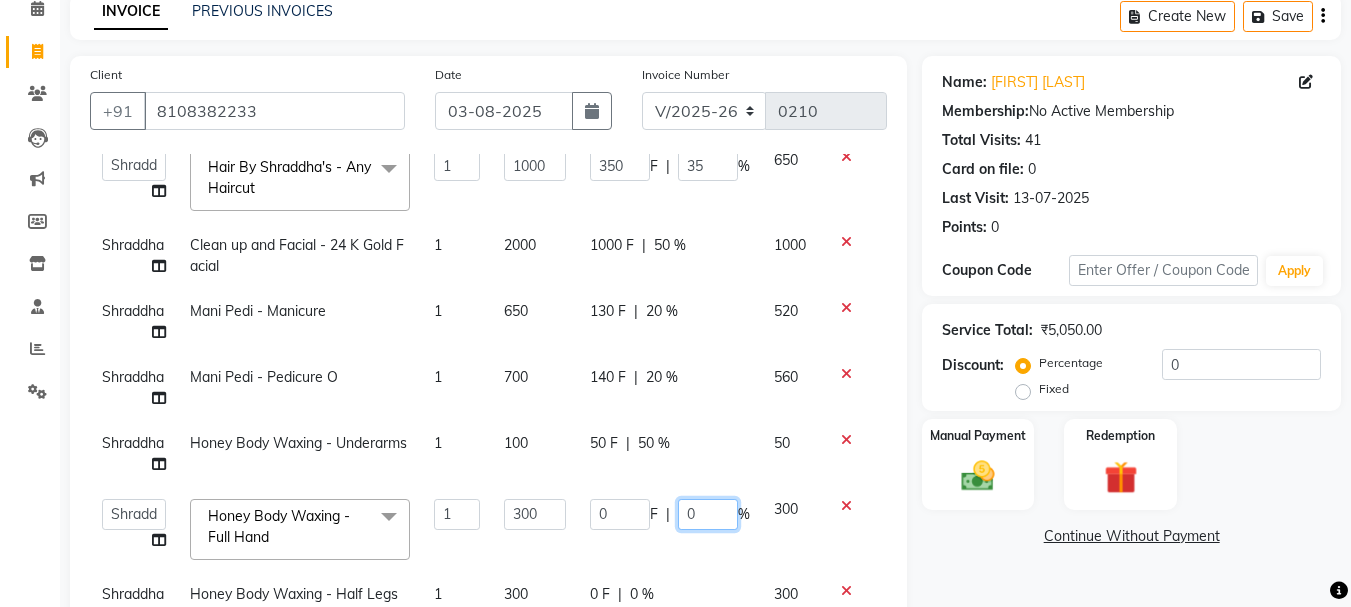 click on "0 F | 0 %" 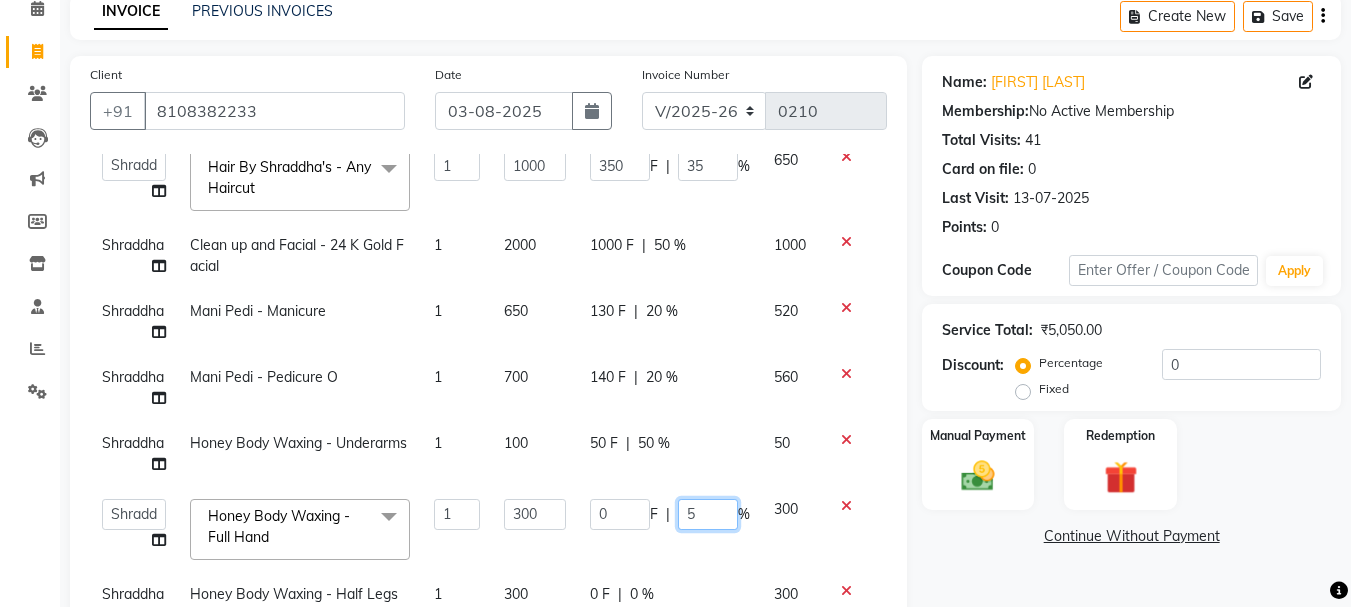 type on "50" 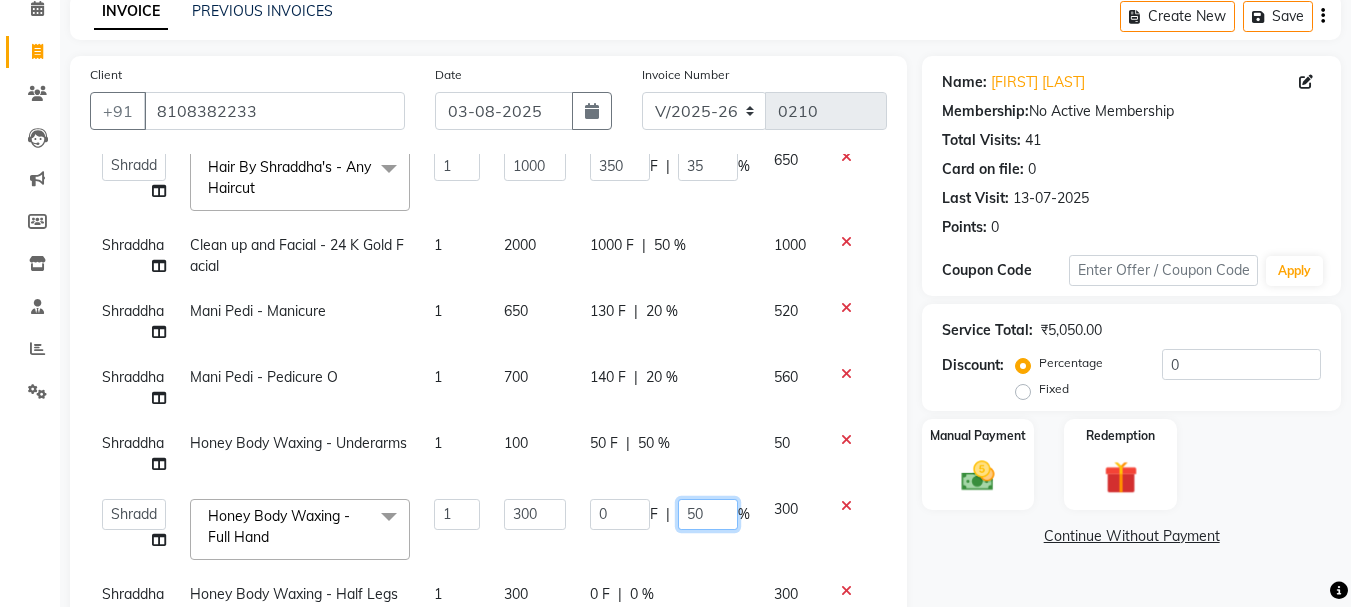 scroll, scrollTop: 113, scrollLeft: 0, axis: vertical 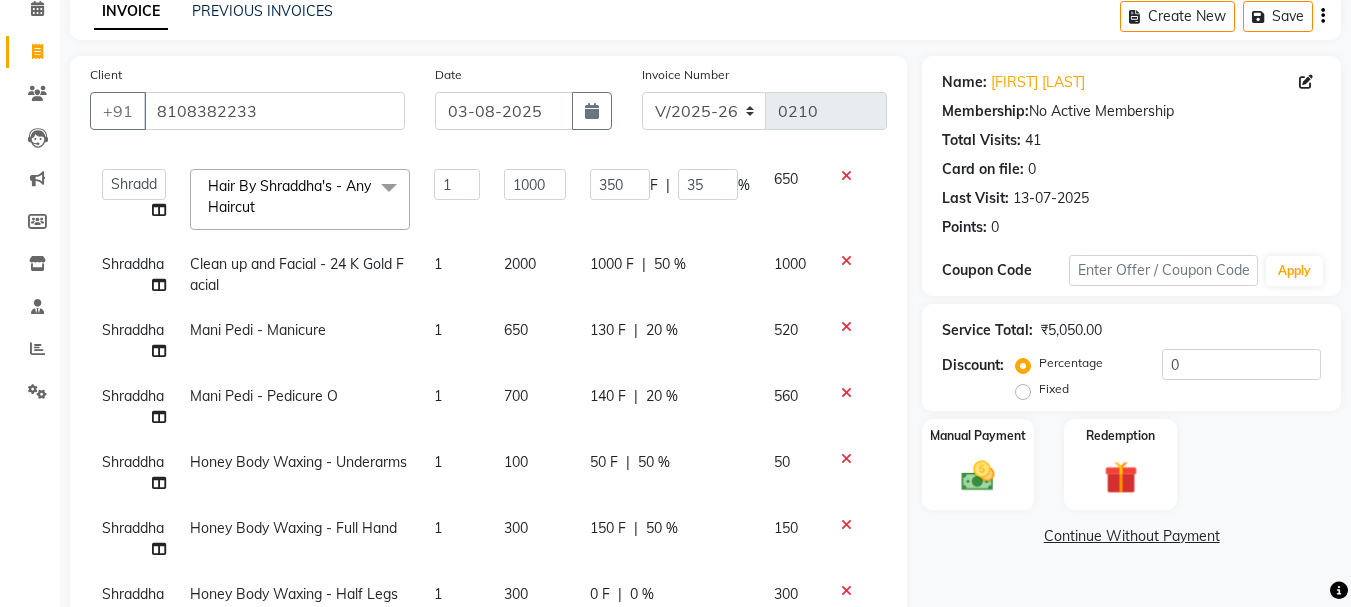 click on "0 F | 0 %" 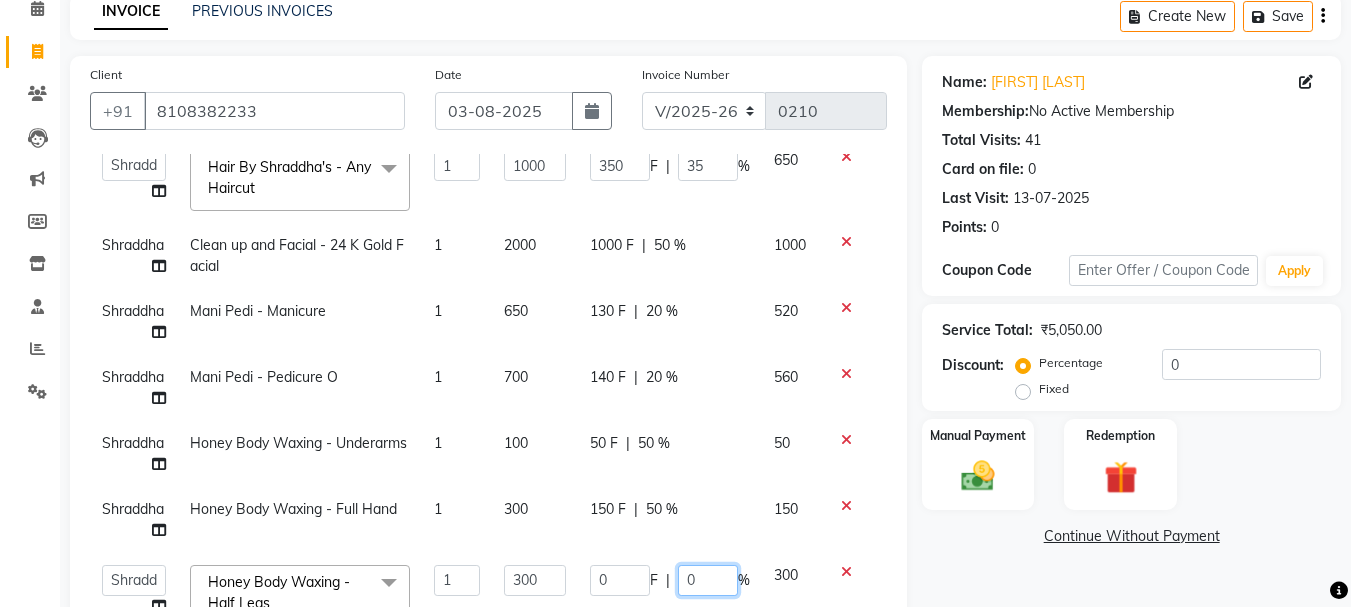 drag, startPoint x: 701, startPoint y: 561, endPoint x: 619, endPoint y: 521, distance: 91.235954 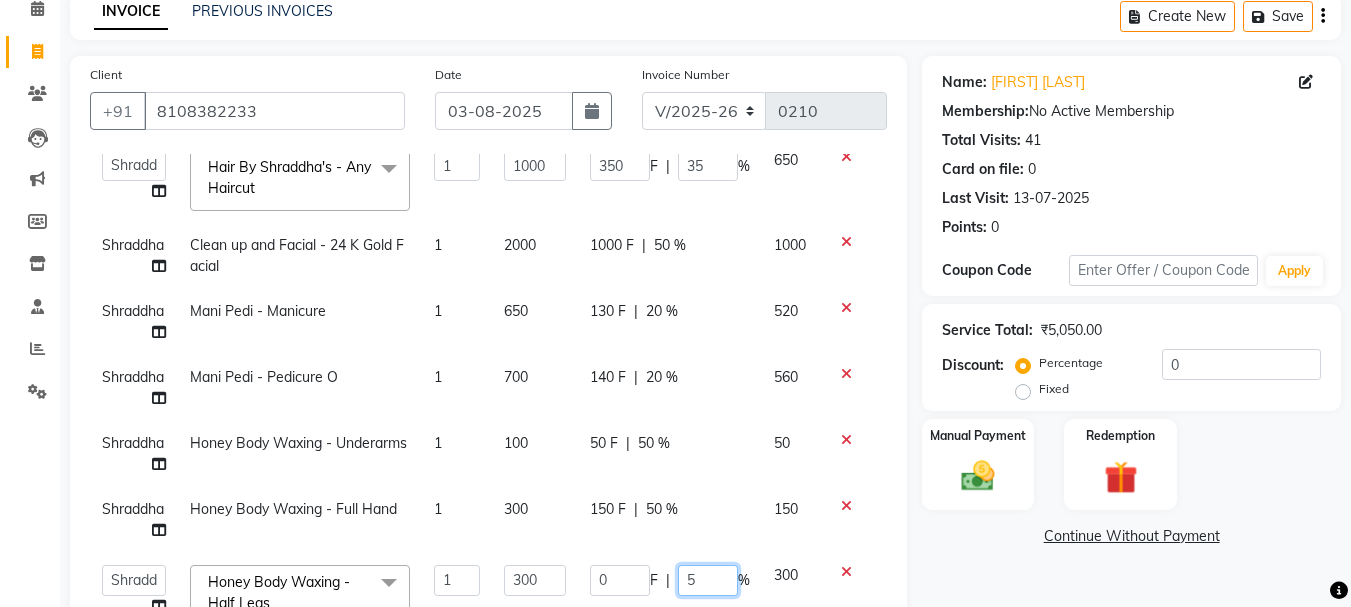 type on "50" 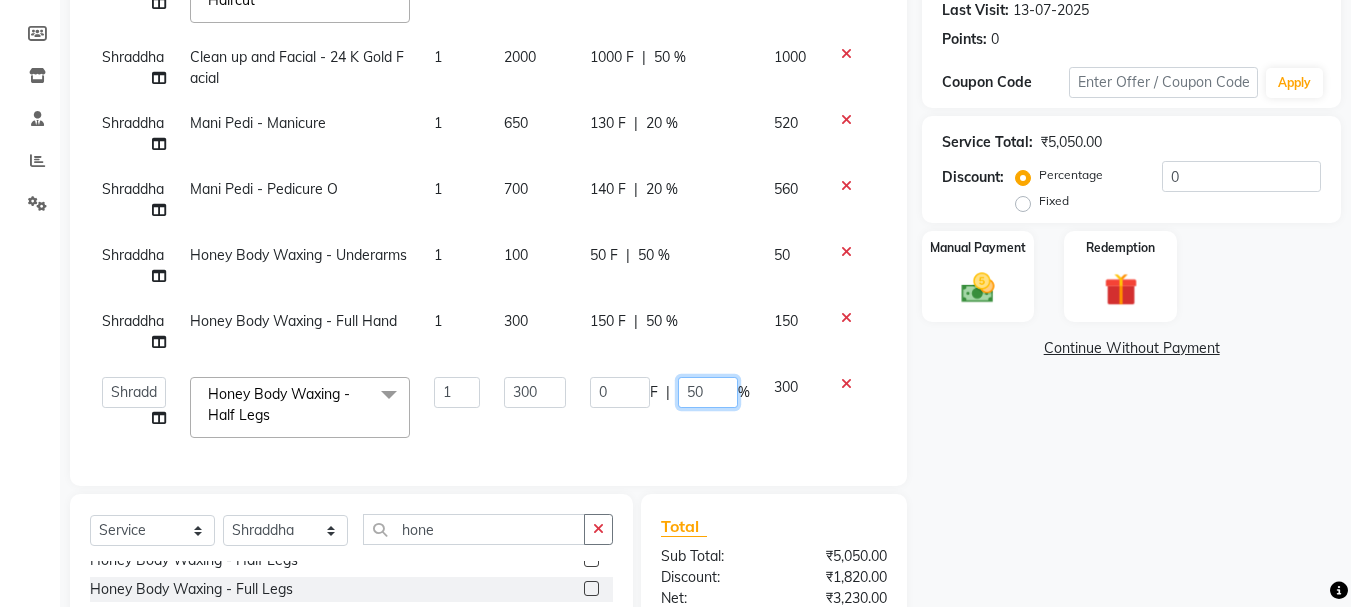 scroll, scrollTop: 294, scrollLeft: 0, axis: vertical 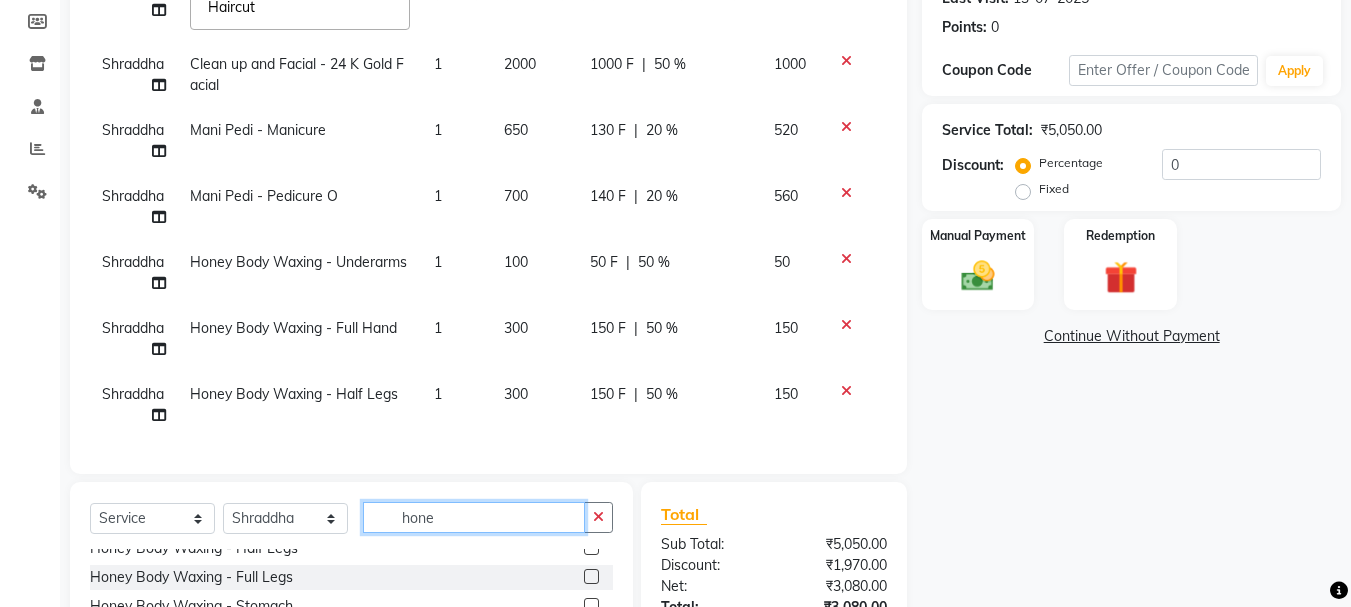 drag, startPoint x: 481, startPoint y: 517, endPoint x: 356, endPoint y: 543, distance: 127.67537 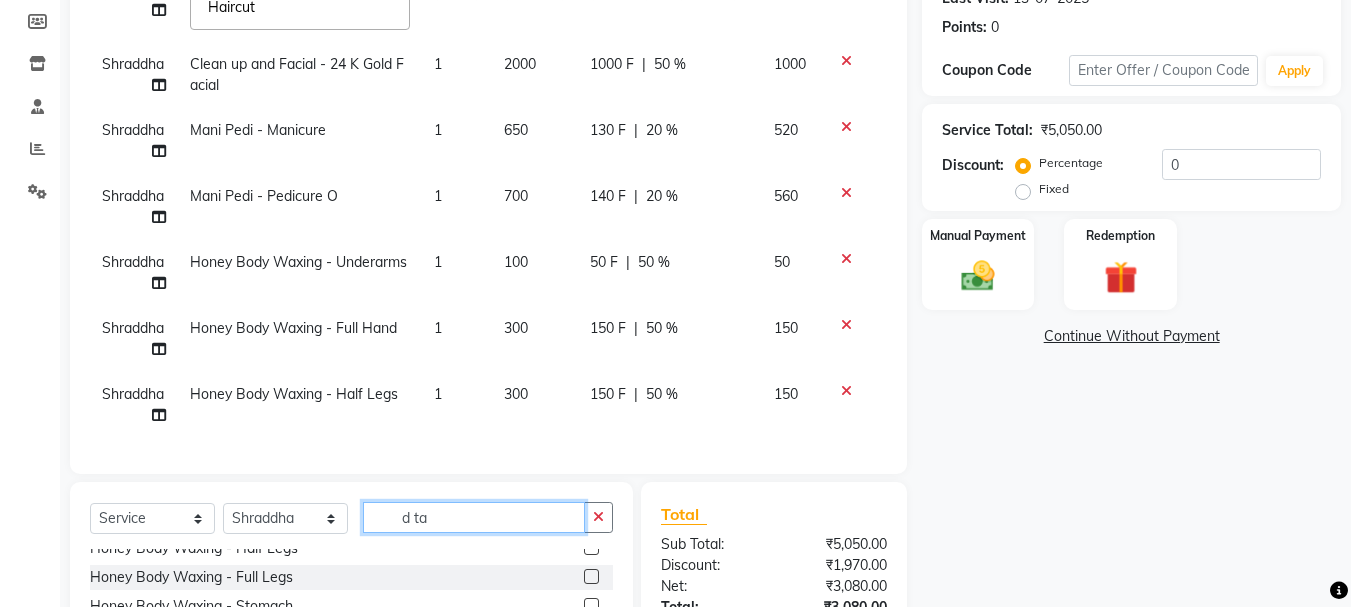 scroll, scrollTop: 0, scrollLeft: 0, axis: both 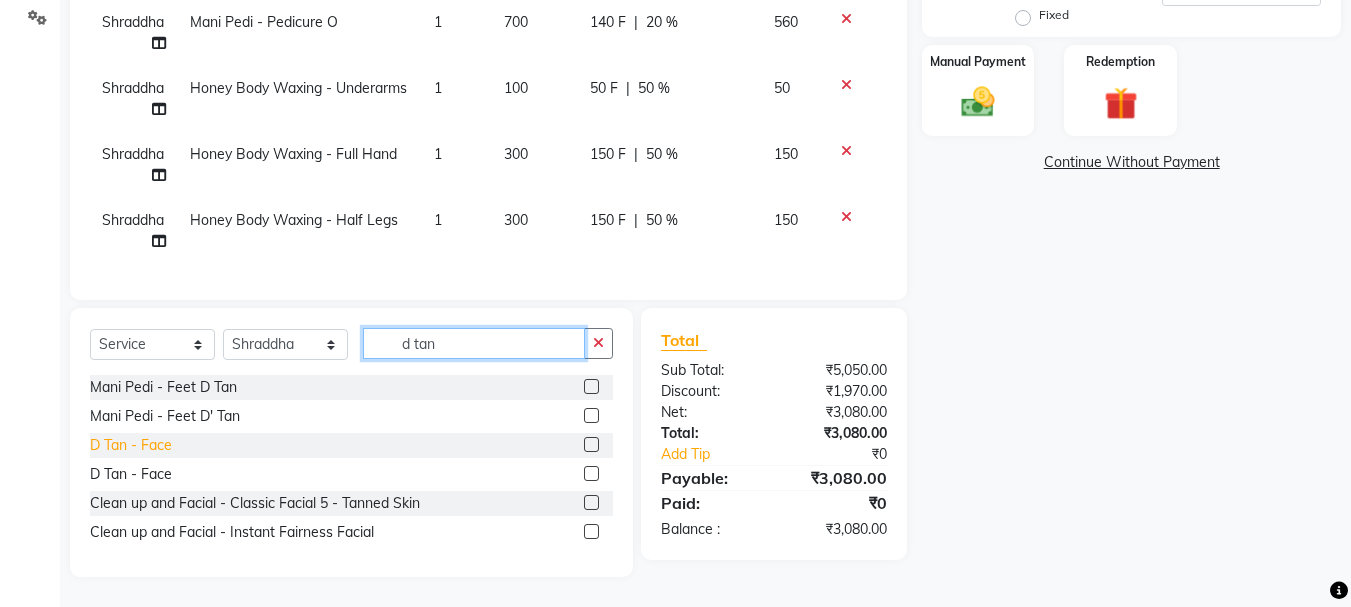 type on "d tan" 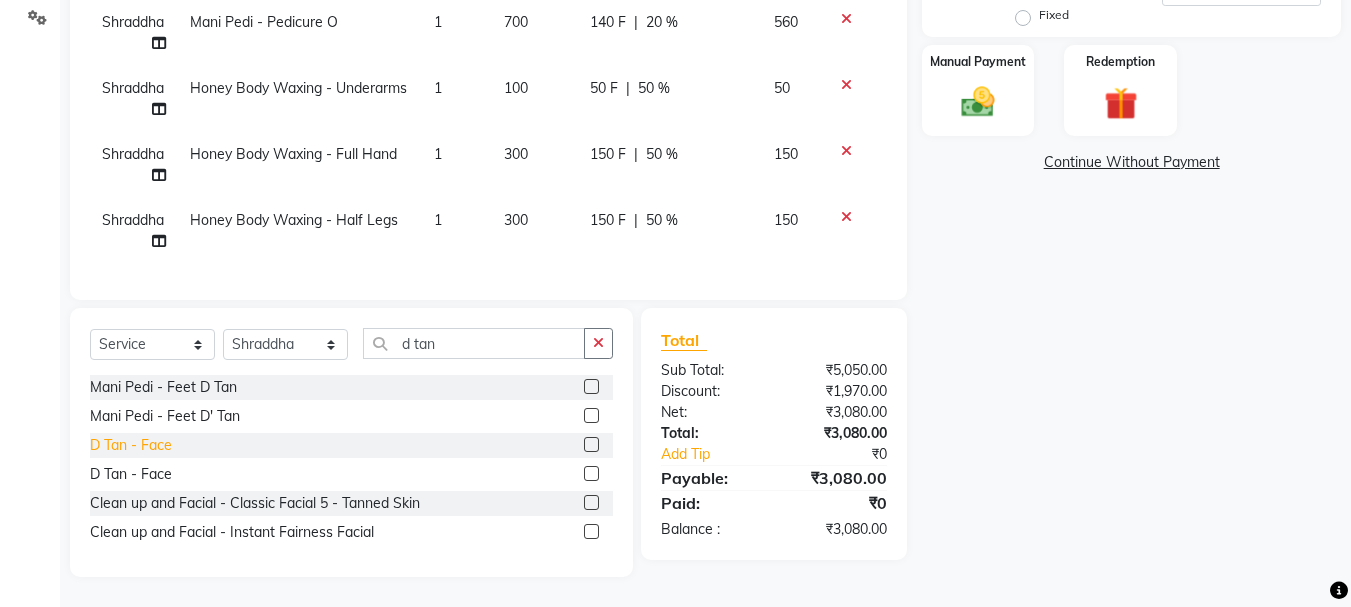 click on "D Tan  - Face" 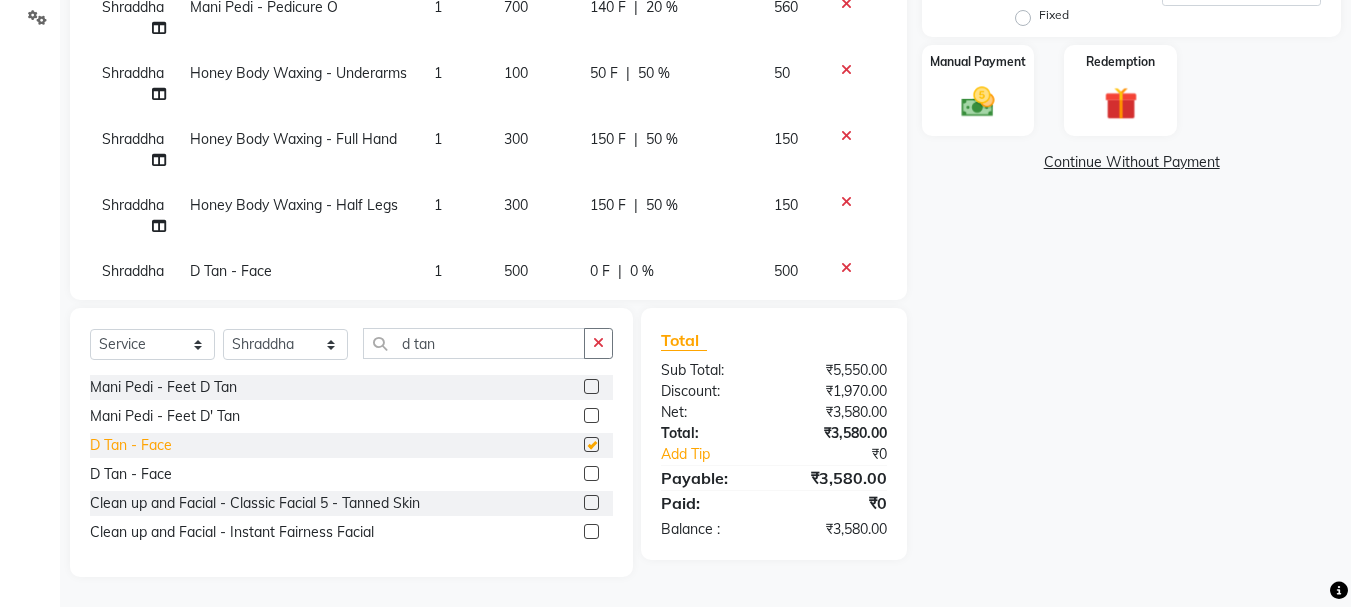 scroll, scrollTop: 113, scrollLeft: 0, axis: vertical 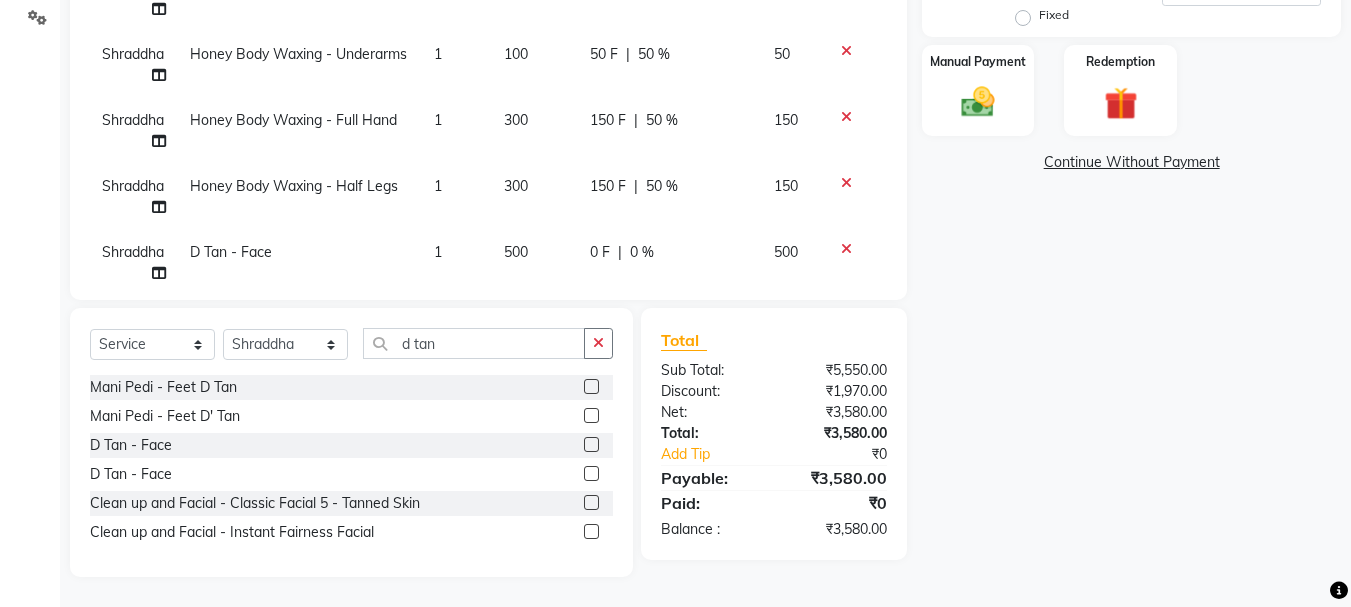 checkbox on "false" 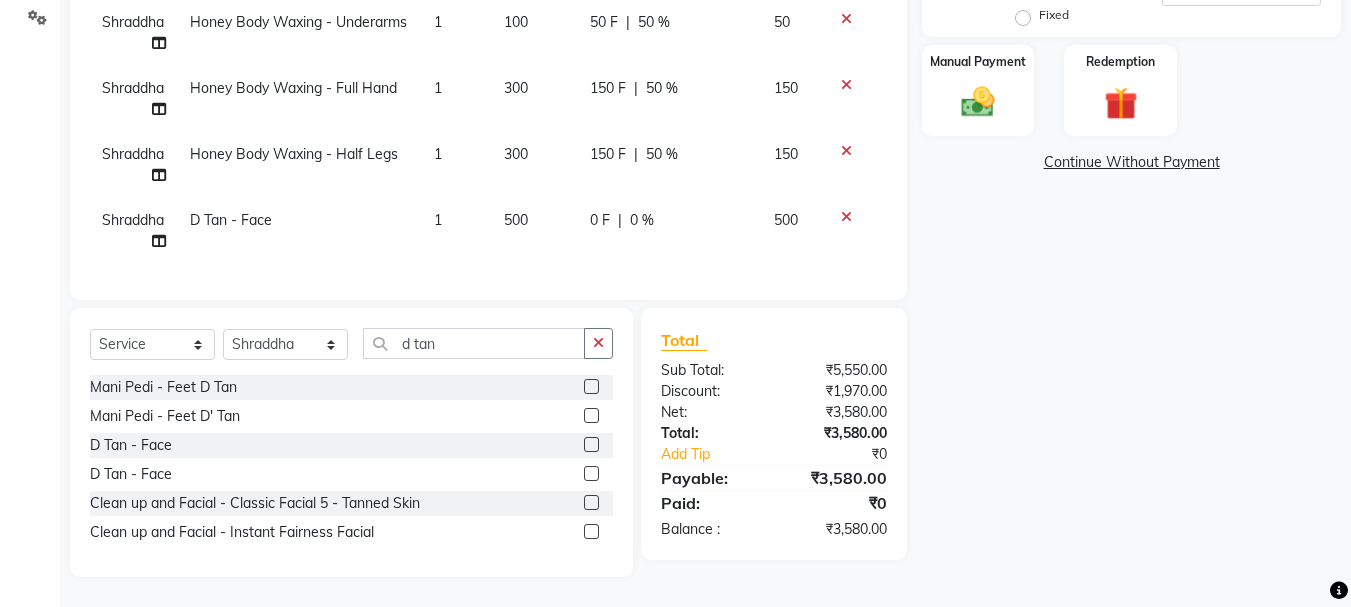 scroll, scrollTop: 160, scrollLeft: 0, axis: vertical 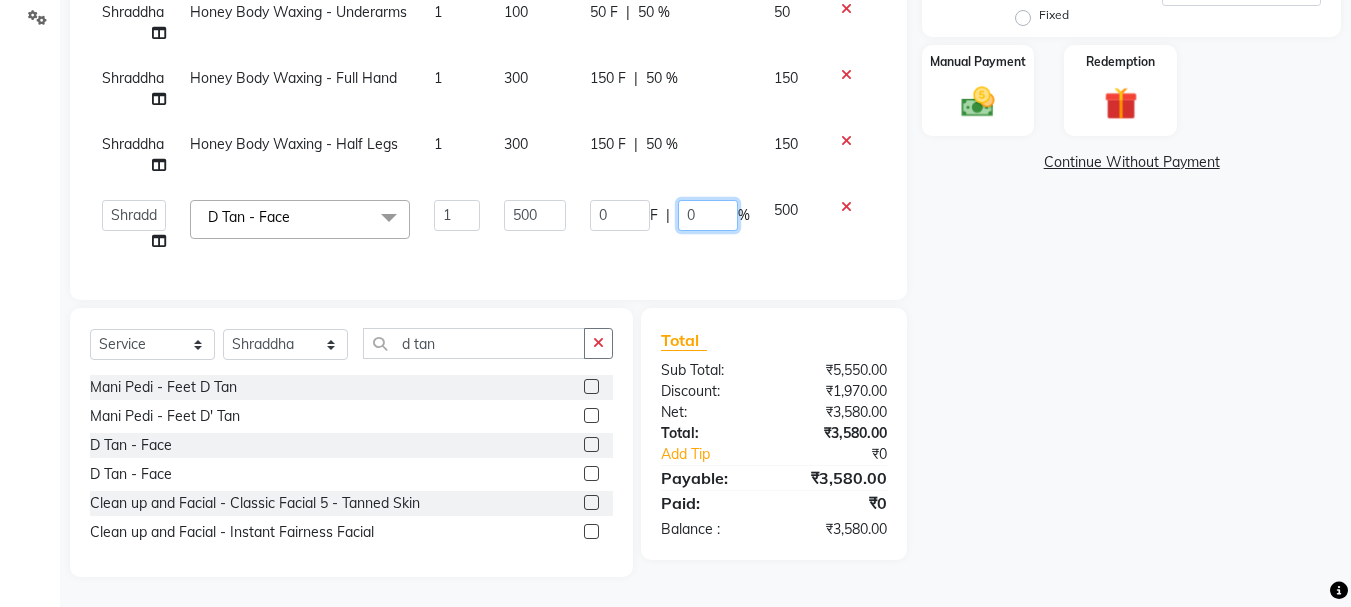 drag, startPoint x: 710, startPoint y: 211, endPoint x: 645, endPoint y: 205, distance: 65.27634 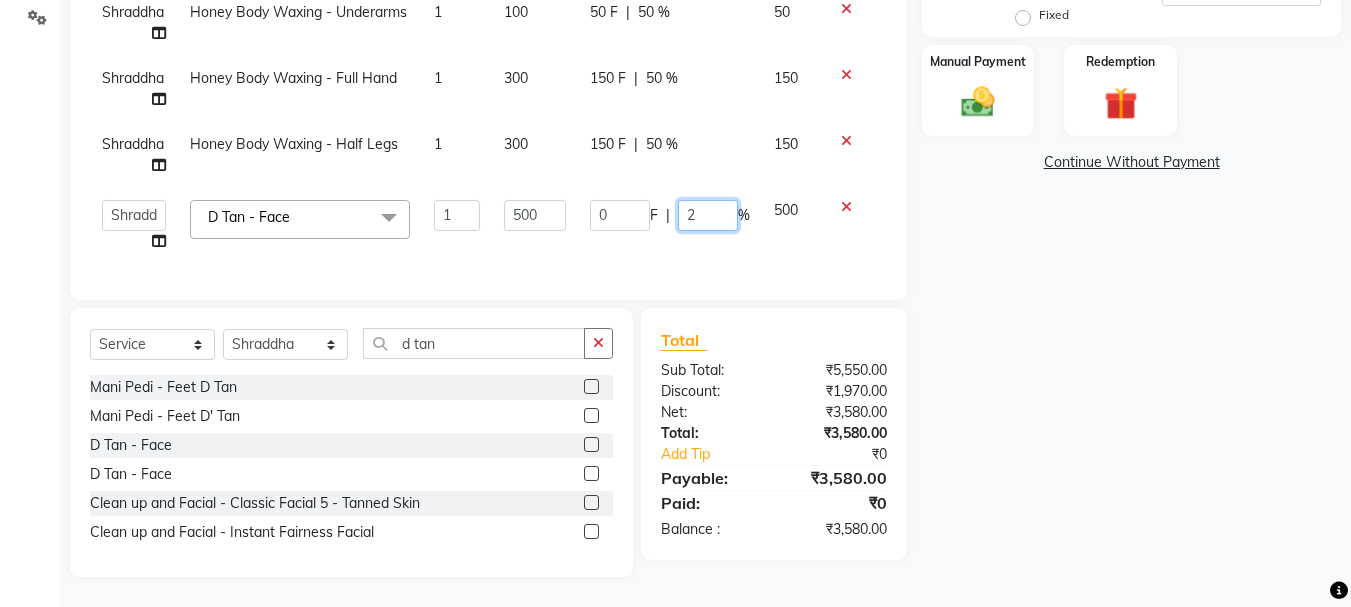 type on "20" 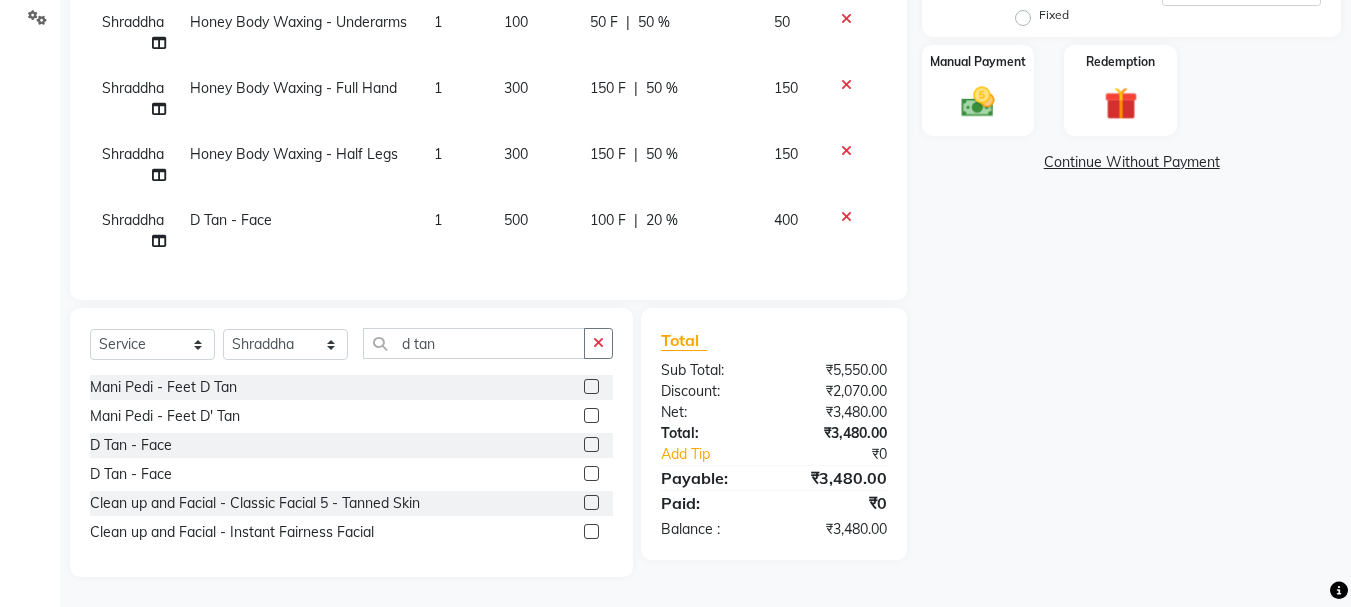 click on "500" 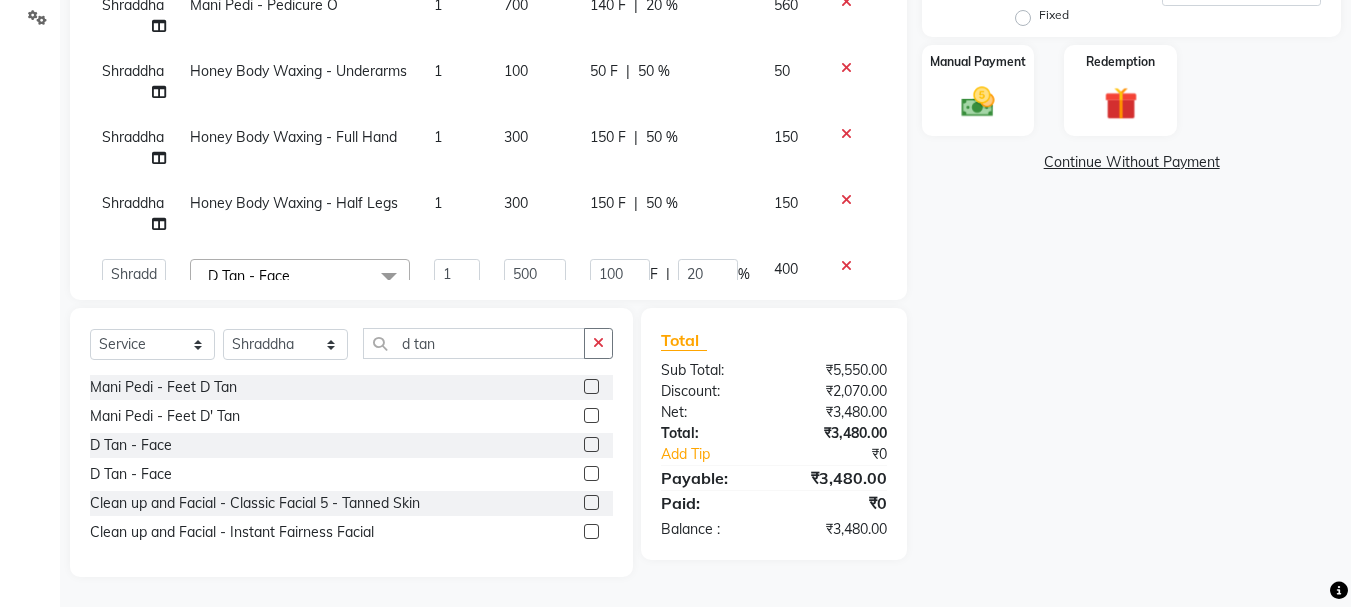scroll, scrollTop: 170, scrollLeft: 0, axis: vertical 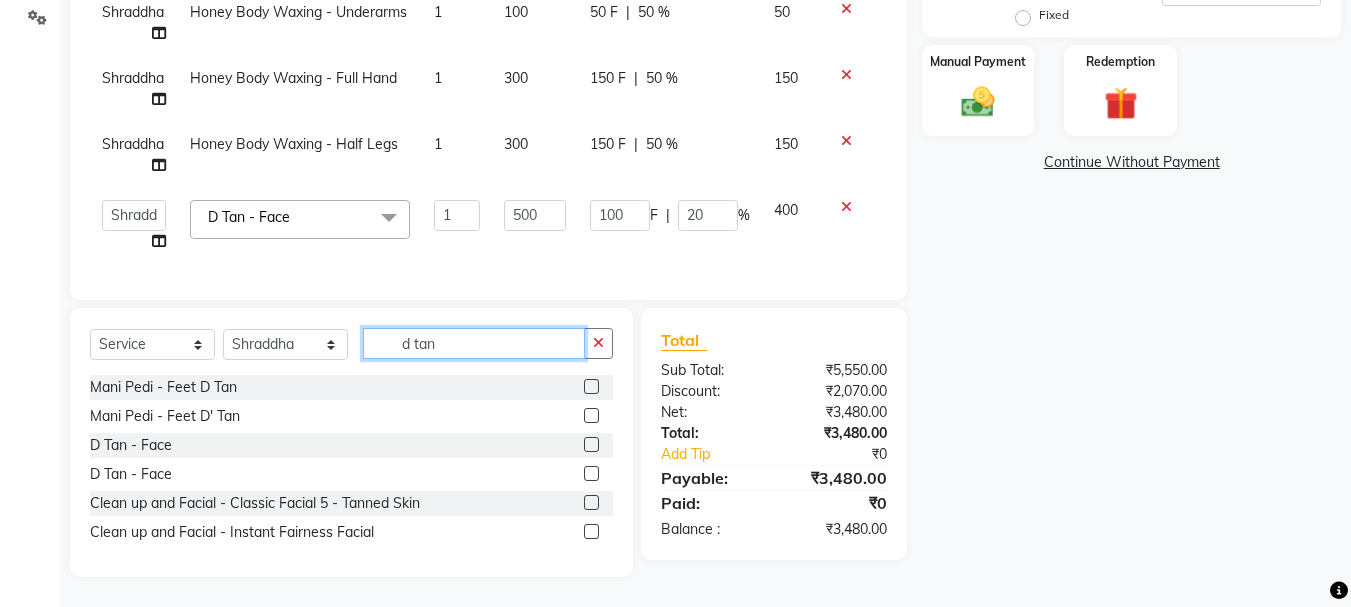 drag, startPoint x: 442, startPoint y: 340, endPoint x: 321, endPoint y: 313, distance: 123.97581 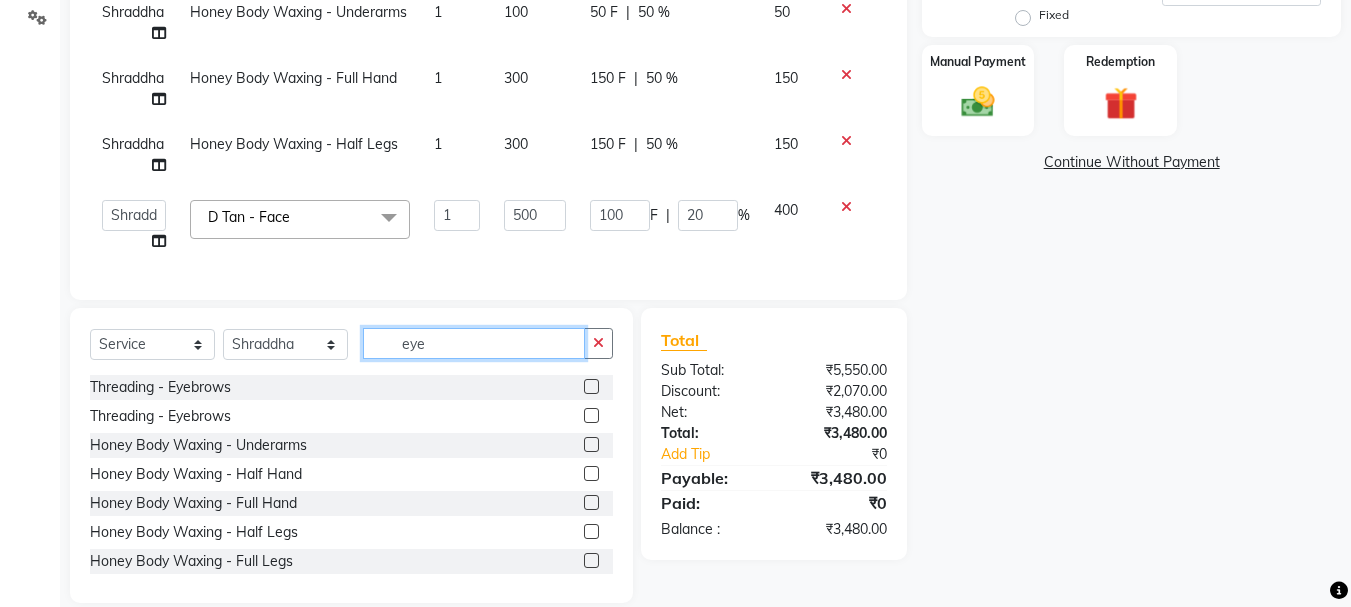 scroll, scrollTop: 451, scrollLeft: 0, axis: vertical 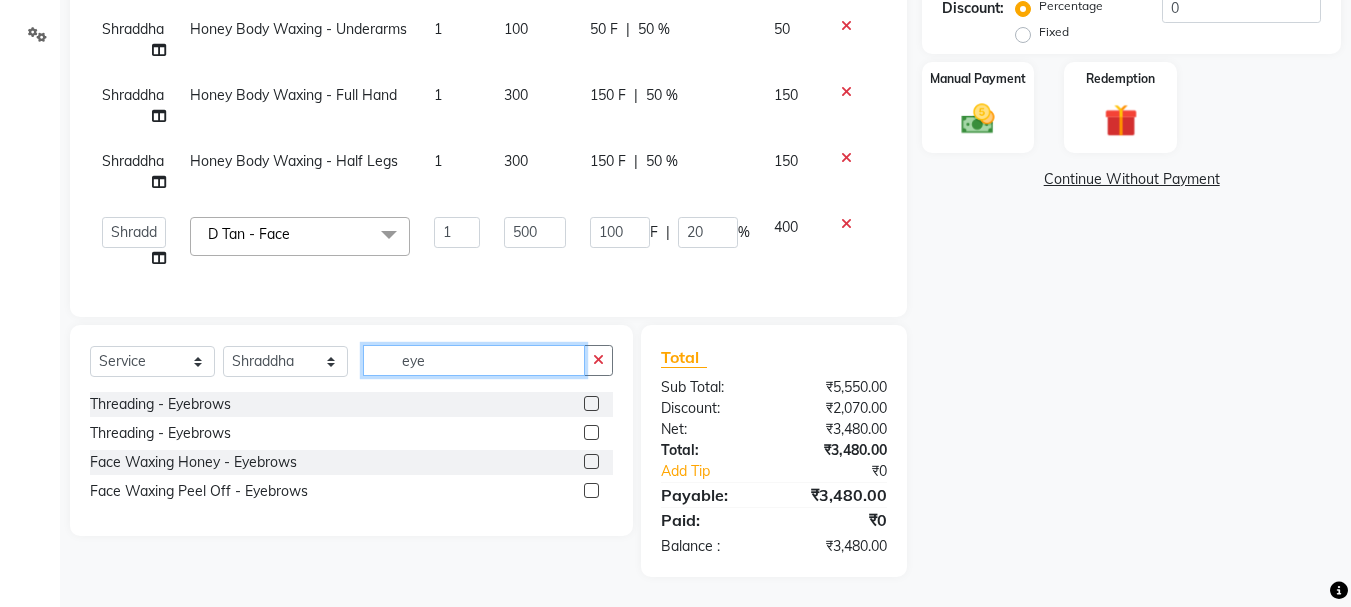 type on "eye" 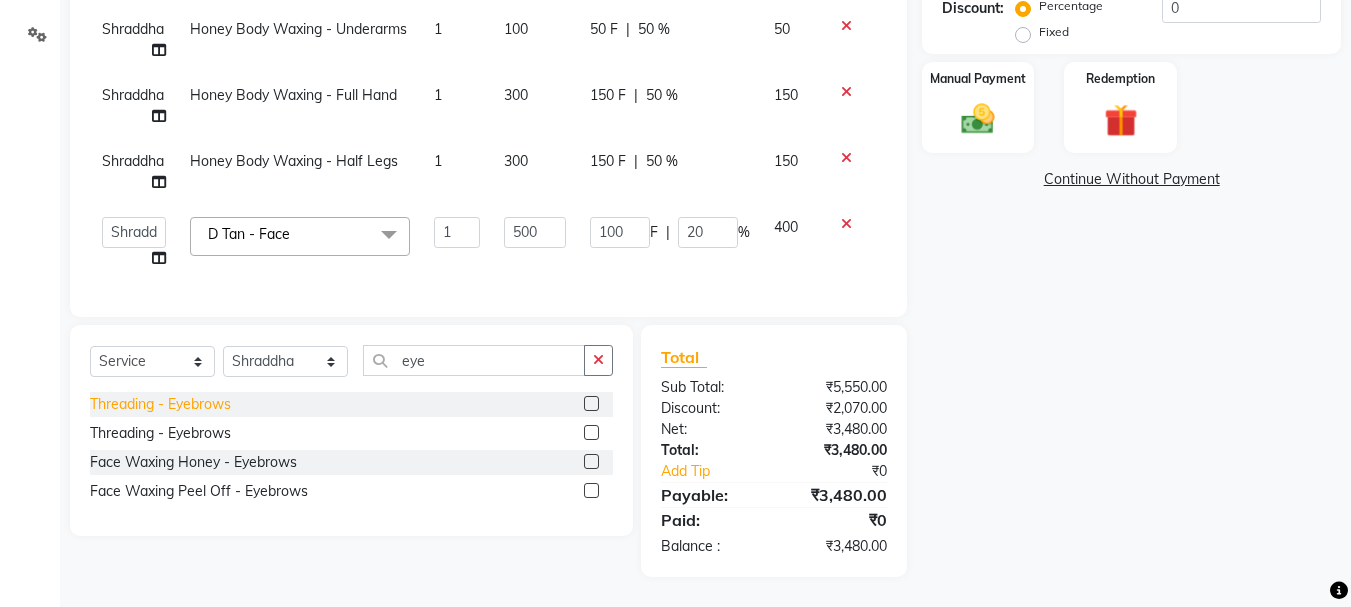 drag, startPoint x: 184, startPoint y: 392, endPoint x: 182, endPoint y: 411, distance: 19.104973 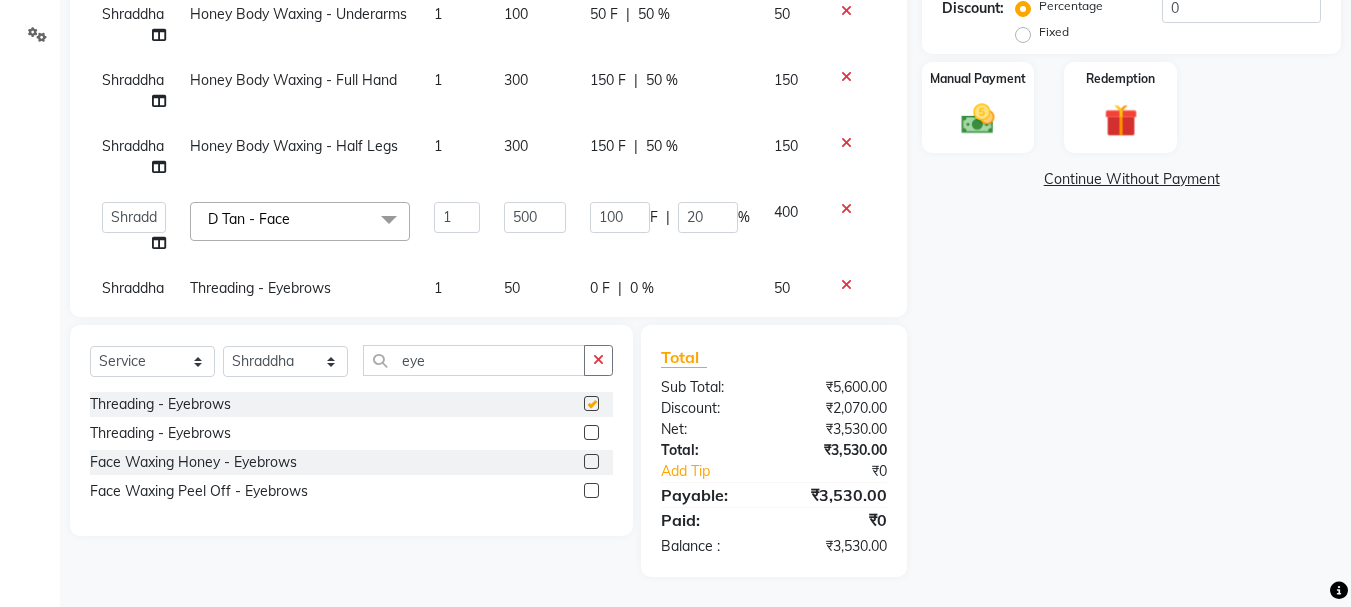 checkbox on "false" 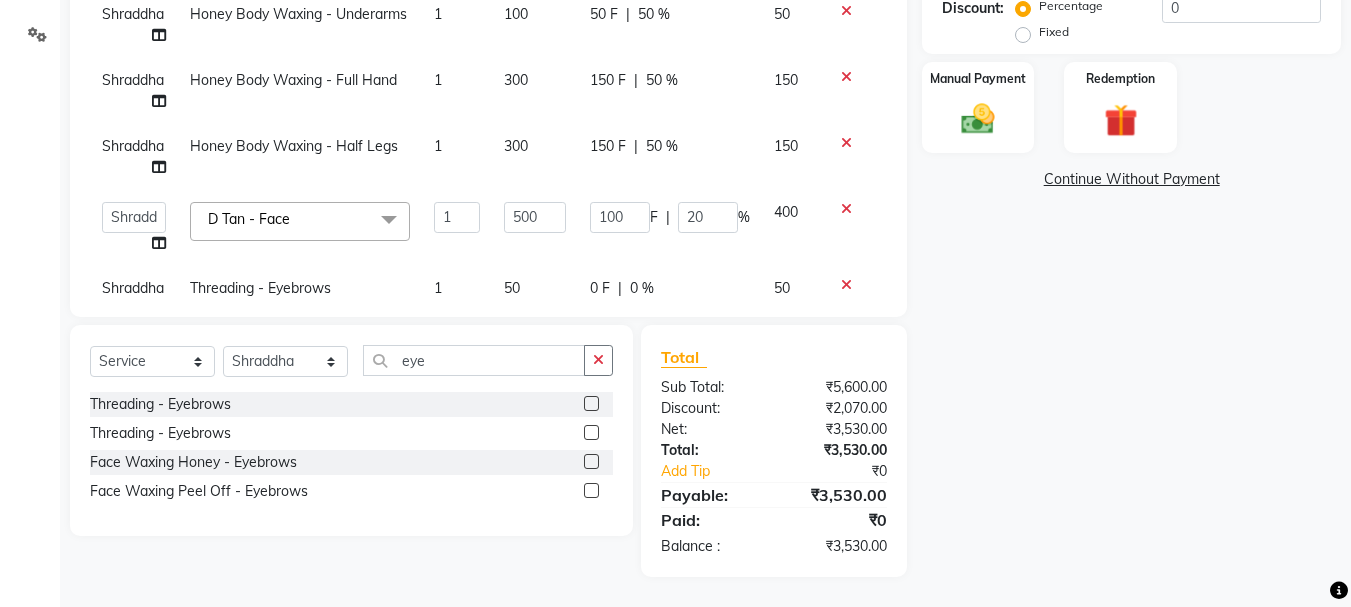 scroll, scrollTop: 236, scrollLeft: 0, axis: vertical 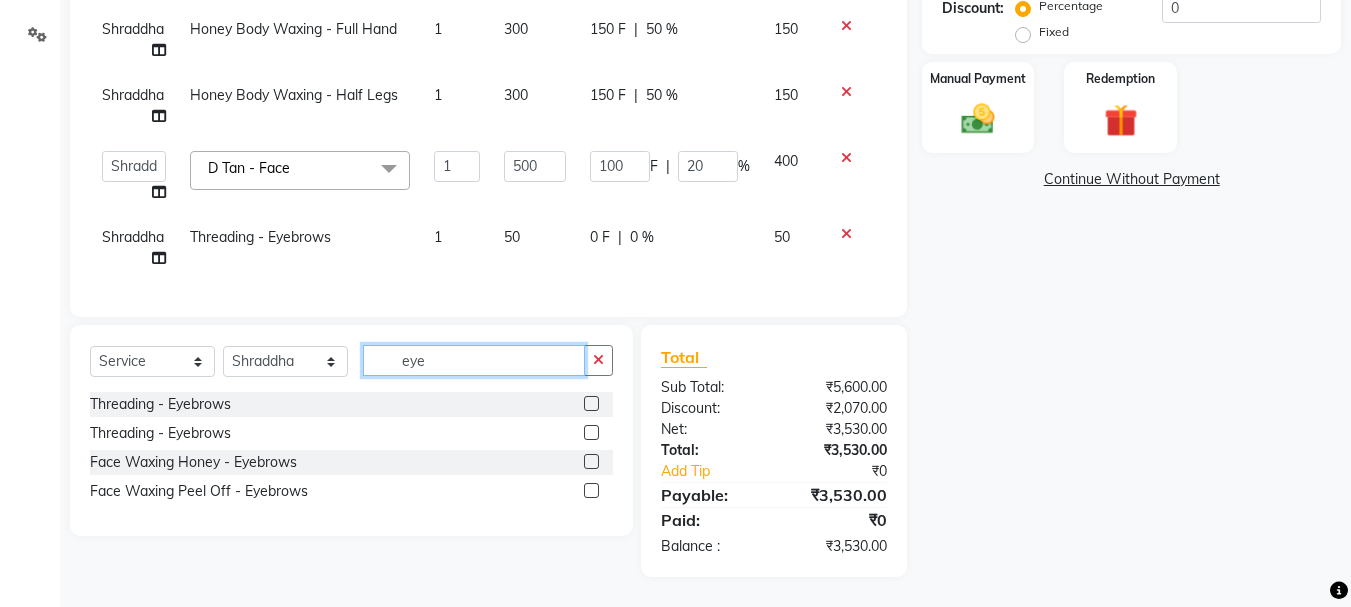 drag, startPoint x: 443, startPoint y: 367, endPoint x: 361, endPoint y: 345, distance: 84.89994 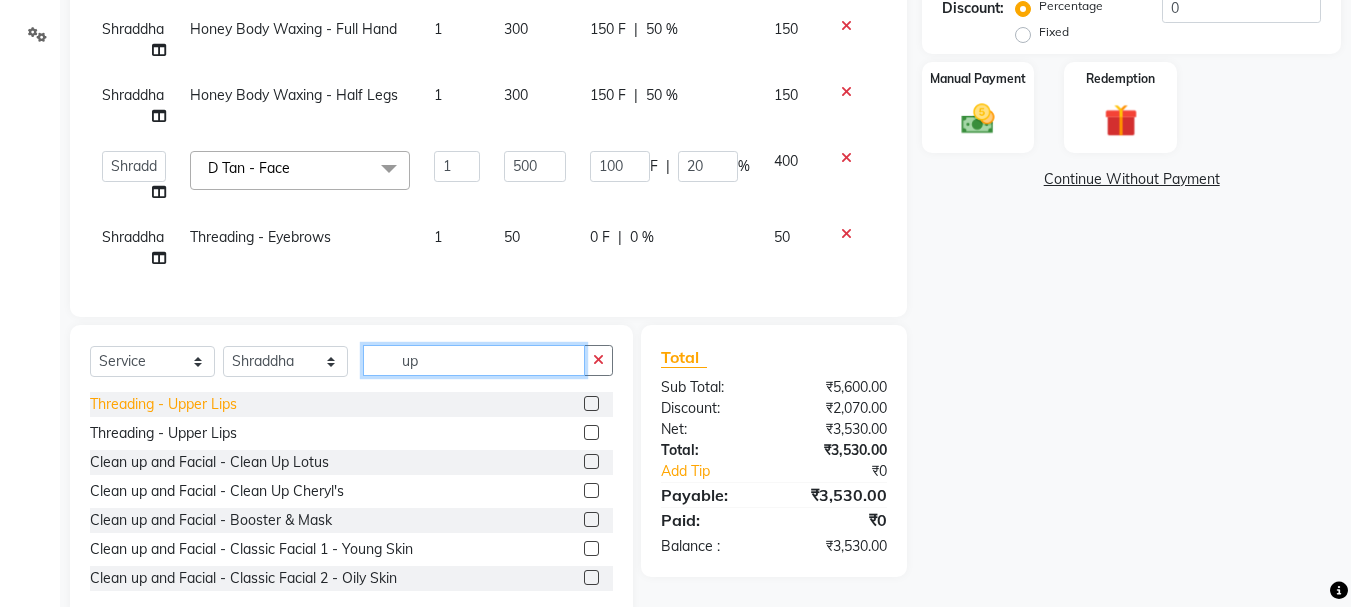 type on "up" 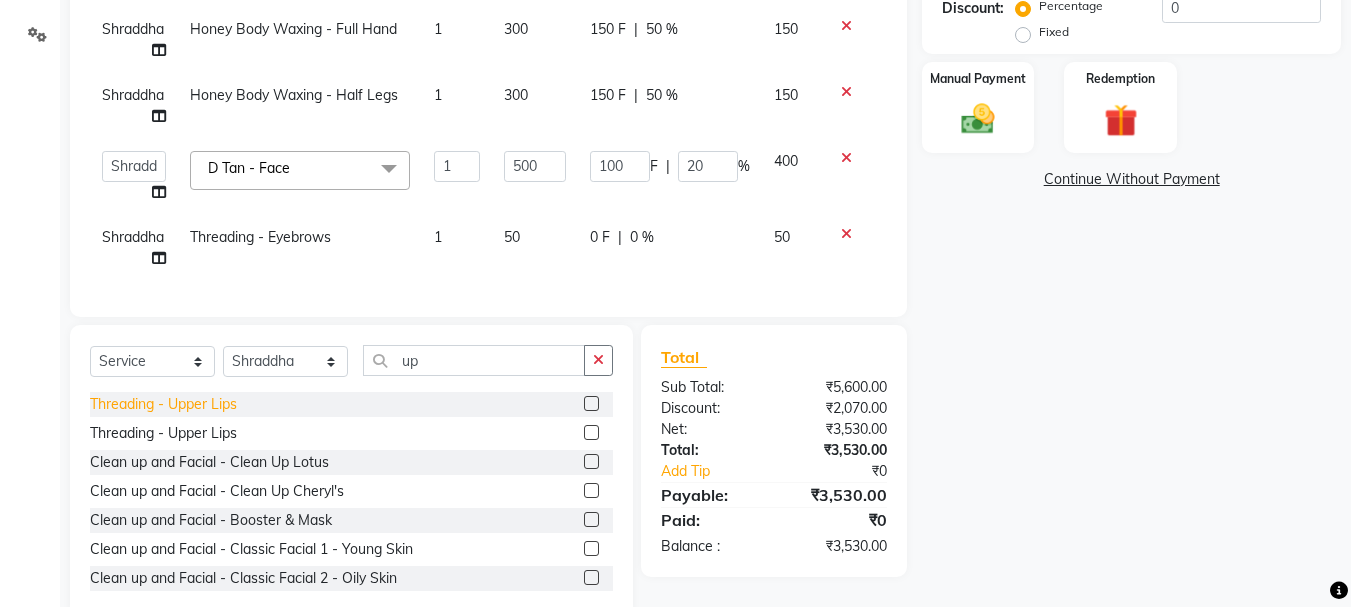 click on "Threading  - Upper Lips" 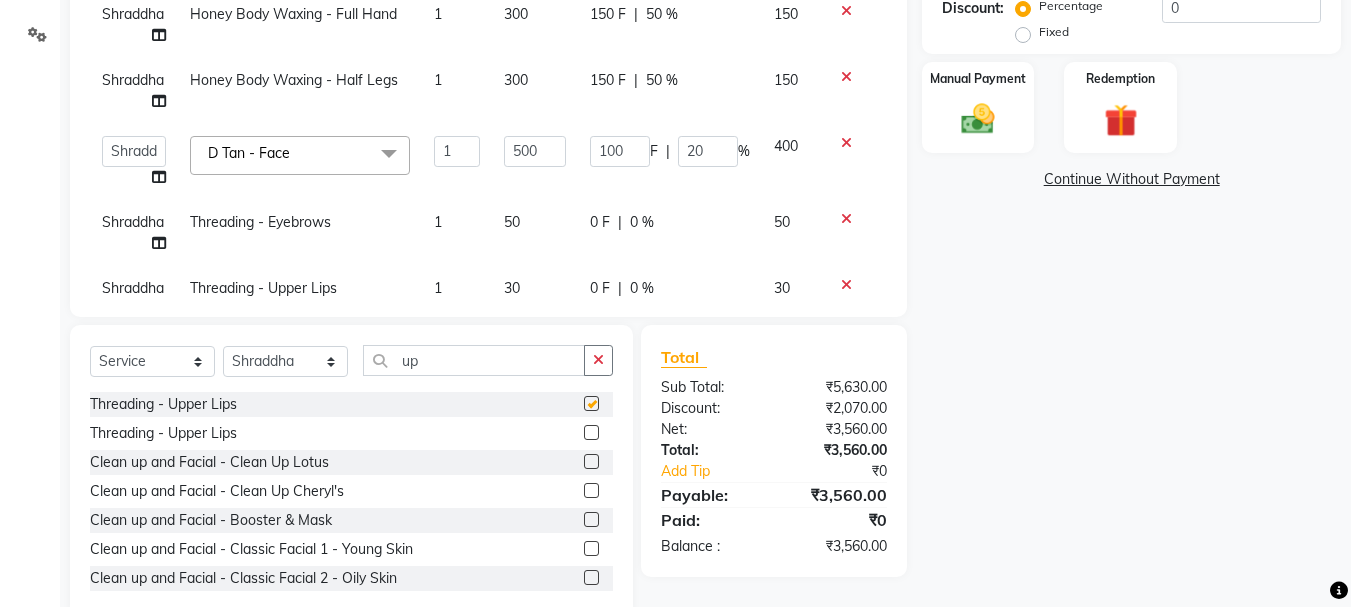 checkbox on "false" 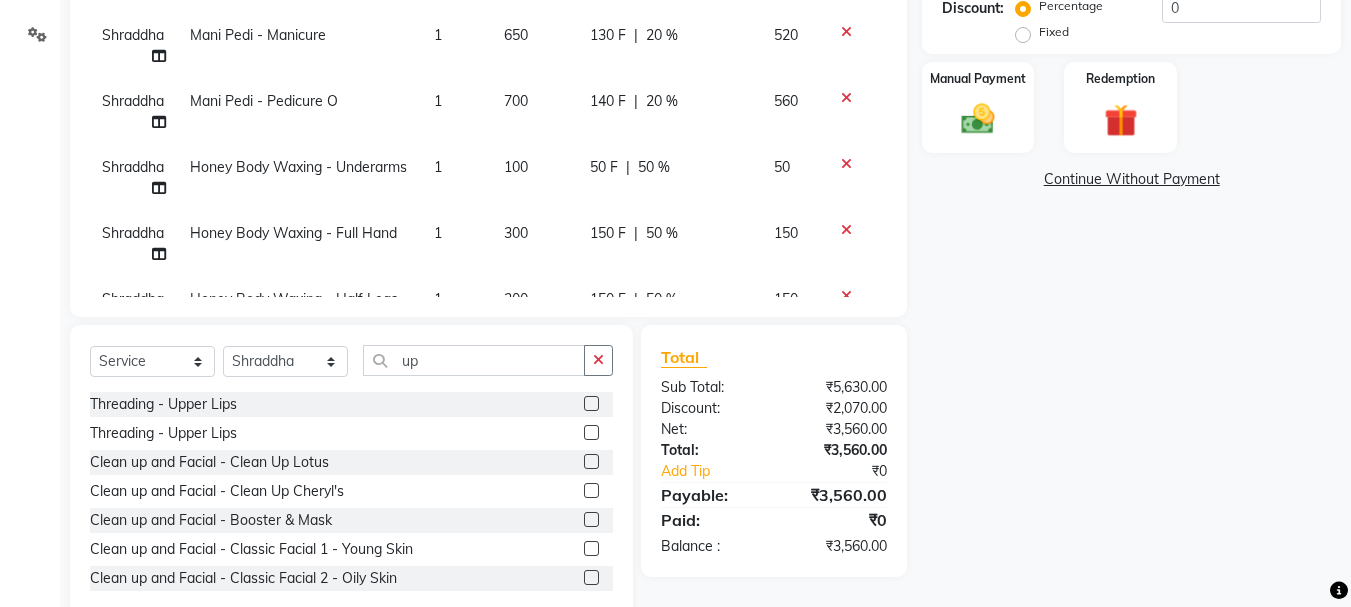 scroll, scrollTop: 0, scrollLeft: 0, axis: both 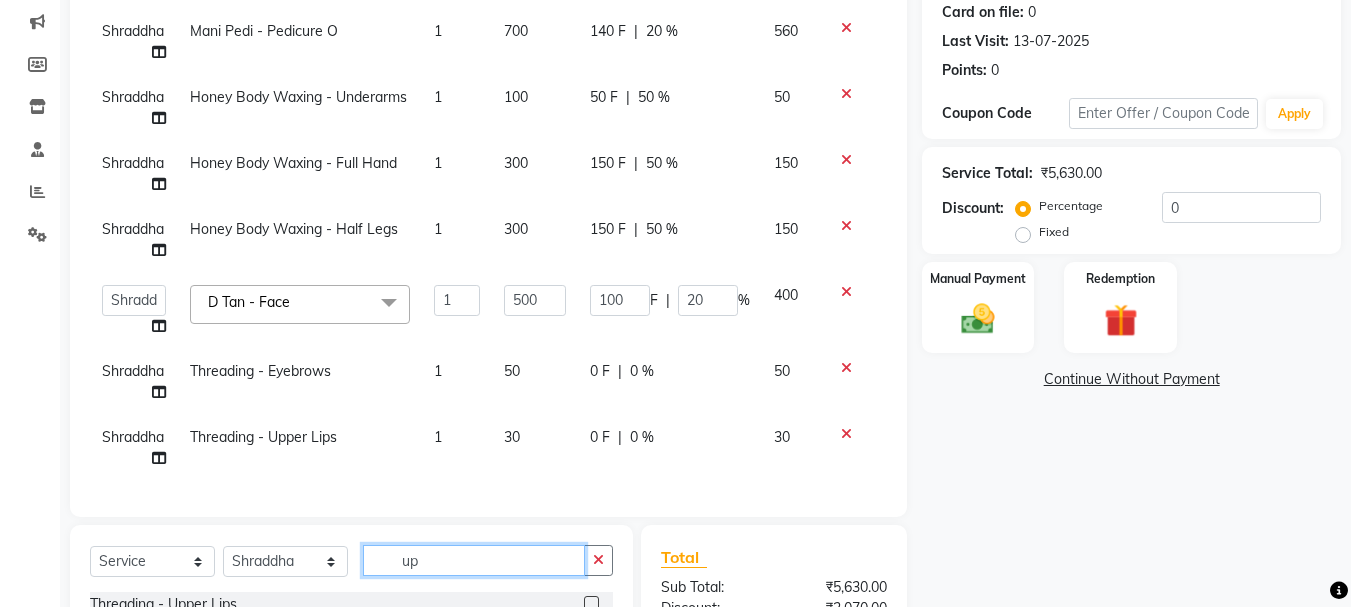 drag, startPoint x: 429, startPoint y: 564, endPoint x: 380, endPoint y: 570, distance: 49.365982 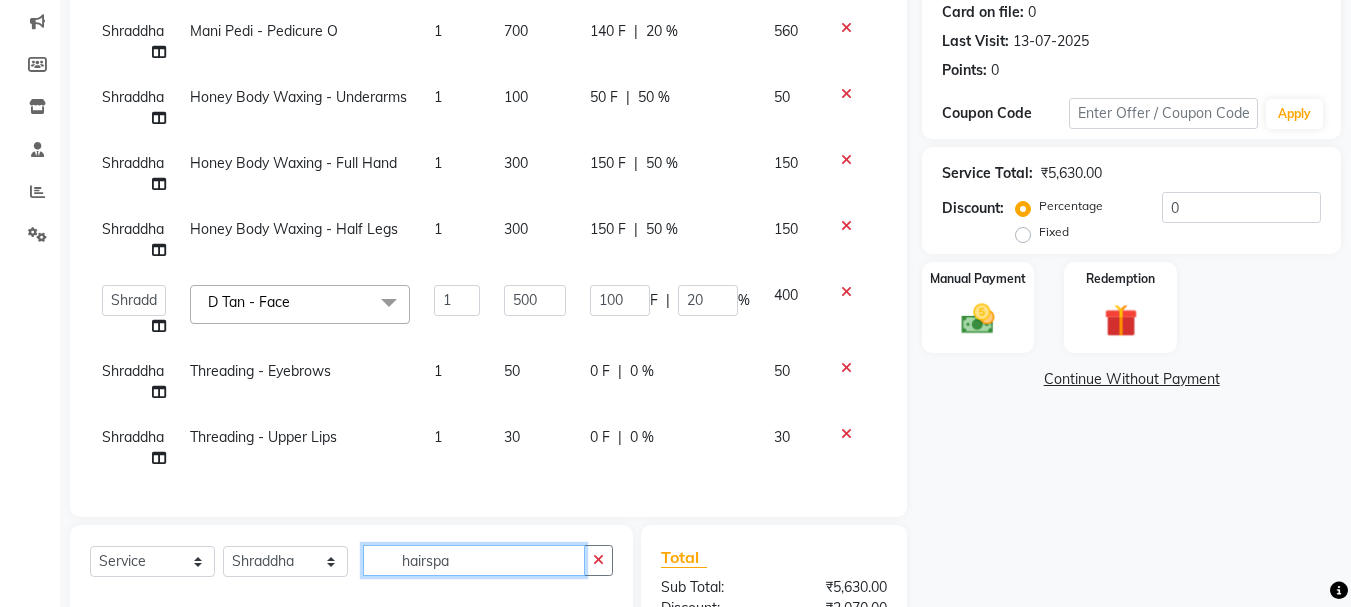 scroll, scrollTop: 351, scrollLeft: 0, axis: vertical 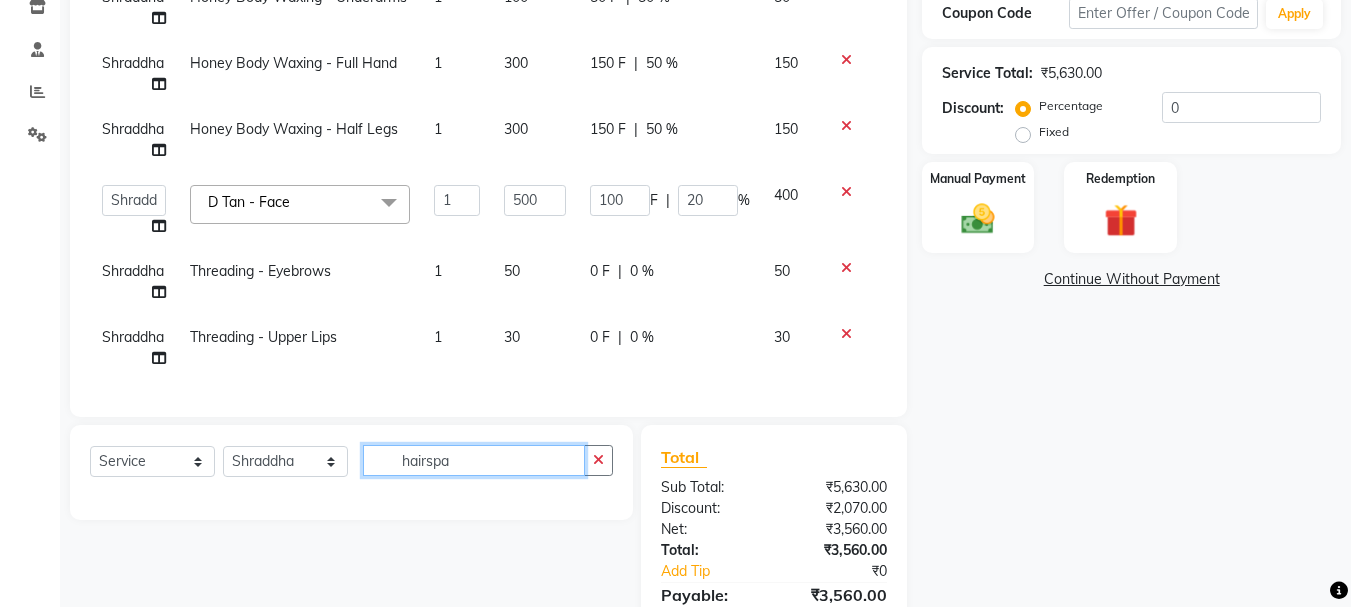 drag, startPoint x: 500, startPoint y: 473, endPoint x: 338, endPoint y: 440, distance: 165.32695 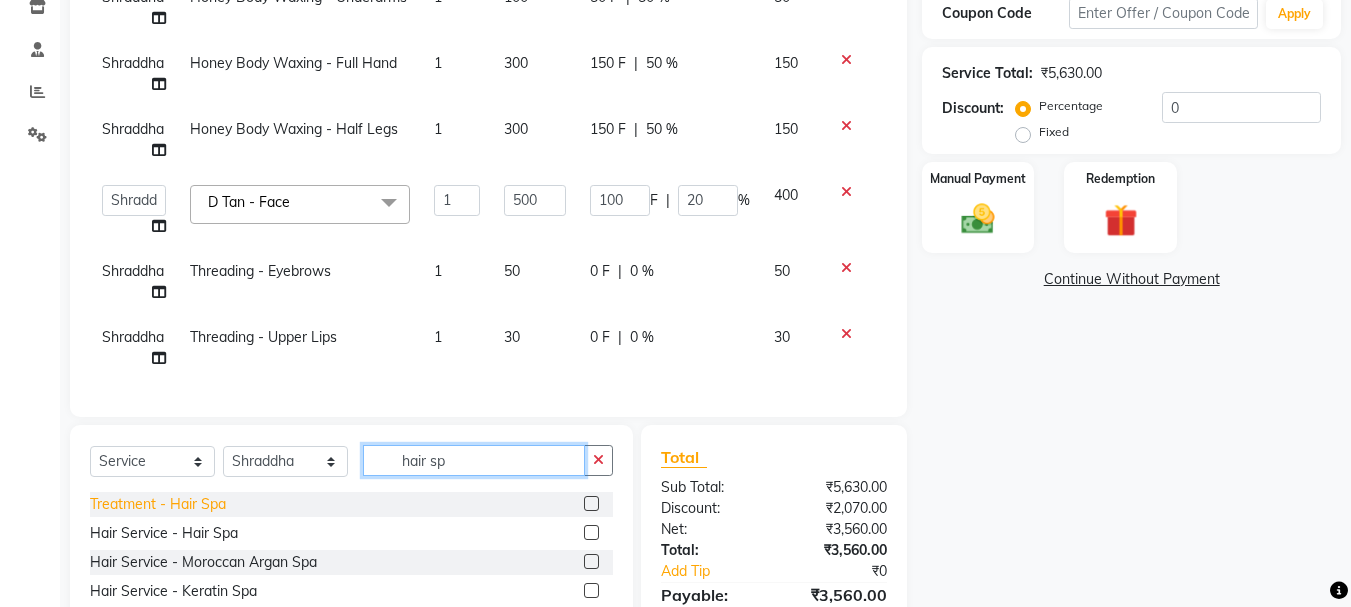 type on "hair sp" 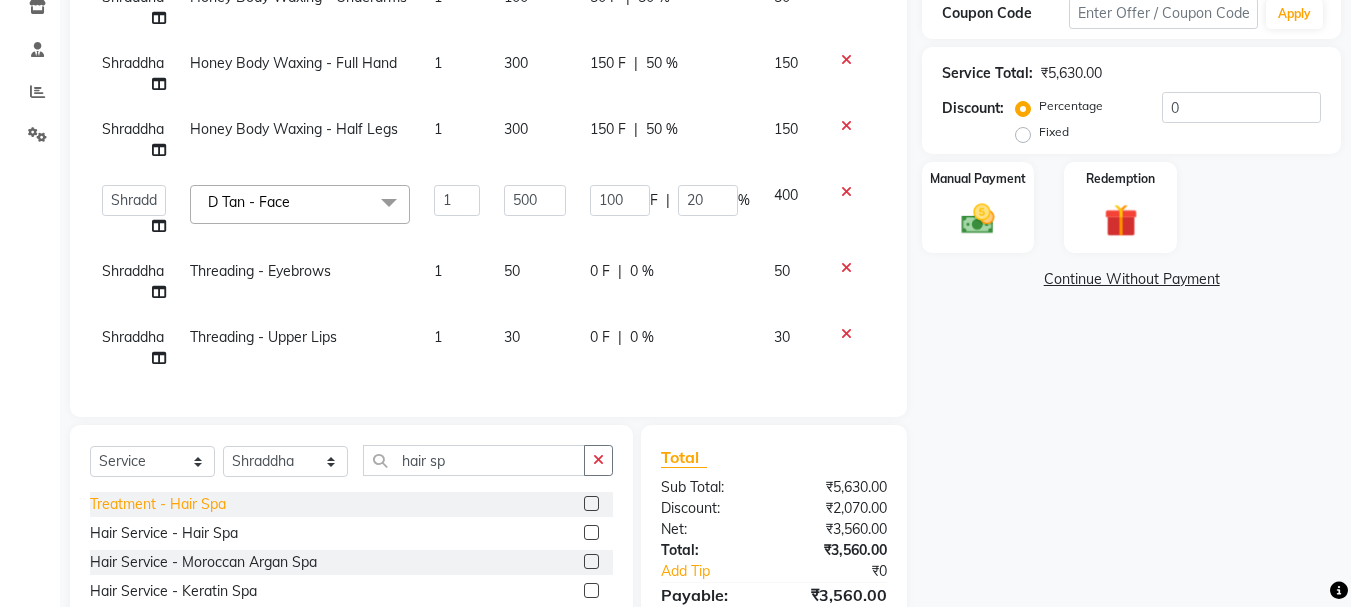 click on "Treatment  - Hair Spa" 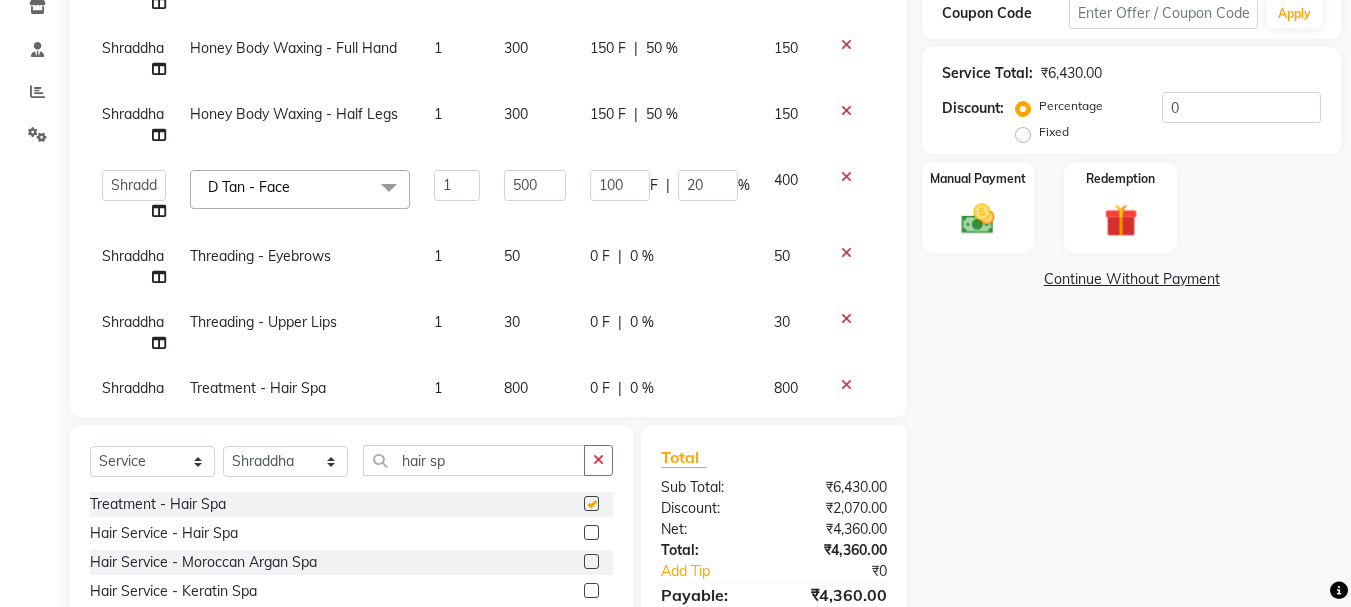 checkbox on "false" 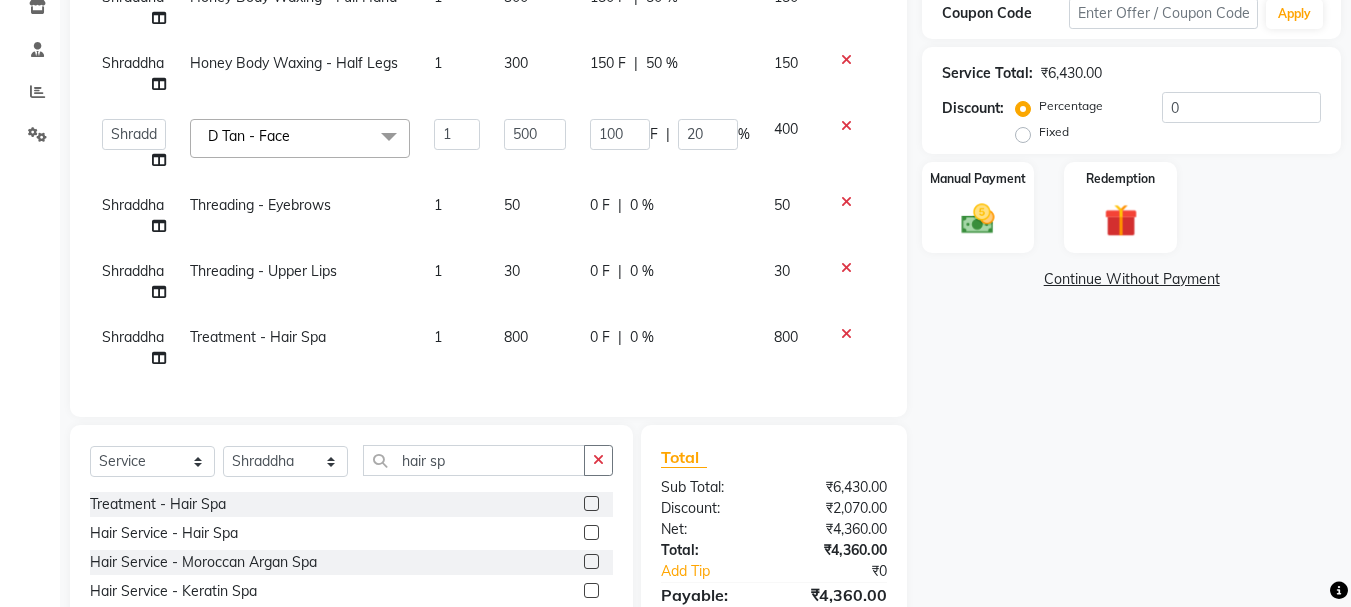 scroll, scrollTop: 368, scrollLeft: 0, axis: vertical 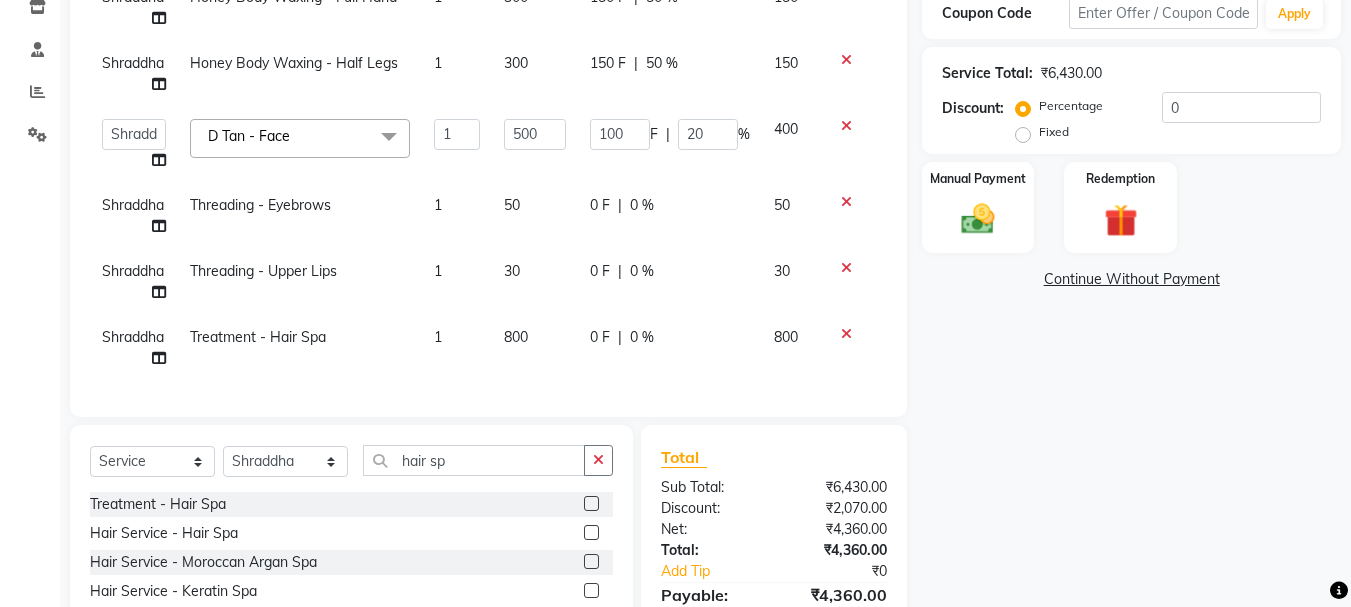 click on "0 %" 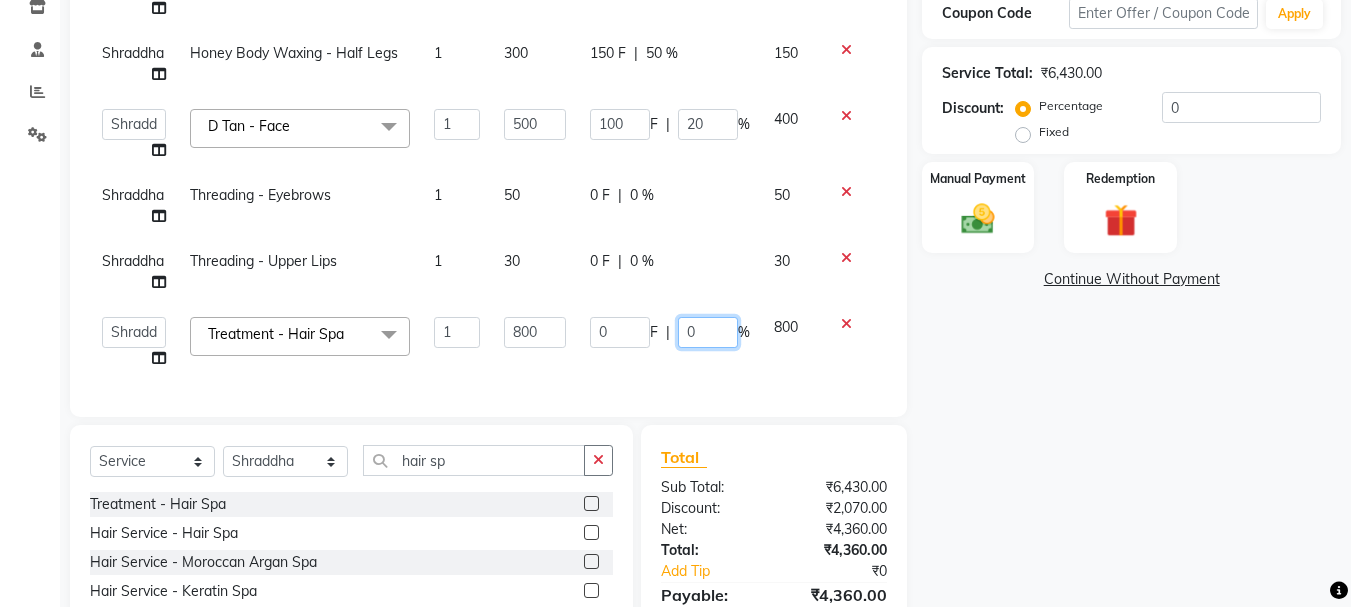 drag, startPoint x: 720, startPoint y: 315, endPoint x: 612, endPoint y: 322, distance: 108.226616 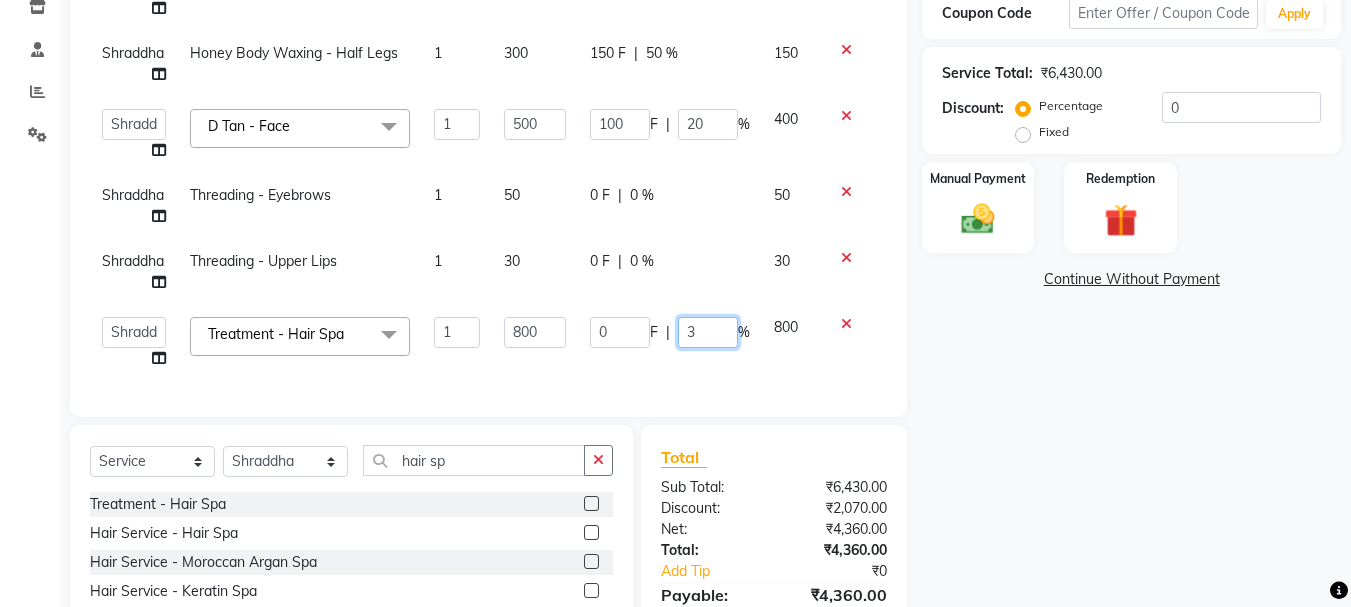 type on "30" 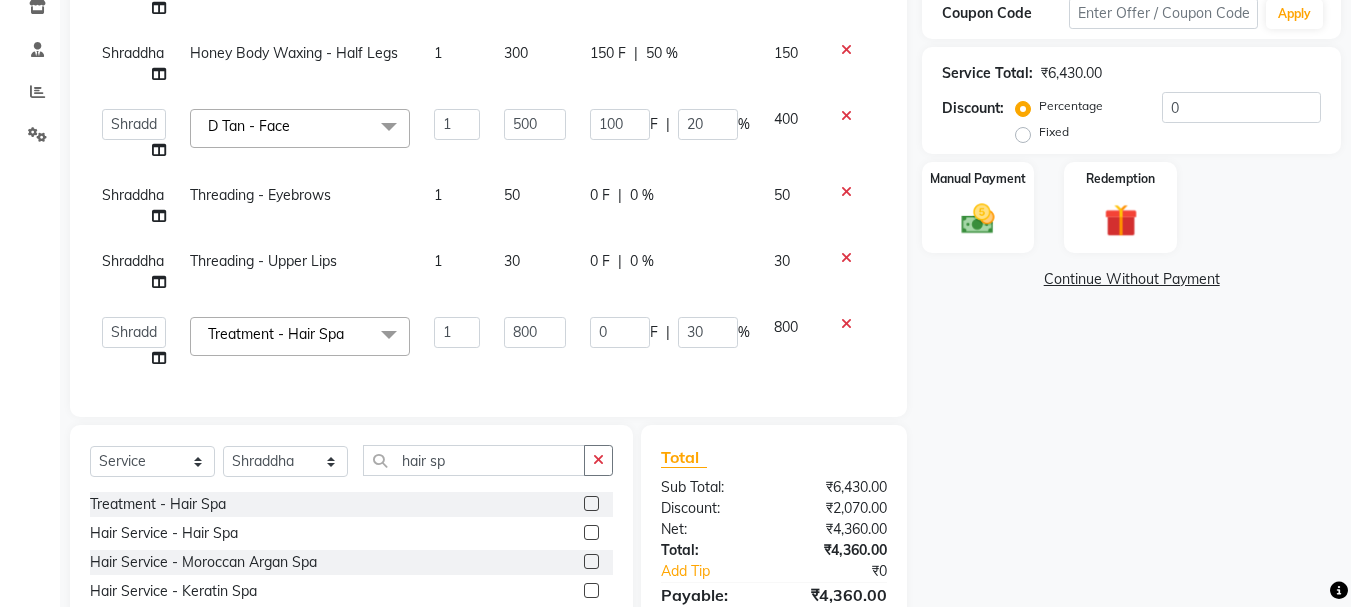 click on "Services Stylist Service Qty Price Disc Total Action  Arpita Singh   Chan   Sayali Sakpal    Shraddha   Tanvi   Tanvi Masurkar  Hair By Shraddha's - Any Haircut  x Feet Services - Fake Tips Toes Feet Services - Toe Extentions Feet Services - Toe Overlays Feet Services - Toe Refills Feet Services - Toe Gel Polish Feet Services - Toe Glitter Polish Feet Services - Toe French Extentions Feet Services - Ombre Extentions Feet Services - Chrome Extentions Feet Services - Any Art per tip Feet Services - Any Art Per Tip Threading  - Eyebrows Threading  - Forehead Threading  - Chin Threading  - Lower Chin Threading  - Upper Lips Threading  - Lower Lips Threading  - Jaw Line Threading  - Side Locks Threading  - Full Face Threading - Eyebrows Threading - Forehead Threading - Chin Threading - Lower Chin Threading - Upper Lips Threading - Lower Lips Threading - Jaw Line Threading - Side Locks Threading - Full Face Honey Body Waxing  - Underarms Honey Body Waxing  - Half Hand Honey Body Waxing  - Full Hand D Tan  - Face 1" 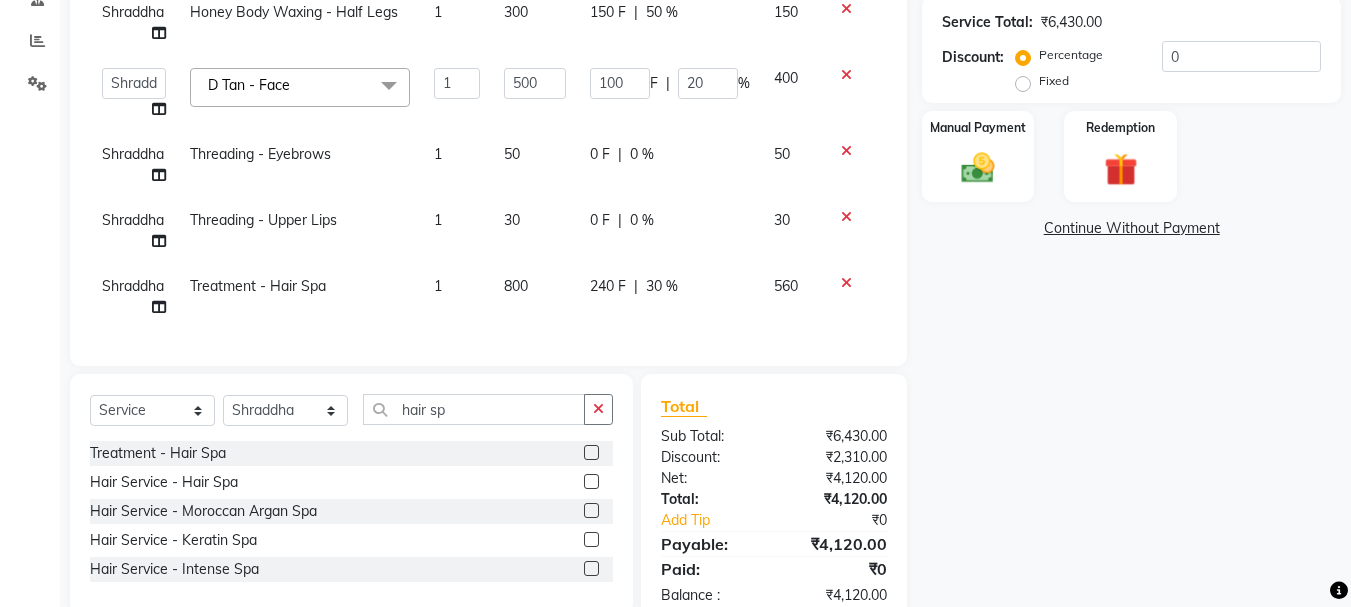 scroll, scrollTop: 451, scrollLeft: 0, axis: vertical 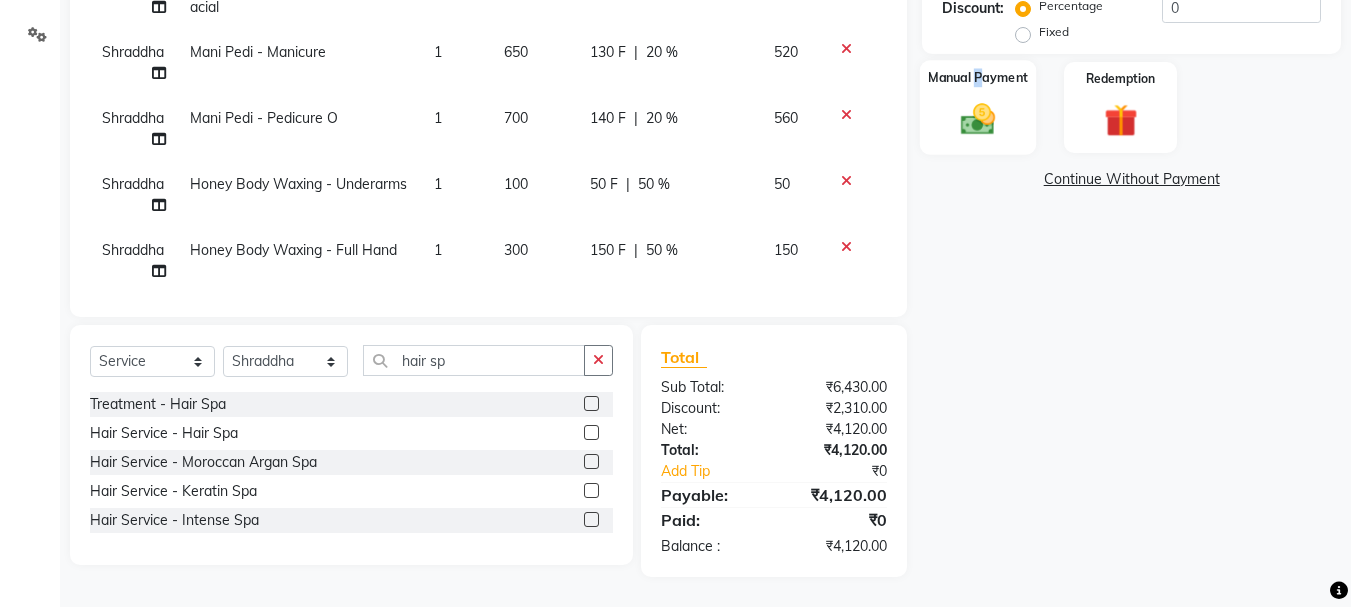 click on "Manual Payment" 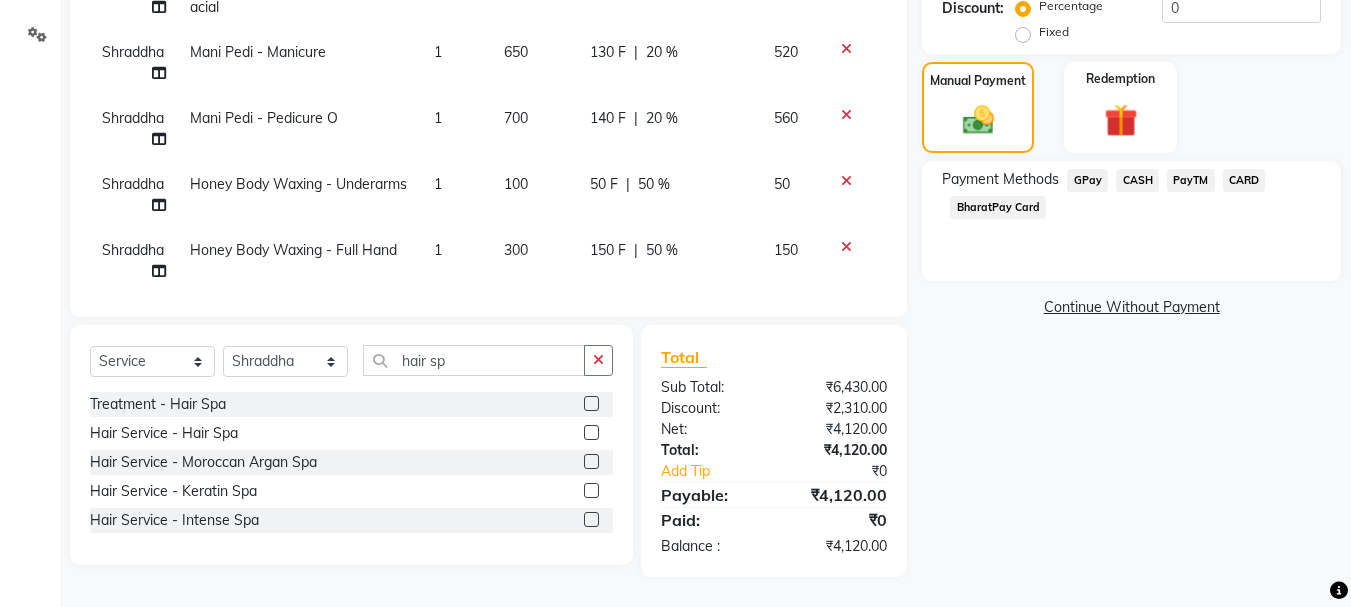 click on "GPay" 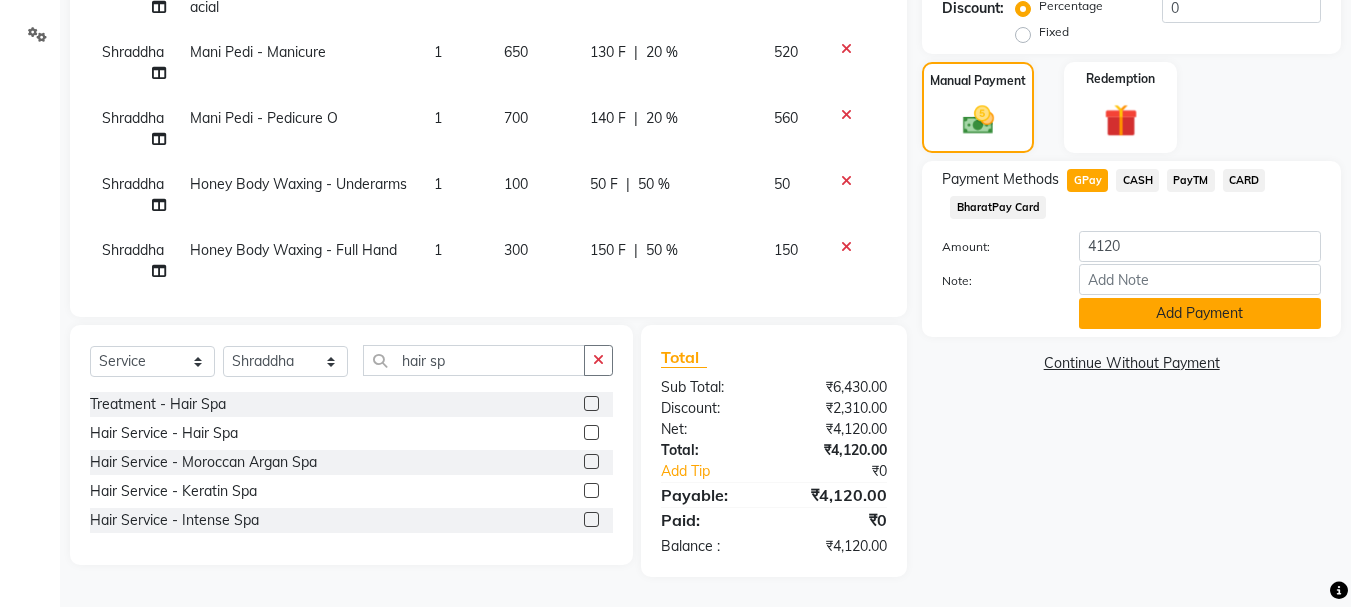 click on "Add Payment" 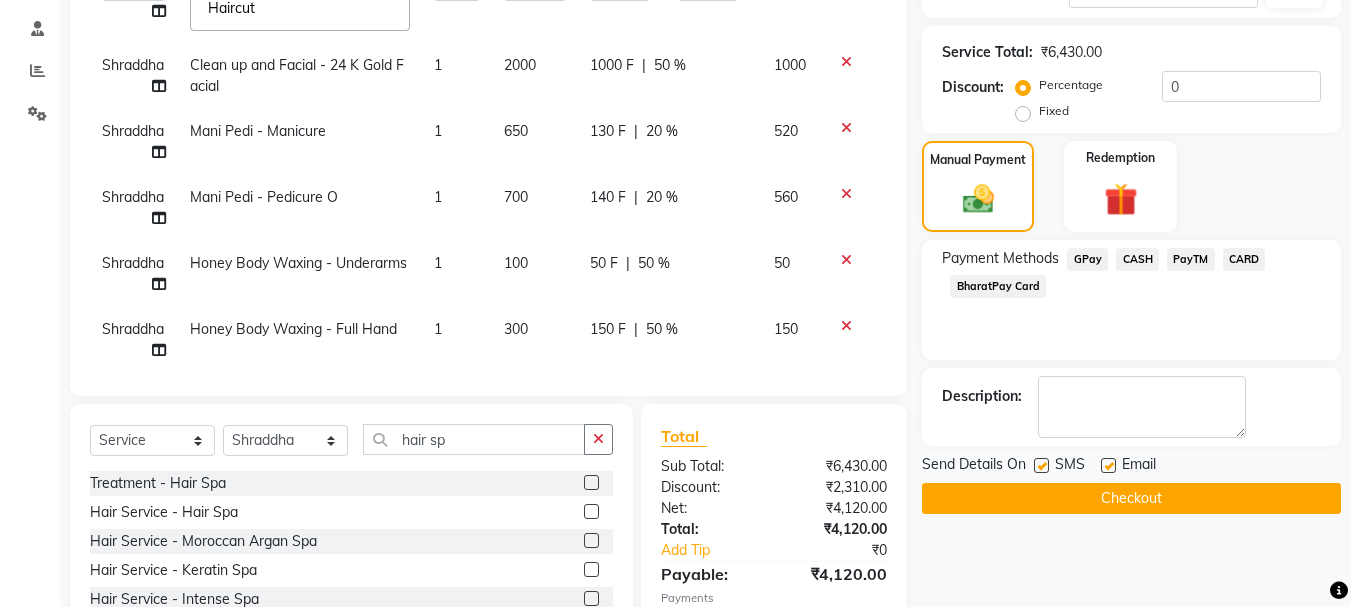 scroll, scrollTop: 151, scrollLeft: 0, axis: vertical 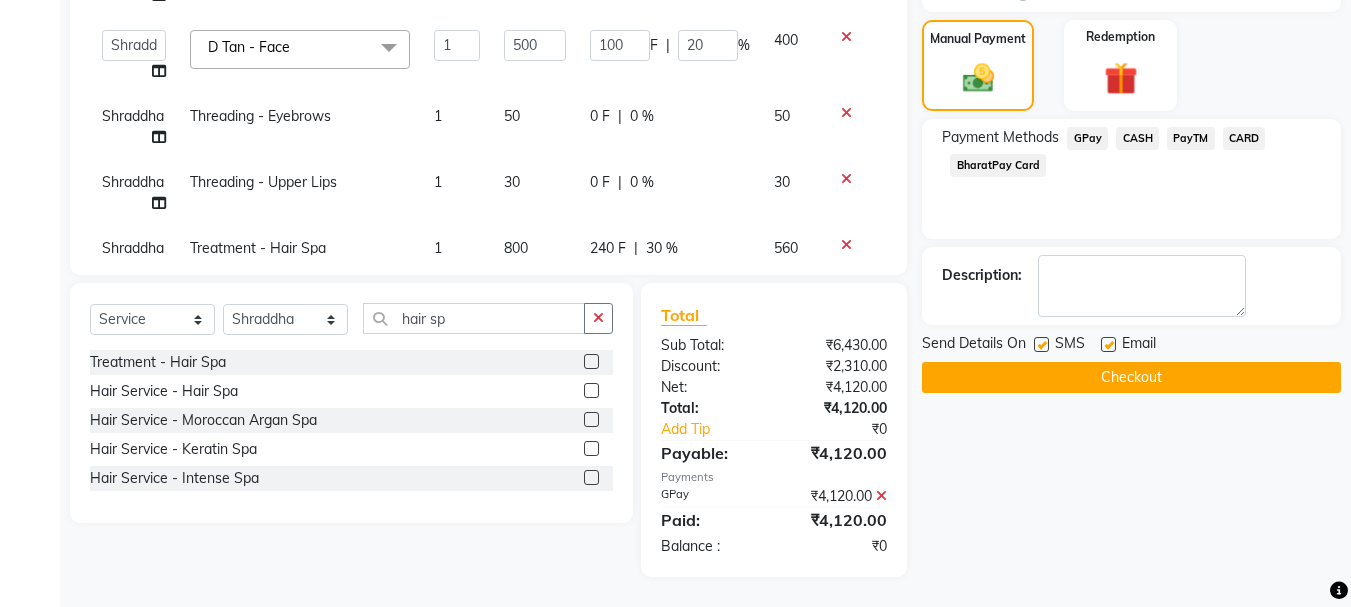 click on "Checkout" 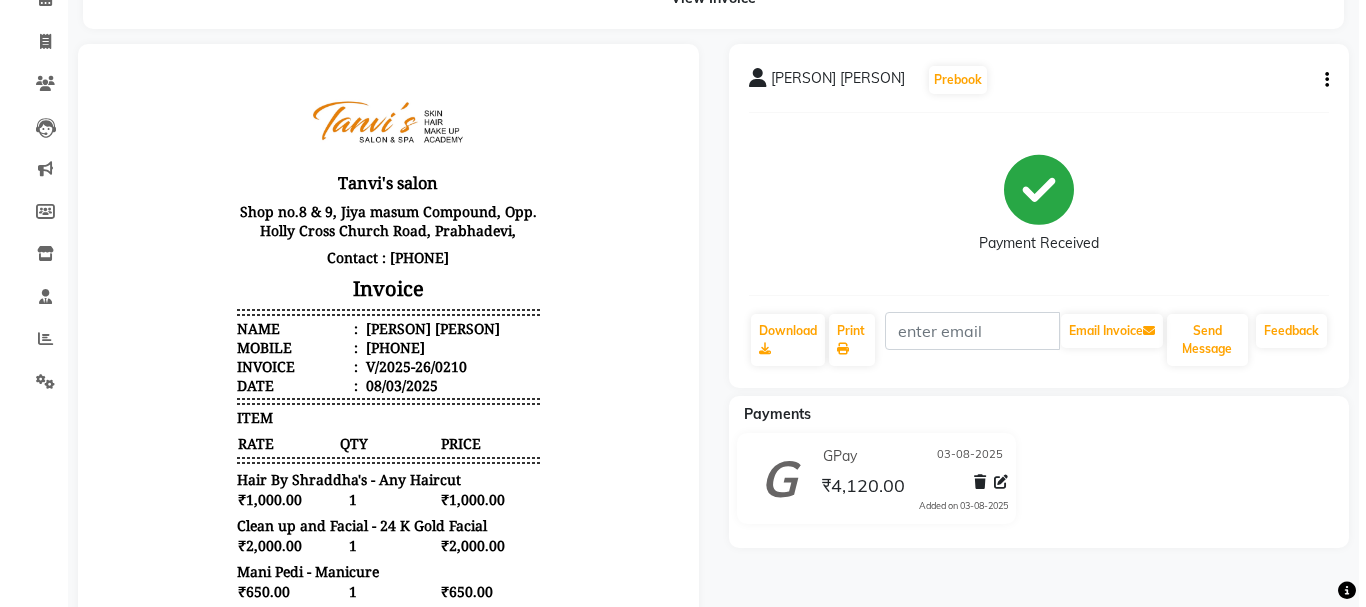scroll, scrollTop: 0, scrollLeft: 0, axis: both 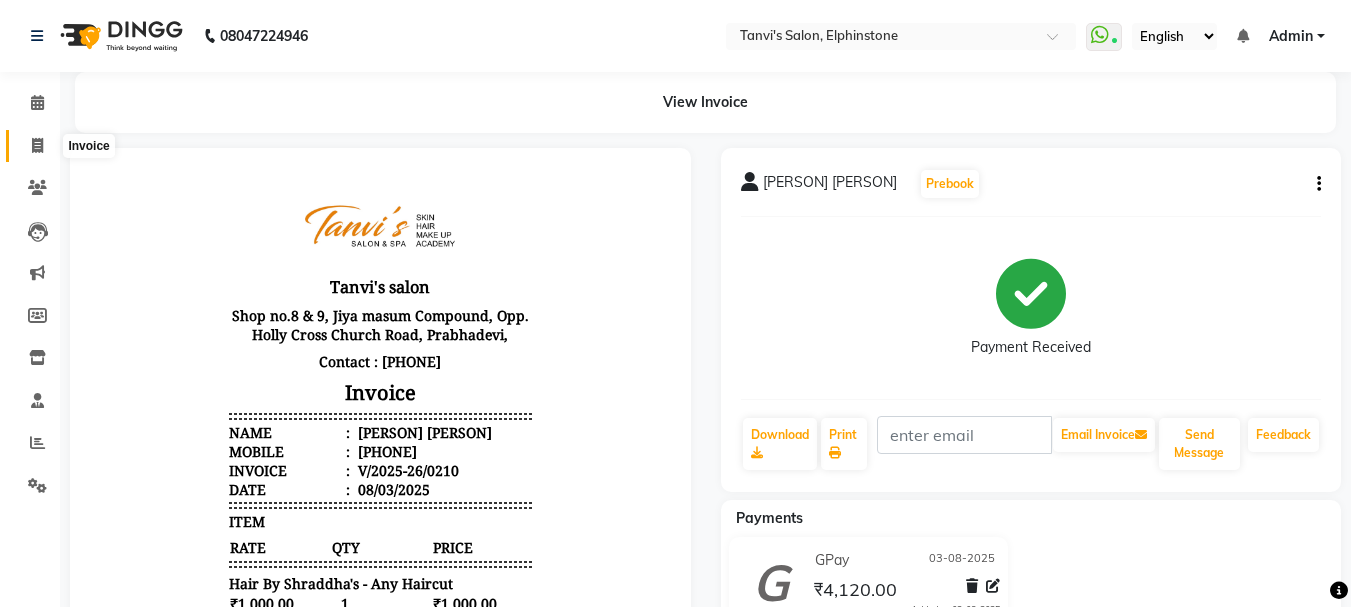 click on "Invoice" 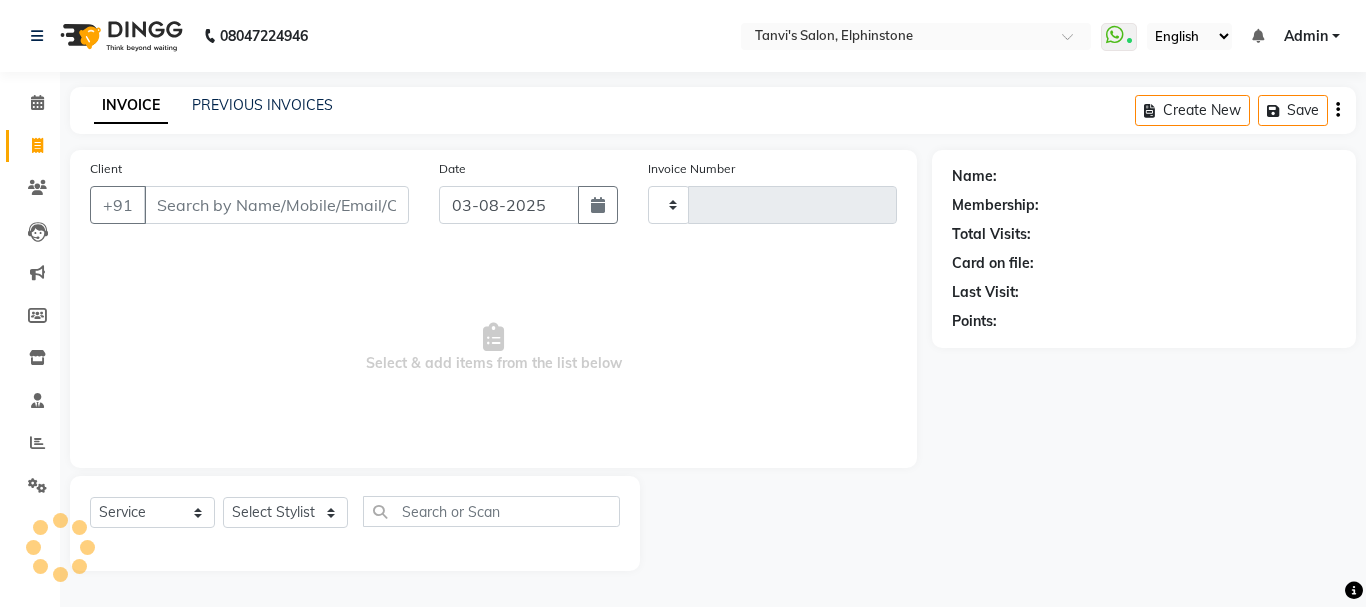 click on "Client" at bounding box center [276, 205] 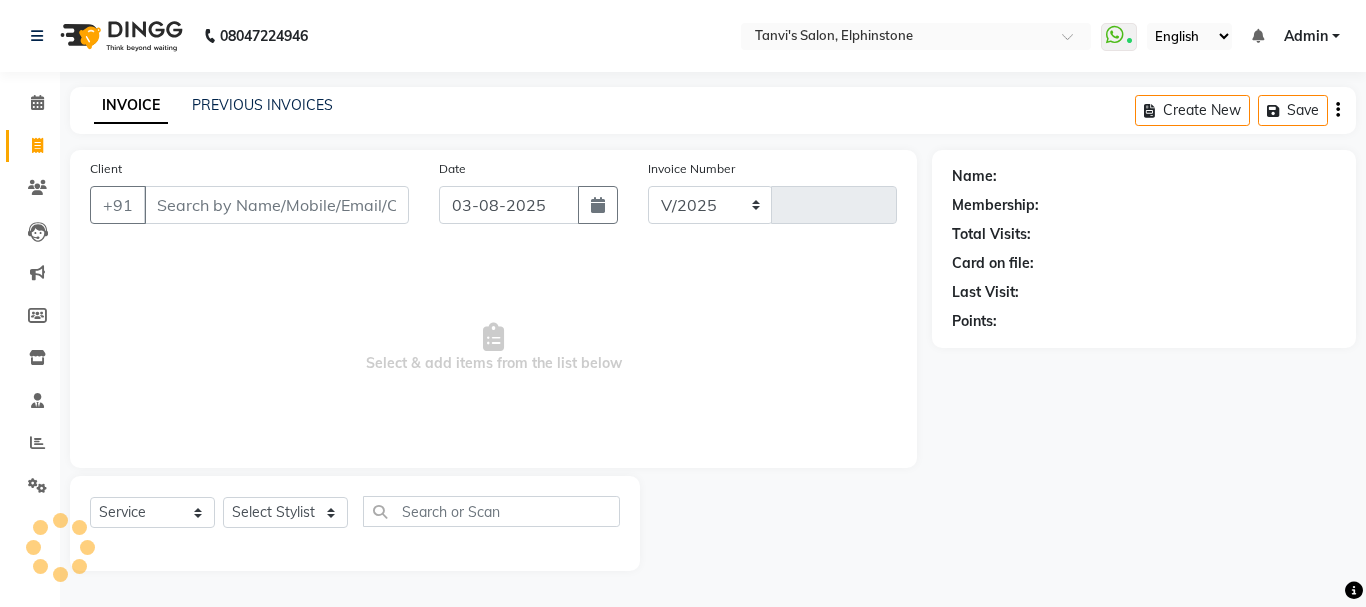 select on "716" 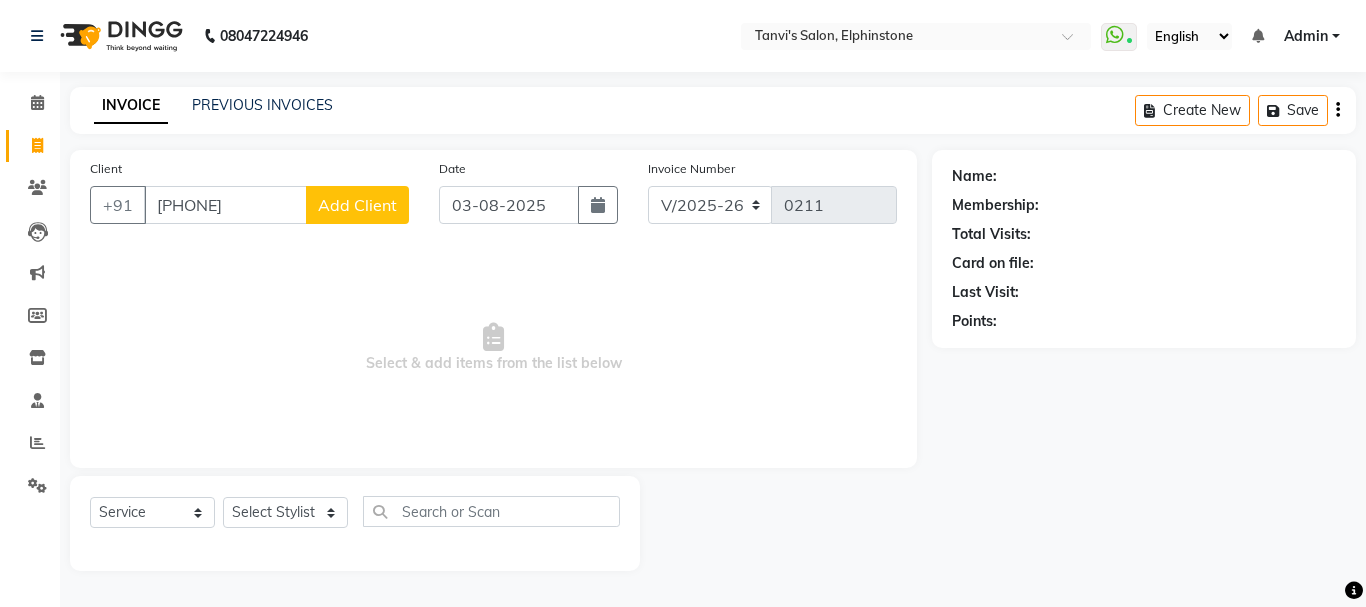 type on "9627102060" 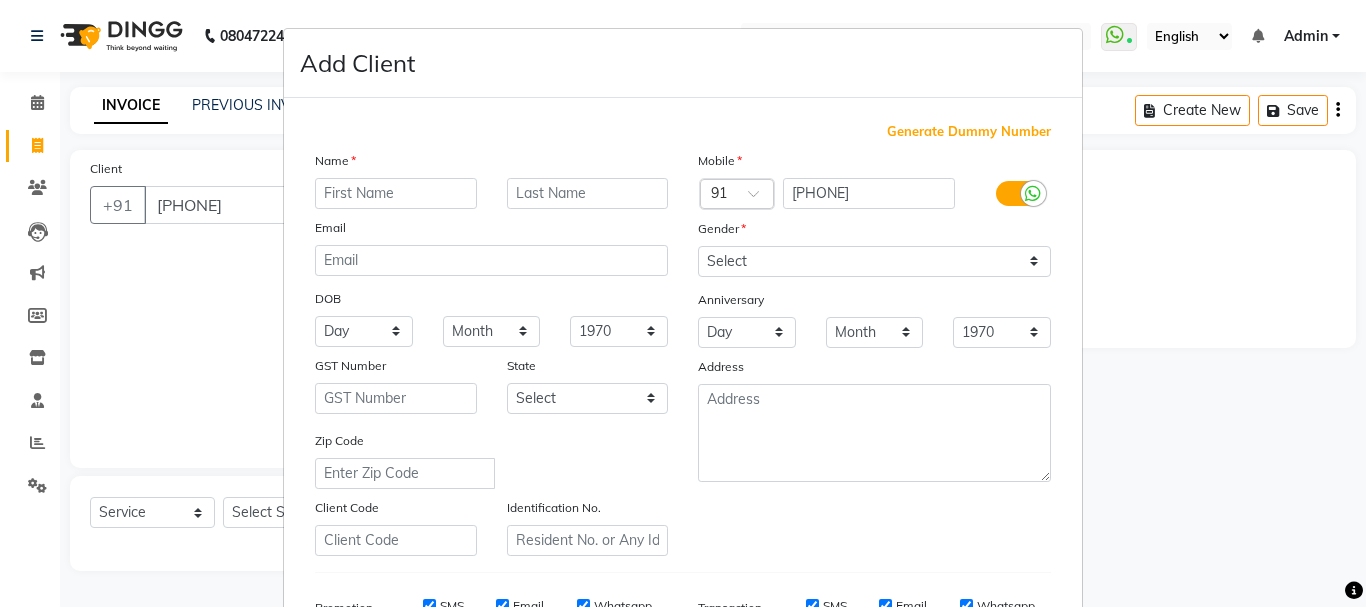 click at bounding box center [396, 193] 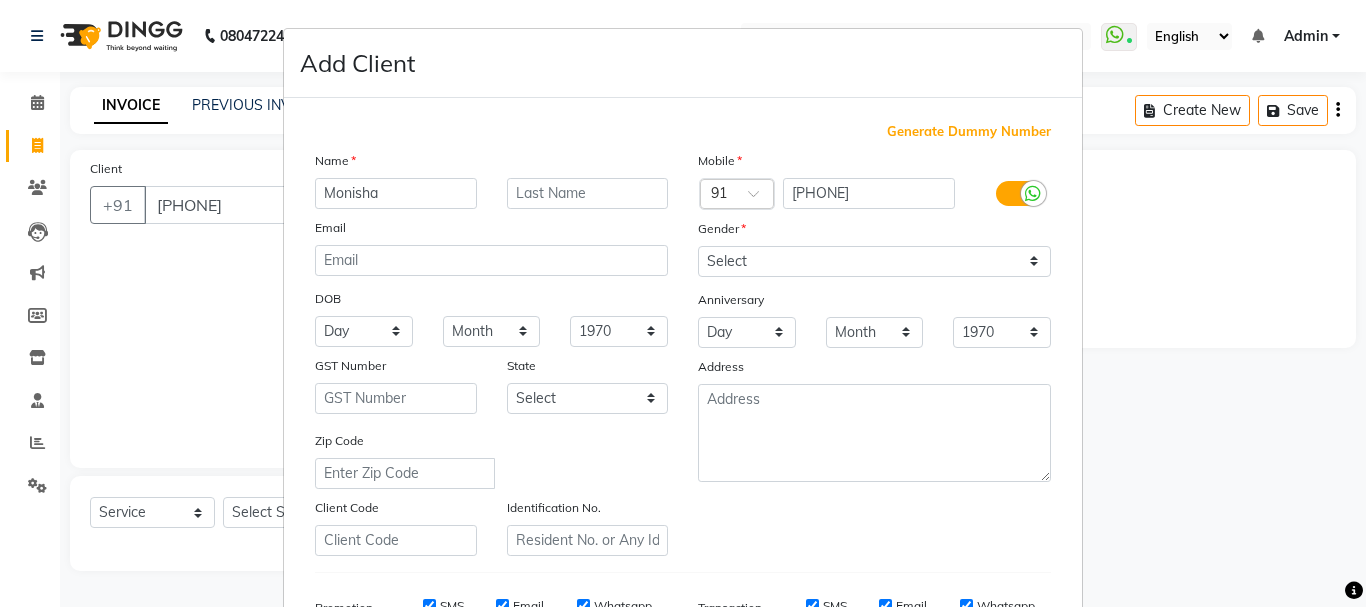 type on "Monisha" 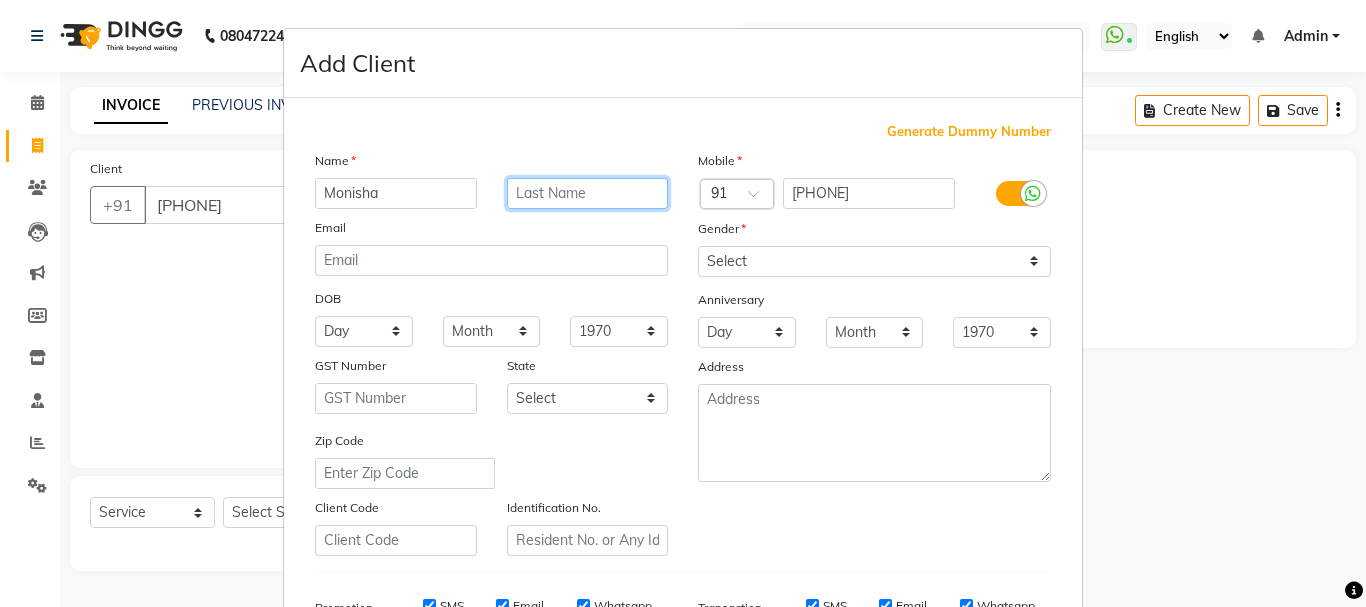 click at bounding box center (588, 193) 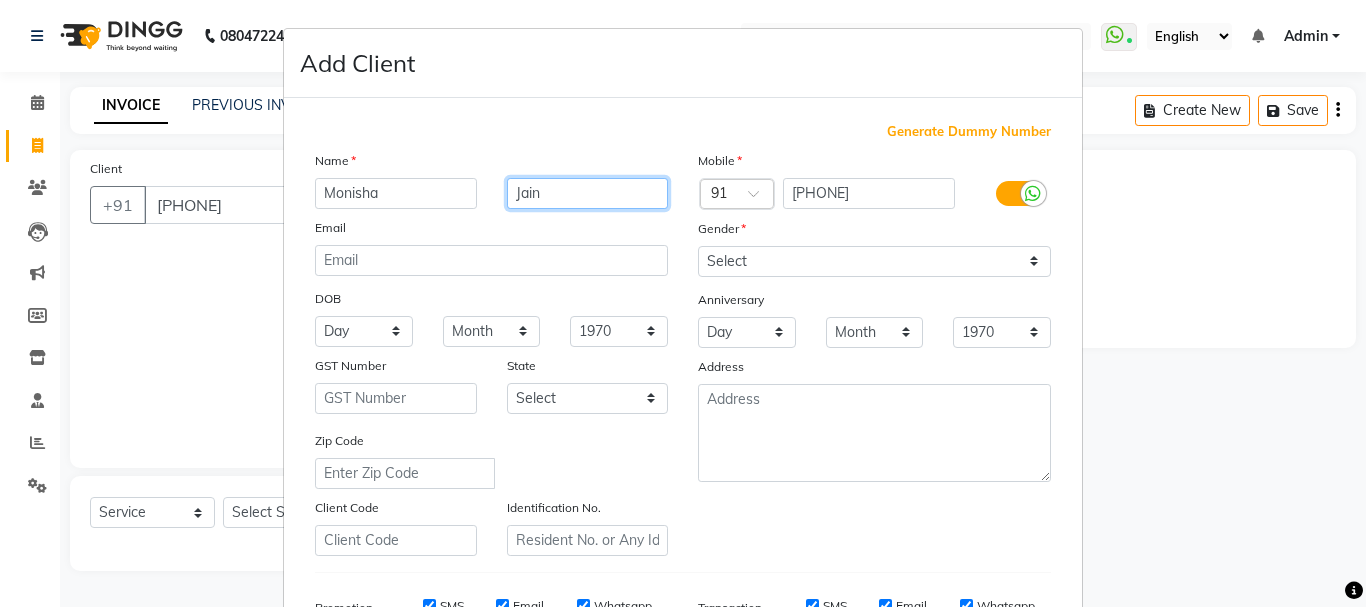 type on "Jain" 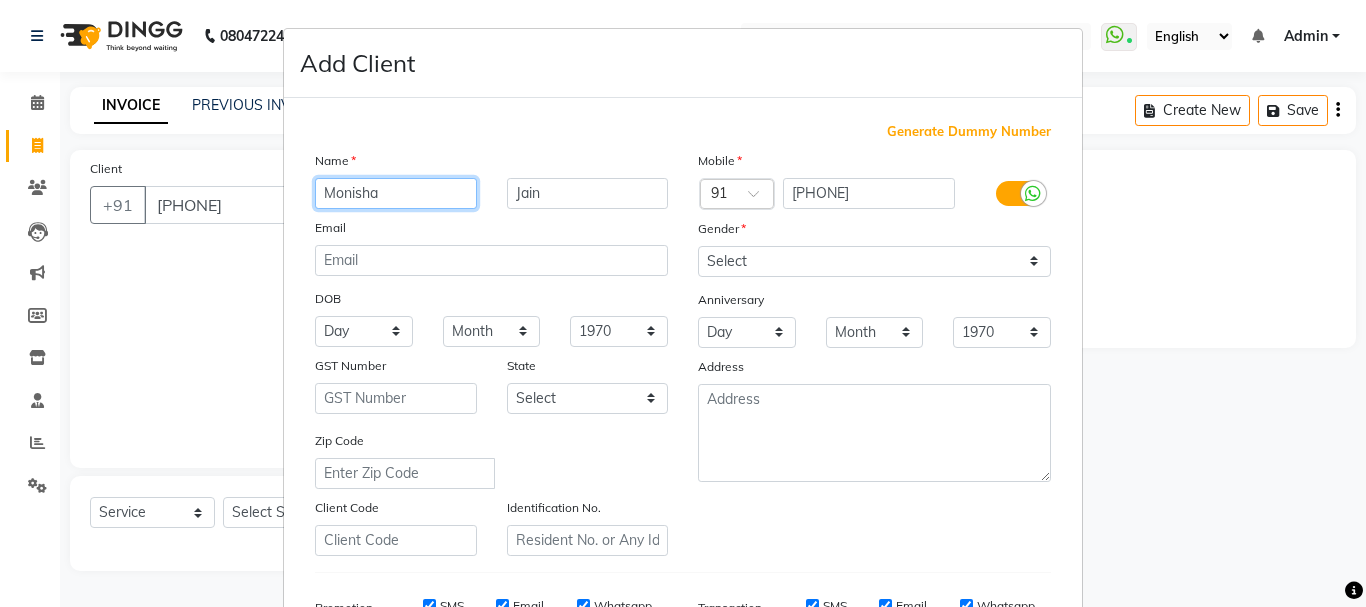 drag, startPoint x: 336, startPoint y: 193, endPoint x: 319, endPoint y: 203, distance: 19.723083 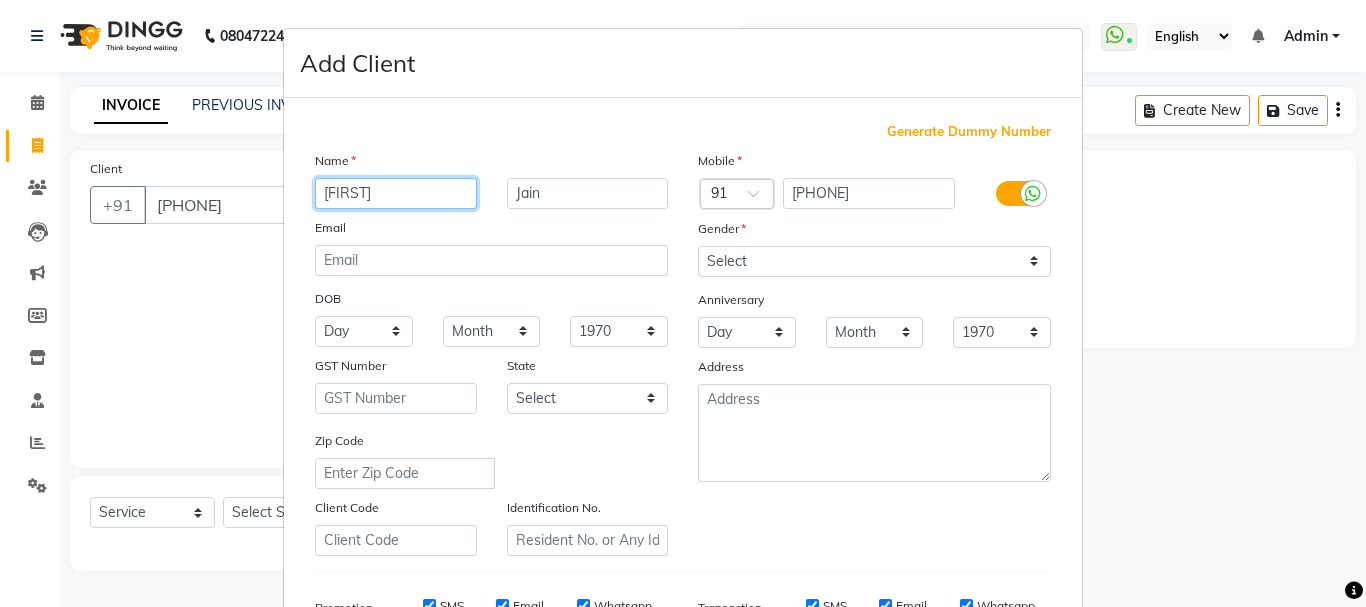 type on "Munisha" 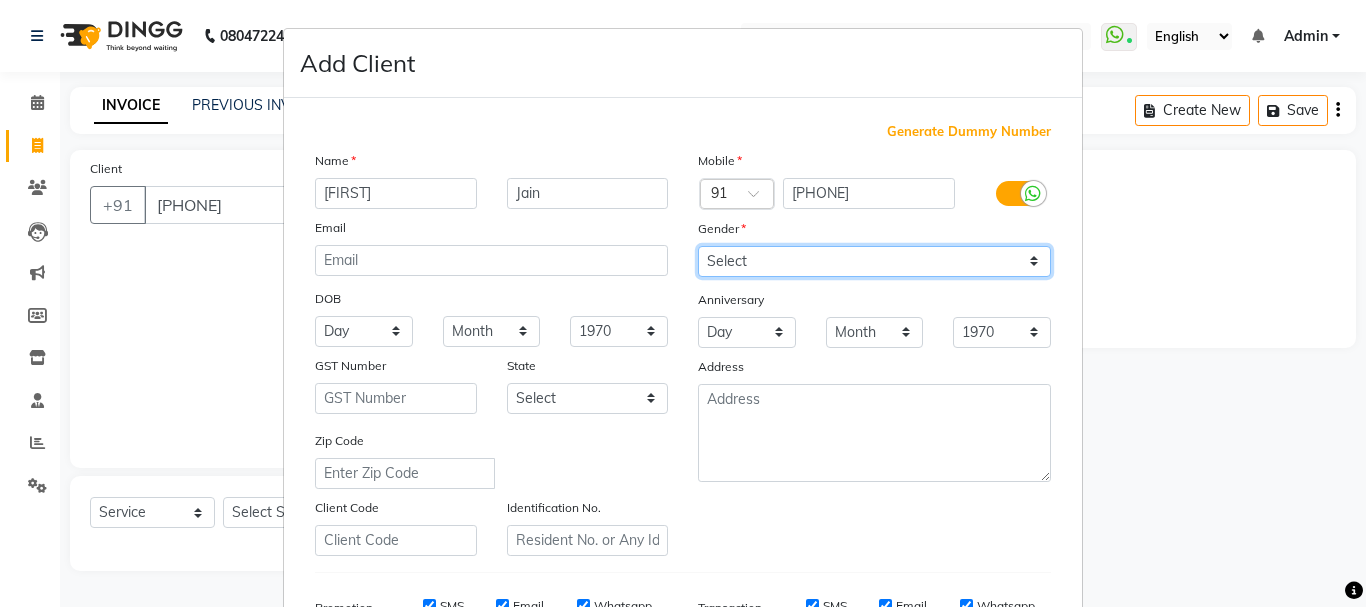 click on "Select Male Female Other Prefer Not To Say" at bounding box center (874, 261) 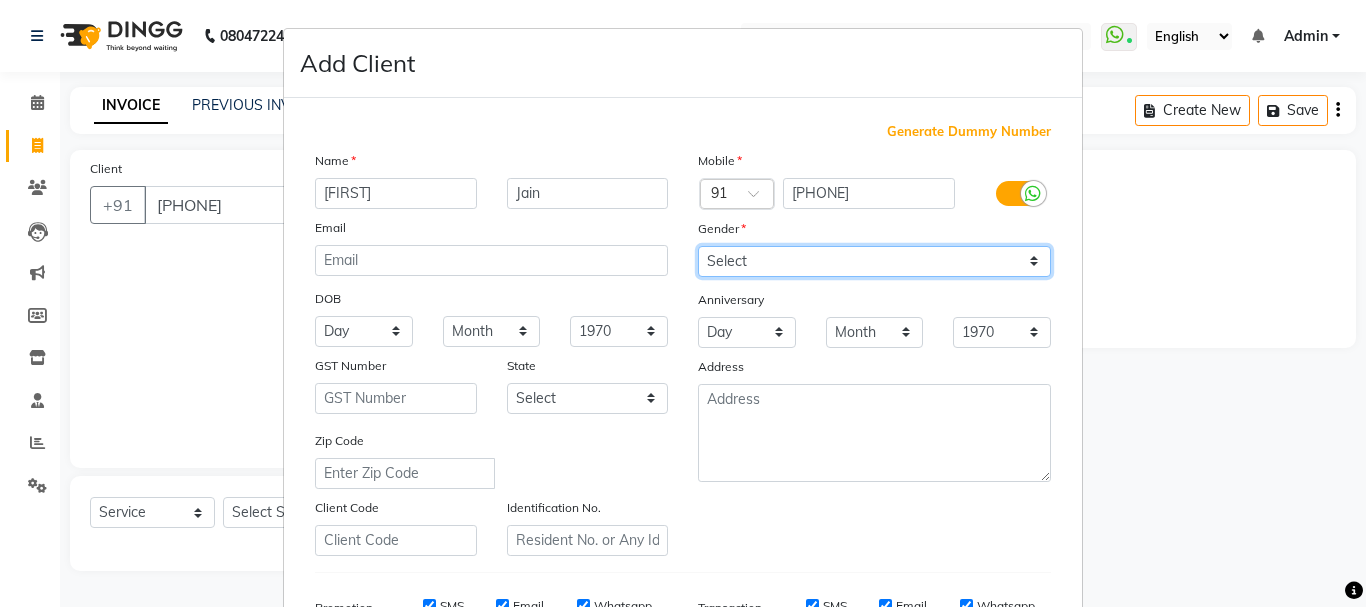 select on "female" 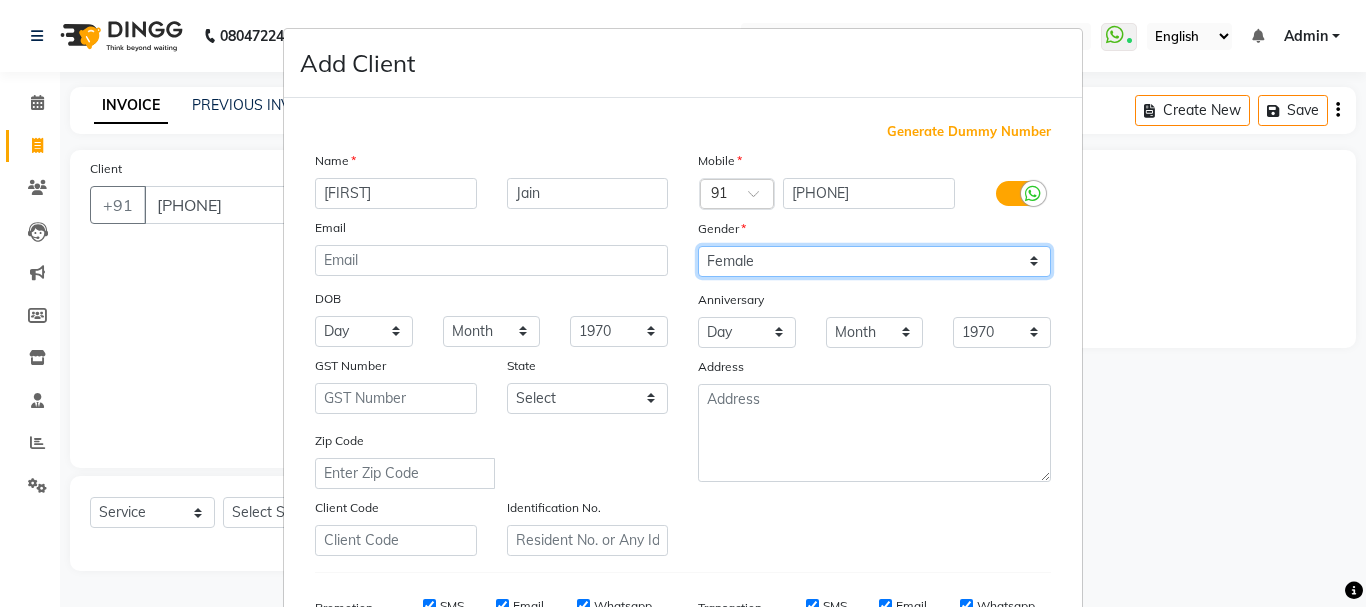 click on "Select Male Female Other Prefer Not To Say" at bounding box center (874, 261) 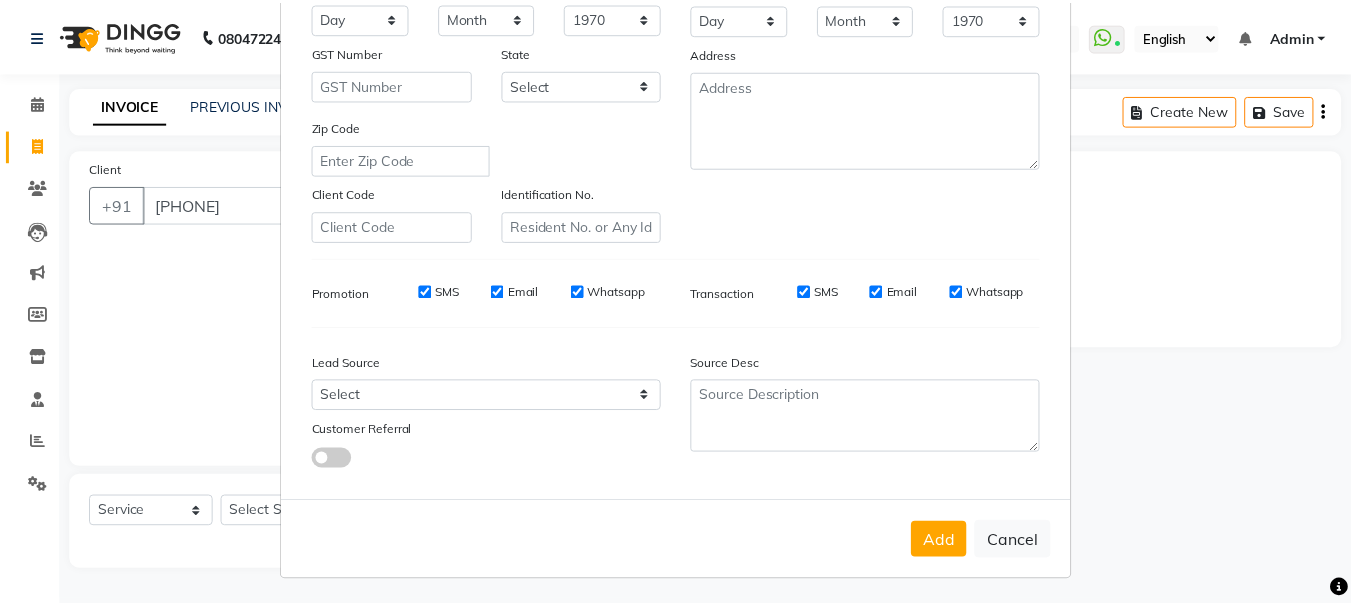 scroll, scrollTop: 316, scrollLeft: 0, axis: vertical 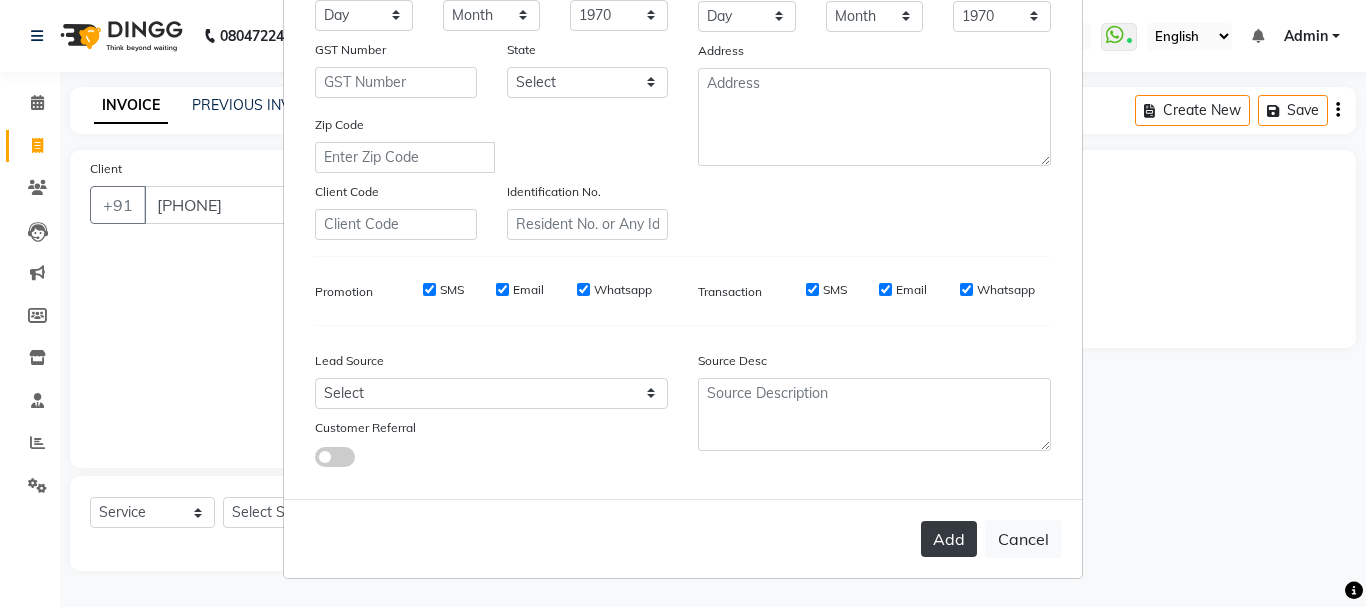 click on "Add" at bounding box center (949, 539) 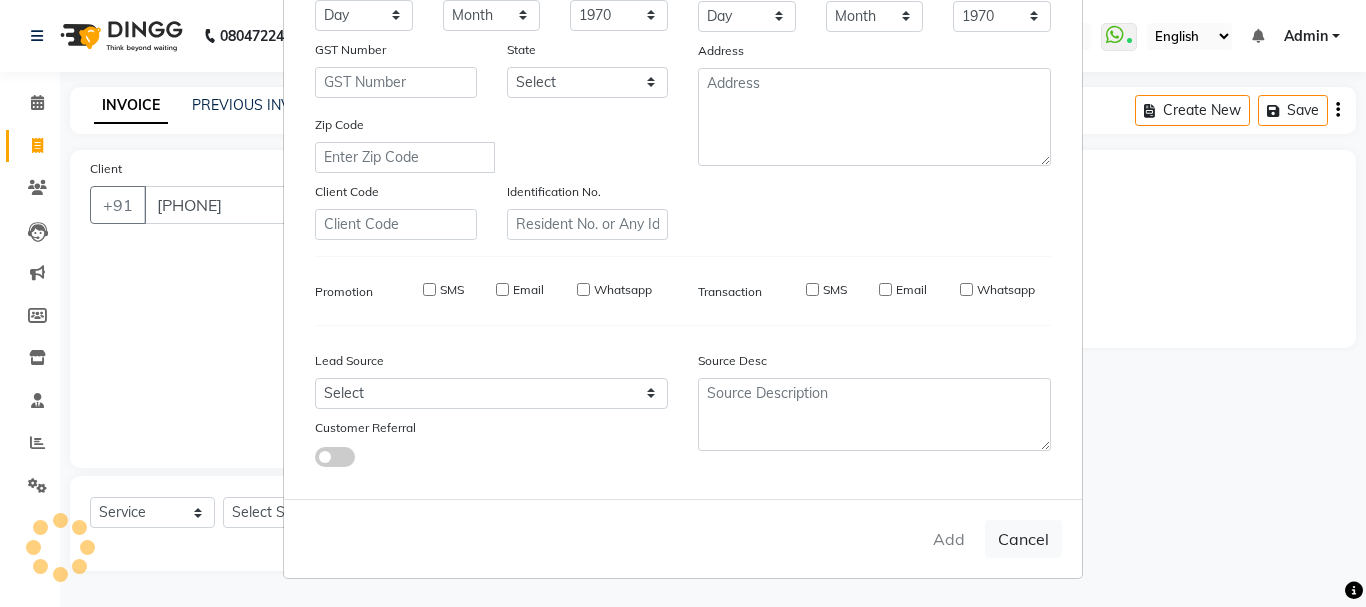 type 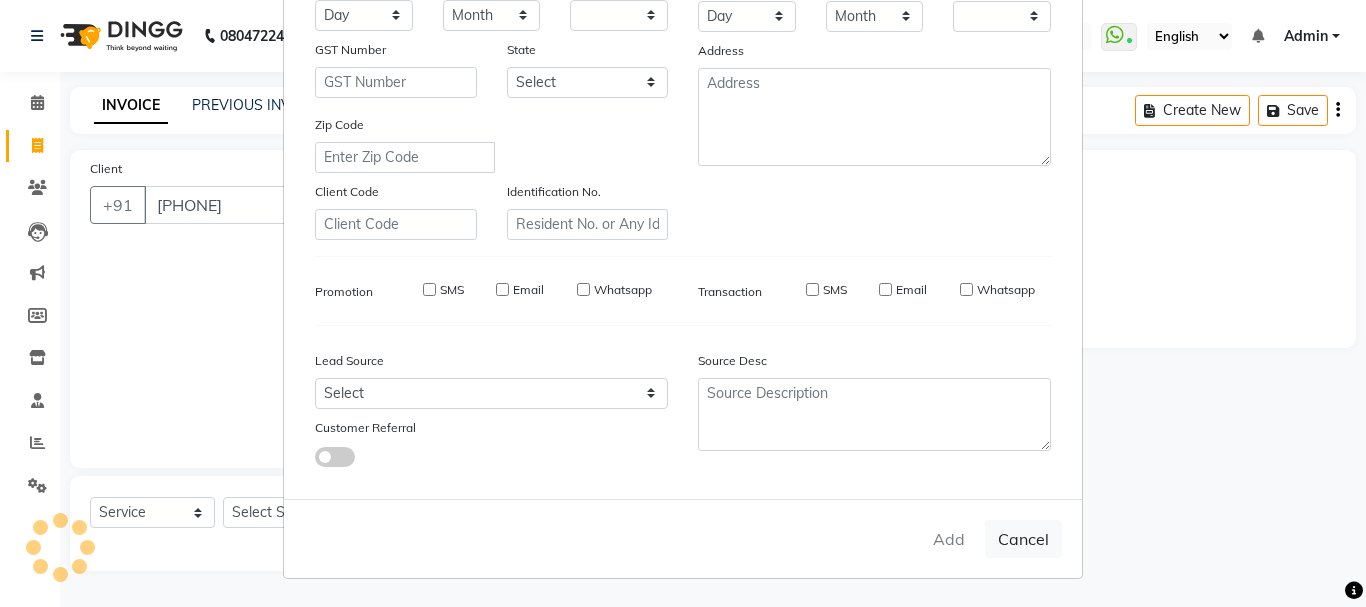 checkbox on "false" 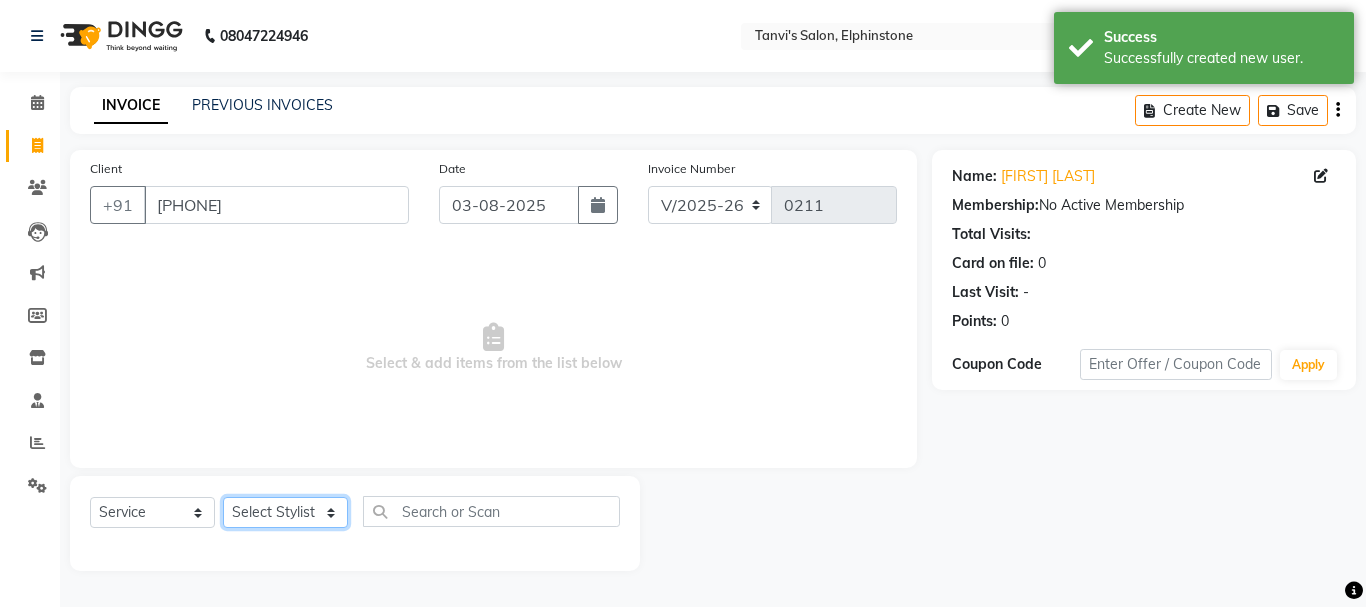 click on "Select Stylist Arpita Singh Chan Sayali Sakpal  Shraddha Tanvi Tanvi Masurkar" 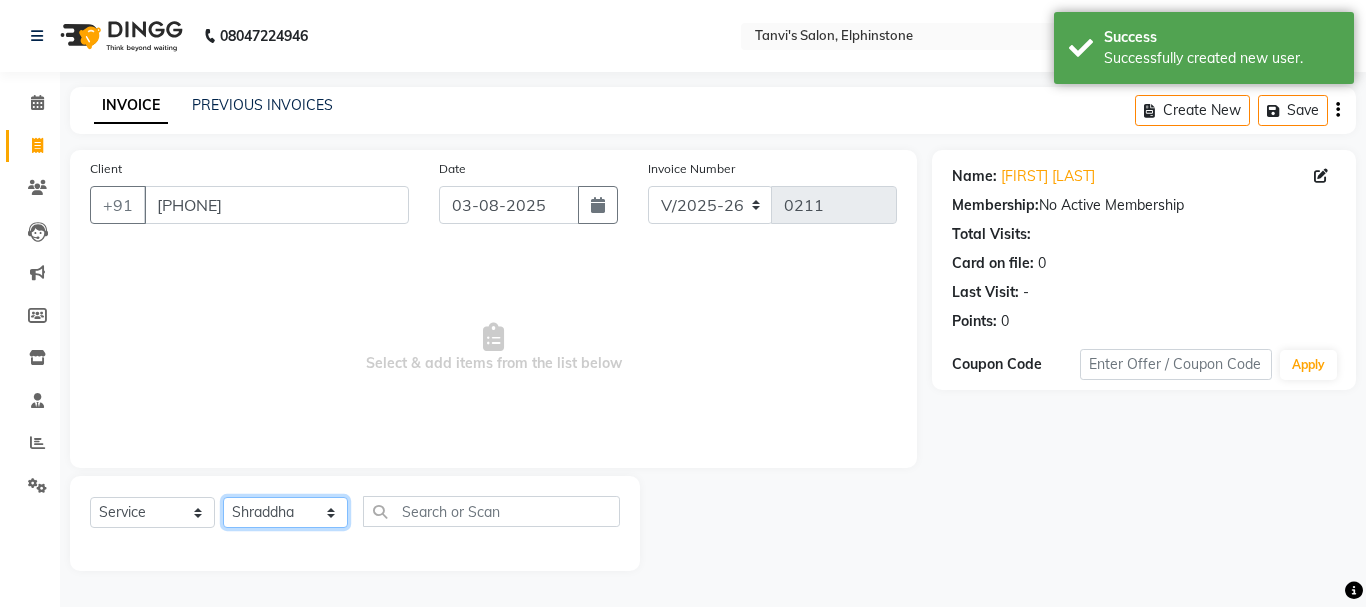 click on "Select Stylist Arpita Singh Chan Sayali Sakpal  Shraddha Tanvi Tanvi Masurkar" 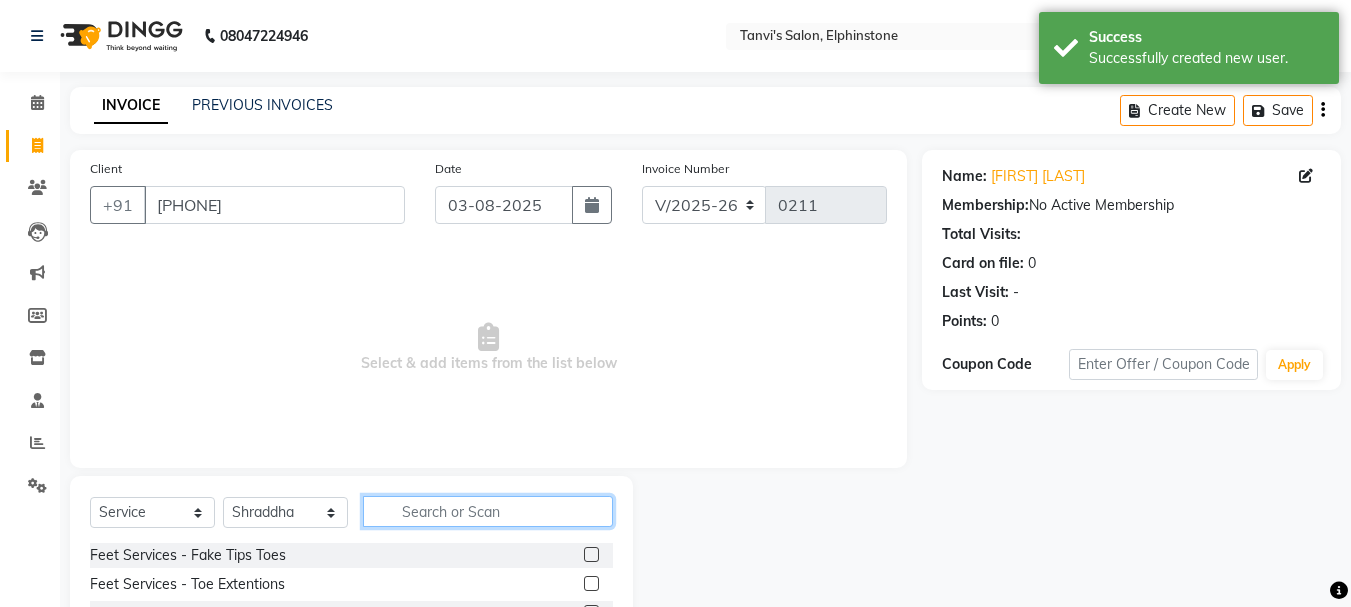 click 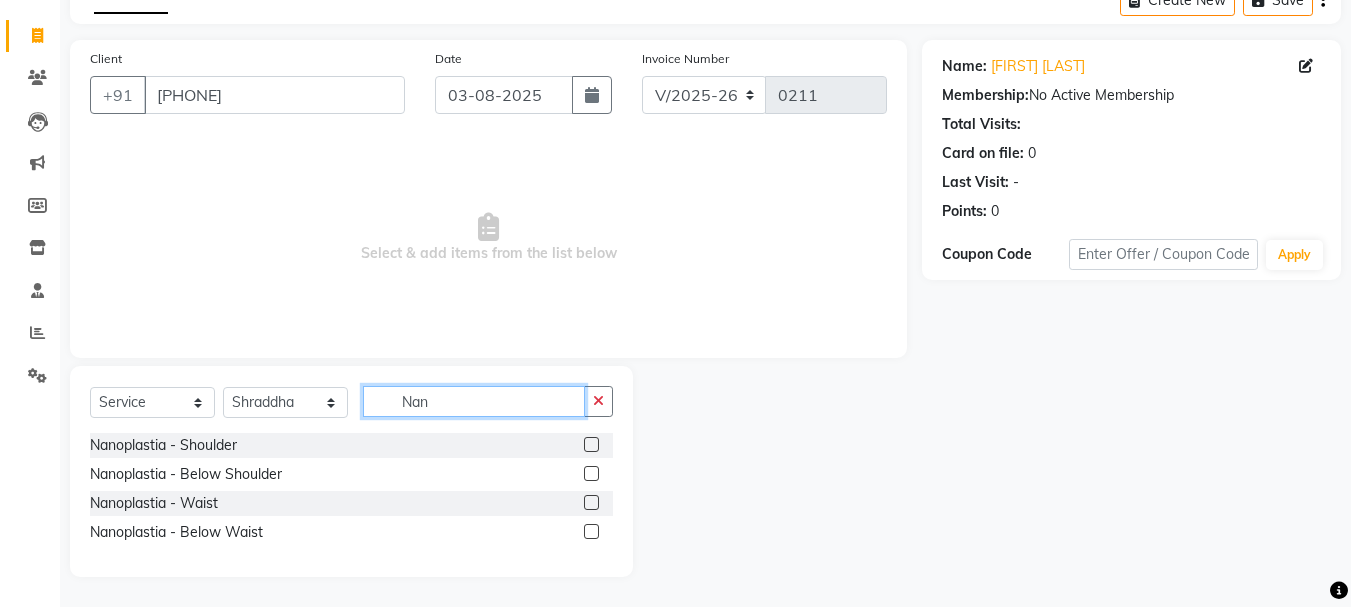 scroll, scrollTop: 110, scrollLeft: 0, axis: vertical 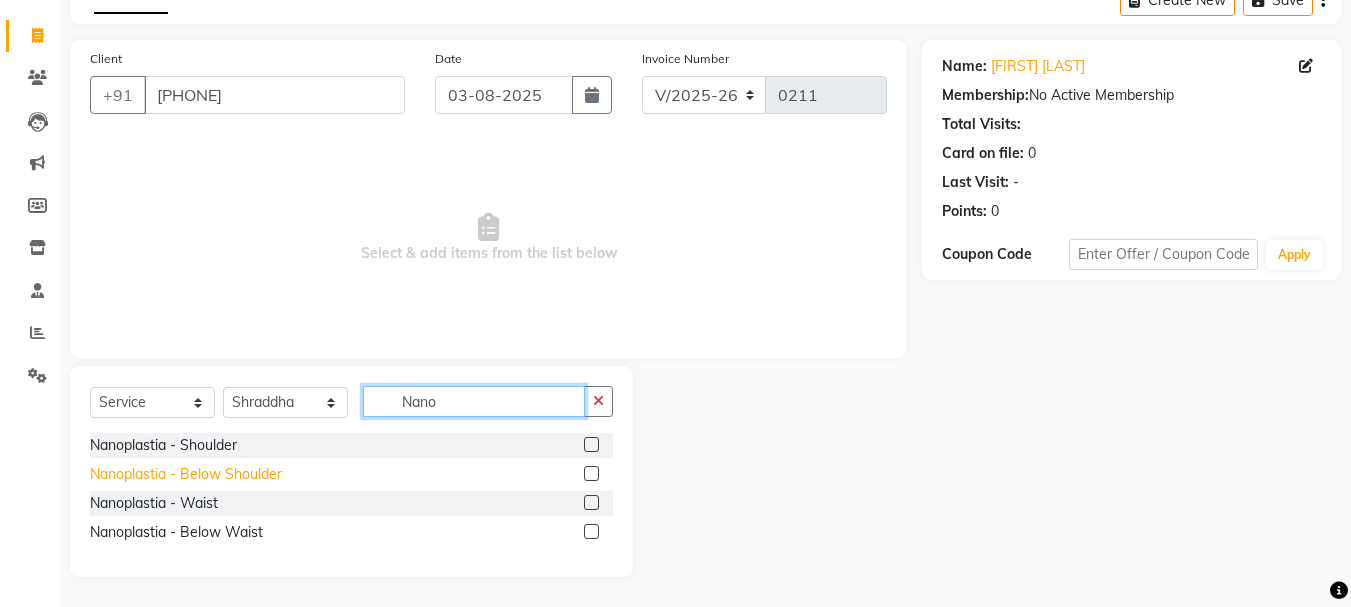 type on "Nano" 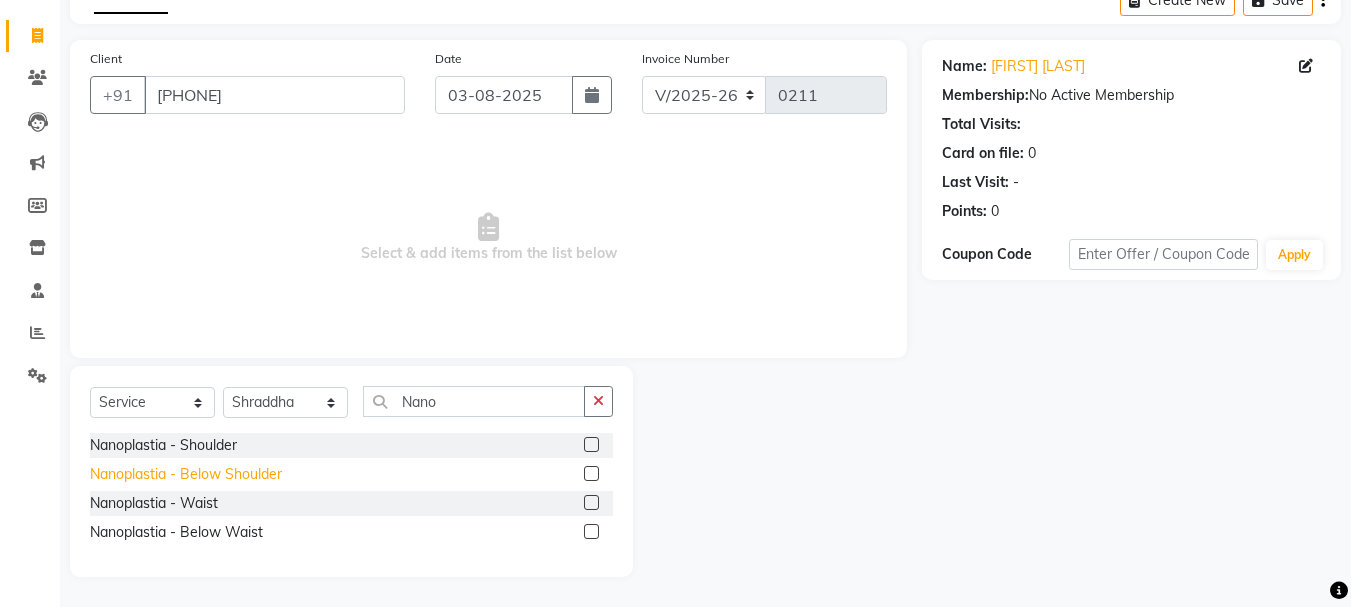 click on "Nanoplastia - Below Shoulder" 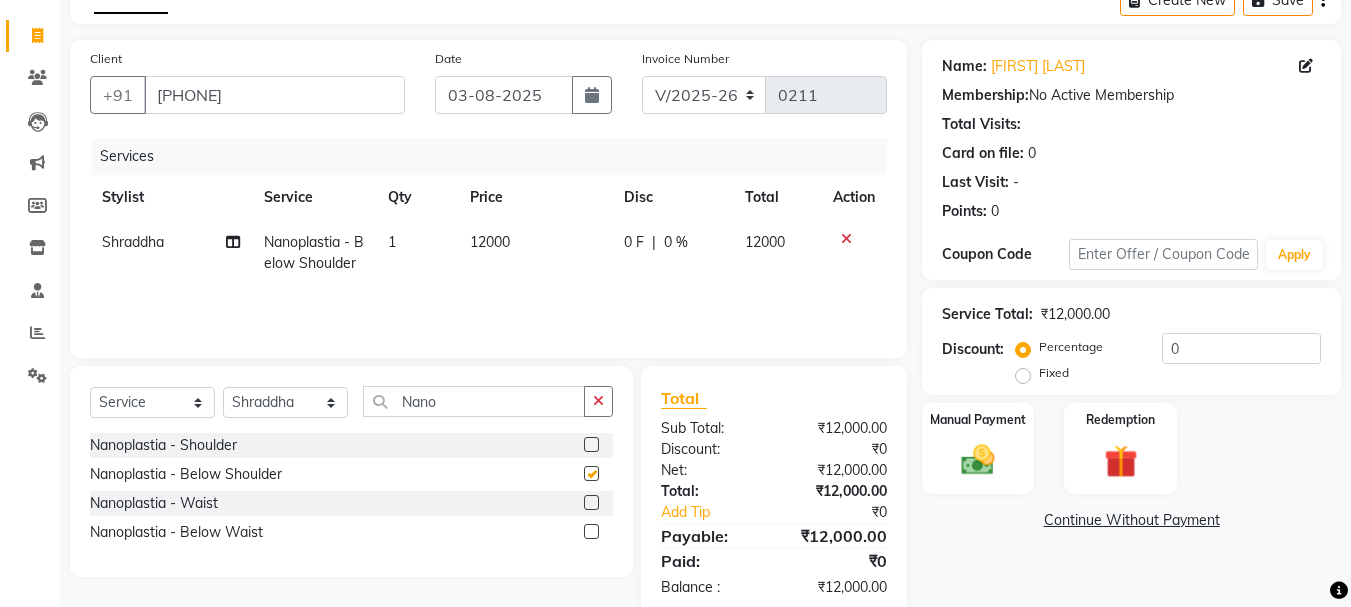 checkbox on "false" 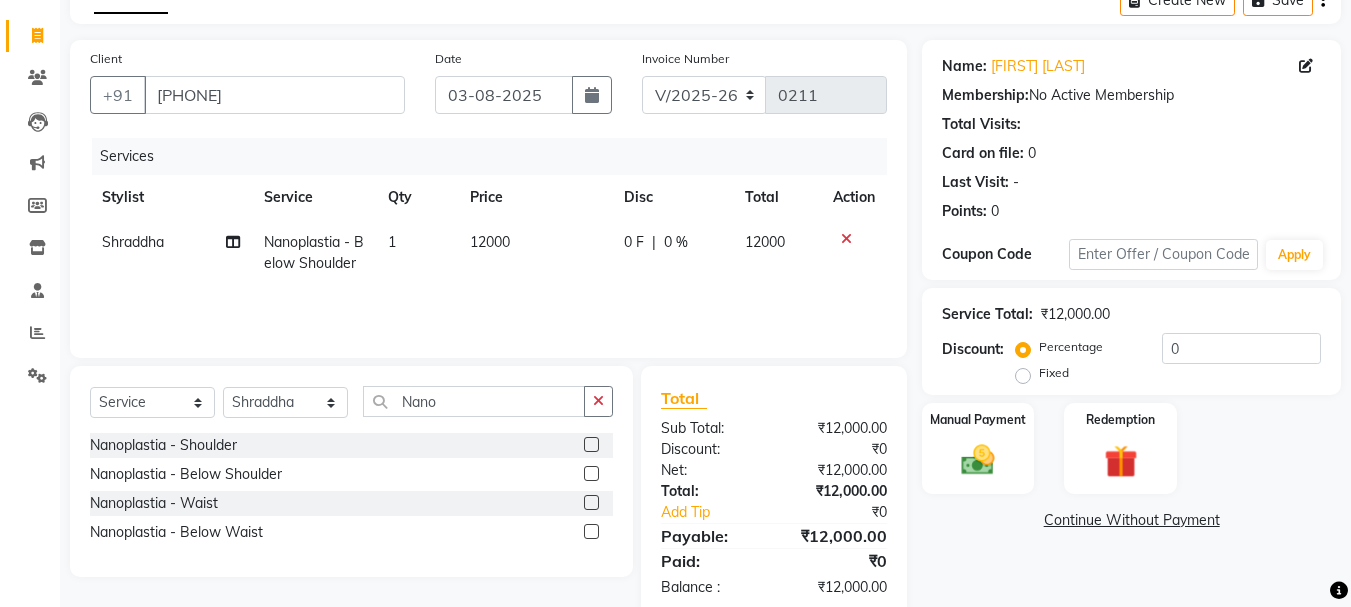 click on "0 F | 0 %" 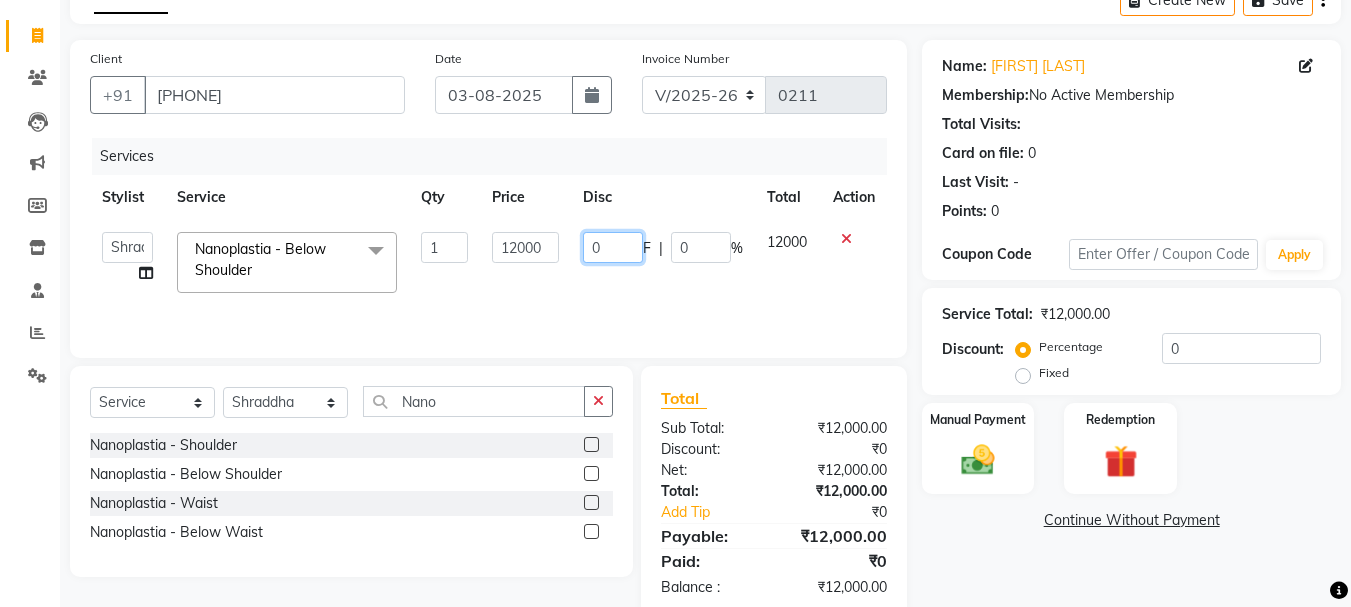 drag, startPoint x: 613, startPoint y: 252, endPoint x: 556, endPoint y: 246, distance: 57.31492 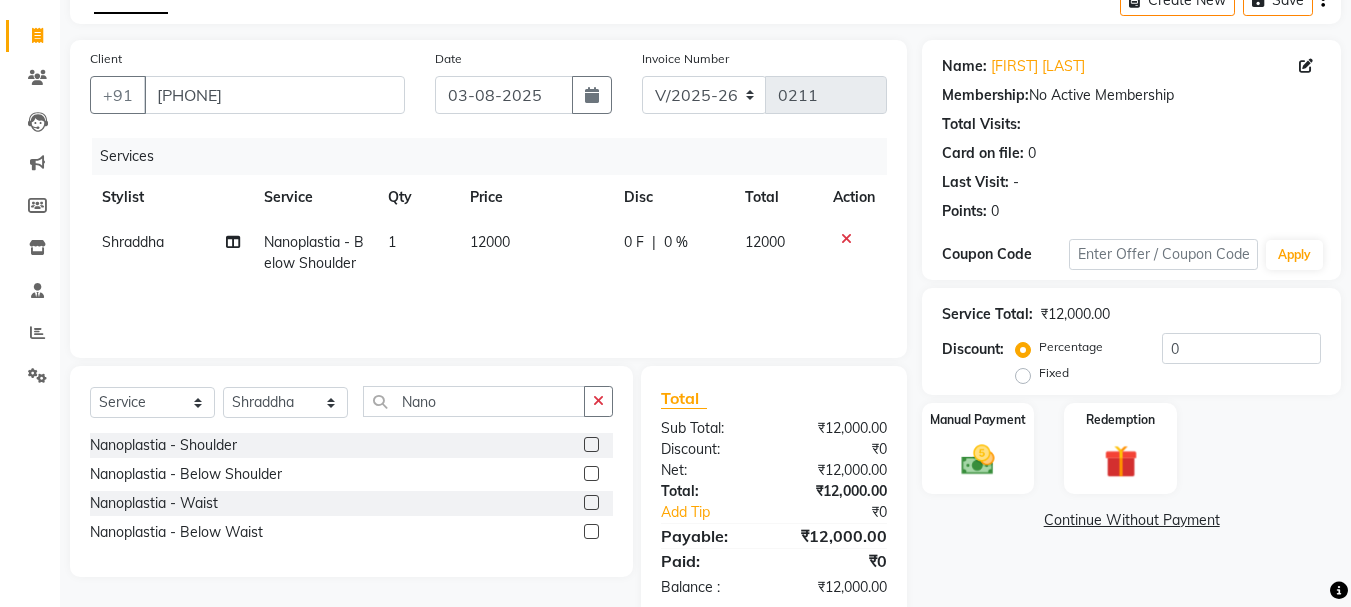 click on "0 F" 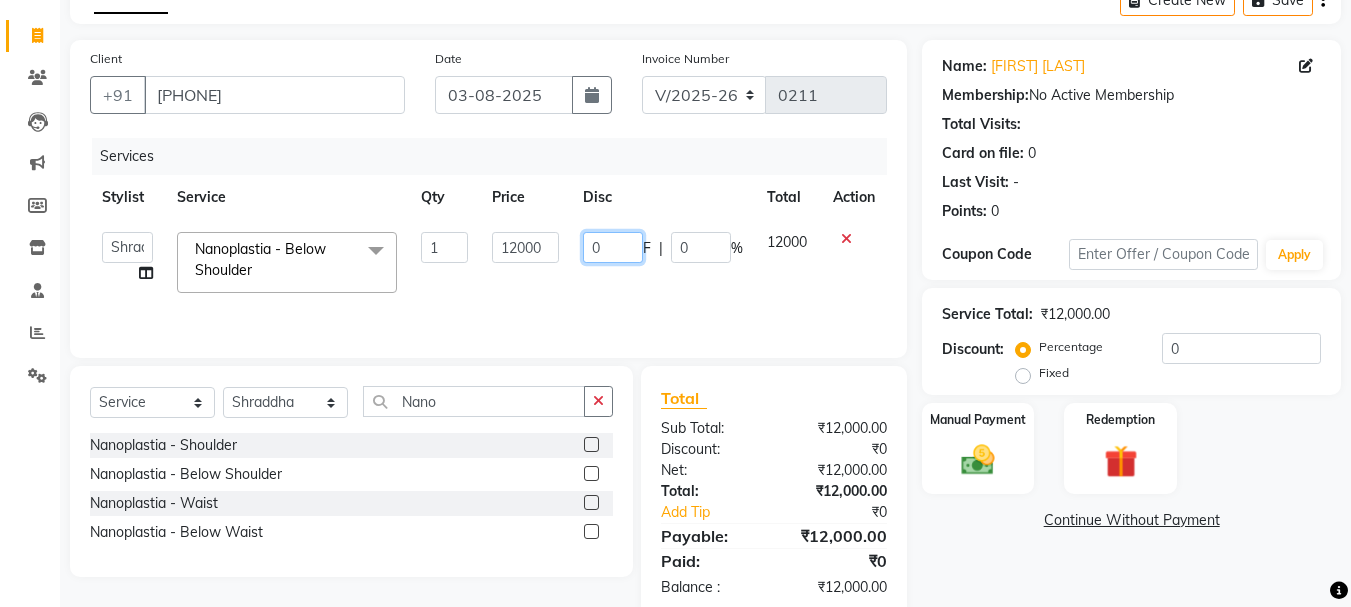drag, startPoint x: 611, startPoint y: 252, endPoint x: 574, endPoint y: 252, distance: 37 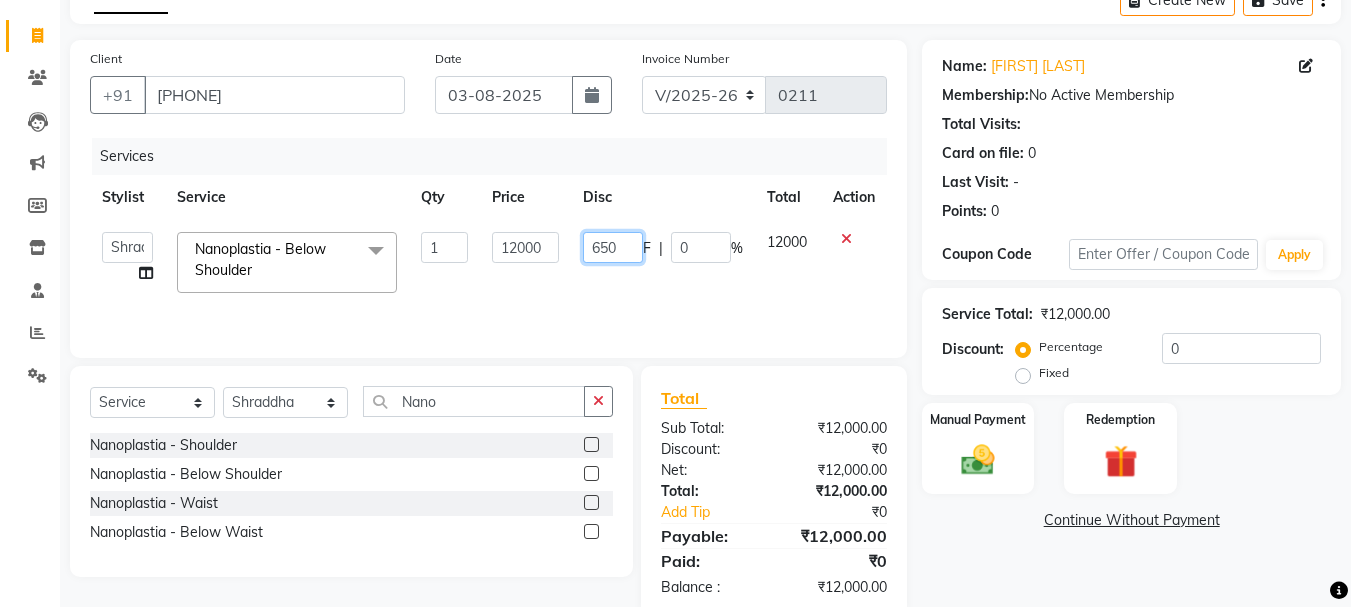 type on "6500" 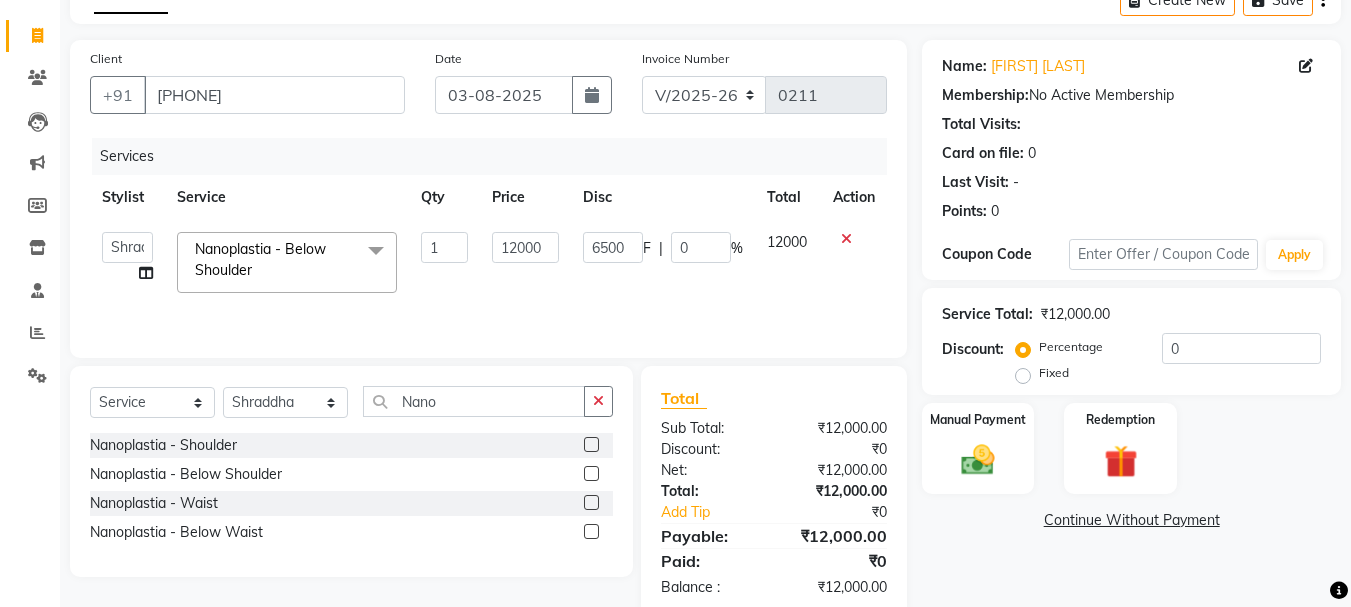 click on "6500 F | 0 %" 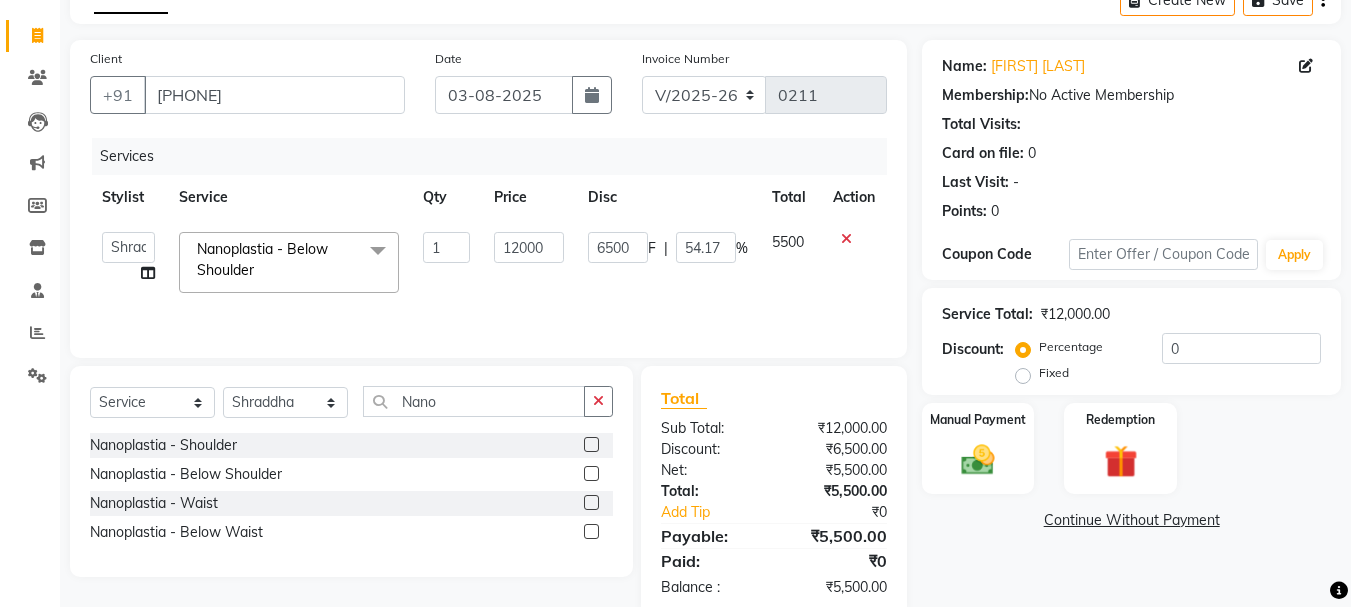 scroll, scrollTop: 151, scrollLeft: 0, axis: vertical 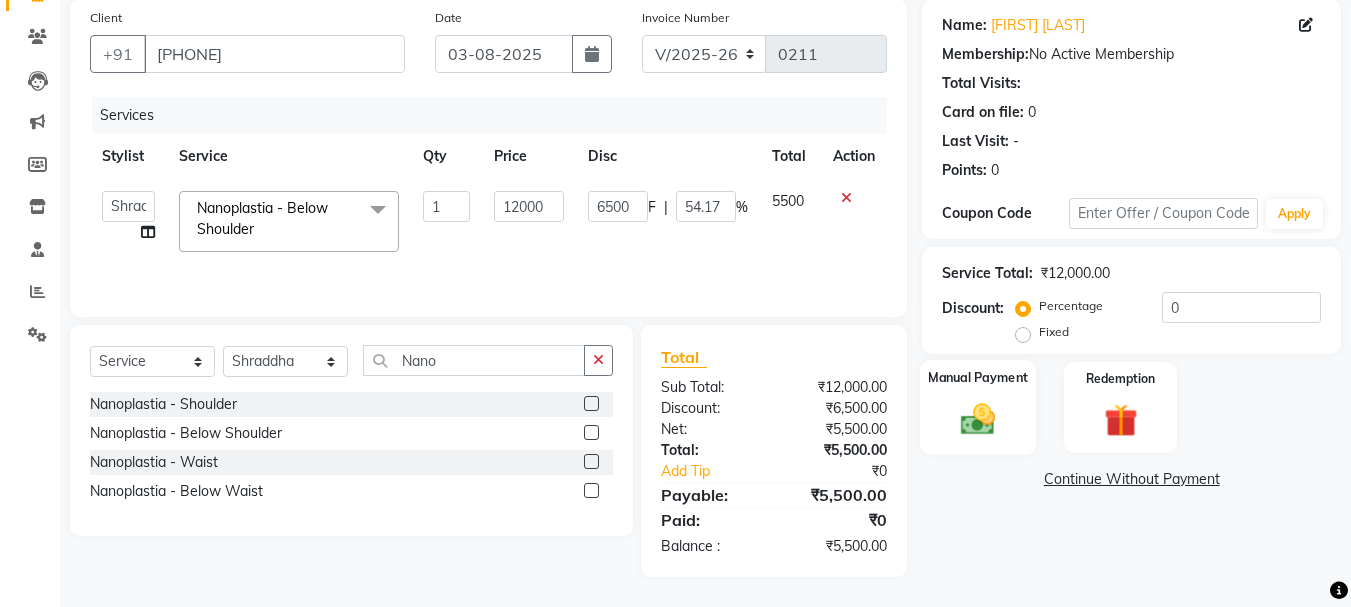 click 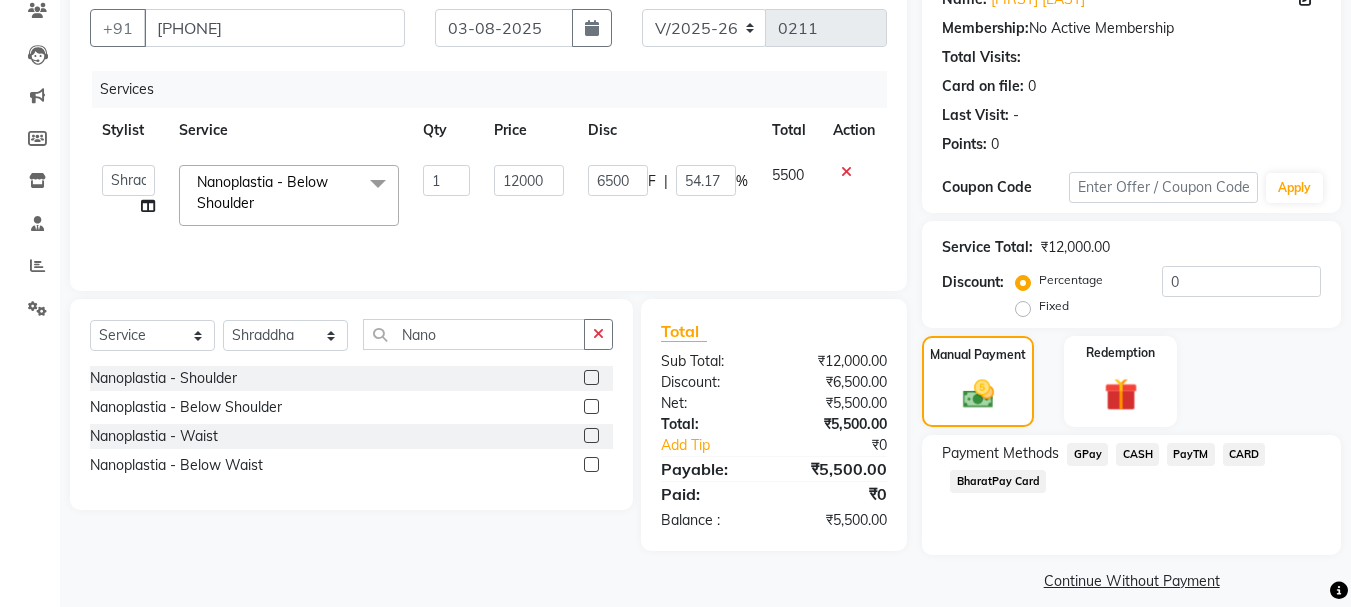 scroll, scrollTop: 196, scrollLeft: 0, axis: vertical 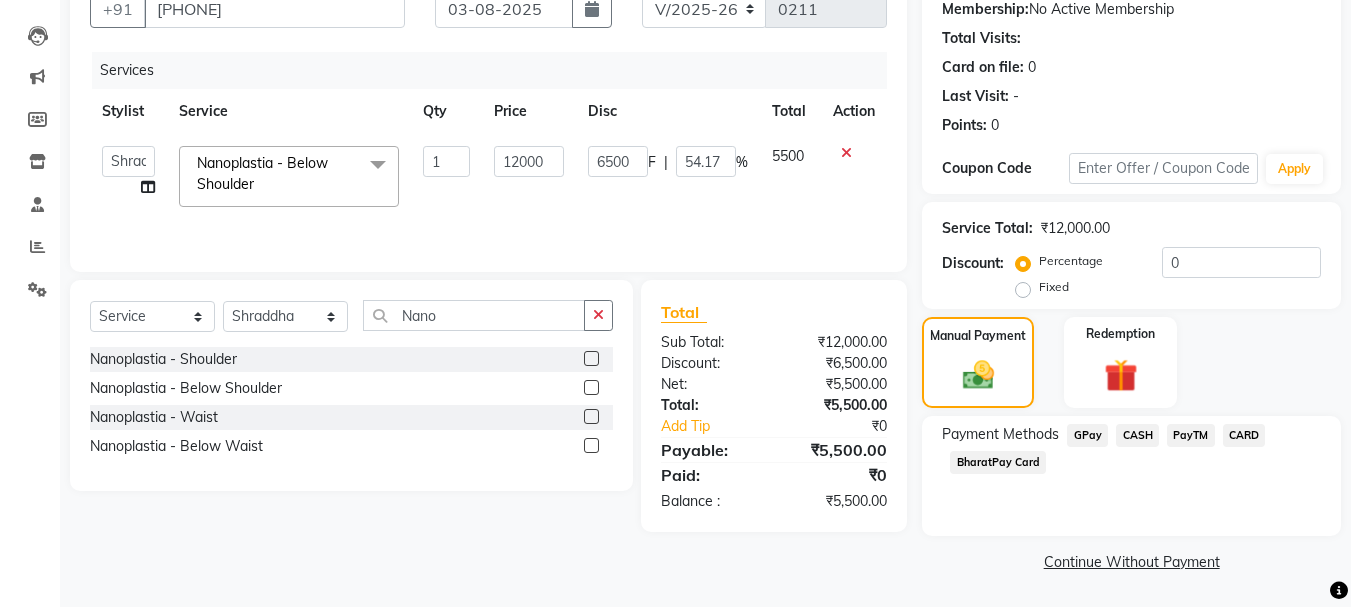 click on "CASH" 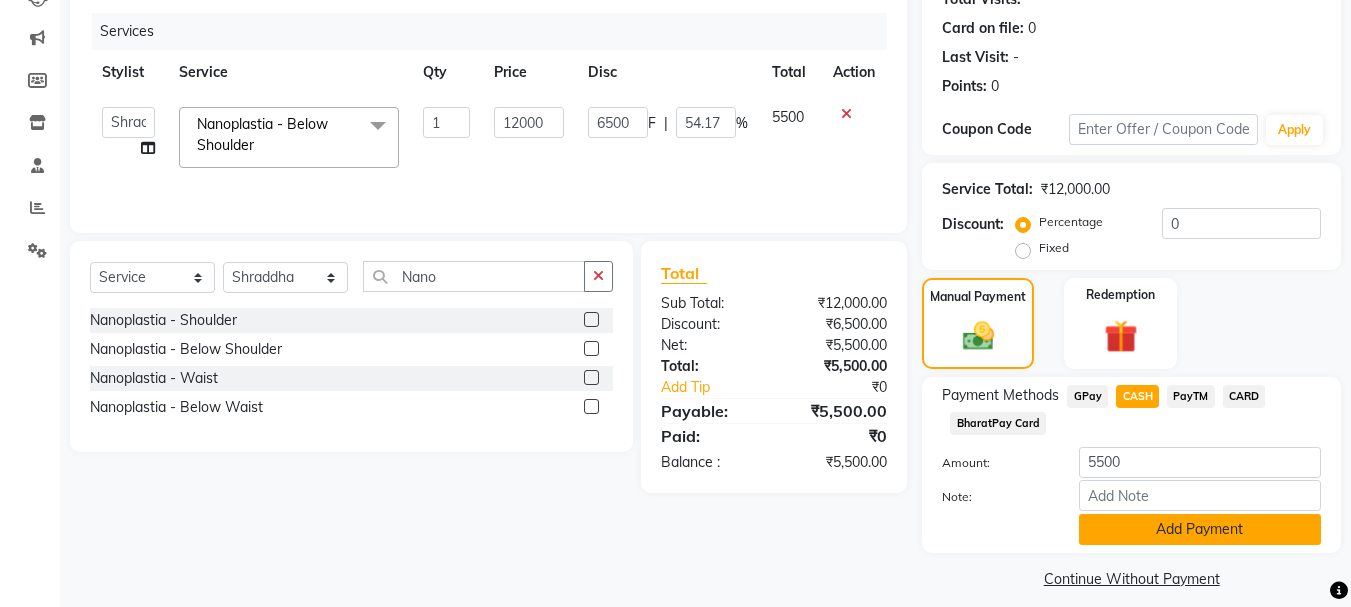 scroll, scrollTop: 252, scrollLeft: 0, axis: vertical 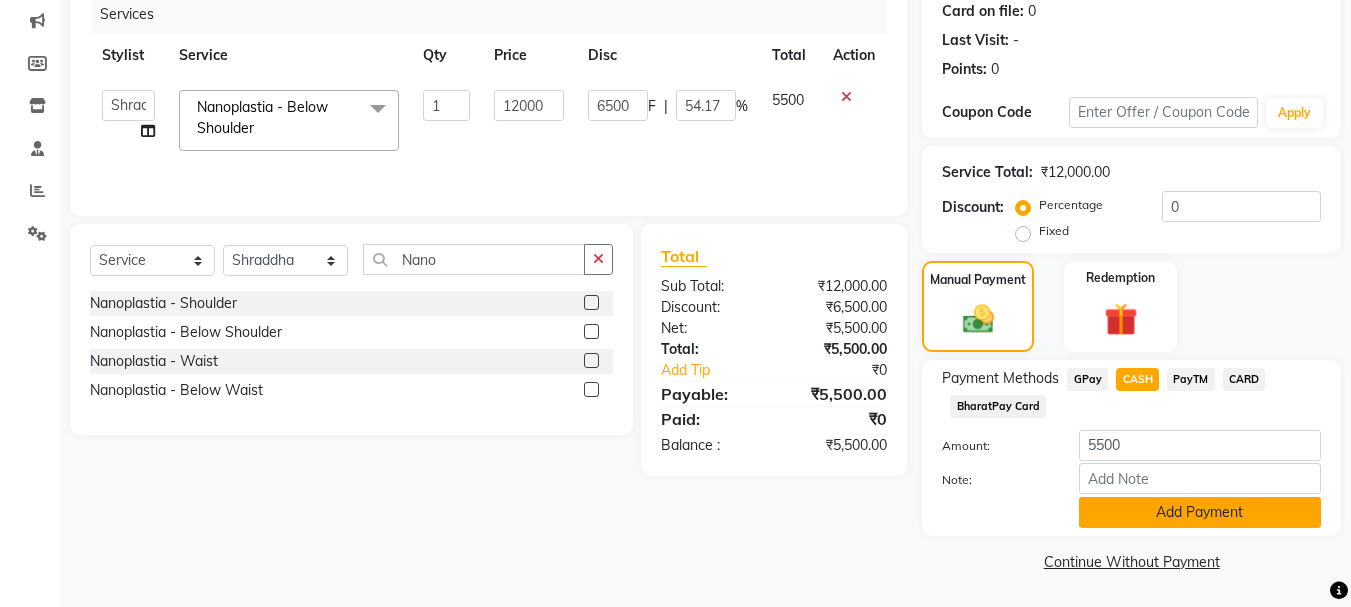 click on "Add Payment" 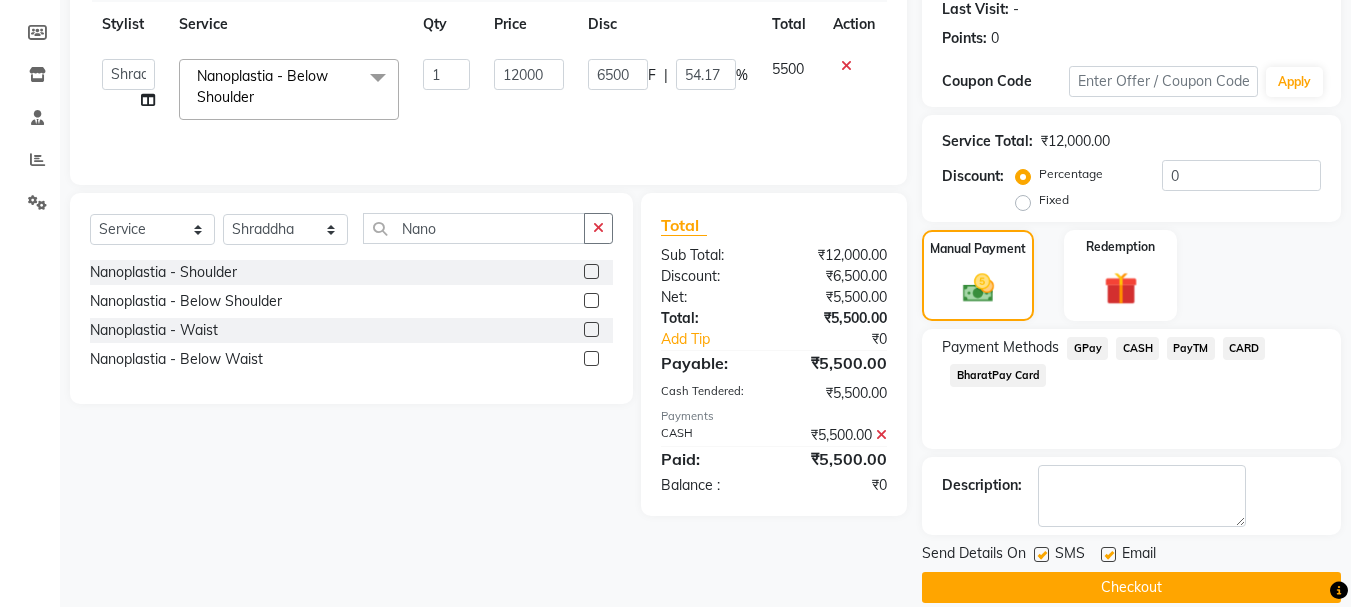 scroll, scrollTop: 309, scrollLeft: 0, axis: vertical 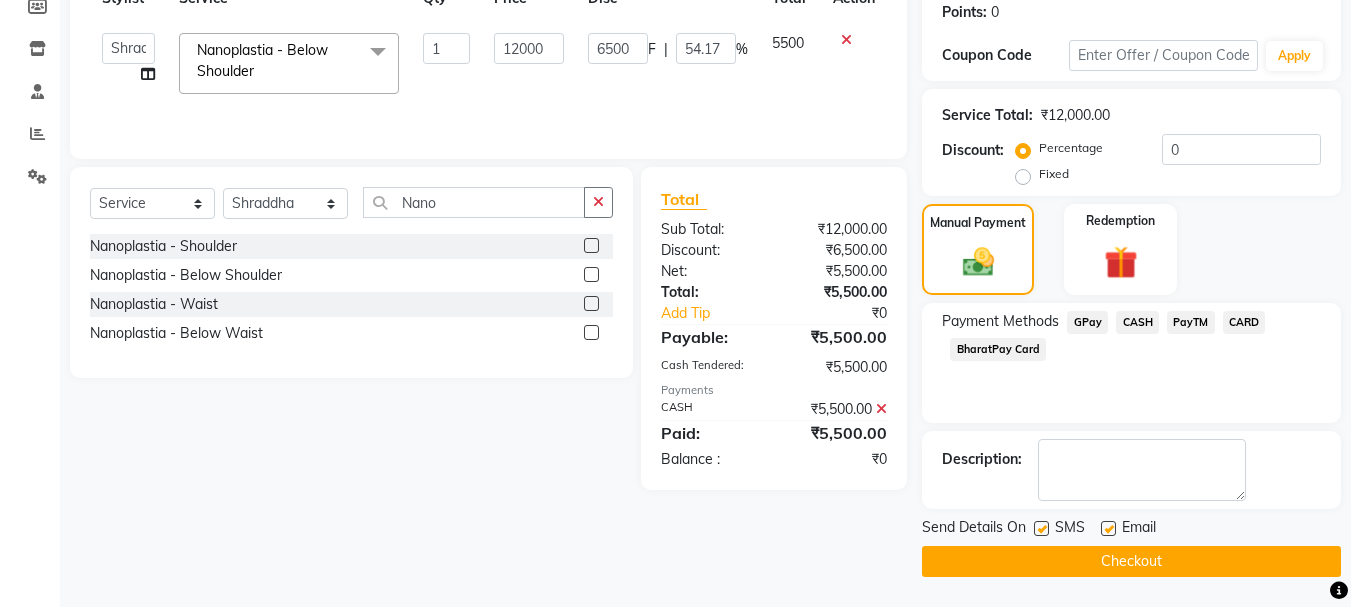 click on "Checkout" 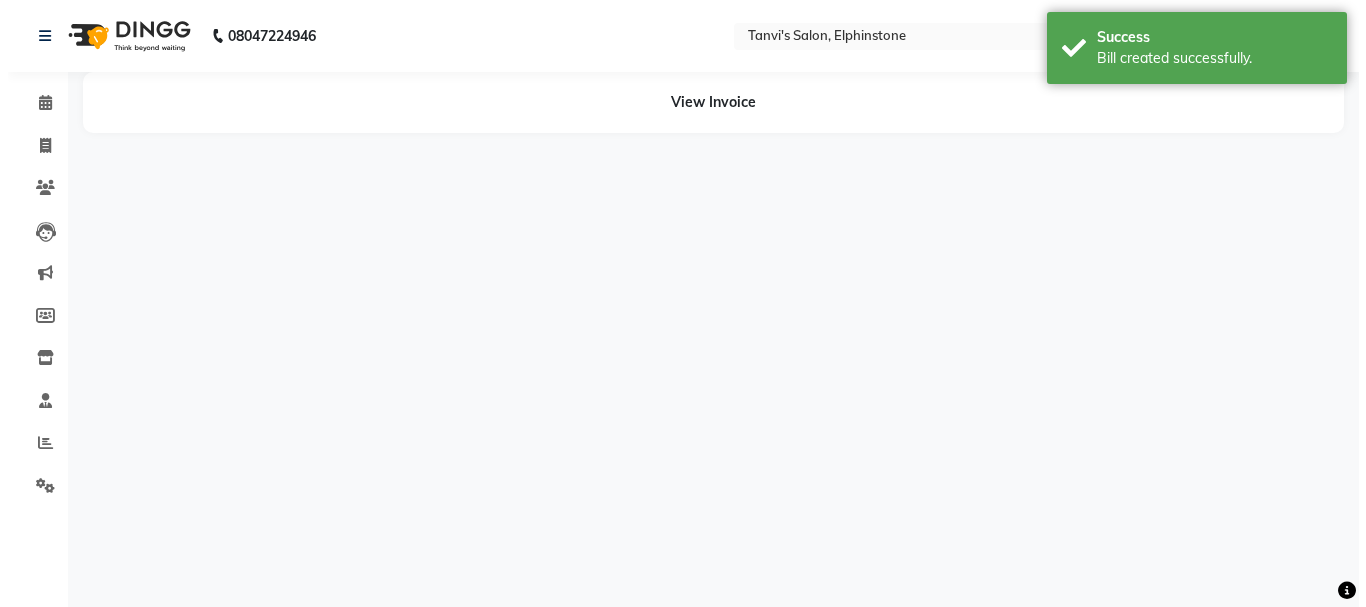 scroll, scrollTop: 0, scrollLeft: 0, axis: both 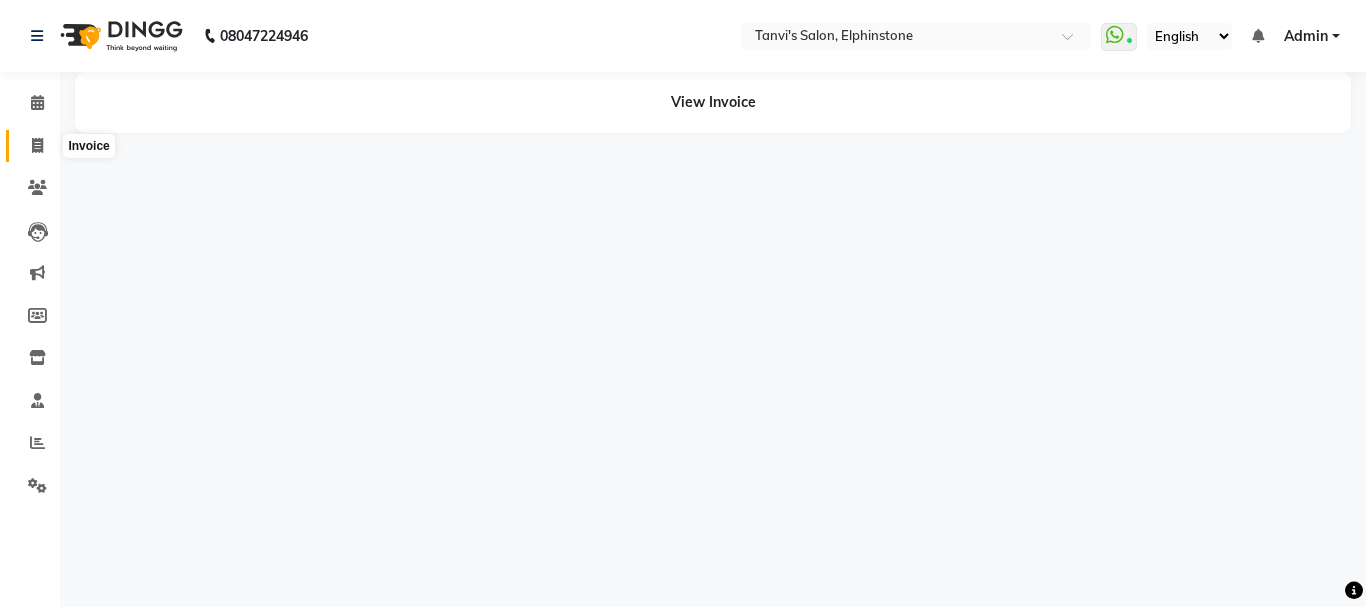 drag, startPoint x: 42, startPoint y: 138, endPoint x: 68, endPoint y: 145, distance: 26.925823 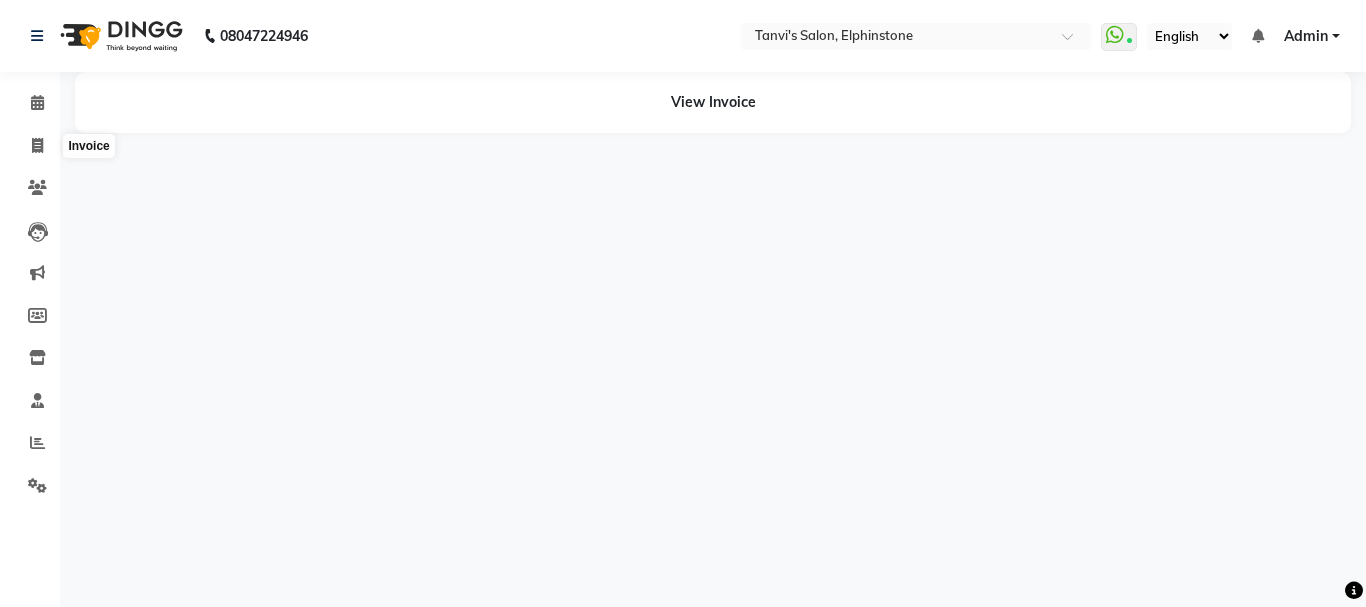 select on "service" 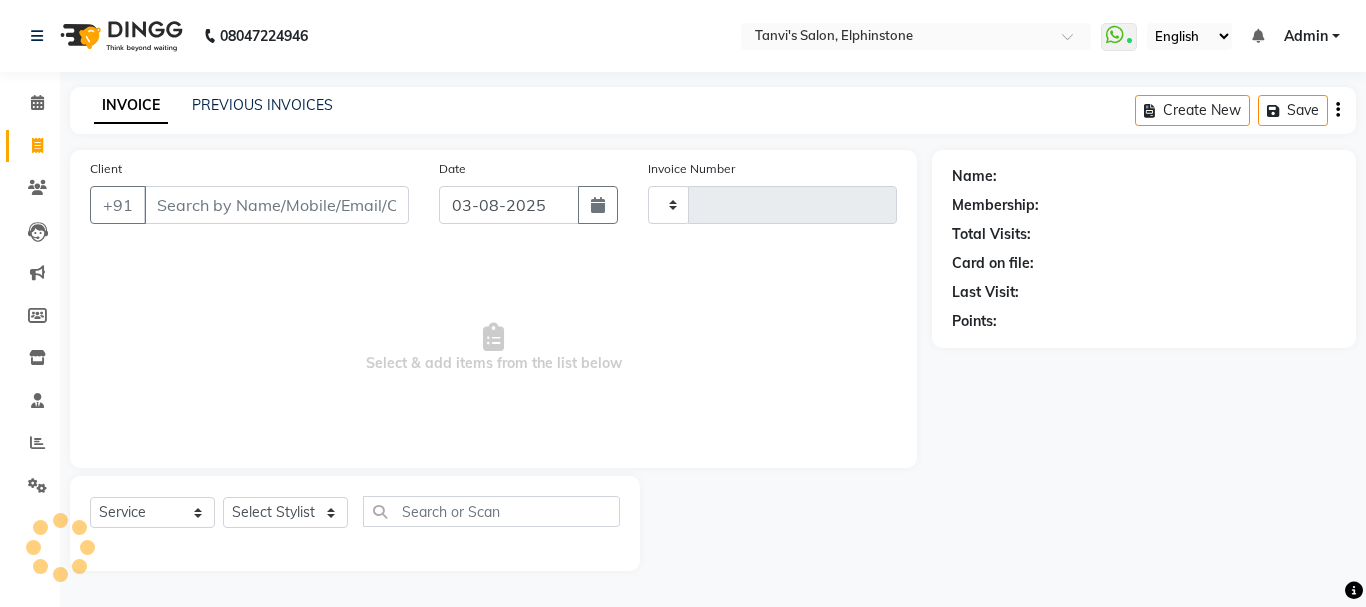 type on "0212" 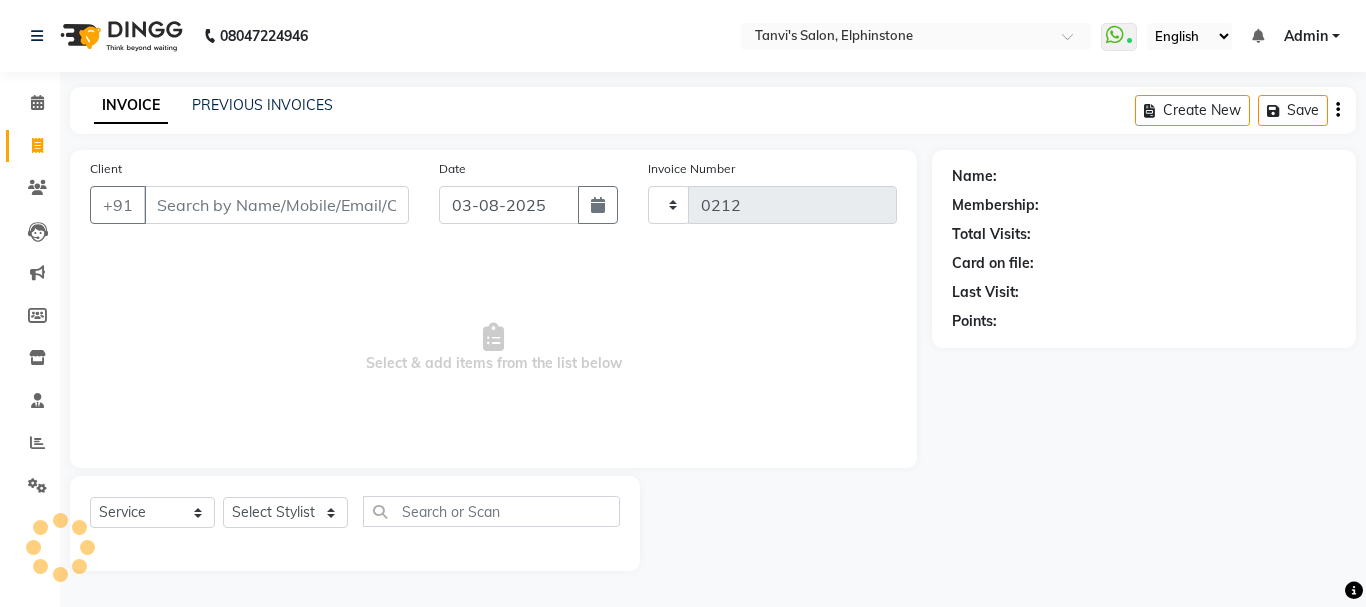 select on "716" 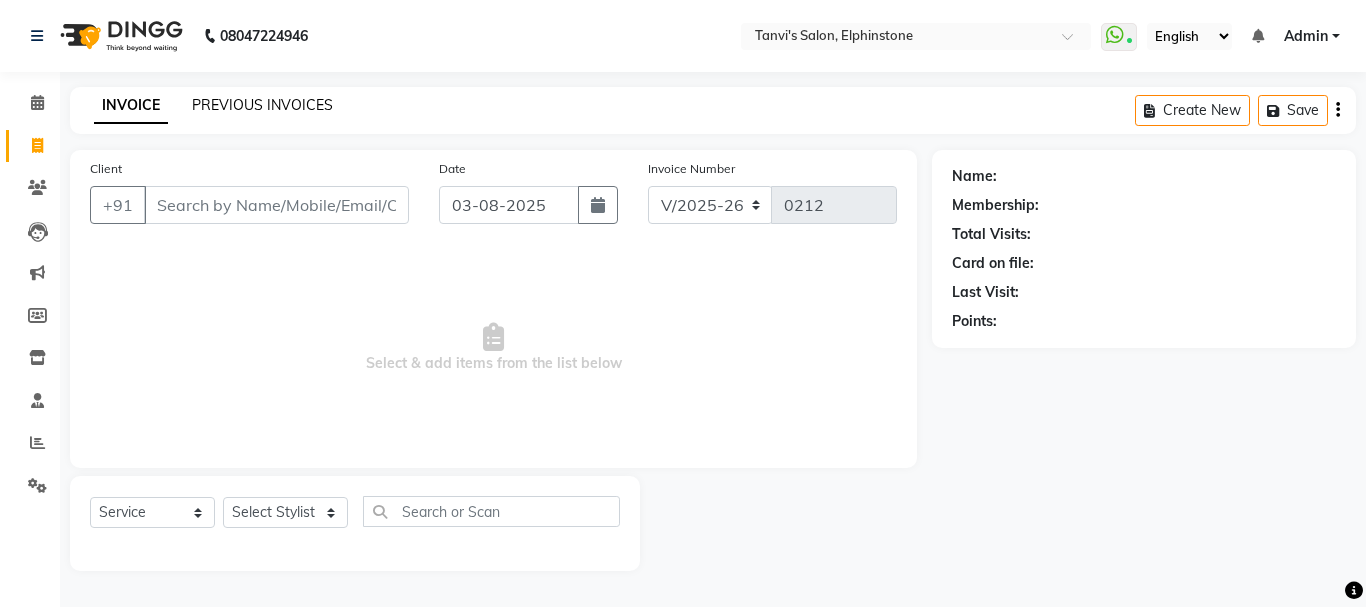 click on "PREVIOUS INVOICES" 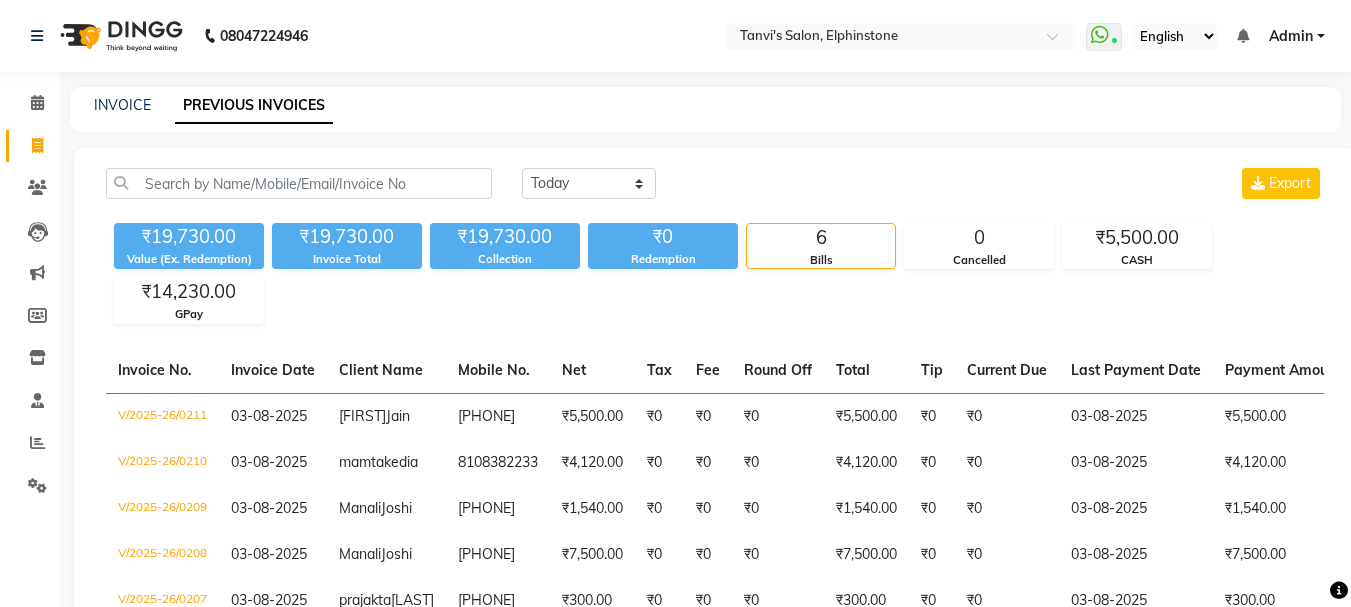 click on "INVOICE PREVIOUS INVOICES" 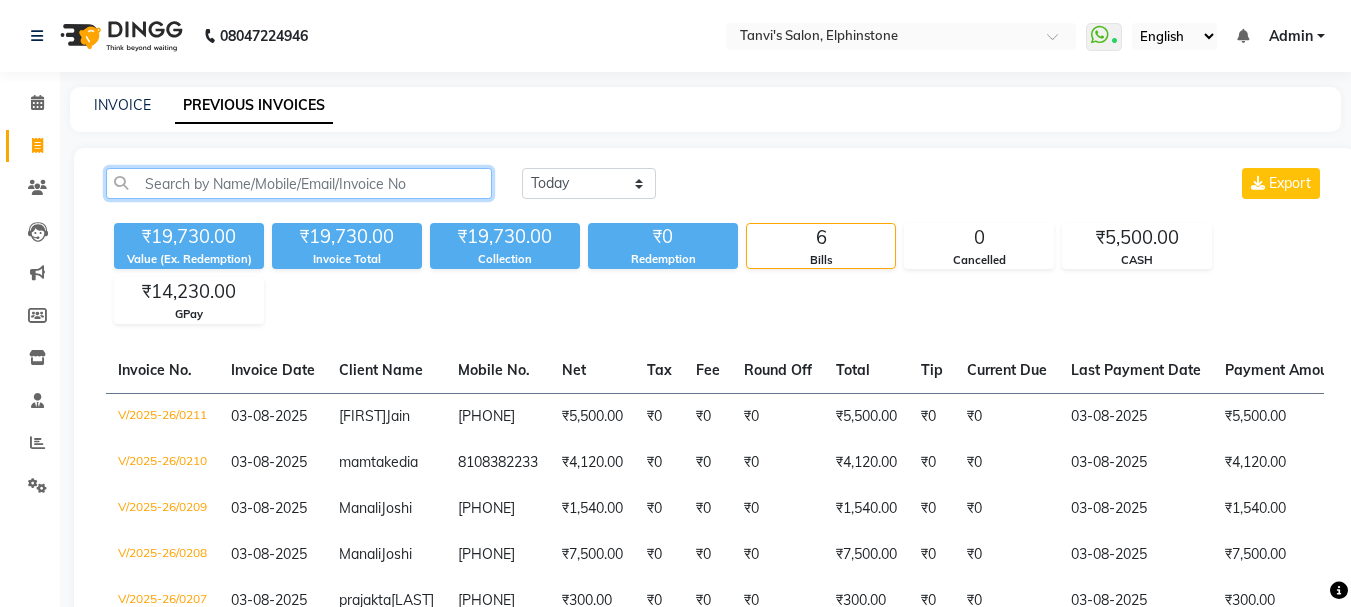click 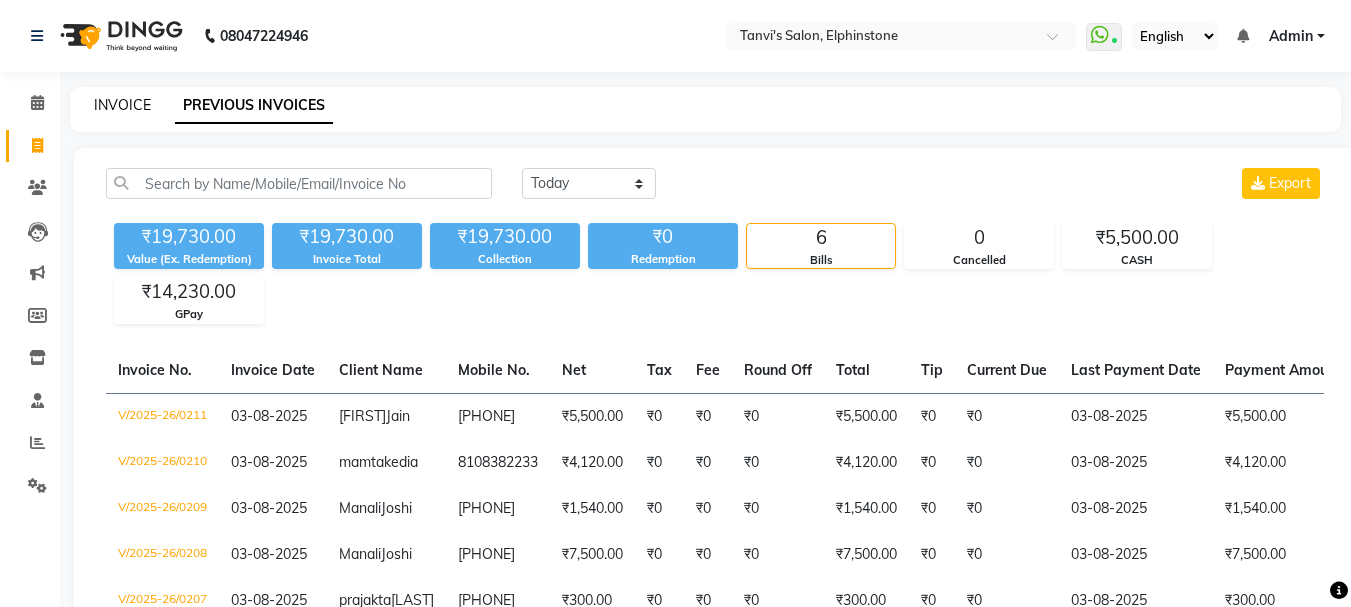 click on "INVOICE" 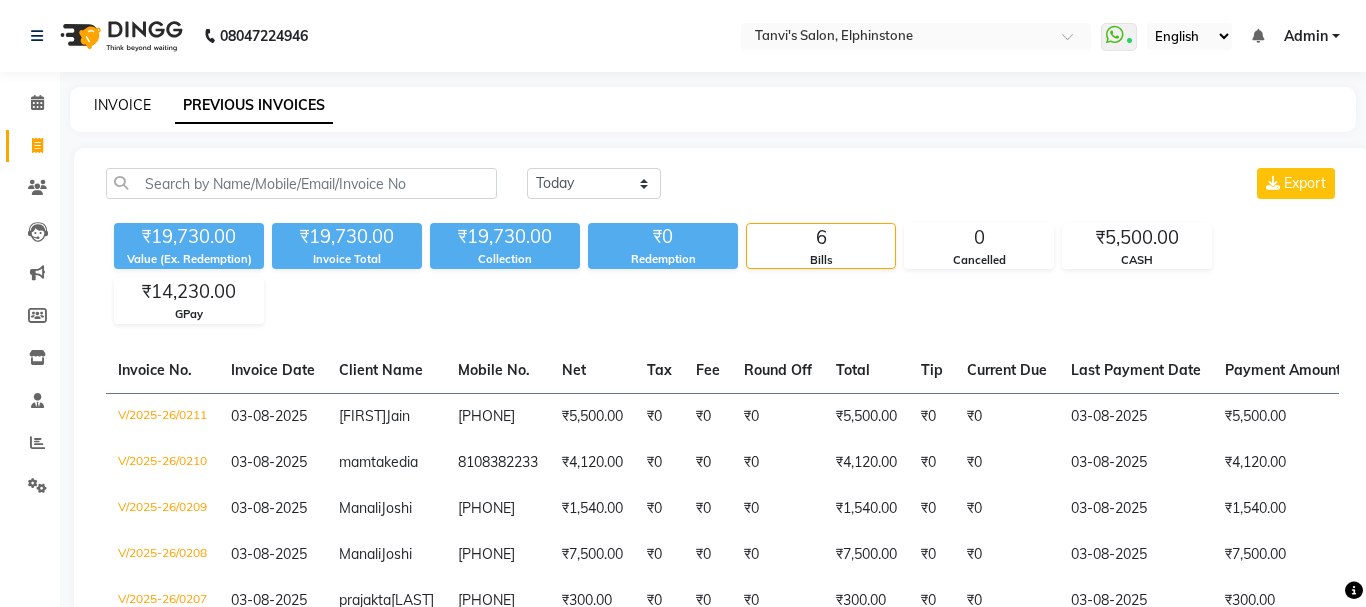 select on "service" 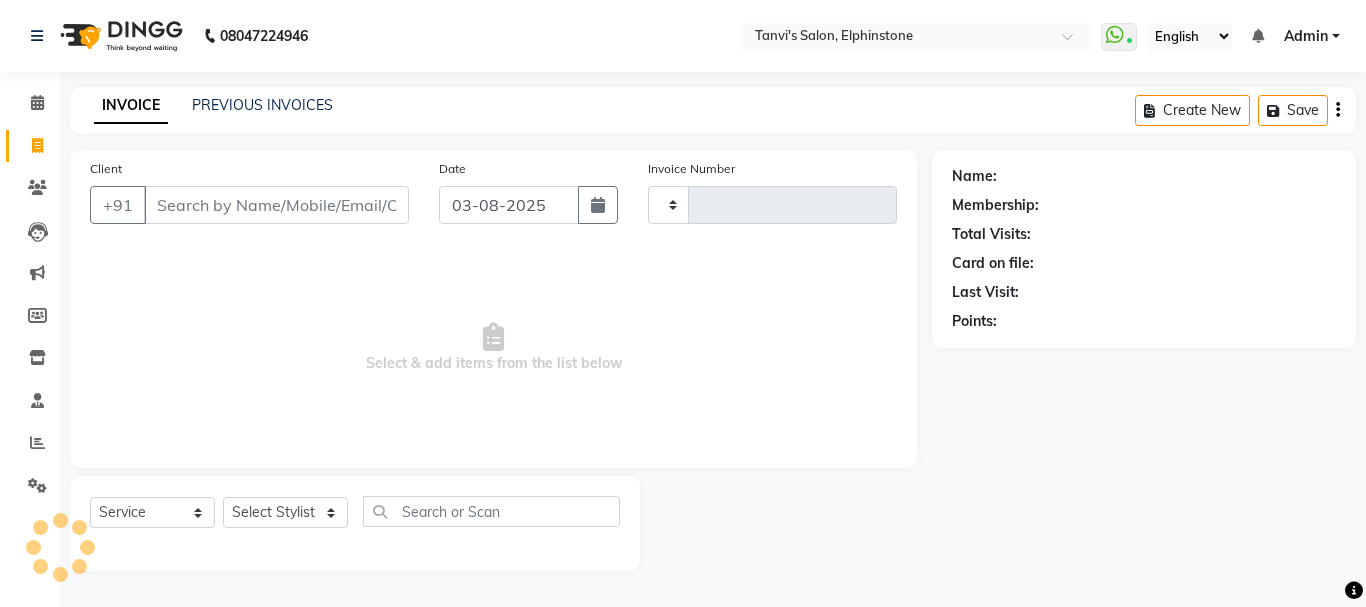 click on "Client" at bounding box center (276, 205) 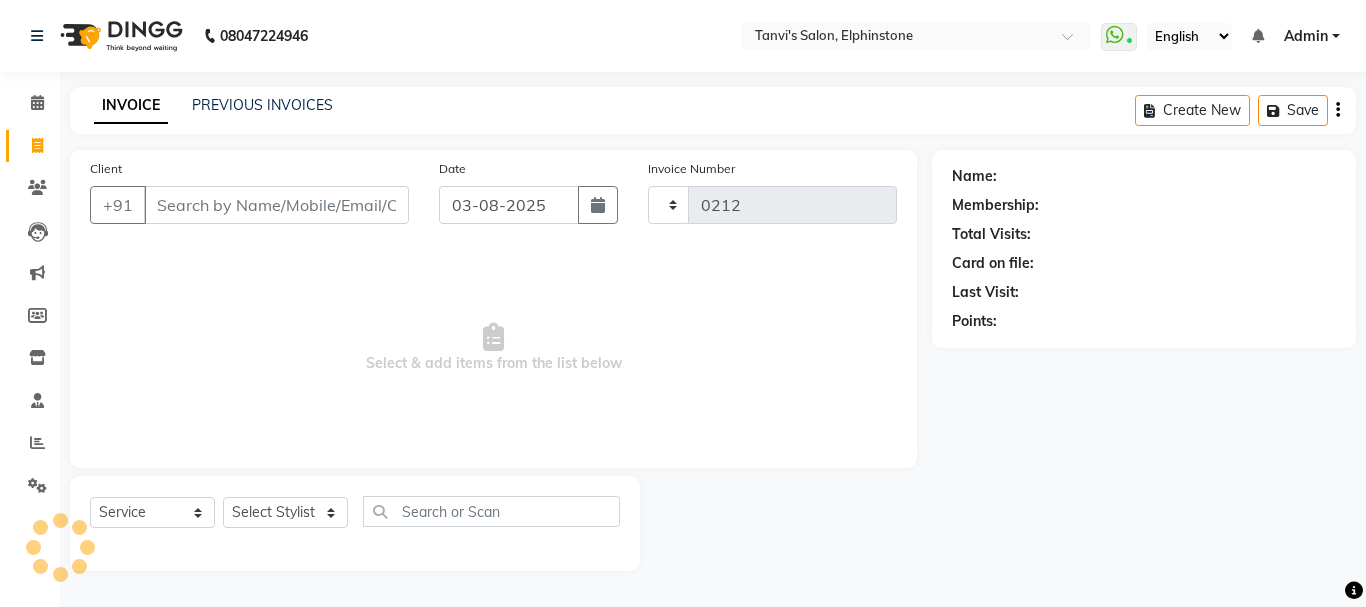 select on "716" 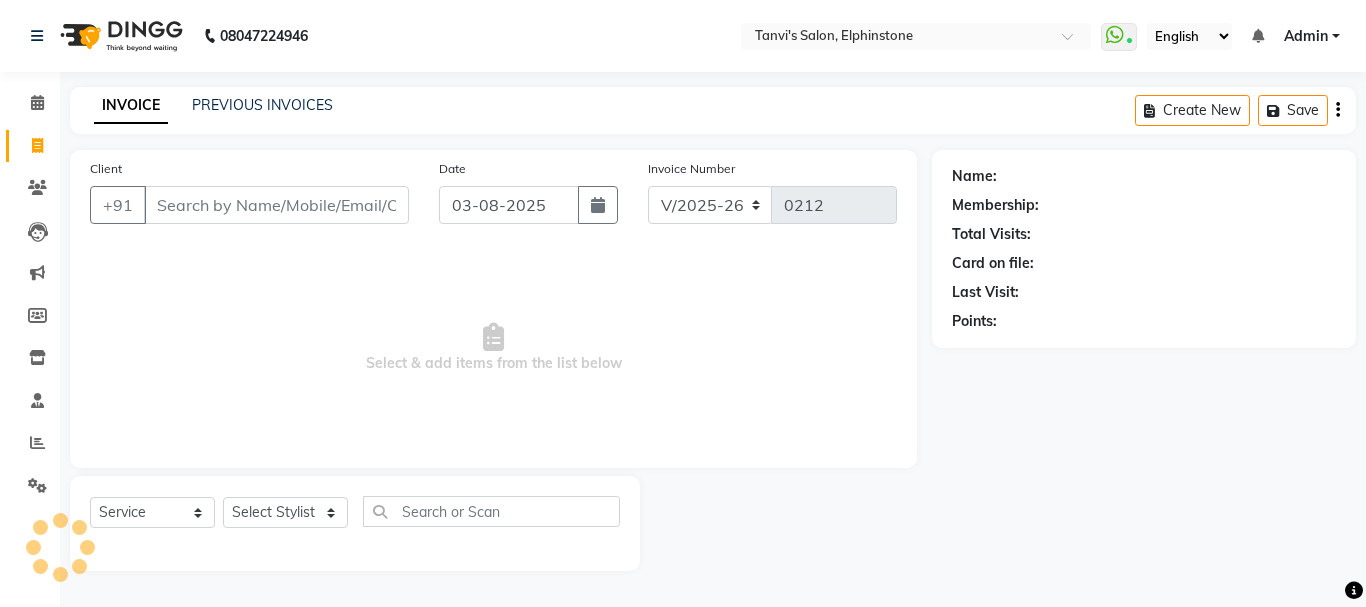 click on "Client" at bounding box center [276, 205] 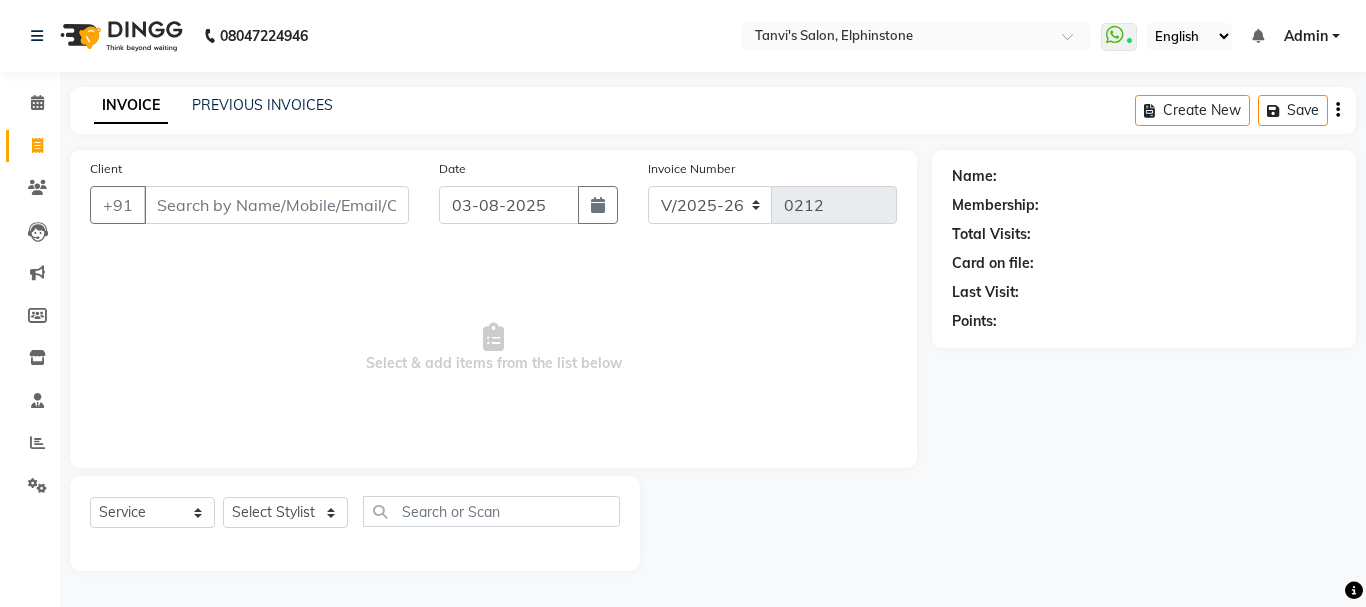 drag, startPoint x: 251, startPoint y: 224, endPoint x: 257, endPoint y: 189, distance: 35.510563 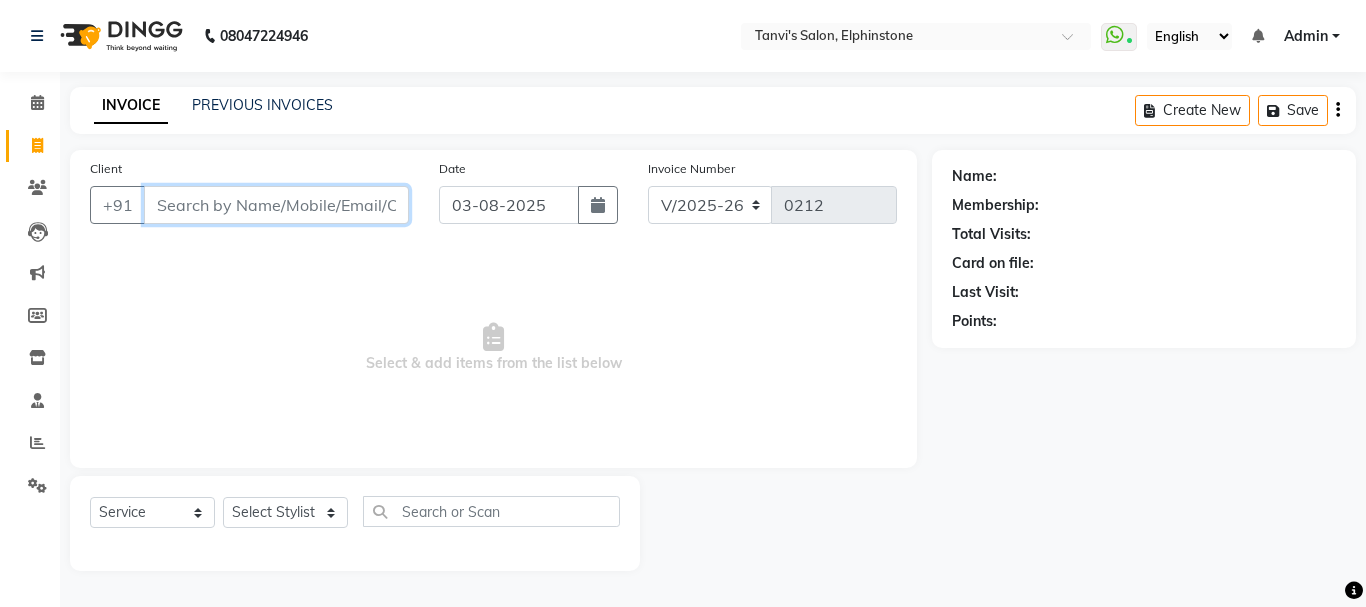 click on "Client" at bounding box center [276, 205] 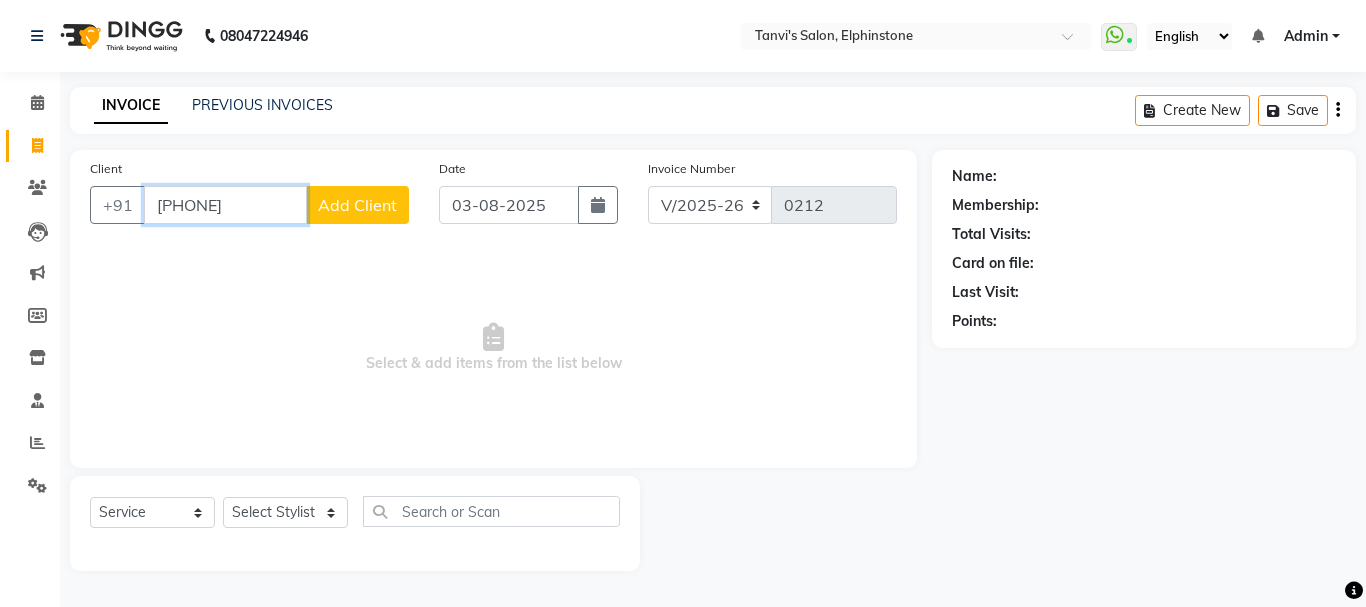 type on "9769093393" 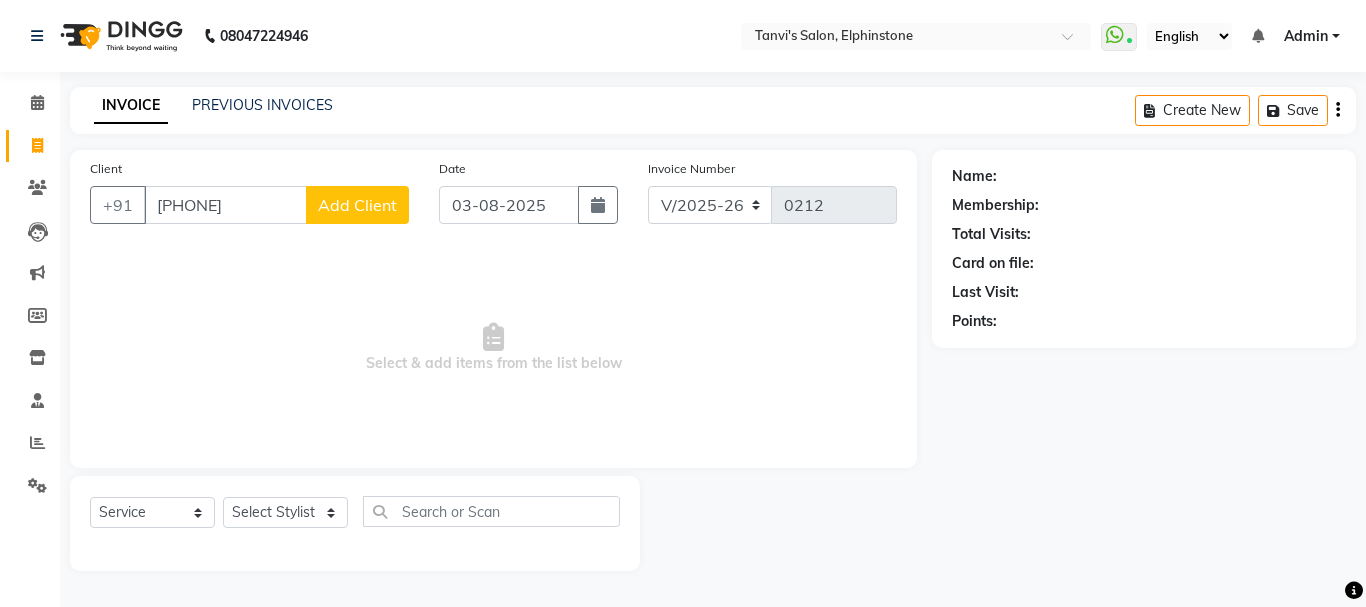 click on "Add Client" 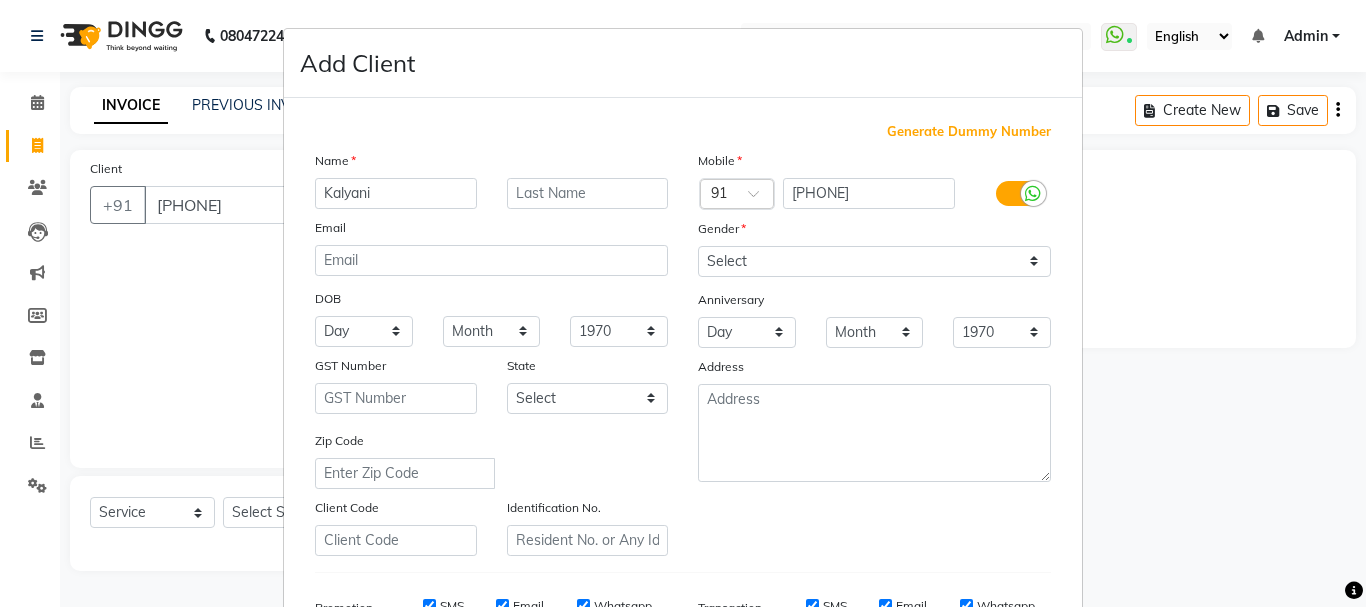 type on "Kalyani" 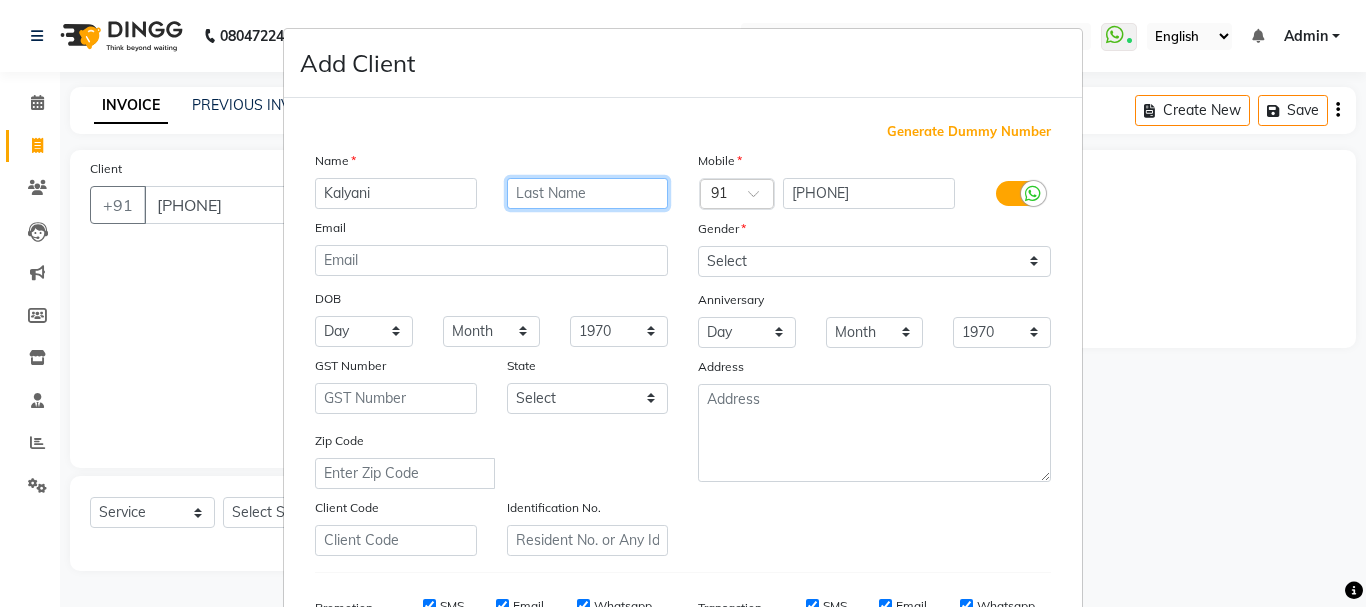 click at bounding box center [588, 193] 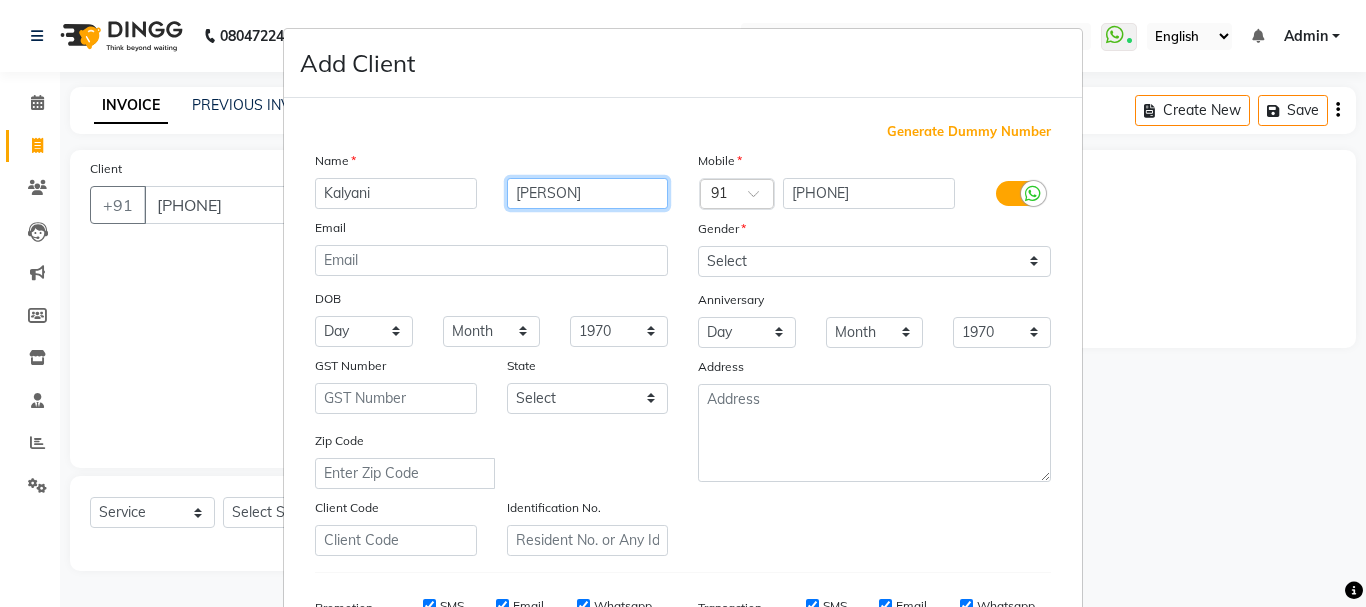 type on "Arutla" 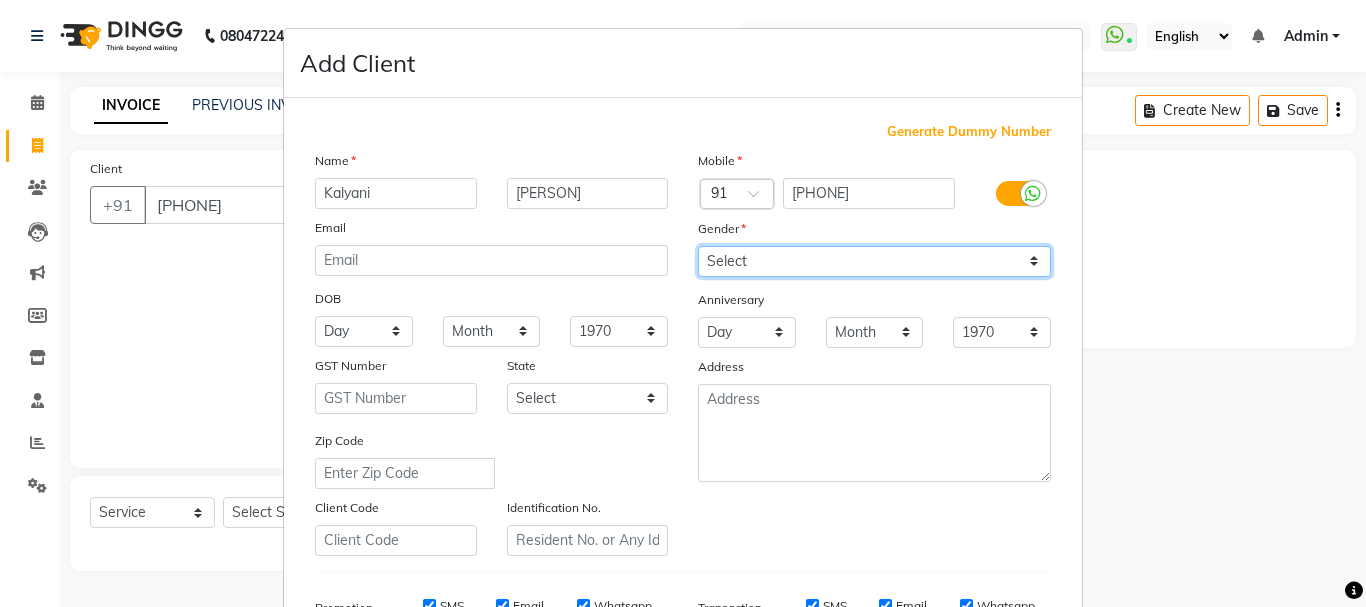 click on "Select Male Female Other Prefer Not To Say" at bounding box center (874, 261) 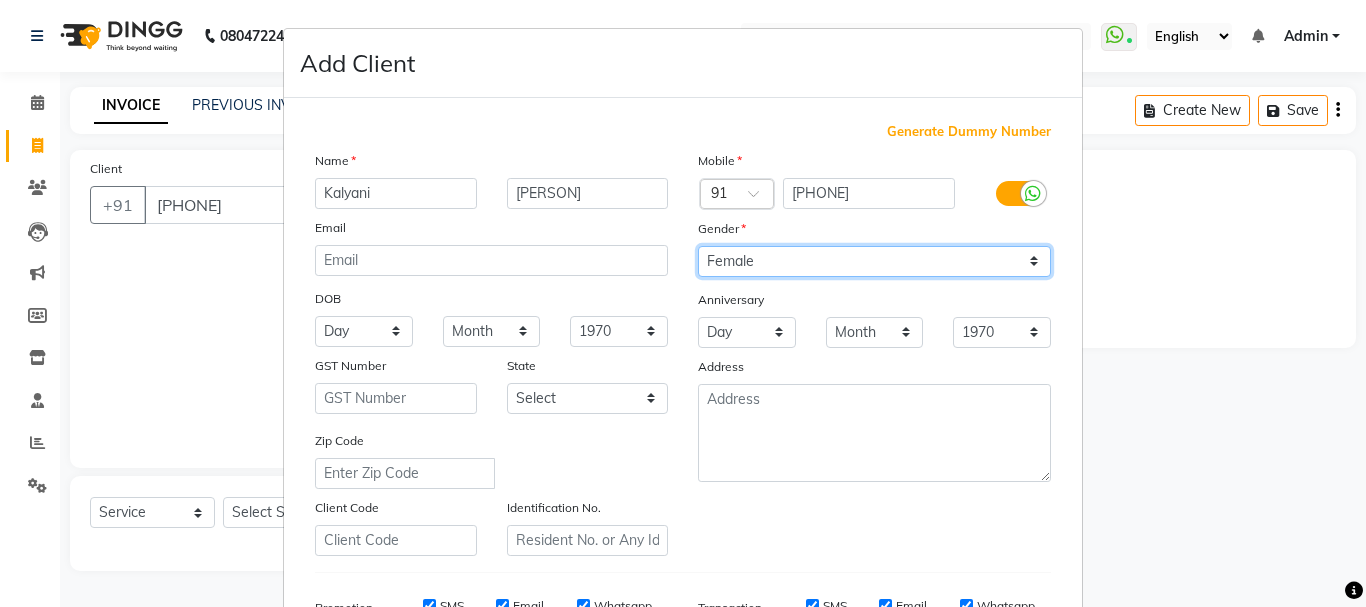 click on "Select Male Female Other Prefer Not To Say" at bounding box center [874, 261] 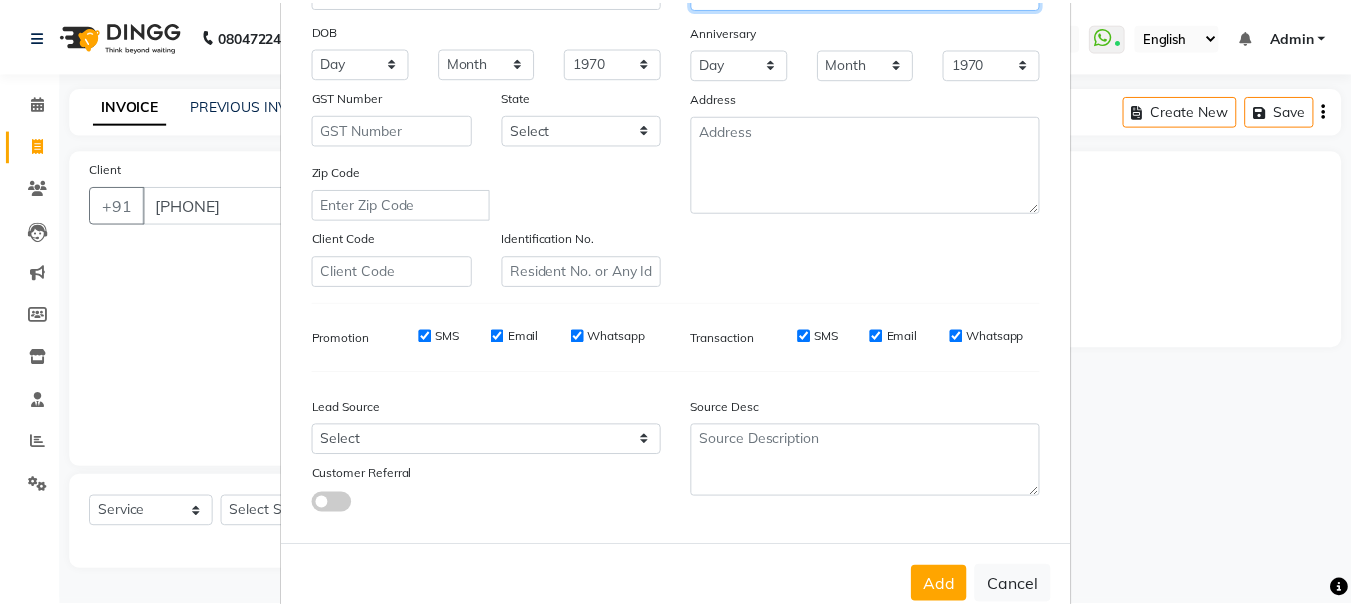 scroll, scrollTop: 316, scrollLeft: 0, axis: vertical 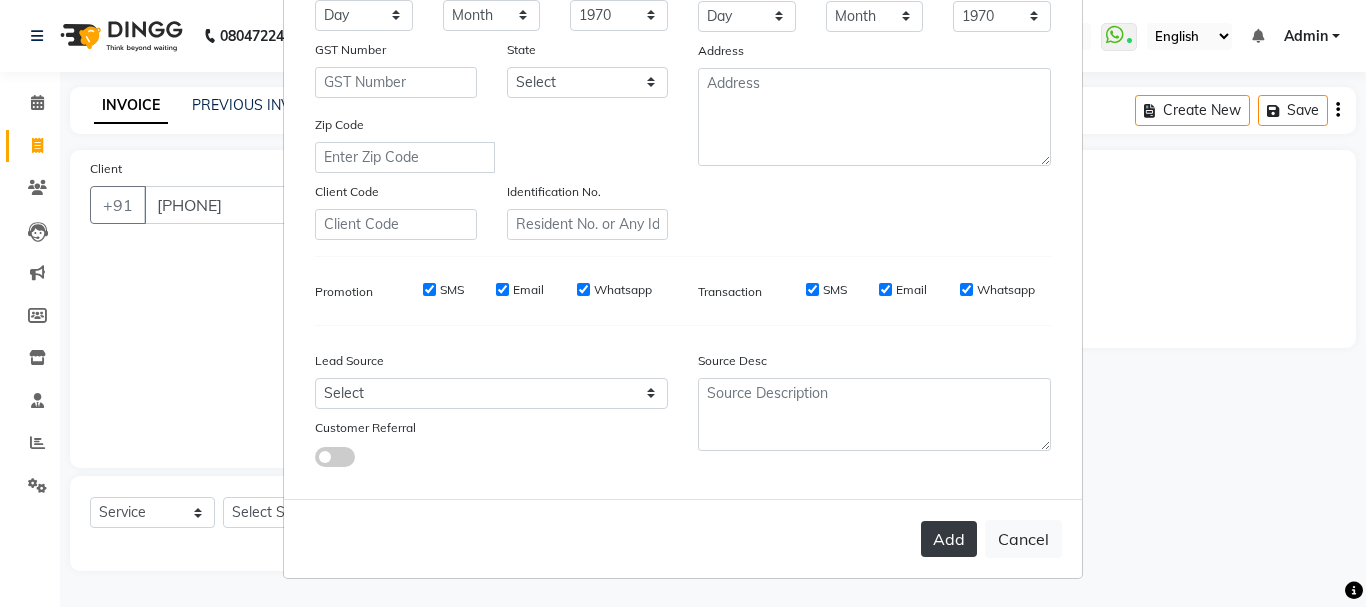 click on "Add" at bounding box center [949, 539] 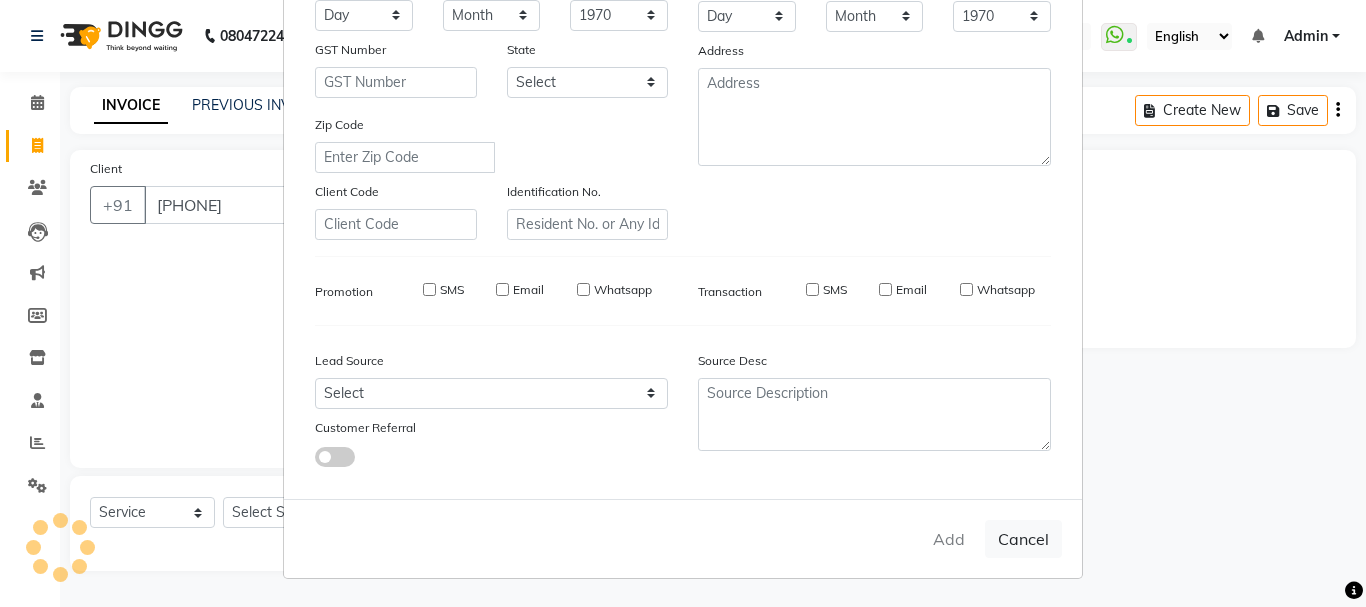 type 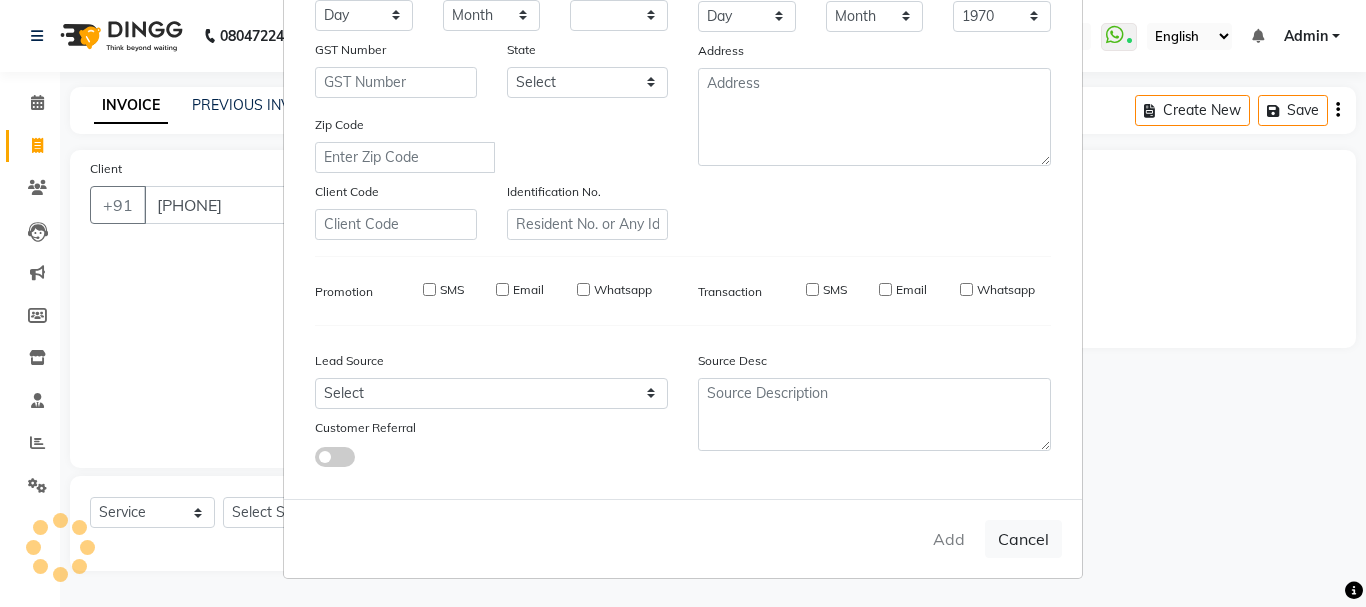 select 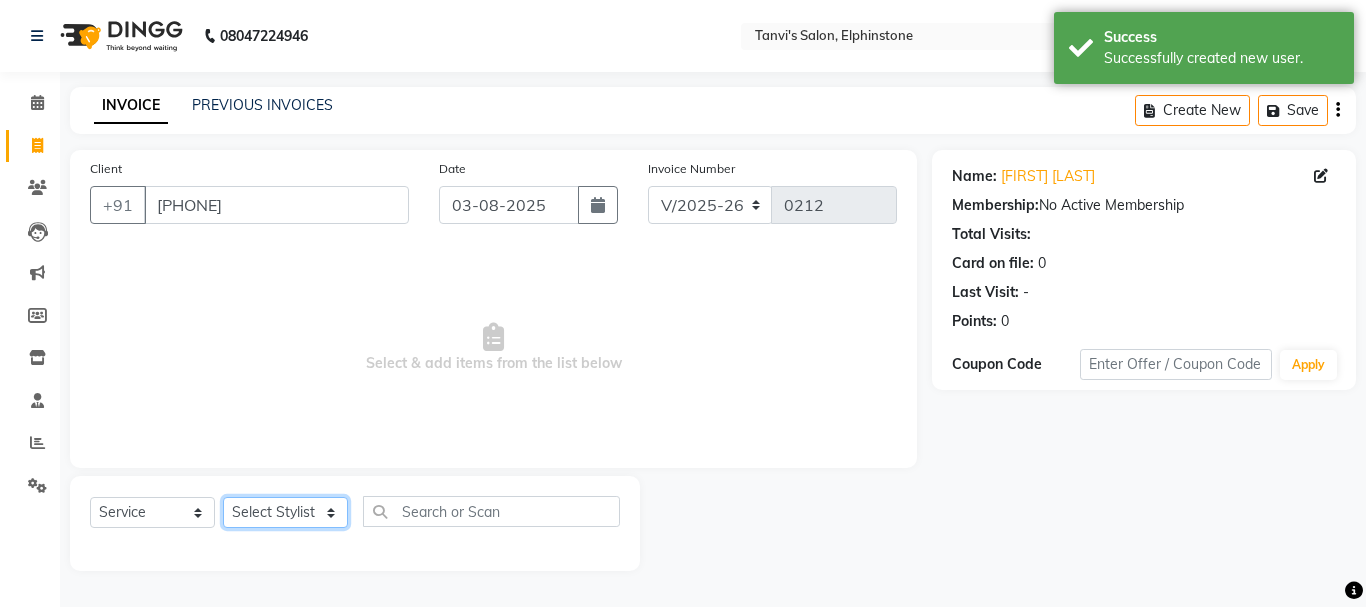 click on "Select Stylist Arpita Singh Chan Sayali Sakpal  Shraddha Tanvi Tanvi Masurkar" 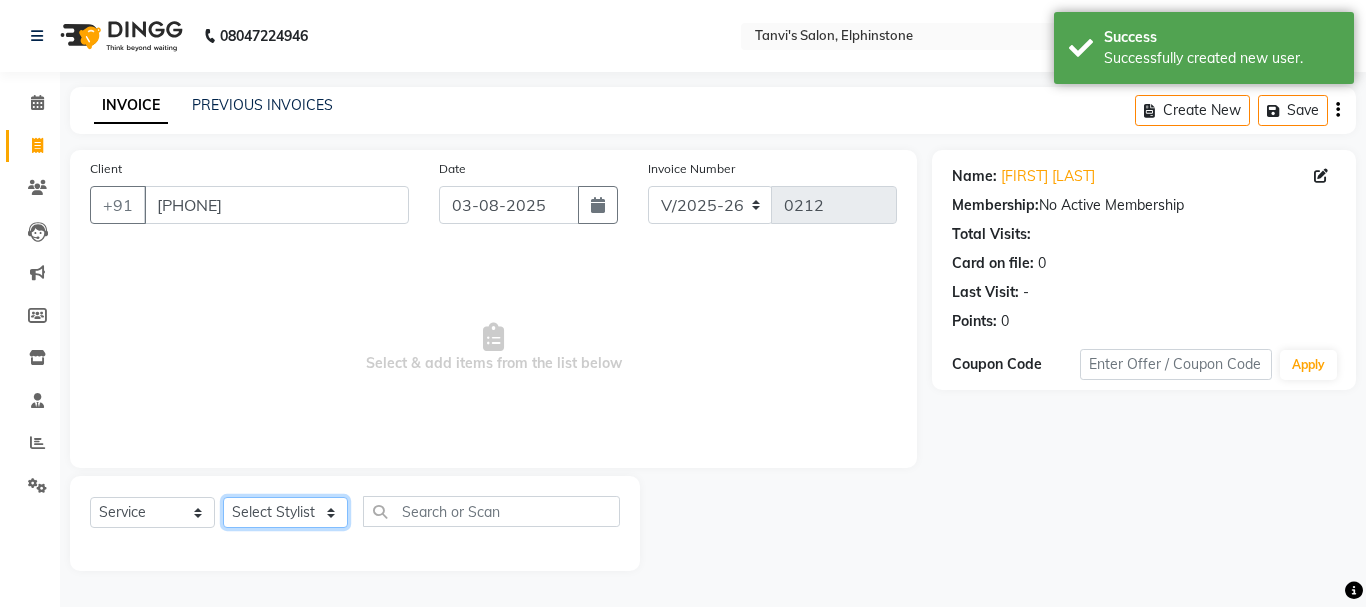 select on "85925" 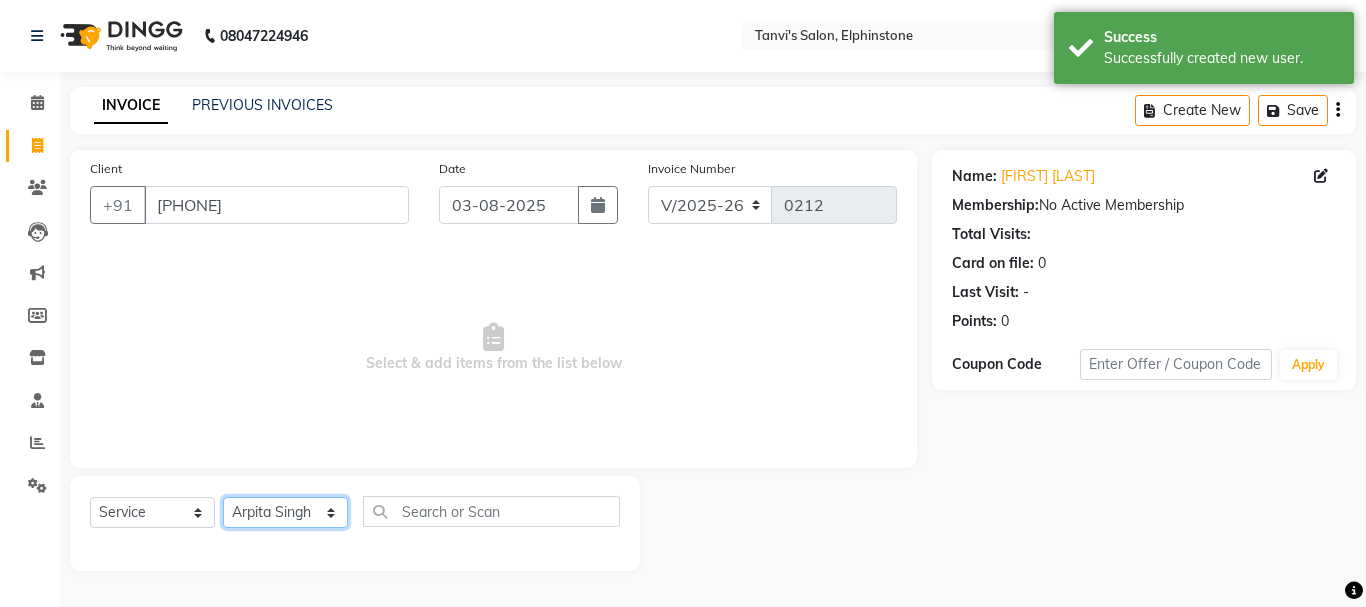 click on "Select Stylist Arpita Singh Chan Sayali Sakpal  Shraddha Tanvi Tanvi Masurkar" 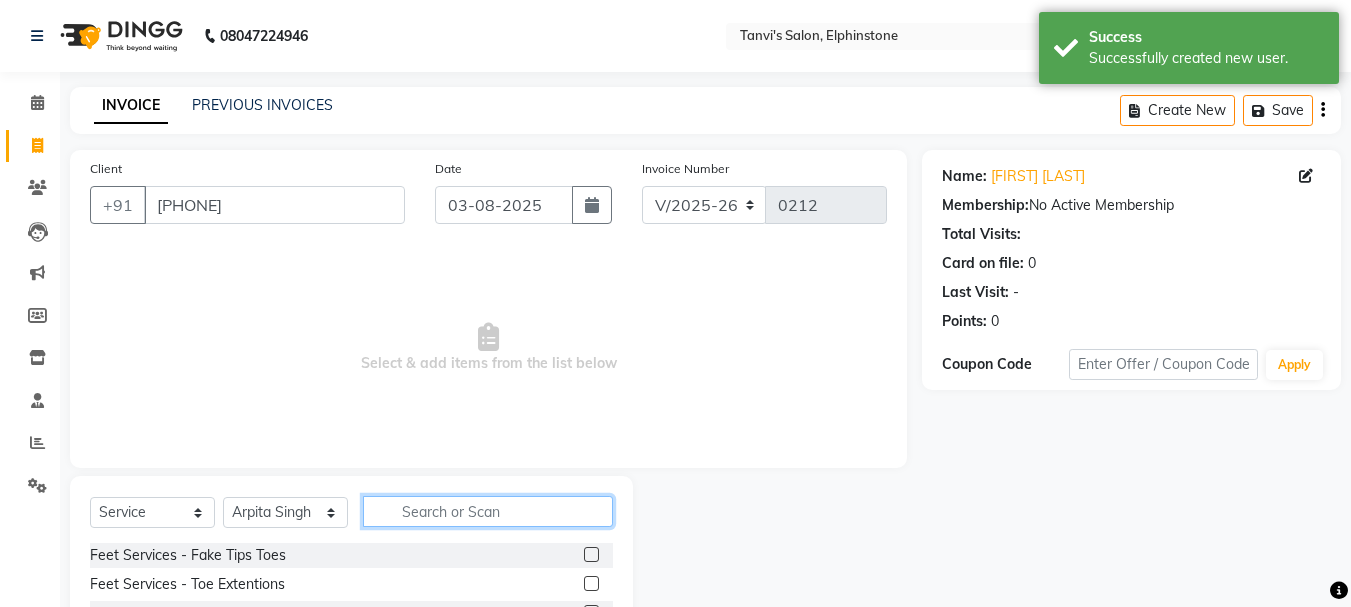 click 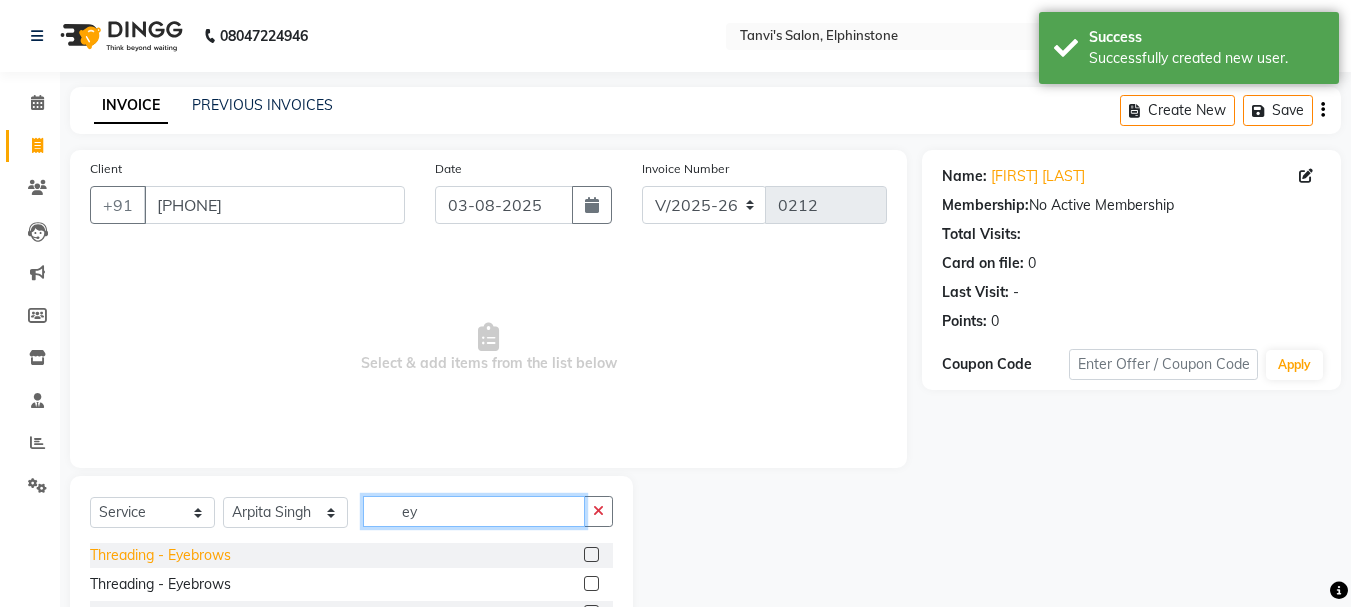 type on "ey" 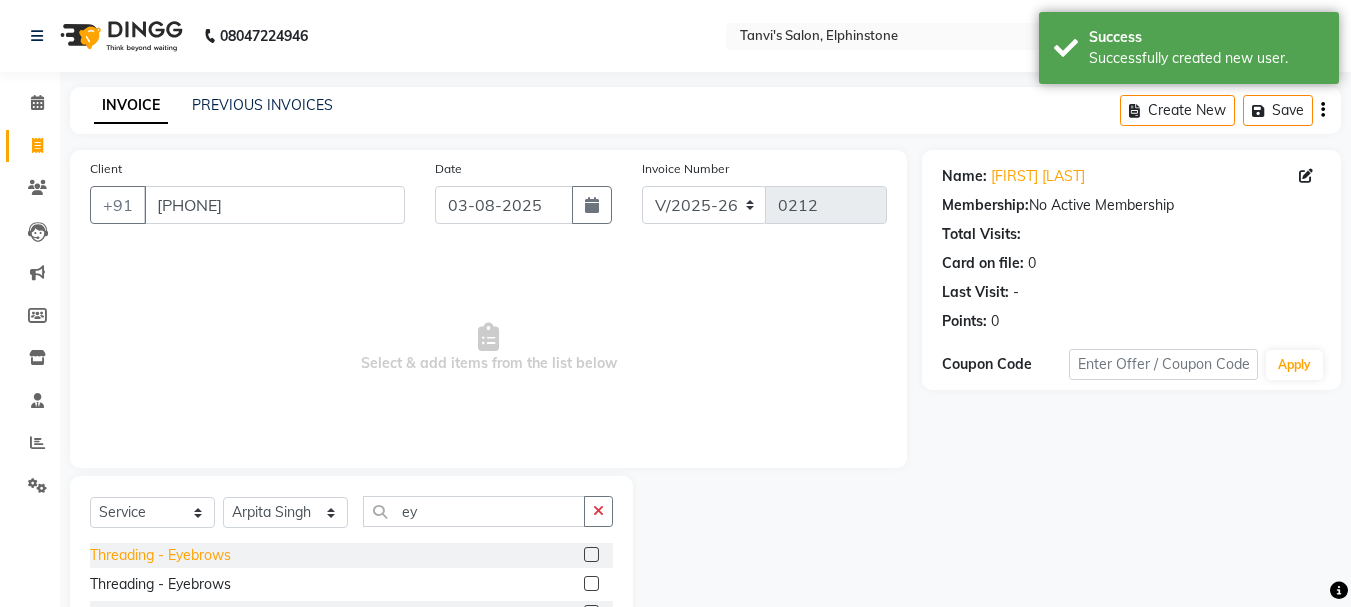 click on "Threading  - Eyebrows" 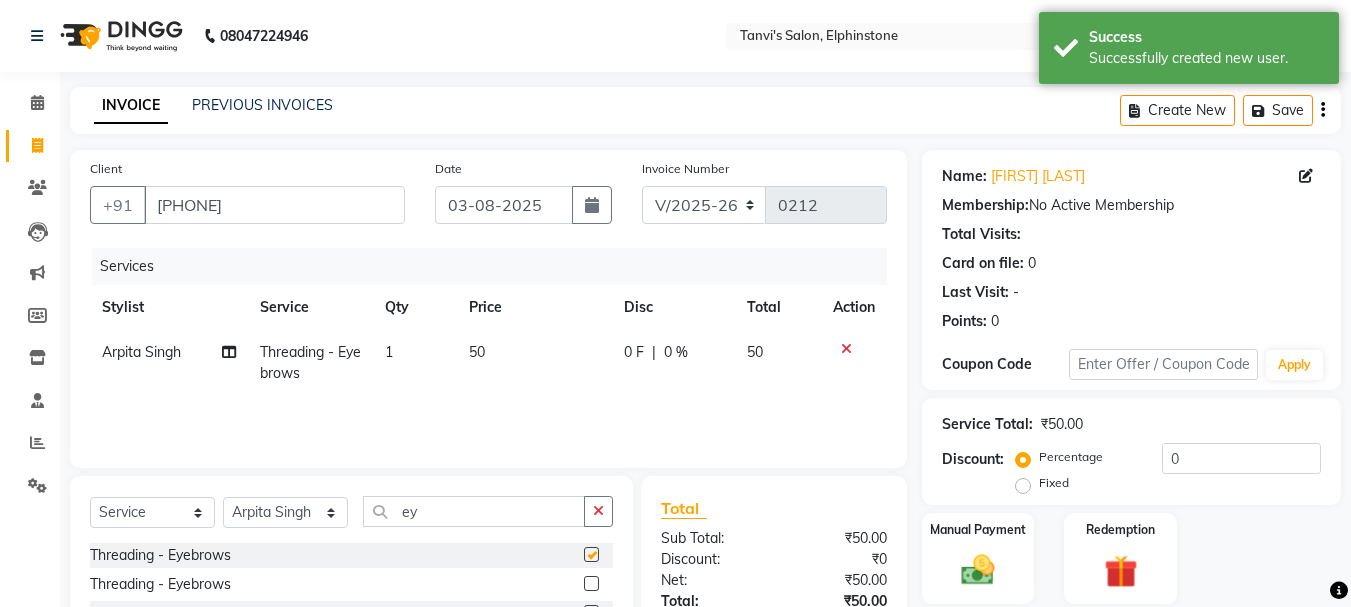 checkbox on "false" 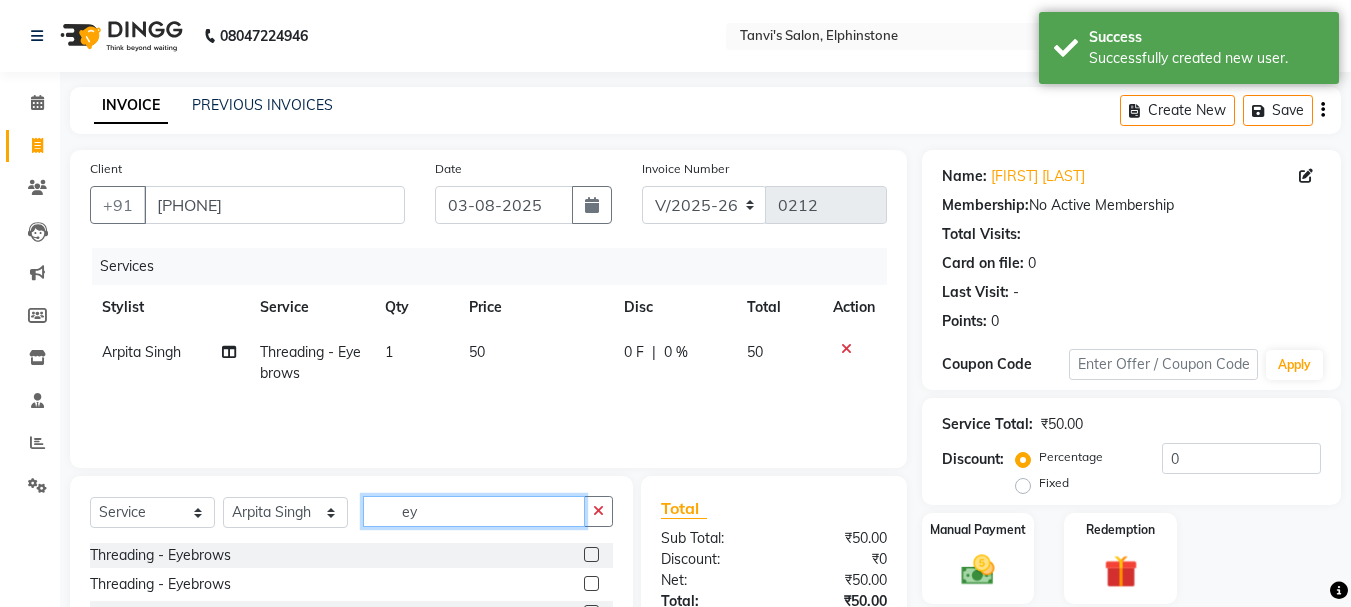 drag, startPoint x: 493, startPoint y: 508, endPoint x: 318, endPoint y: 519, distance: 175.34537 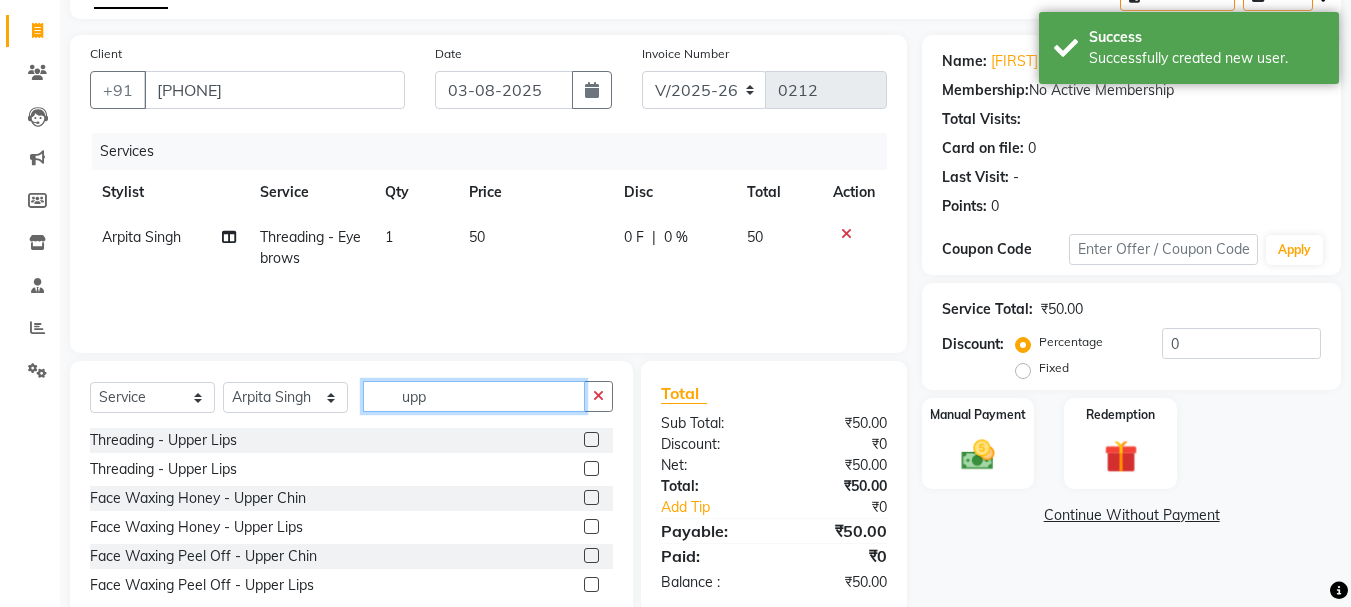 scroll, scrollTop: 168, scrollLeft: 0, axis: vertical 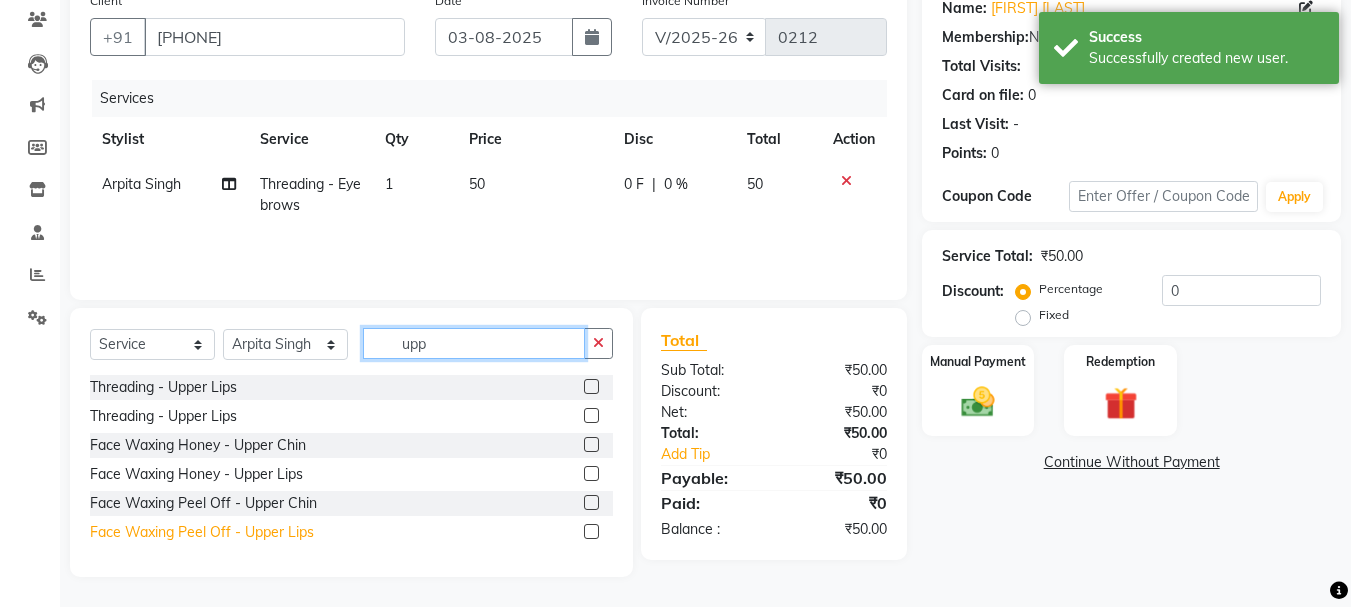 type on "upp" 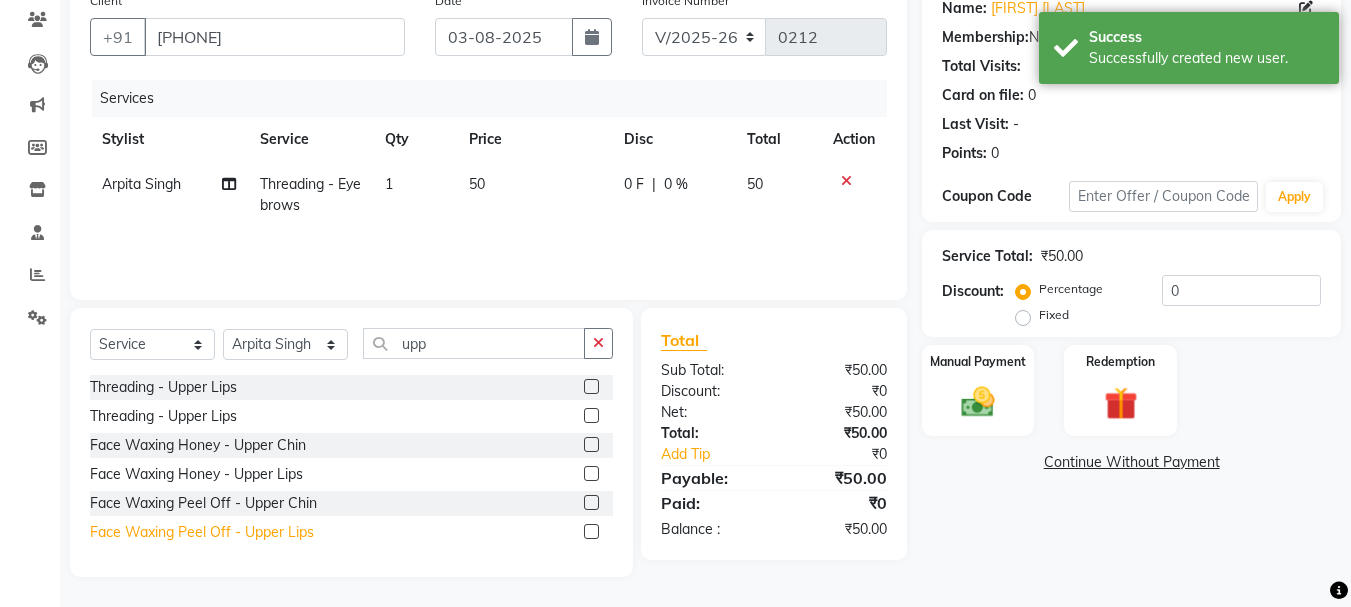 click on "Face Waxing Peel Off - Upper Lips" 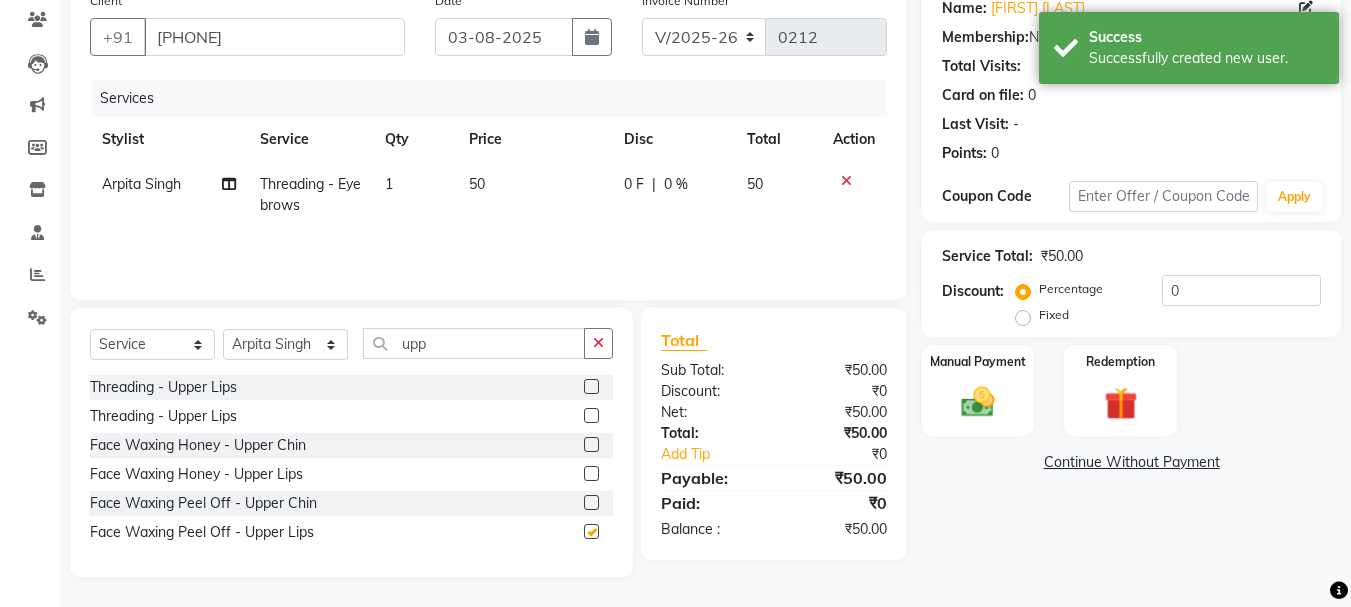 checkbox on "false" 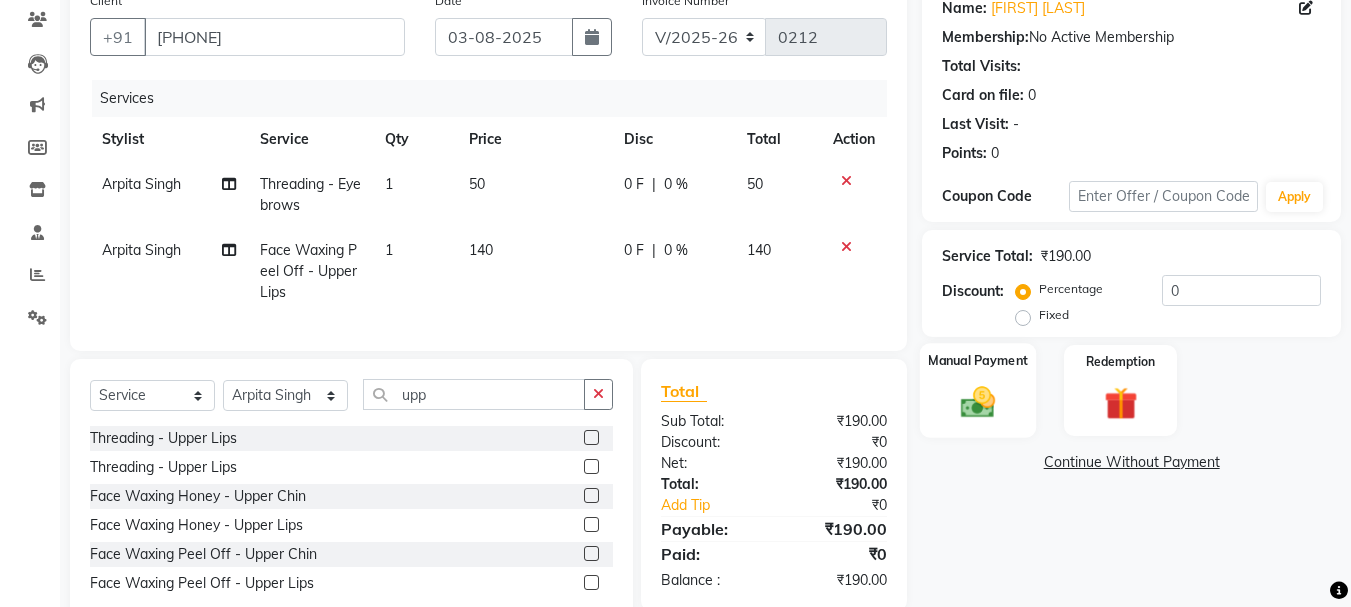 click 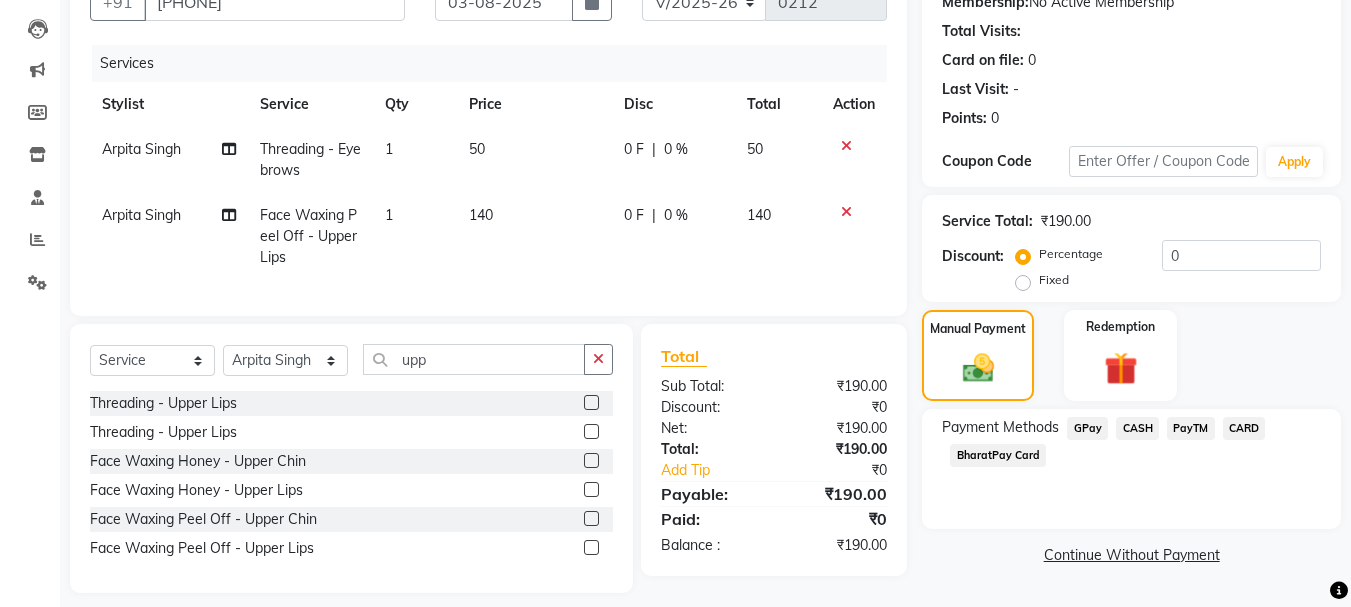 scroll, scrollTop: 234, scrollLeft: 0, axis: vertical 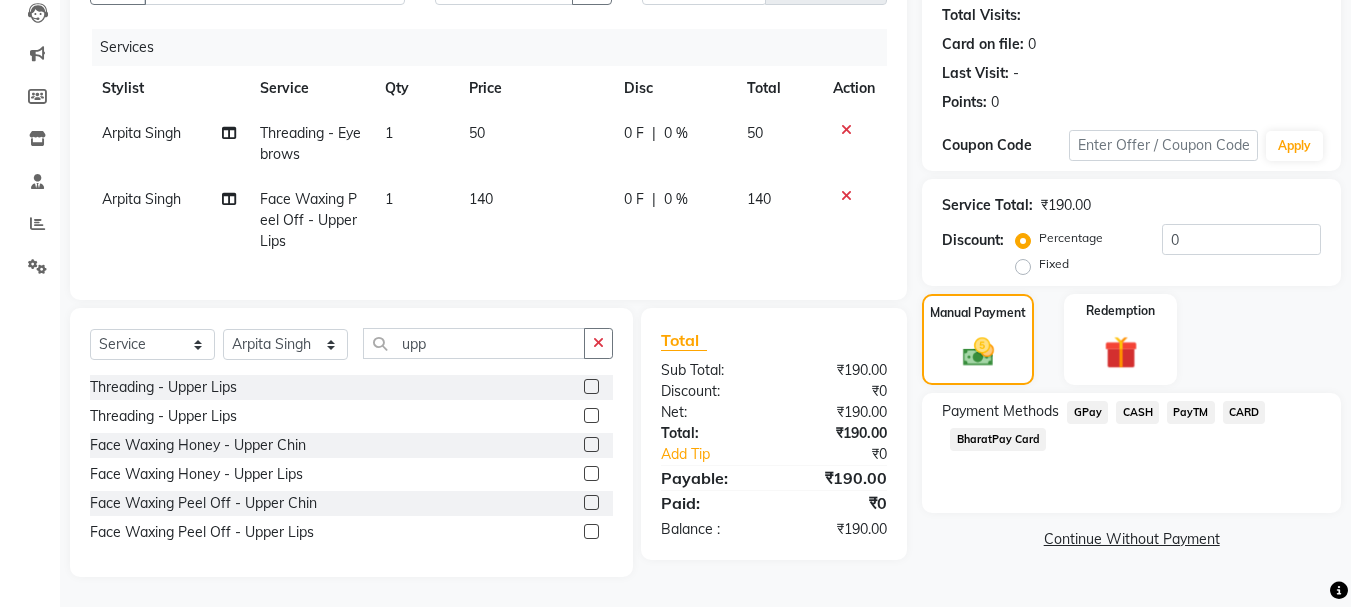 click on "GPay" 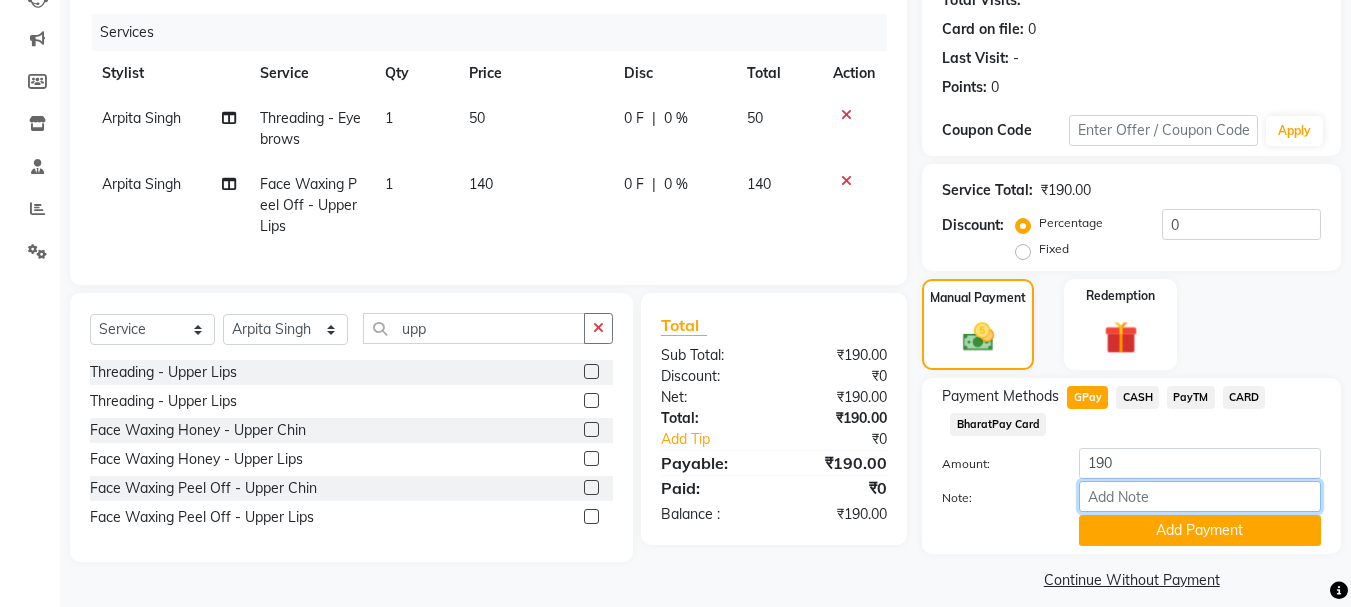 click on "Note:" at bounding box center (1200, 496) 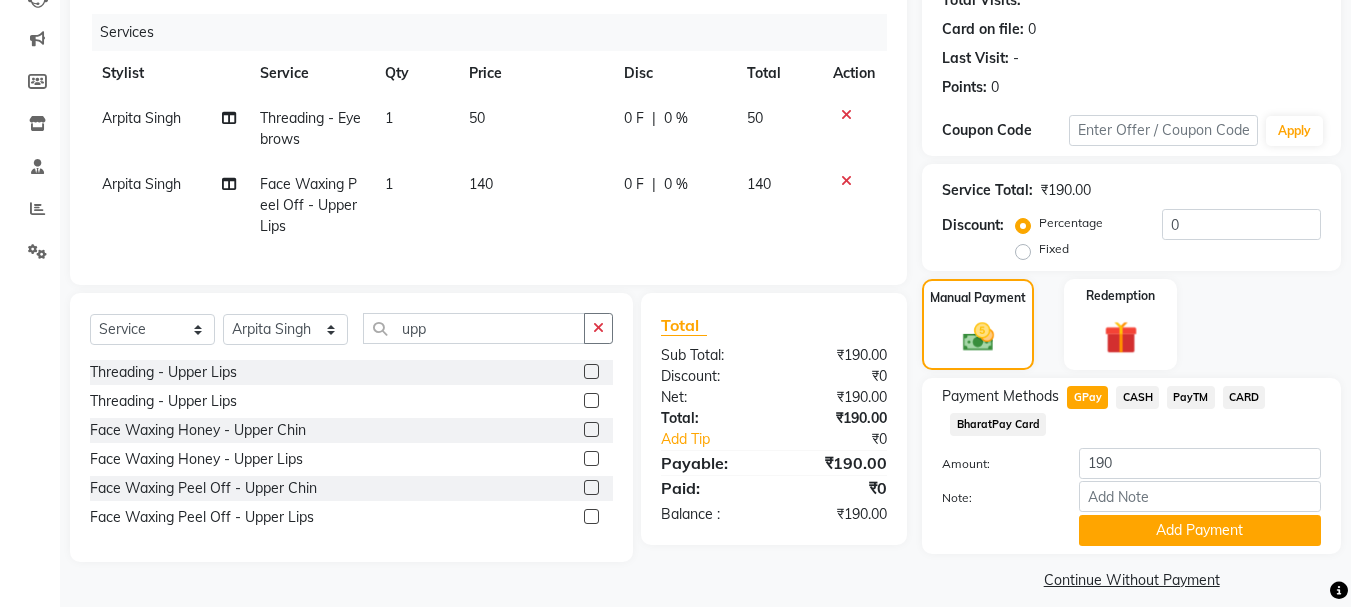 click 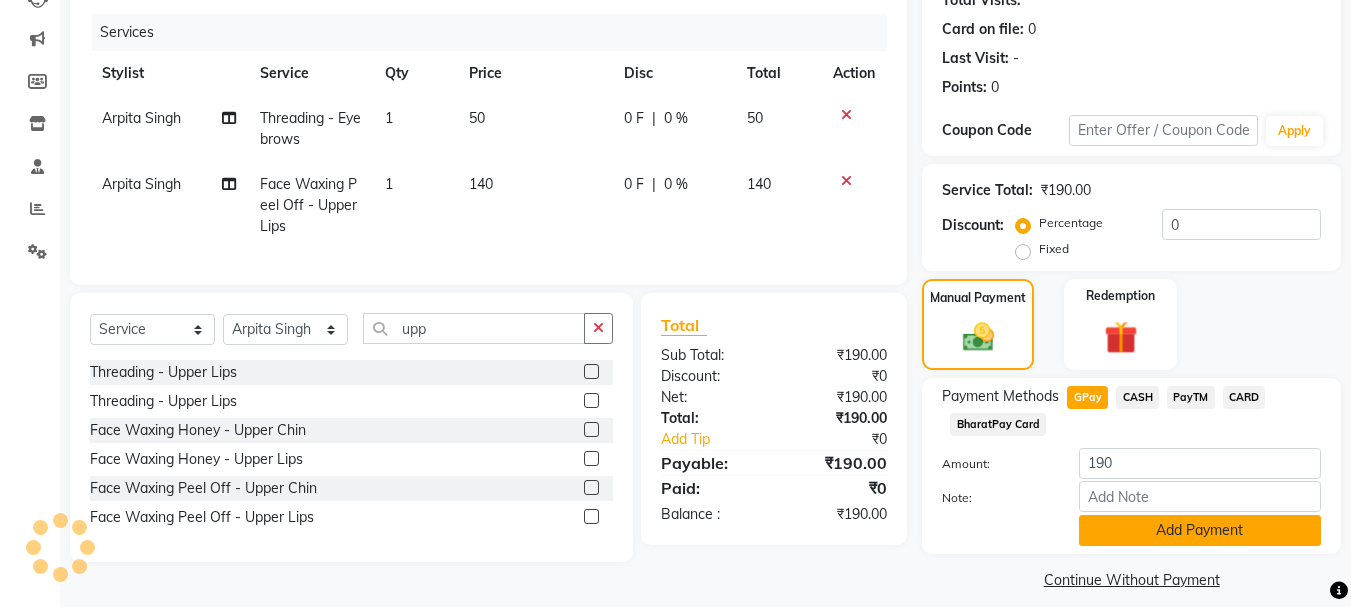 click on "Add Payment" 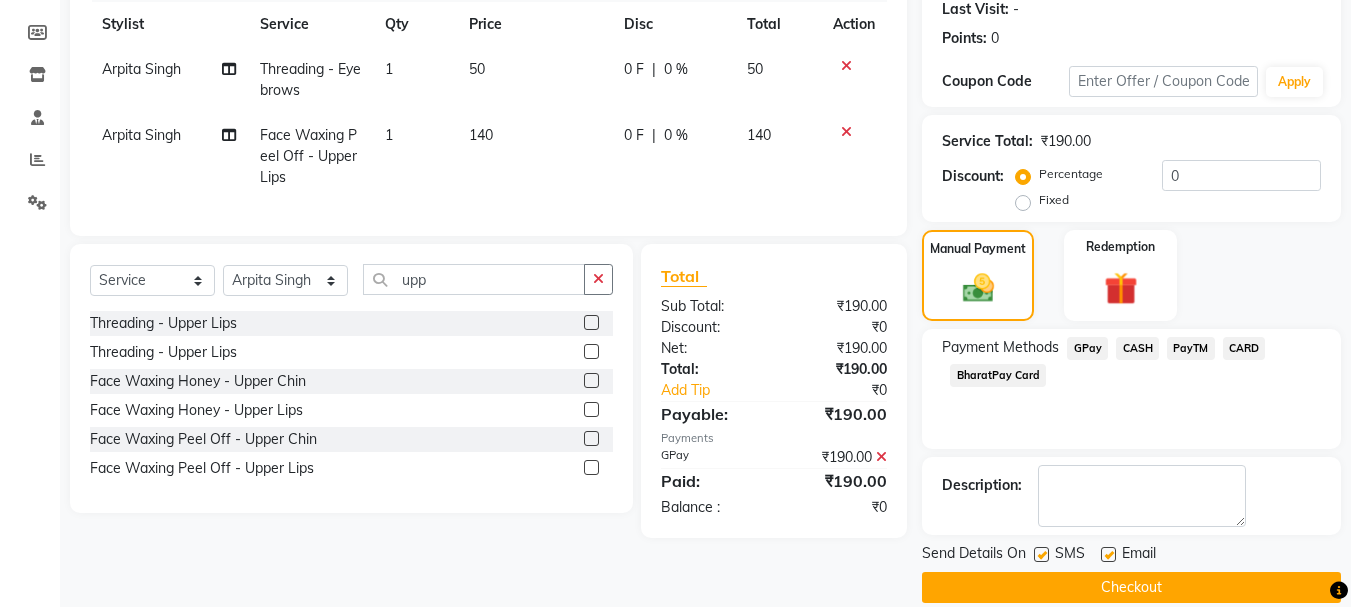 scroll, scrollTop: 309, scrollLeft: 0, axis: vertical 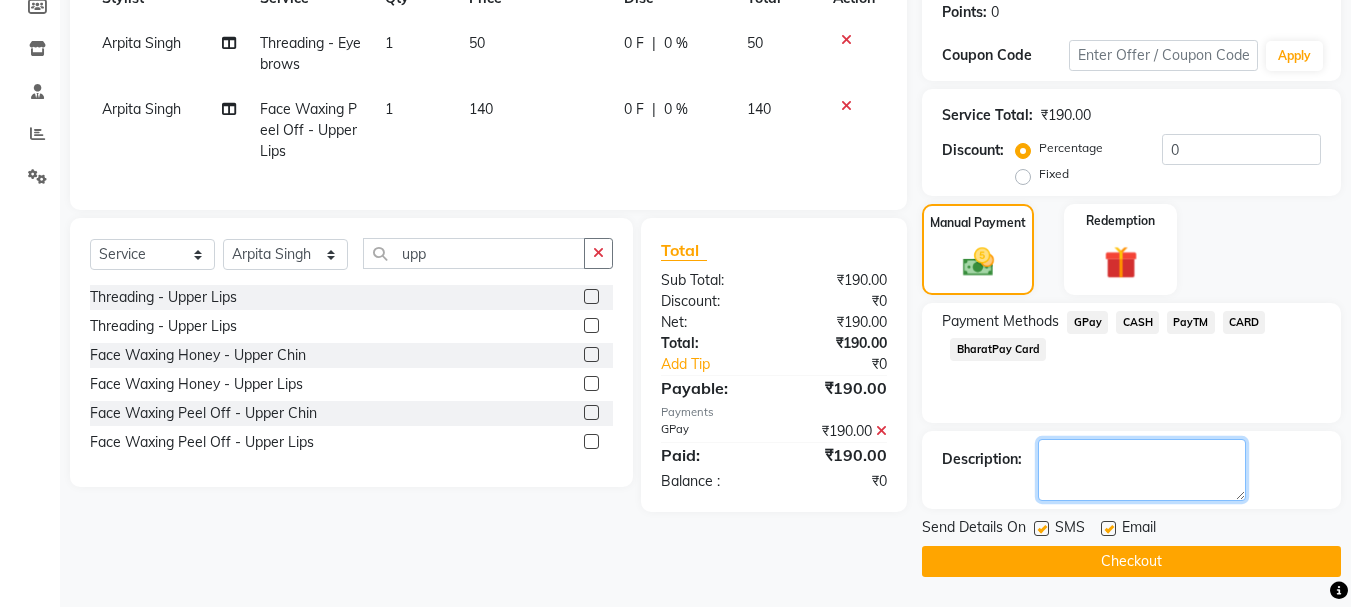 click 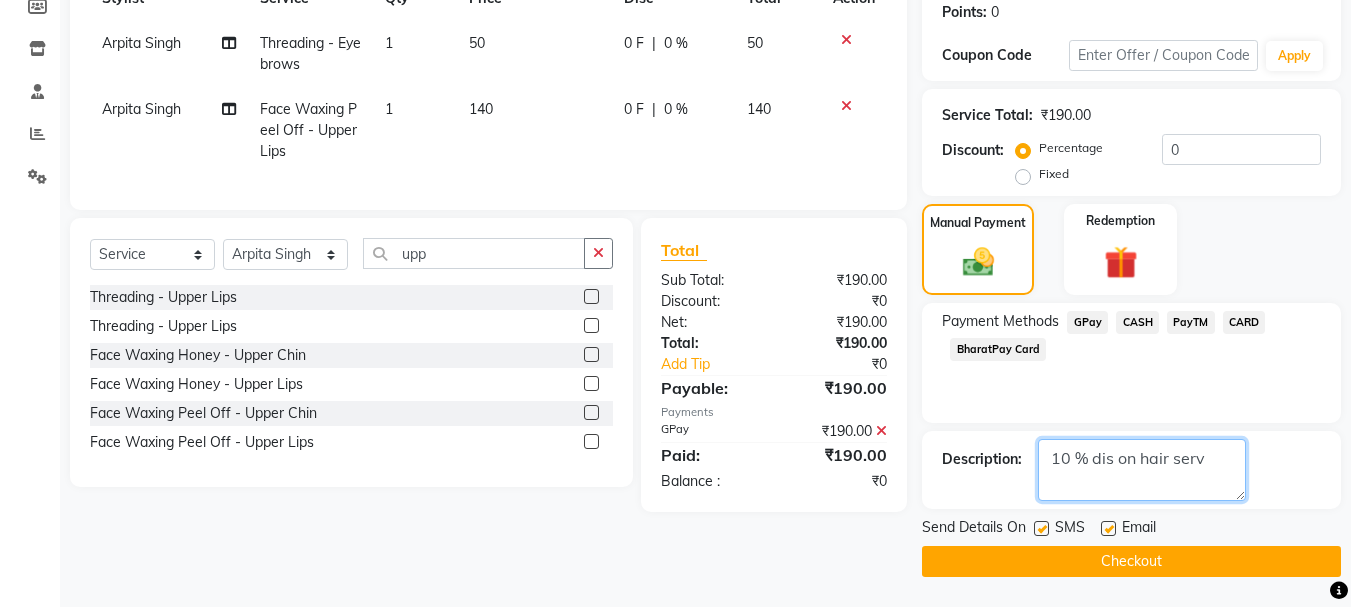 click 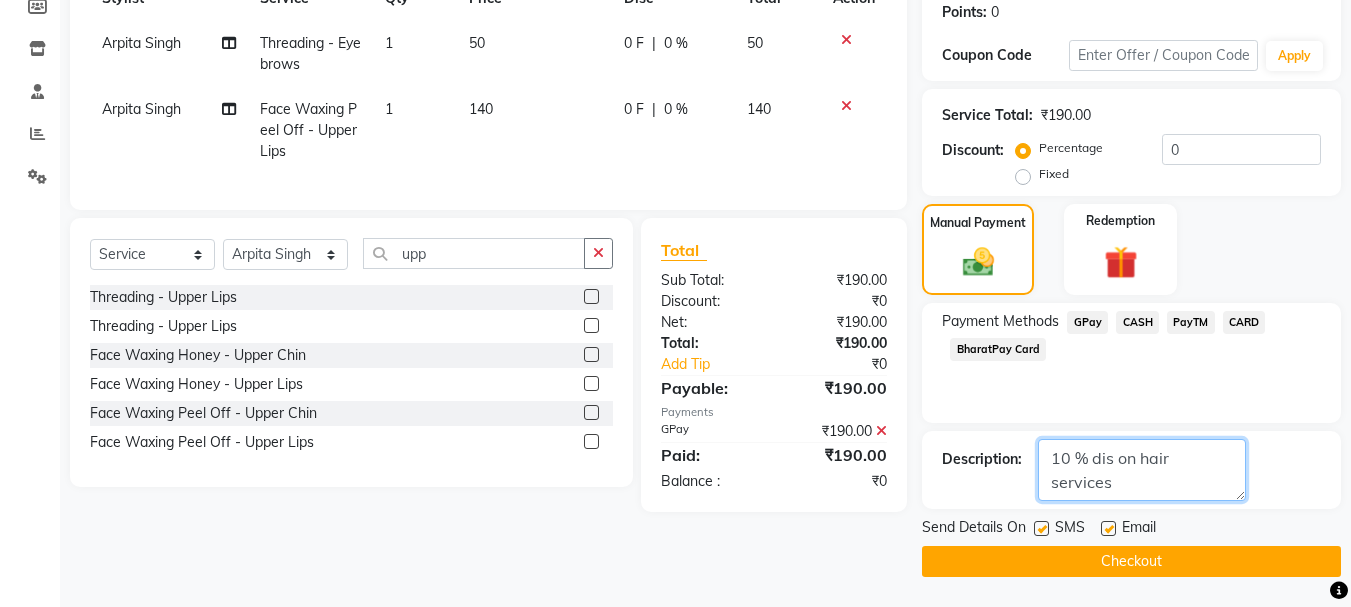 type on "10 % dis on hair services" 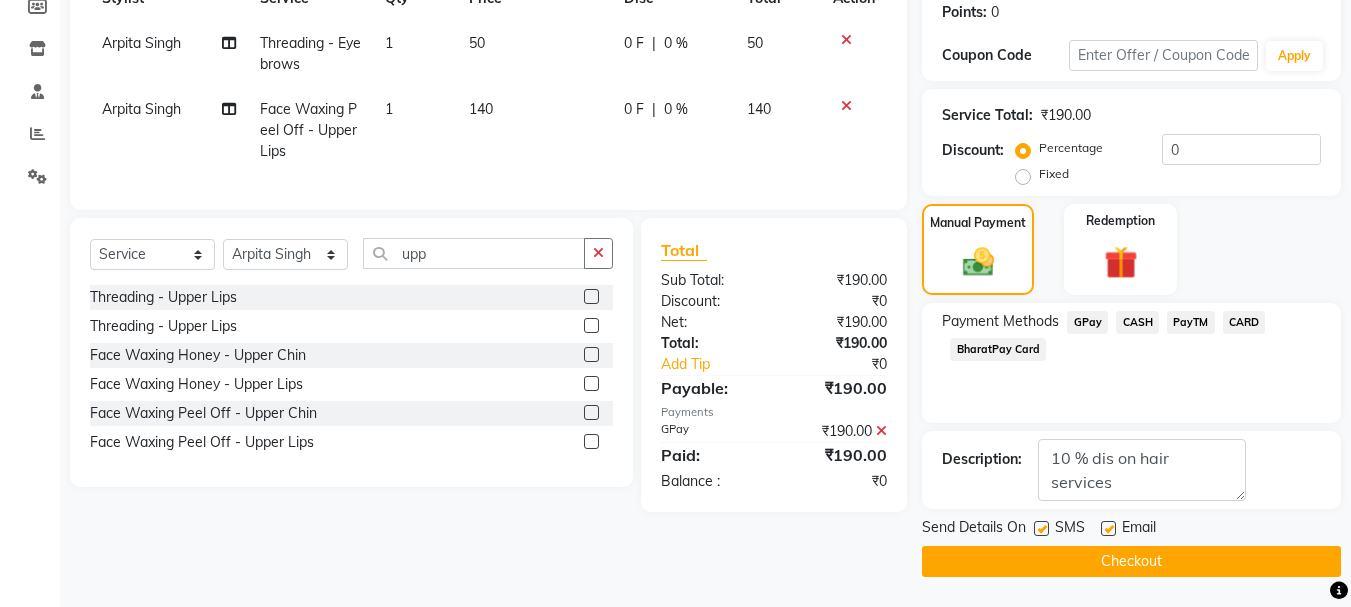 click on "Checkout" 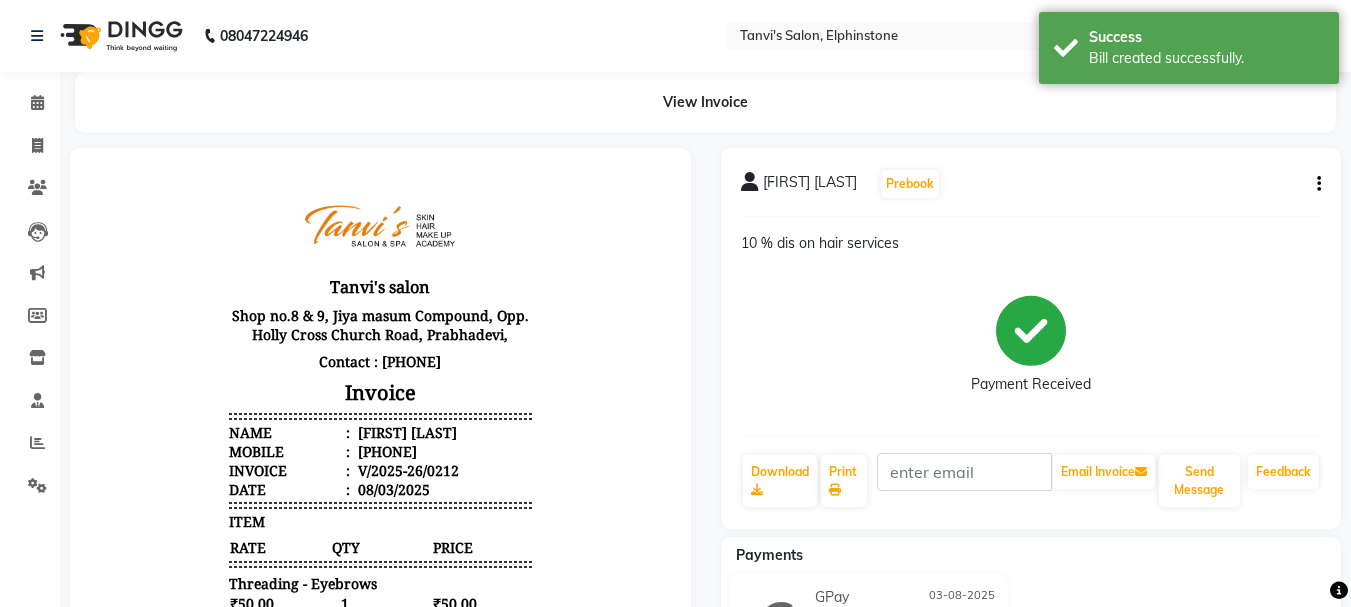 scroll, scrollTop: 0, scrollLeft: 0, axis: both 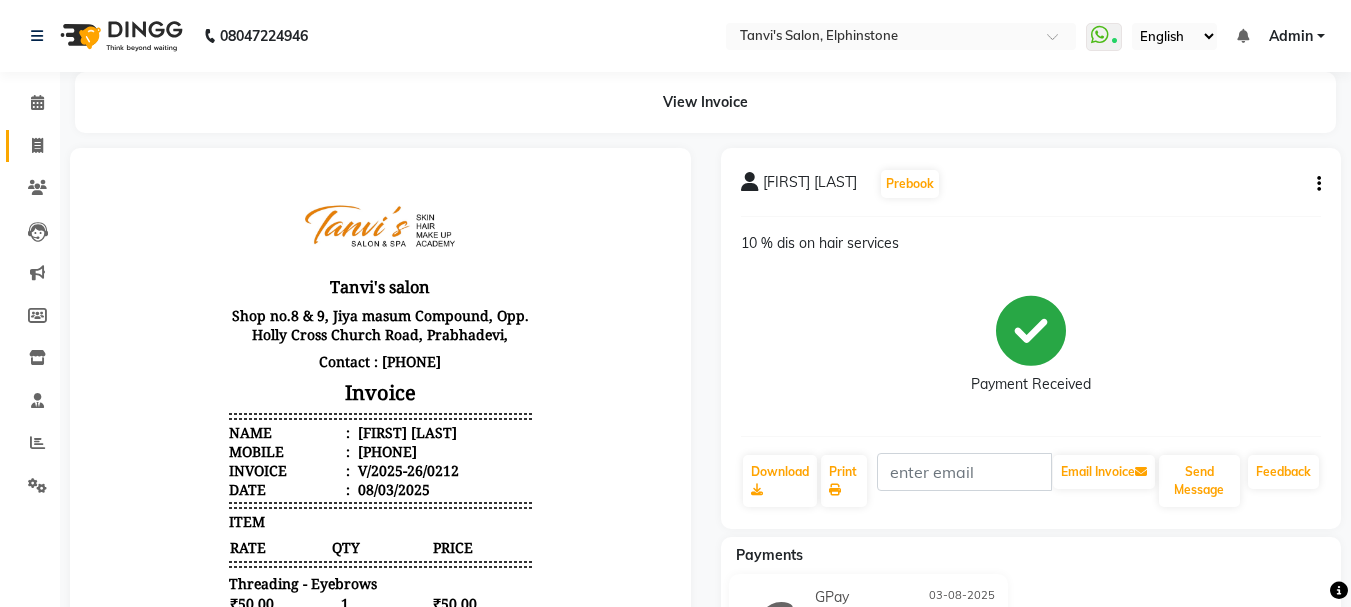 click on "Invoice" 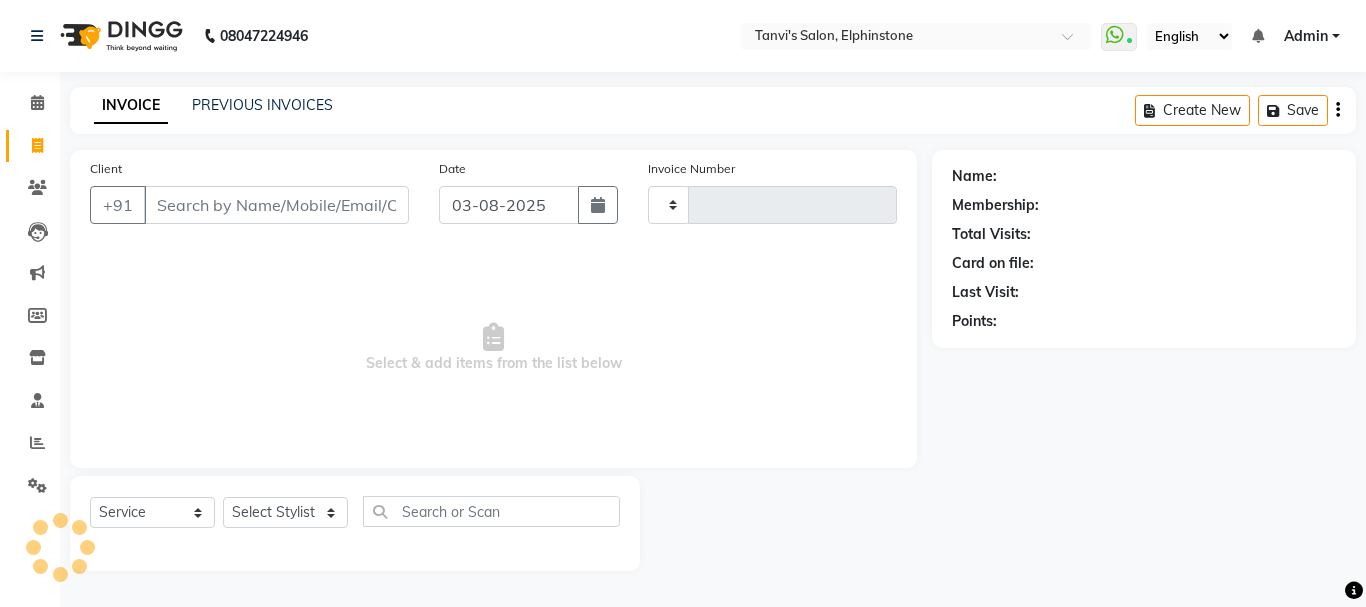 type on "0213" 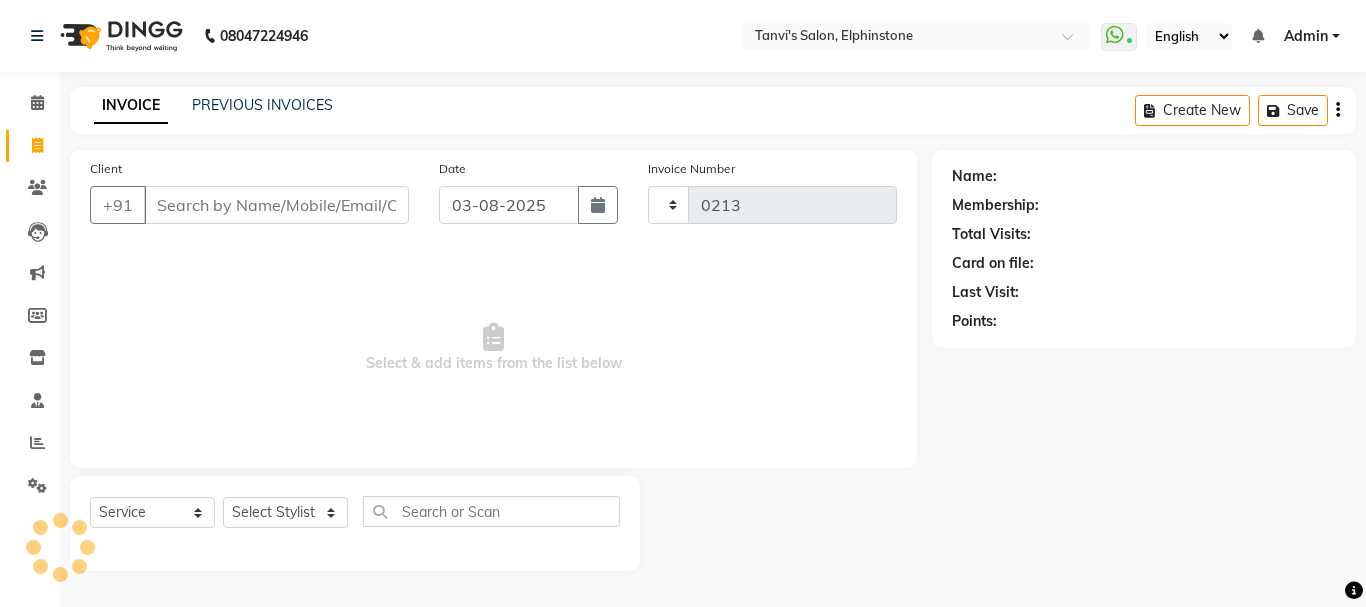 select on "716" 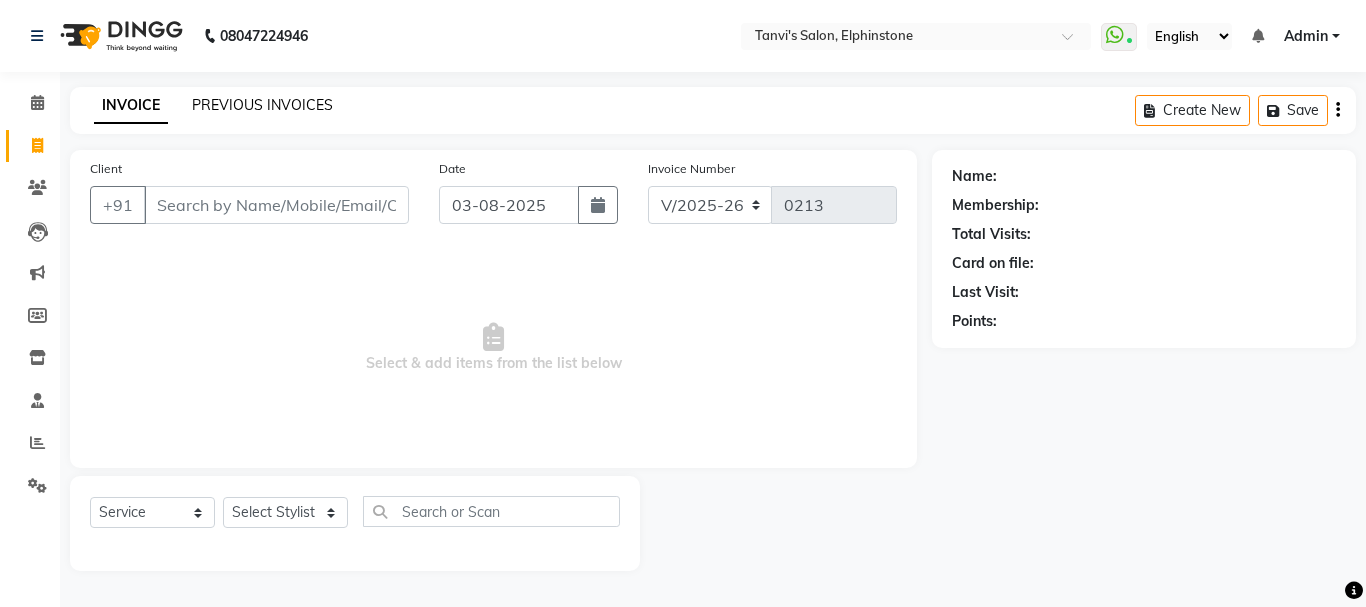 click on "PREVIOUS INVOICES" 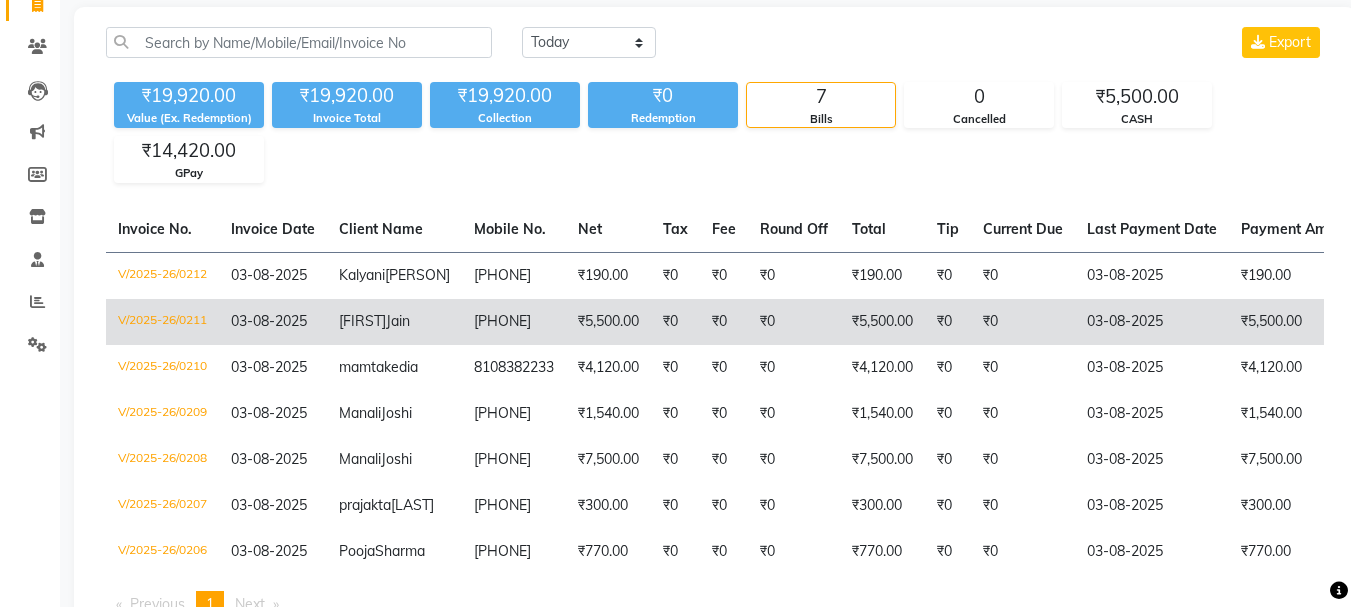 scroll, scrollTop: 200, scrollLeft: 0, axis: vertical 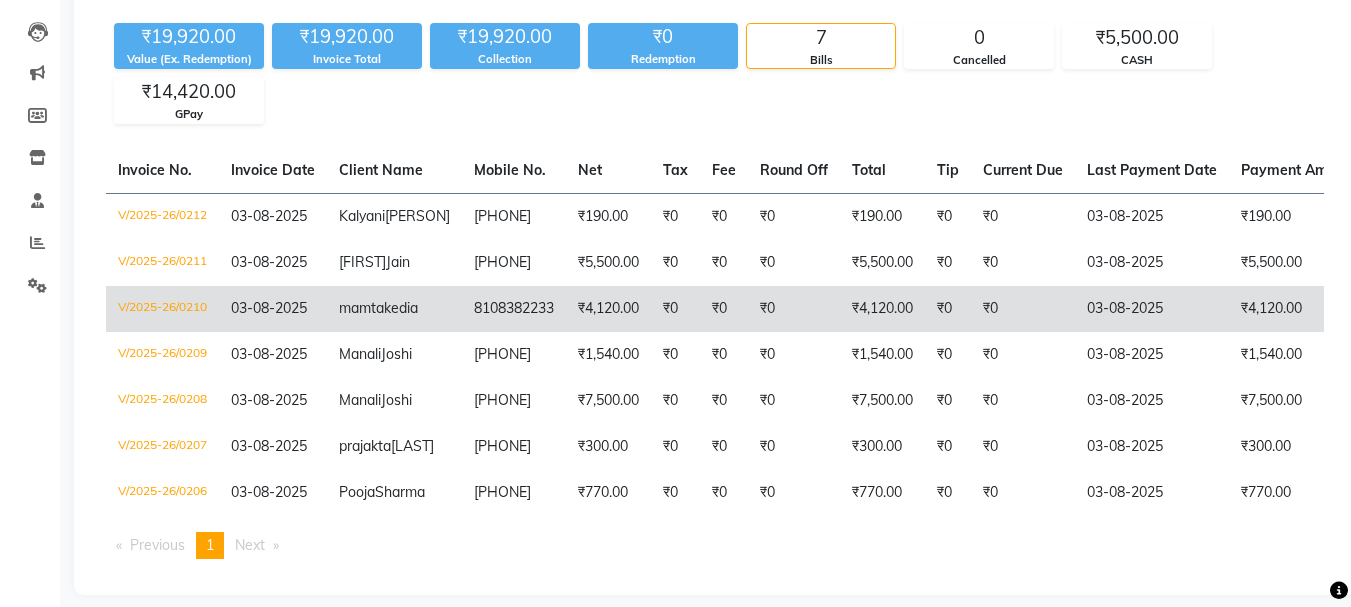 click on "mamta  kedia" 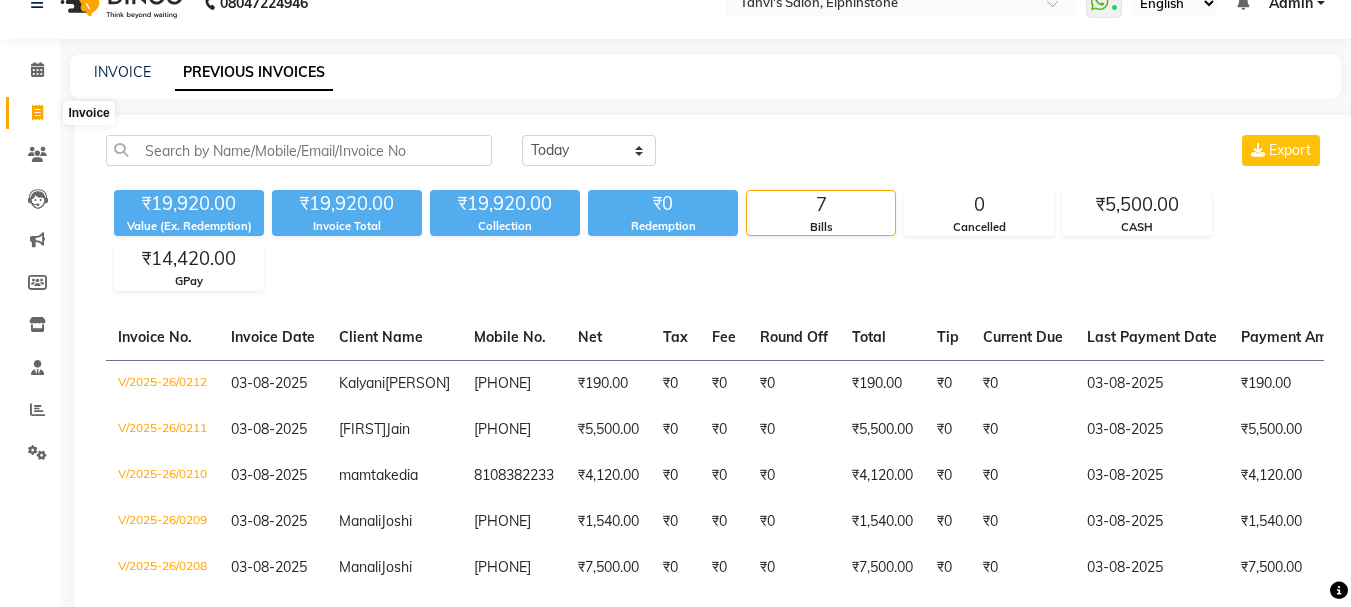 scroll, scrollTop: 0, scrollLeft: 0, axis: both 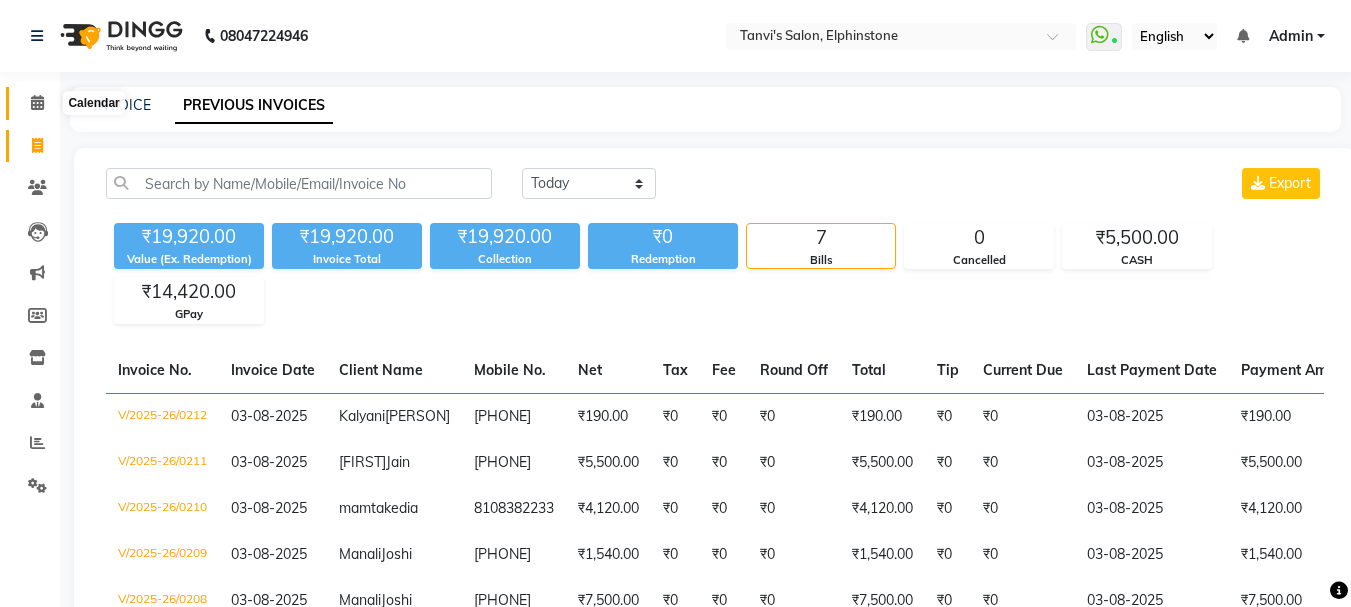 click 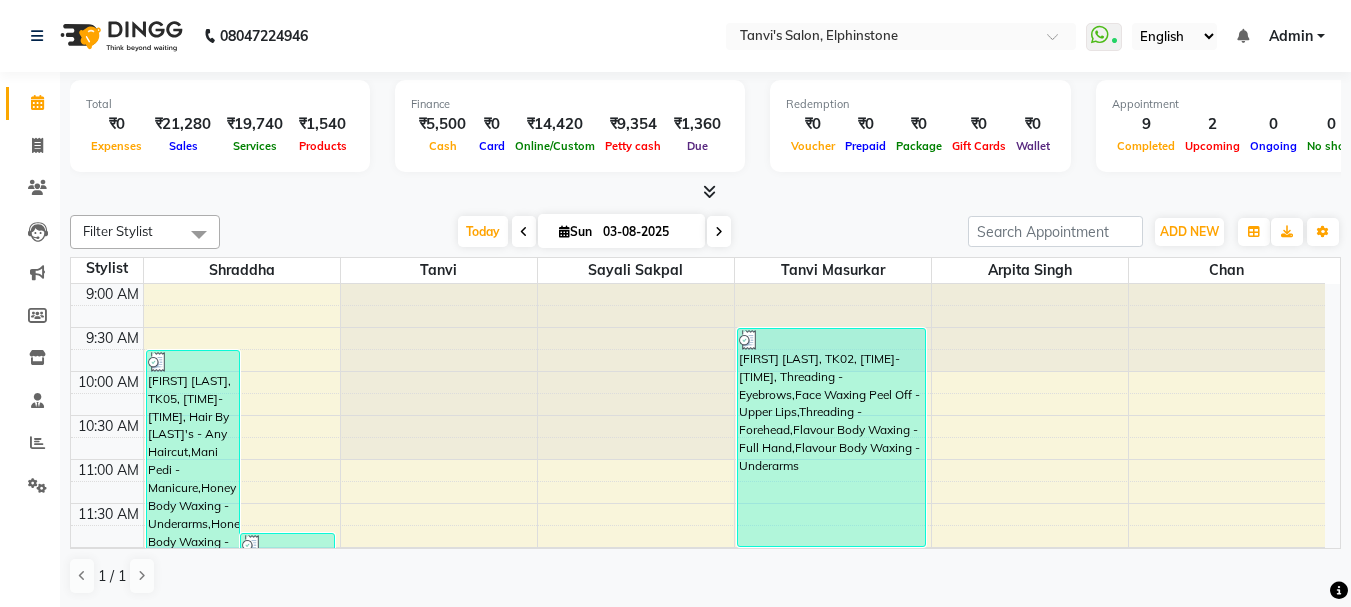 click at bounding box center (719, 232) 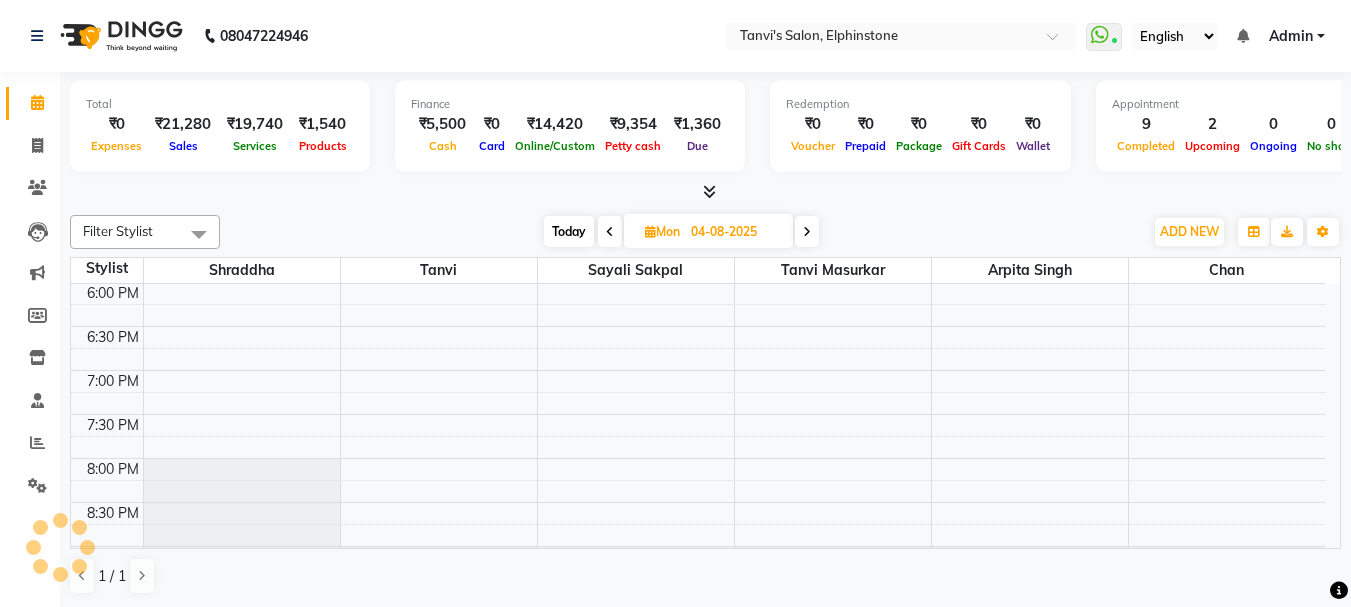 click at bounding box center [807, 231] 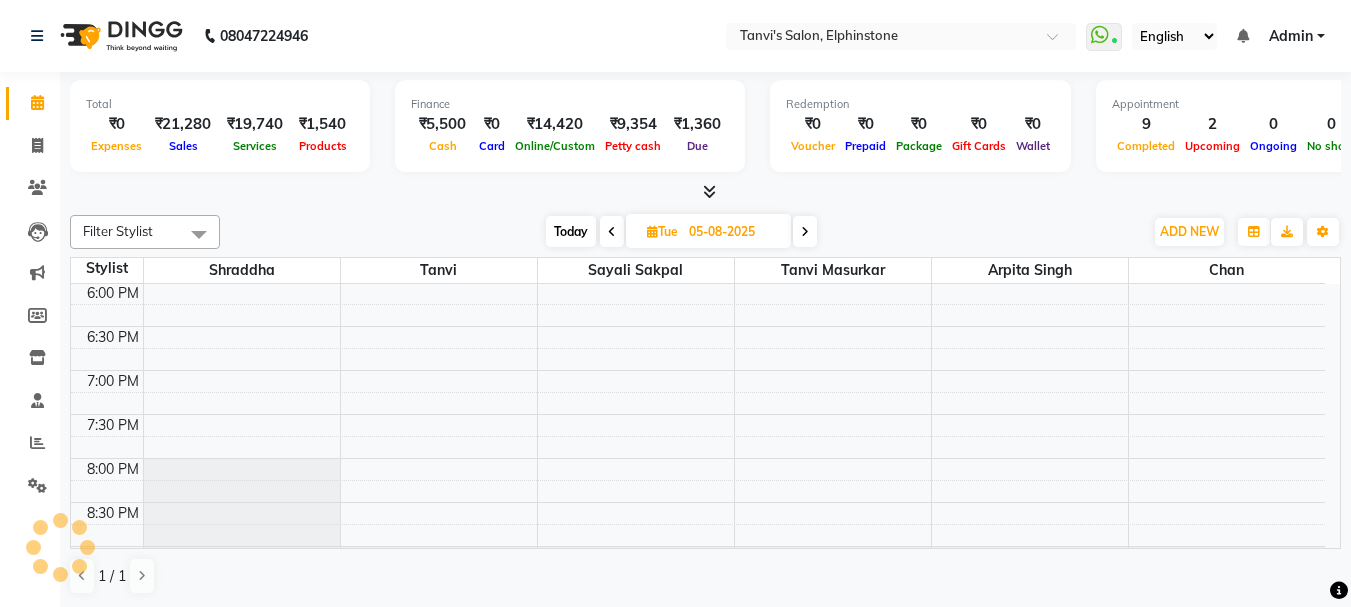 click at bounding box center (805, 231) 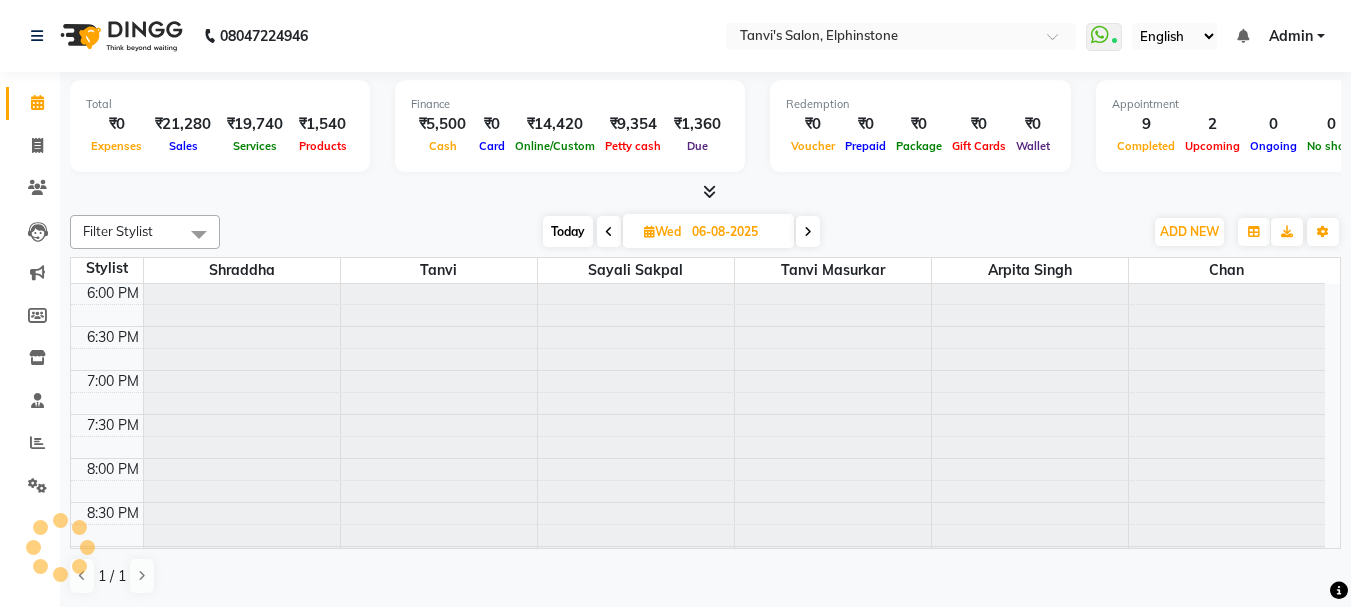 scroll, scrollTop: 793, scrollLeft: 0, axis: vertical 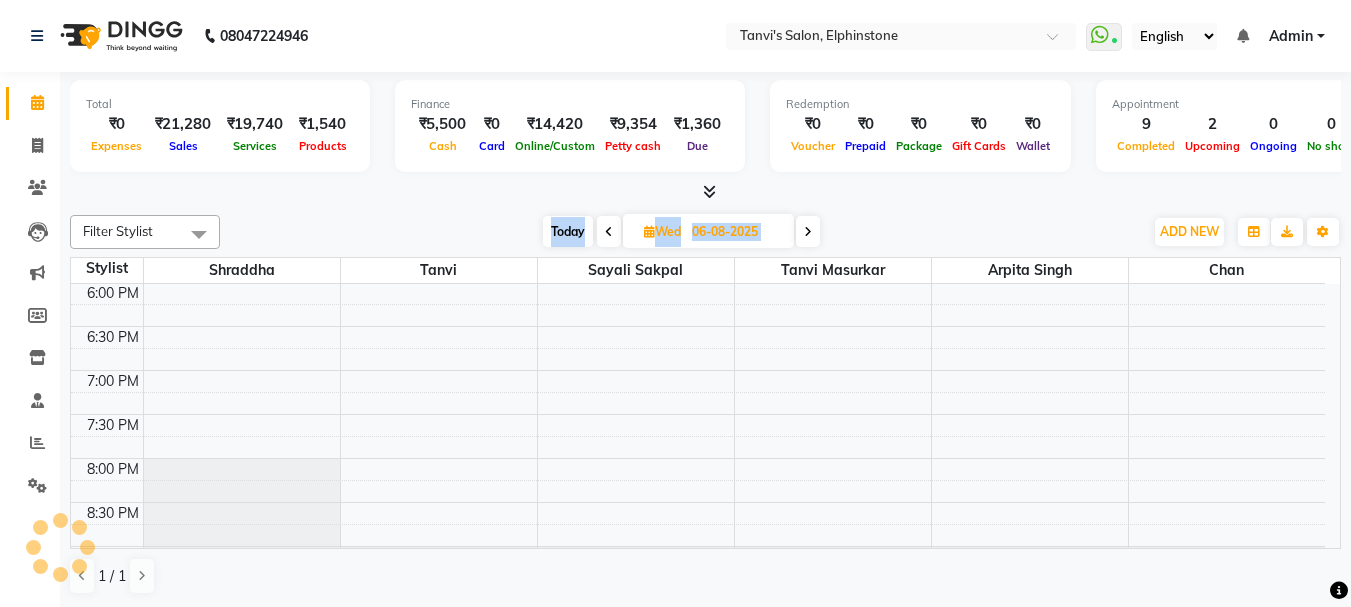 click at bounding box center [808, 231] 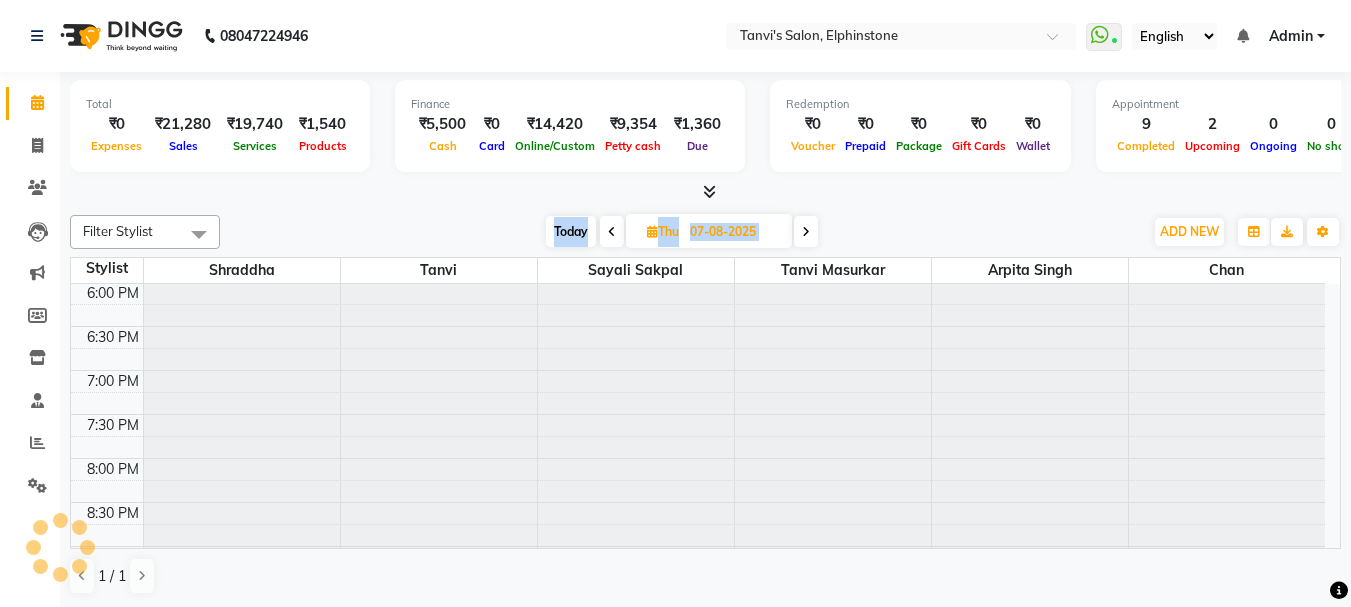 scroll, scrollTop: 0, scrollLeft: 0, axis: both 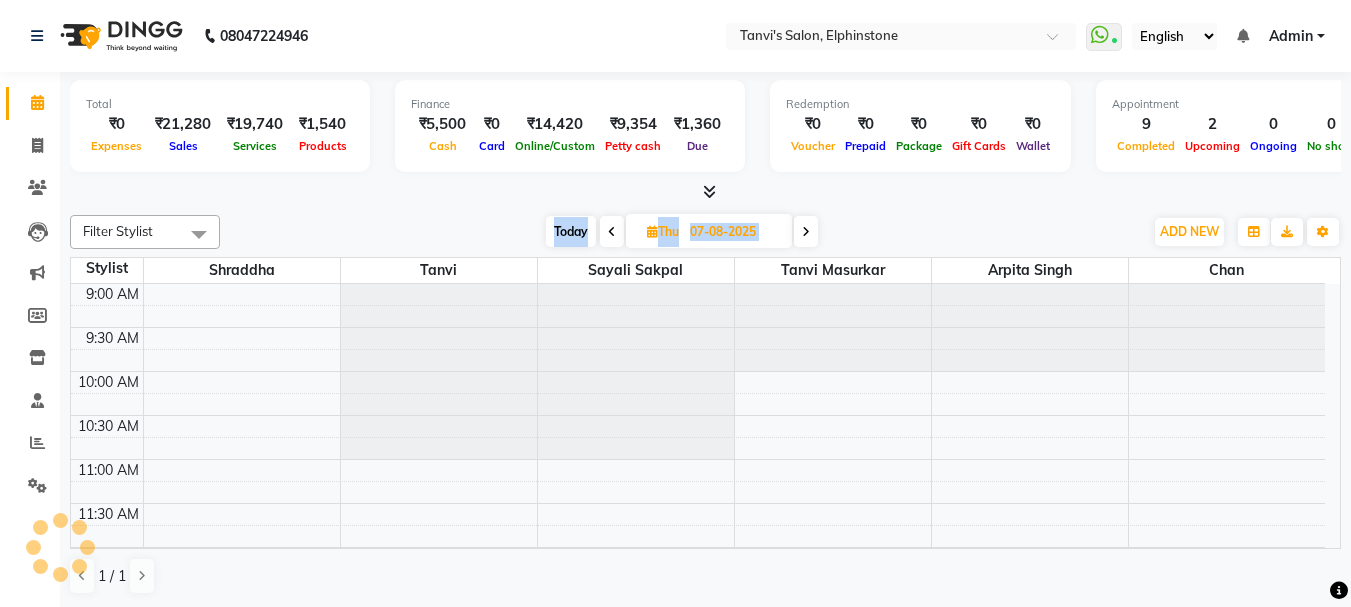click at bounding box center (806, 231) 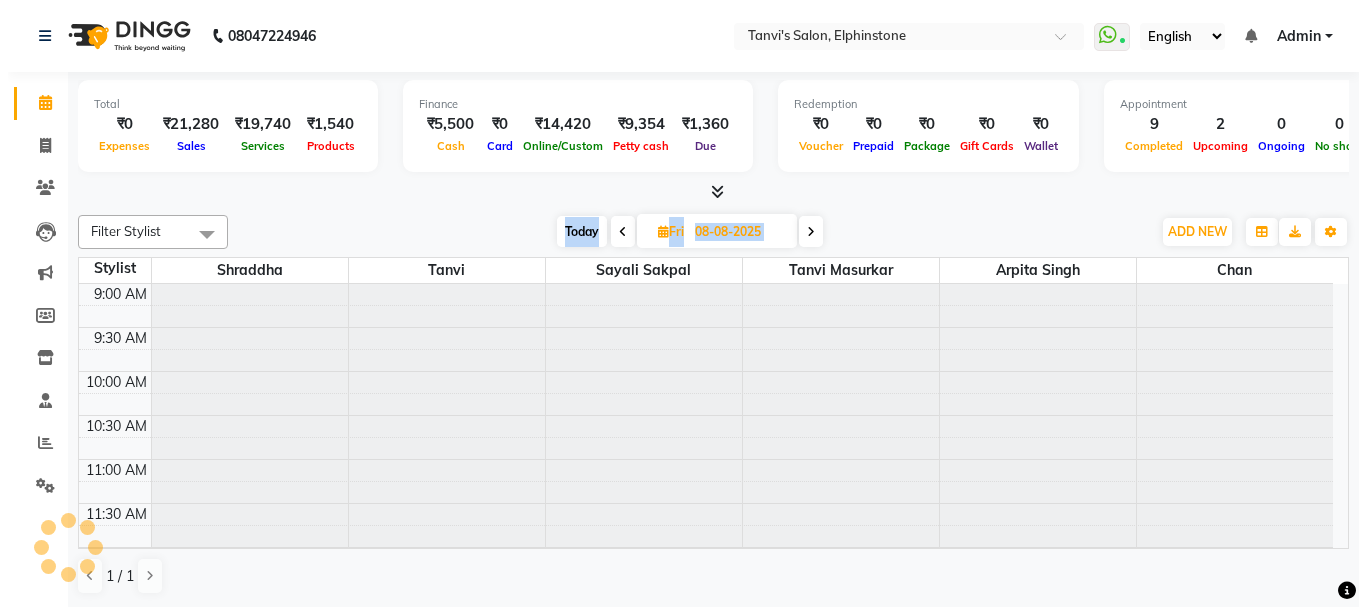 scroll, scrollTop: 793, scrollLeft: 0, axis: vertical 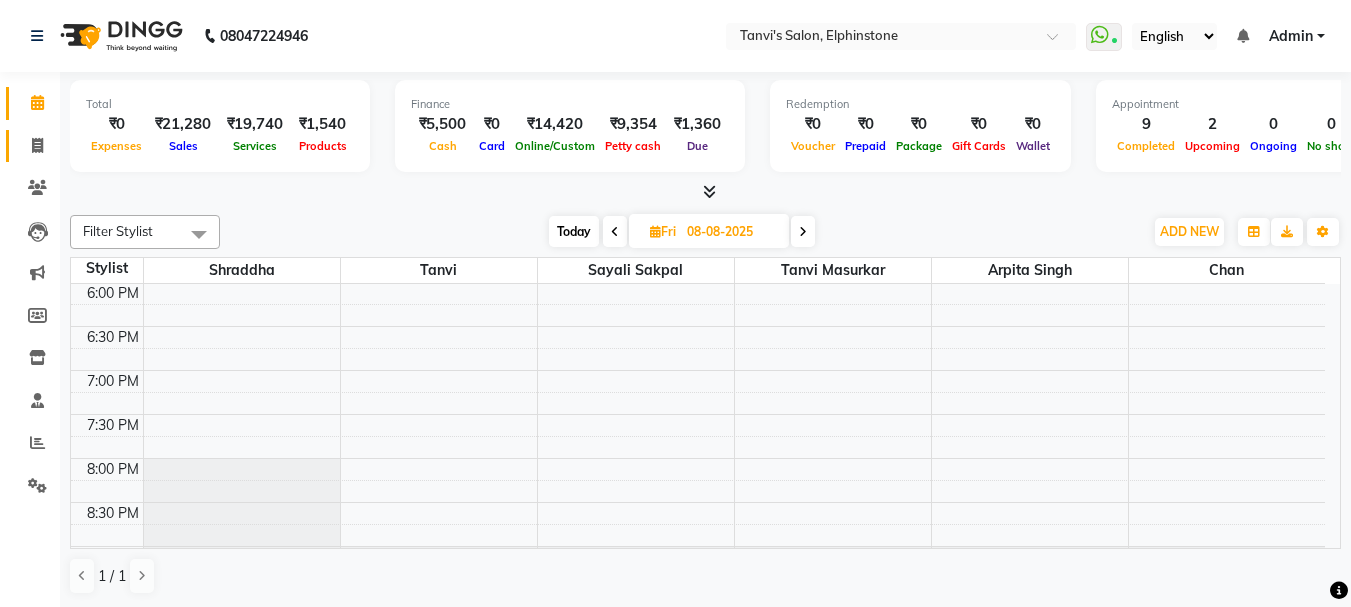 click on "Invoice" 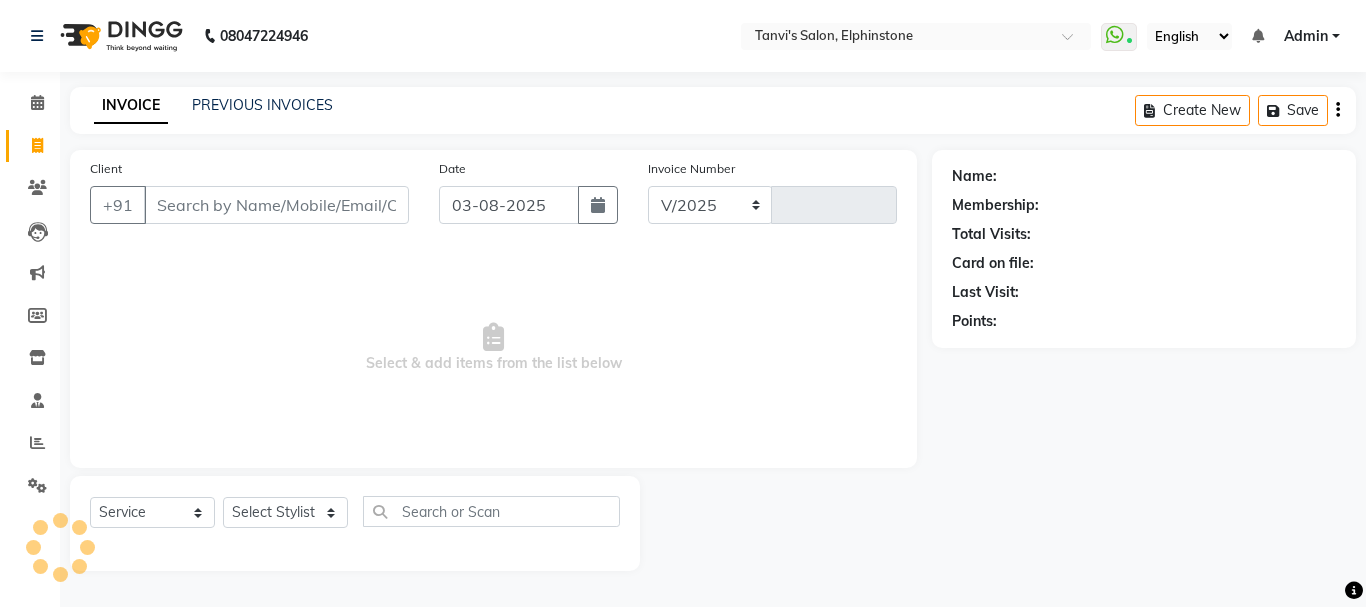 select on "716" 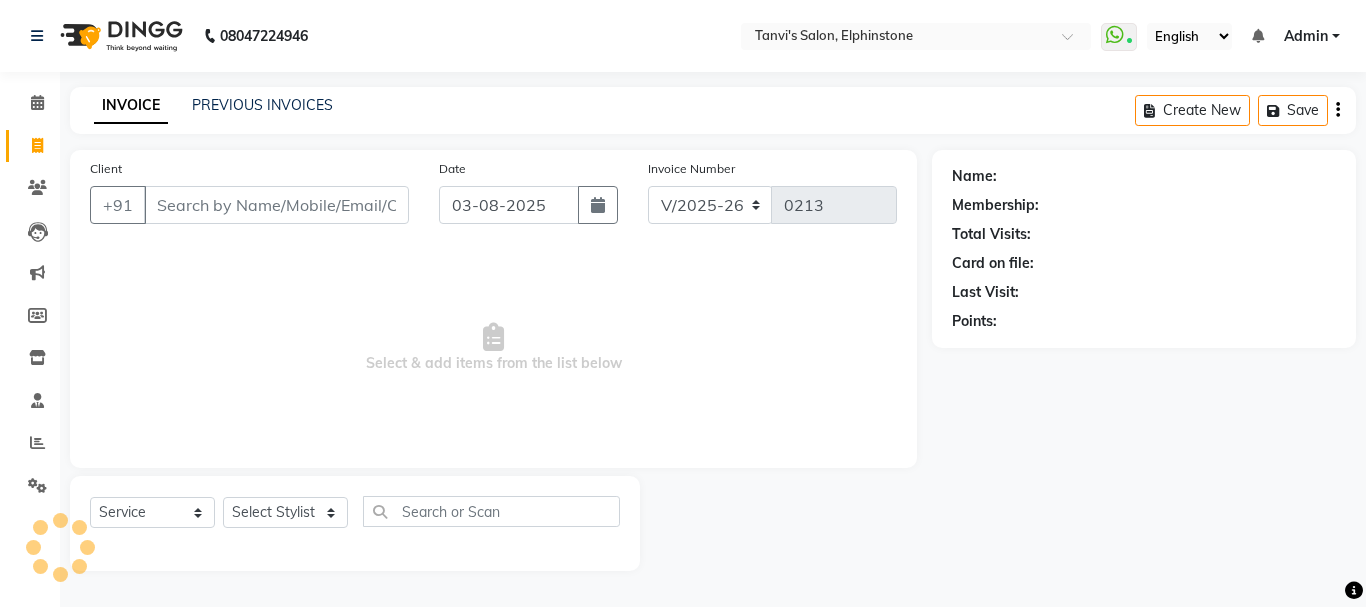 click on "Client" at bounding box center [276, 205] 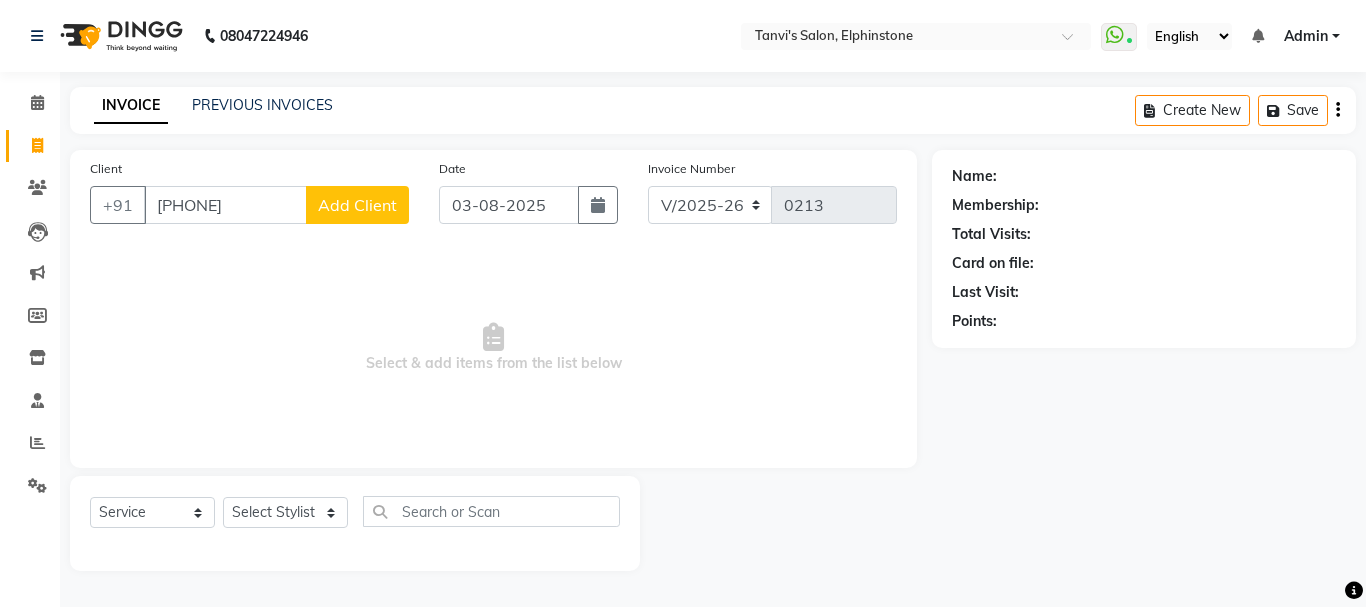 type on "7856819278" 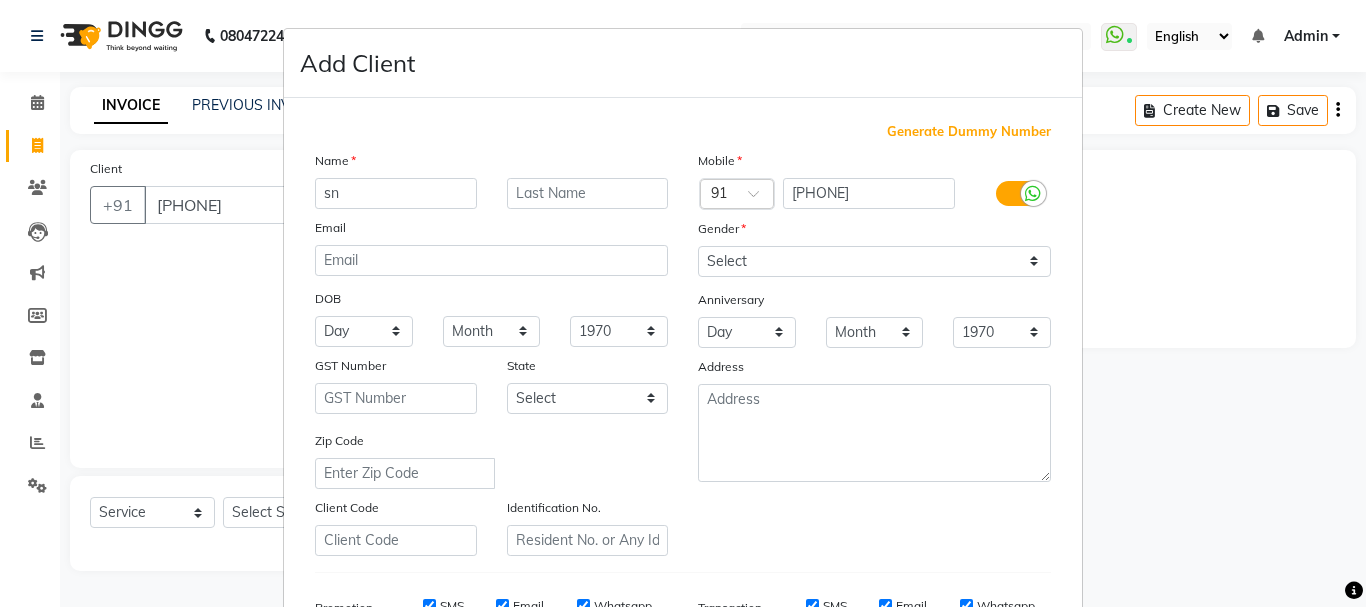 type on "s" 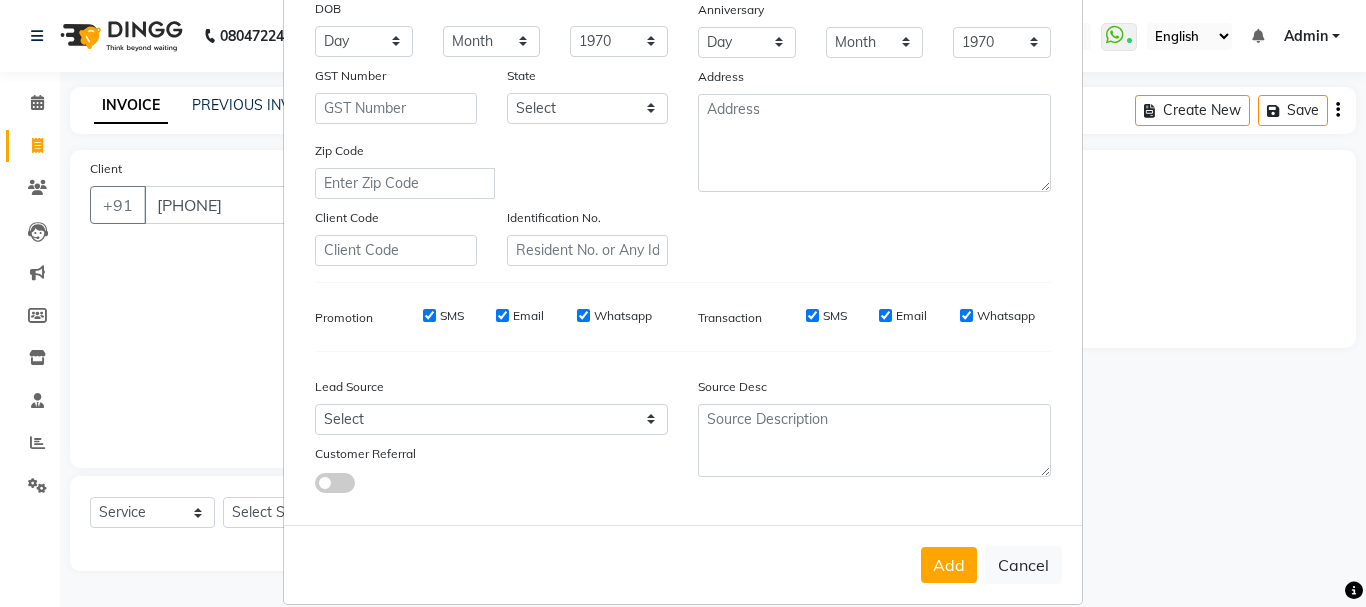 scroll, scrollTop: 316, scrollLeft: 0, axis: vertical 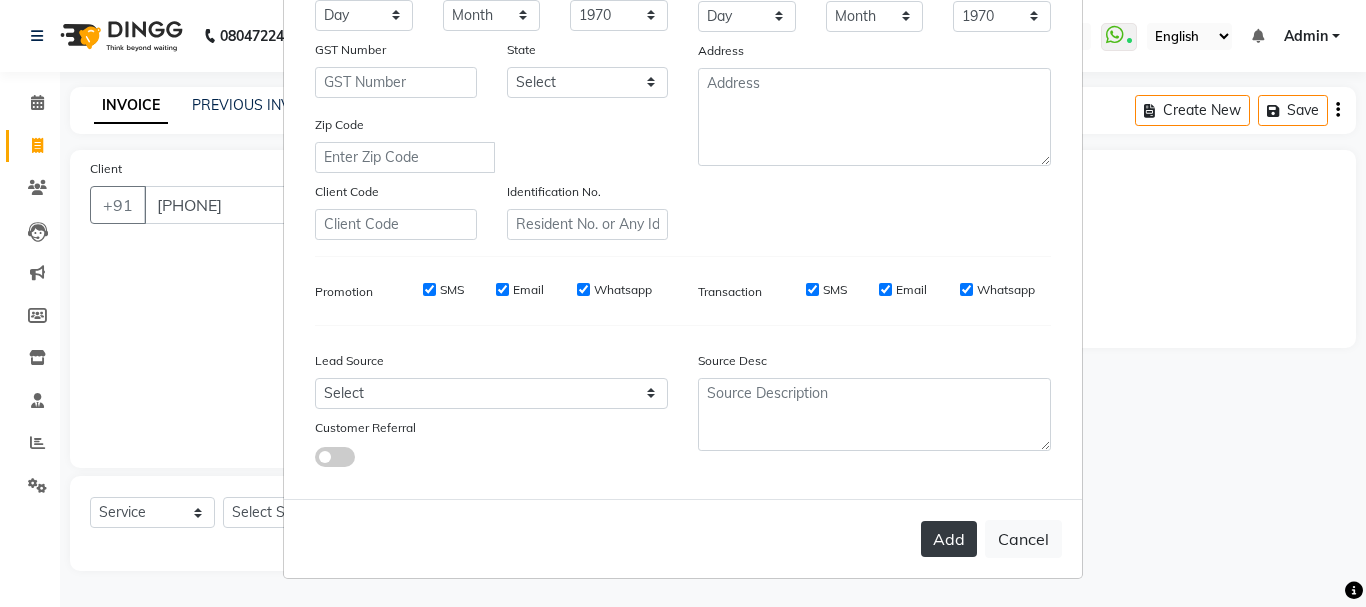 type on "sanskriti" 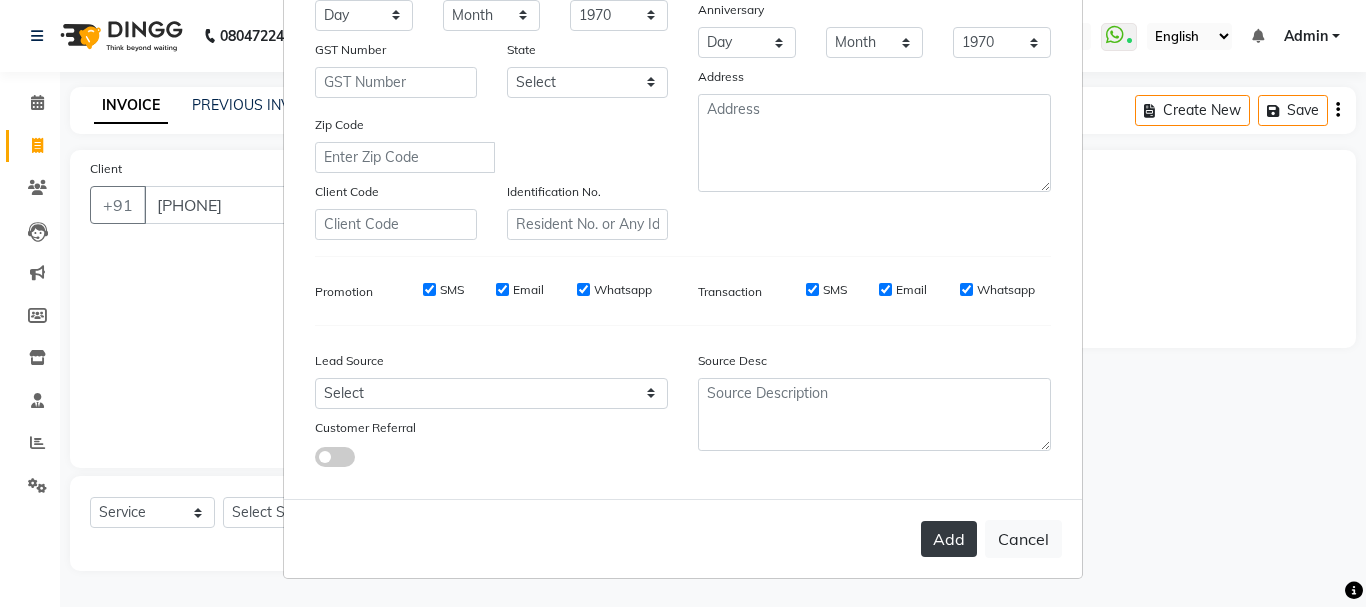 click on "Add" at bounding box center (949, 539) 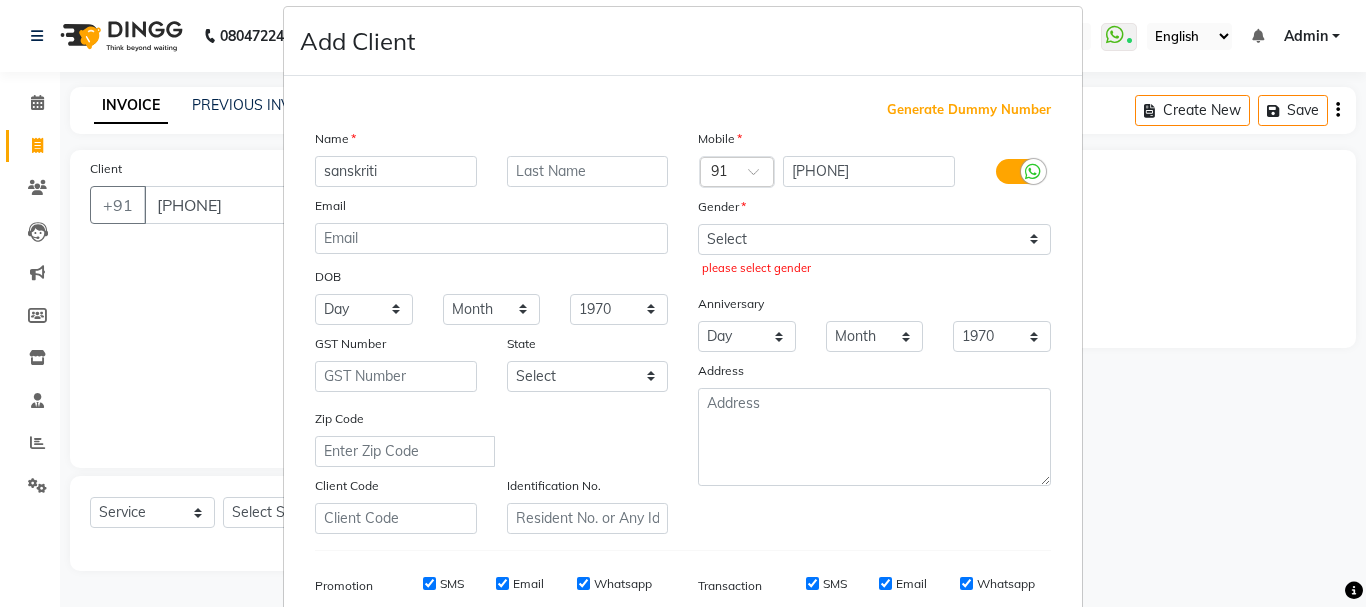 scroll, scrollTop: 0, scrollLeft: 0, axis: both 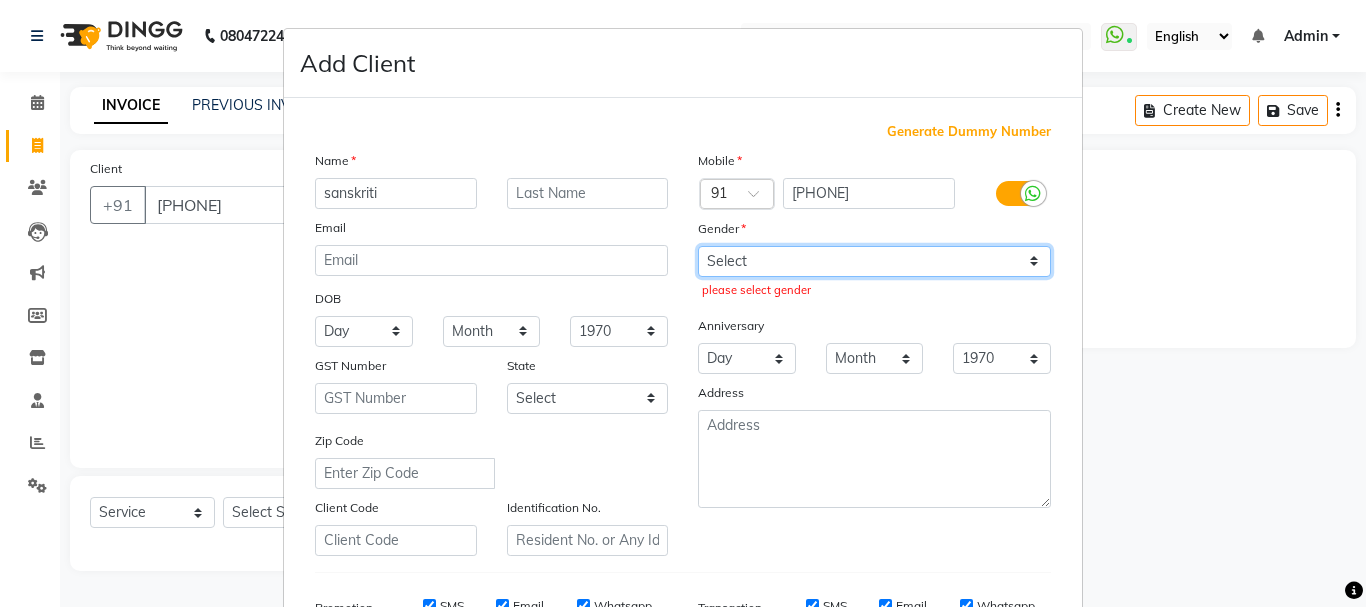 click on "Select Male Female Other Prefer Not To Say" at bounding box center [874, 261] 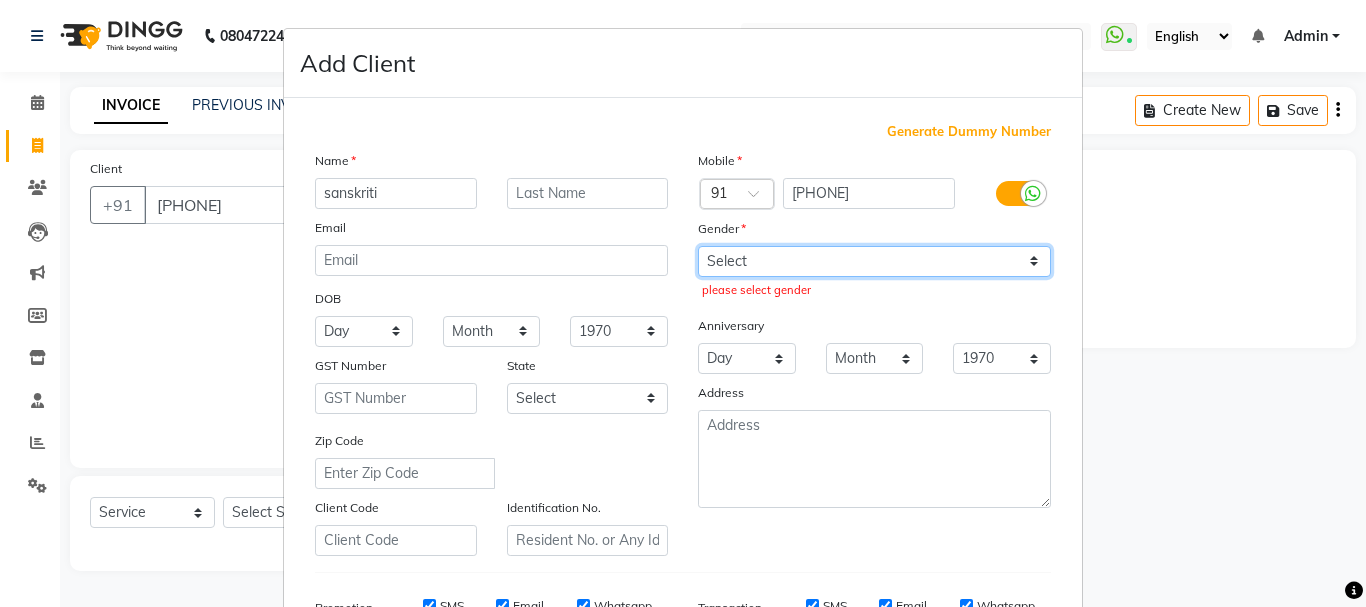select on "female" 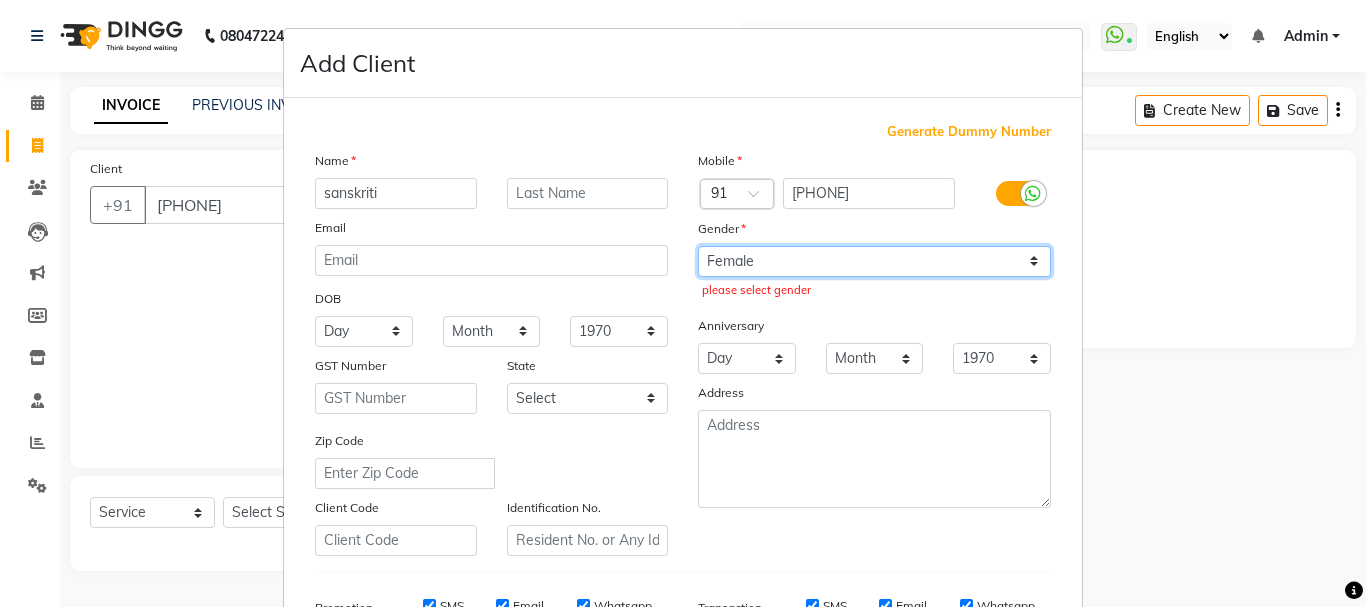 click on "Select Male Female Other Prefer Not To Say" at bounding box center [874, 261] 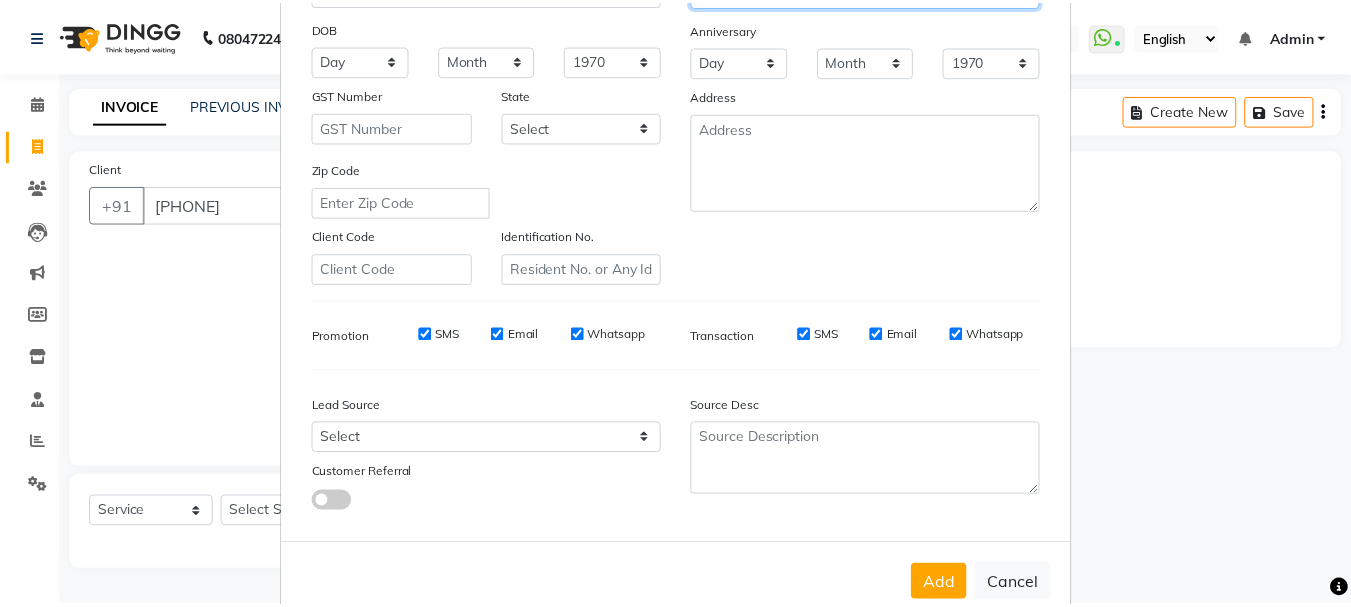 scroll, scrollTop: 316, scrollLeft: 0, axis: vertical 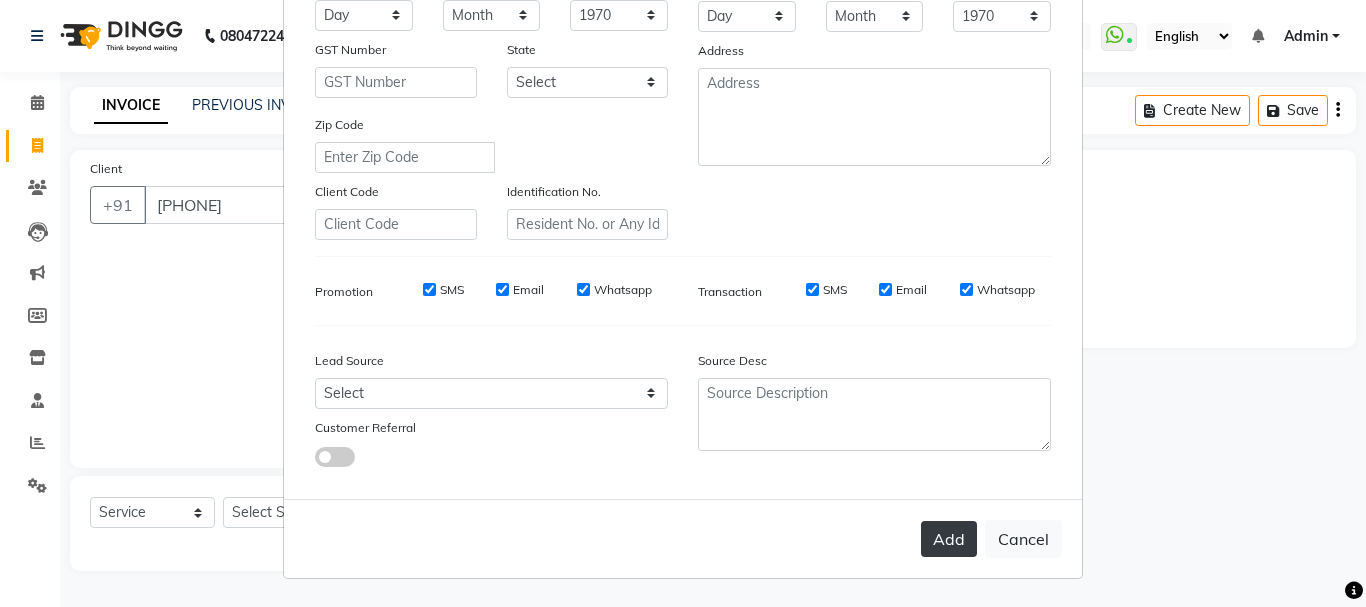 click on "Add" at bounding box center [949, 539] 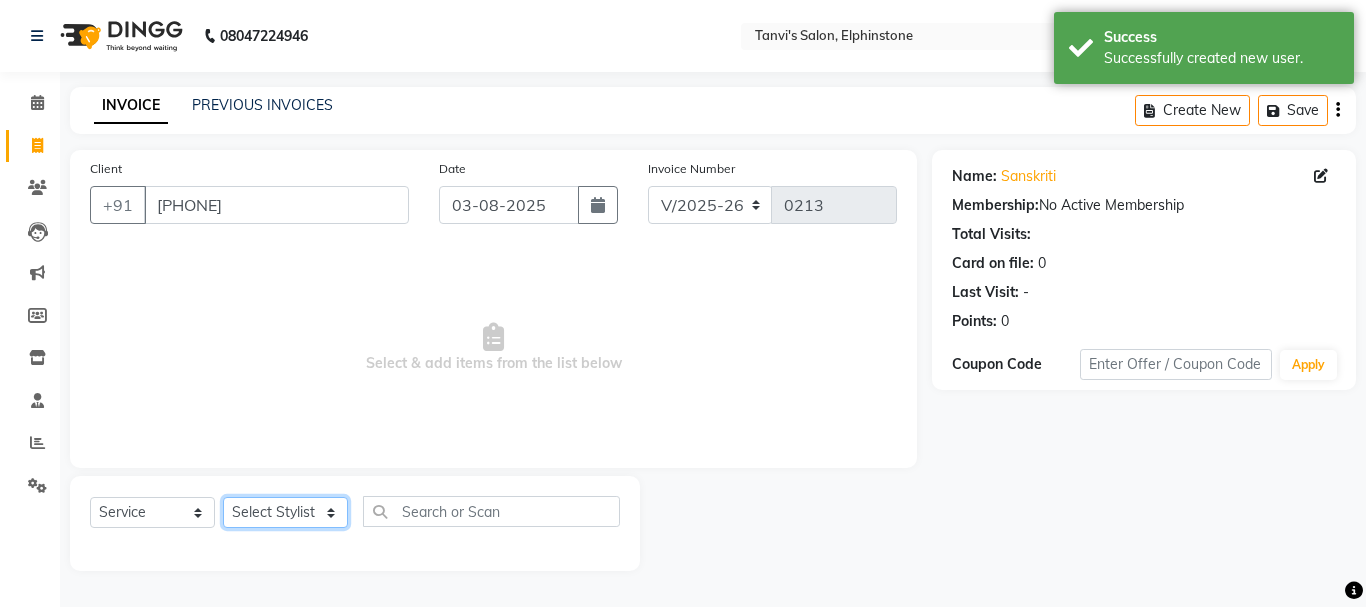 select on "85925" 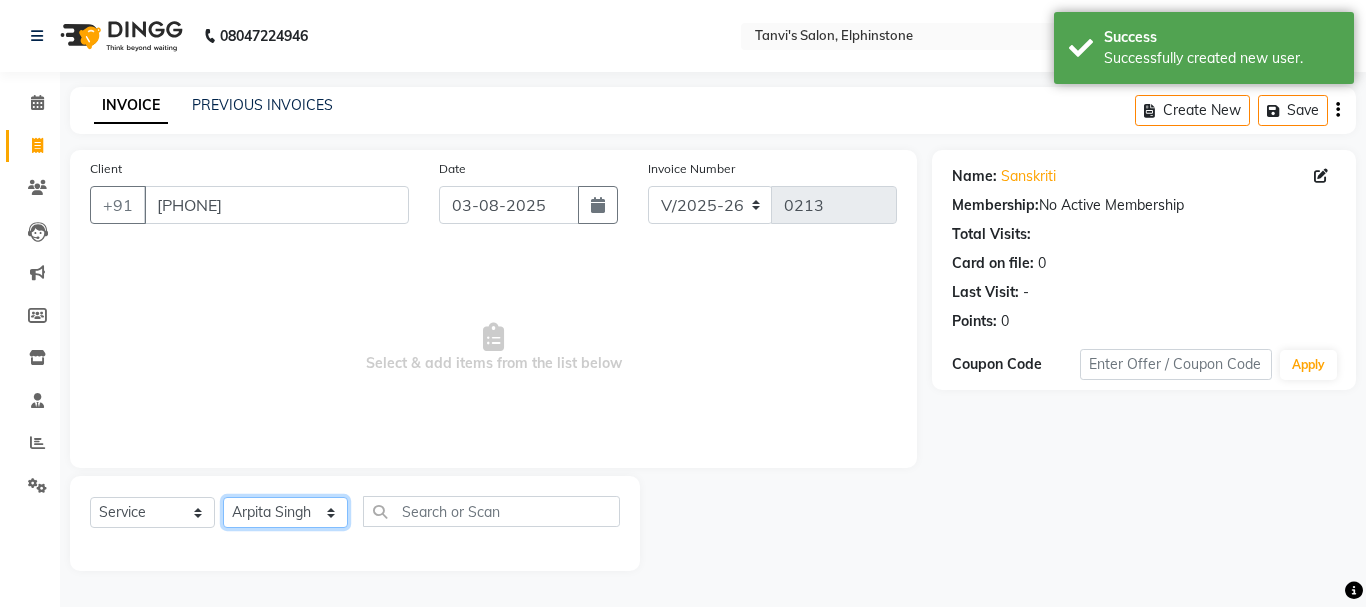 click on "Select Stylist Arpita Singh Chan Sayali Sakpal  Shraddha Tanvi Tanvi Masurkar" 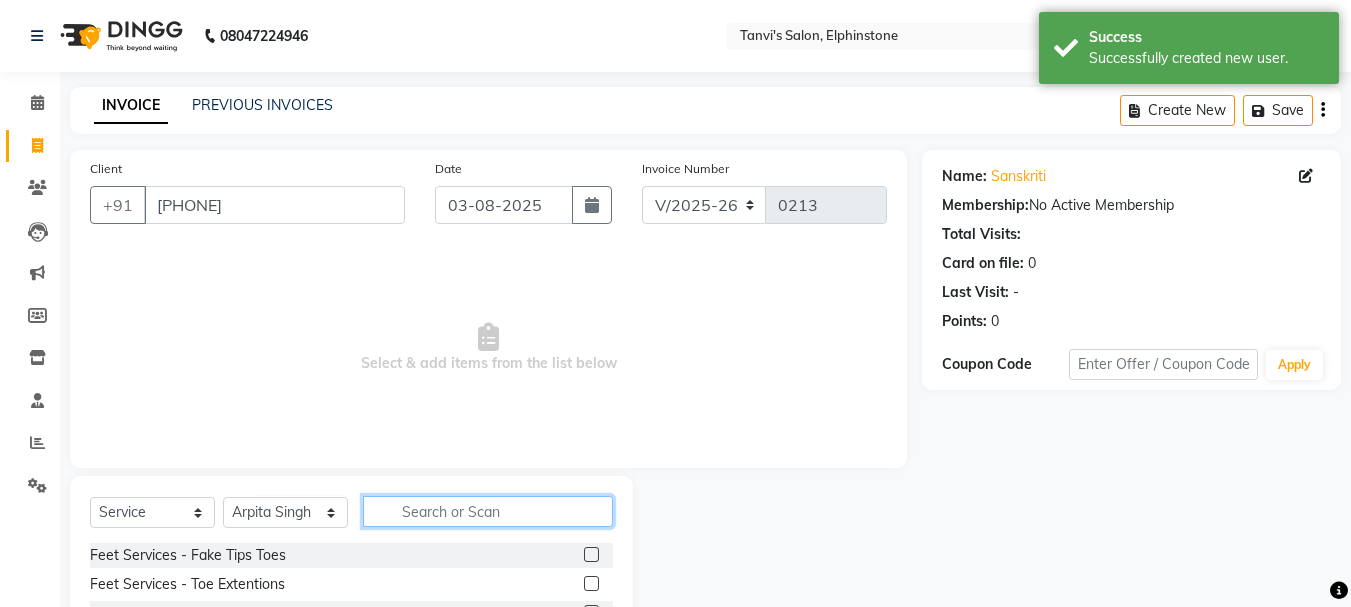 click 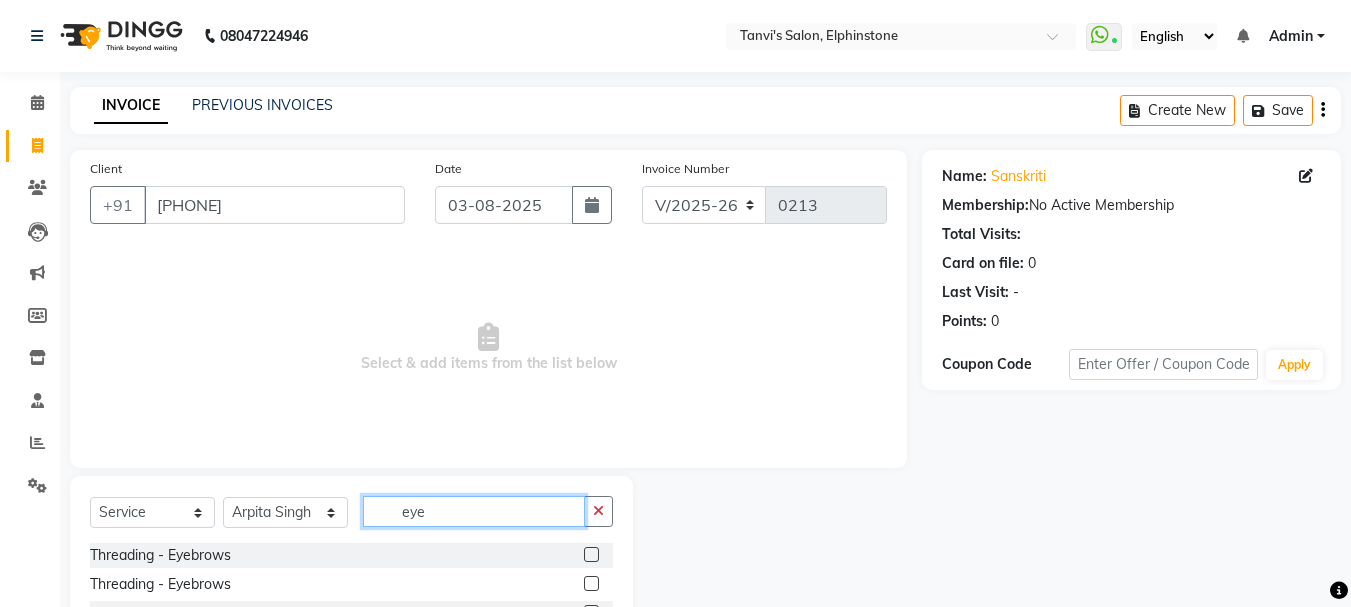 type on "eye" 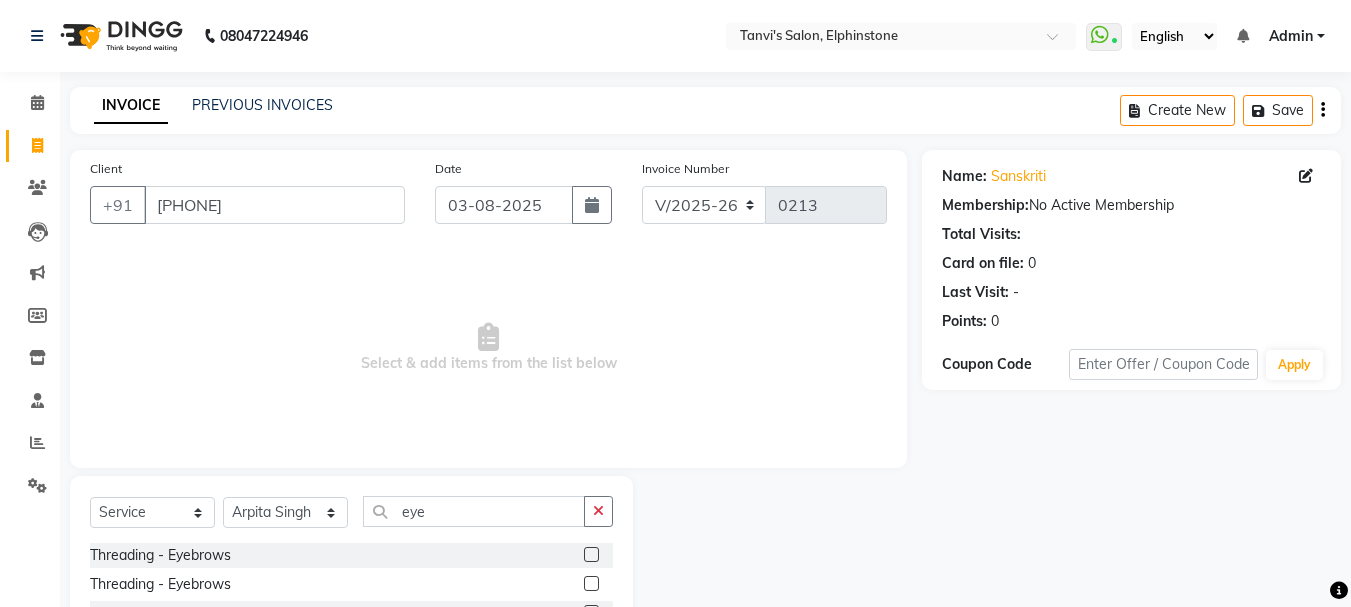 click 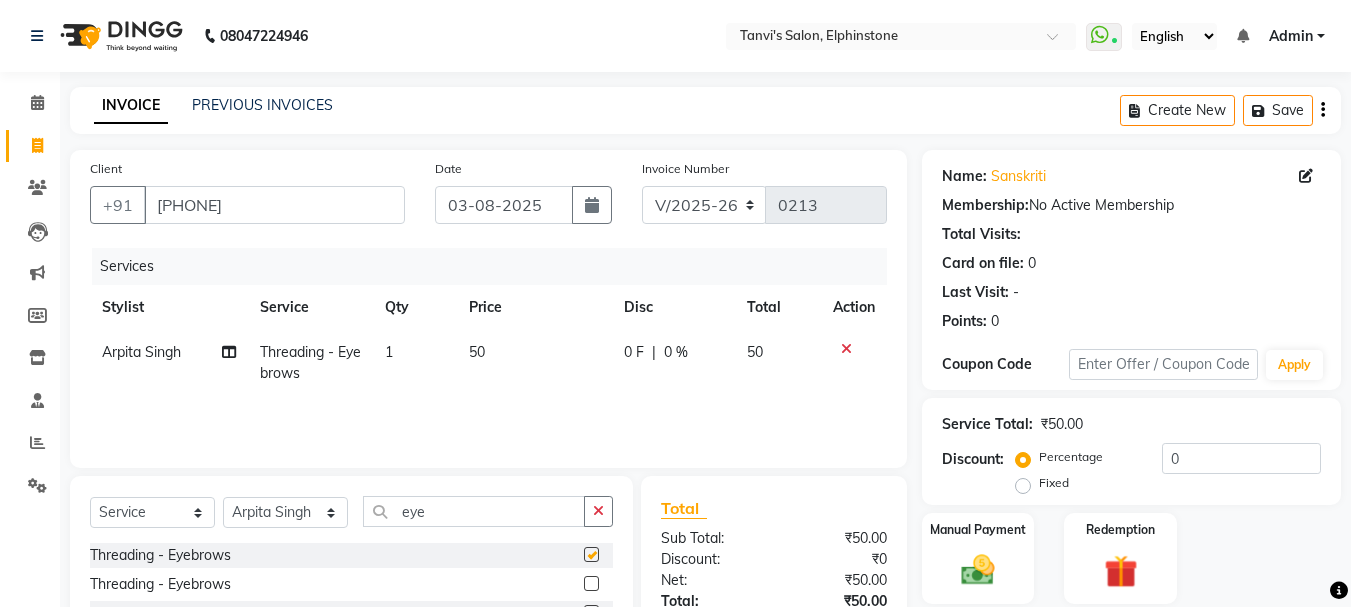 checkbox on "false" 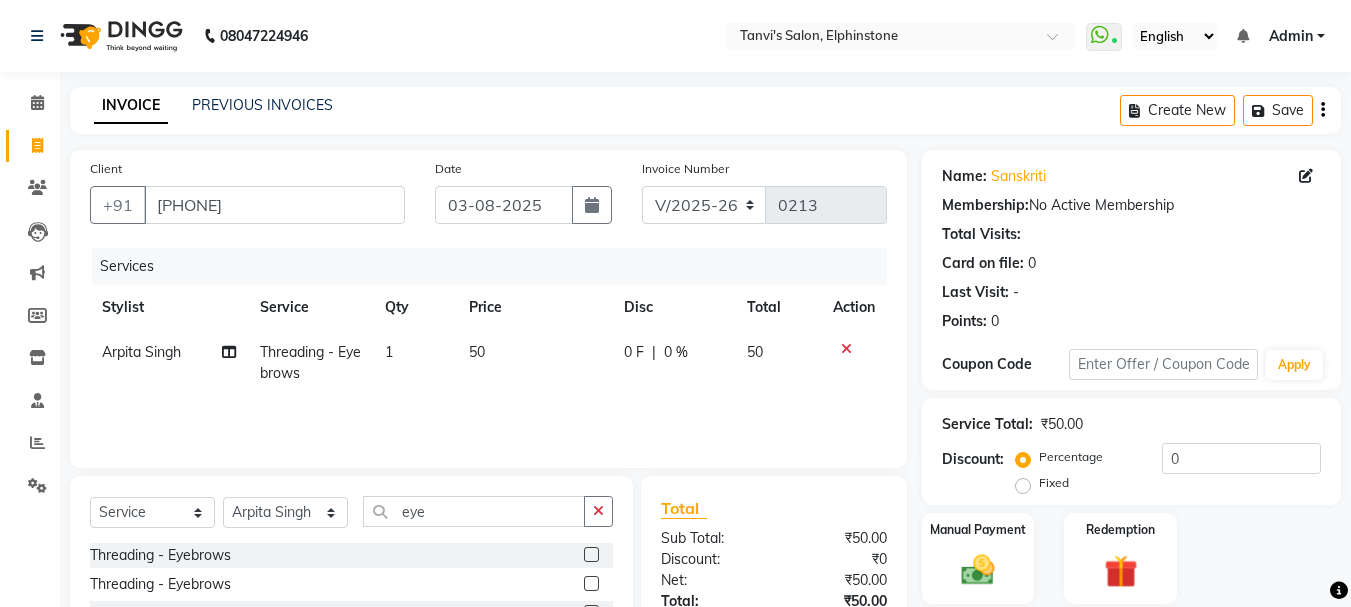 drag, startPoint x: 584, startPoint y: 511, endPoint x: 549, endPoint y: 494, distance: 38.910152 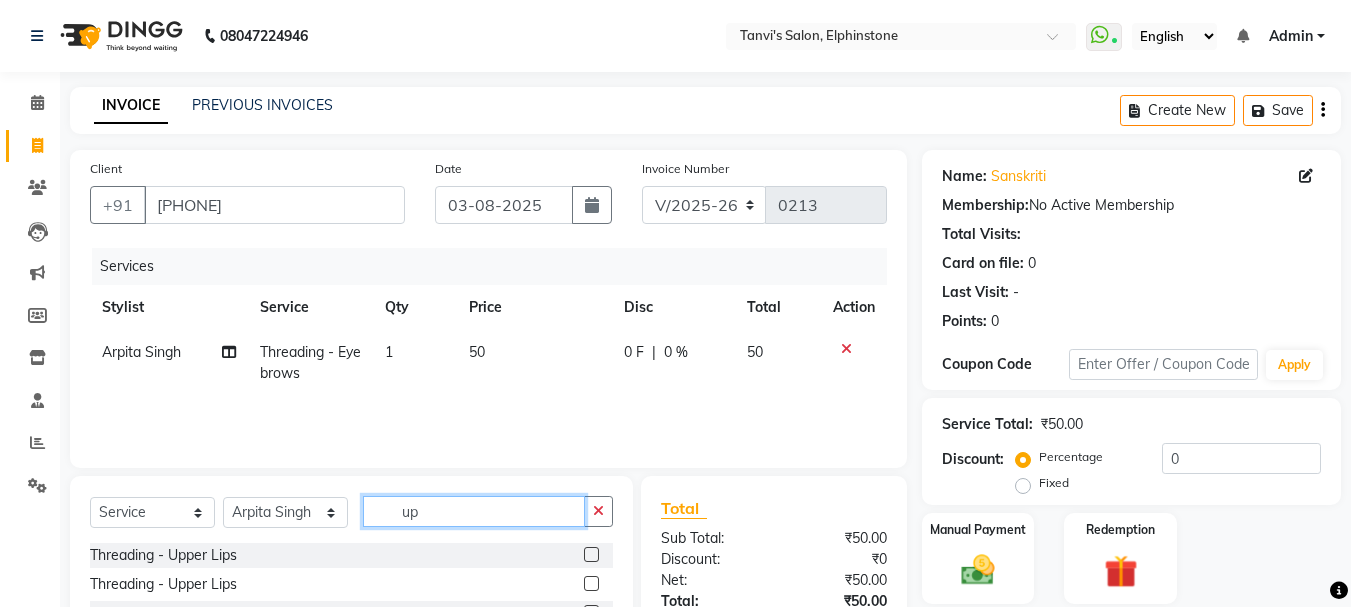 type on "up" 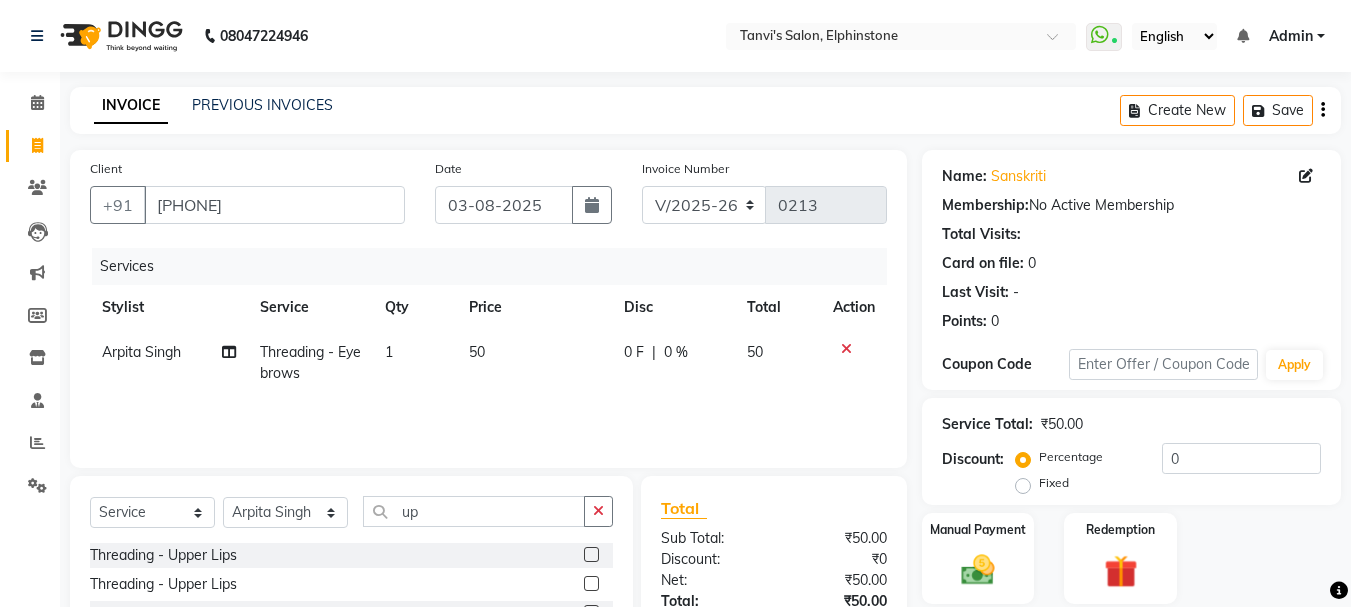 click 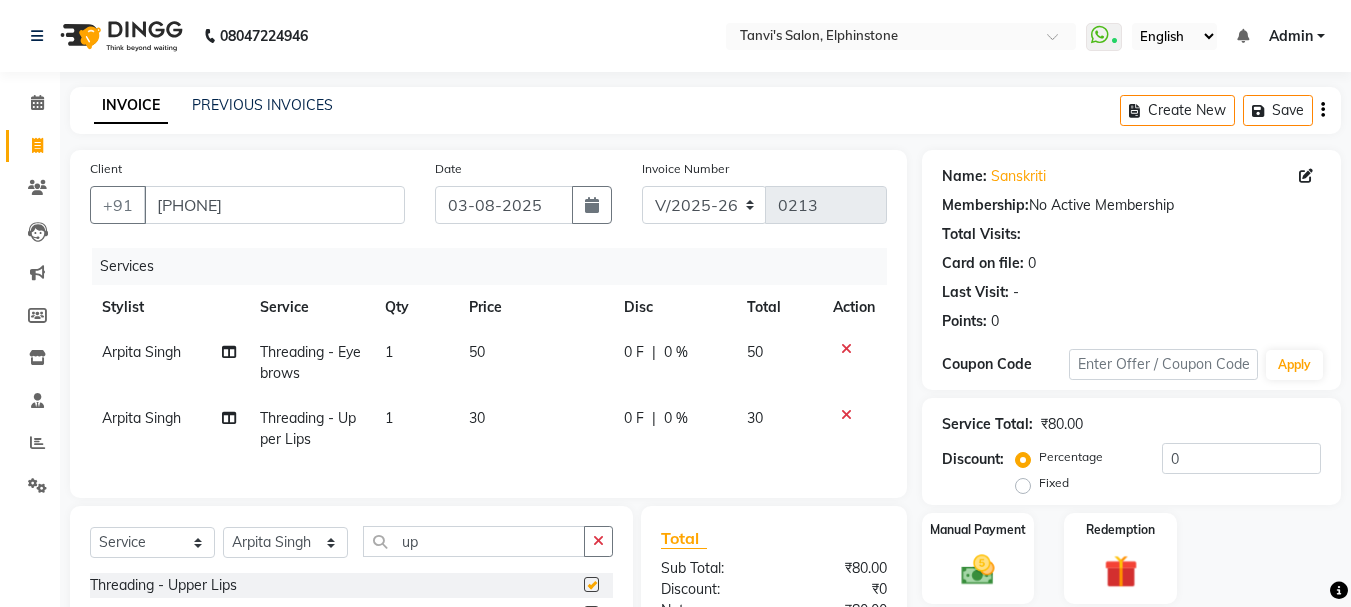checkbox on "false" 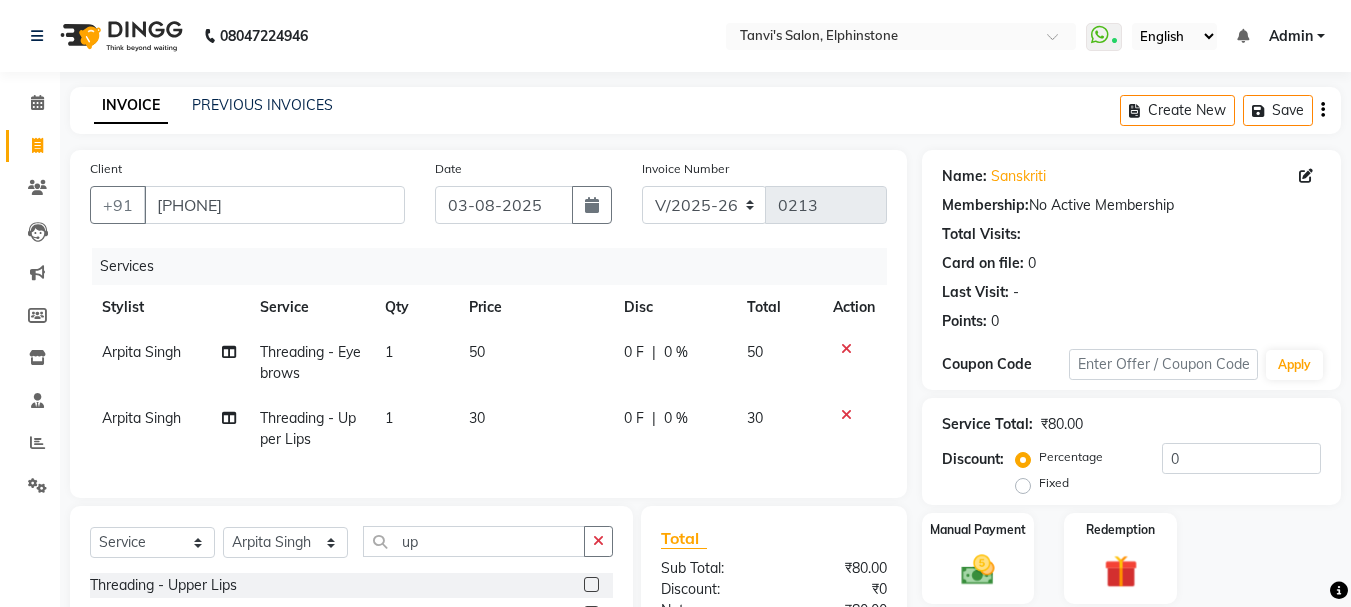 scroll, scrollTop: 239, scrollLeft: 0, axis: vertical 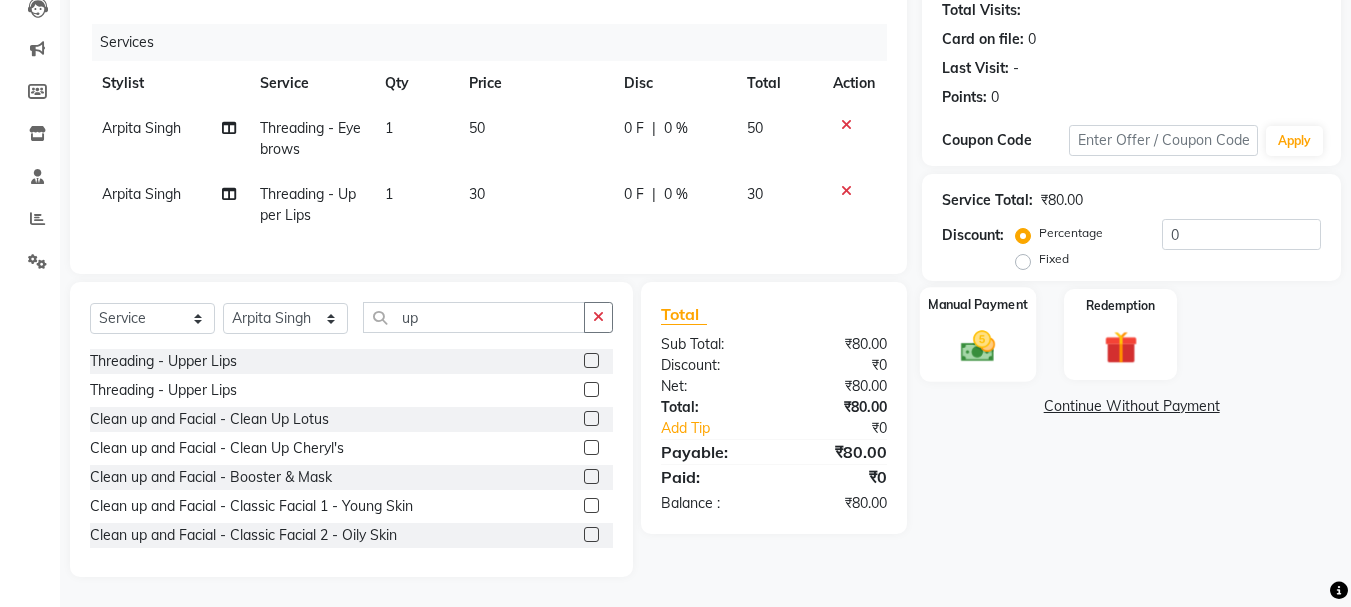 click 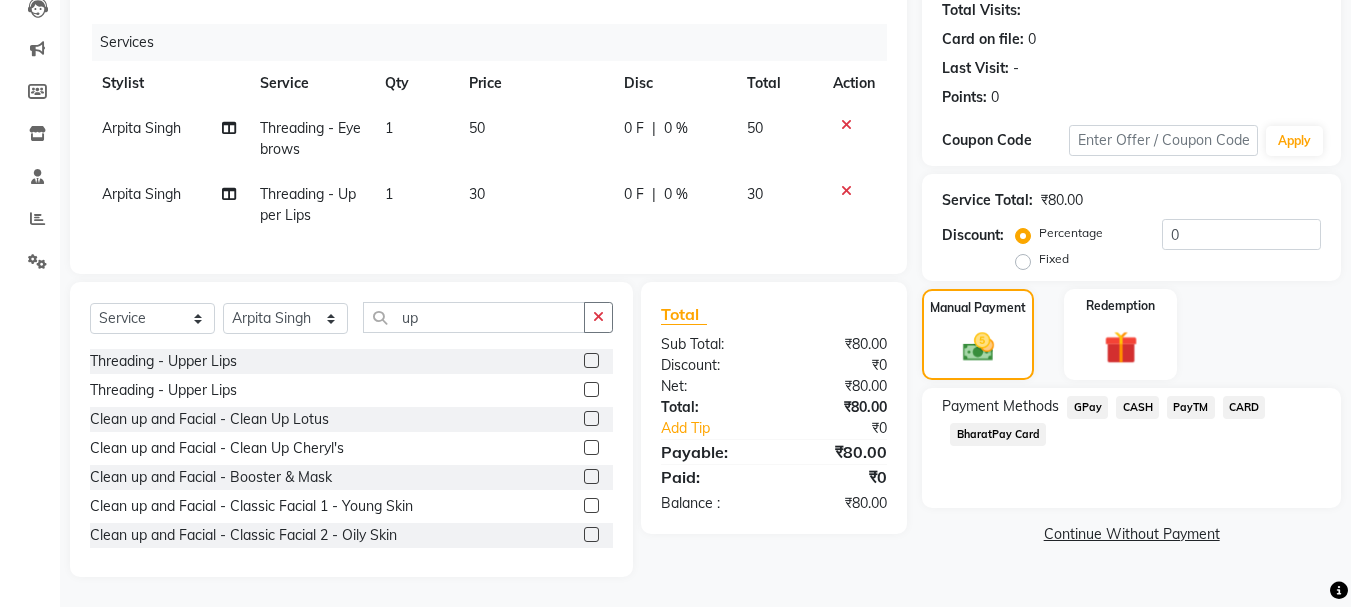 click on "GPay" 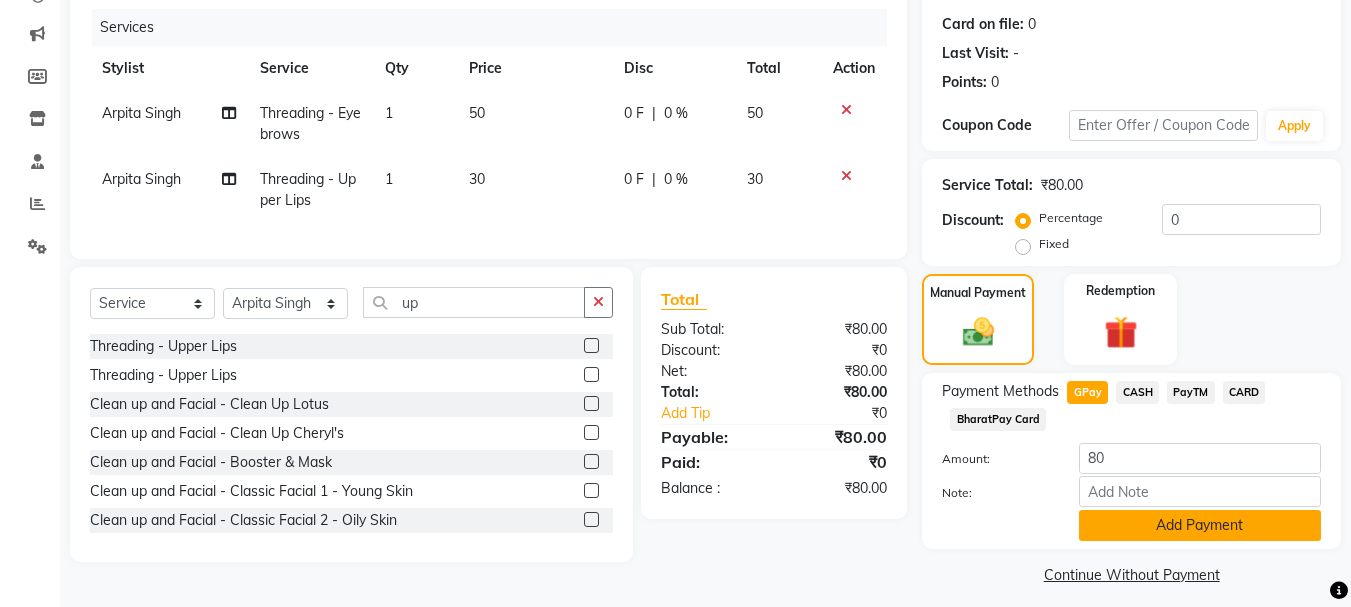 click on "Add Payment" 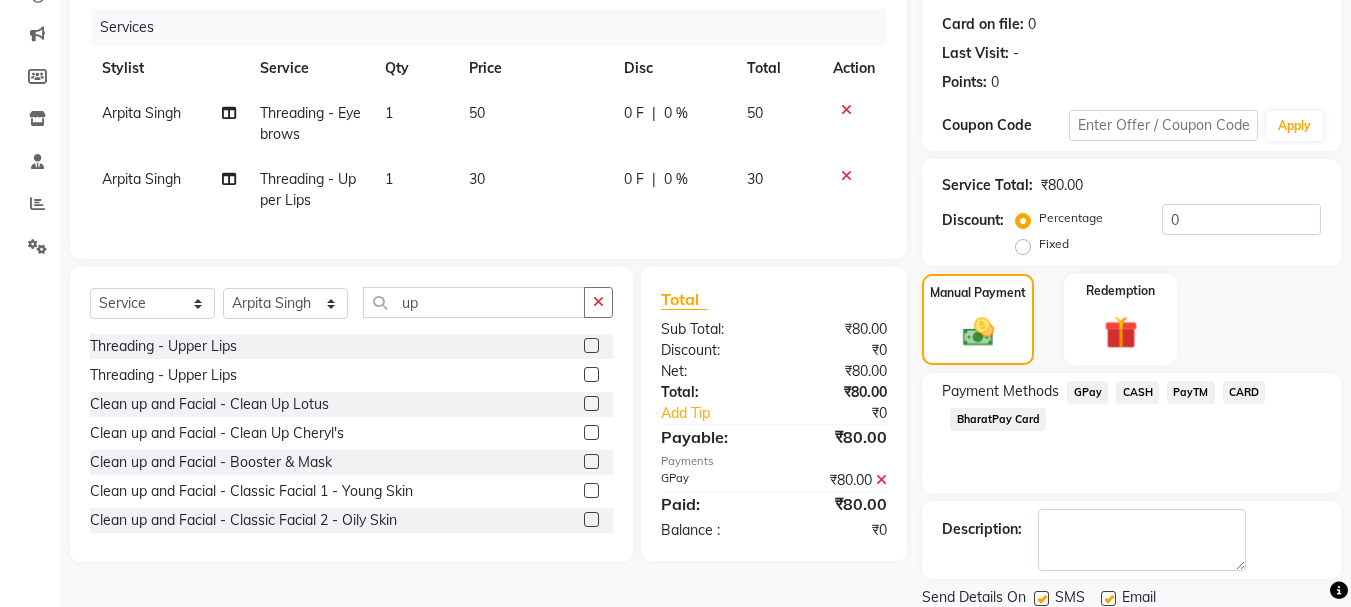 scroll, scrollTop: 309, scrollLeft: 0, axis: vertical 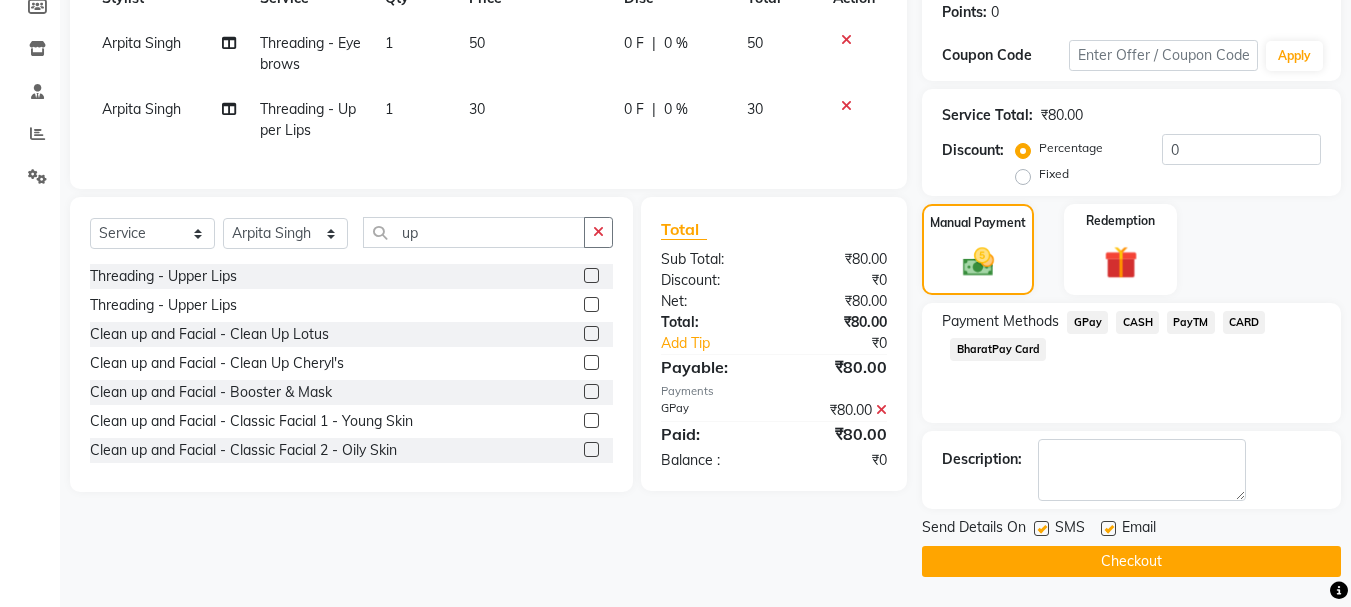 click on "Checkout" 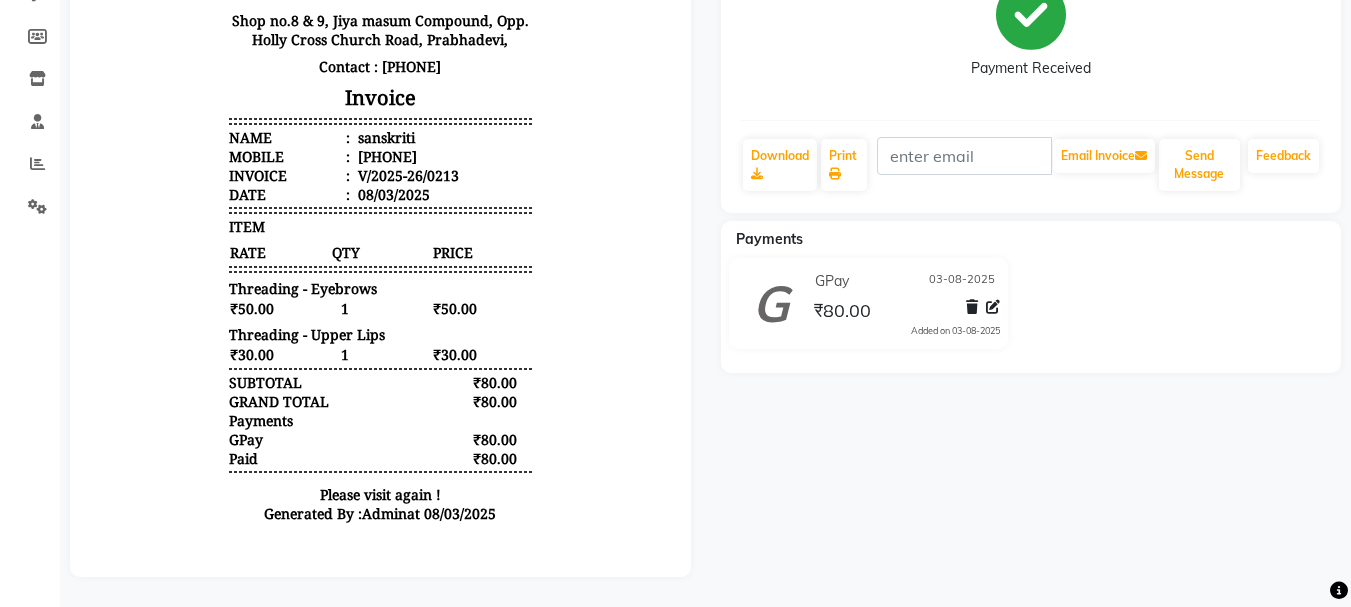 scroll, scrollTop: 94, scrollLeft: 0, axis: vertical 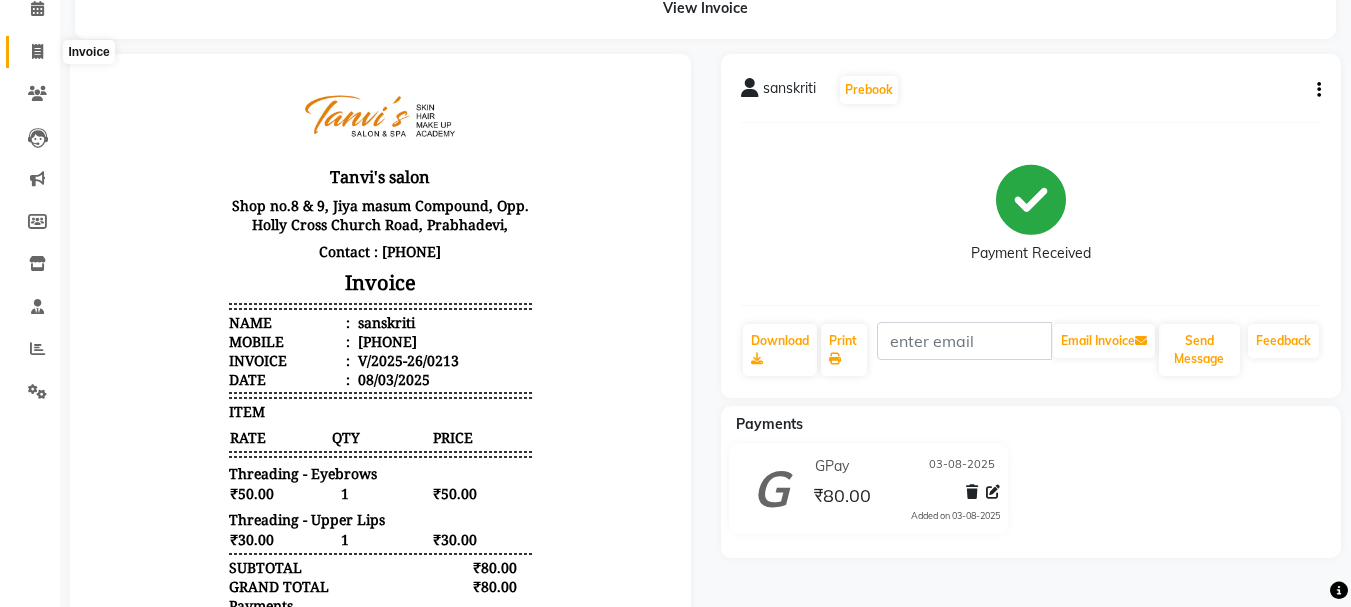 click 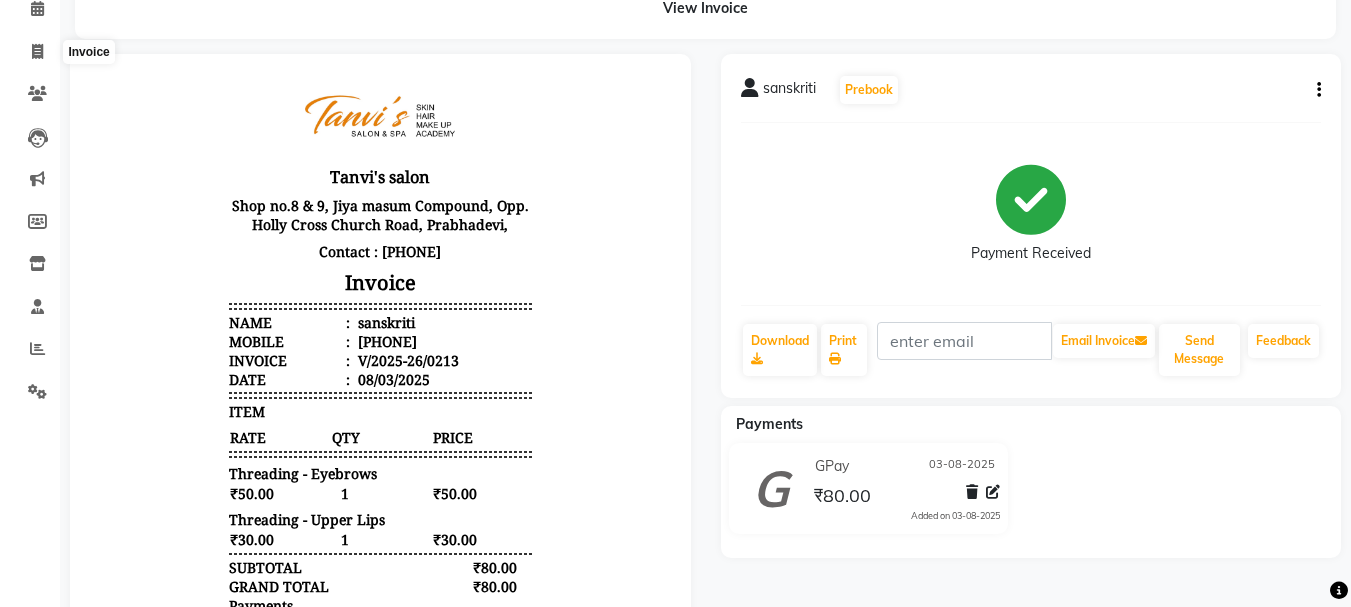 select on "service" 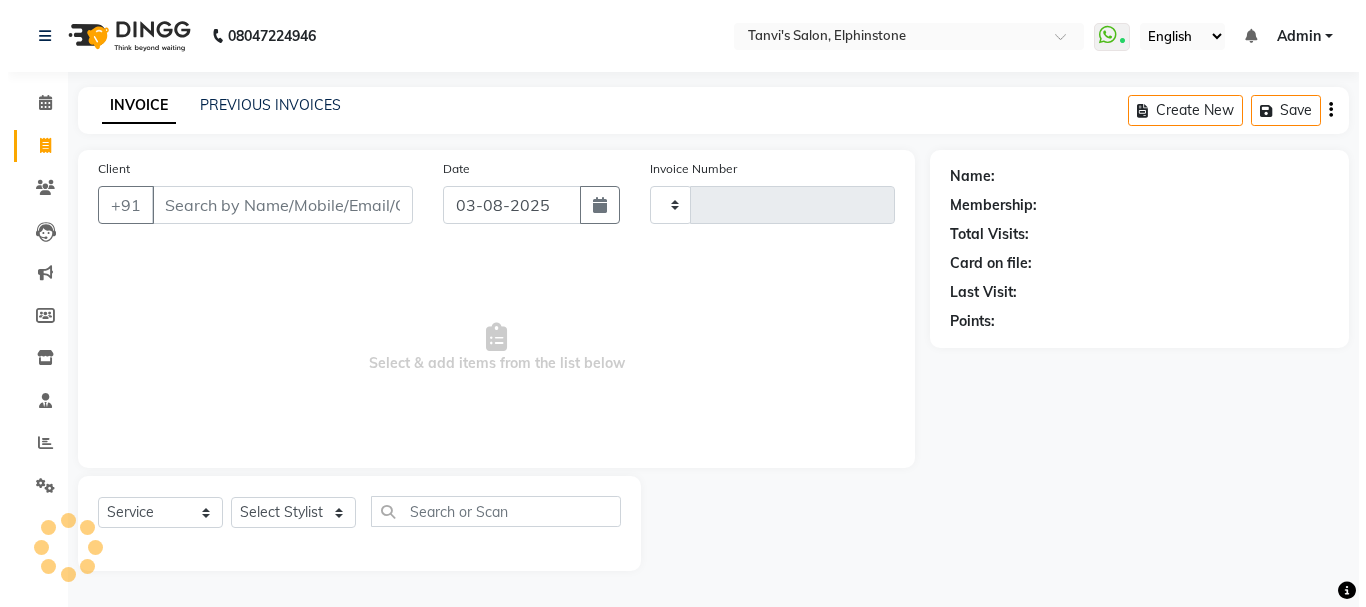 scroll, scrollTop: 0, scrollLeft: 0, axis: both 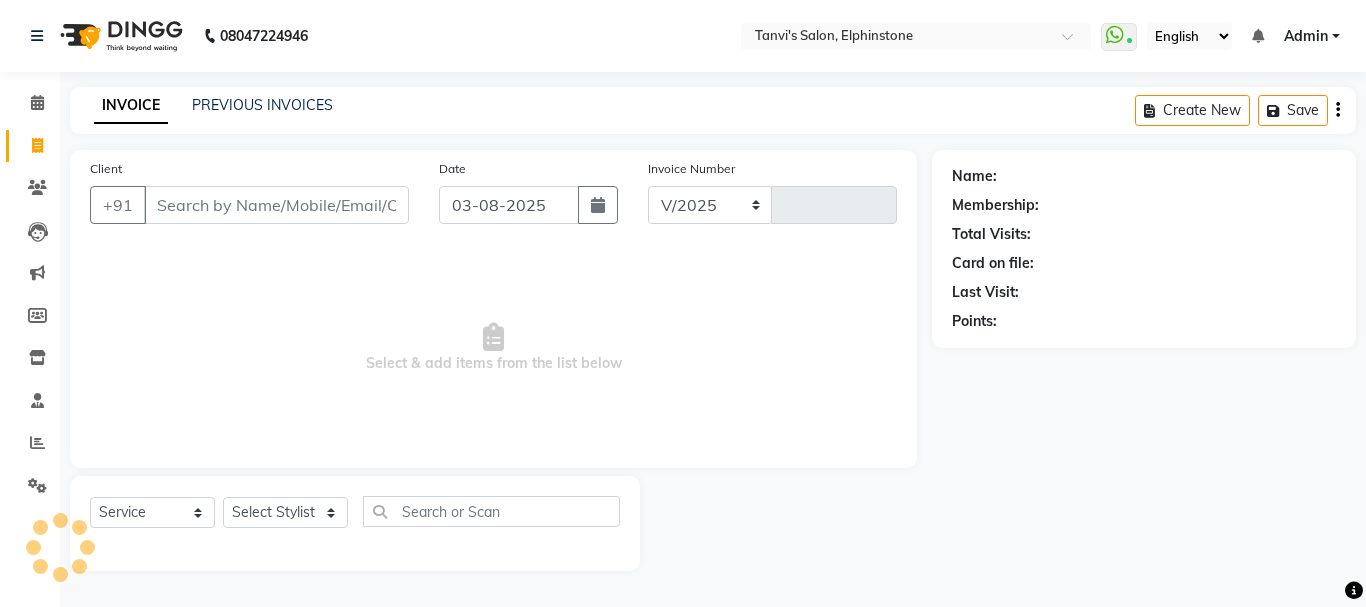 select on "716" 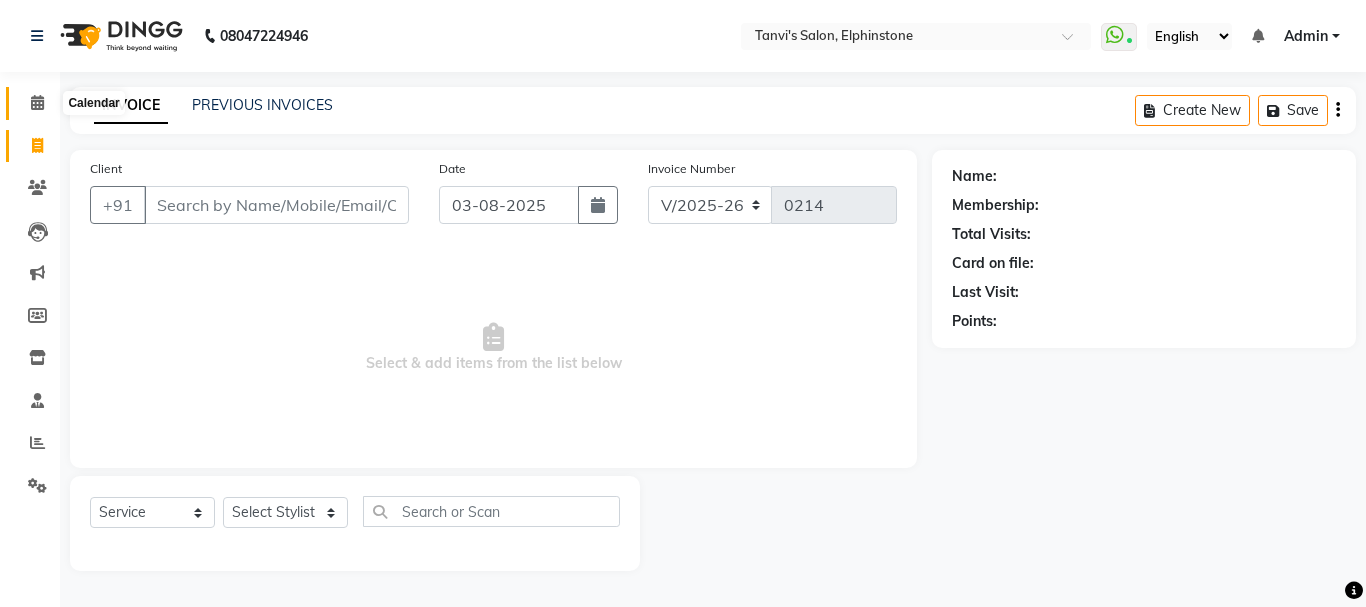 click 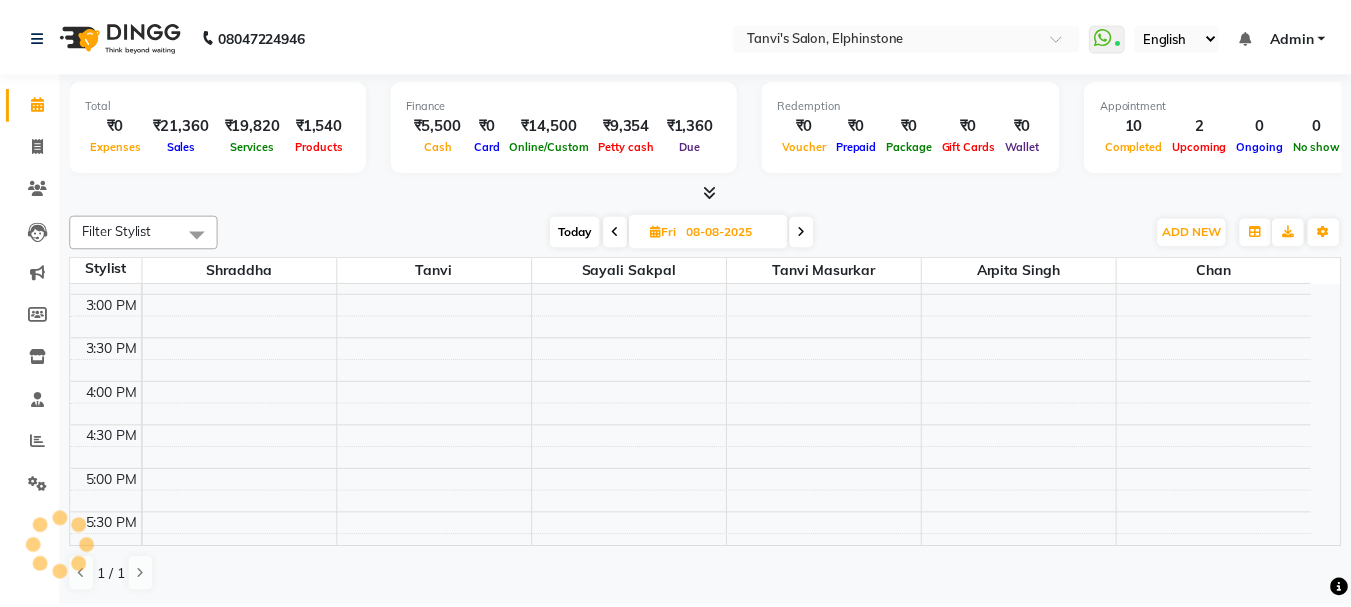 scroll, scrollTop: 132, scrollLeft: 0, axis: vertical 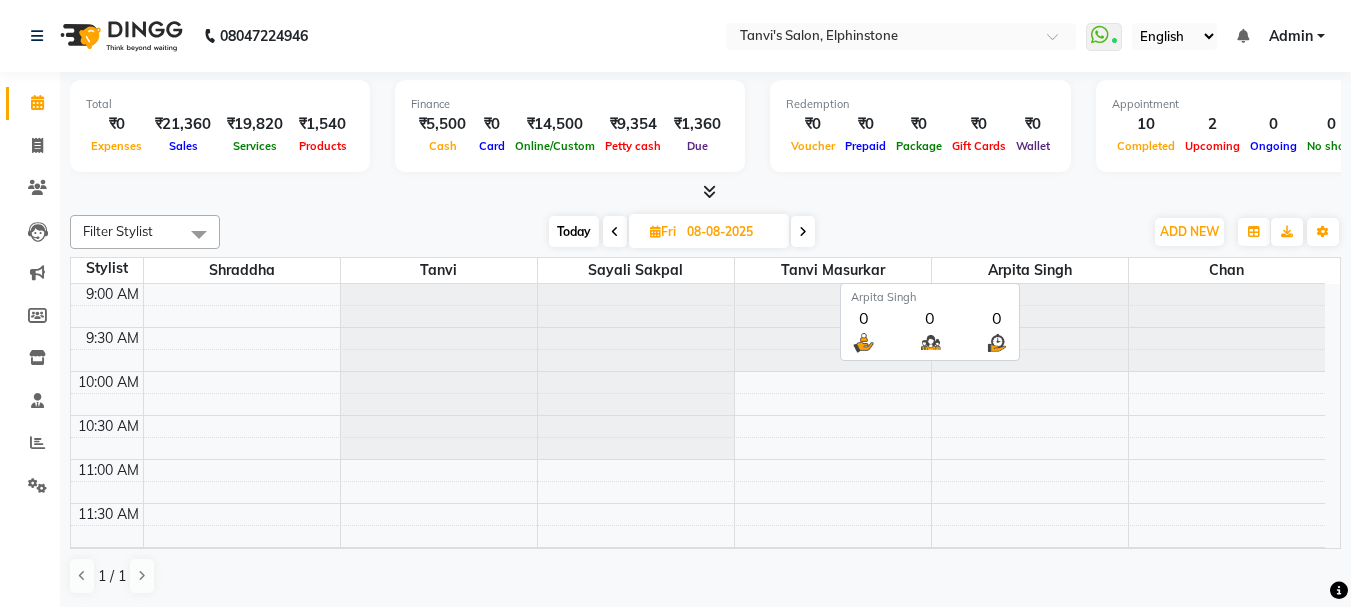 click on "Arpita Singh" at bounding box center [1030, 270] 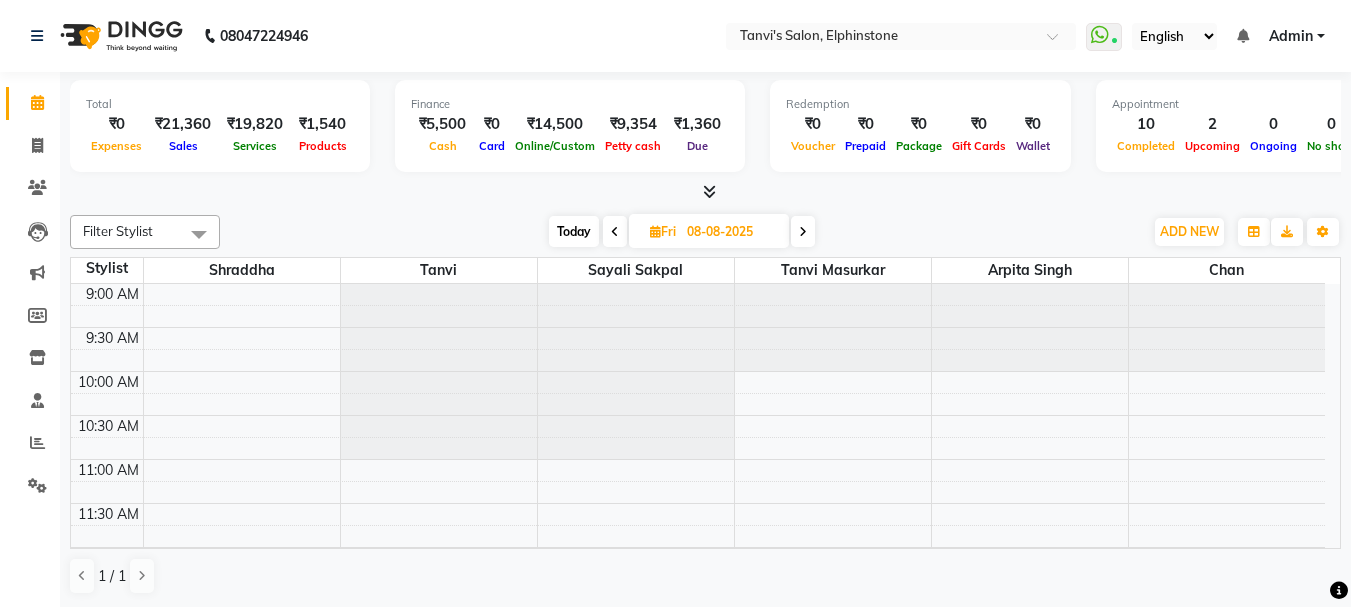 click at bounding box center (1030, 328) 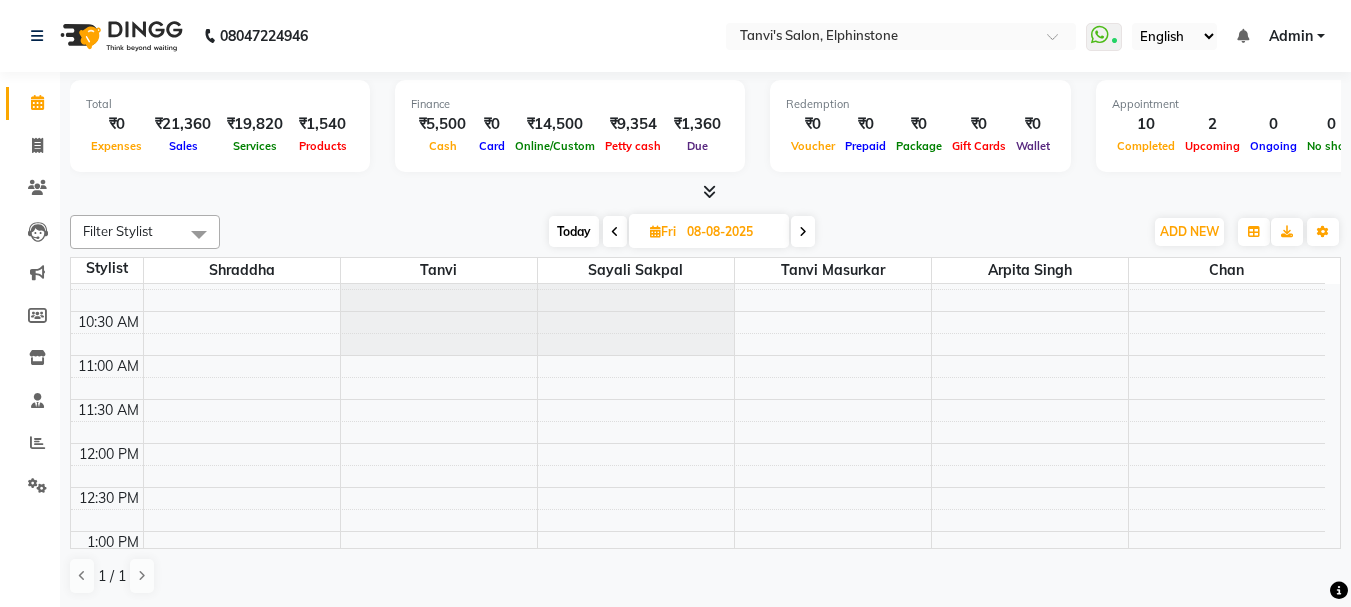 scroll, scrollTop: 500, scrollLeft: 0, axis: vertical 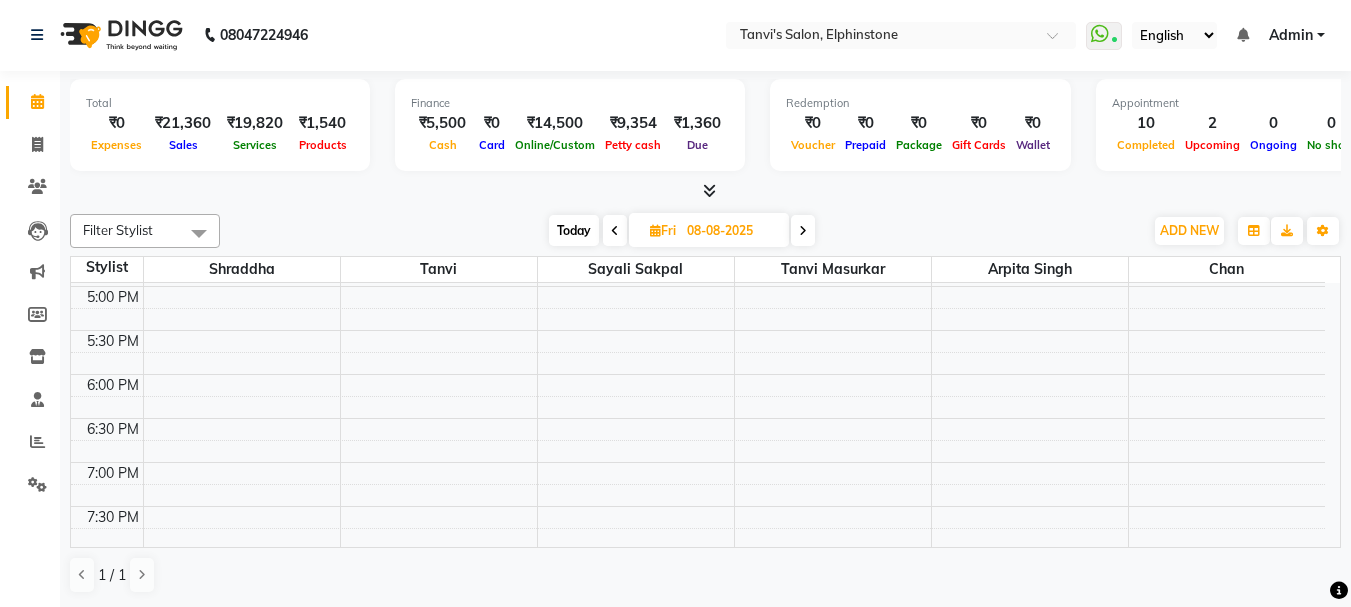 click on "Today  Fri 08-08-2025" at bounding box center [682, 231] 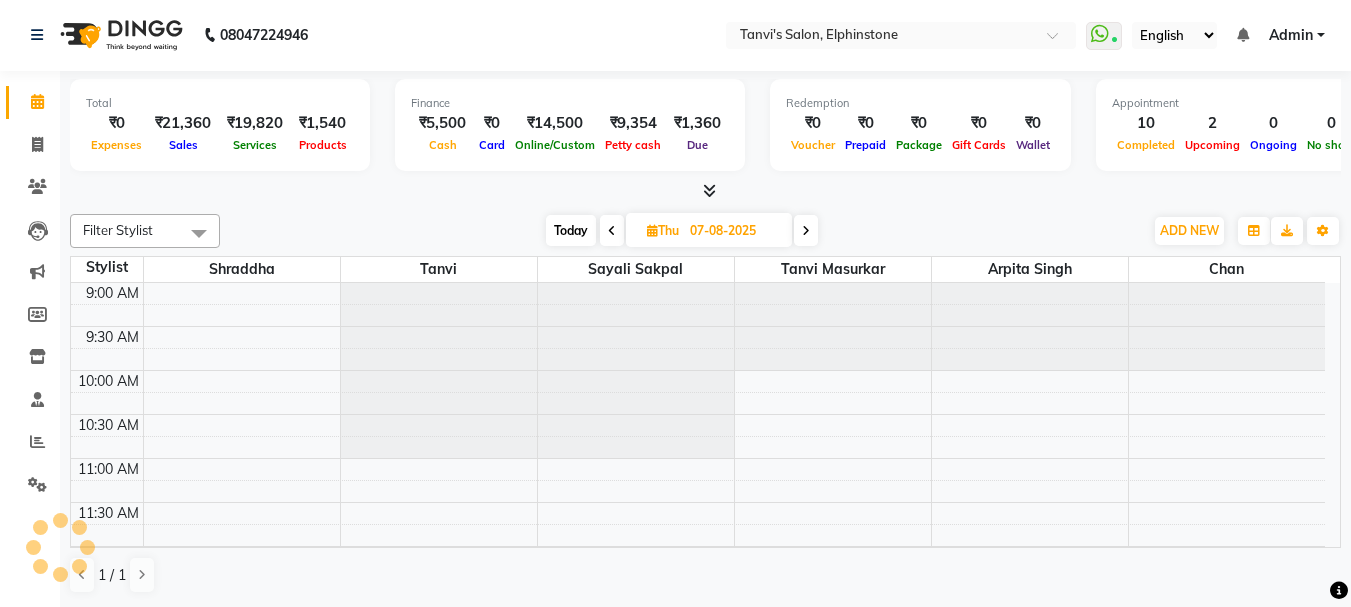scroll, scrollTop: 793, scrollLeft: 0, axis: vertical 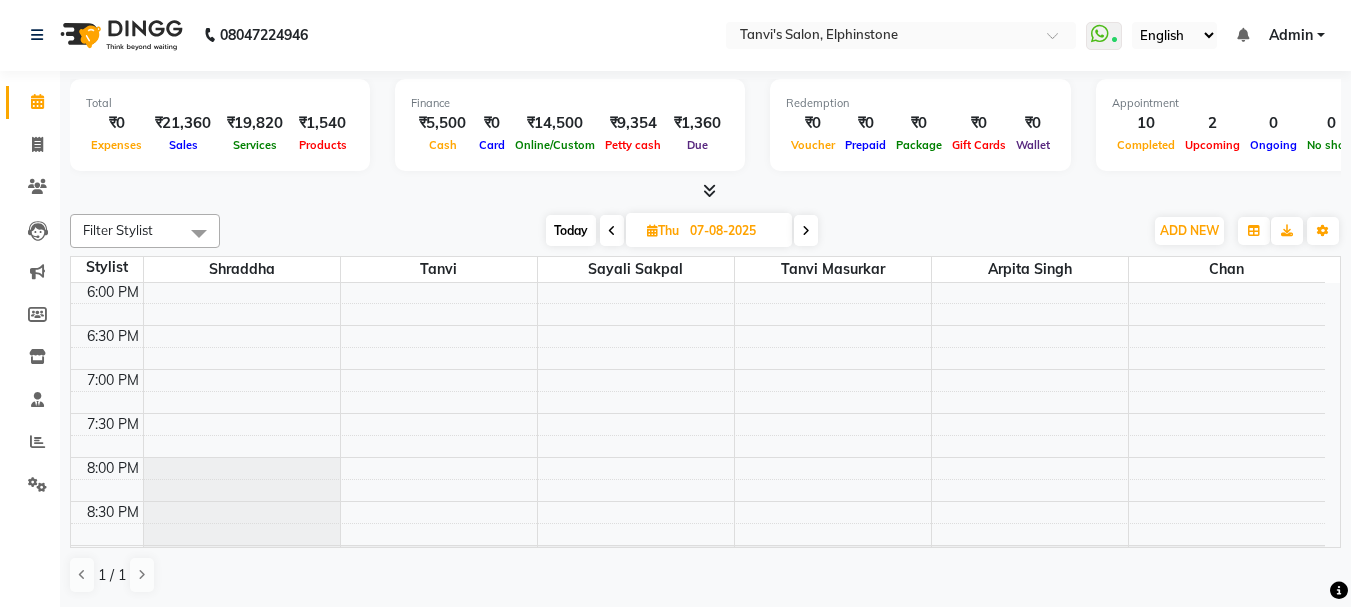 click at bounding box center [612, 230] 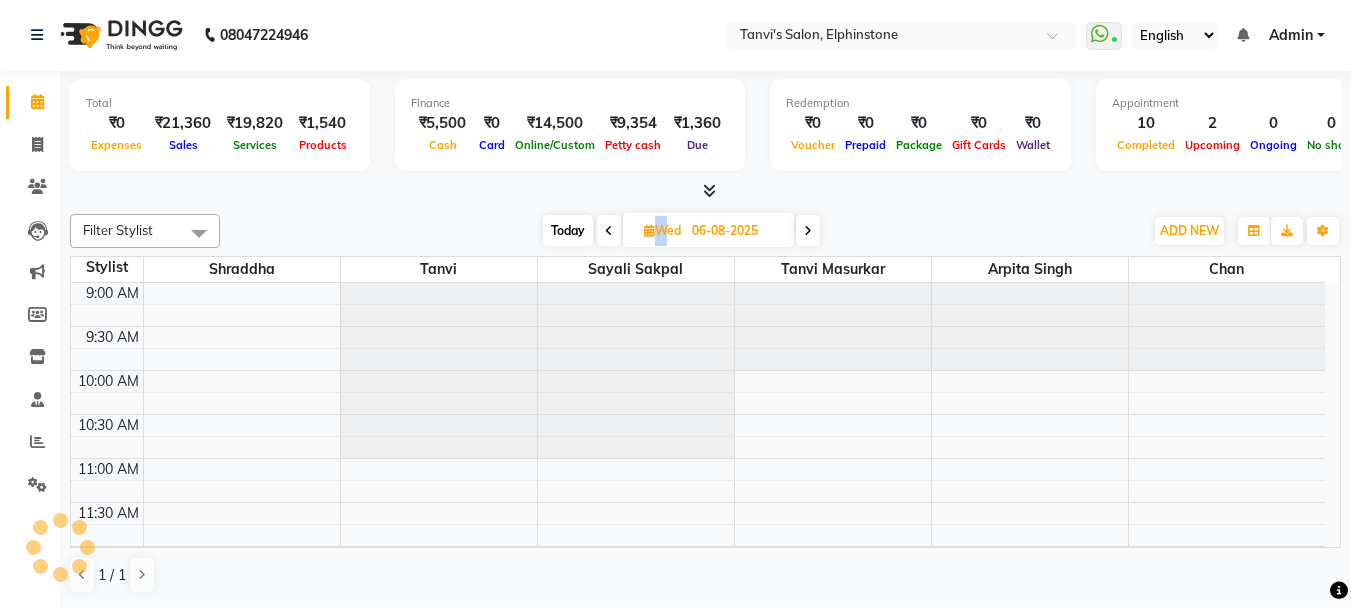 click at bounding box center [609, 230] 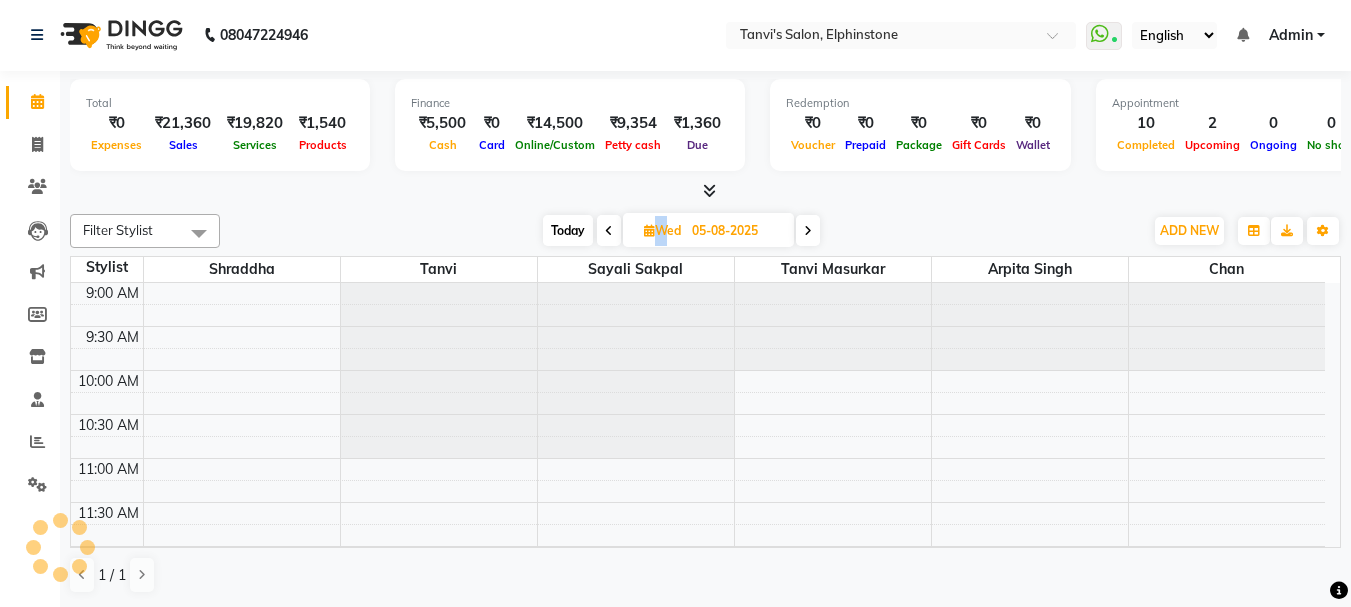 scroll, scrollTop: 0, scrollLeft: 0, axis: both 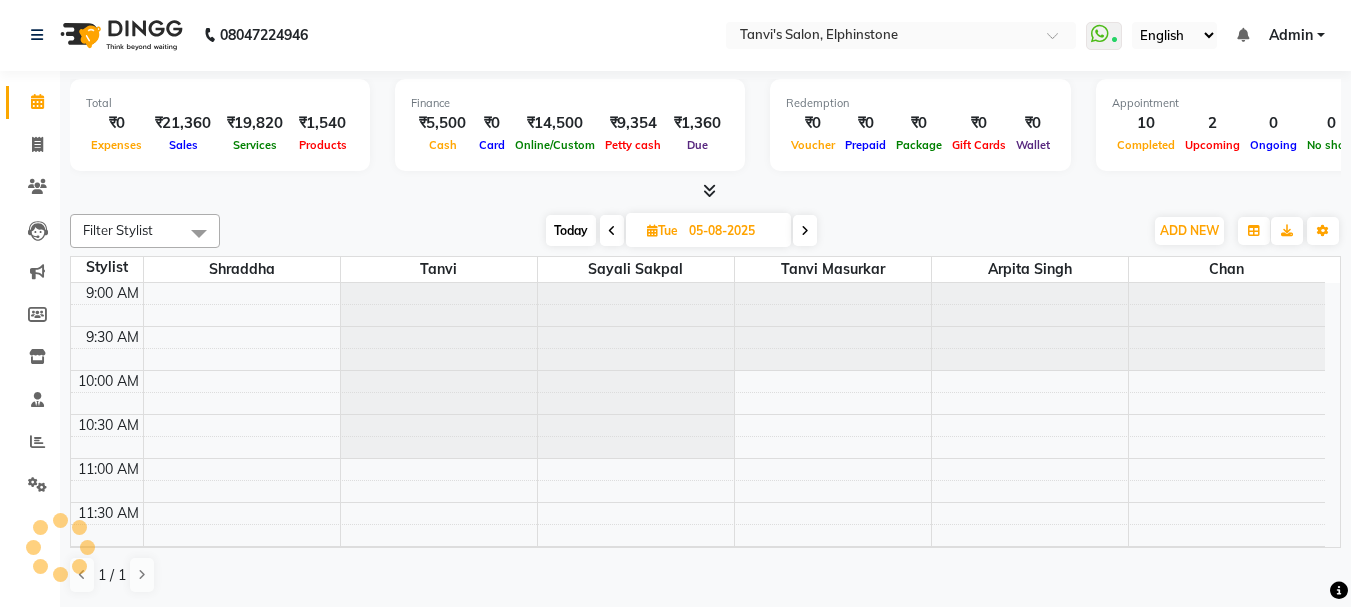 click at bounding box center [612, 231] 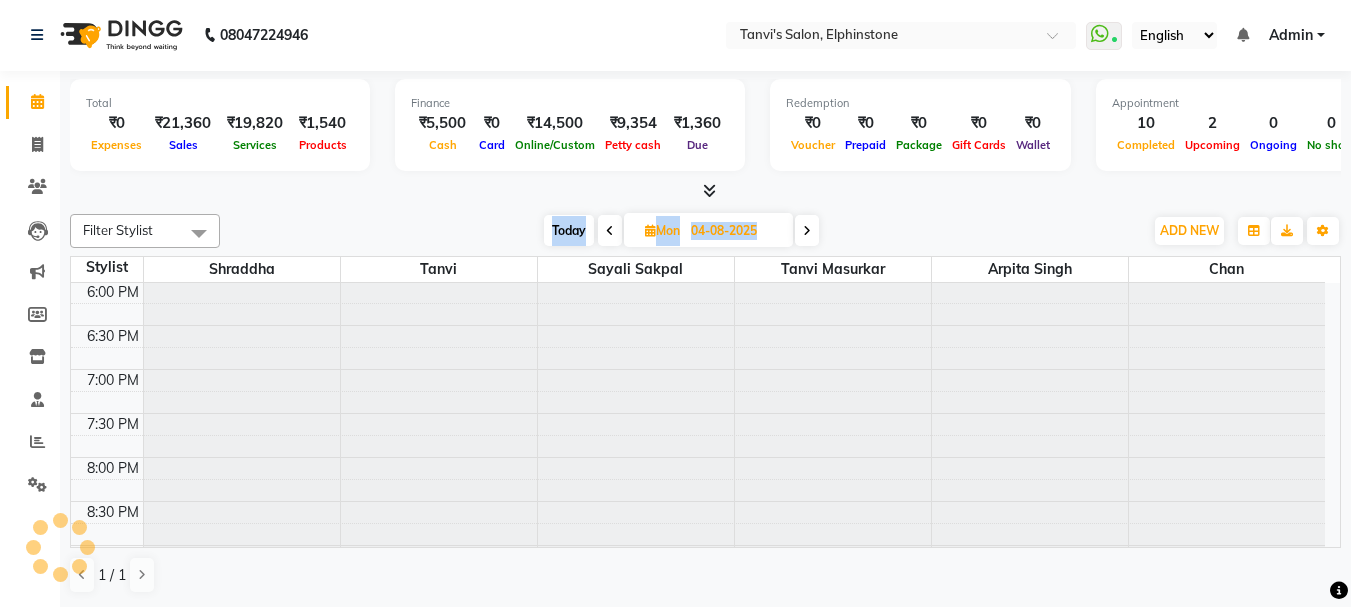 click at bounding box center [610, 230] 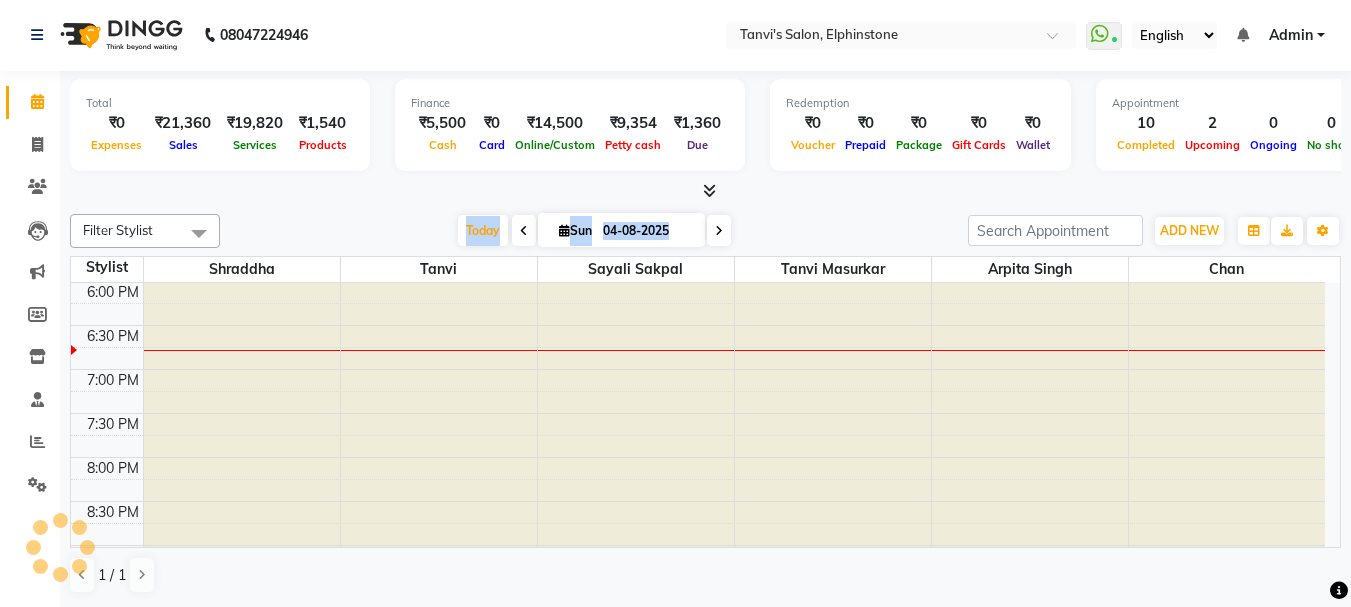 type on "03-08-2025" 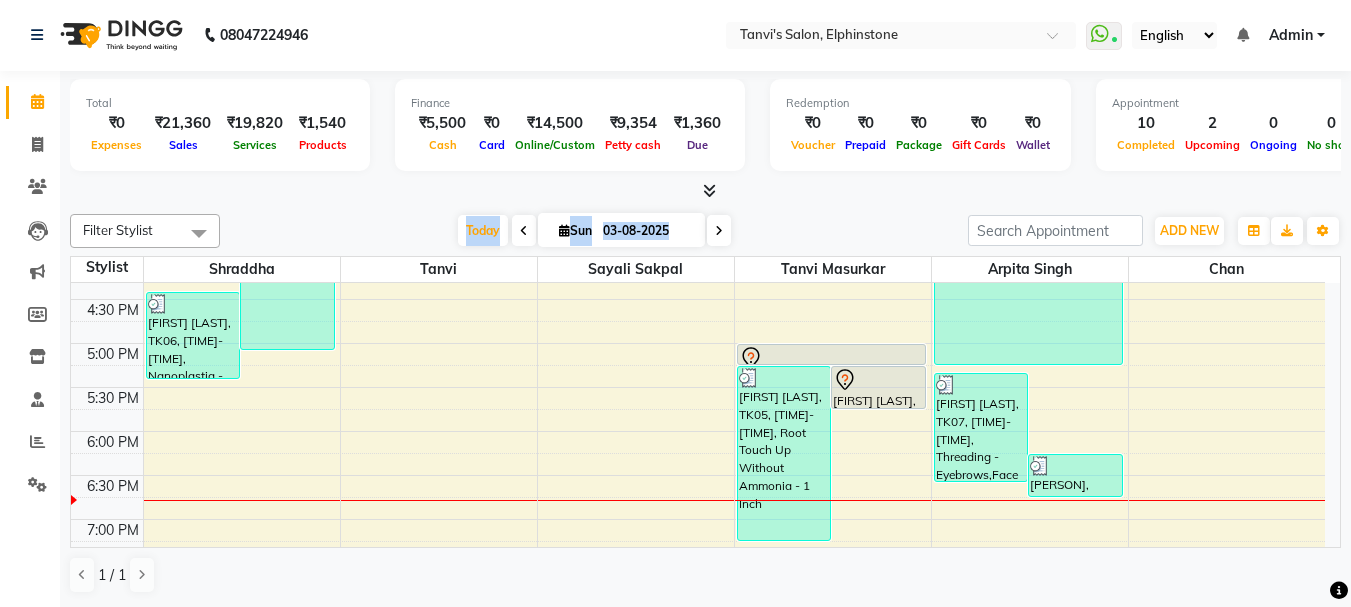 scroll, scrollTop: 779, scrollLeft: 0, axis: vertical 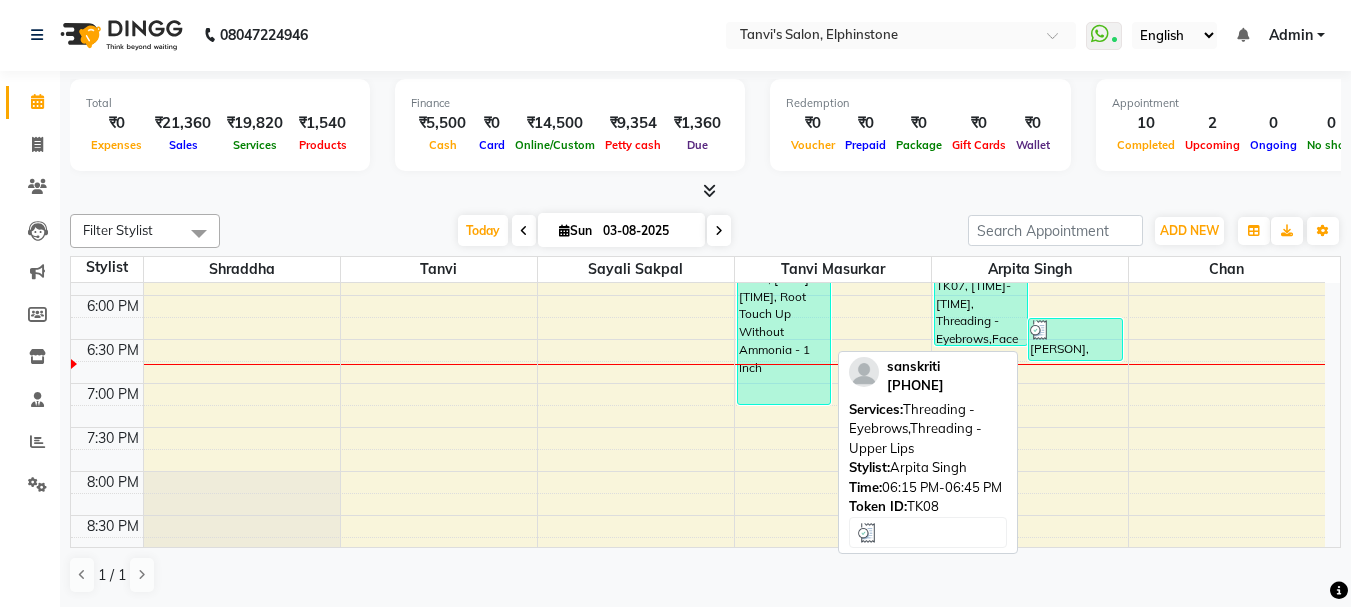 click on "sanskriti, TK08, 06:15 PM-06:45 PM, Threading  - Eyebrows,Threading  - Upper Lips" at bounding box center (1075, 339) 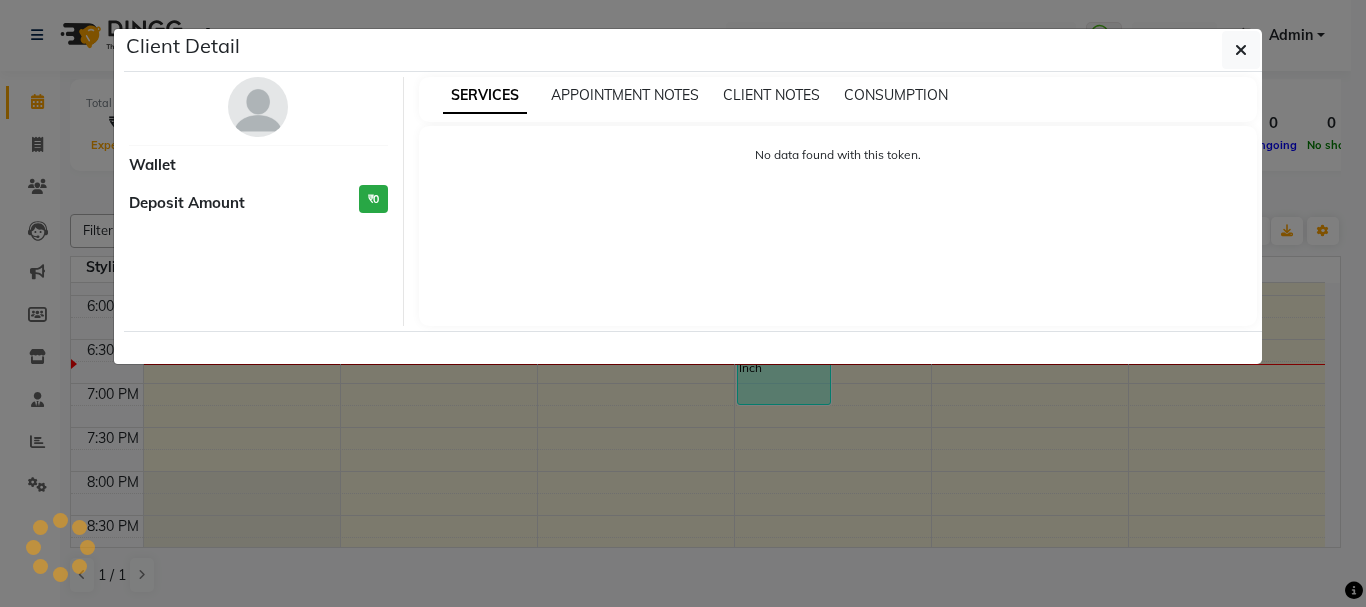 select on "3" 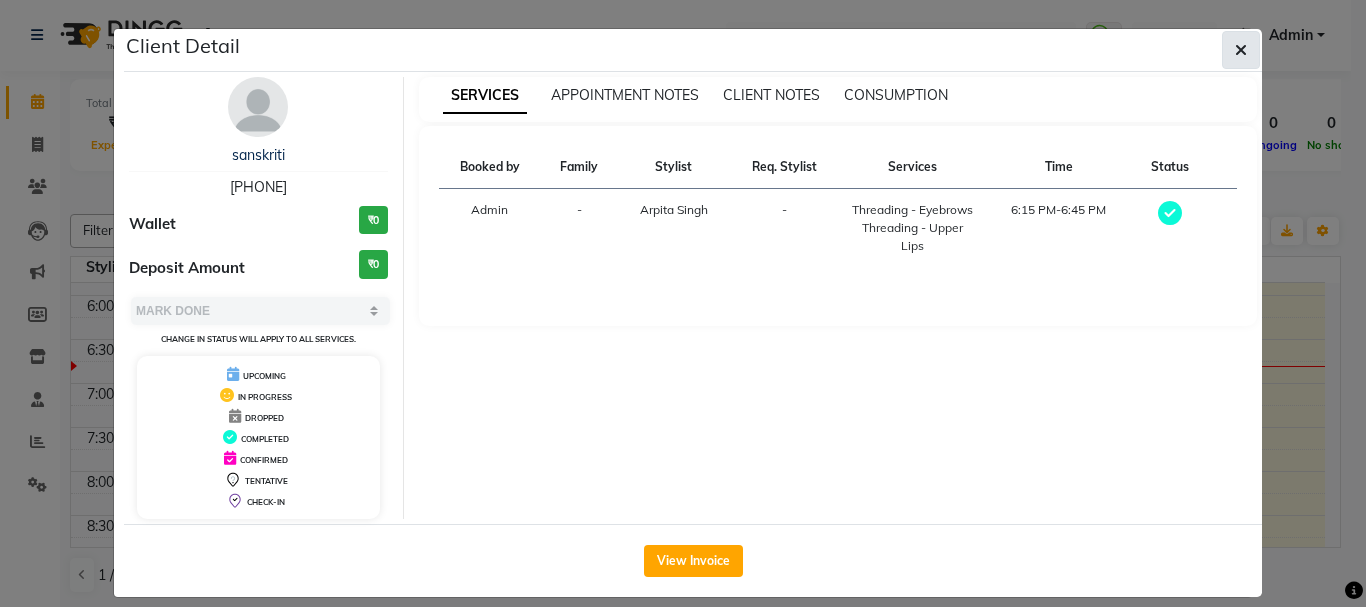 click 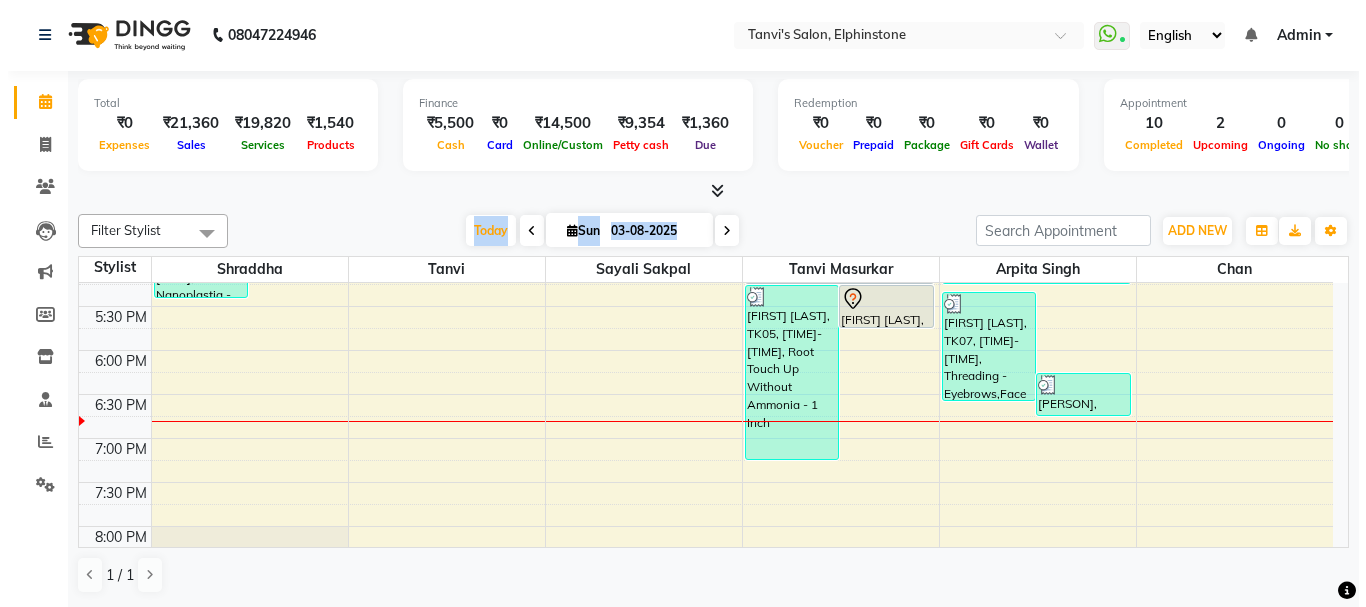 scroll, scrollTop: 679, scrollLeft: 0, axis: vertical 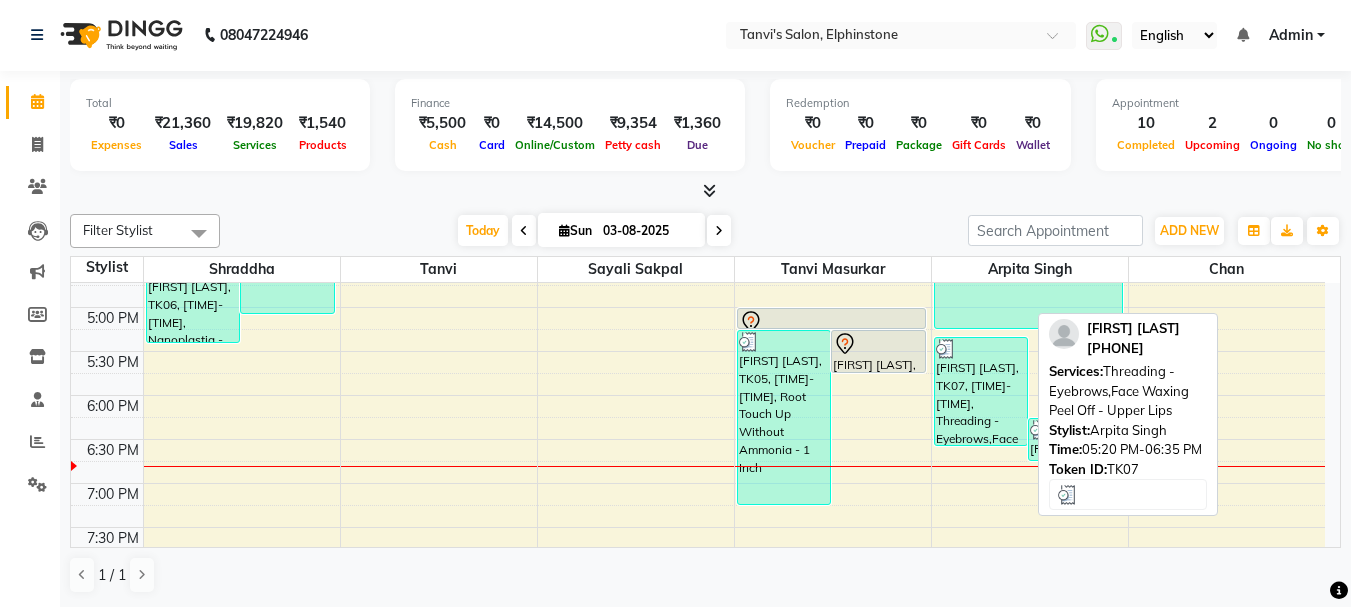 click on "Kalyani Arutla, TK07, 05:20 PM-06:35 PM, Threading  - Eyebrows,Face Waxing Peel Off - Upper Lips" at bounding box center [981, 391] 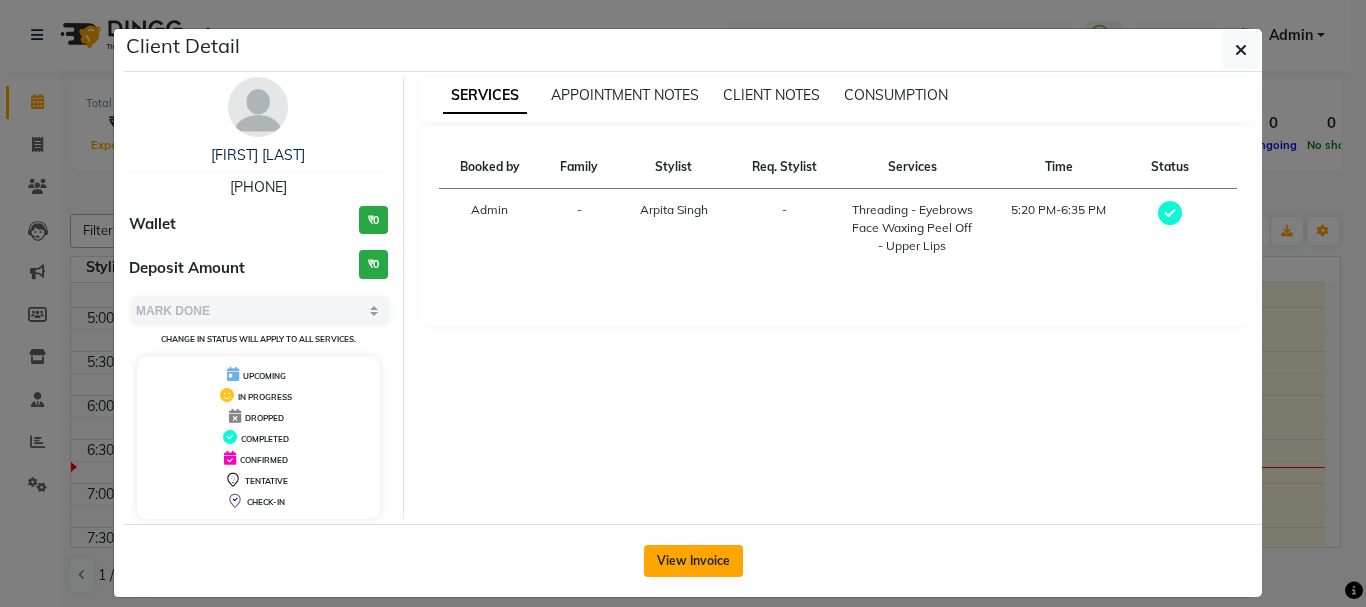 click on "View Invoice" 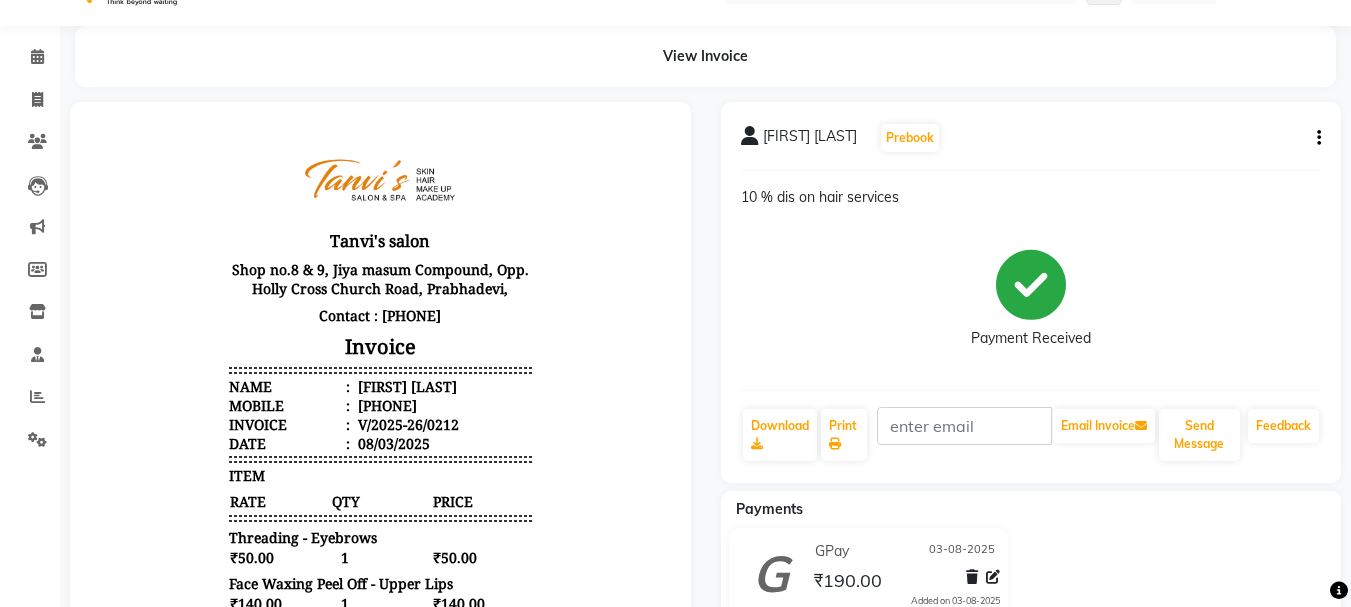 scroll, scrollTop: 0, scrollLeft: 0, axis: both 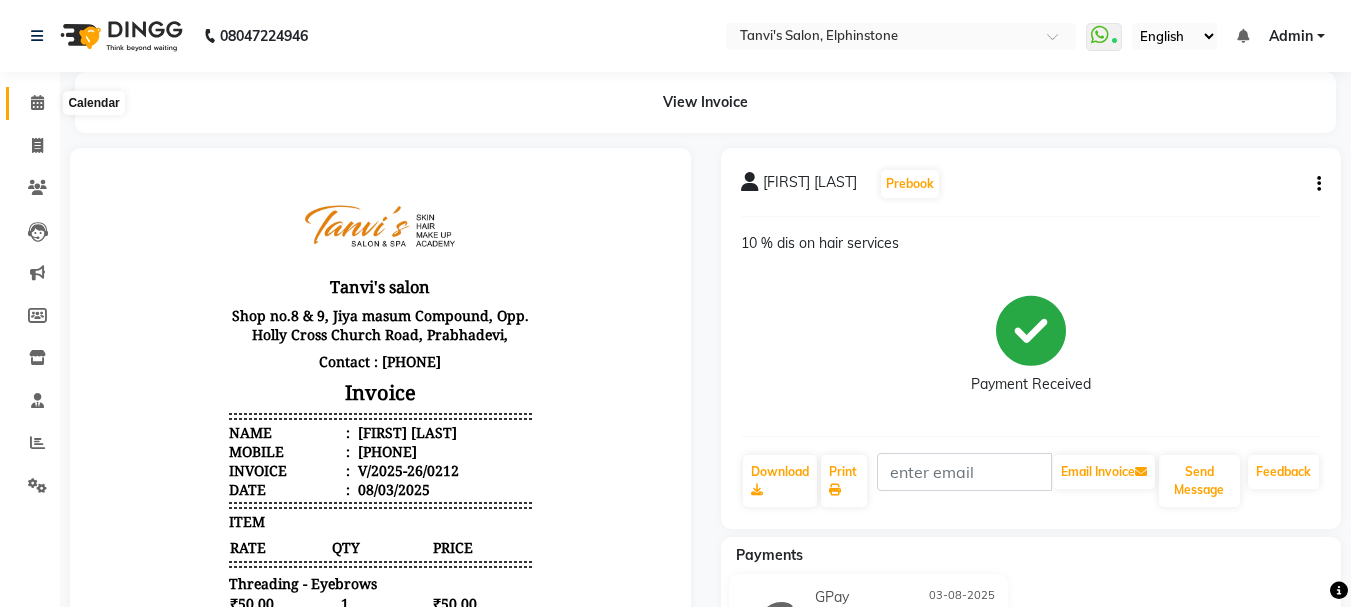 click 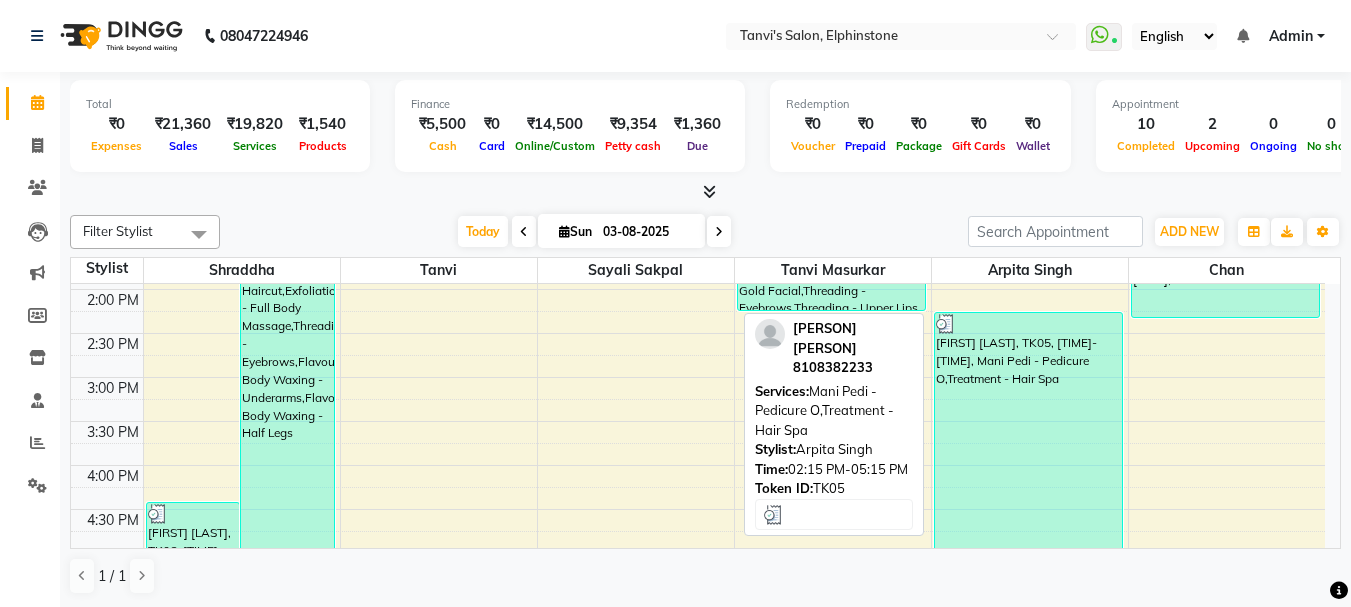 scroll, scrollTop: 400, scrollLeft: 0, axis: vertical 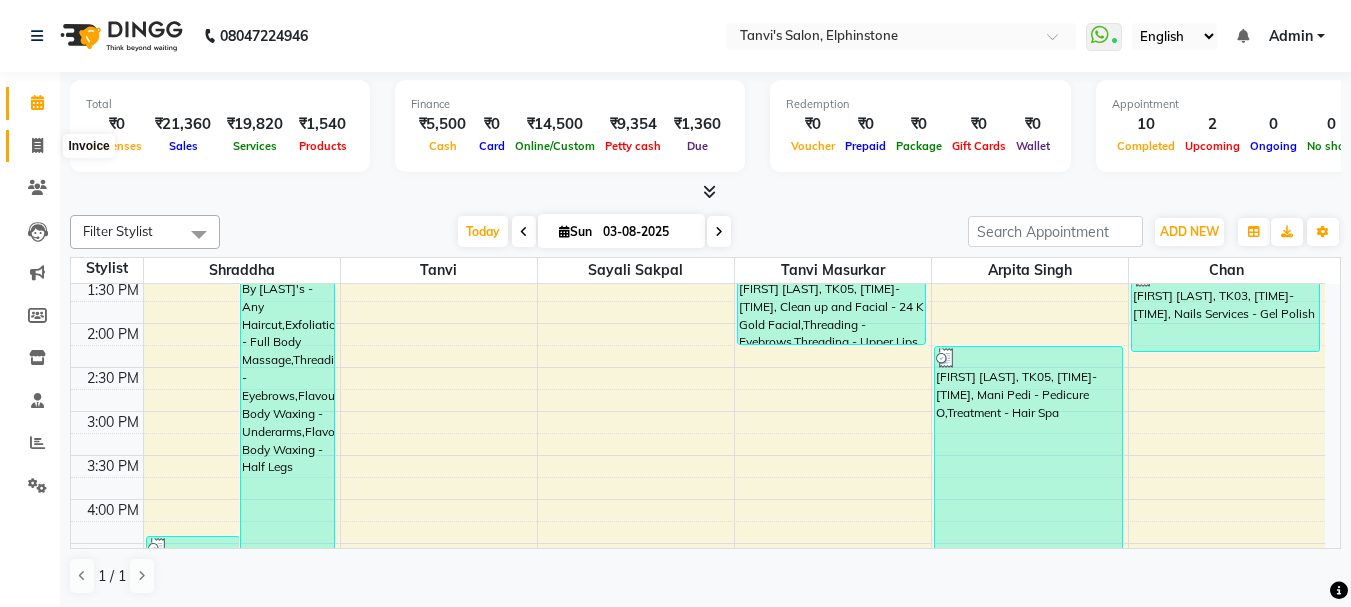click 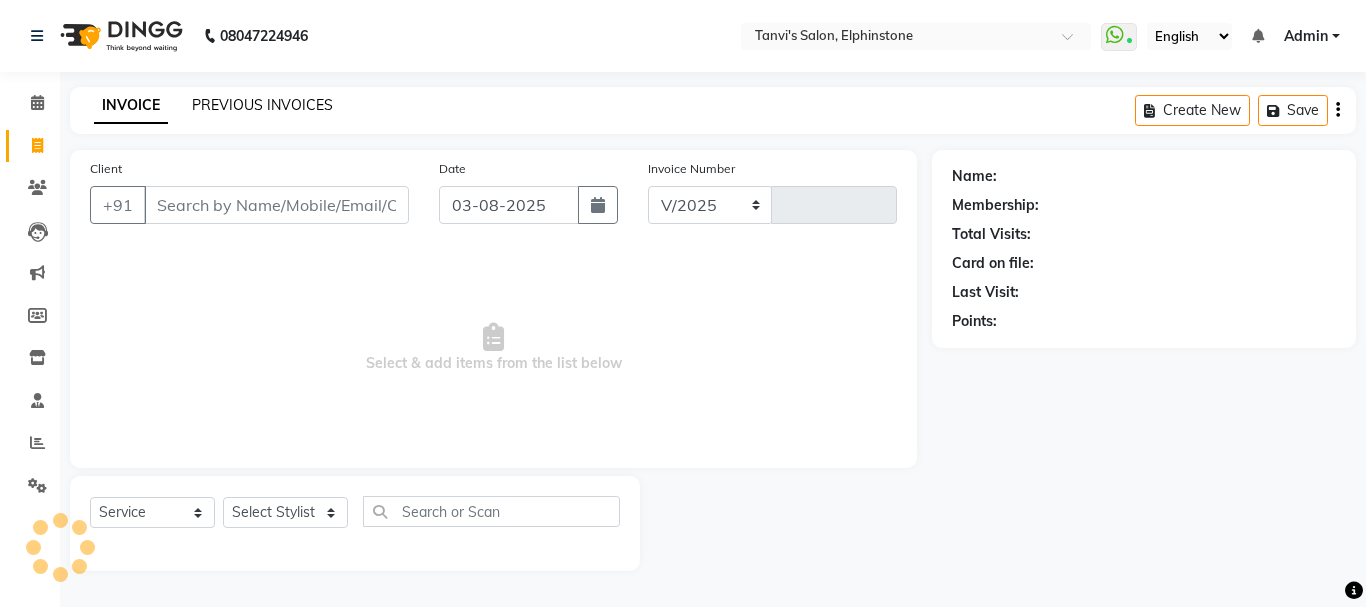 select on "716" 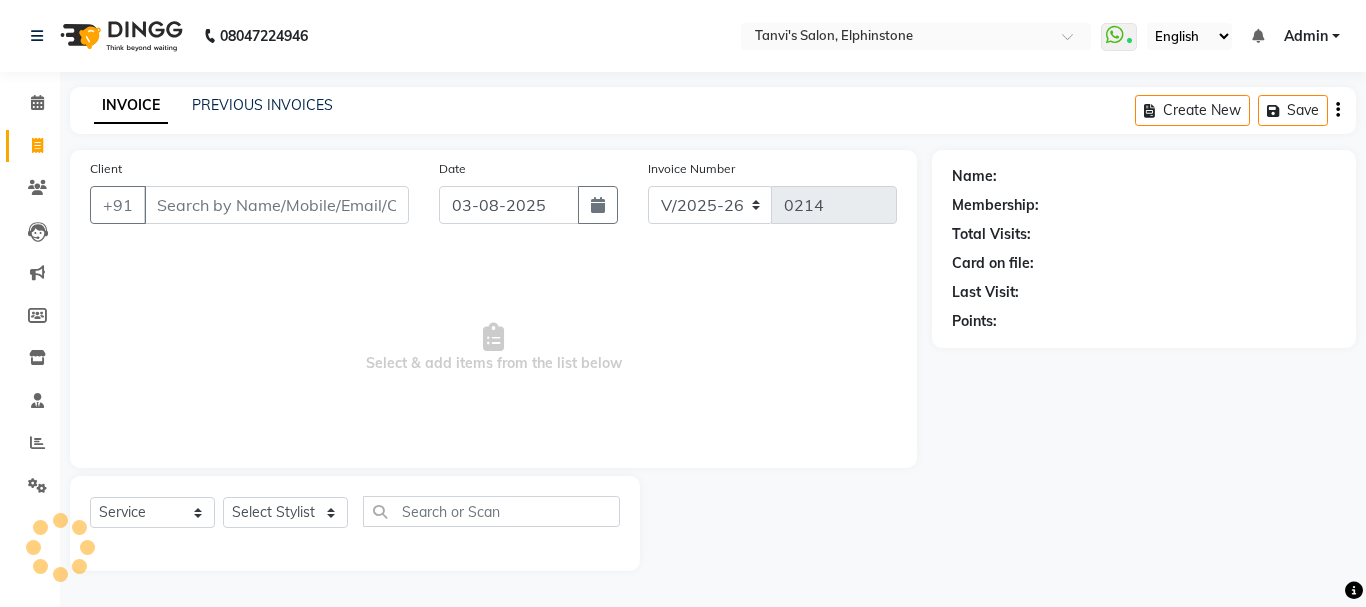 click on "INVOICE PREVIOUS INVOICES Create New   Save" 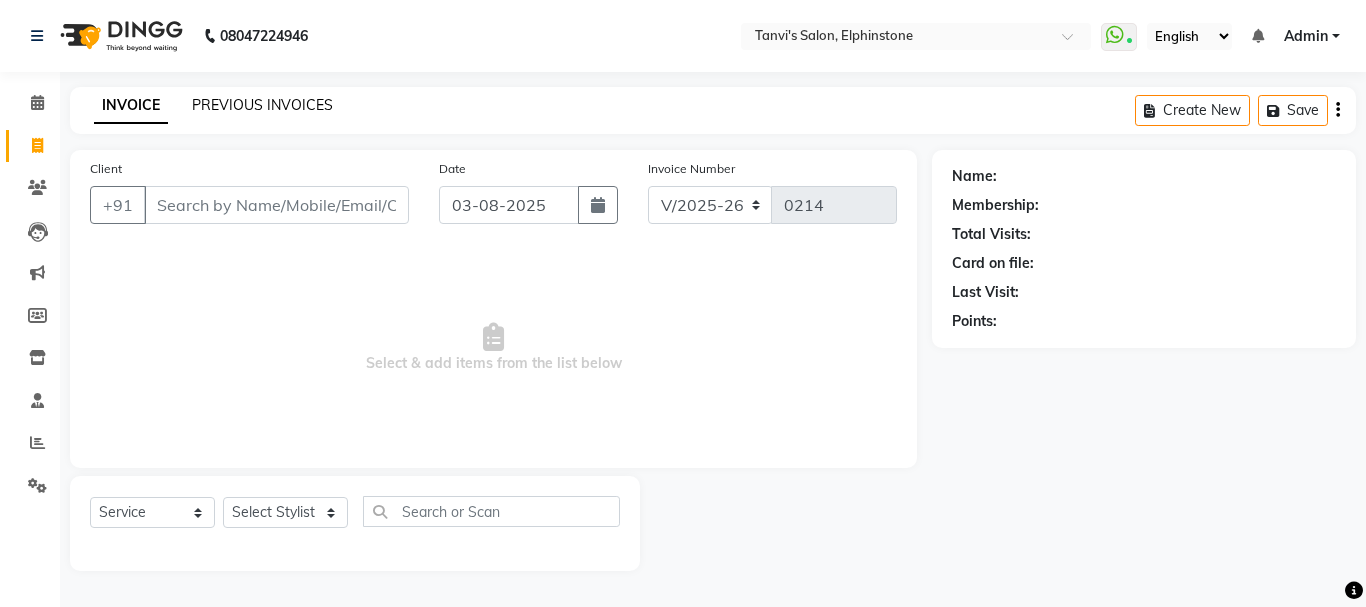 click on "PREVIOUS INVOICES" 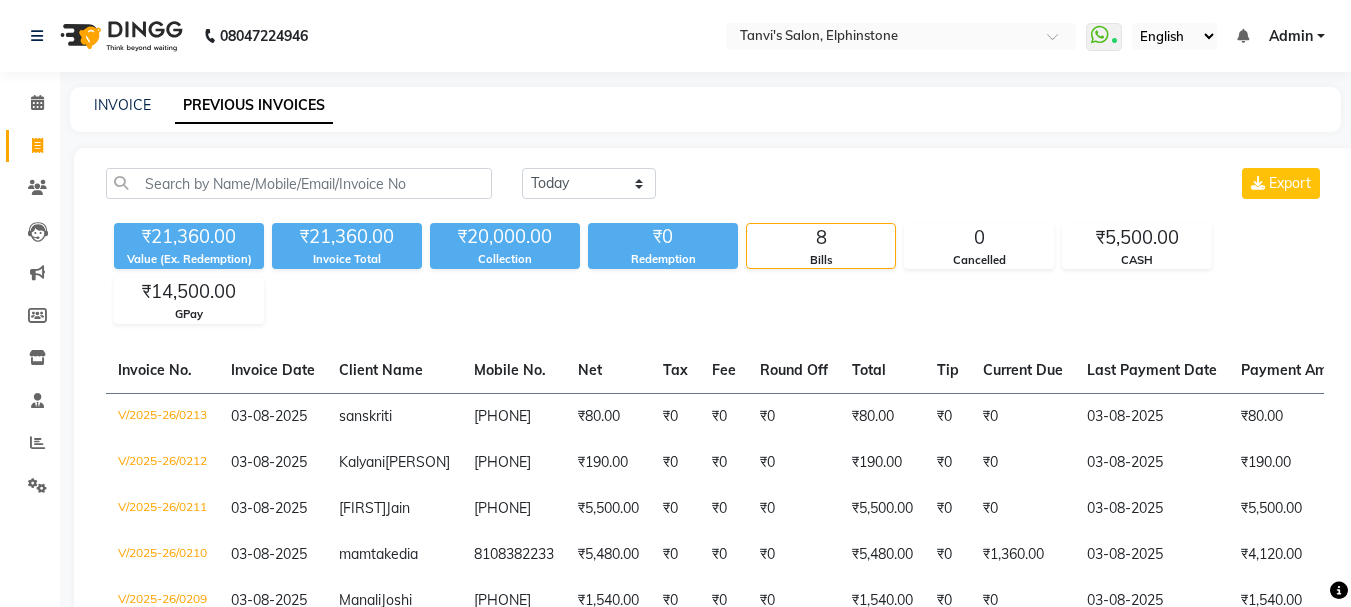 scroll, scrollTop: 300, scrollLeft: 0, axis: vertical 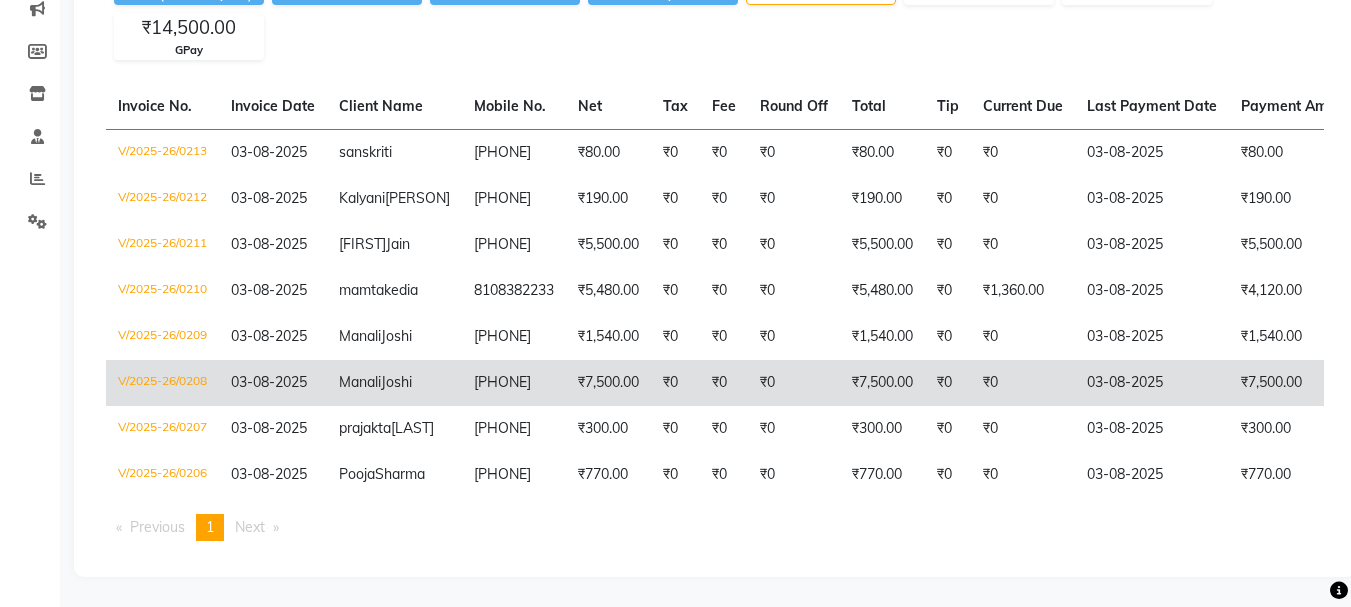 click on "₹7,500.00" 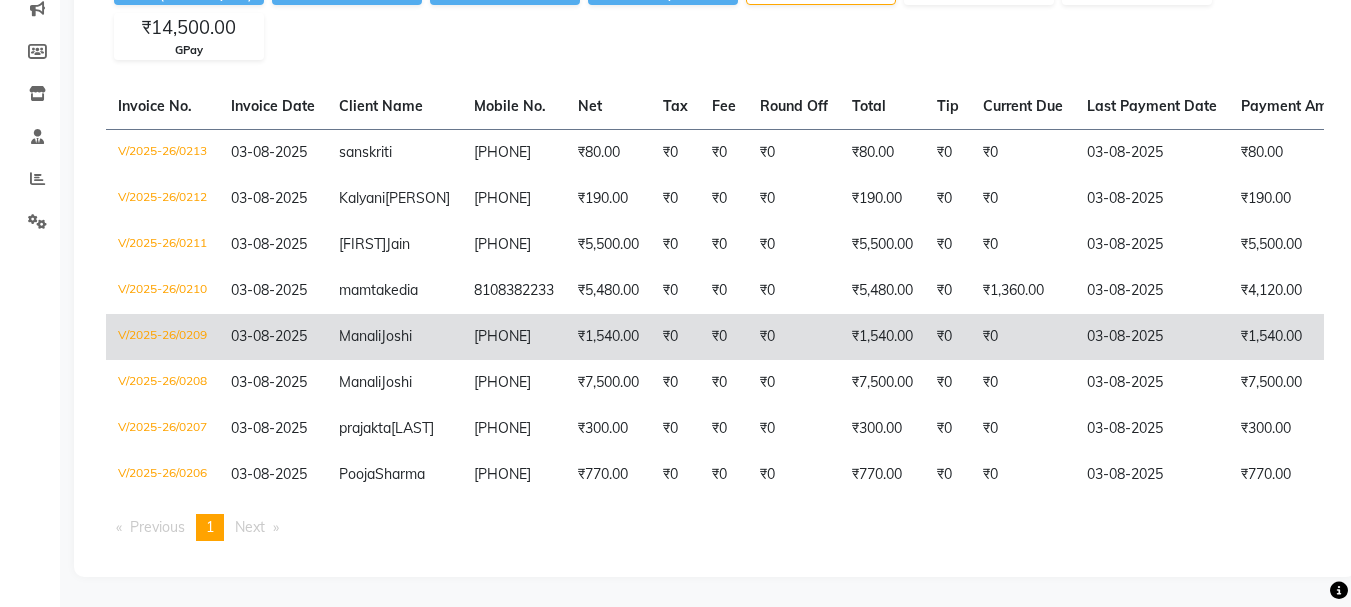 scroll, scrollTop: 279, scrollLeft: 0, axis: vertical 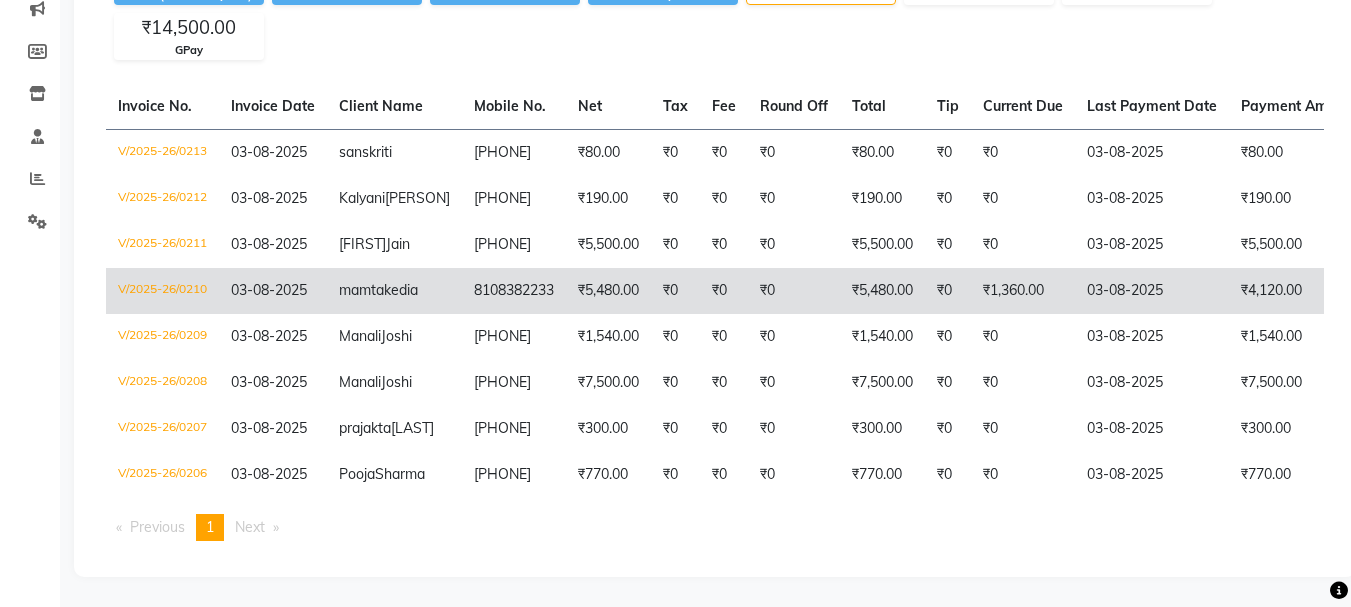 click on "₹5,480.00" 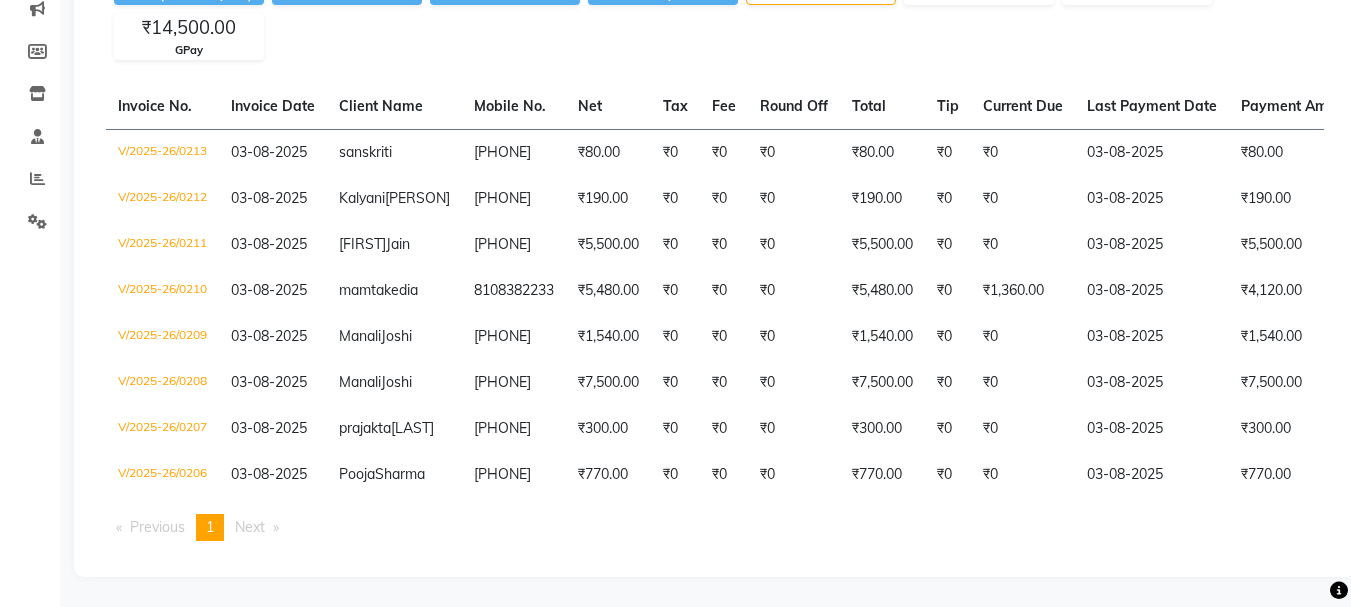 scroll, scrollTop: 0, scrollLeft: 0, axis: both 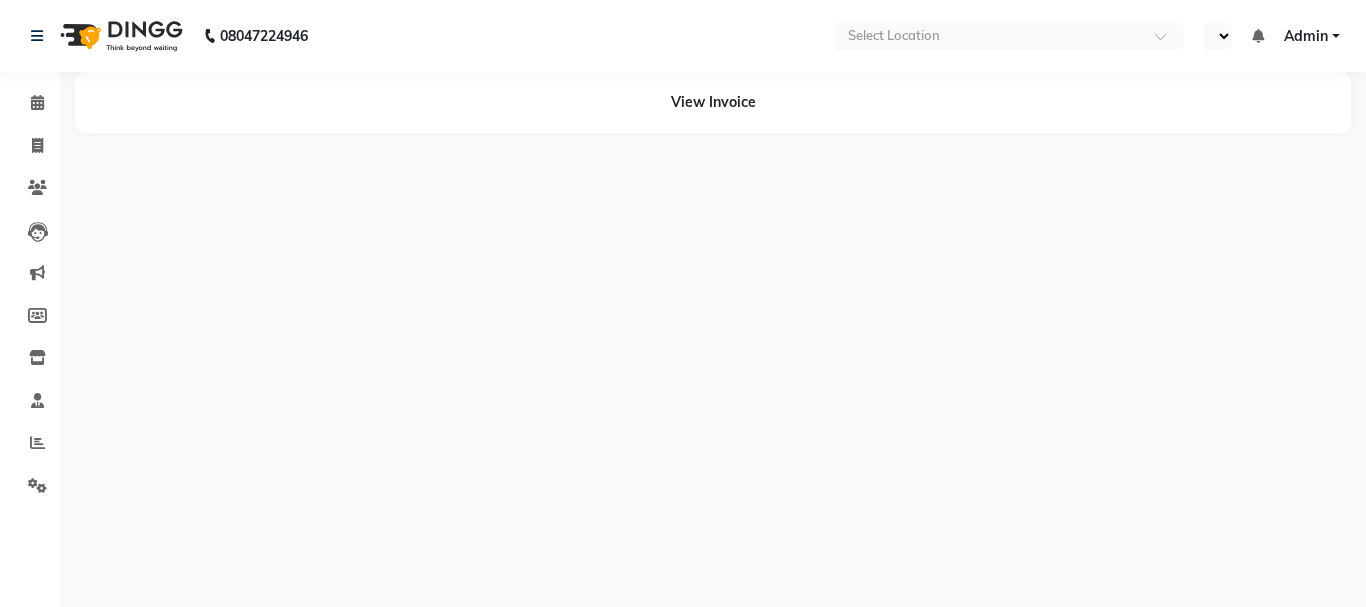 select on "en" 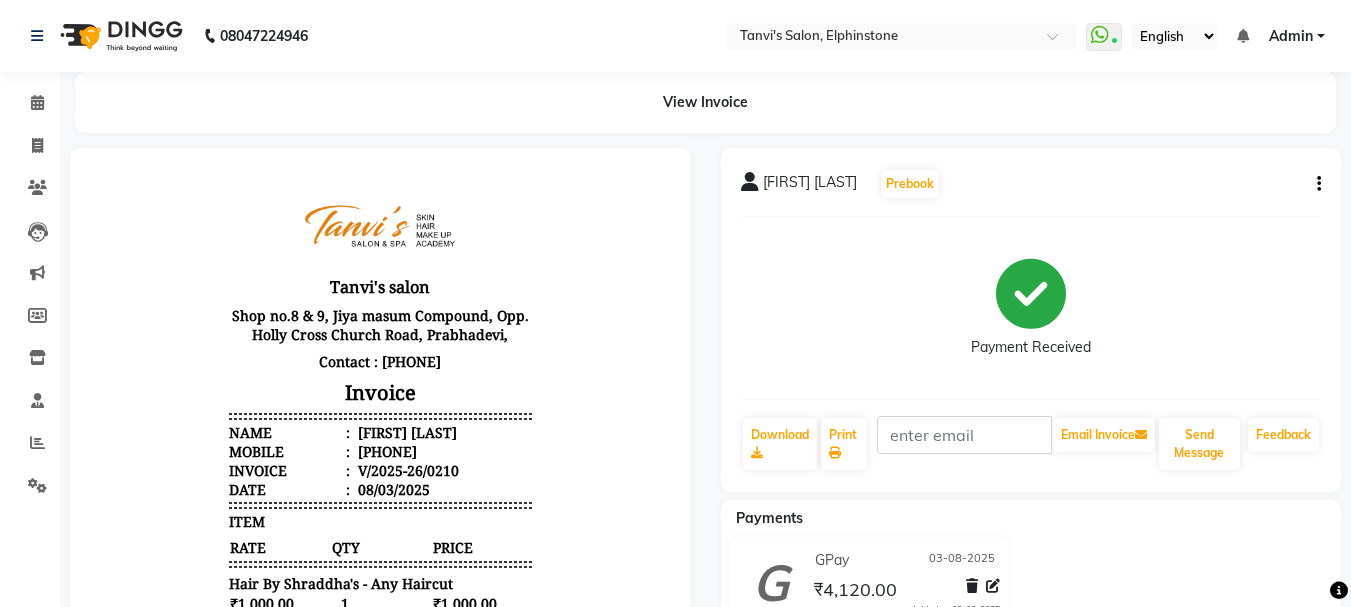 scroll, scrollTop: 0, scrollLeft: 0, axis: both 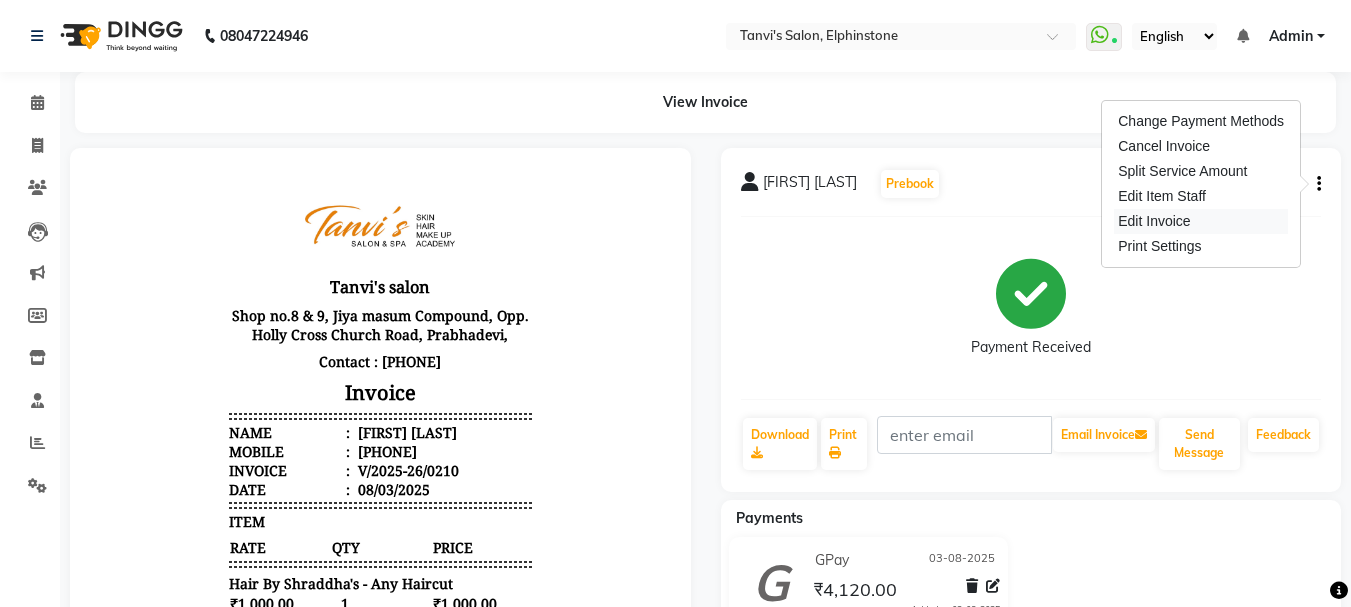 click on "Edit Invoice" at bounding box center (1201, 221) 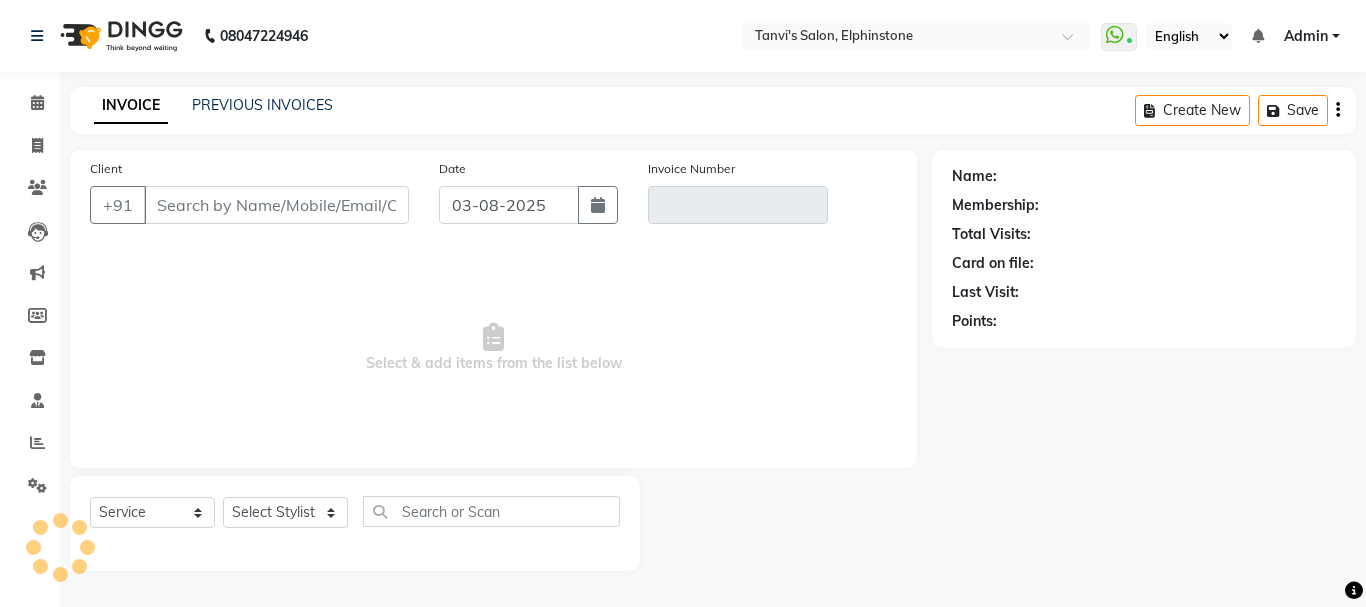 type on "8108382233" 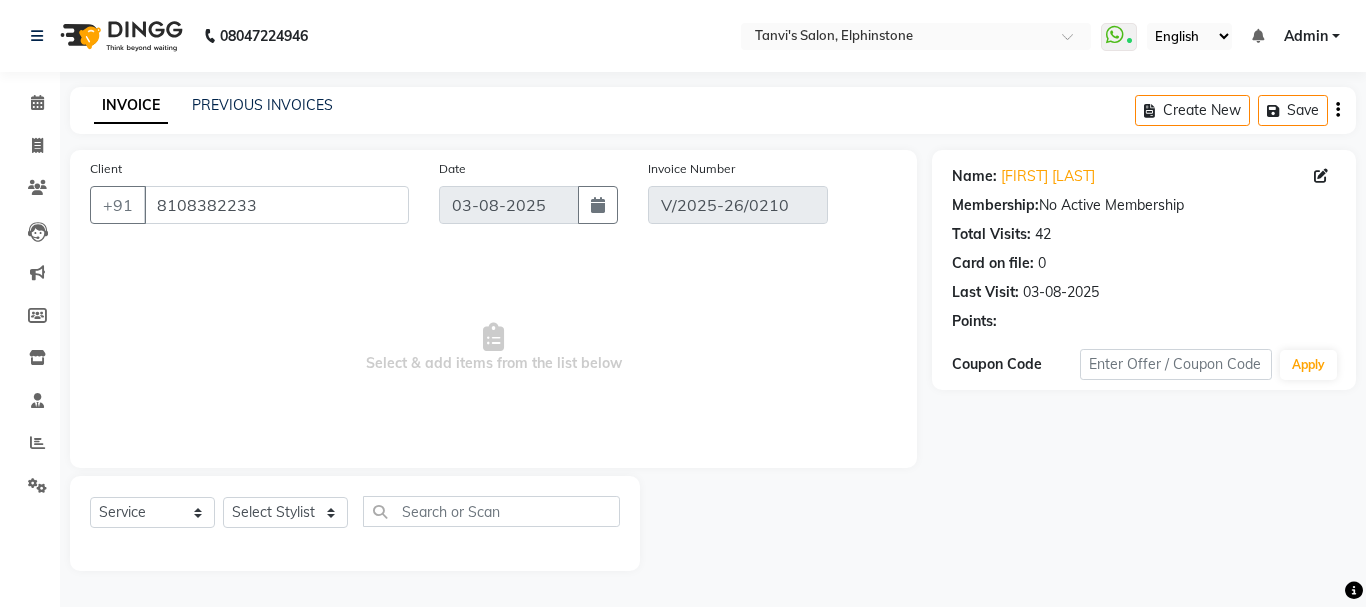 select on "select" 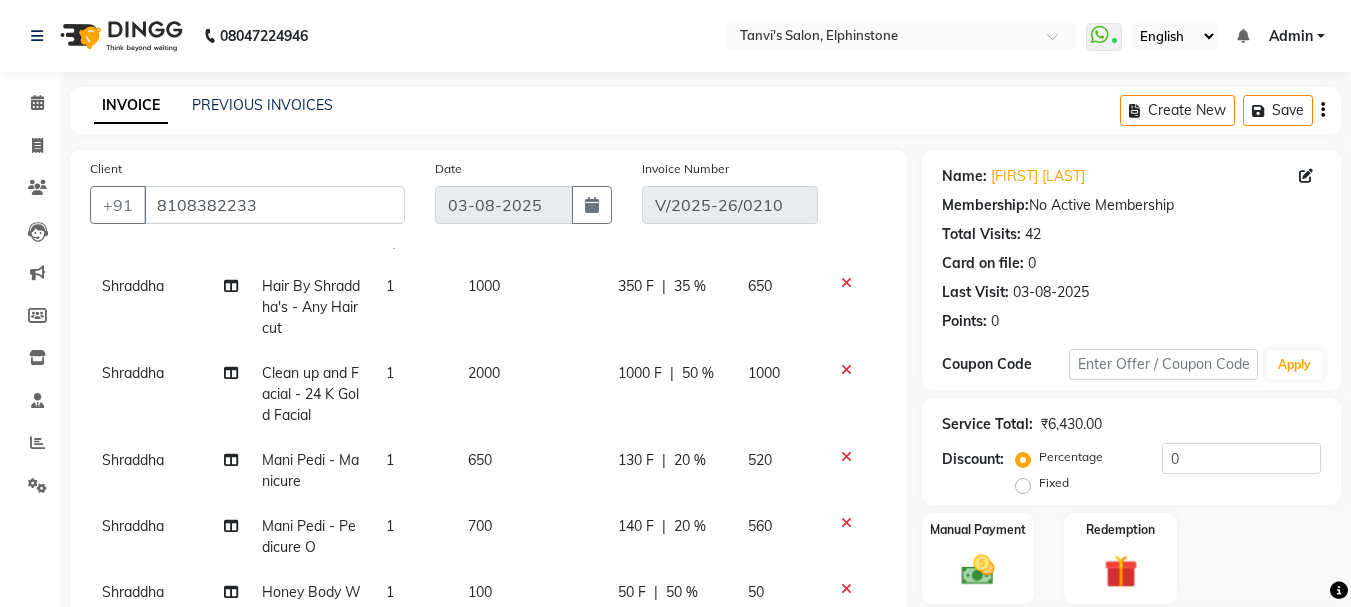 scroll, scrollTop: 423, scrollLeft: 0, axis: vertical 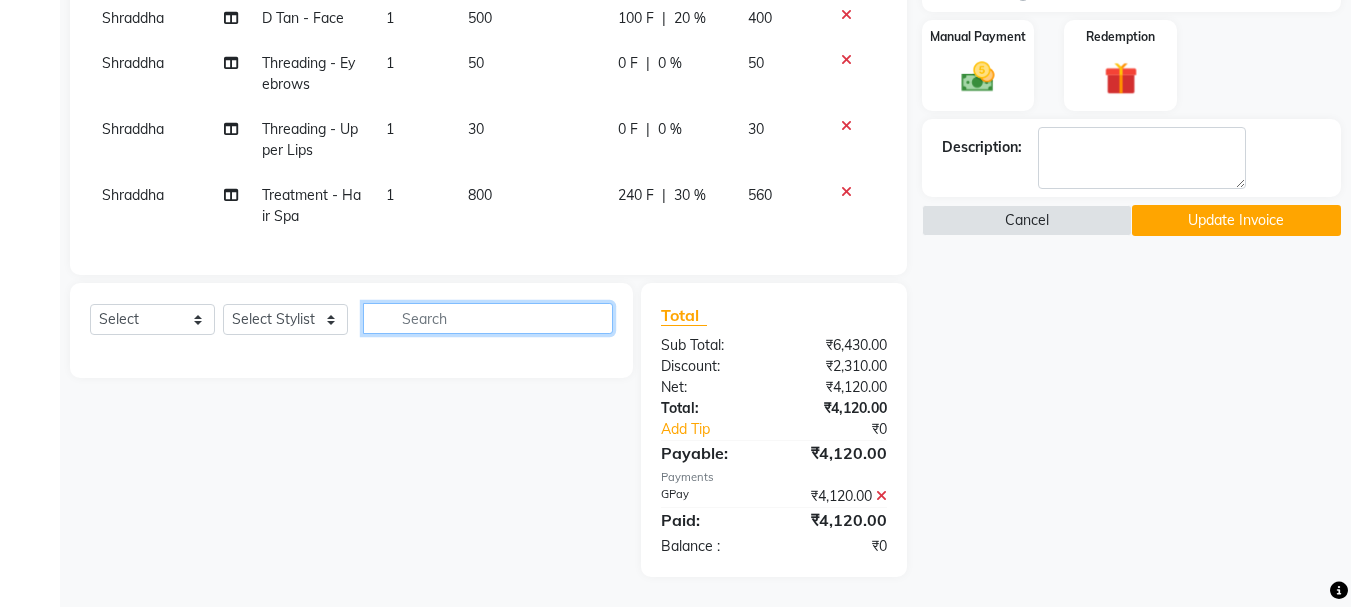 click 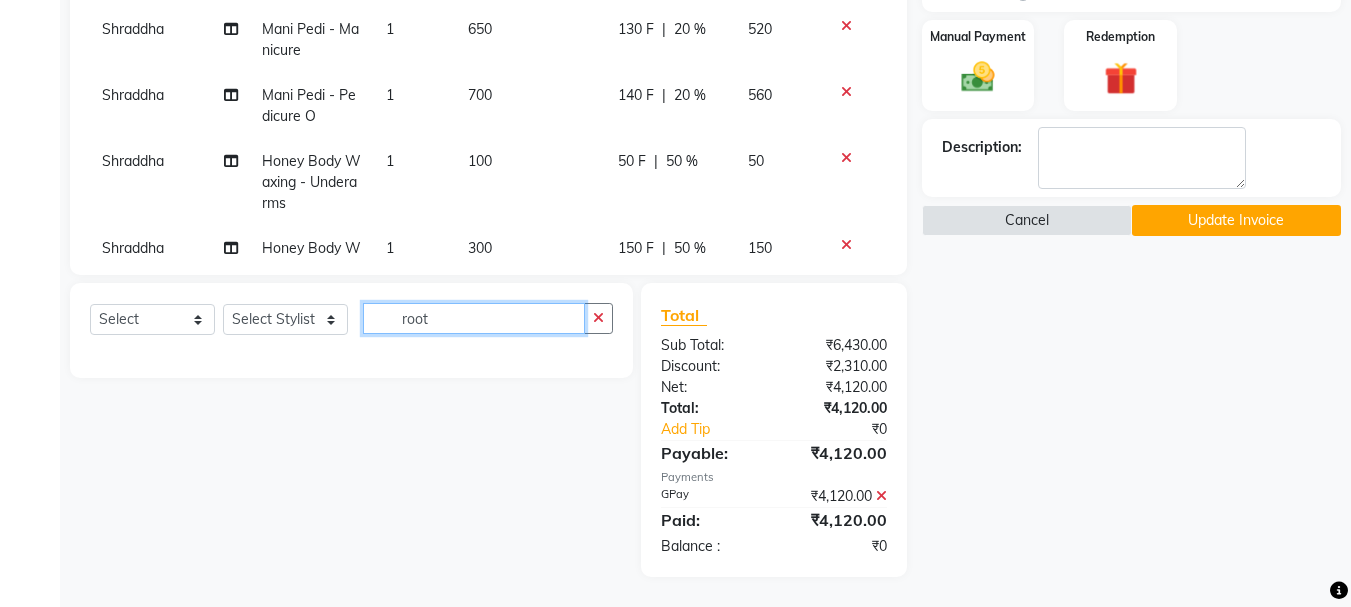 scroll, scrollTop: 0, scrollLeft: 0, axis: both 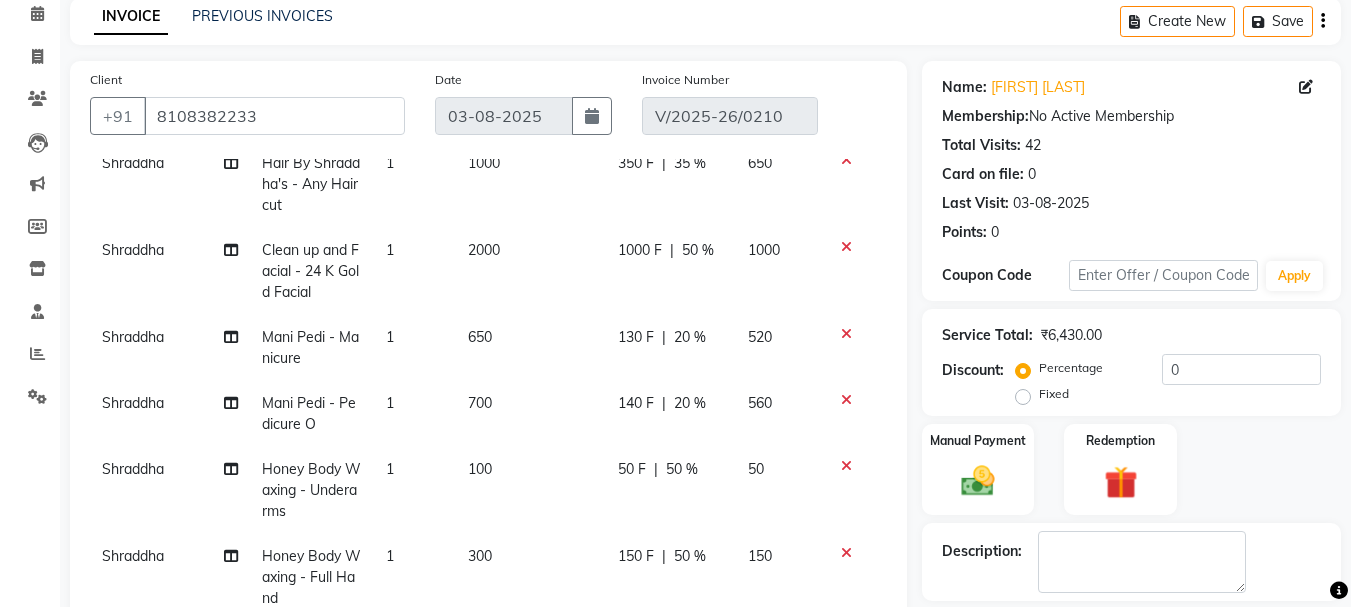 type on "root" 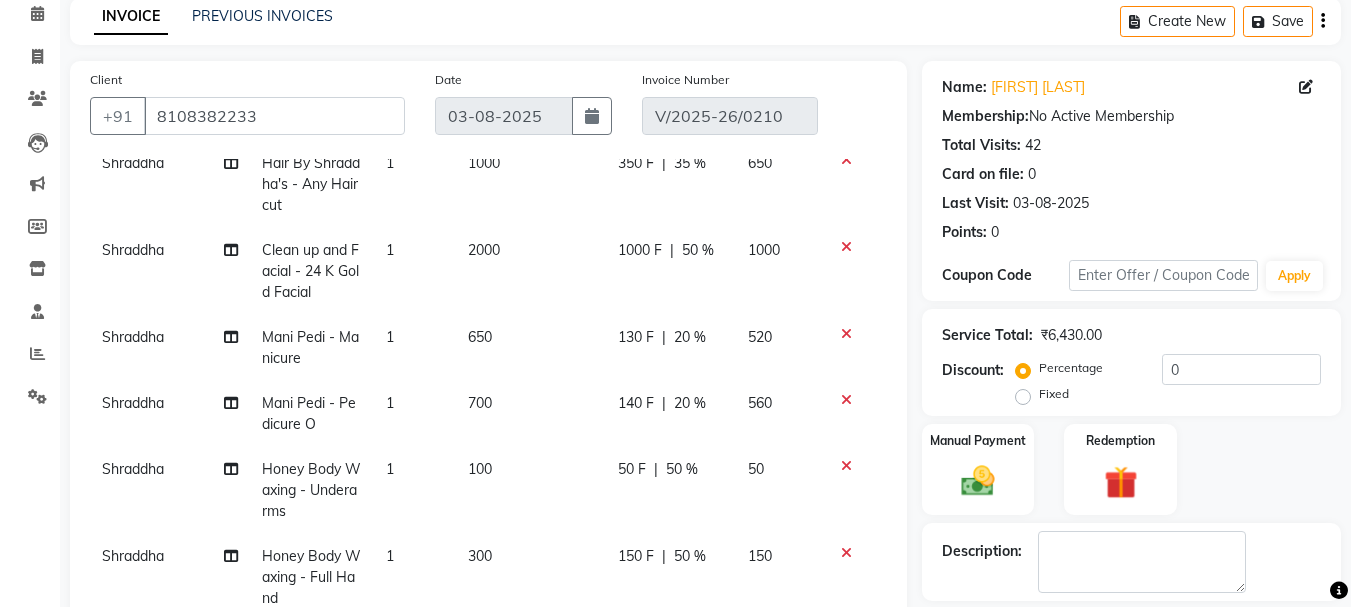 click on "Shraddha" 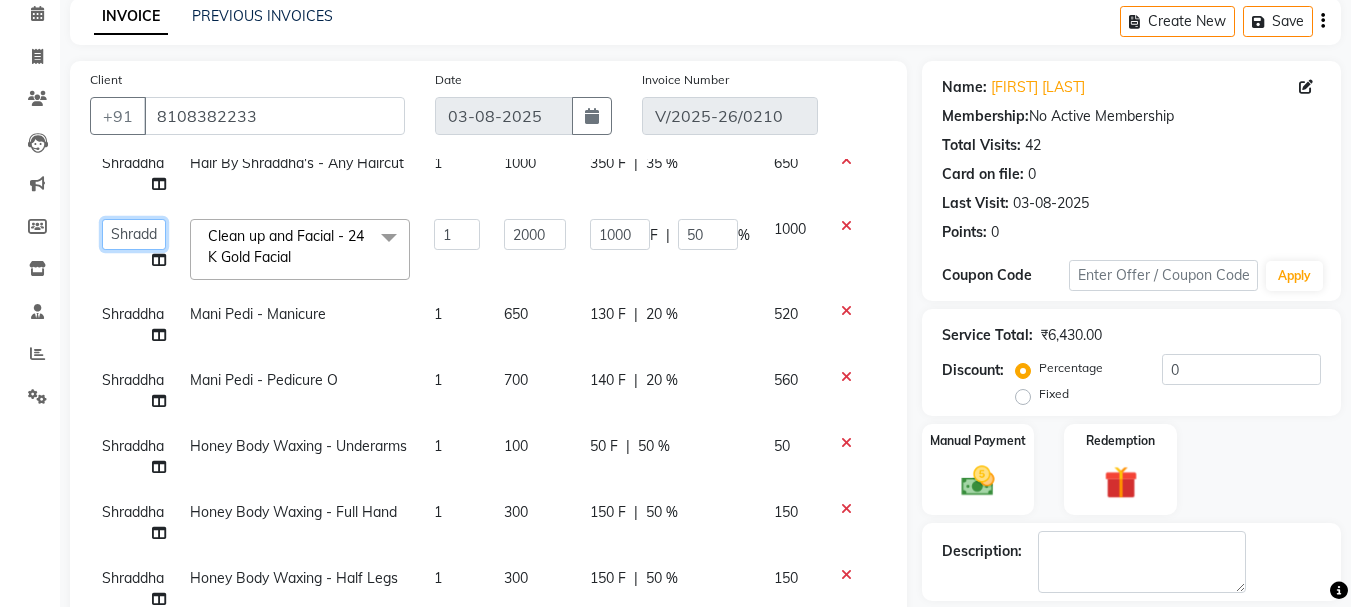 click on "[FIRST] [LAST]   Chan   [FIRST] [LAST]    [FIRST]   [FIRST]   [FIRST] [LAST]" 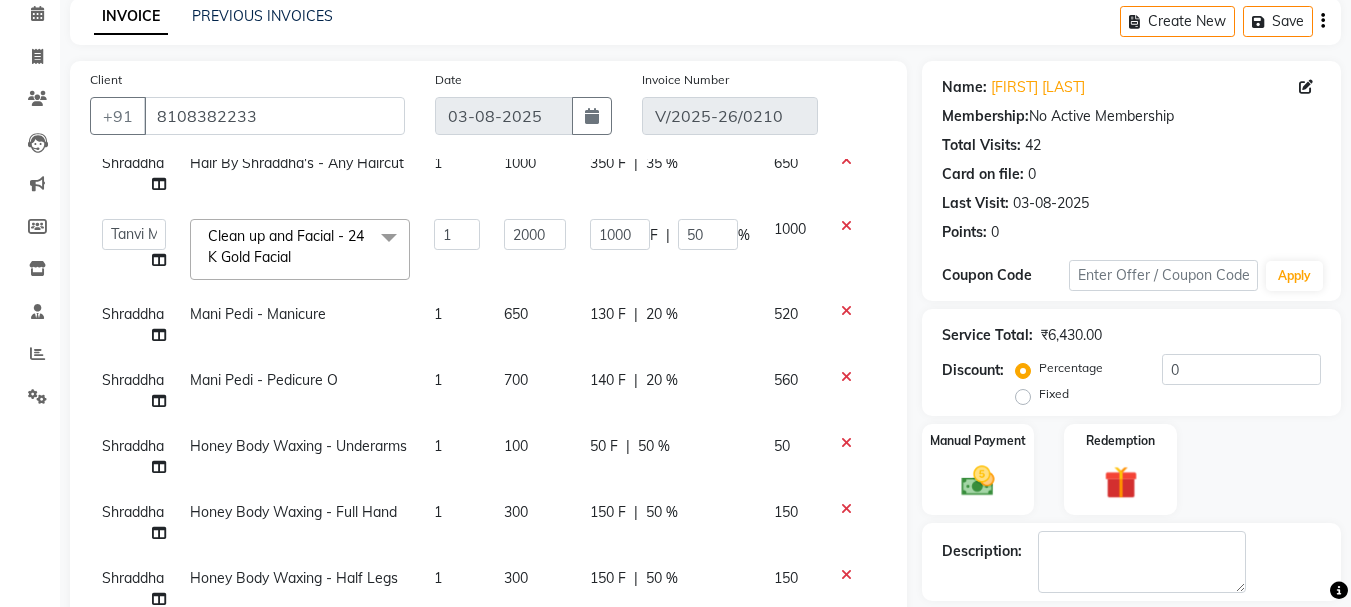 select on "78839" 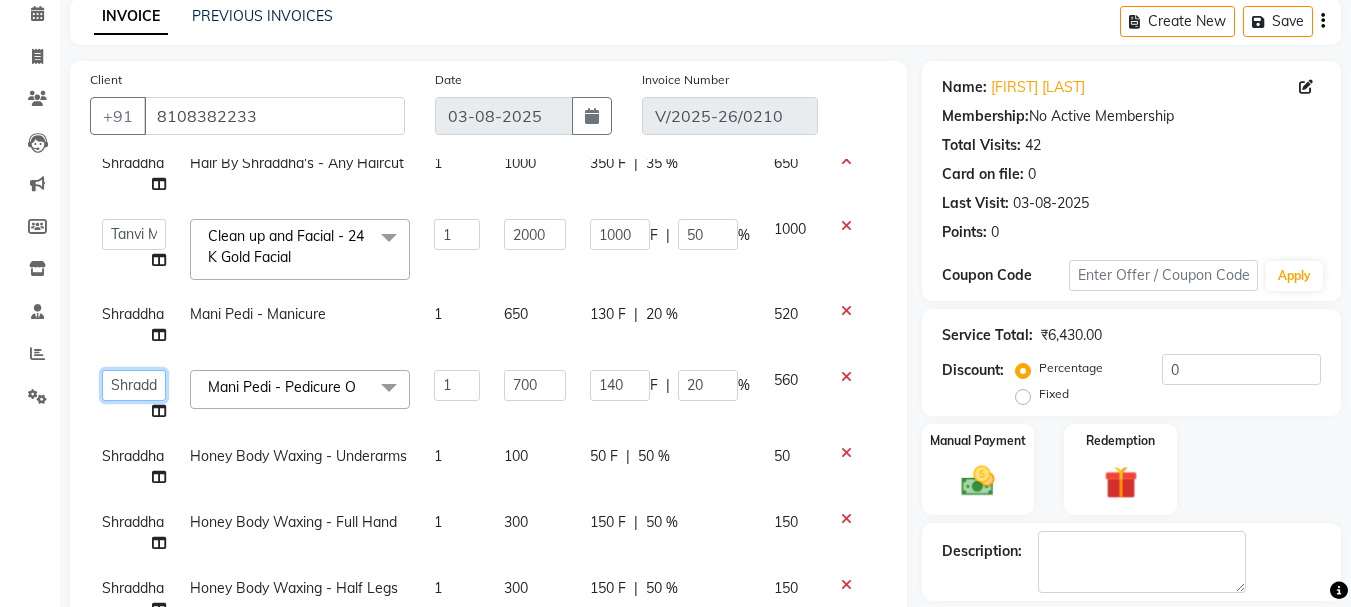 click on "[FIRST] [LAST]   Chan   [FIRST] [LAST]    [FIRST]   [FIRST]   [FIRST] [LAST]" 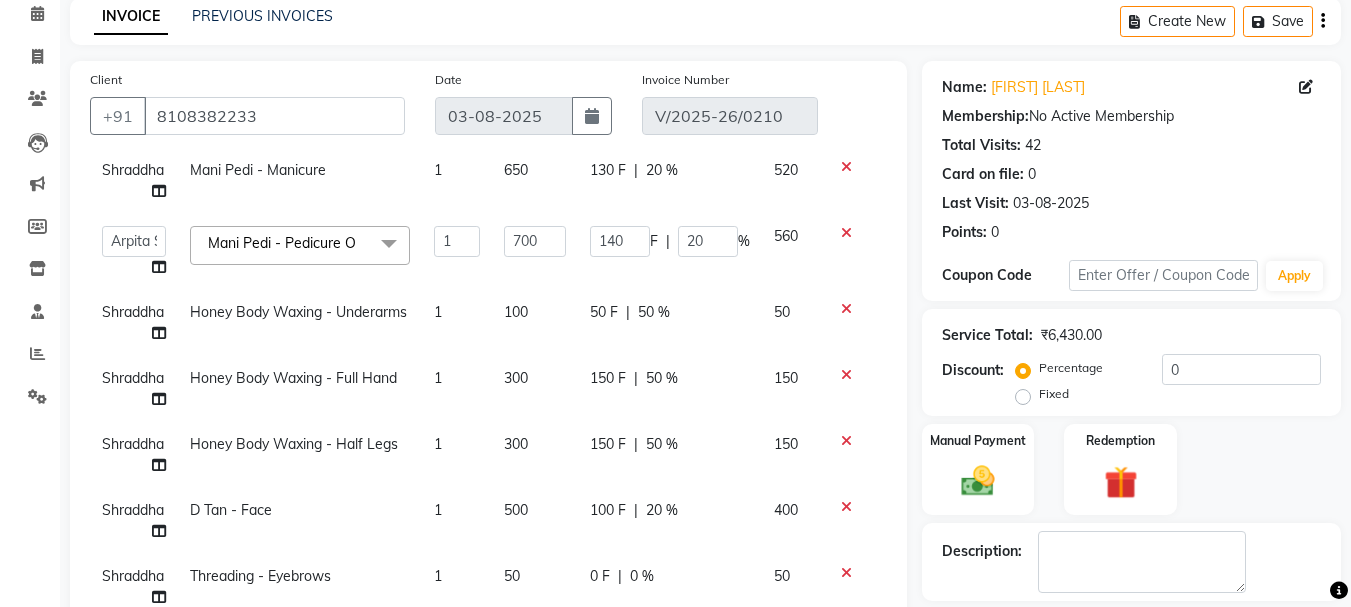 scroll, scrollTop: 300, scrollLeft: 0, axis: vertical 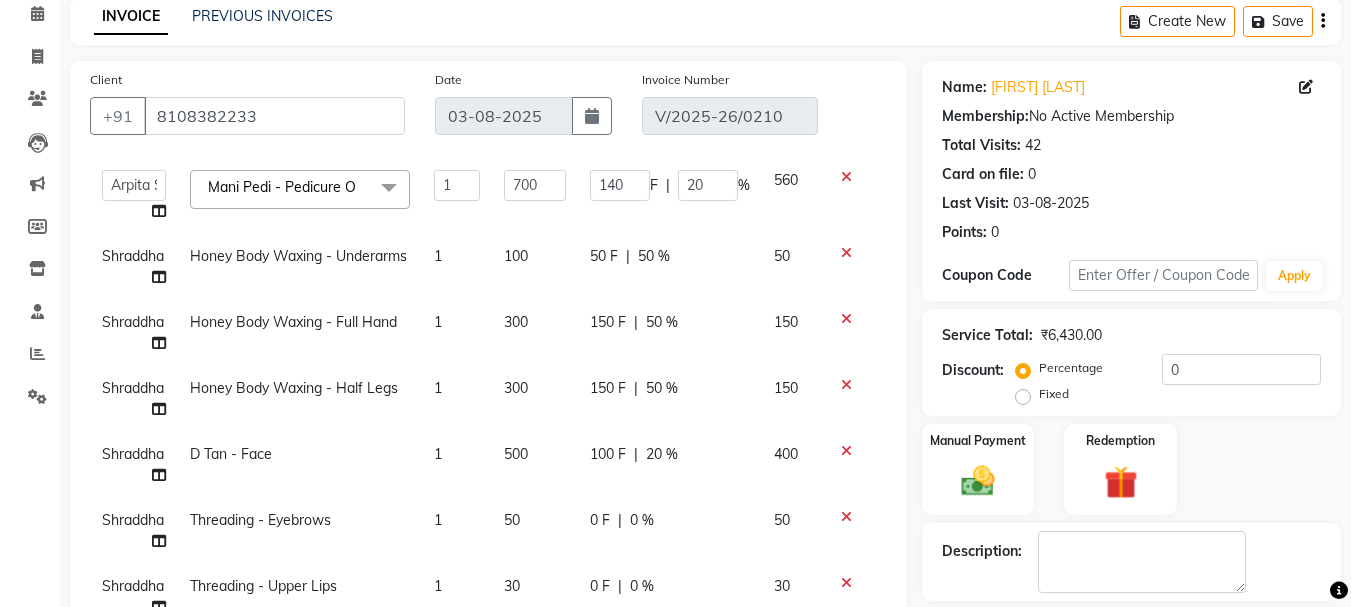 click on "Shraddha" 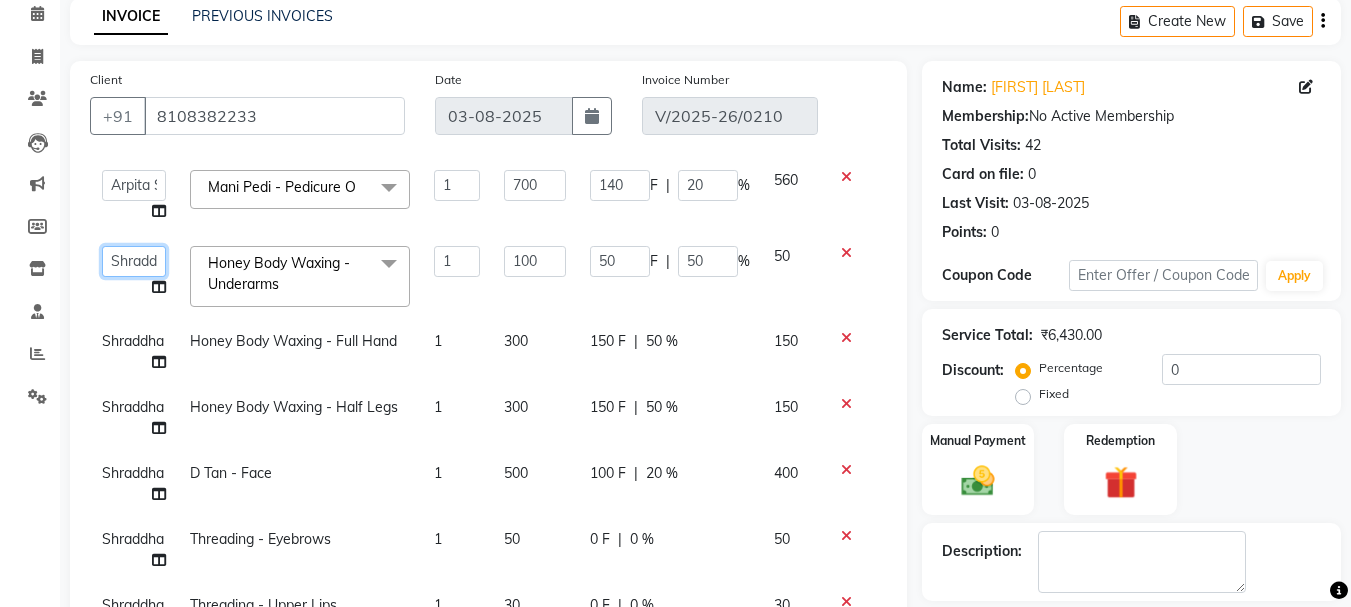 click on "Arpita Singh   Chan   Sayali Sakpal    Shraddha   Tanvi   Tanvi Masurkar" 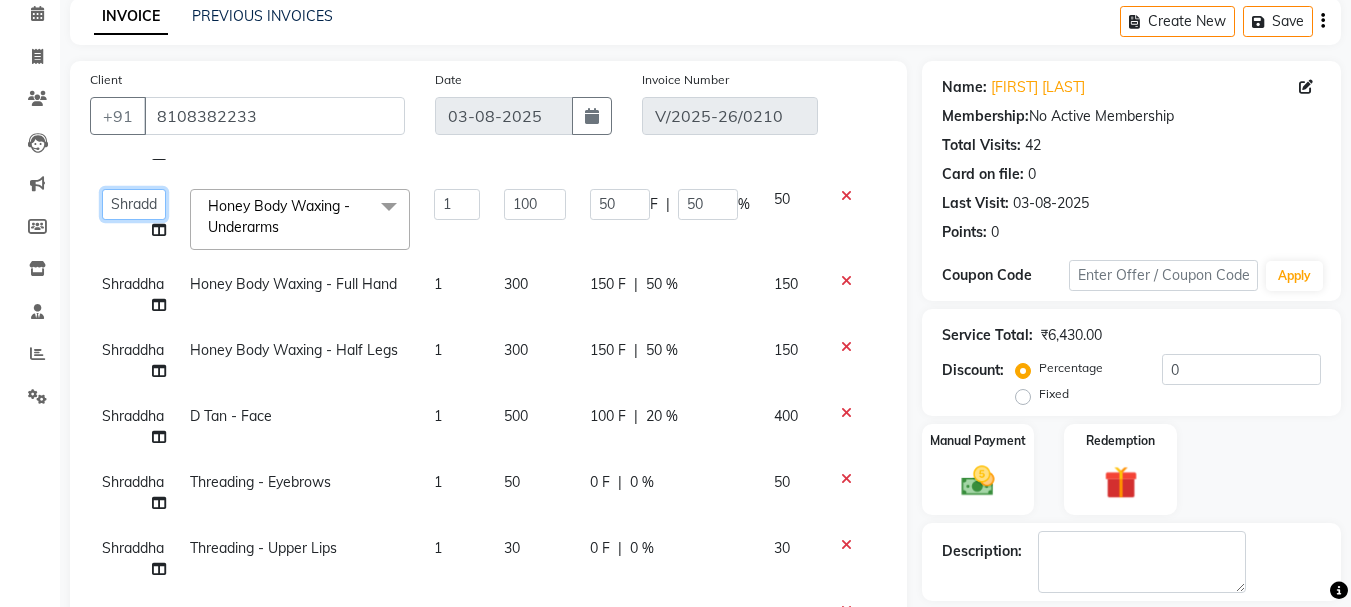 scroll, scrollTop: 387, scrollLeft: 0, axis: vertical 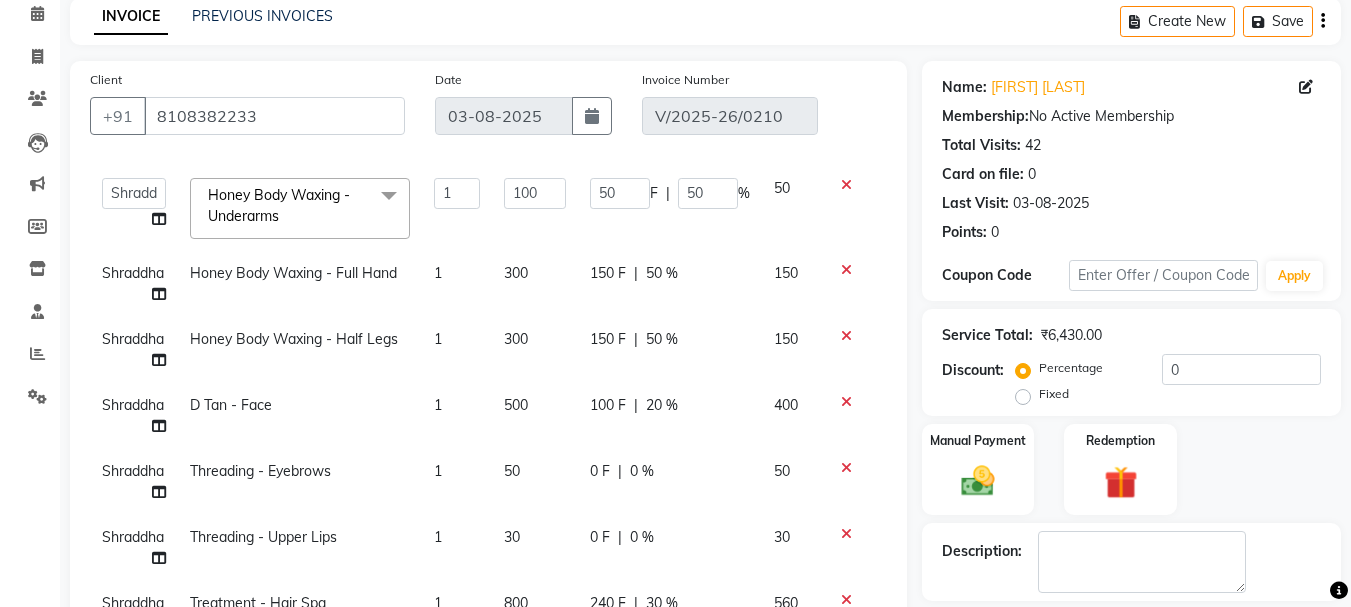 click on "Shraddha" 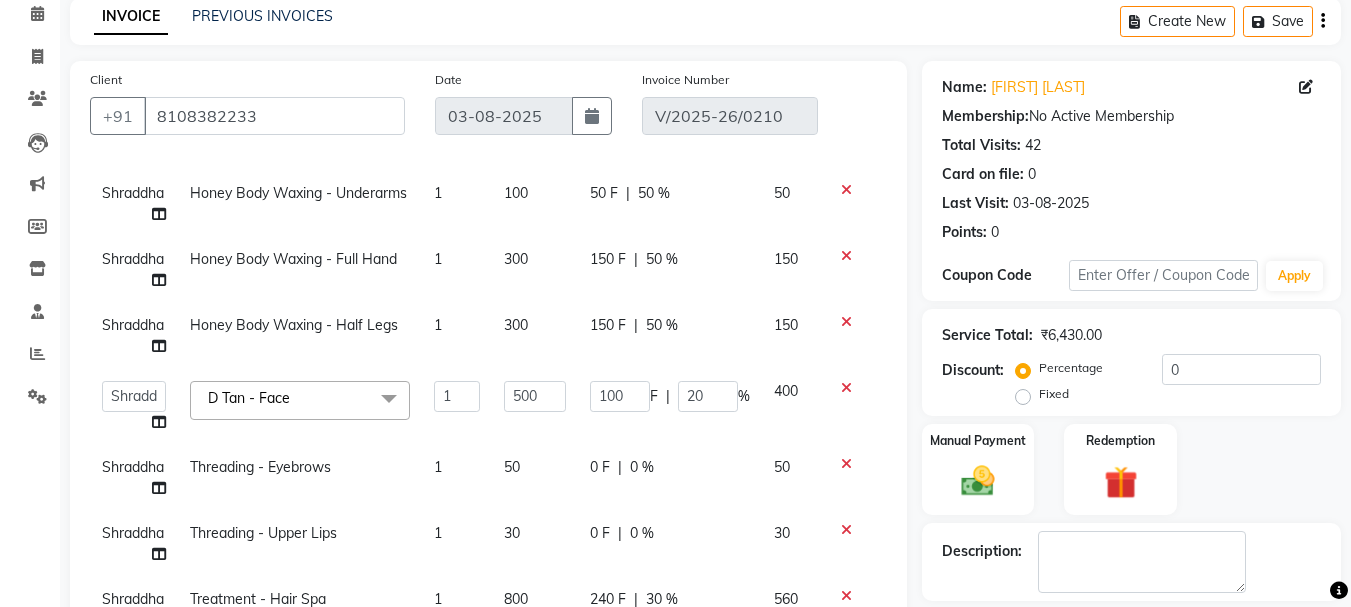 scroll, scrollTop: 377, scrollLeft: 0, axis: vertical 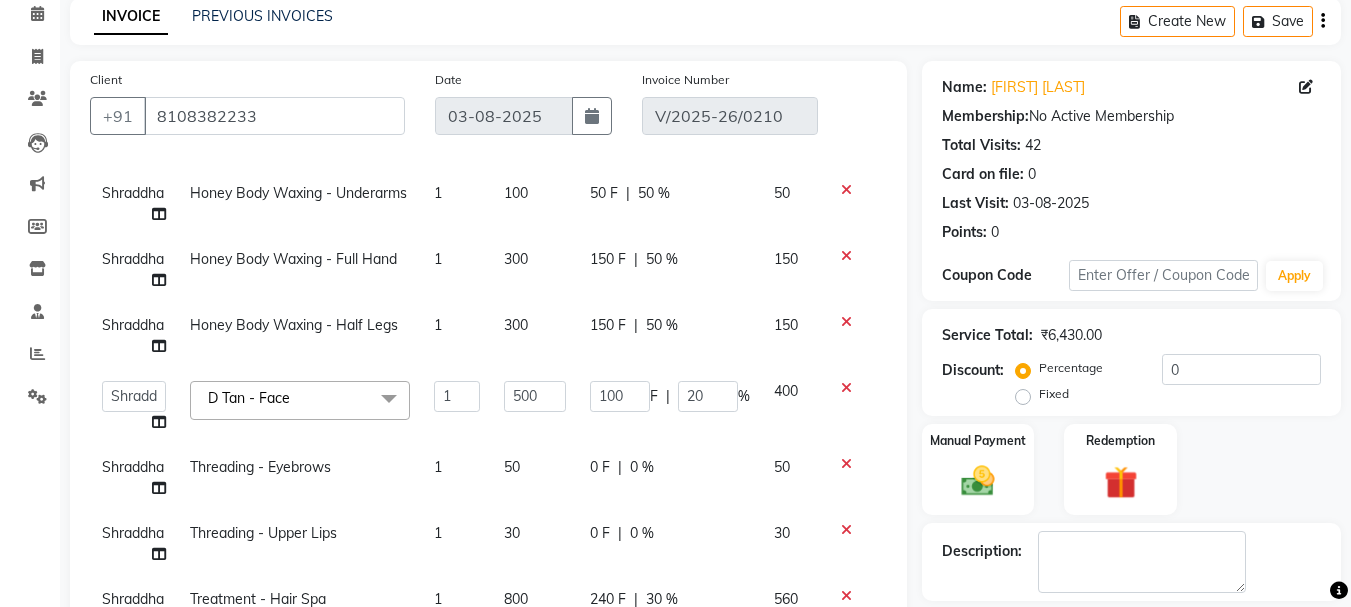 click on "Shraddha" 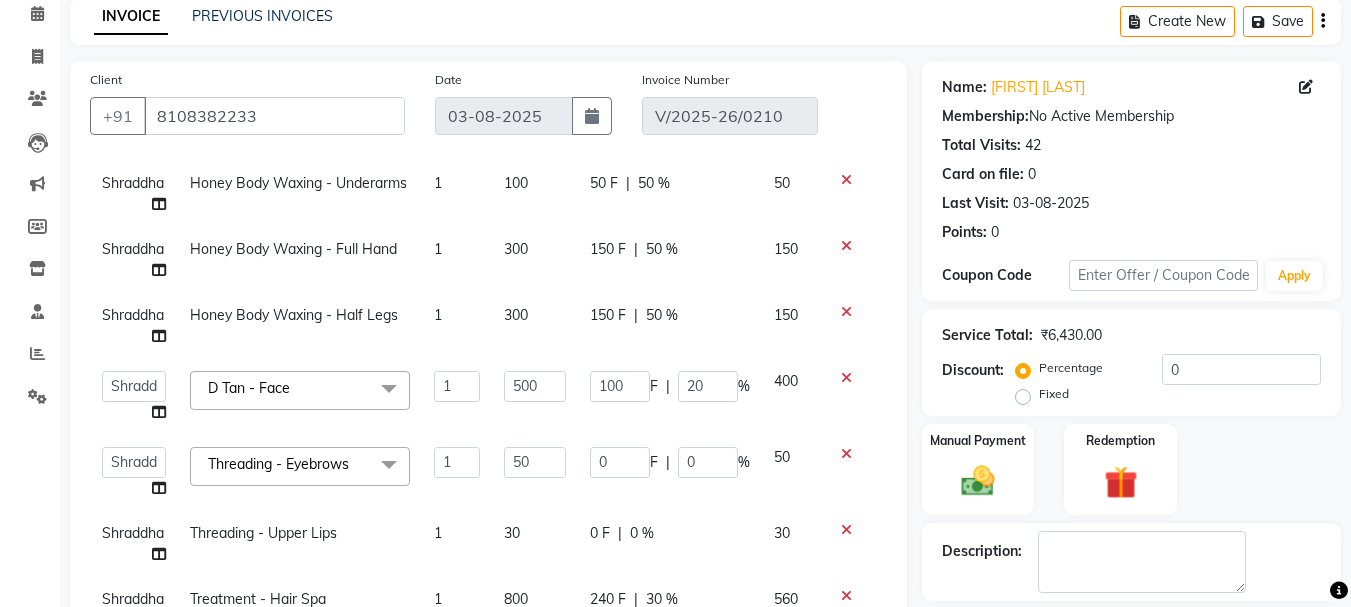 scroll, scrollTop: 388, scrollLeft: 0, axis: vertical 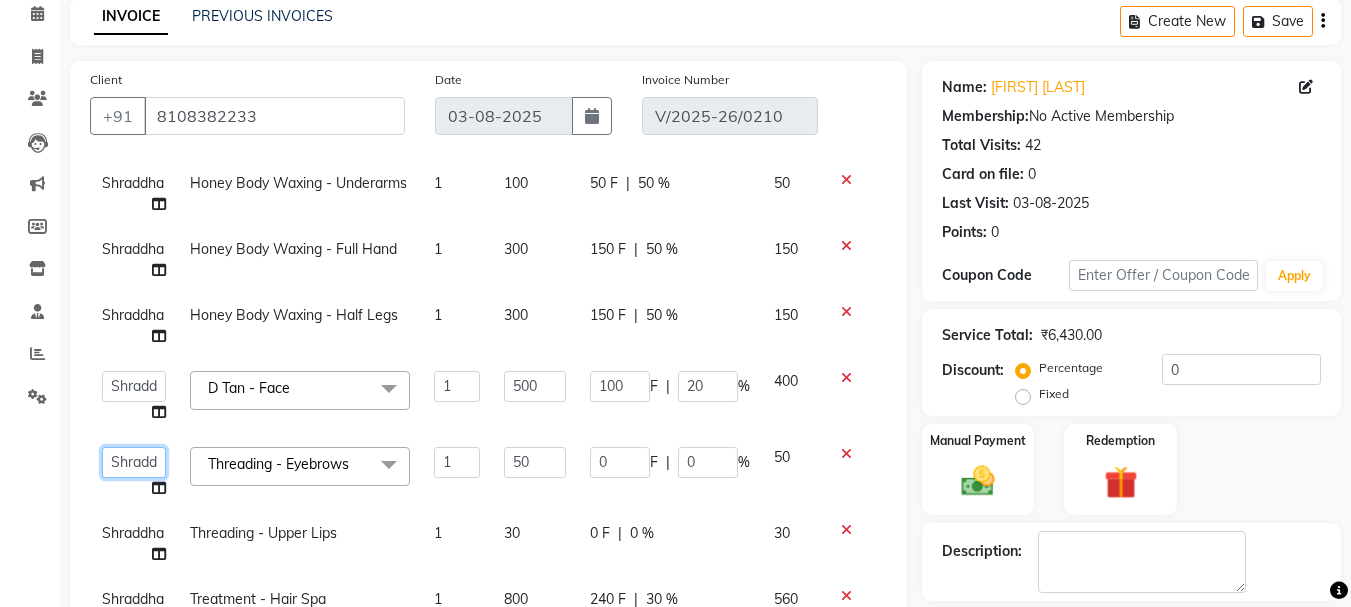 click on "Arpita Singh   Chan   Sayali Sakpal    Shraddha   Tanvi   Tanvi Masurkar" 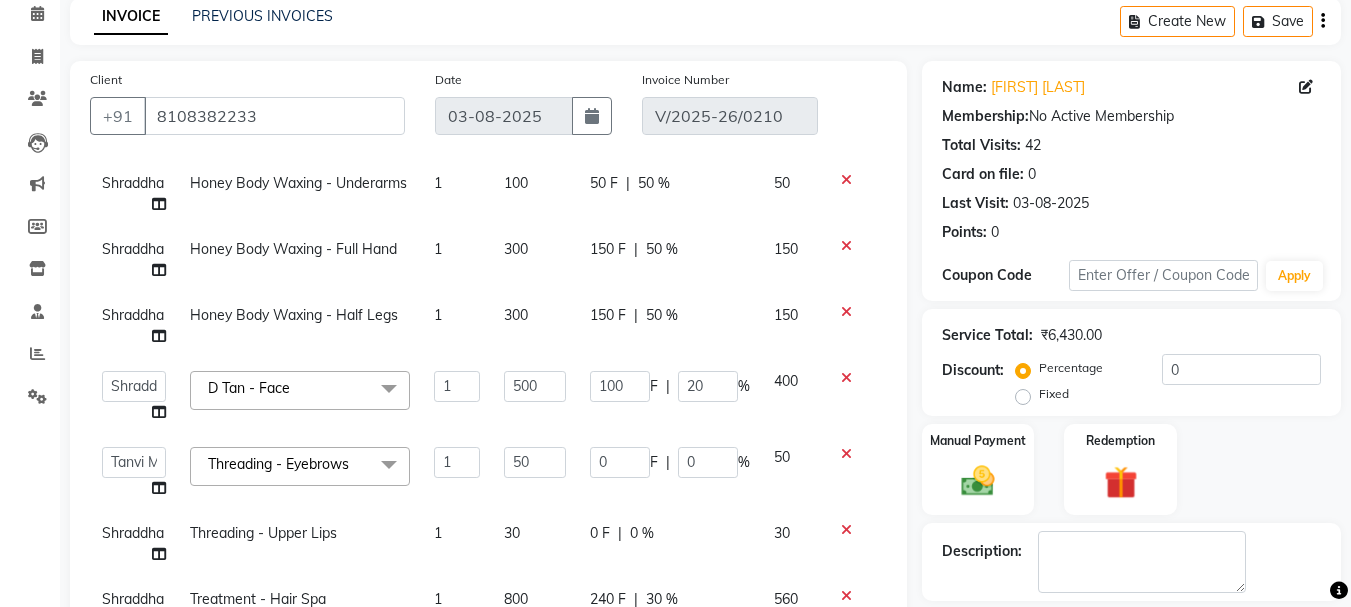 select on "78839" 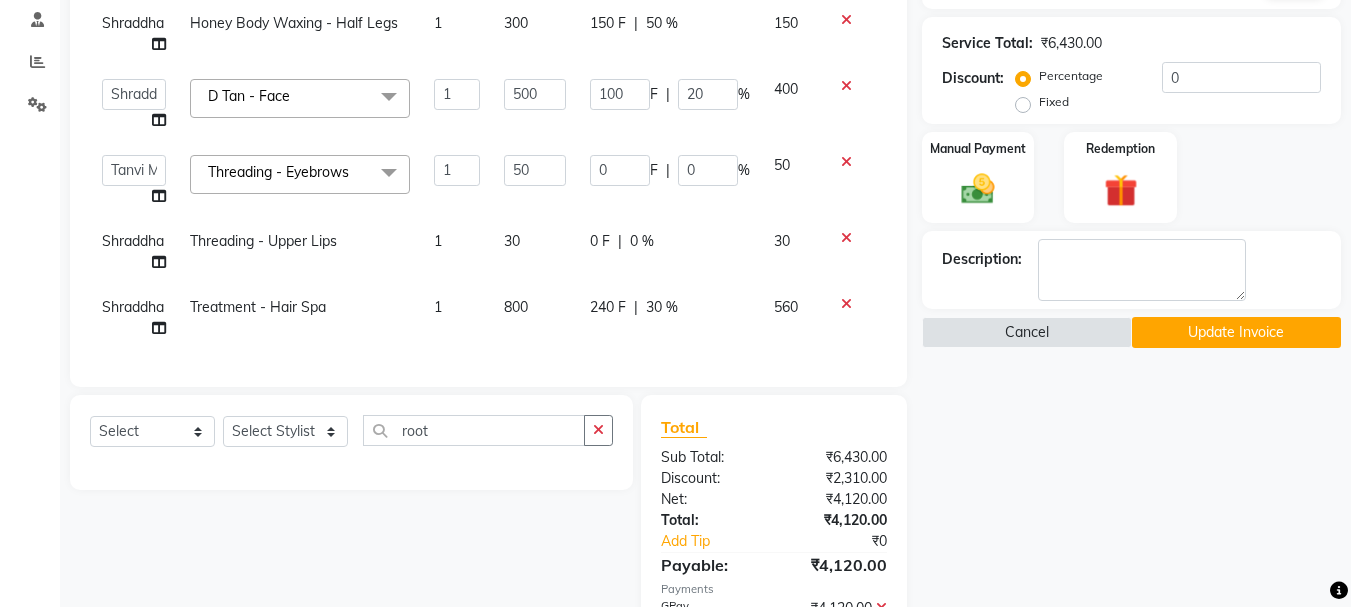 scroll, scrollTop: 389, scrollLeft: 0, axis: vertical 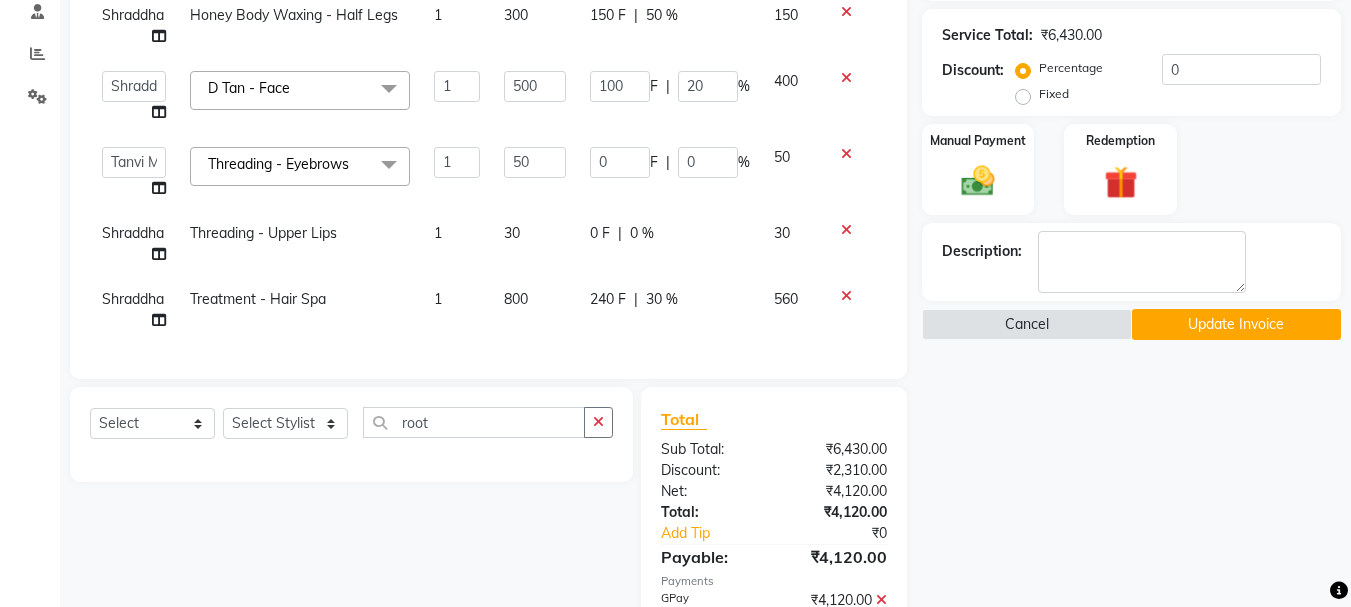 click on "Shraddha" 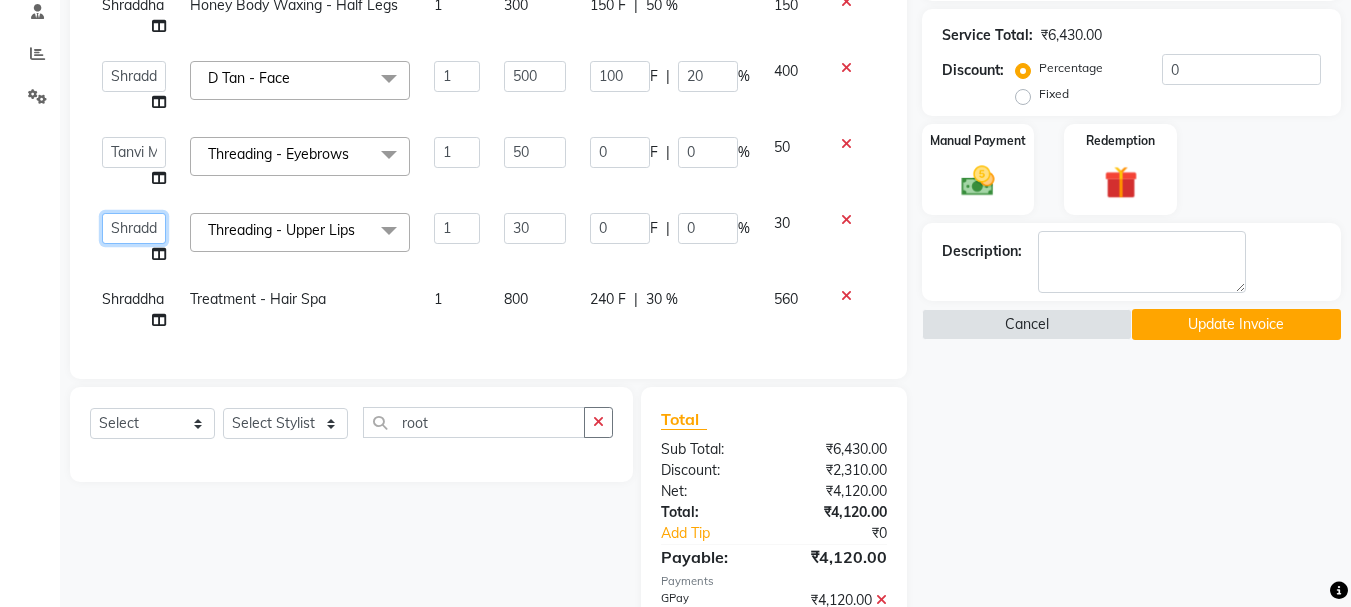 click on "Arpita Singh   Chan   Sayali Sakpal    Shraddha   Tanvi   Tanvi Masurkar" 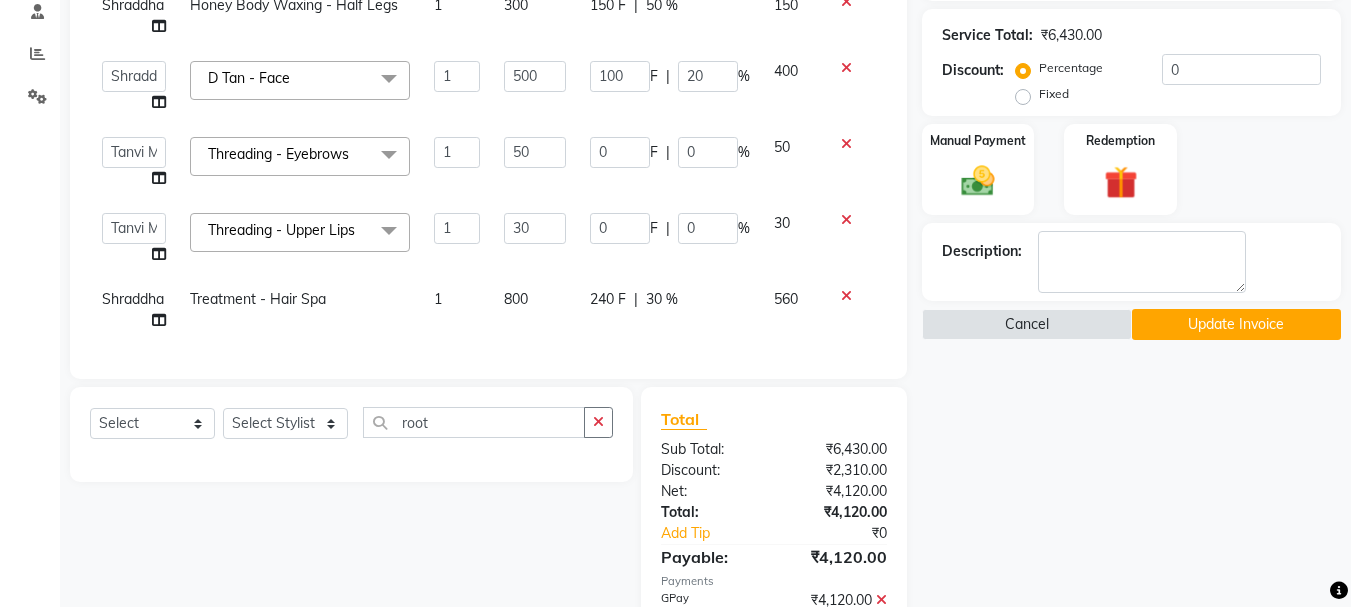 select on "78839" 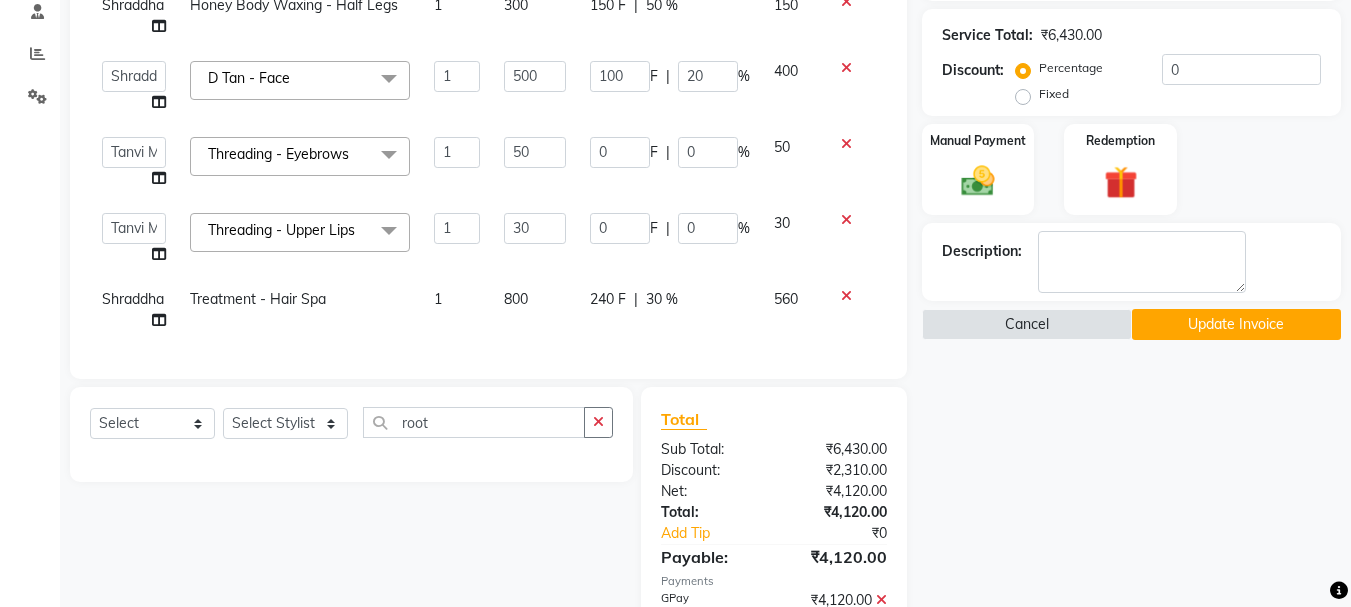 click on "Shraddha" 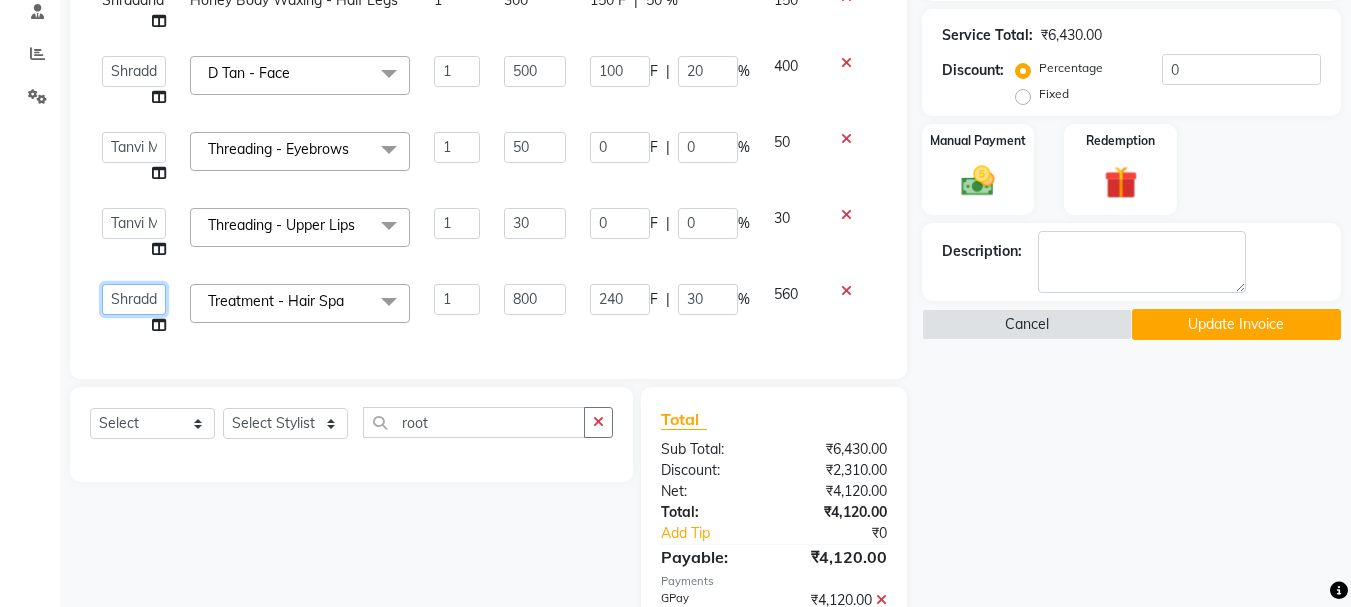 click on "Arpita Singh   Chan   Sayali Sakpal    Shraddha   Tanvi   Tanvi Masurkar" 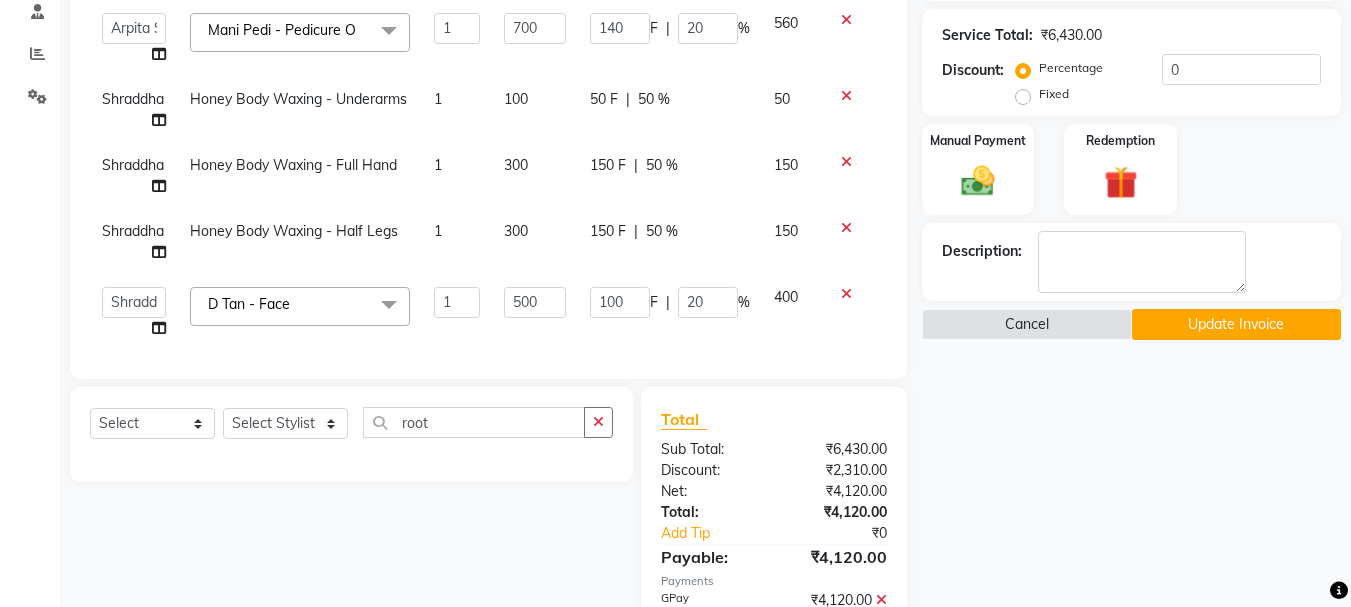 scroll, scrollTop: 408, scrollLeft: 0, axis: vertical 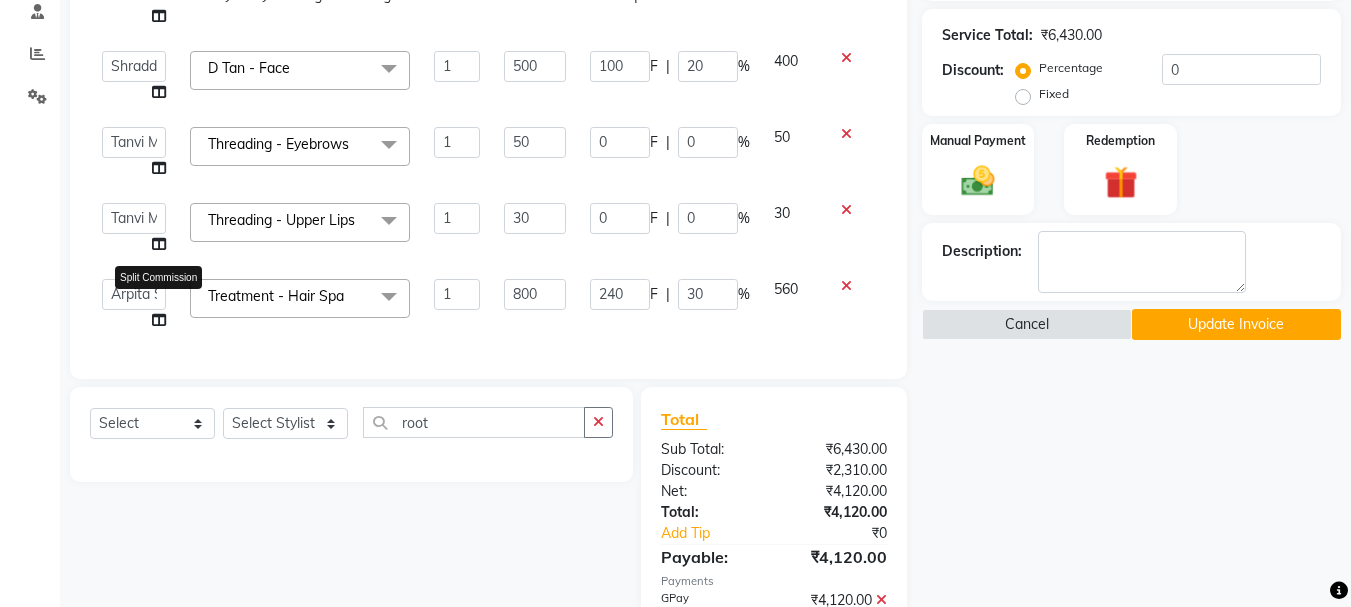click 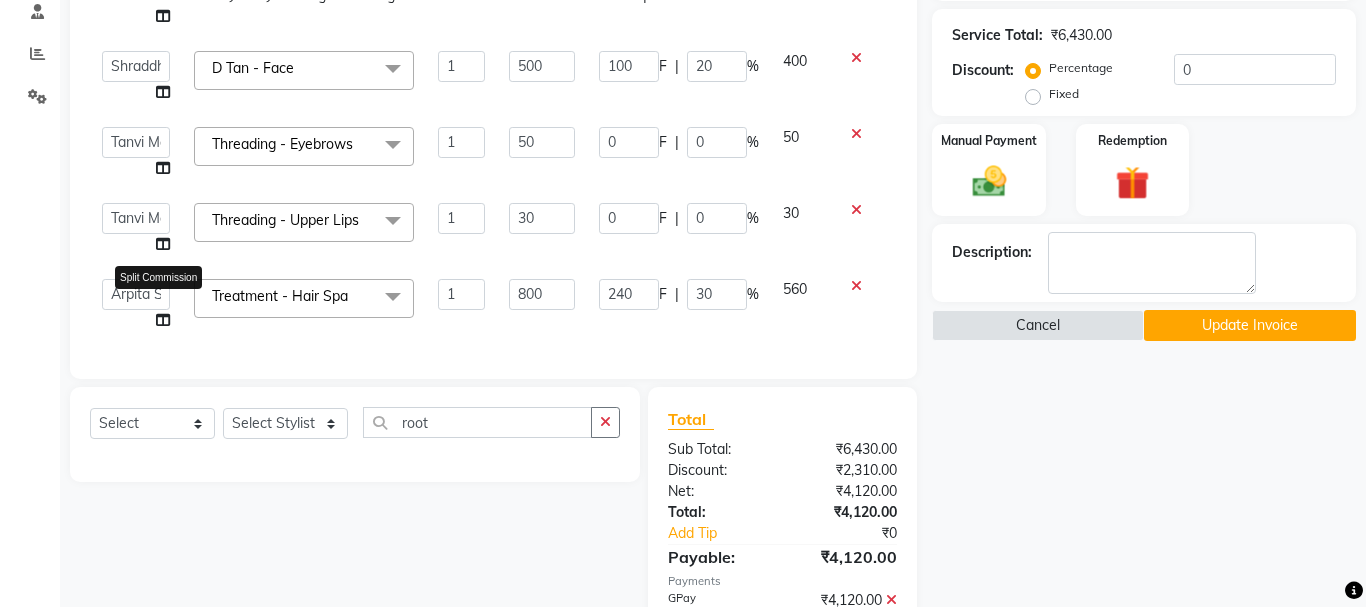 select on "85925" 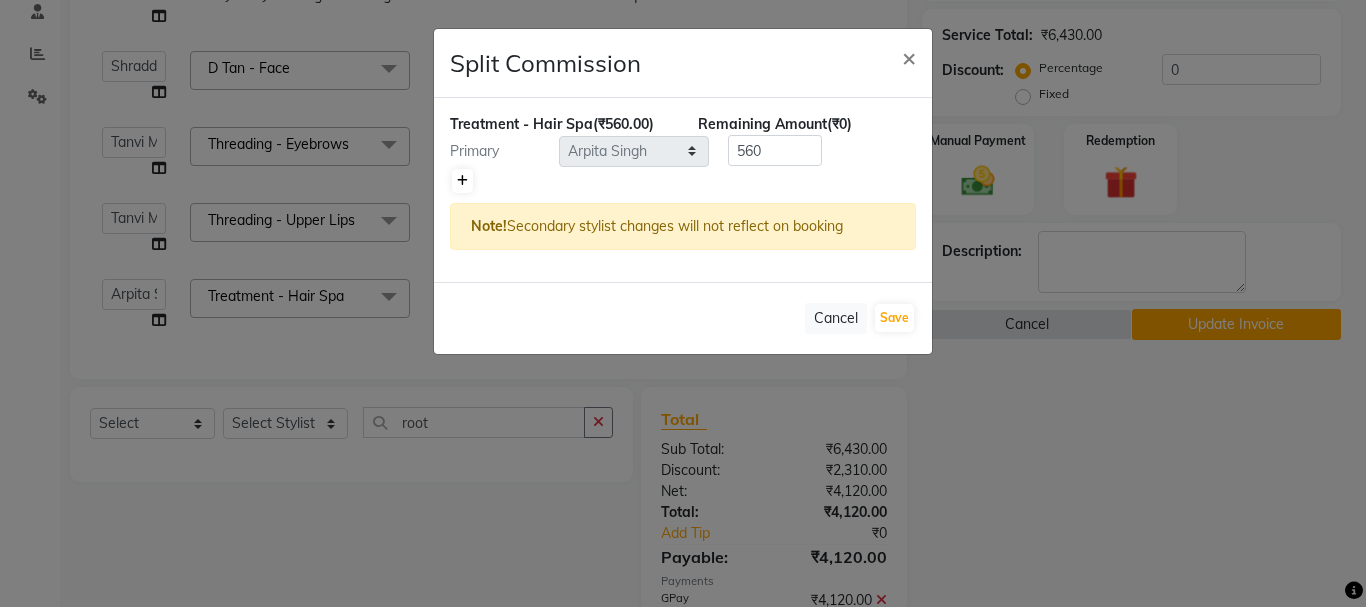 click 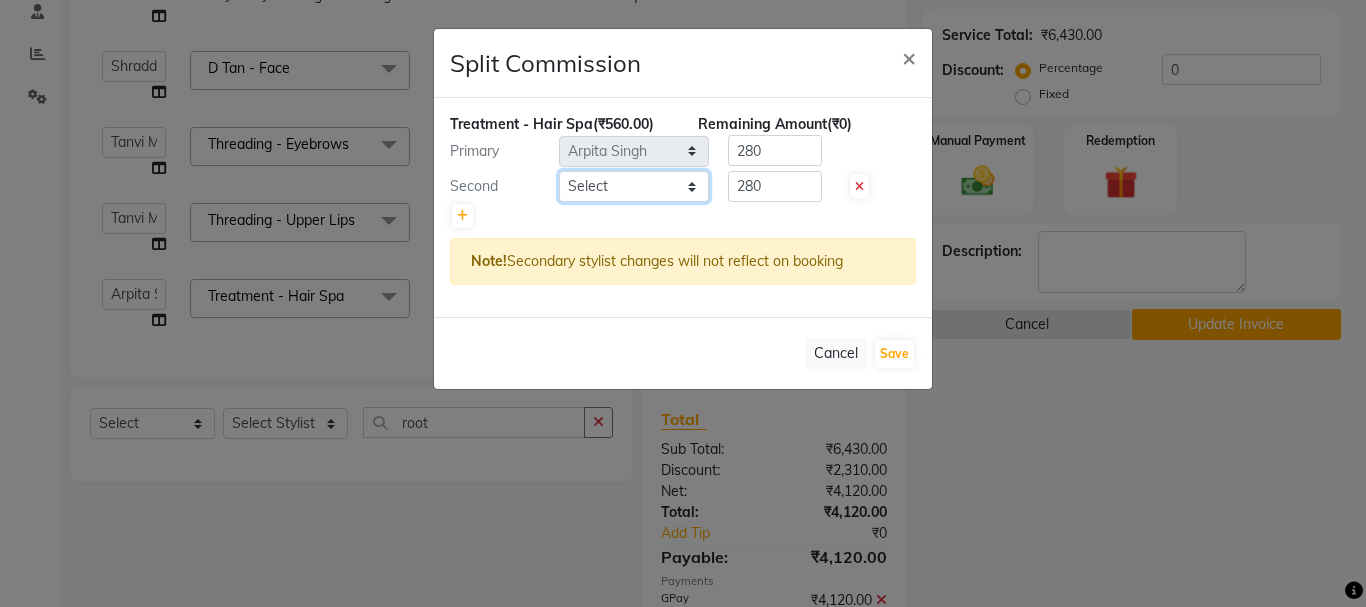 click on "Select  Arpita Singh   Chan   Sayali Sakpal    Shraddha   Tanvi   Tanvi Masurkar" 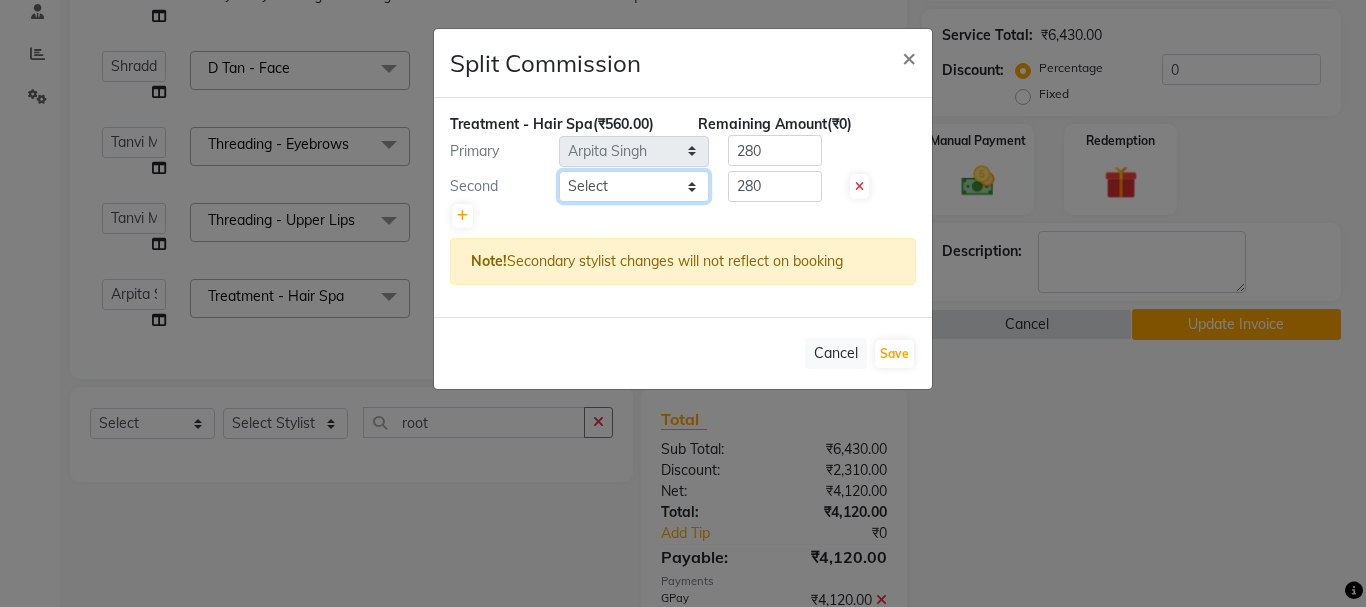 select on "10918" 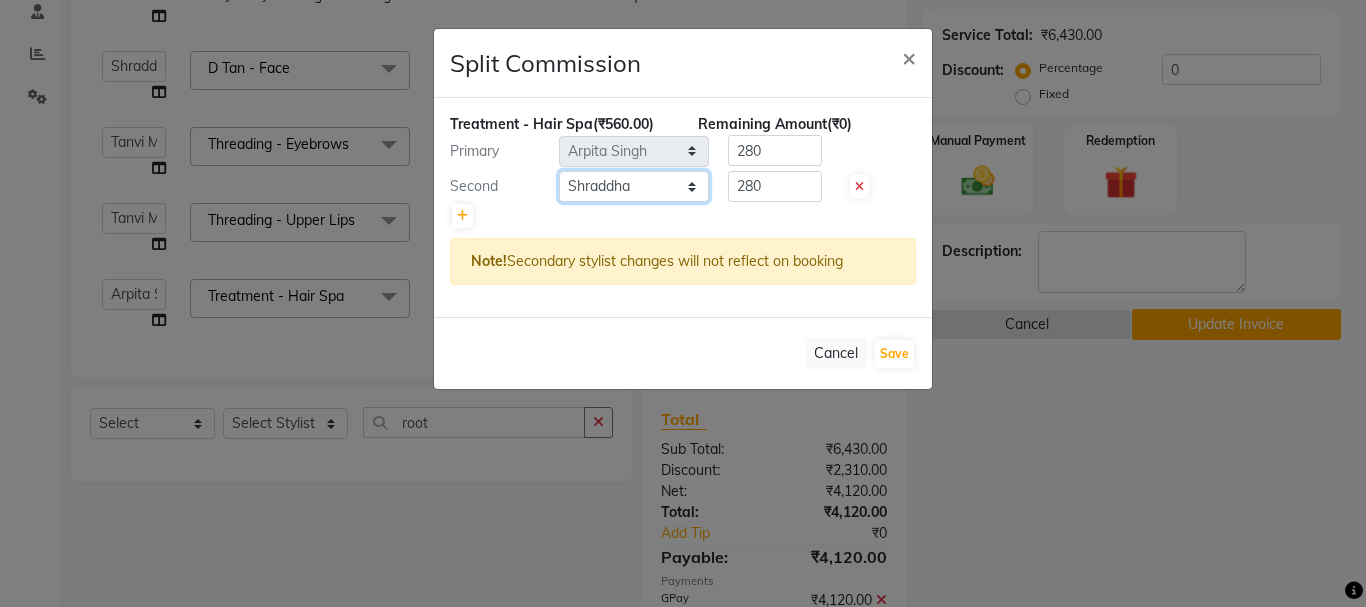 click on "Select  Arpita Singh   Chan   Sayali Sakpal    Shraddha   Tanvi   Tanvi Masurkar" 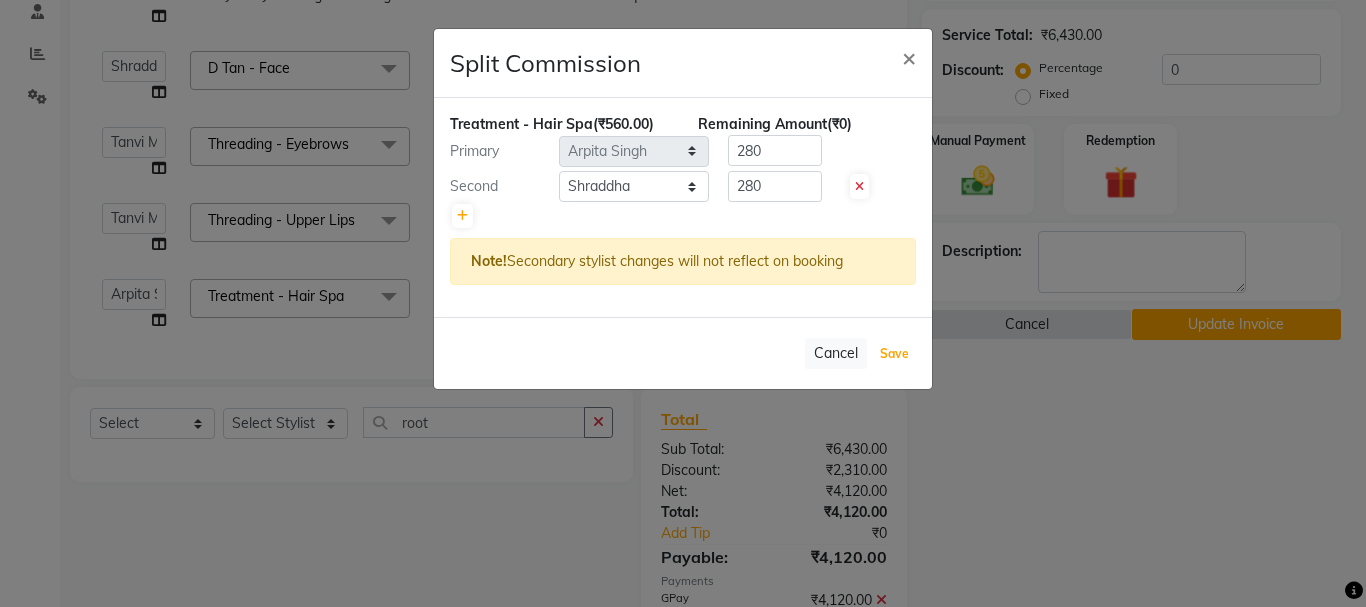 click on "Save" 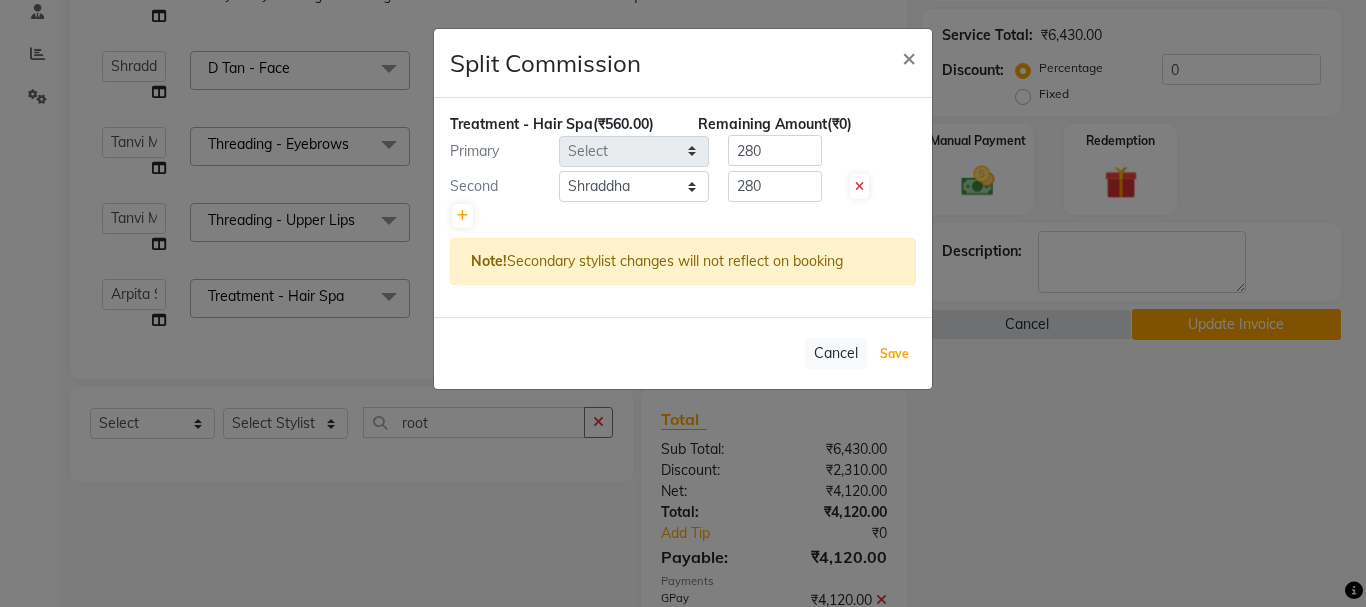 type 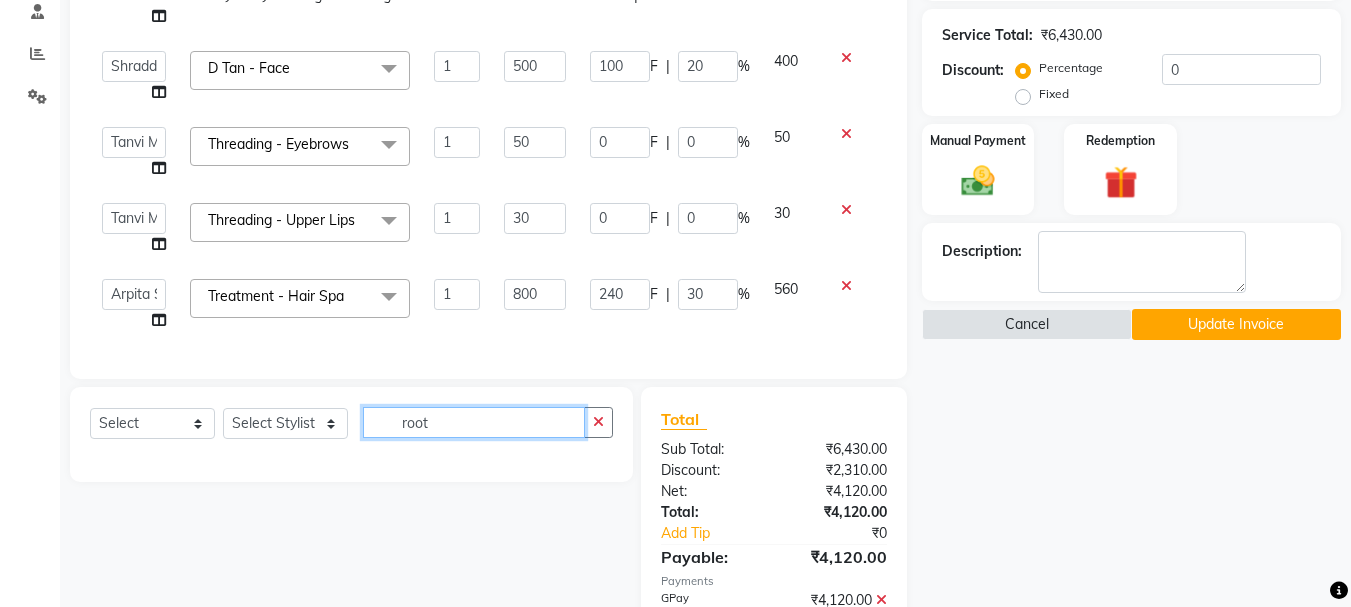 click on "root" 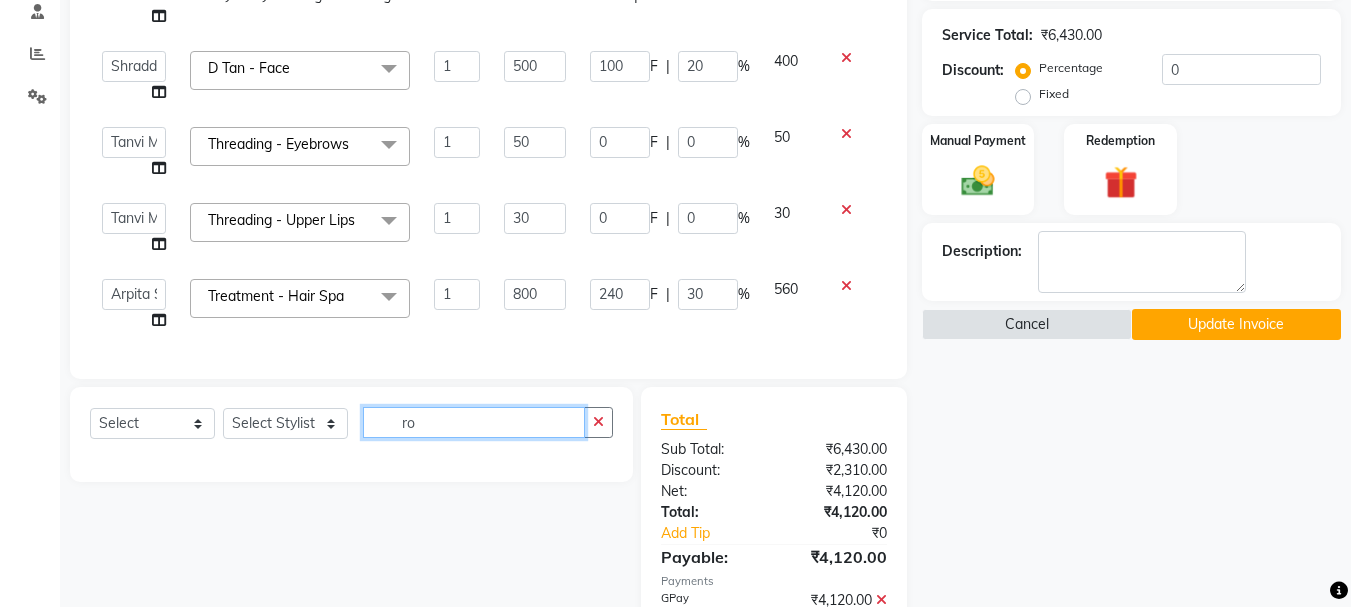 type on "r" 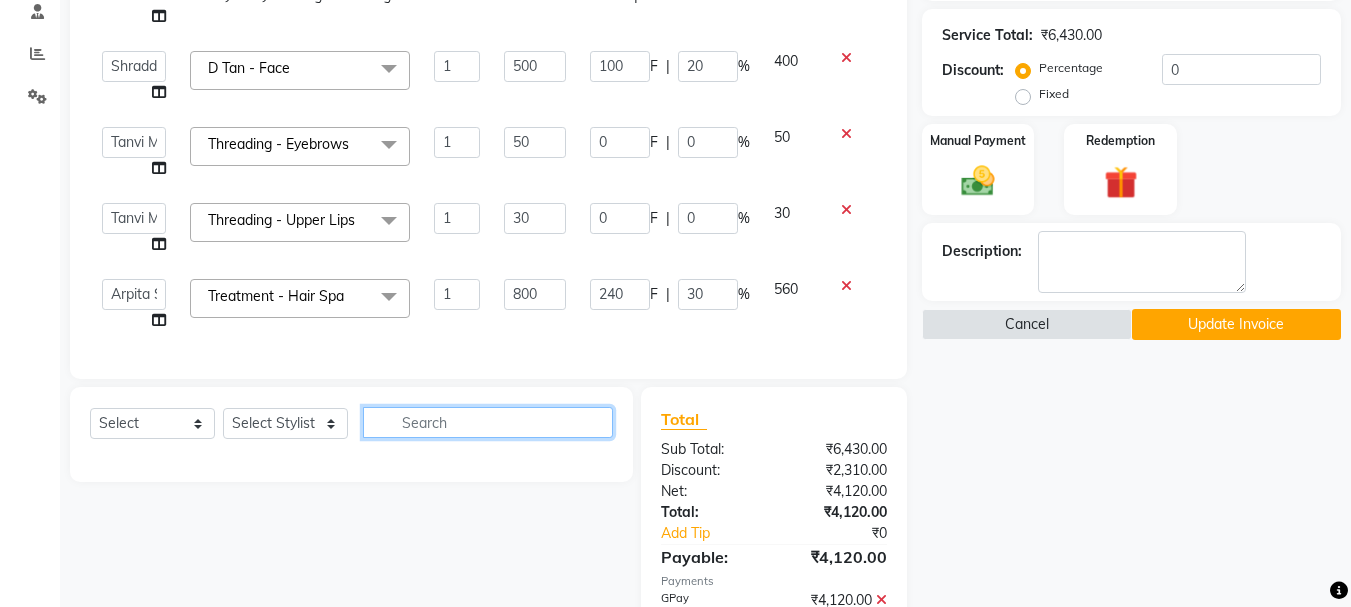 type 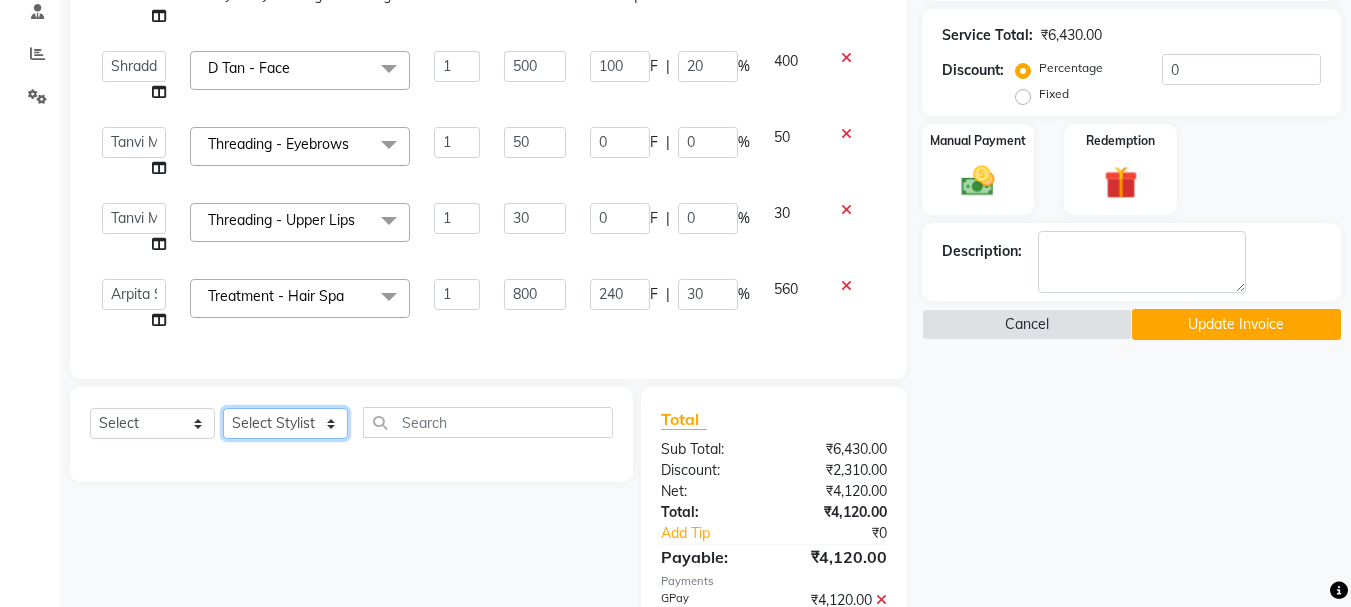 click on "Select Stylist Arpita Singh Chan Sayali Sakpal  Shraddha Tanvi Tanvi Masurkar" 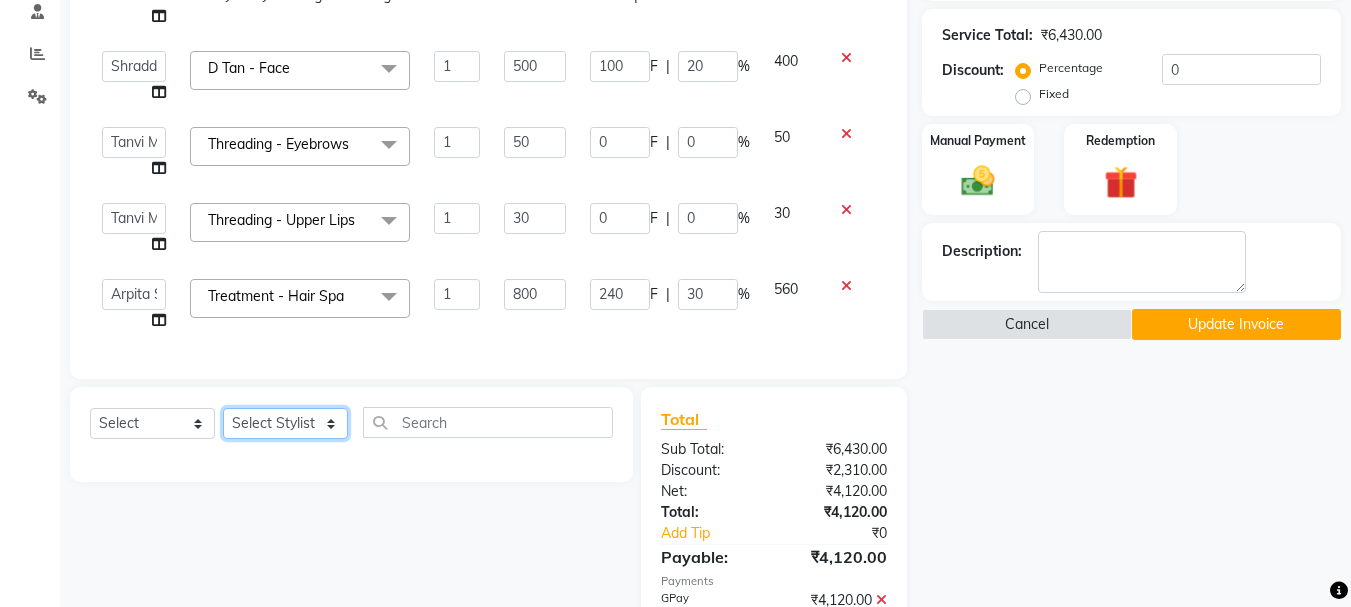 select on "78839" 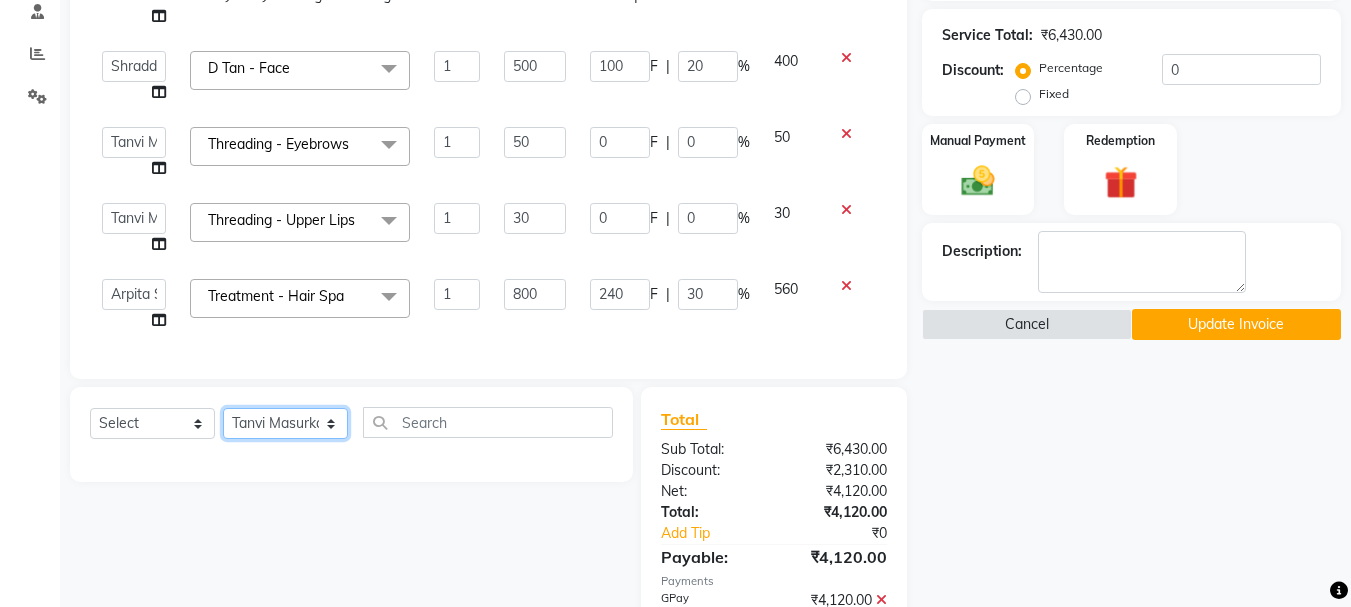 click on "Select Stylist Arpita Singh Chan Sayali Sakpal  Shraddha Tanvi Tanvi Masurkar" 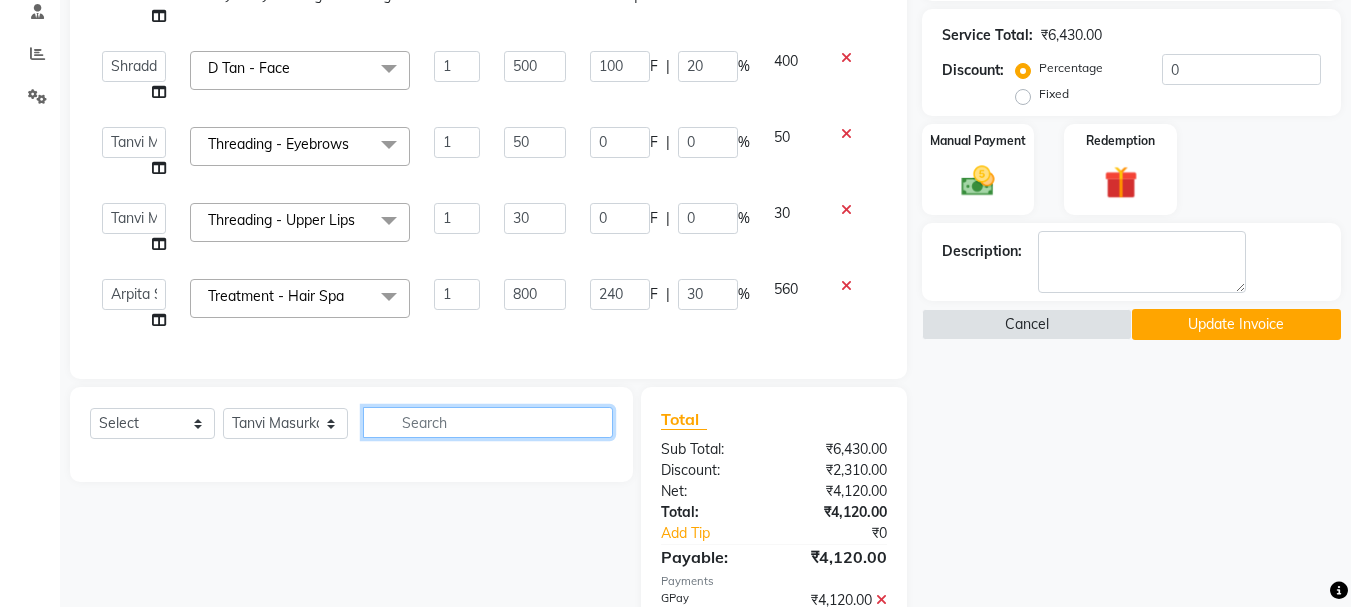 click 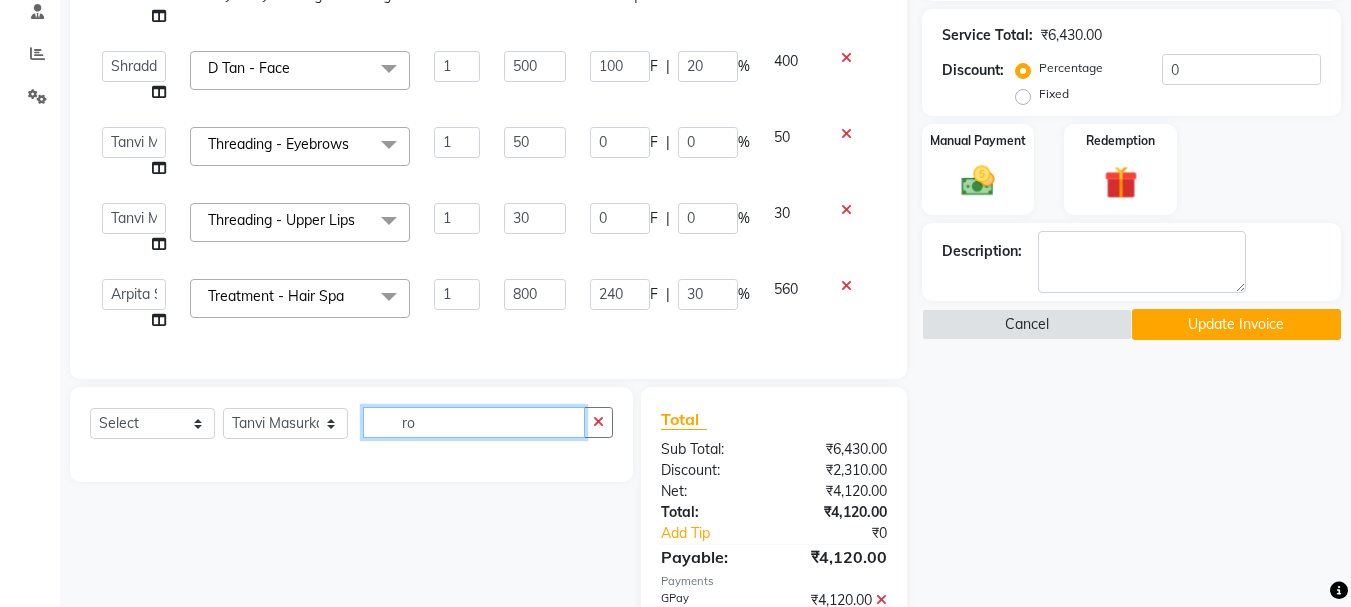 type on "r" 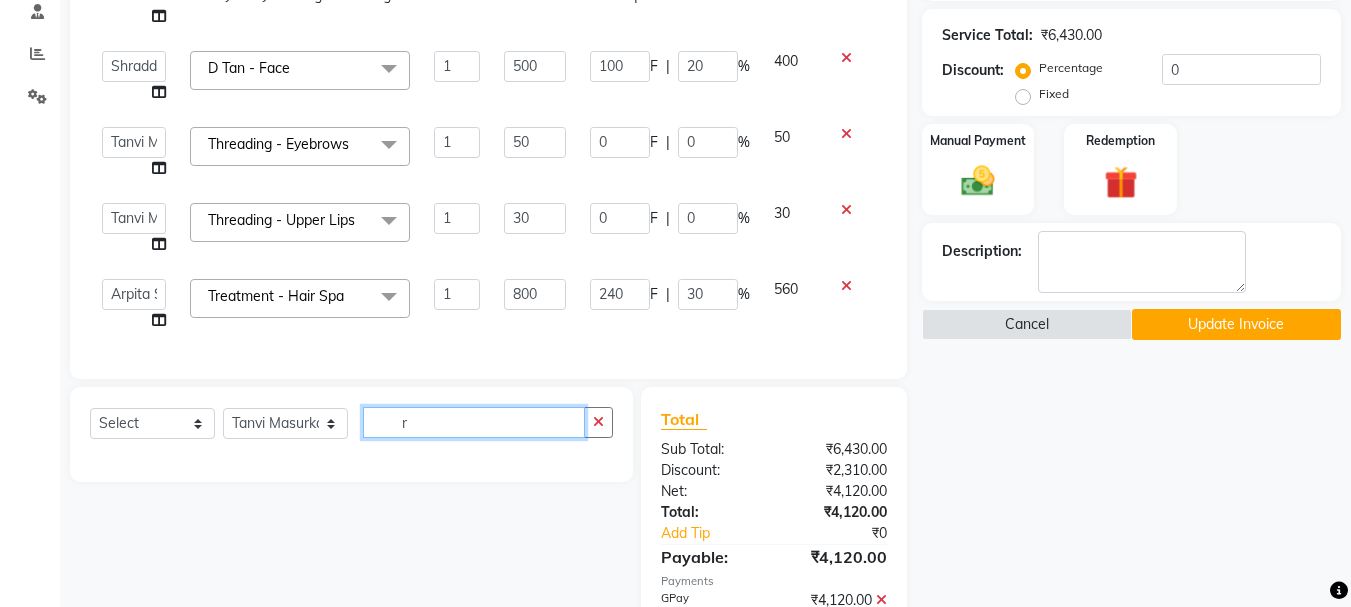type 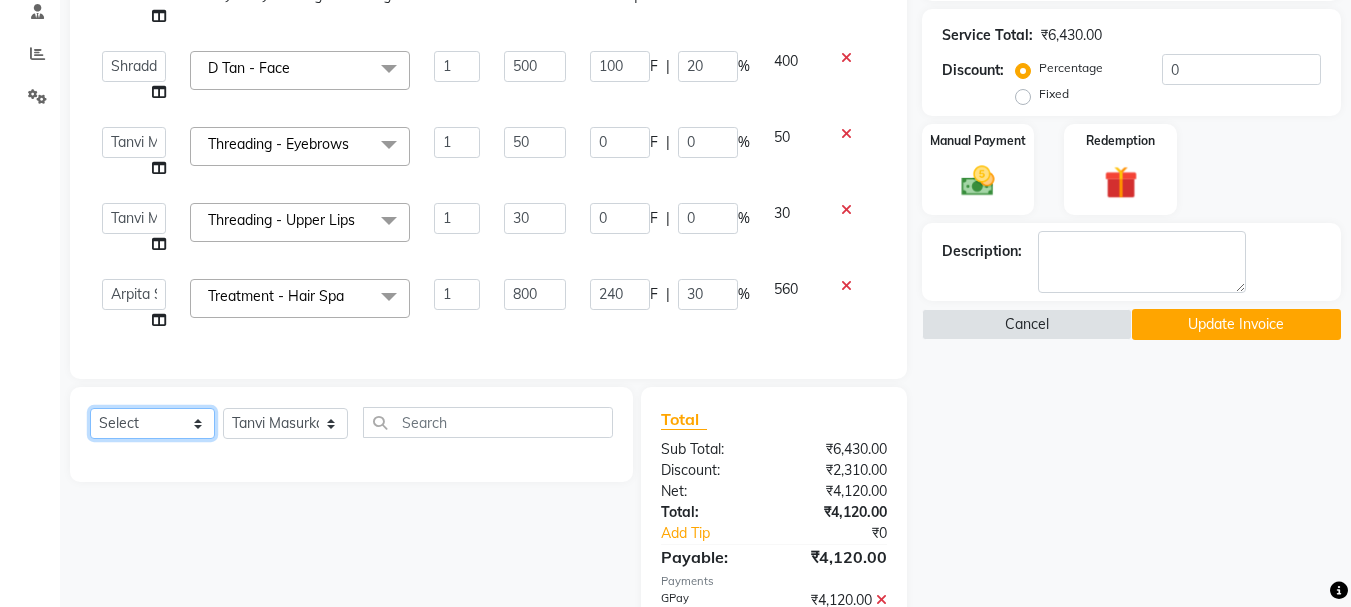 click on "Select  Service  Product  Membership  Package Voucher Prepaid Gift Card" 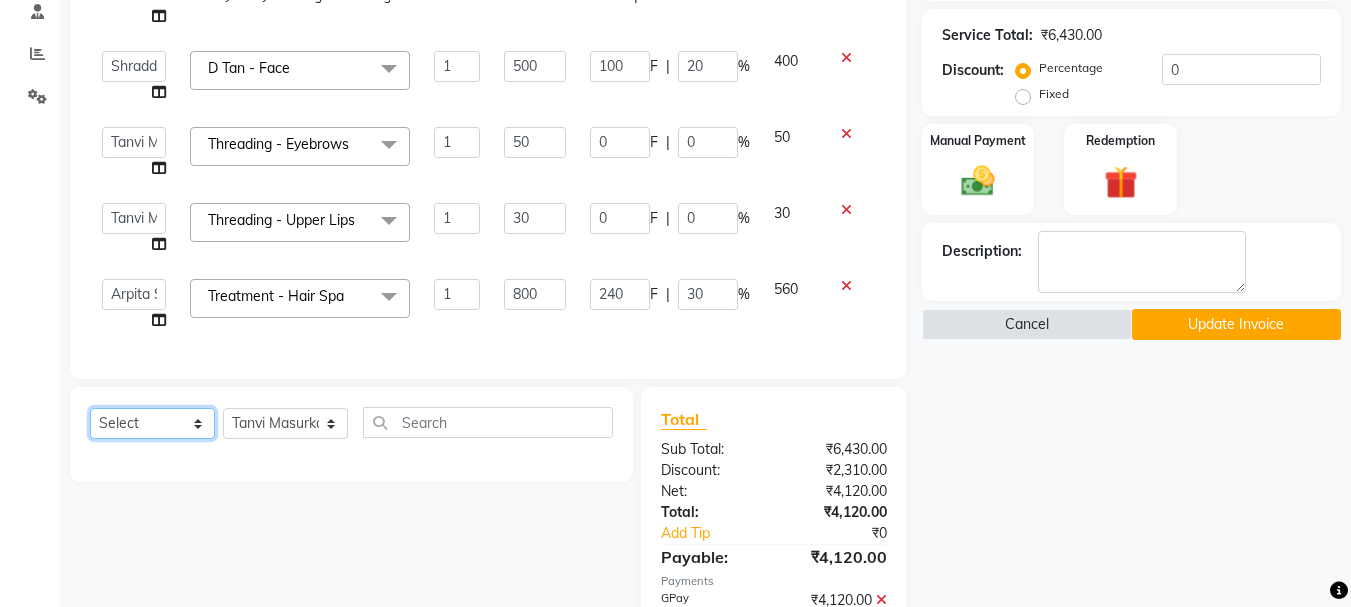 select on "service" 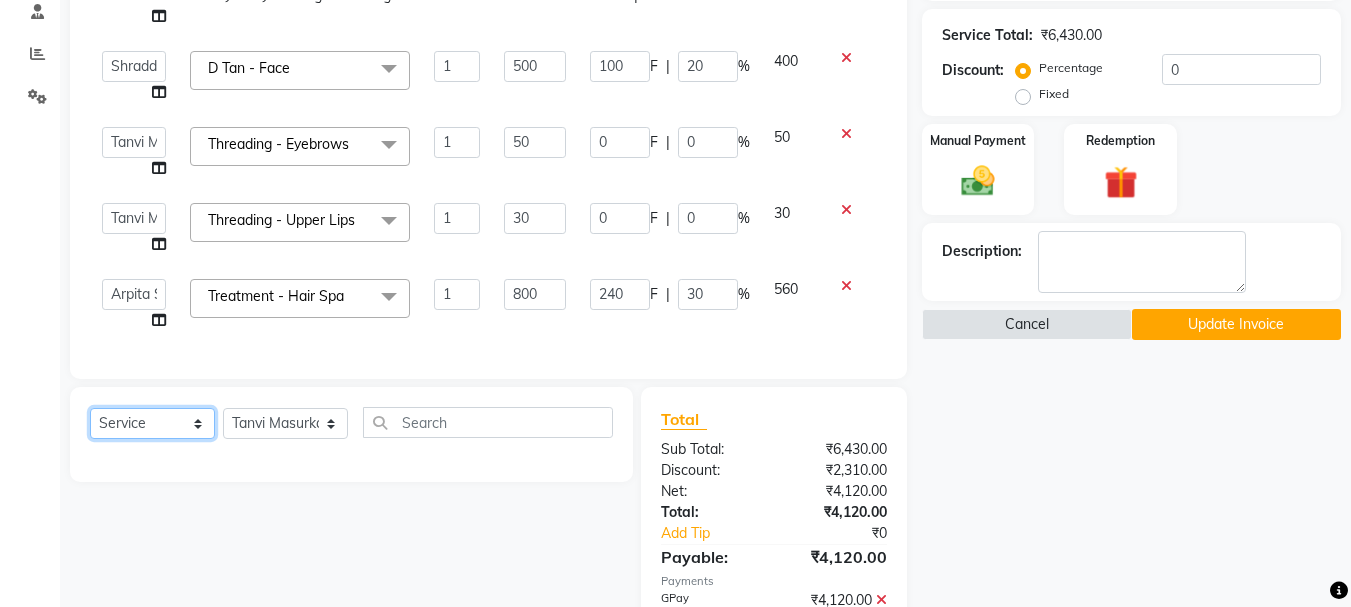 click on "Select  Service  Product  Membership  Package Voucher Prepaid Gift Card" 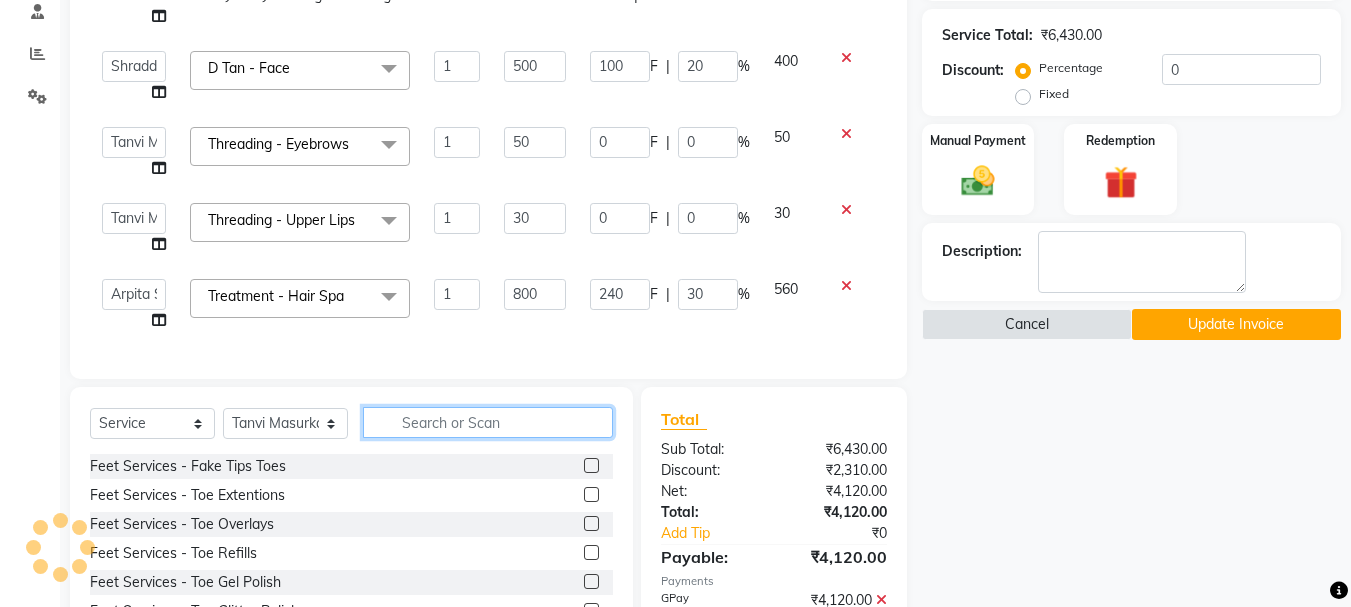 click 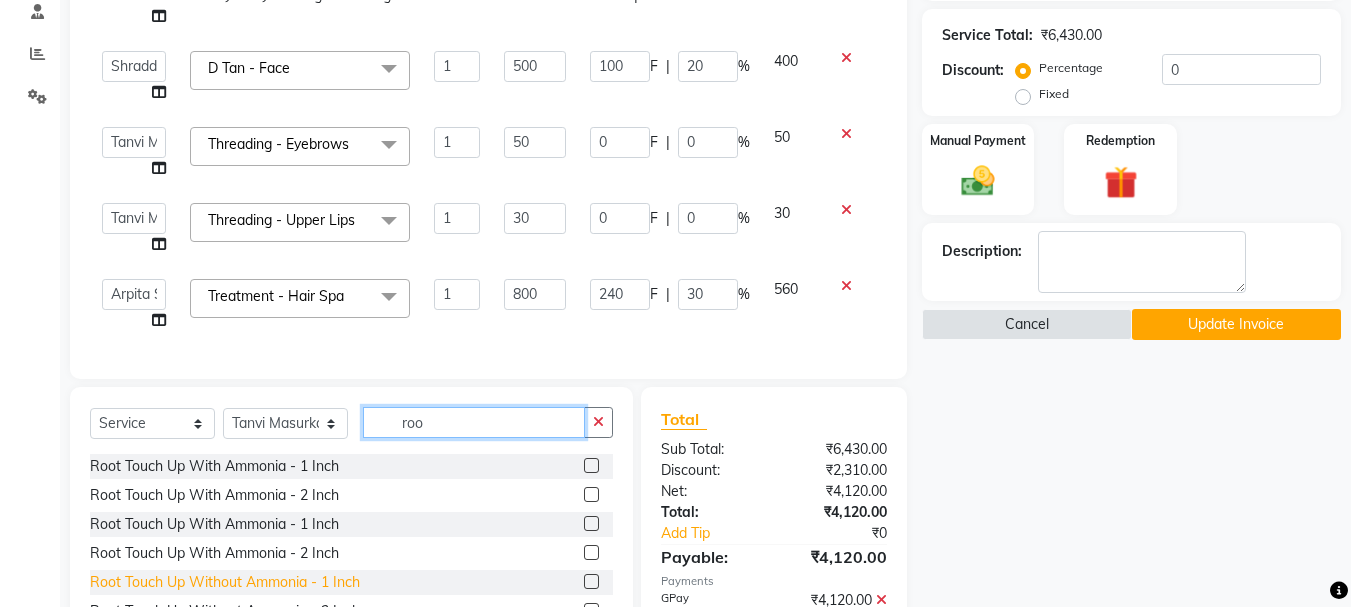 type on "roo" 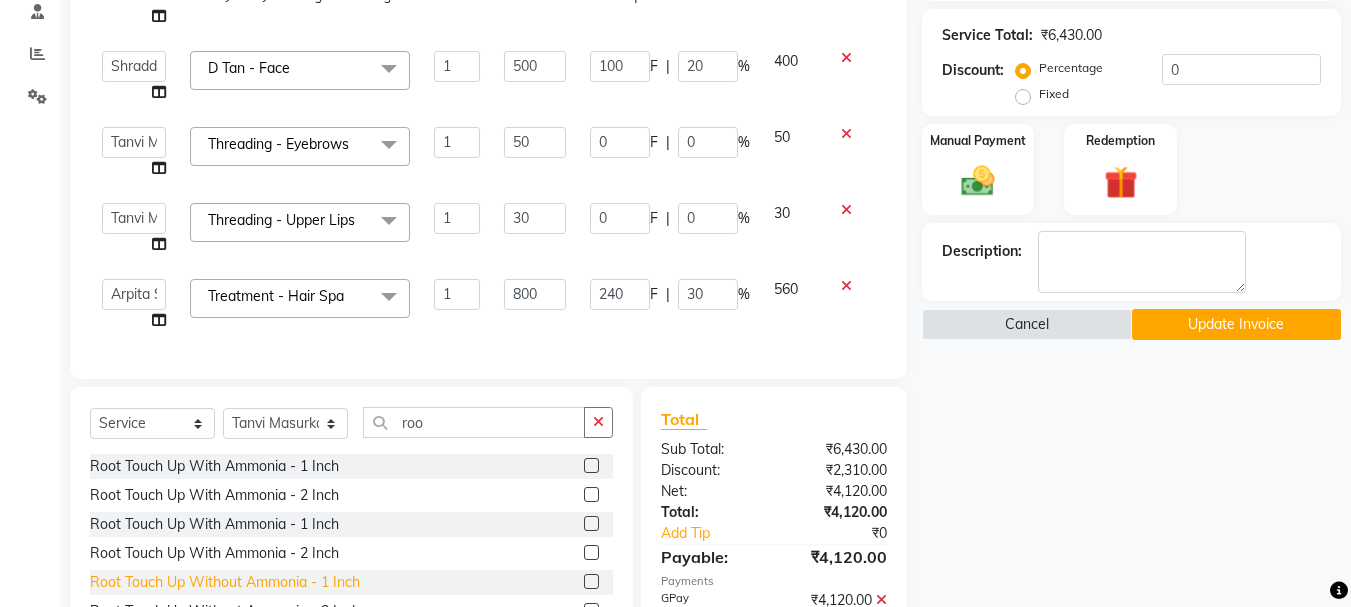click on "Root Touch Up Without Ammonia  - 1 Inch" 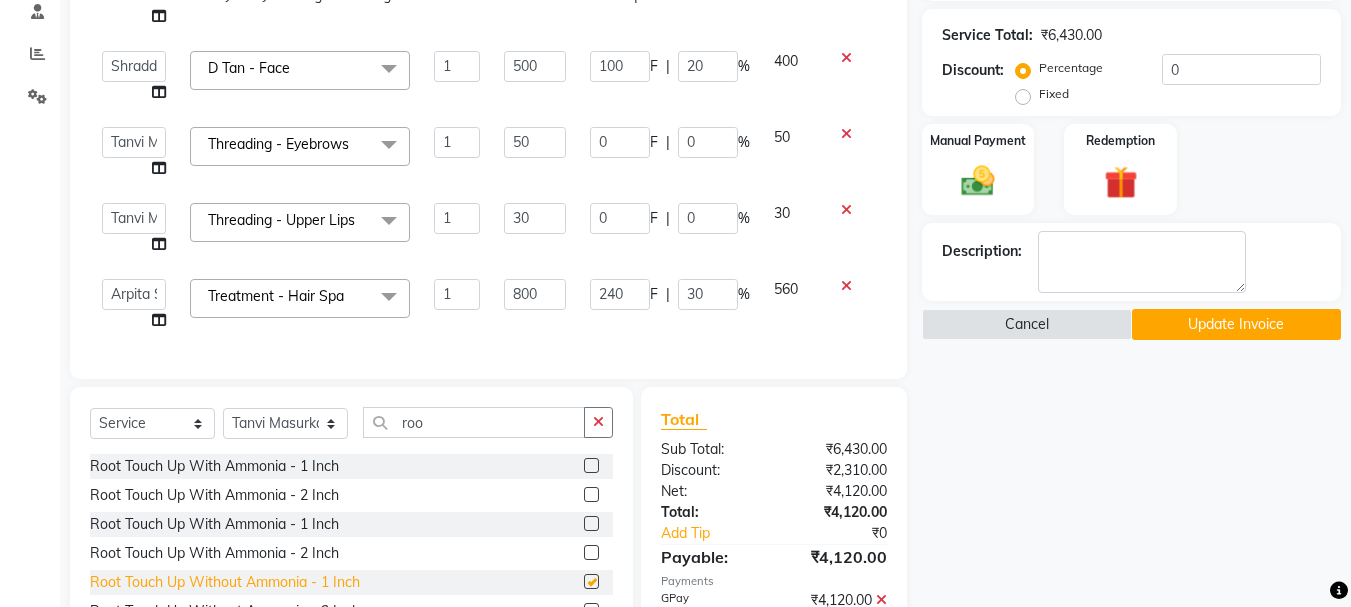 checkbox on "false" 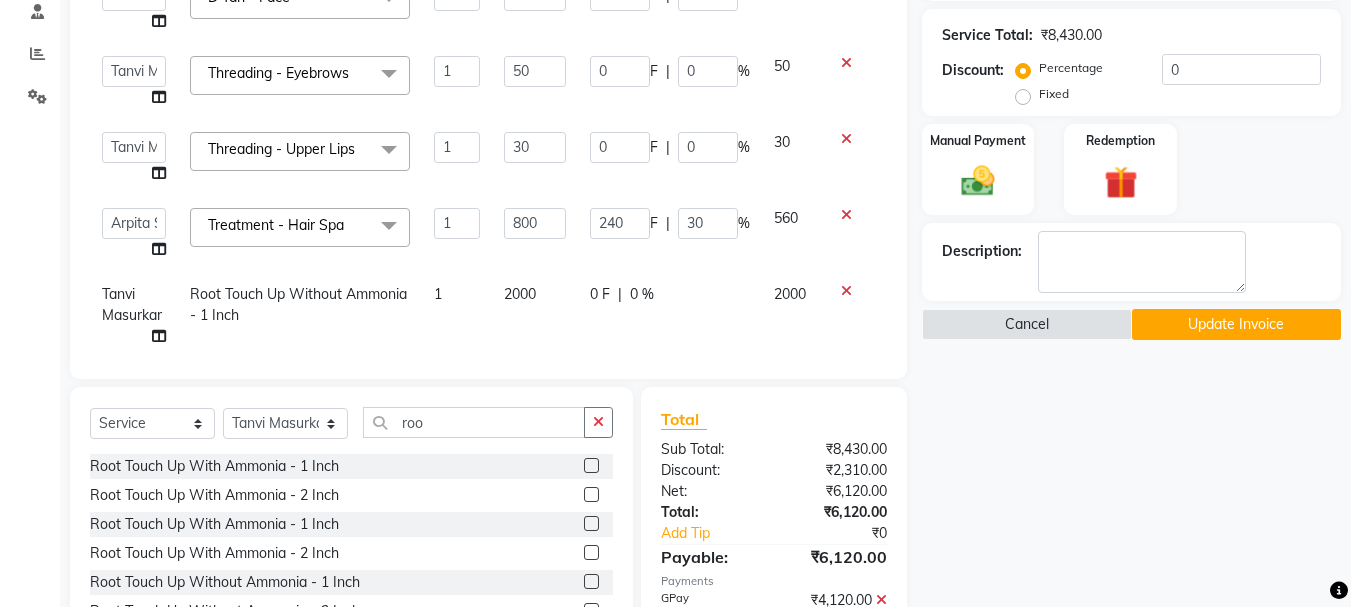 scroll, scrollTop: 495, scrollLeft: 0, axis: vertical 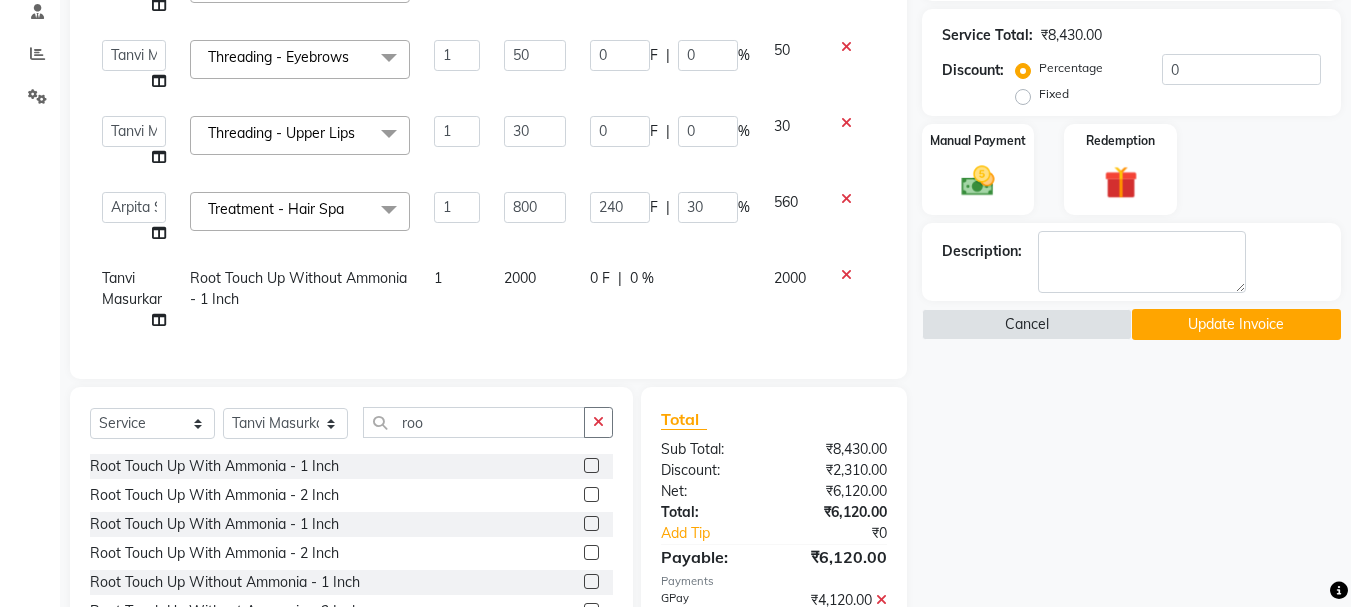 click on "2000" 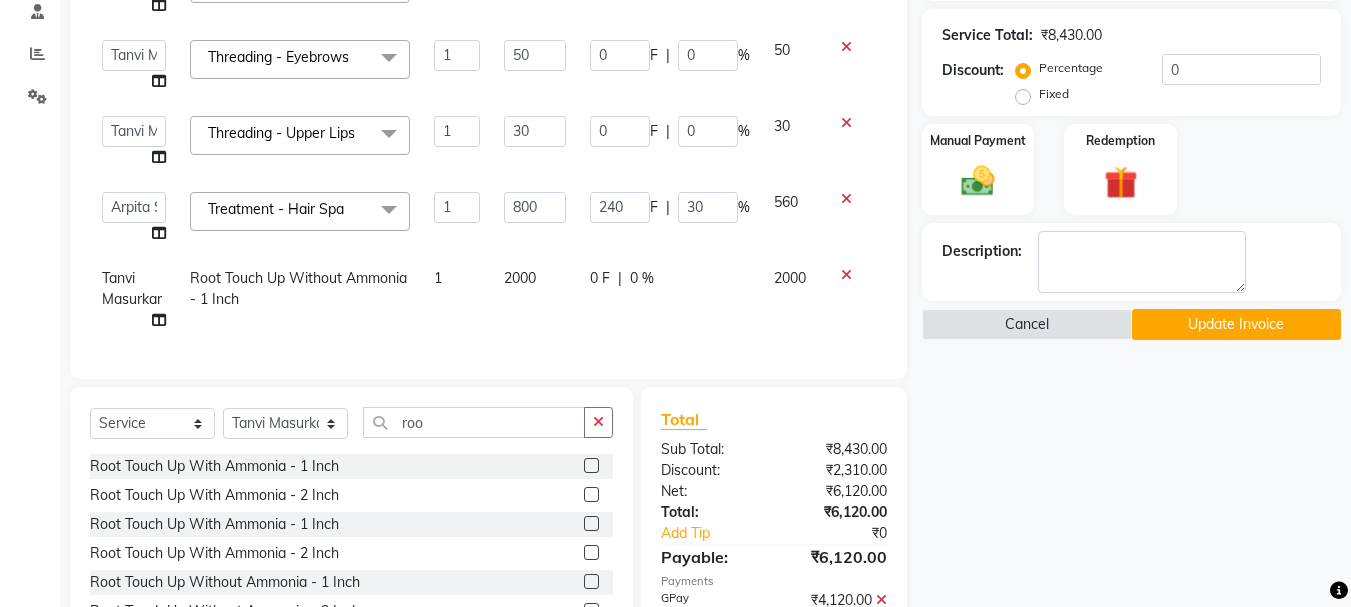 scroll, scrollTop: 493, scrollLeft: 0, axis: vertical 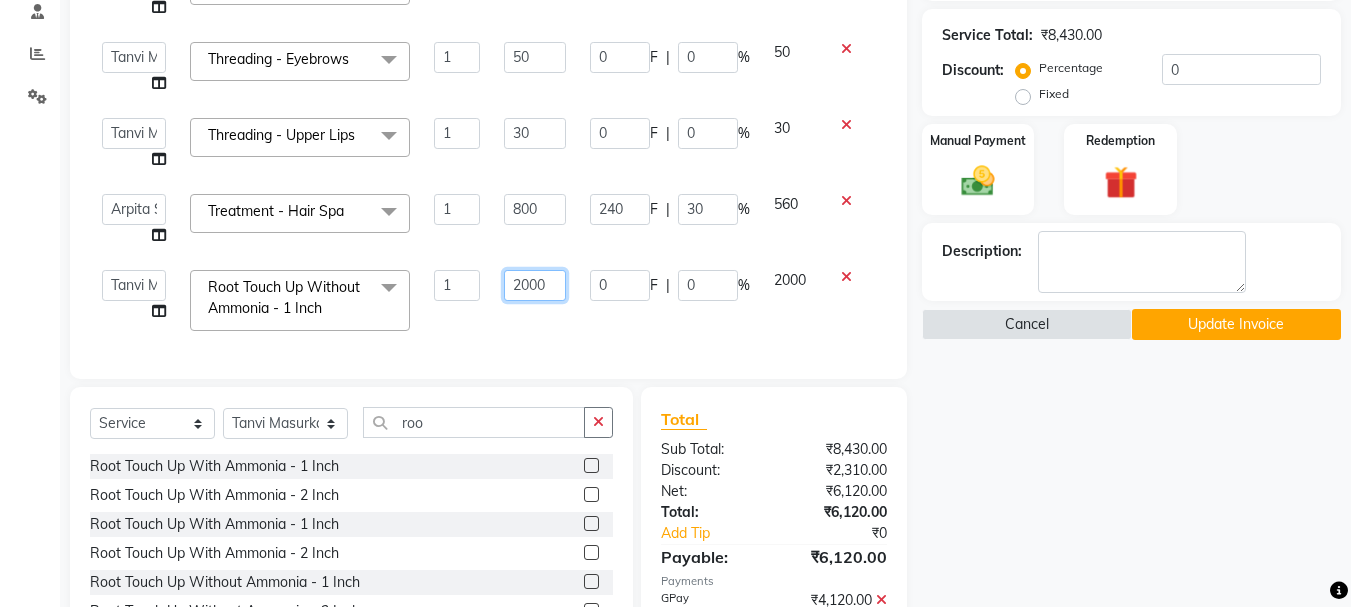 drag, startPoint x: 552, startPoint y: 276, endPoint x: 484, endPoint y: 280, distance: 68.117546 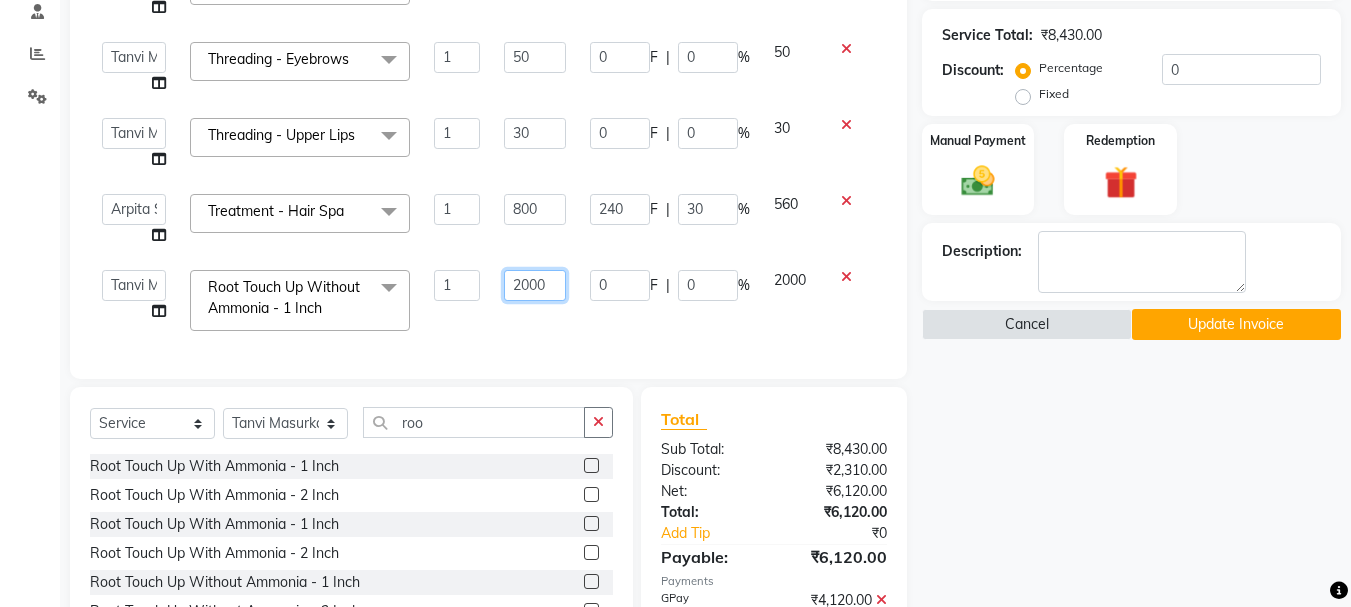 click on "Arpita Singh   Chan   Sayali Sakpal    Shraddha   Tanvi   Tanvi Masurkar  Root Touch Up Without Ammonia  - 1 Inch  x Feet Services - Fake Tips Toes Feet Services - Toe Extentions Feet Services - Toe Overlays Feet Services - Toe Refills Feet Services - Toe Gel Polish Feet Services - Toe Glitter Polish Feet Services - Toe French Extentions Feet Services - Ombre Extentions Feet Services - Chrome Extentions Feet Services - Any Art per tip Feet Services - Any Art Per Tip Threading  - Eyebrows Threading  - Forehead Threading  - Chin Threading  - Lower Chin Threading  - Upper Lips Threading  - Lower Lips Threading  - Jaw Line Threading  - Side Locks Threading  - Full Face Threading - Eyebrows Threading - Forehead Threading - Chin Threading - Lower Chin Threading - Upper Lips Threading - Lower Lips Threading - Jaw Line Threading - Side Locks Threading - Full Face Honey Body Waxing  - Underarms Honey Body Waxing  - Half Hand Honey Body Waxing  - Full Hand Honey Body Waxing  - Half Legs Honey Body Waxing  - Full Legs" 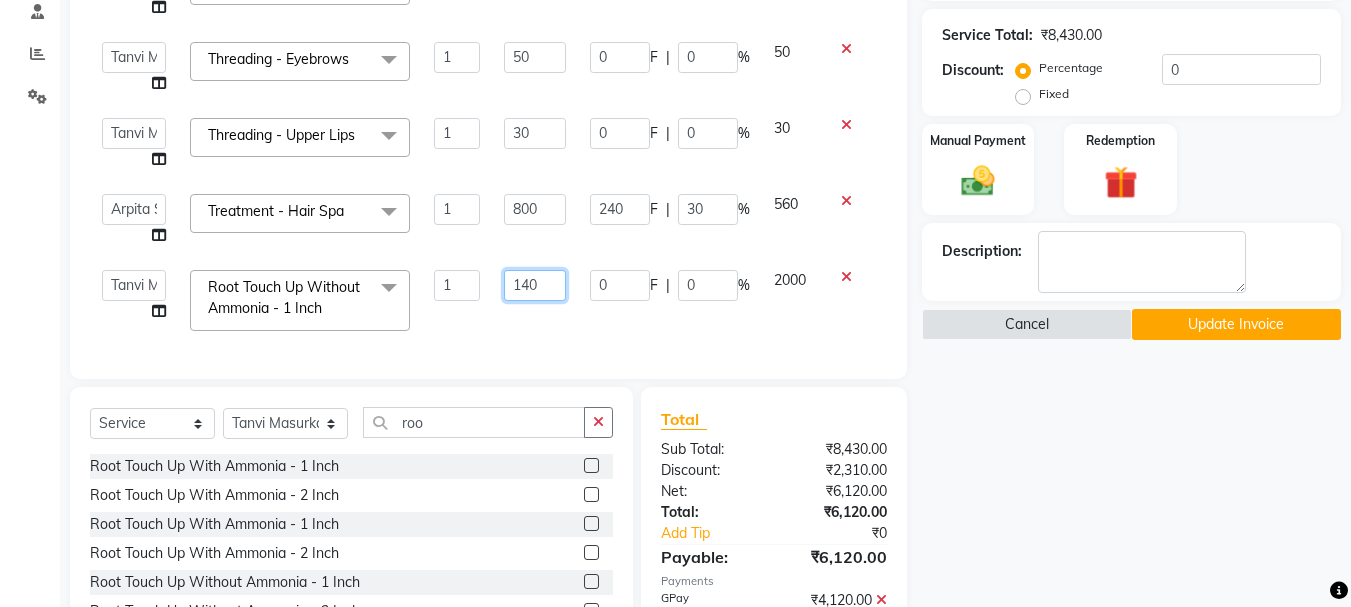 type on "1400" 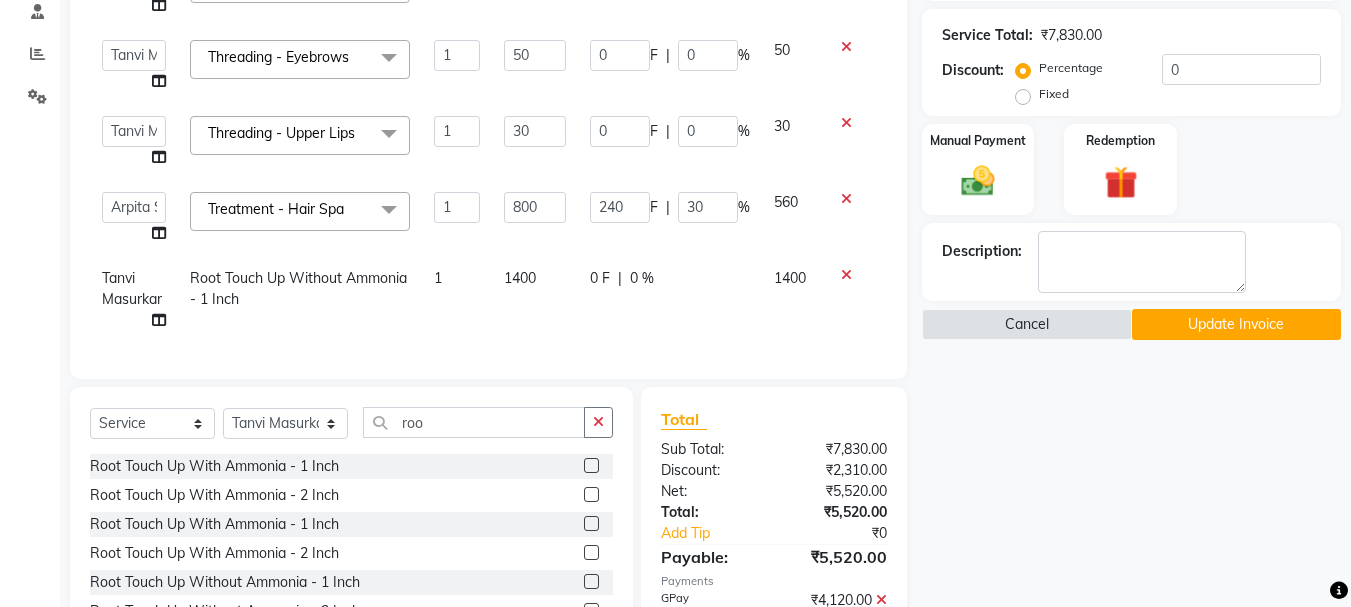 click on "0 F" 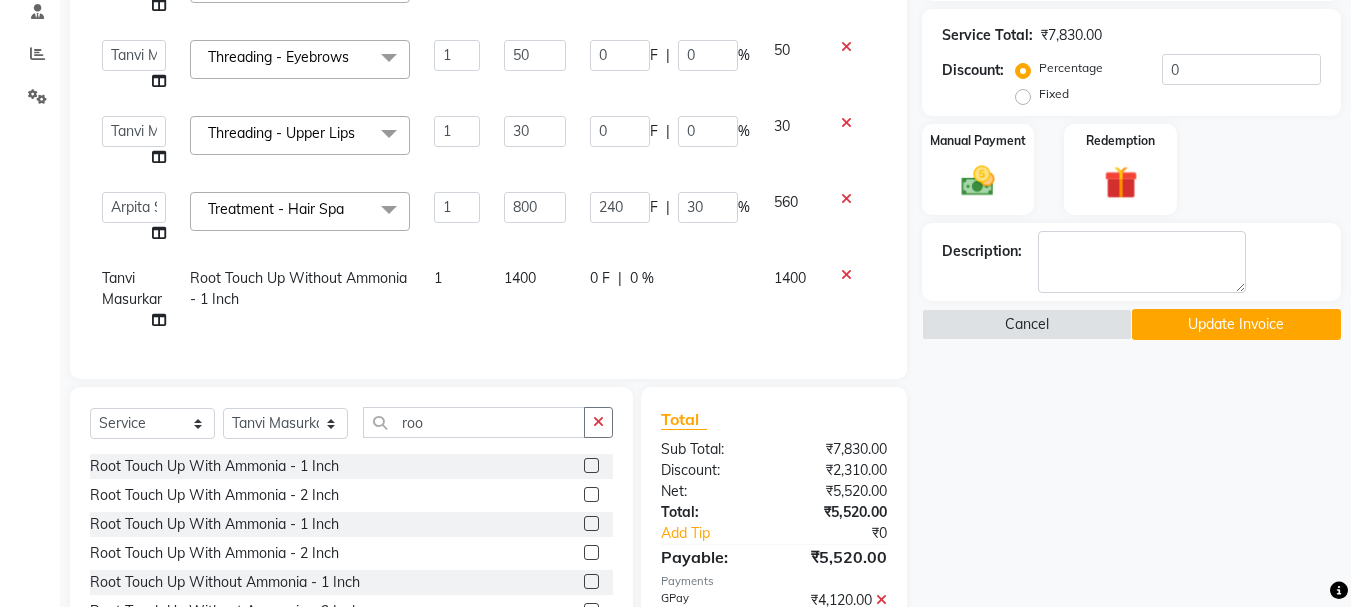 select on "78839" 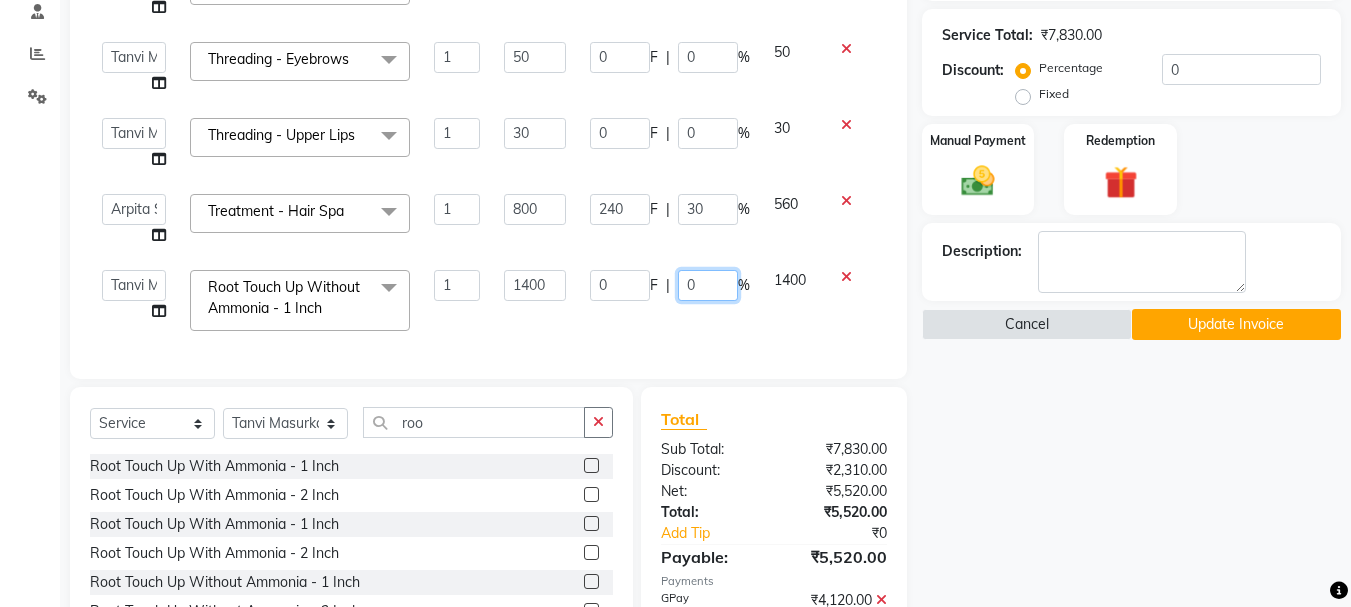 drag, startPoint x: 693, startPoint y: 267, endPoint x: 674, endPoint y: 268, distance: 19.026299 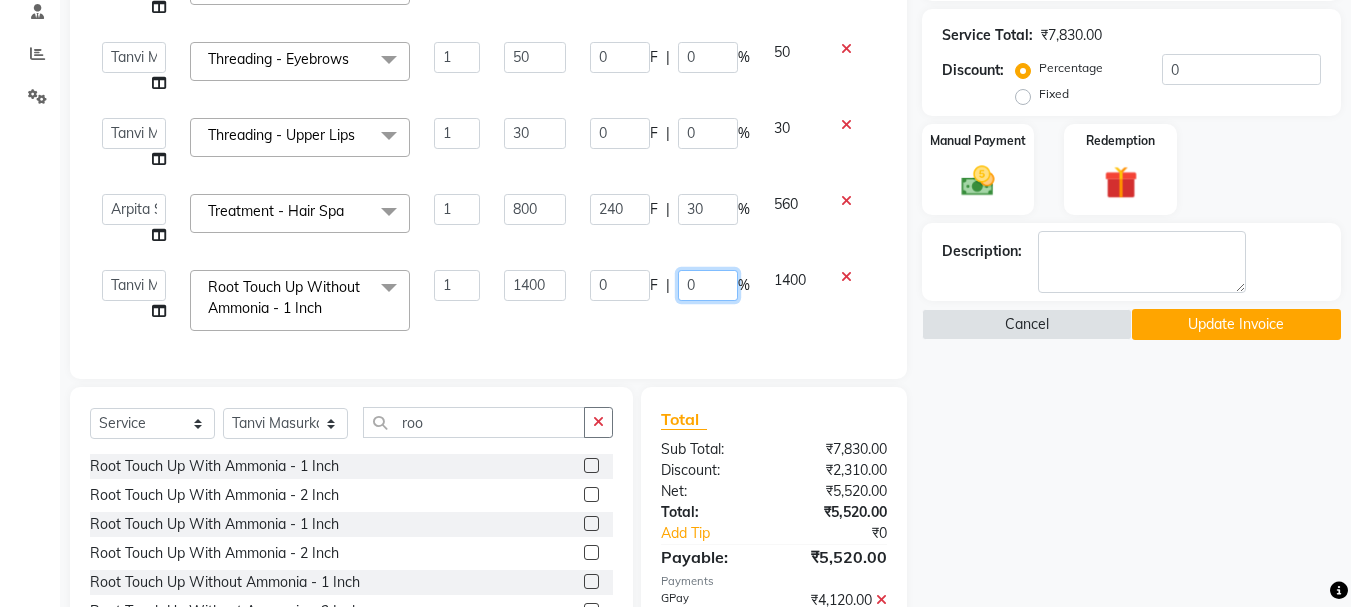 click on "0" 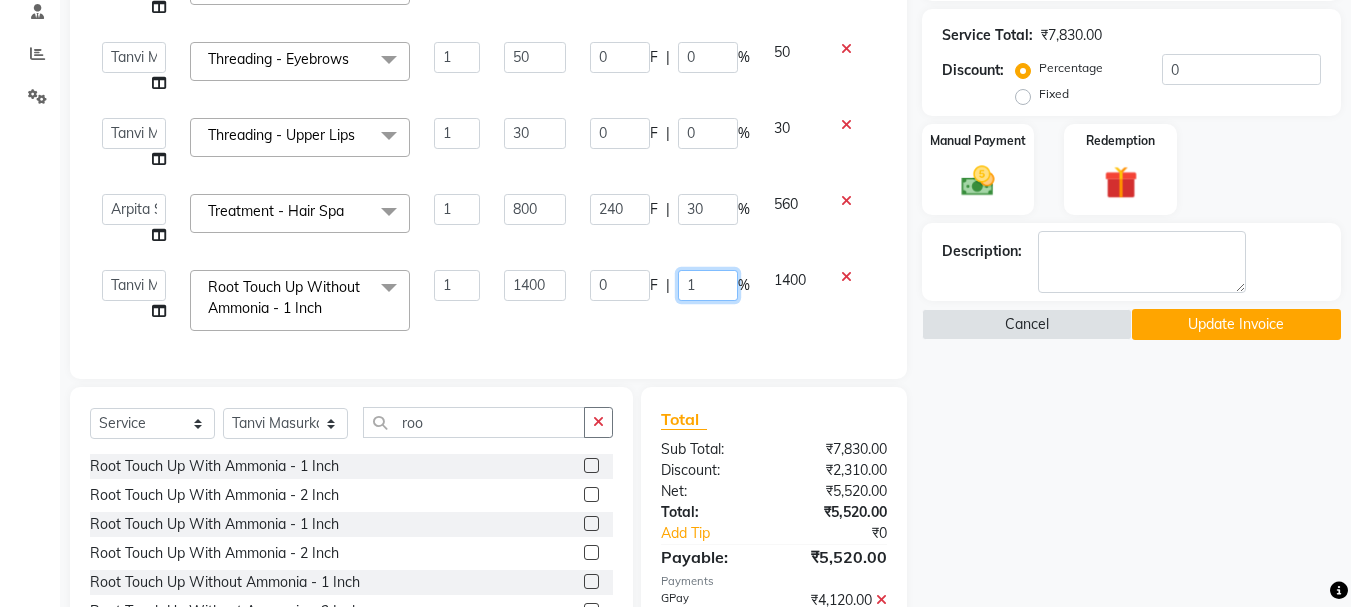 type on "10" 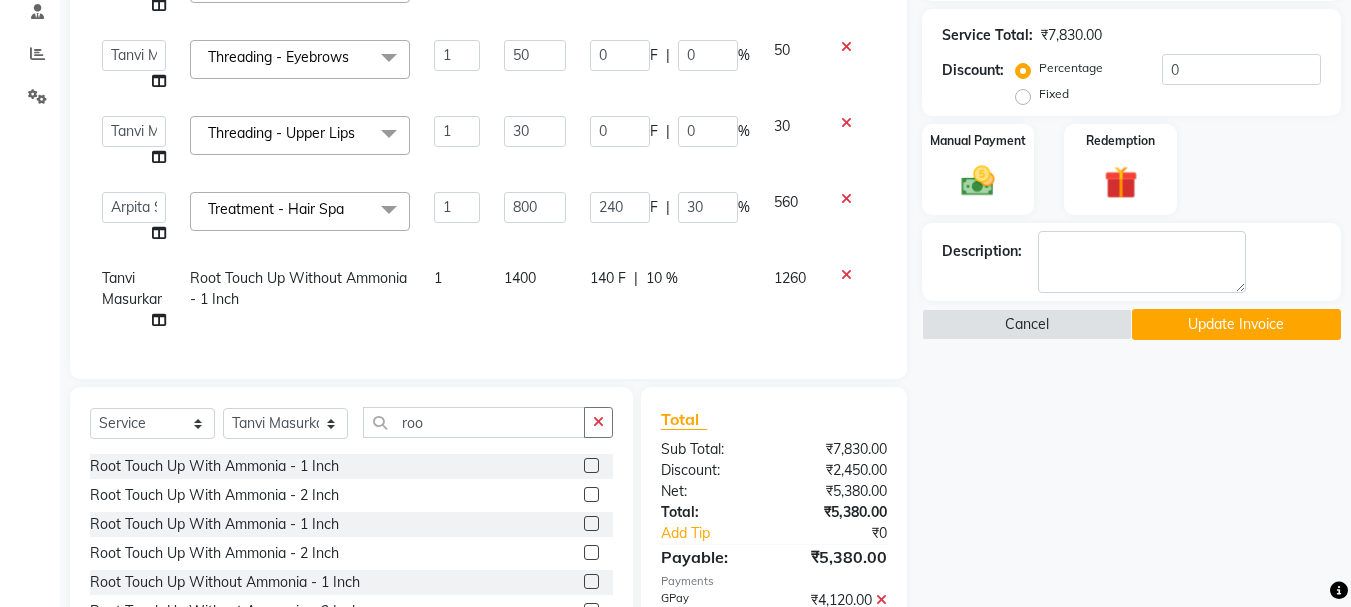 click on "140 F | 10 %" 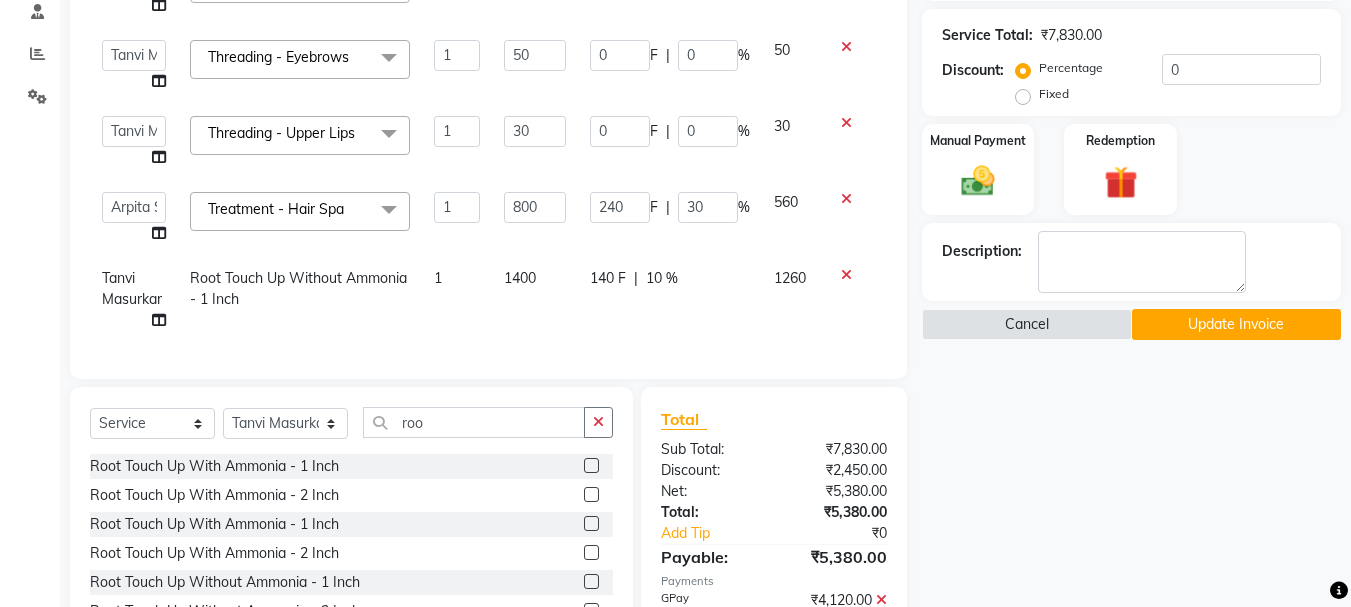 select on "78839" 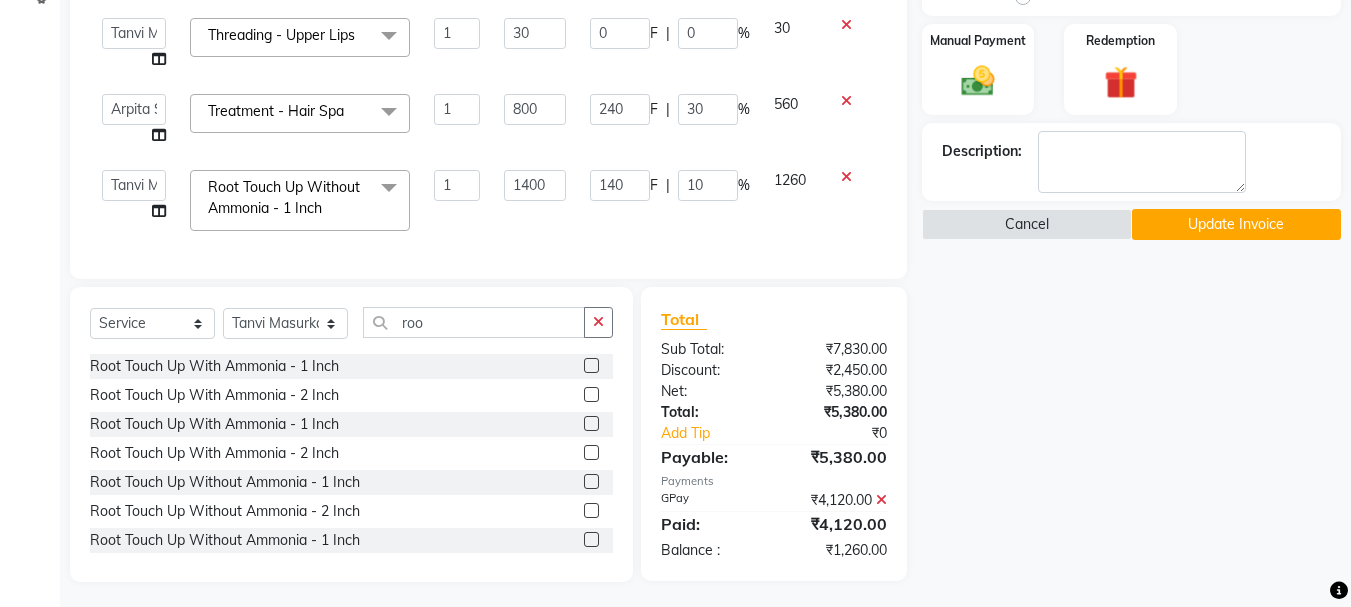 scroll, scrollTop: 494, scrollLeft: 0, axis: vertical 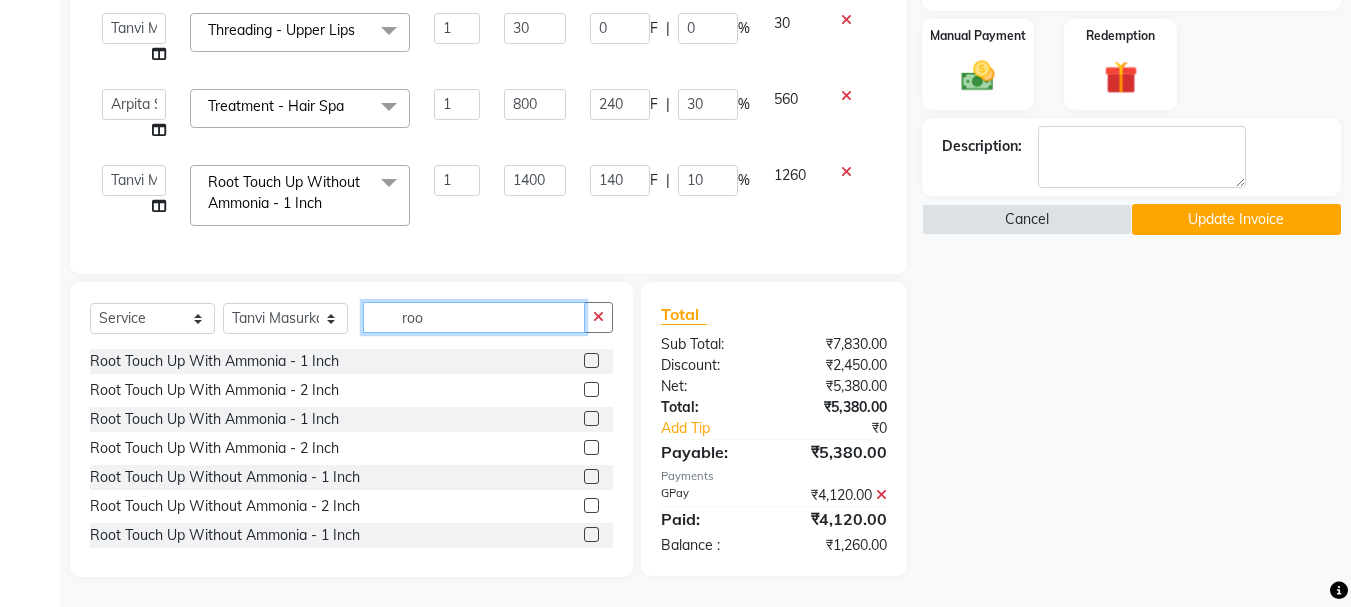 drag, startPoint x: 469, startPoint y: 318, endPoint x: 412, endPoint y: 315, distance: 57.07889 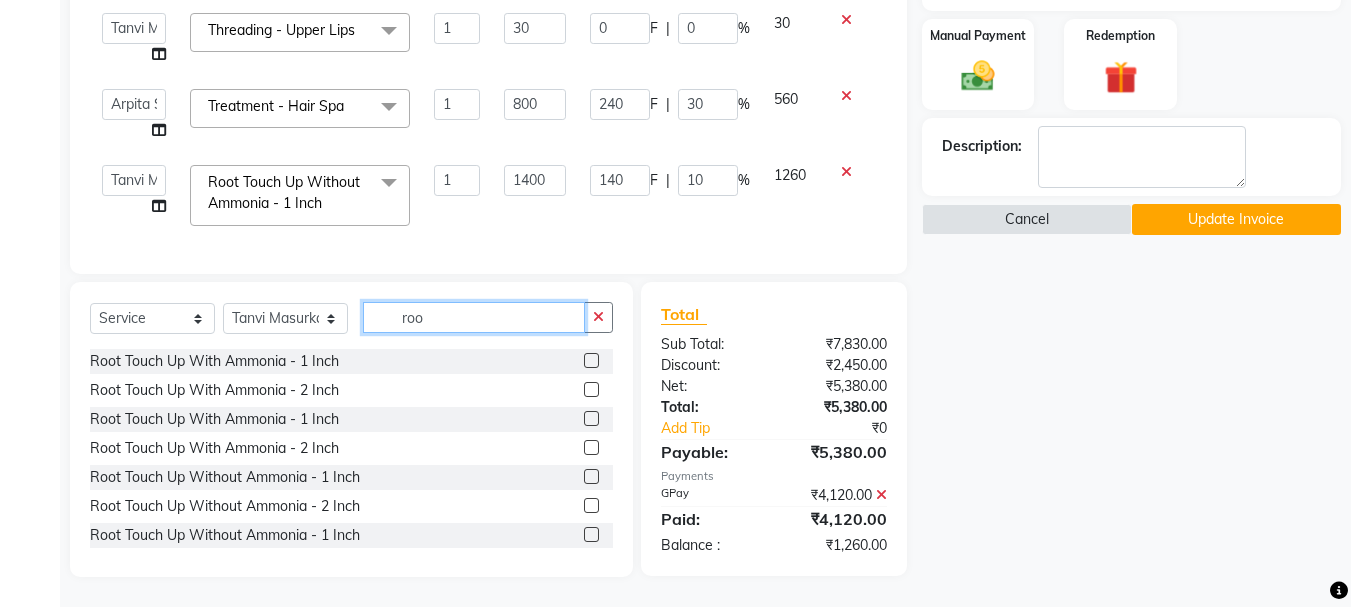 click on "roo" 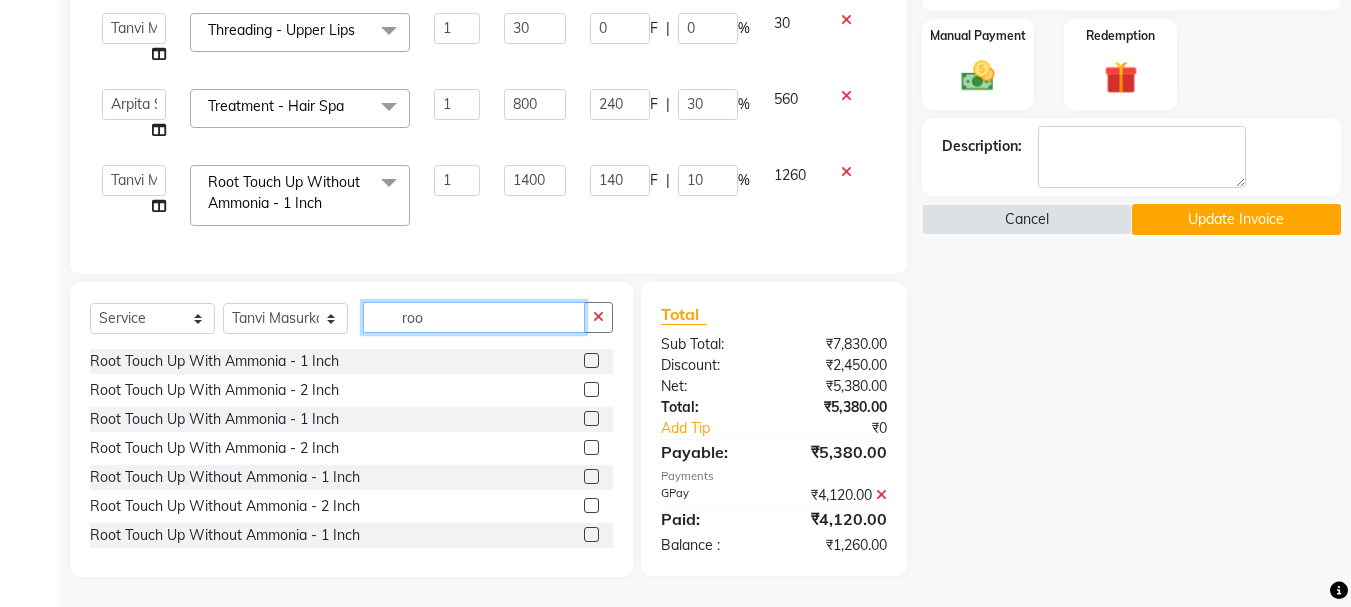 scroll, scrollTop: 0, scrollLeft: 0, axis: both 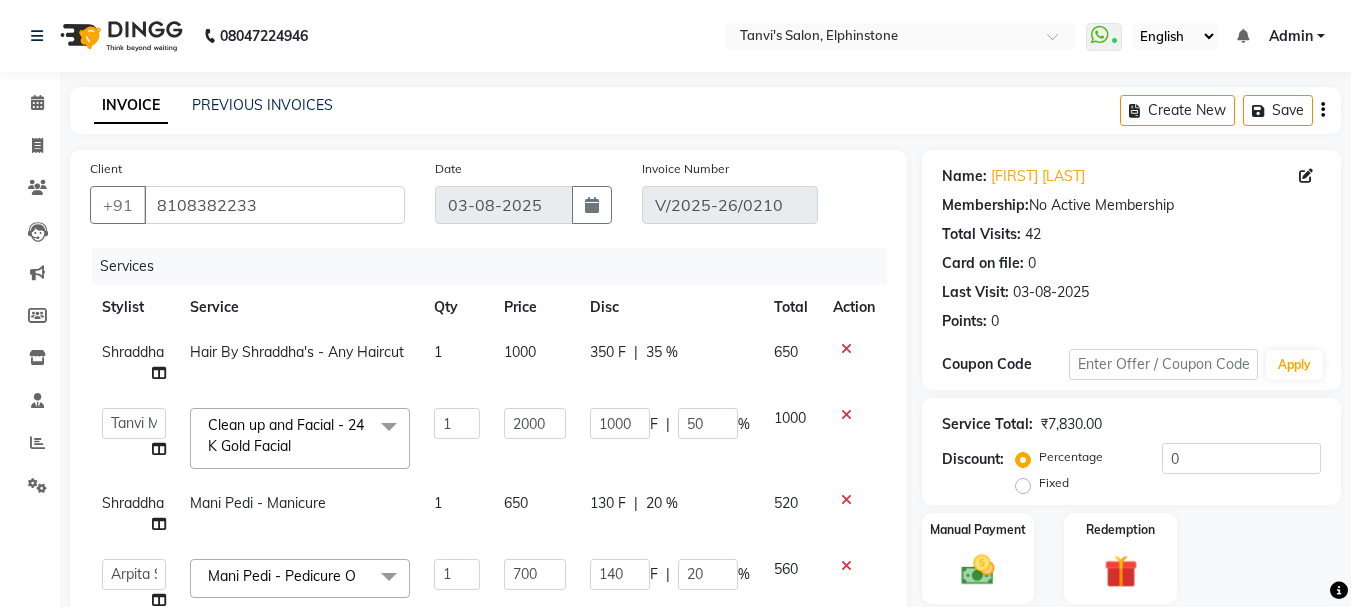 click on "350 F" 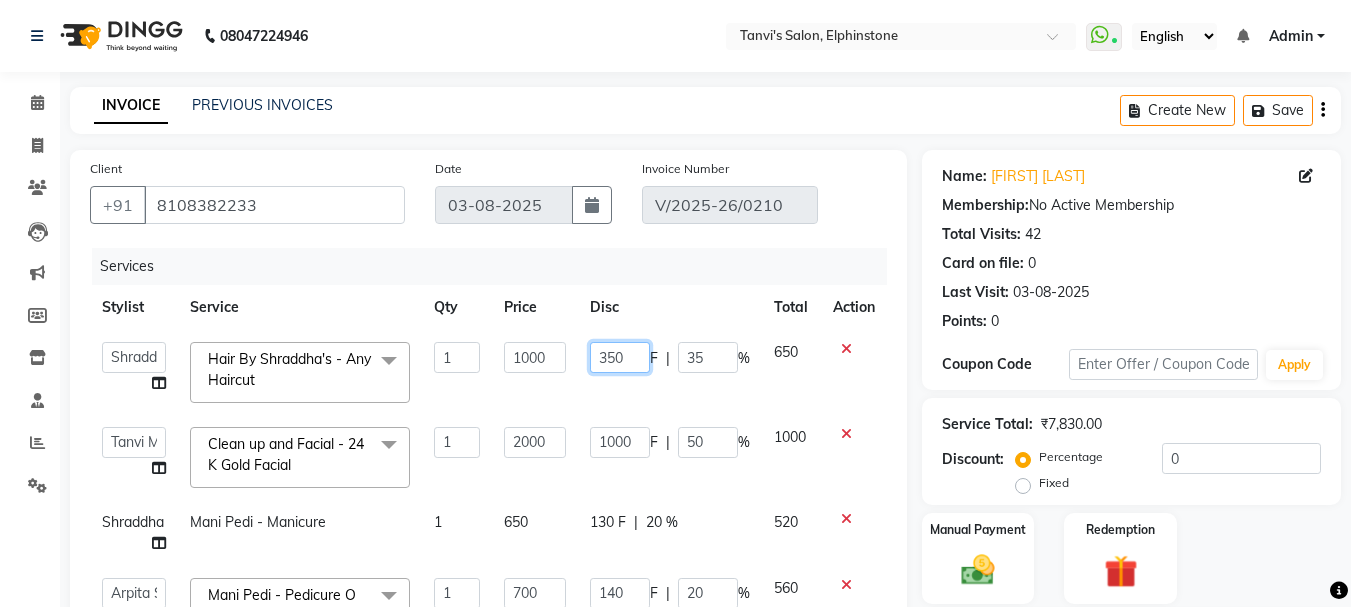 drag, startPoint x: 619, startPoint y: 361, endPoint x: 579, endPoint y: 365, distance: 40.1995 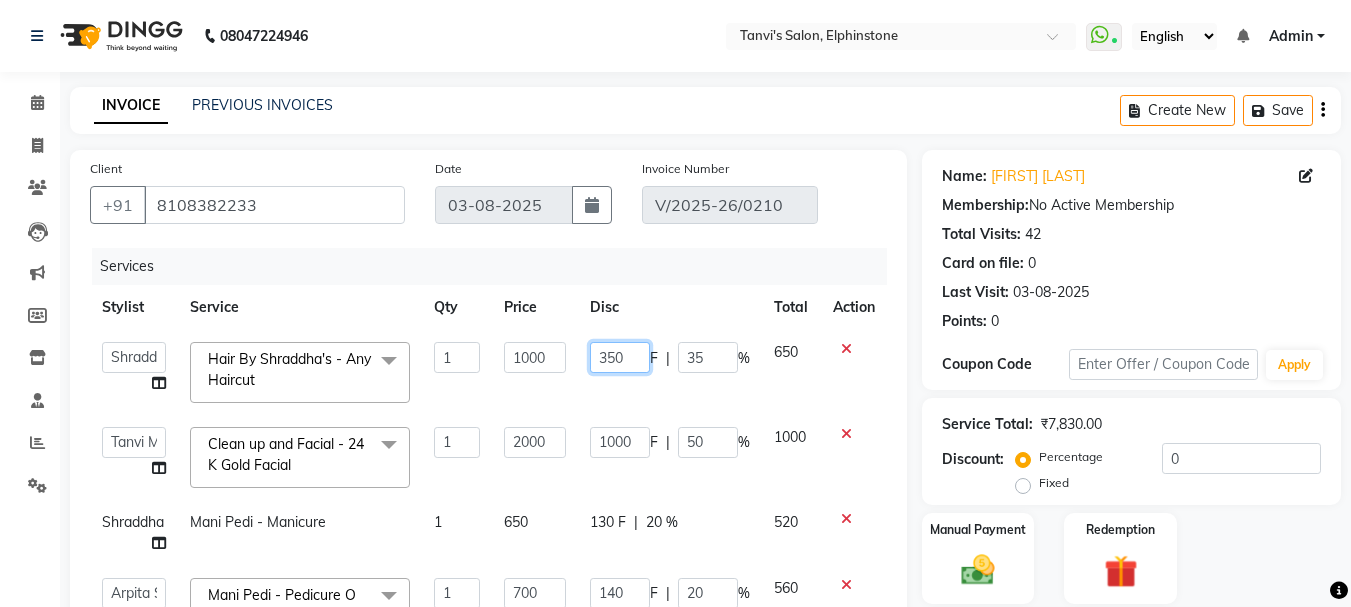 click on "350 F | 35 %" 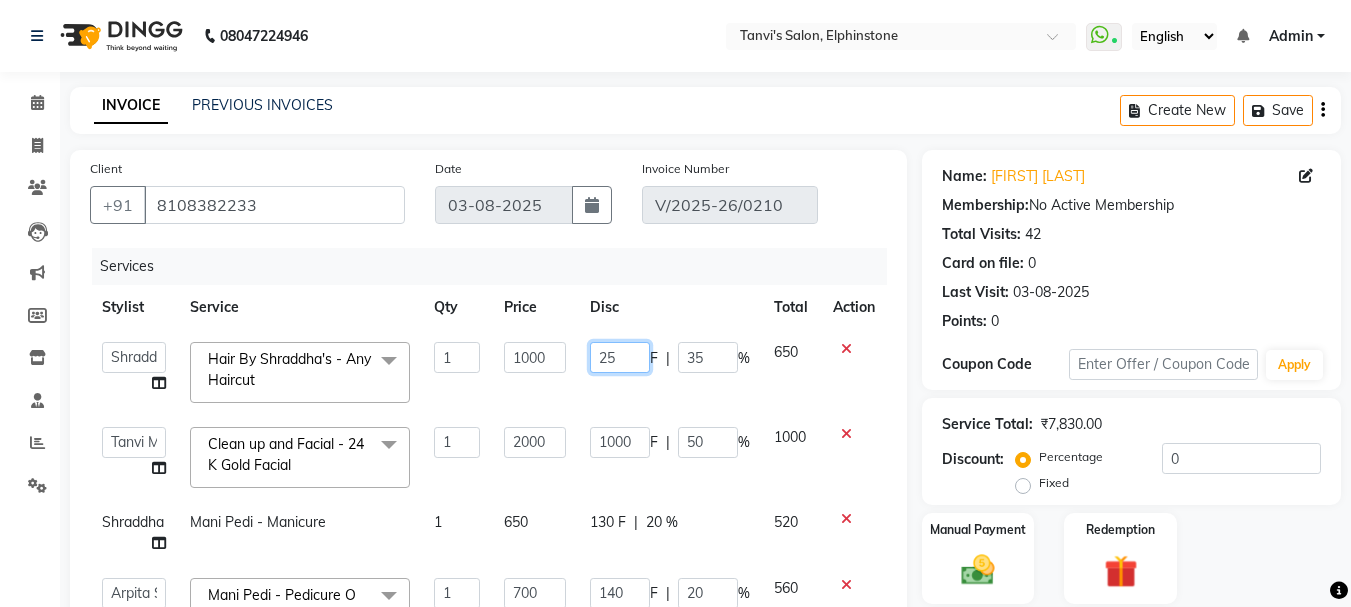 type on "250" 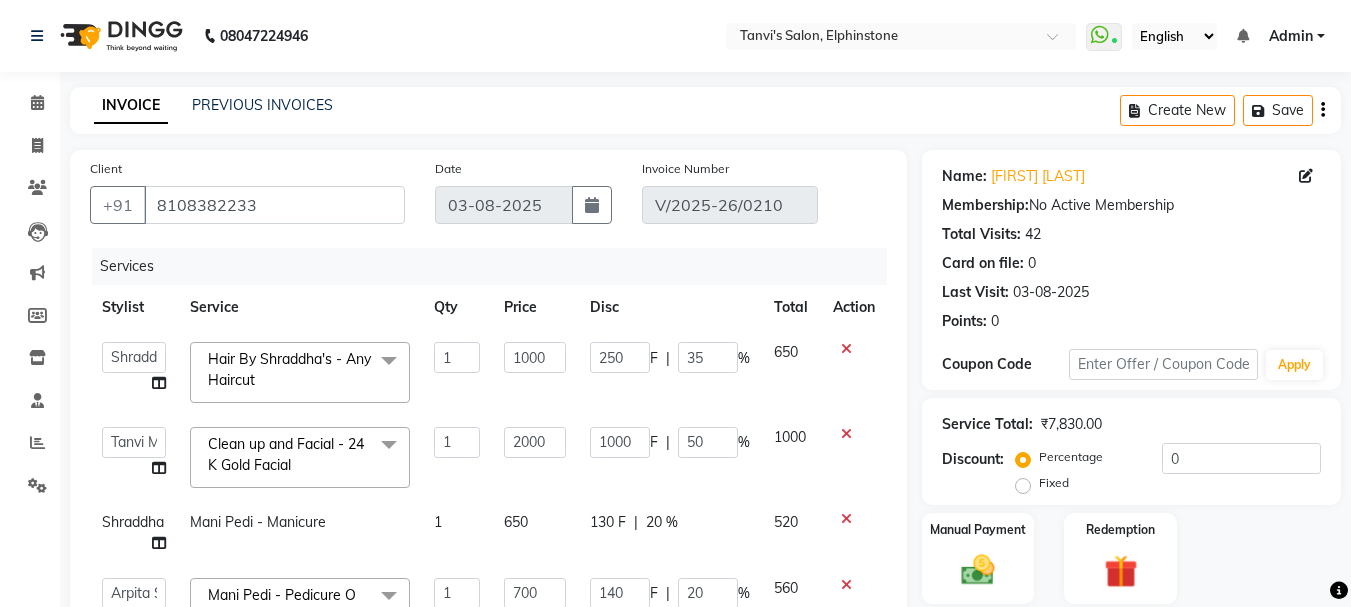 click on "250 F | 35 %" 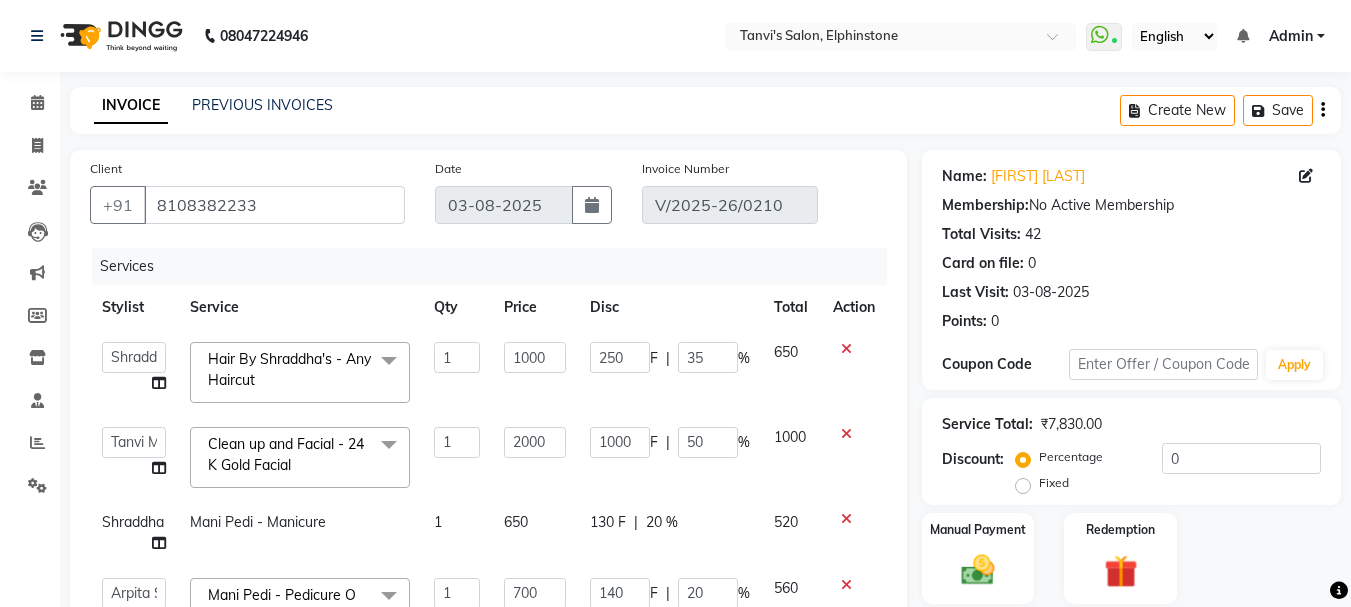 select on "10918" 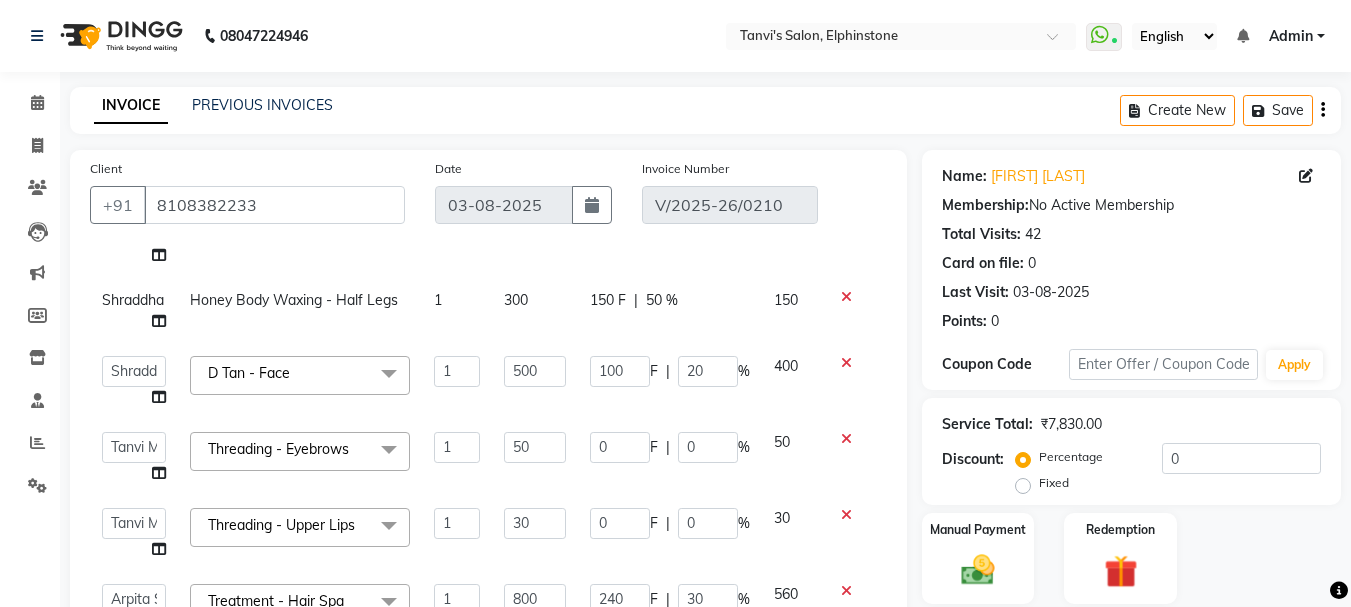 scroll, scrollTop: 511, scrollLeft: 0, axis: vertical 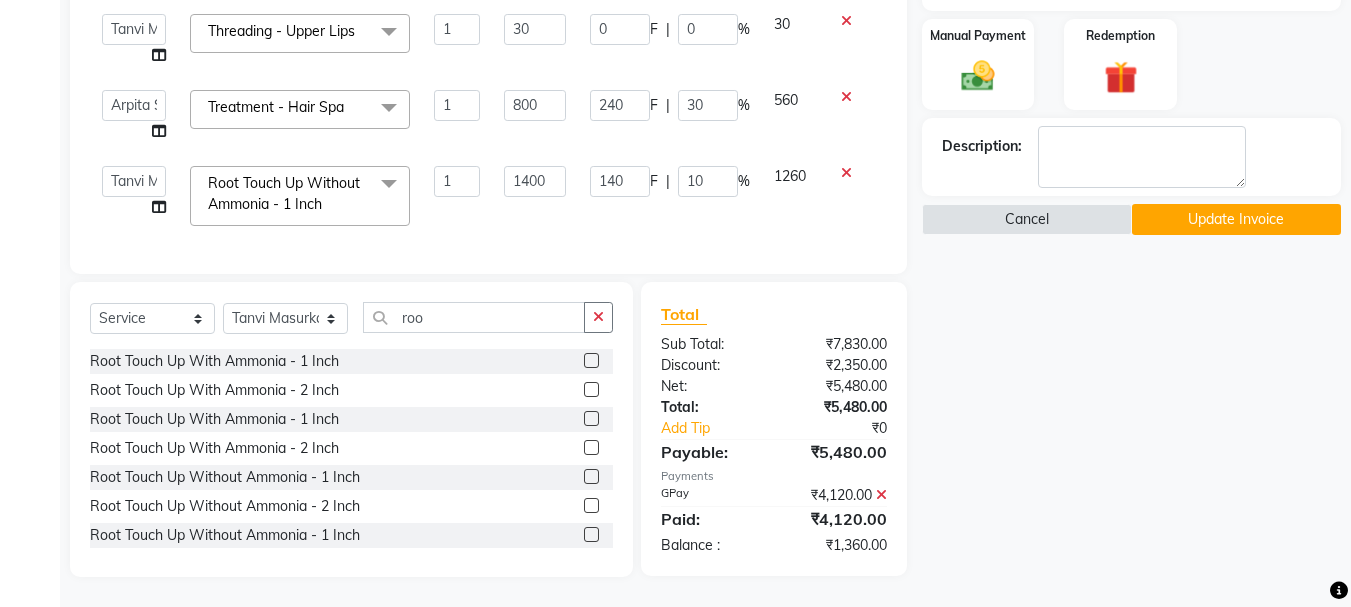 click on "Update Invoice" 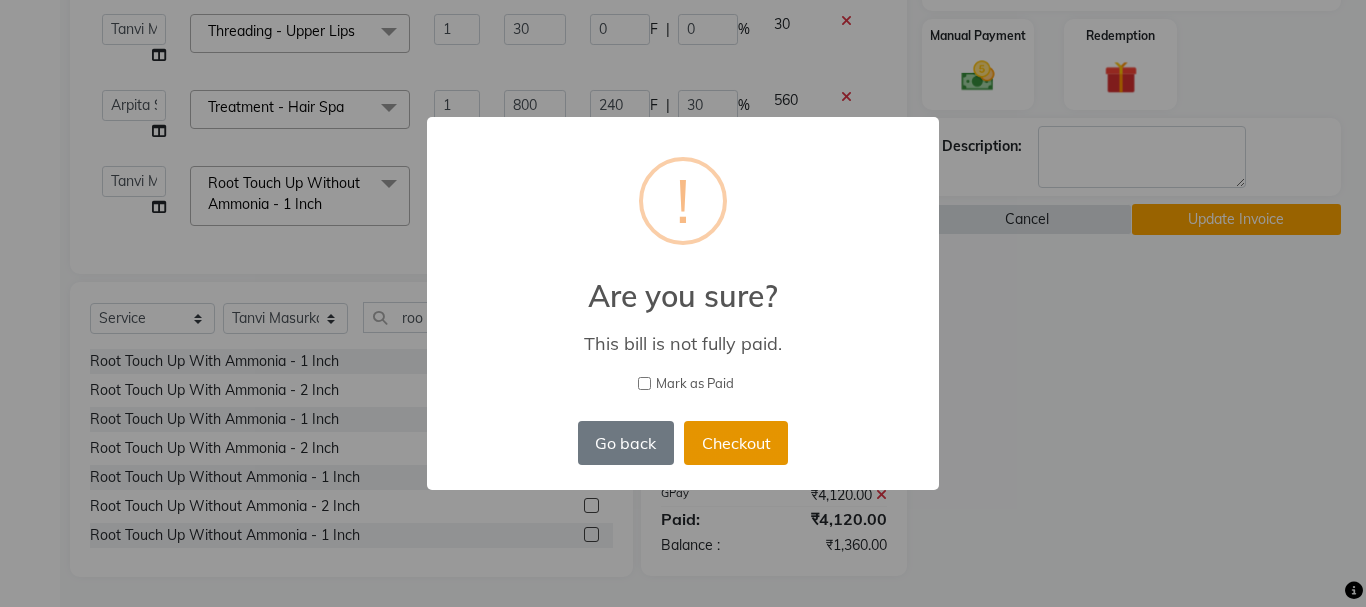 drag, startPoint x: 754, startPoint y: 449, endPoint x: 743, endPoint y: 435, distance: 17.804493 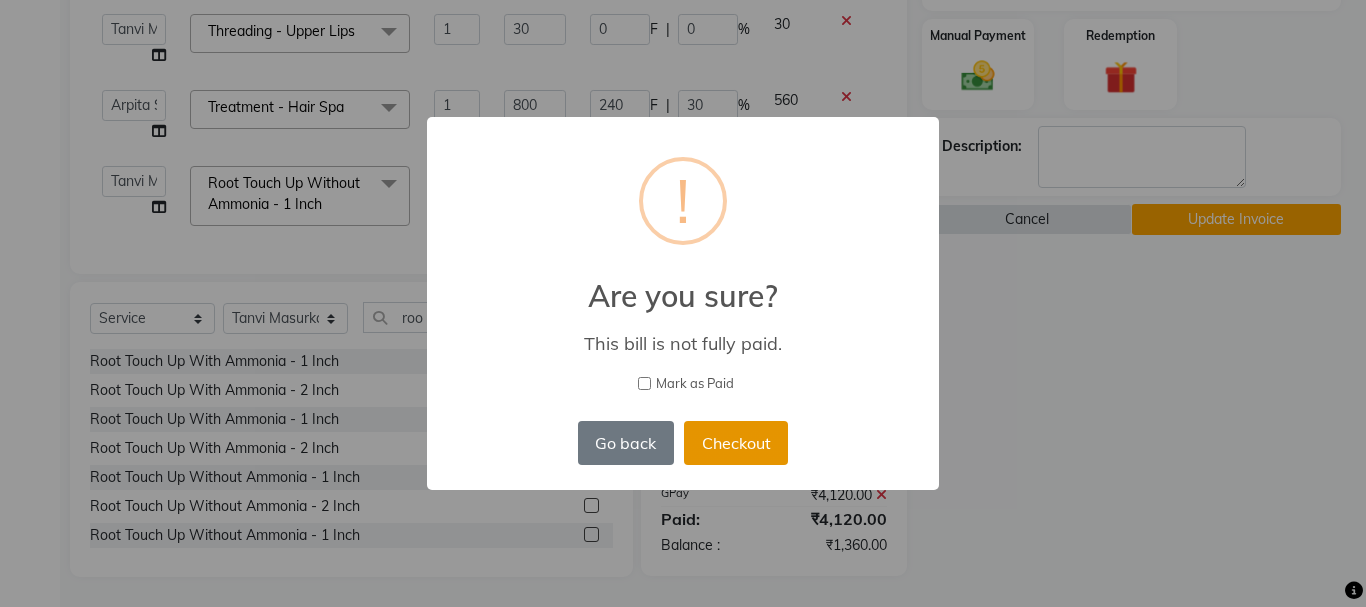 click on "Checkout" at bounding box center (736, 443) 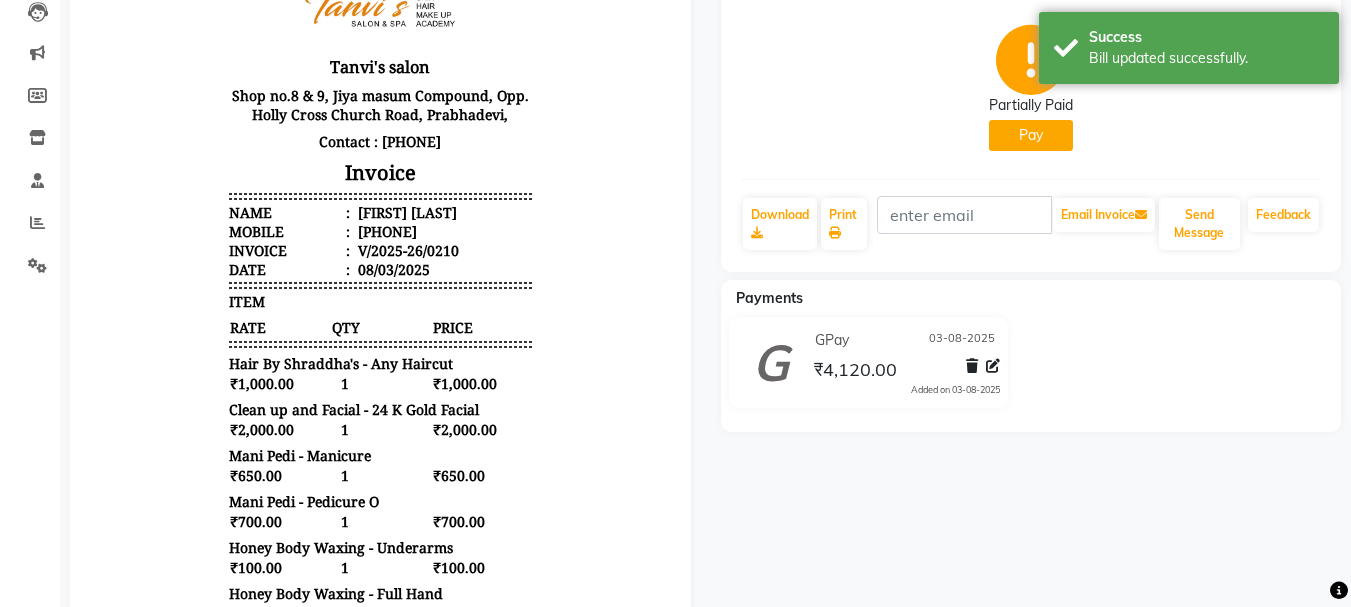 scroll, scrollTop: 0, scrollLeft: 0, axis: both 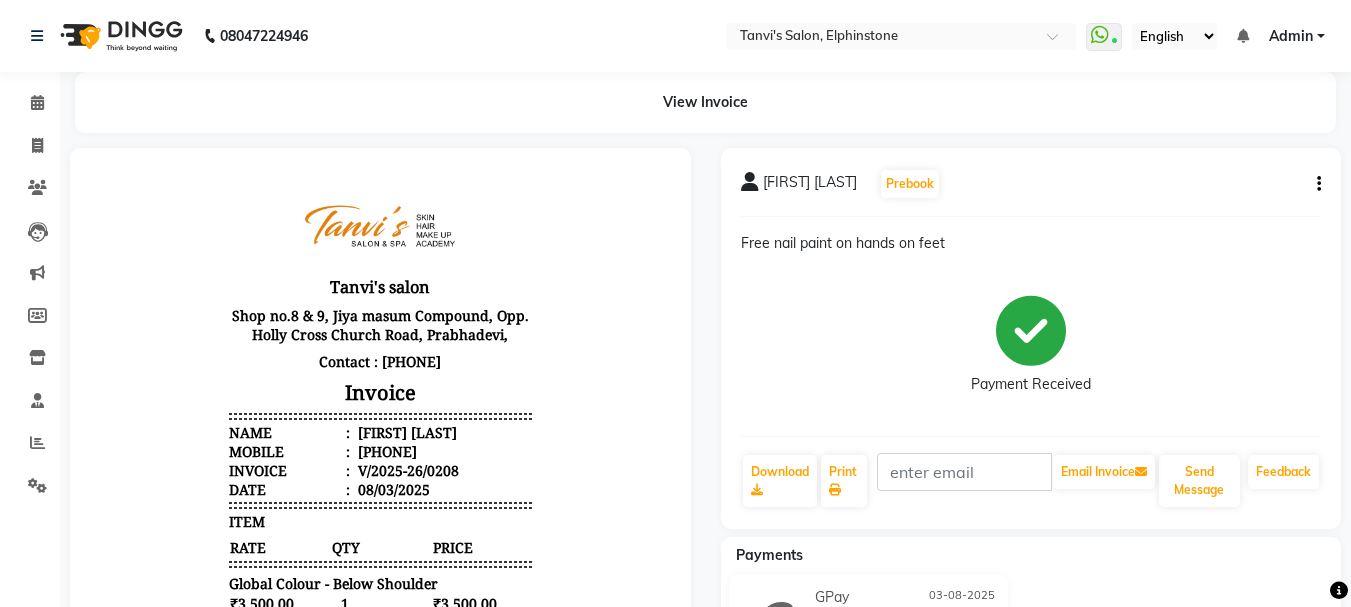 click on "Manali Joshi  Prebook  Free nail paint on hands on feet  Payment Received  Download  Print   Email Invoice   Send Message Feedback" 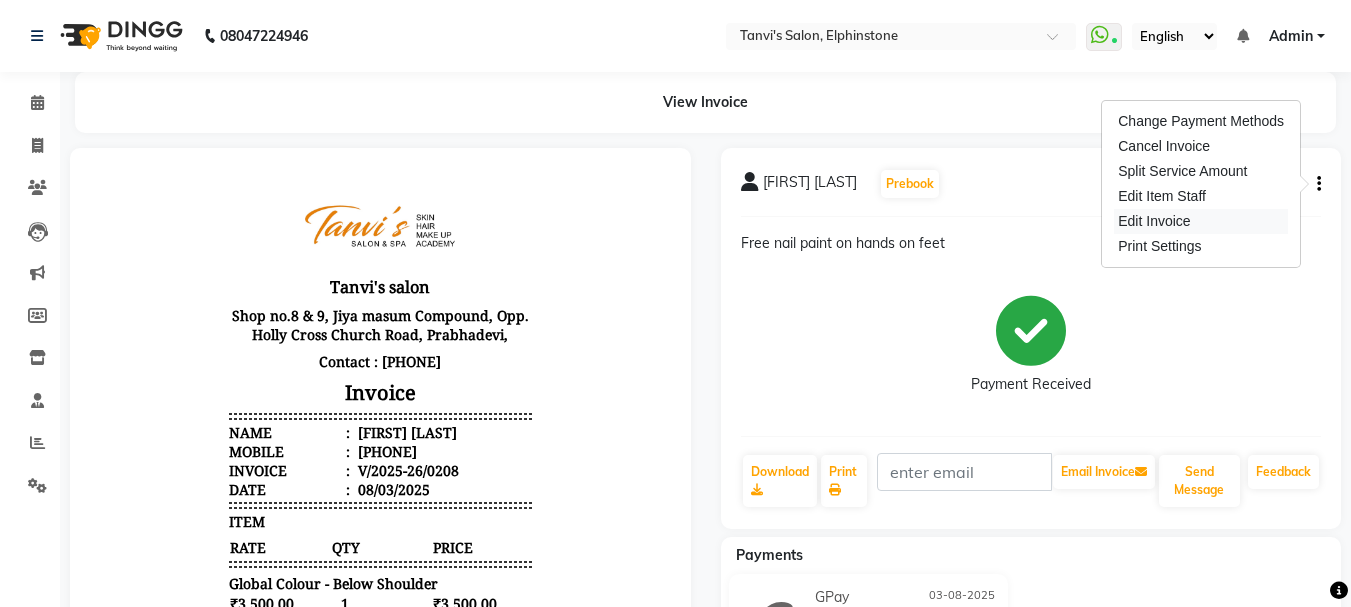 click on "Edit Invoice" at bounding box center (1201, 221) 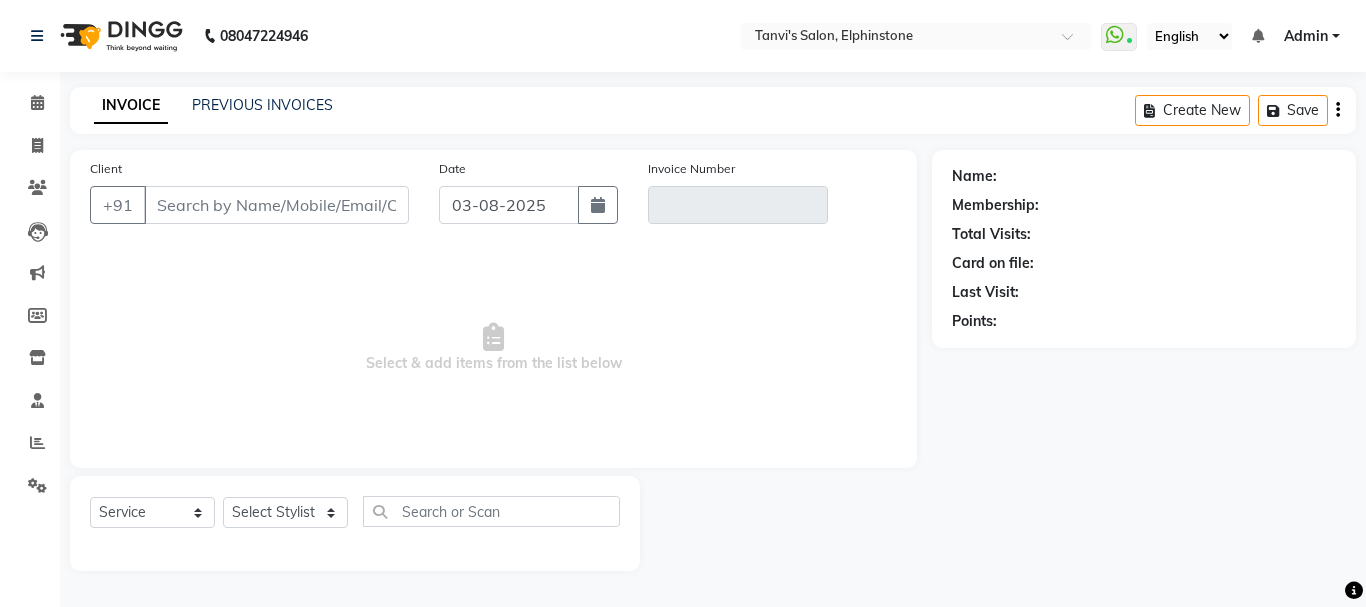 type on "7506149450" 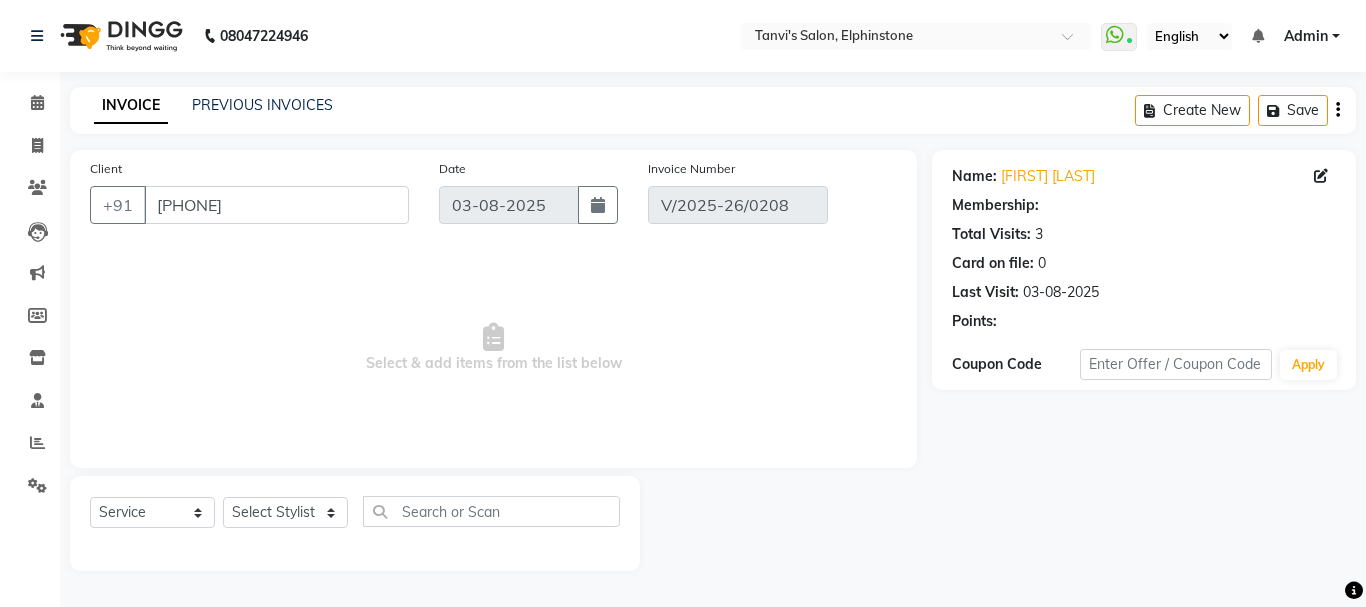 select on "select" 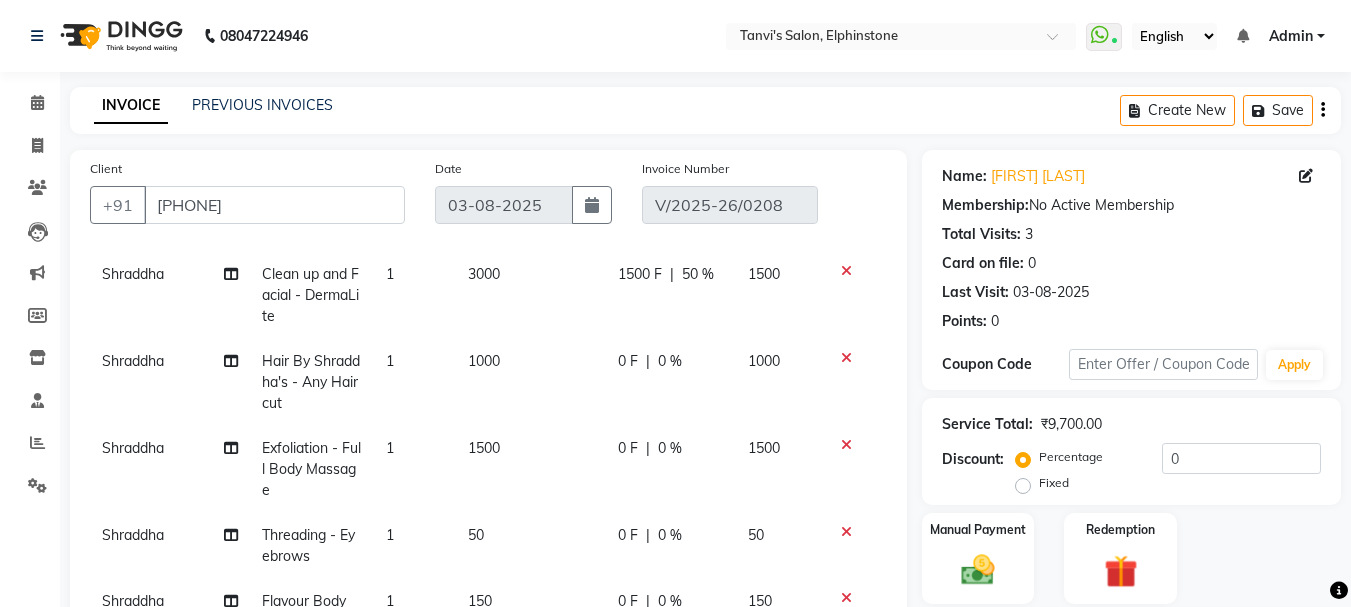 scroll, scrollTop: 200, scrollLeft: 0, axis: vertical 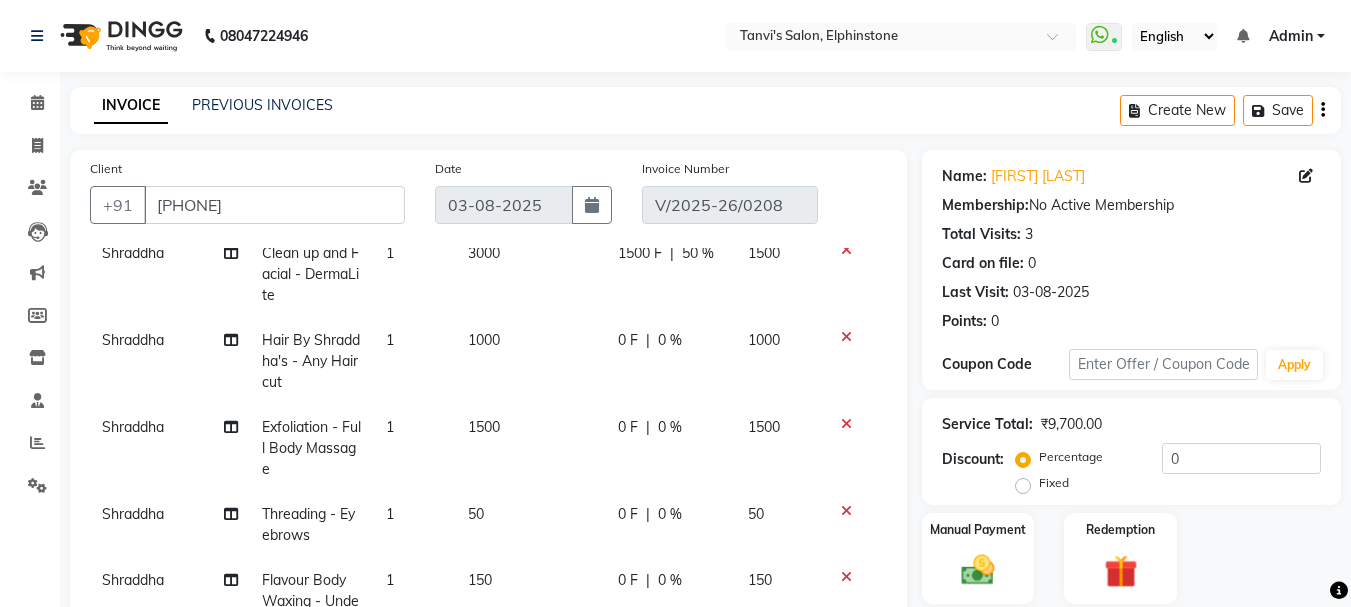 drag, startPoint x: 146, startPoint y: 411, endPoint x: 152, endPoint y: 424, distance: 14.3178215 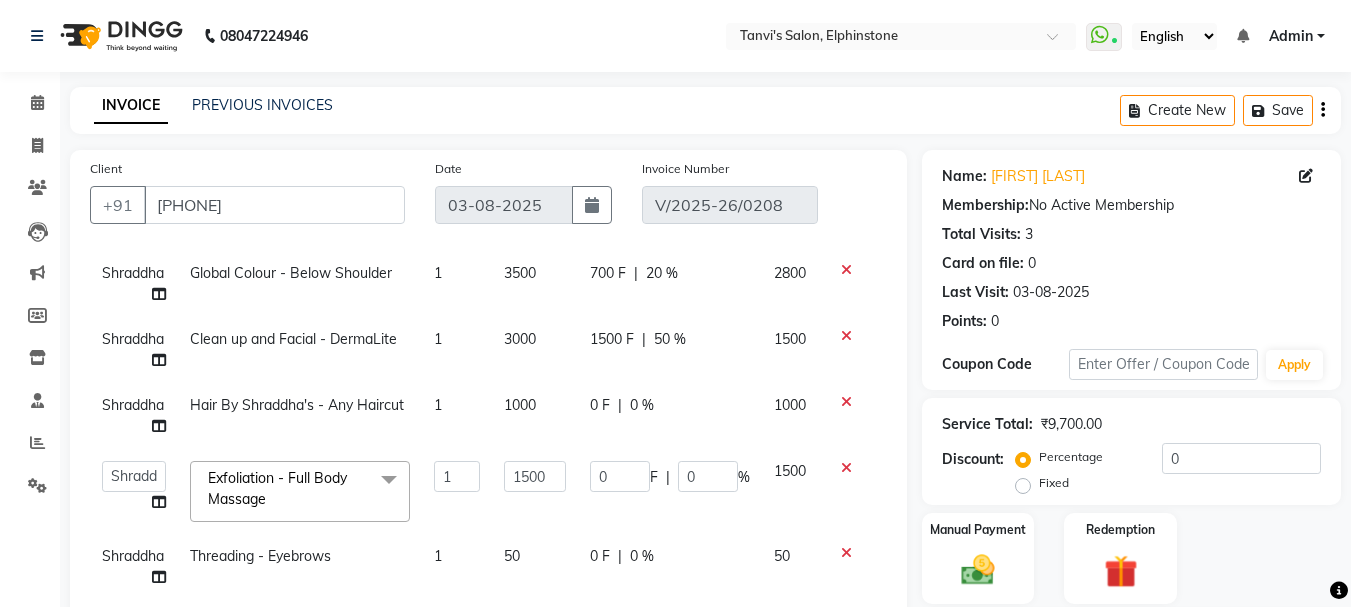 click on "Shraddha" 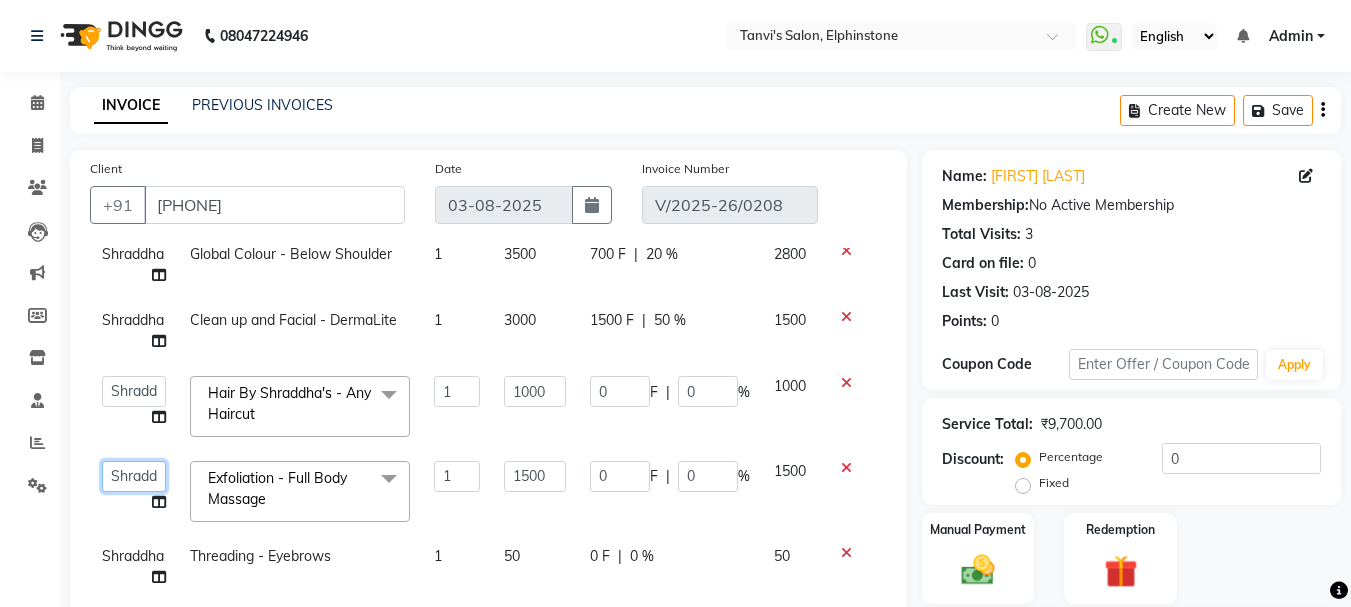 click on "[FIRST] [LAST]   Chan   [FIRST] [LAST]    [FIRST]   [FIRST]   [FIRST] [LAST]" 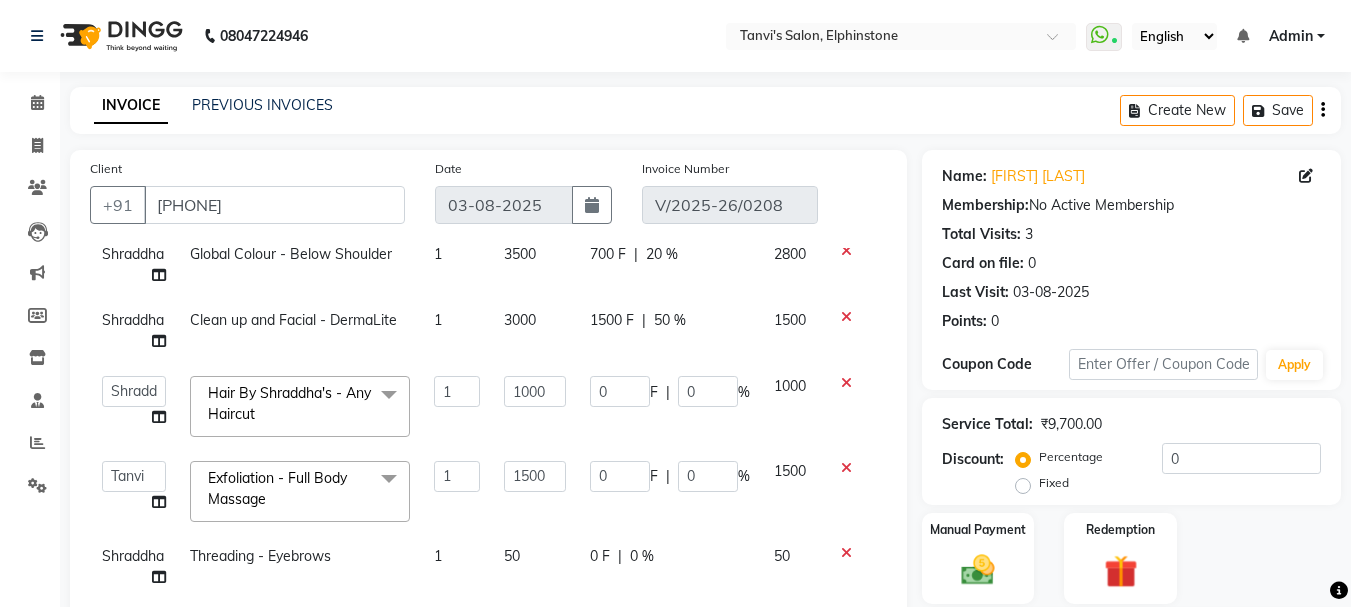 select on "11678" 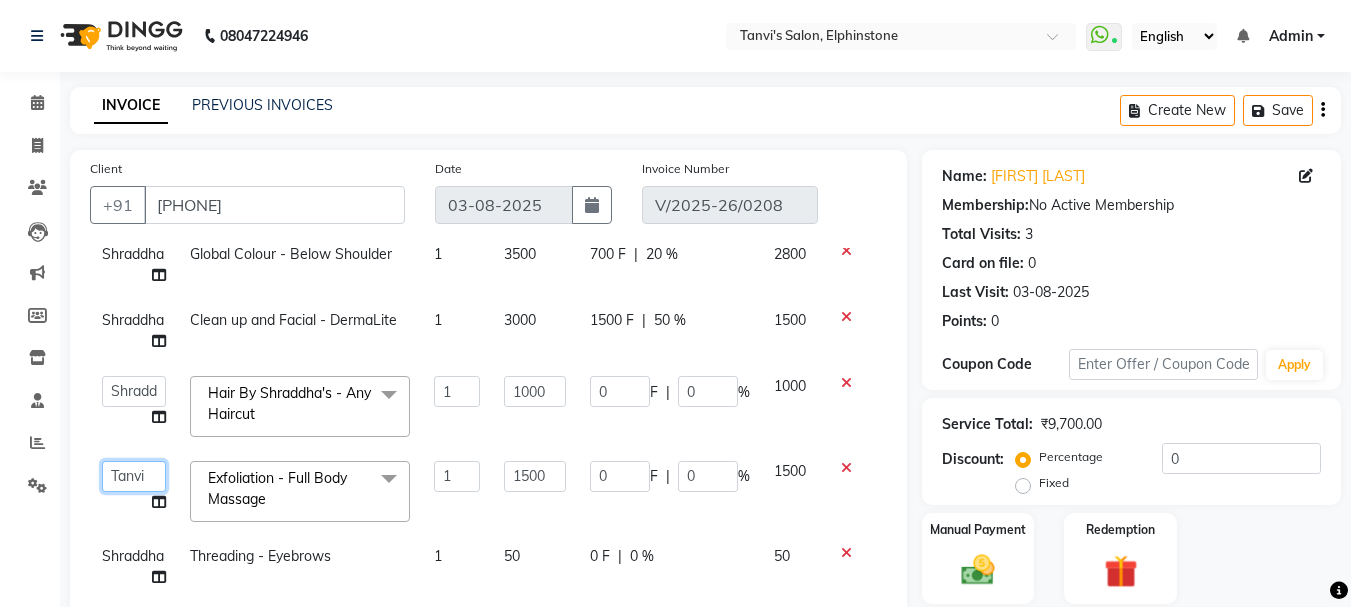 click on "[FIRST] [LAST]   Chan   [FIRST] [LAST]    [FIRST]   [FIRST]   [FIRST] [LAST]" 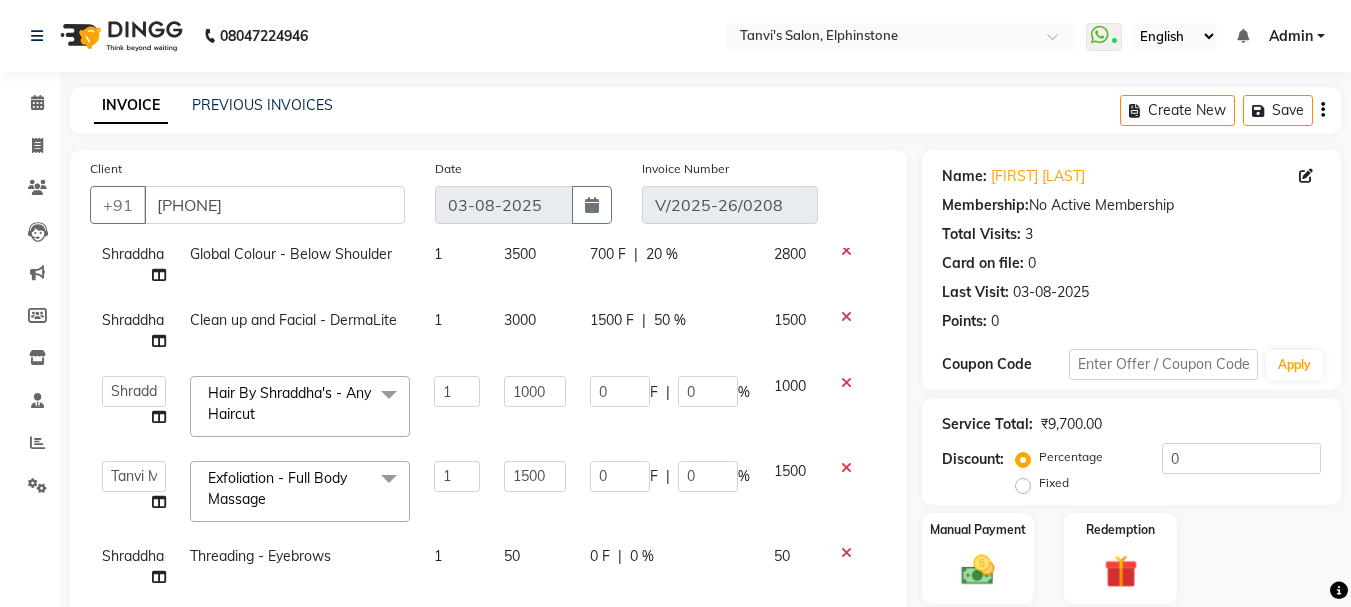 select on "78839" 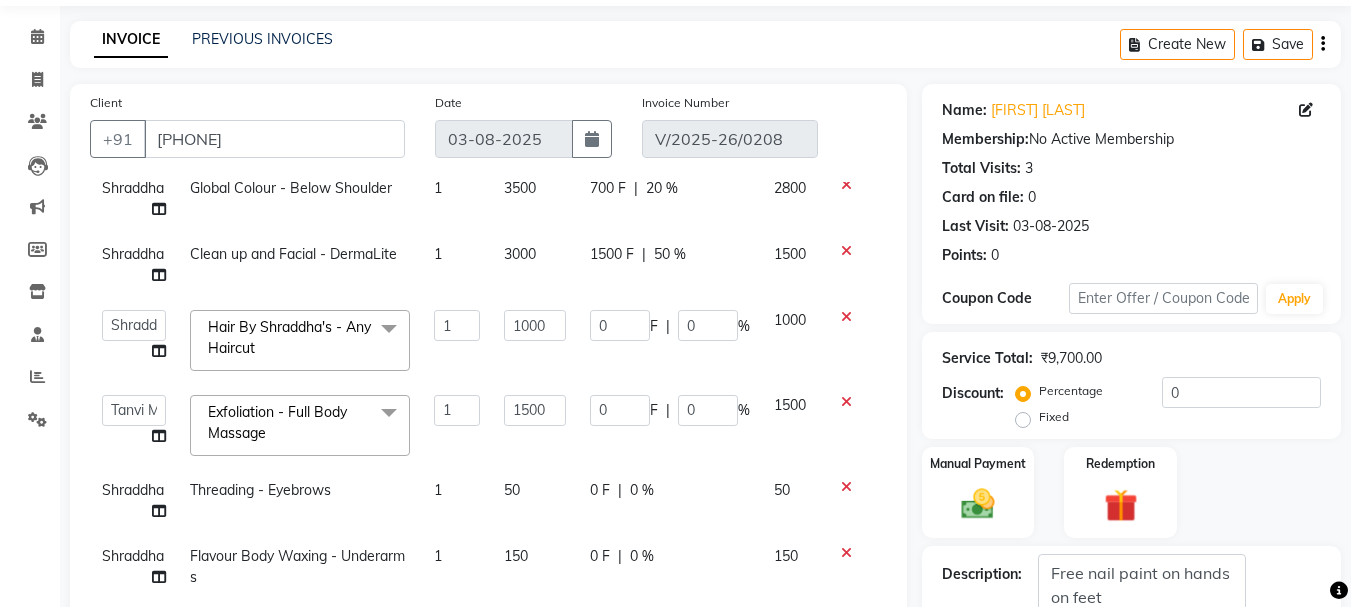 scroll, scrollTop: 100, scrollLeft: 0, axis: vertical 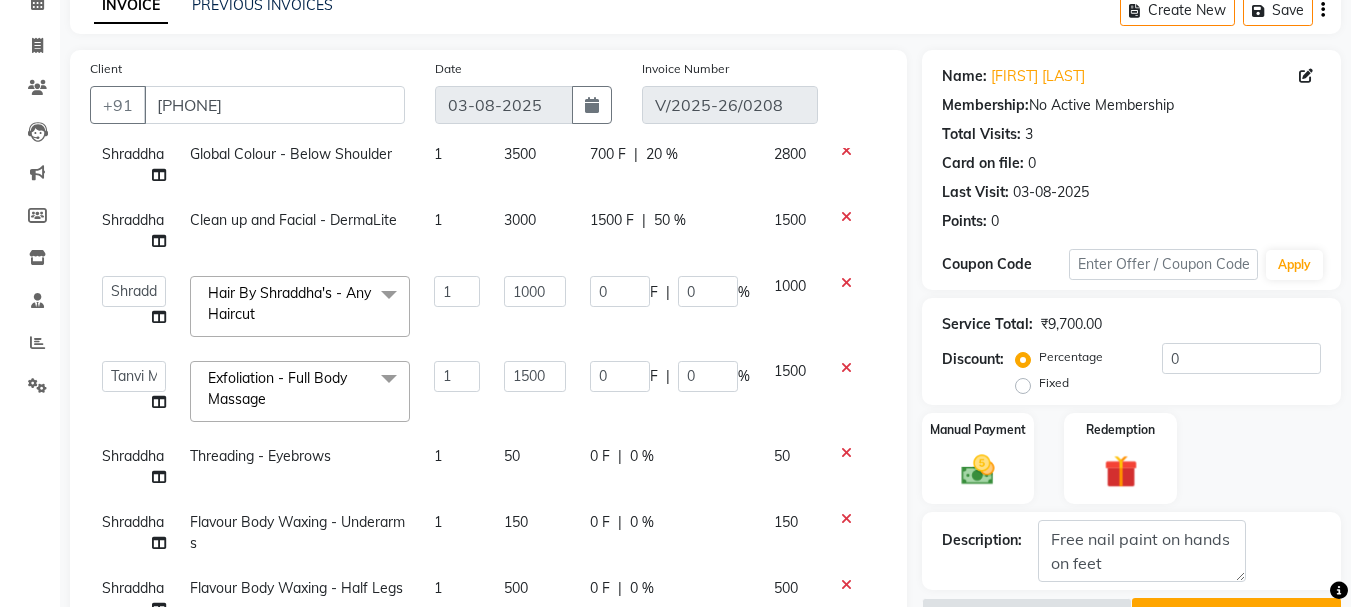 click on "Shraddha" 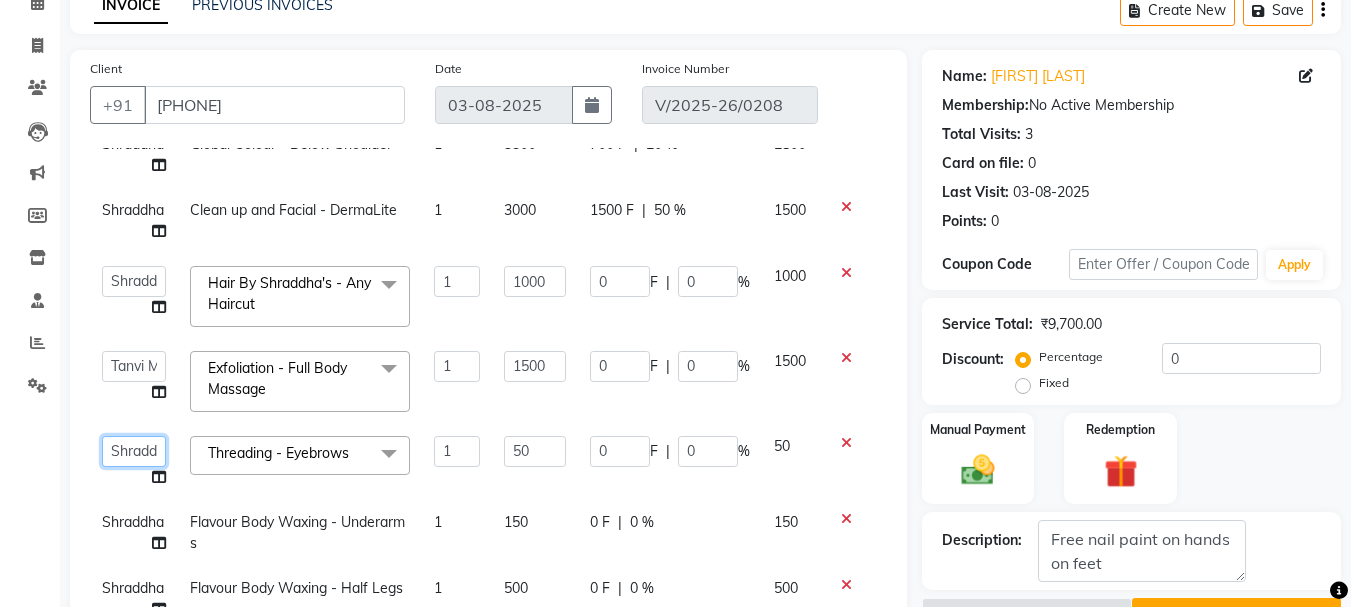click on "[FIRST] [LAST]   Chan   [FIRST] [LAST]    [FIRST]   [FIRST]   [FIRST] [LAST]" 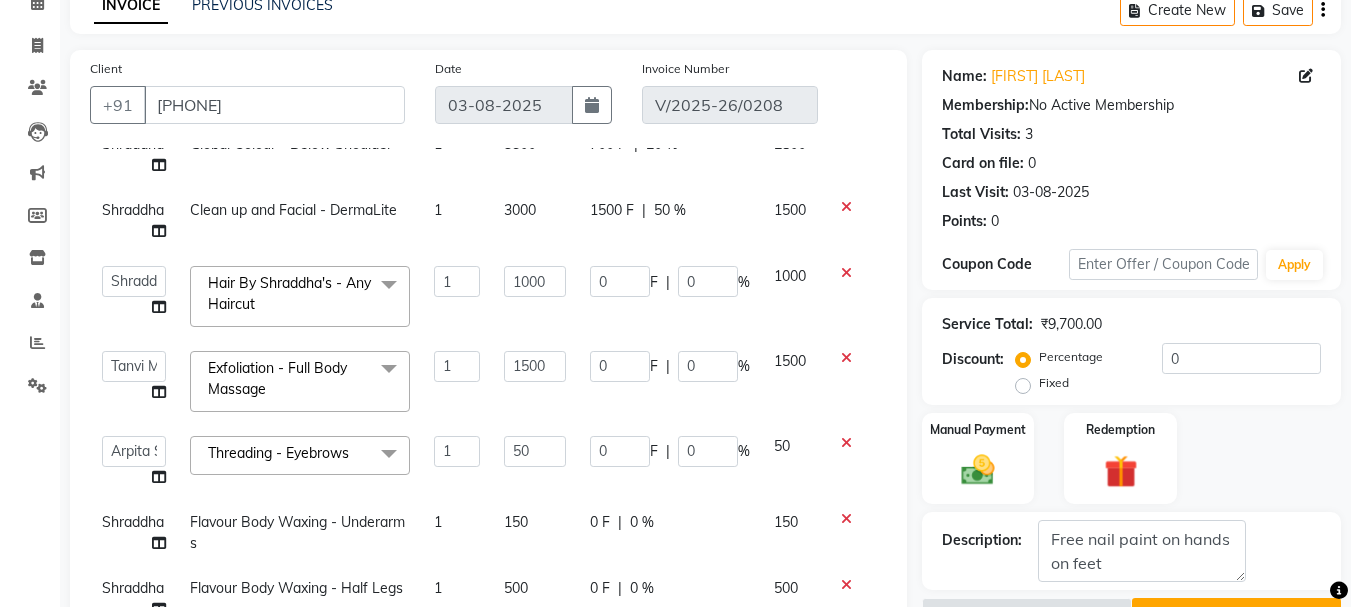 scroll, scrollTop: 123, scrollLeft: 0, axis: vertical 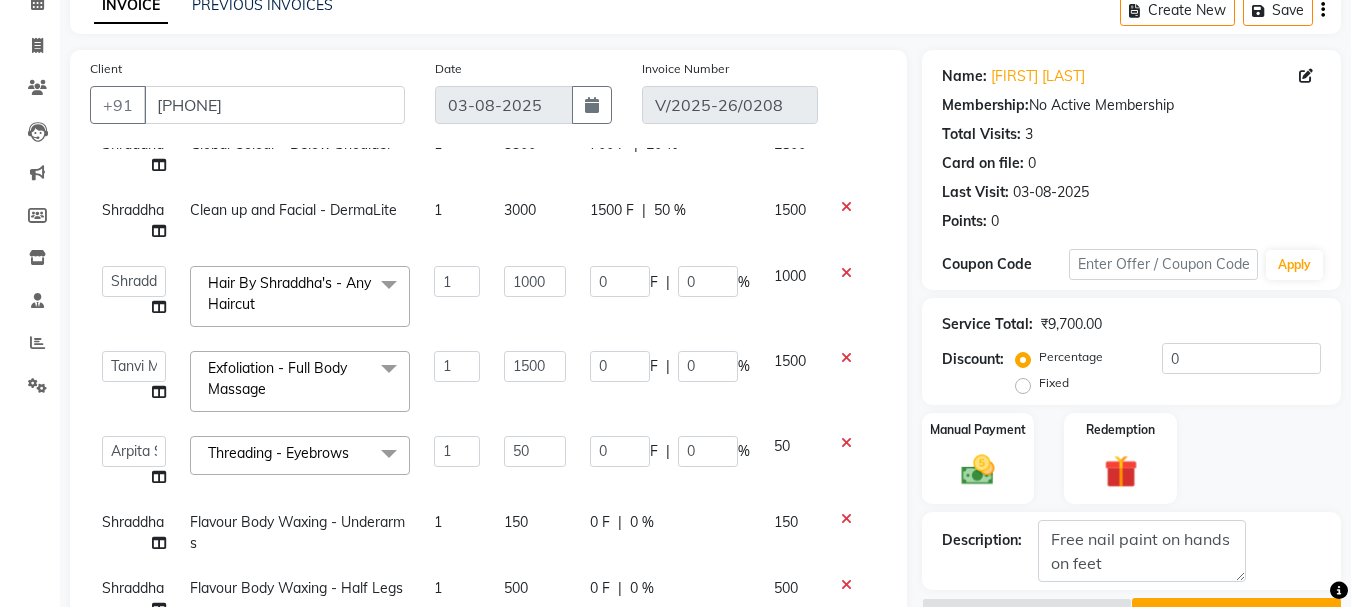 click on "Shraddha" 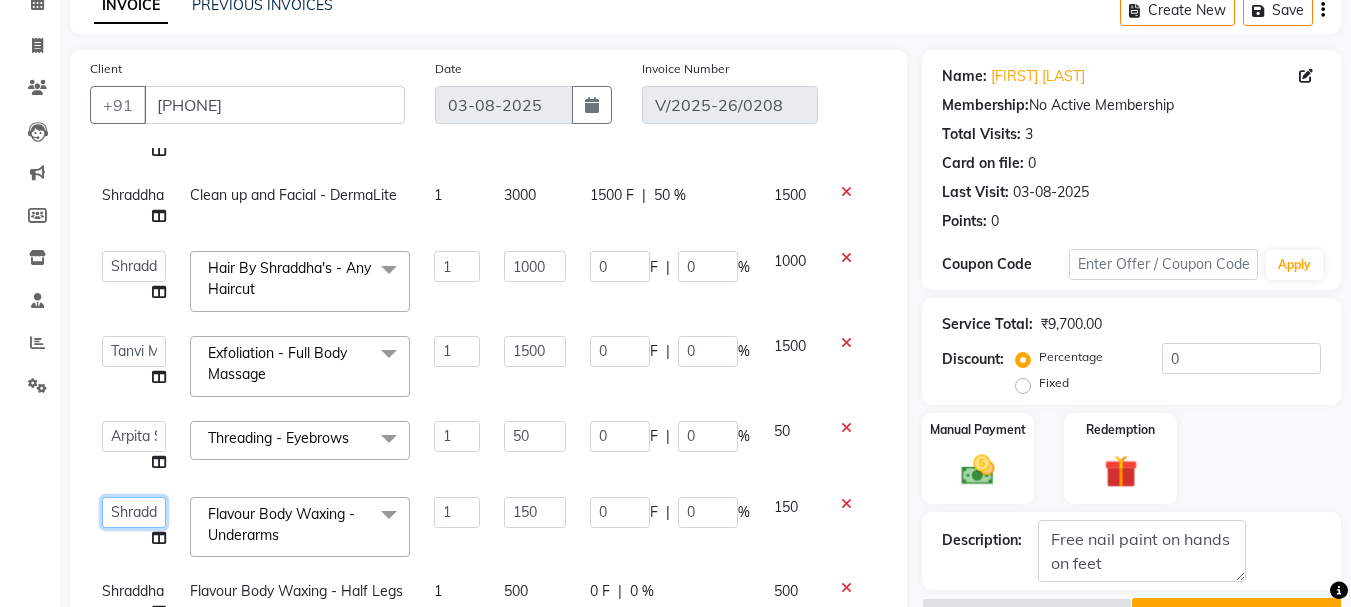 click on "Arpita Singh   Chan   Sayali Sakpal    Shraddha   Tanvi   Tanvi Masurkar" 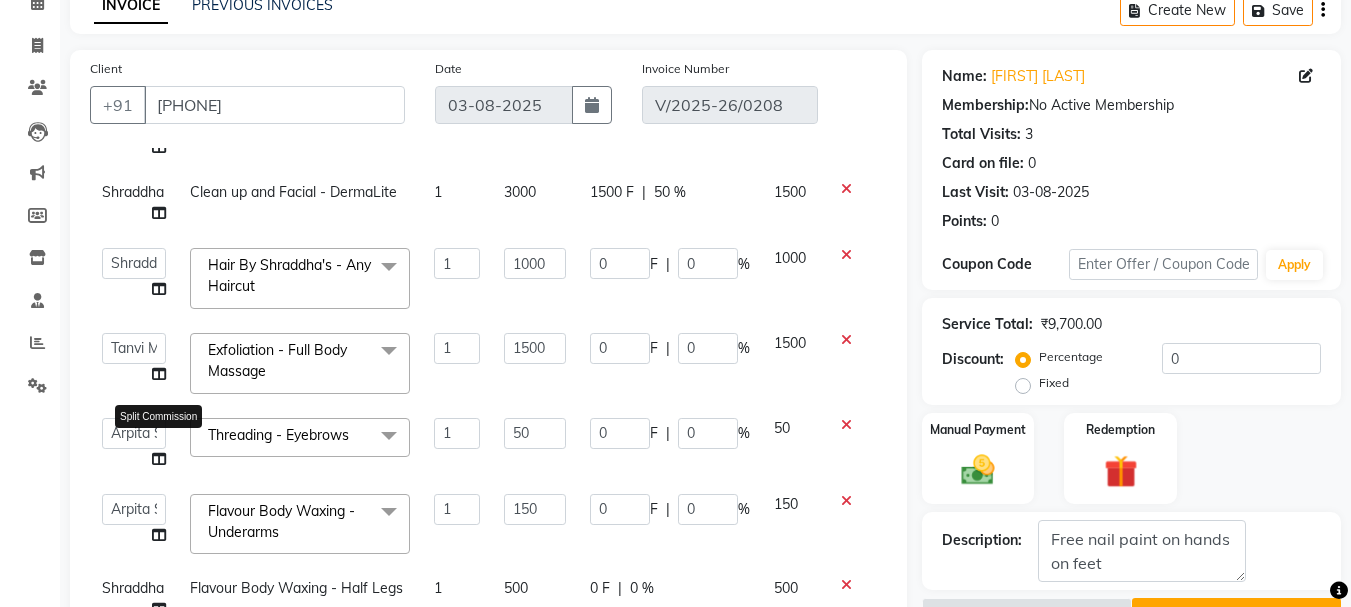 scroll, scrollTop: 141, scrollLeft: 0, axis: vertical 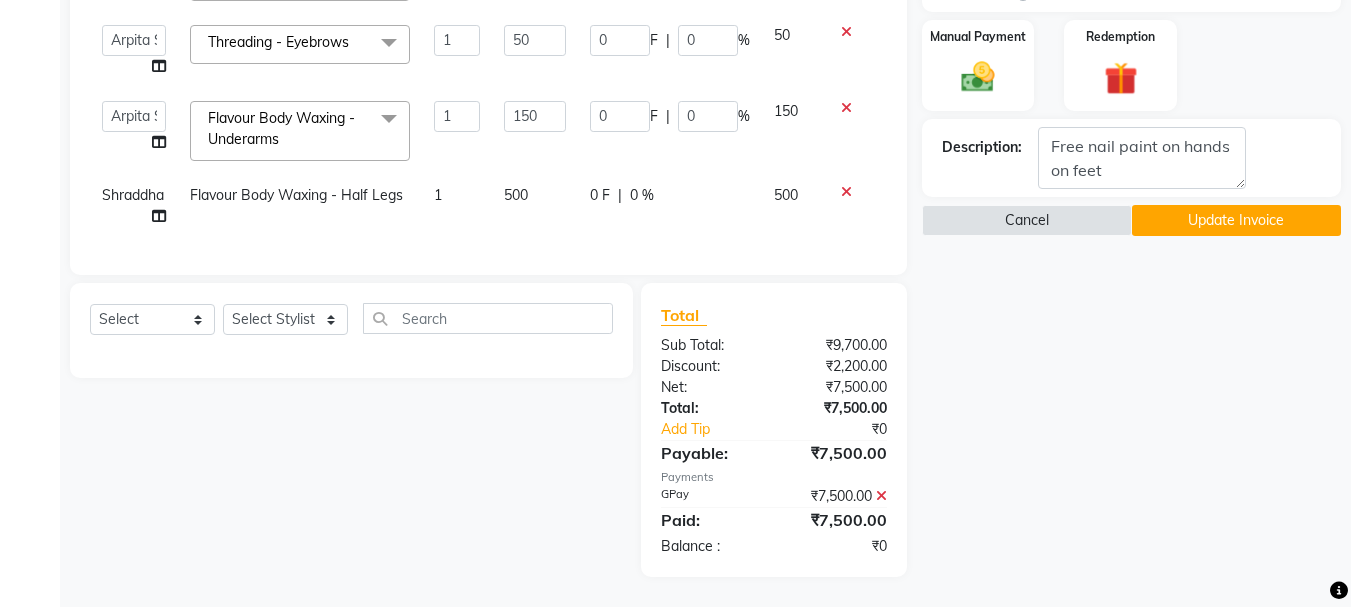 click on "Shraddha" 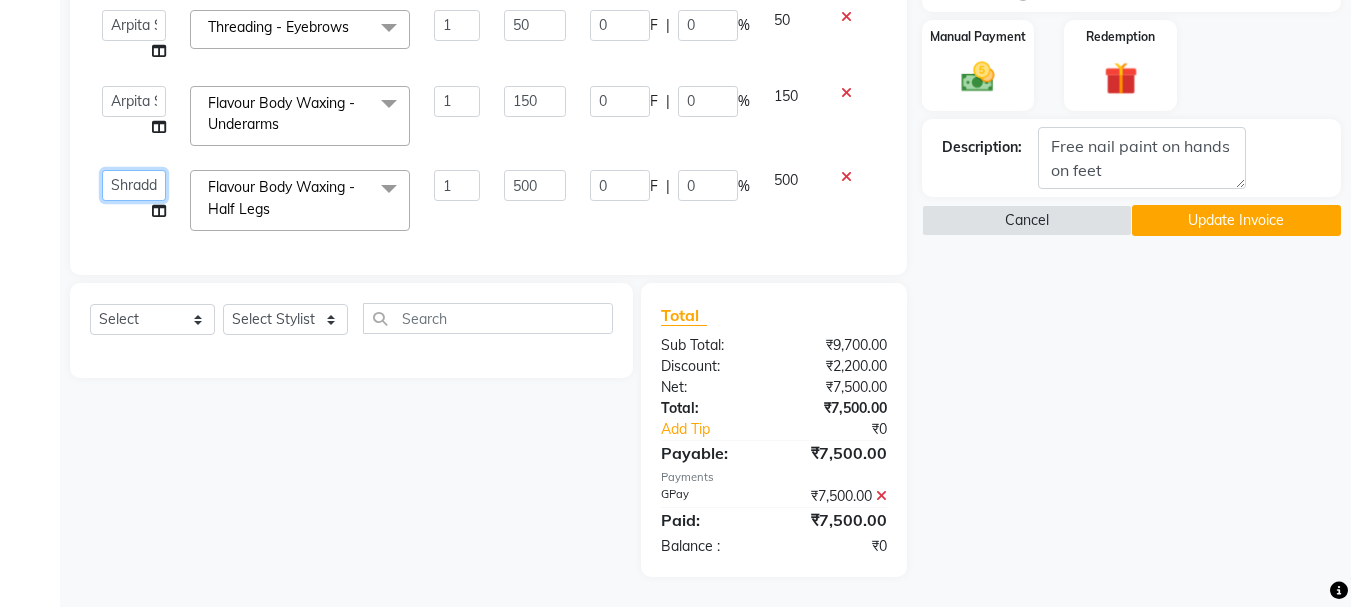 click on "Arpita Singh   Chan   Sayali Sakpal    Shraddha   Tanvi   Tanvi Masurkar" 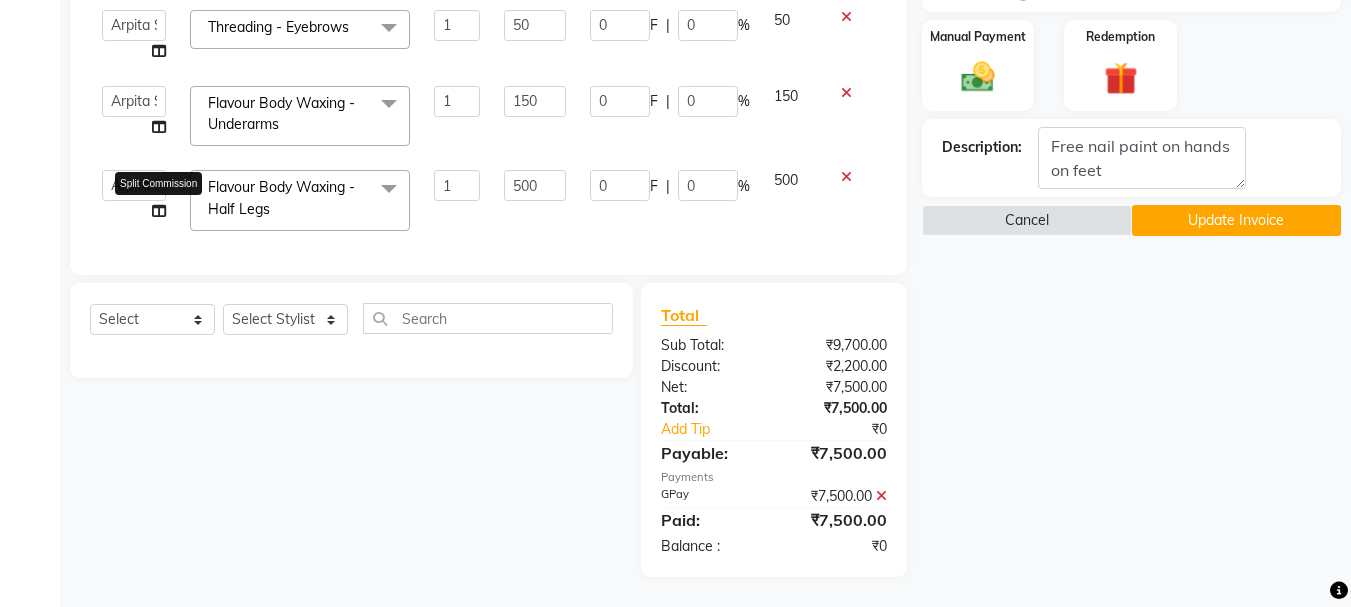 click 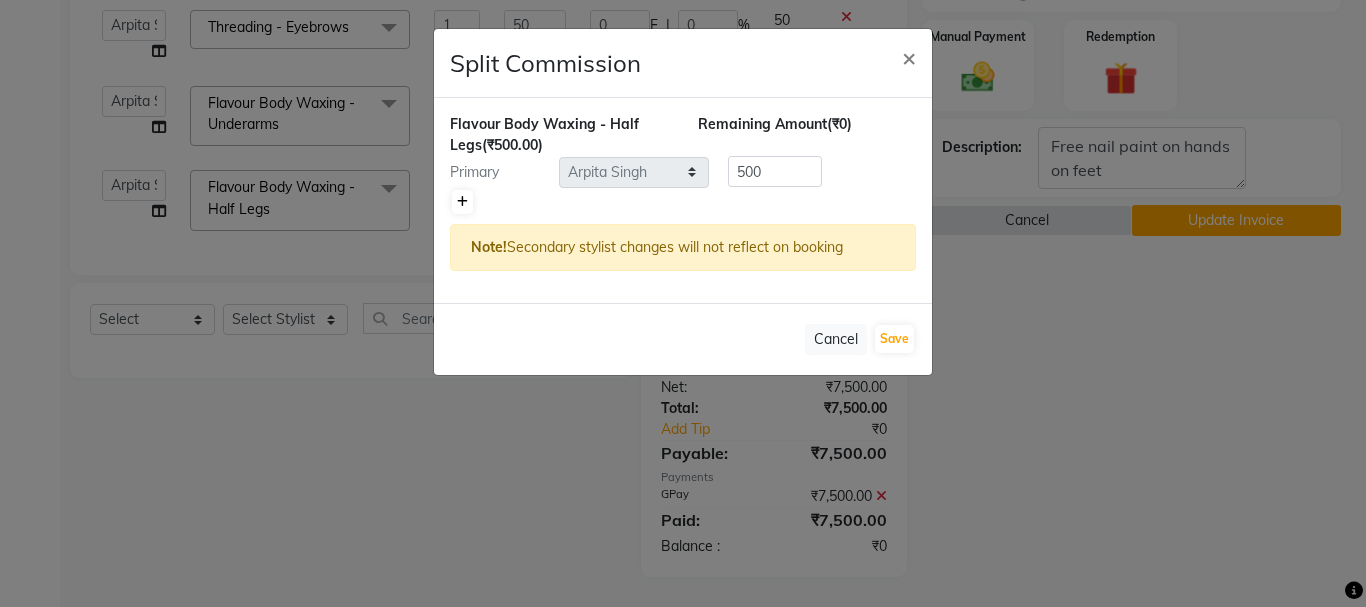 click 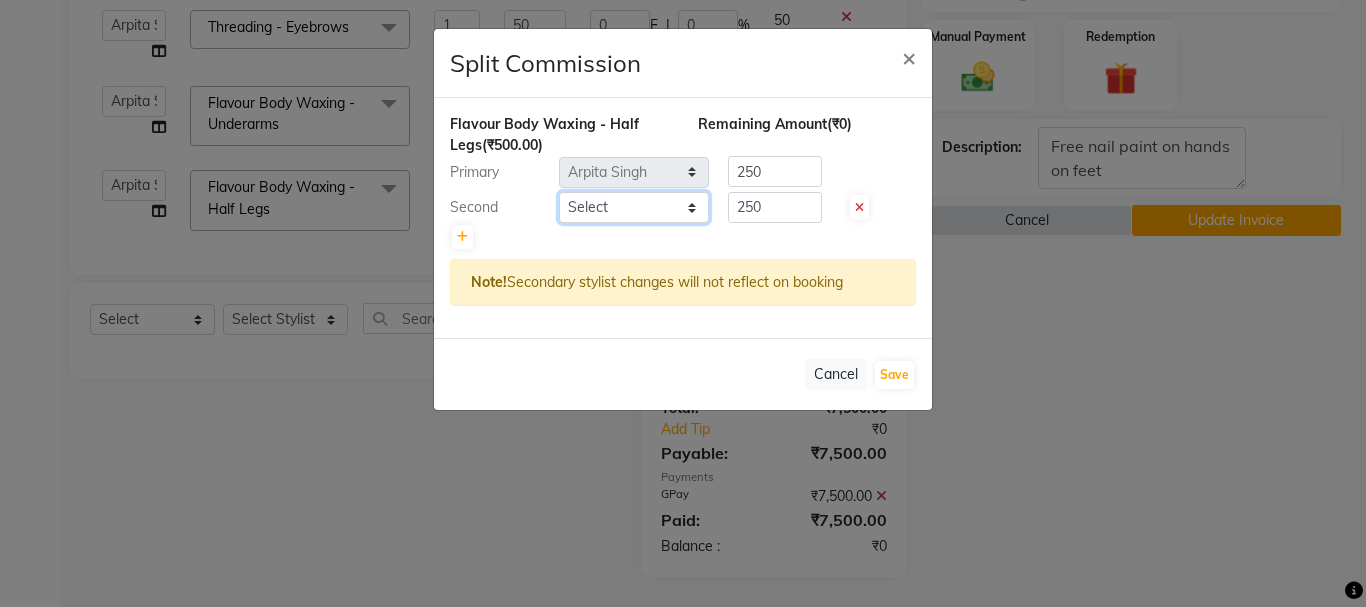 click on "Select  Arpita Singh   Chan   Sayali Sakpal    Shraddha   Tanvi   Tanvi Masurkar" 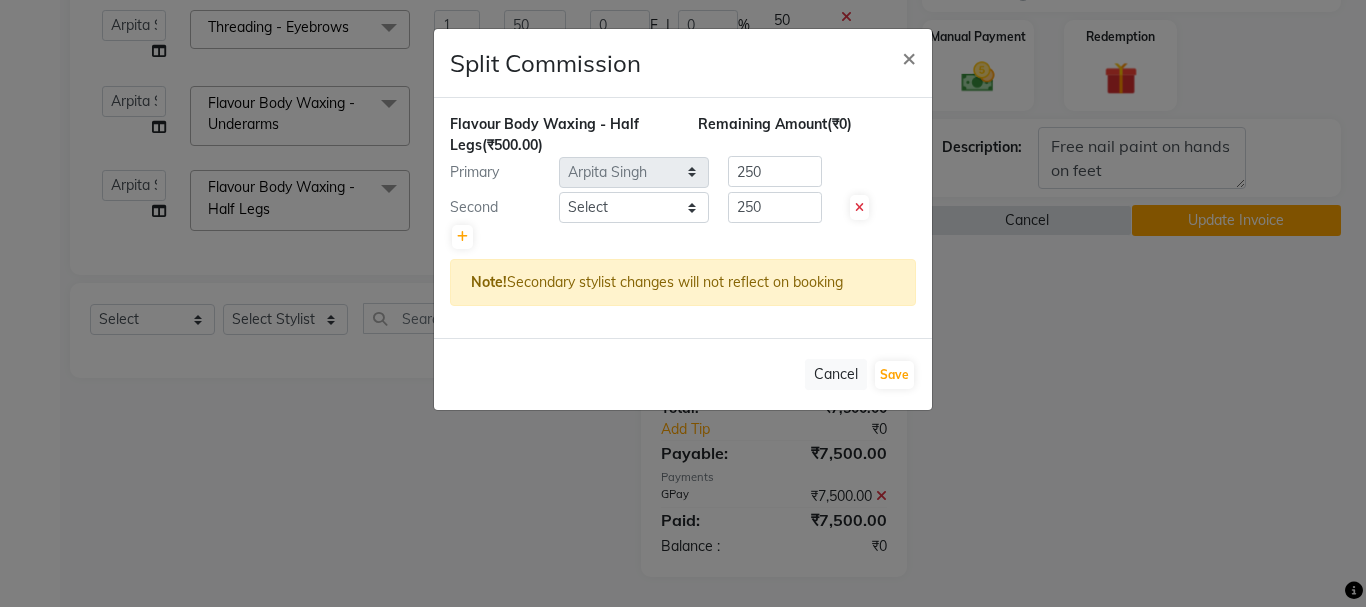 drag, startPoint x: 710, startPoint y: 401, endPoint x: 701, endPoint y: 378, distance: 24.698177 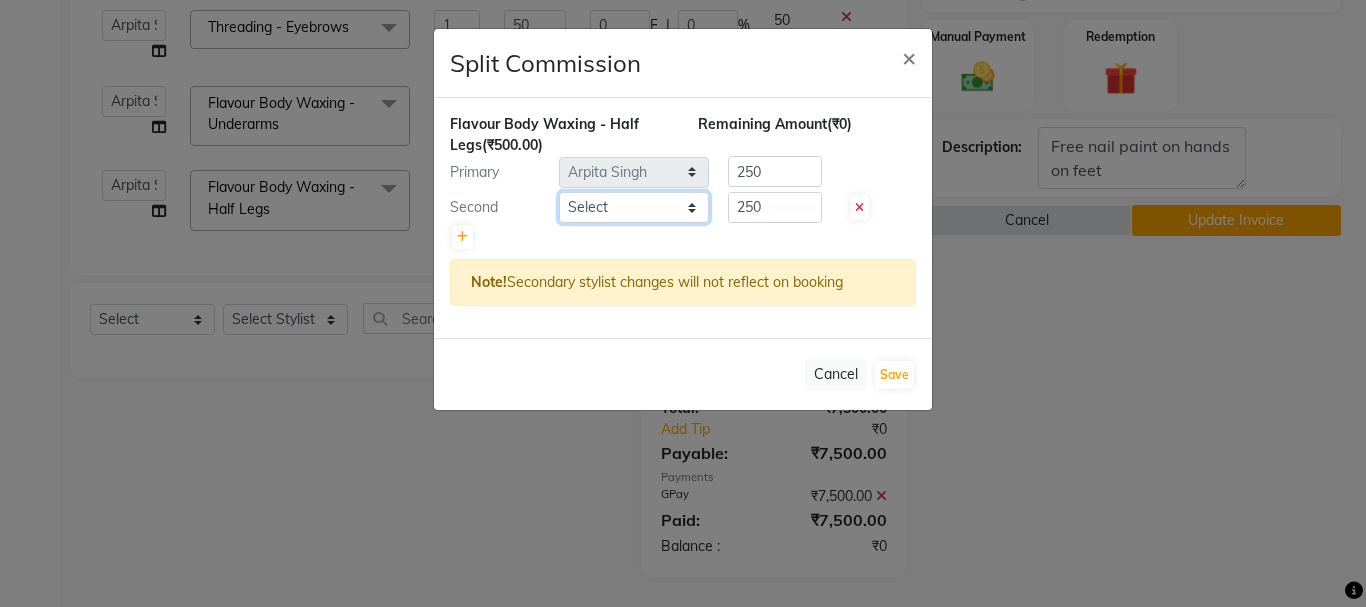 click on "Select  Arpita Singh   Chan   Sayali Sakpal    Shraddha   Tanvi   Tanvi Masurkar" 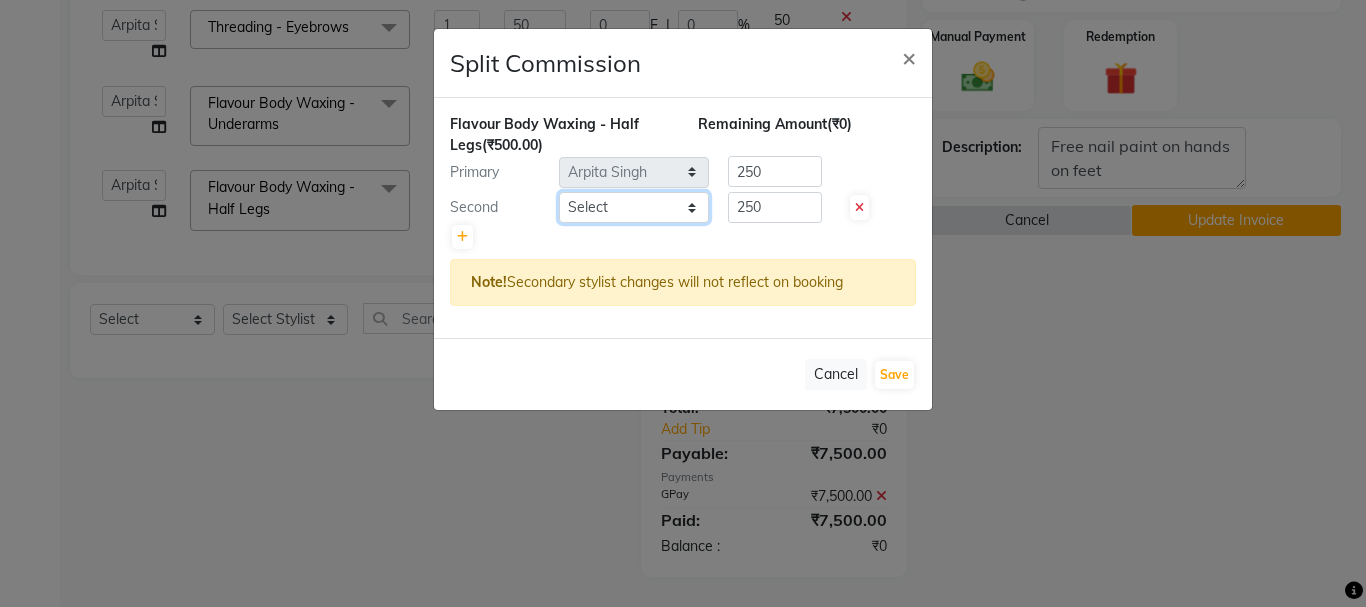 select on "78839" 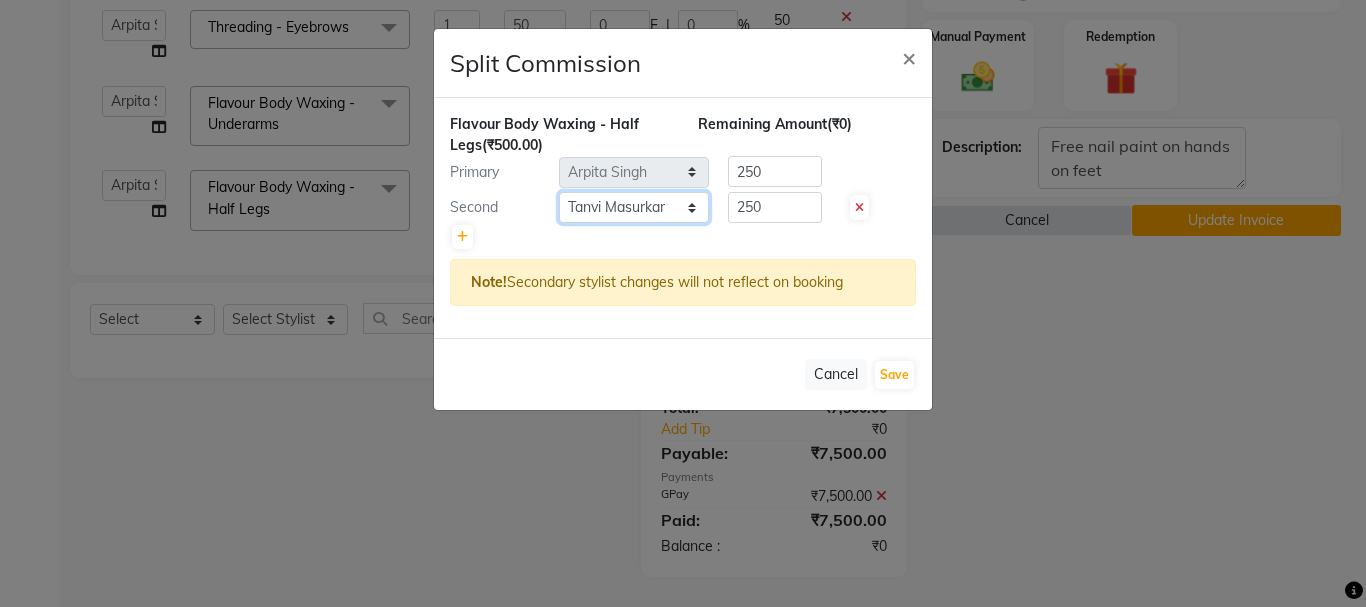 click on "Select  Arpita Singh   Chan   Sayali Sakpal    Shraddha   Tanvi   Tanvi Masurkar" 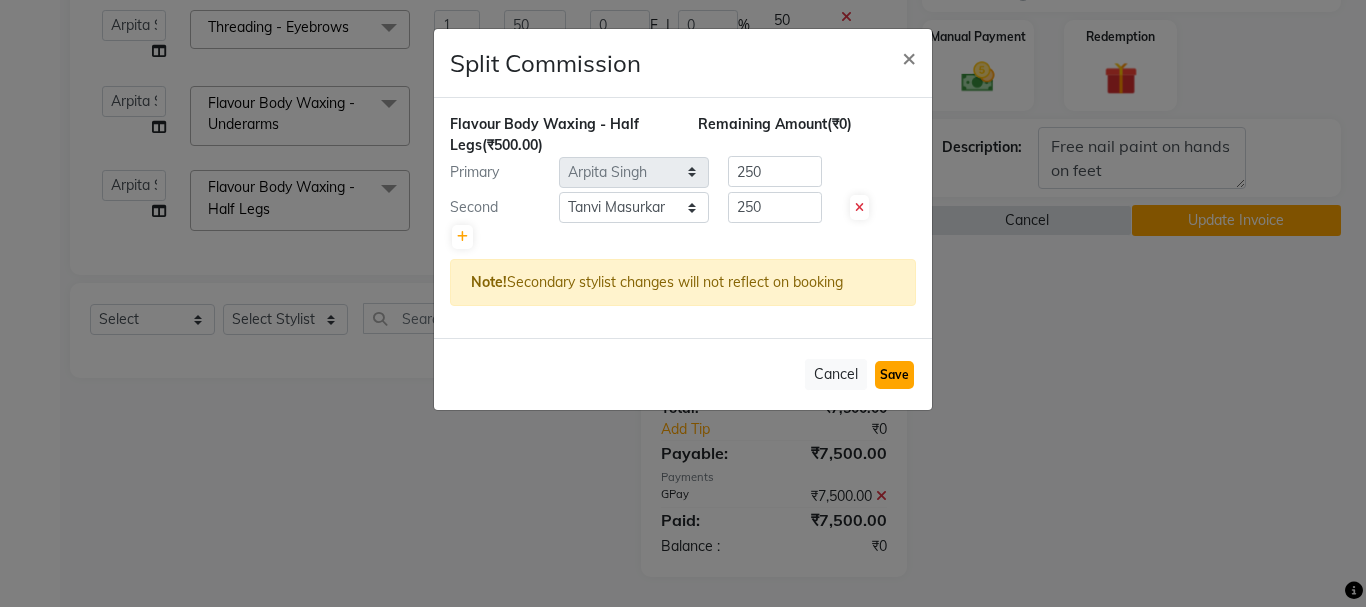 click on "Save" 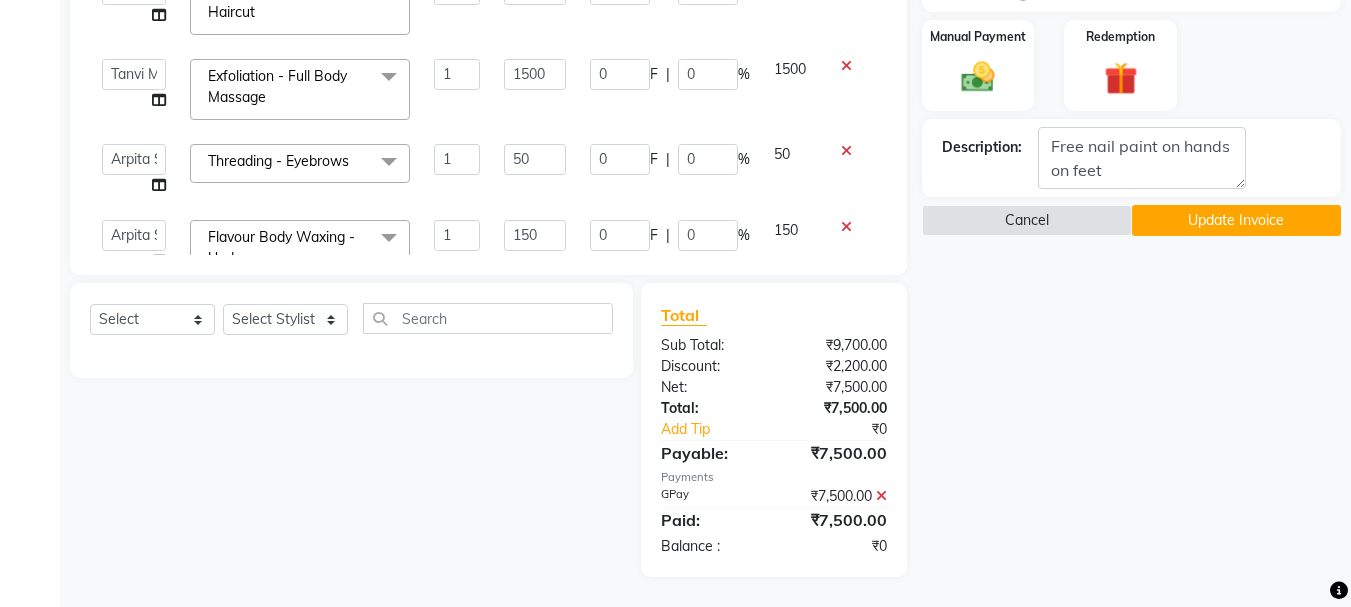 scroll, scrollTop: 0, scrollLeft: 0, axis: both 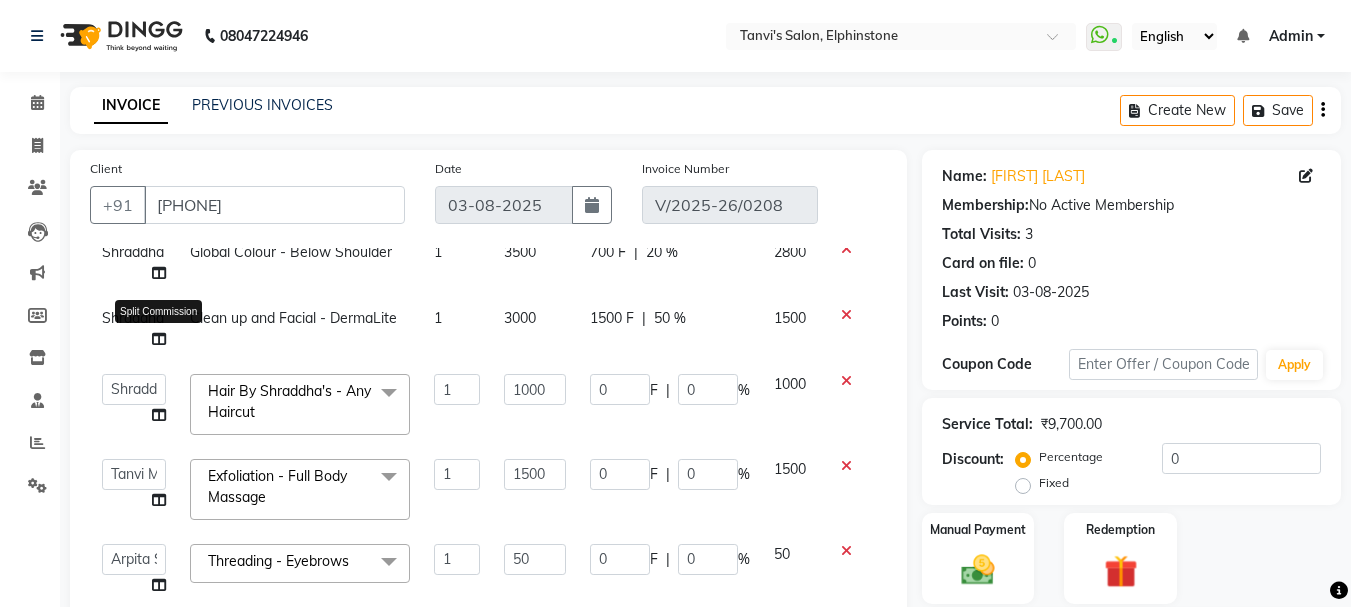 click 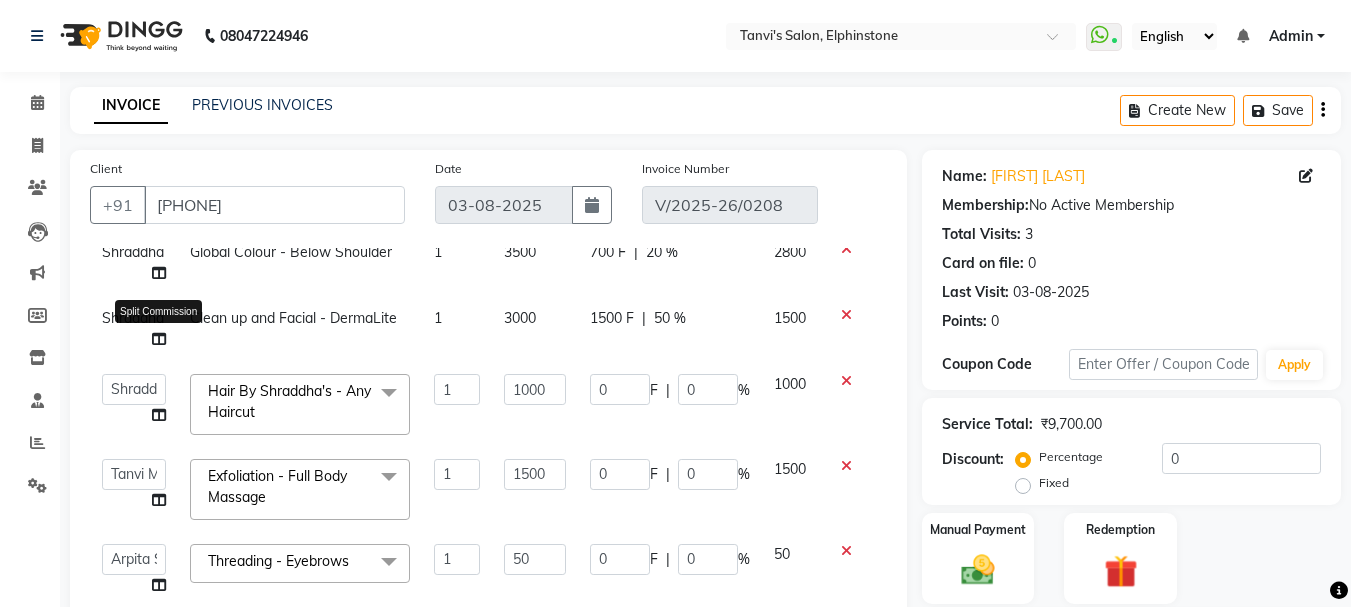 select on "10918" 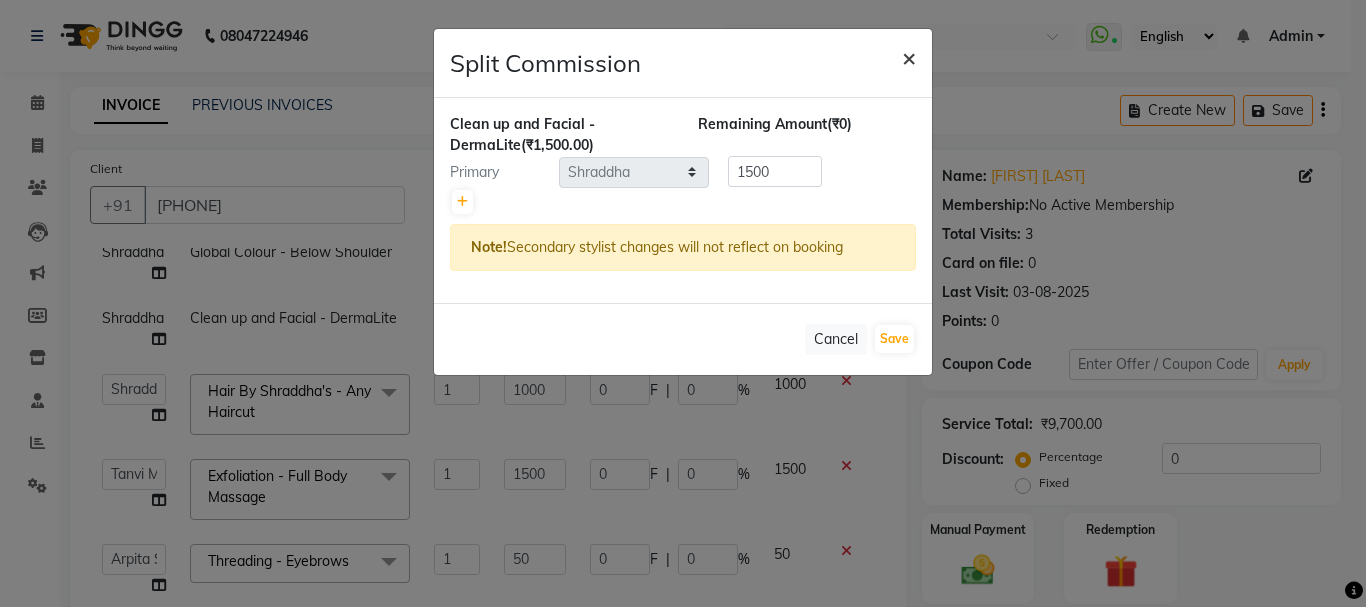 click on "×" 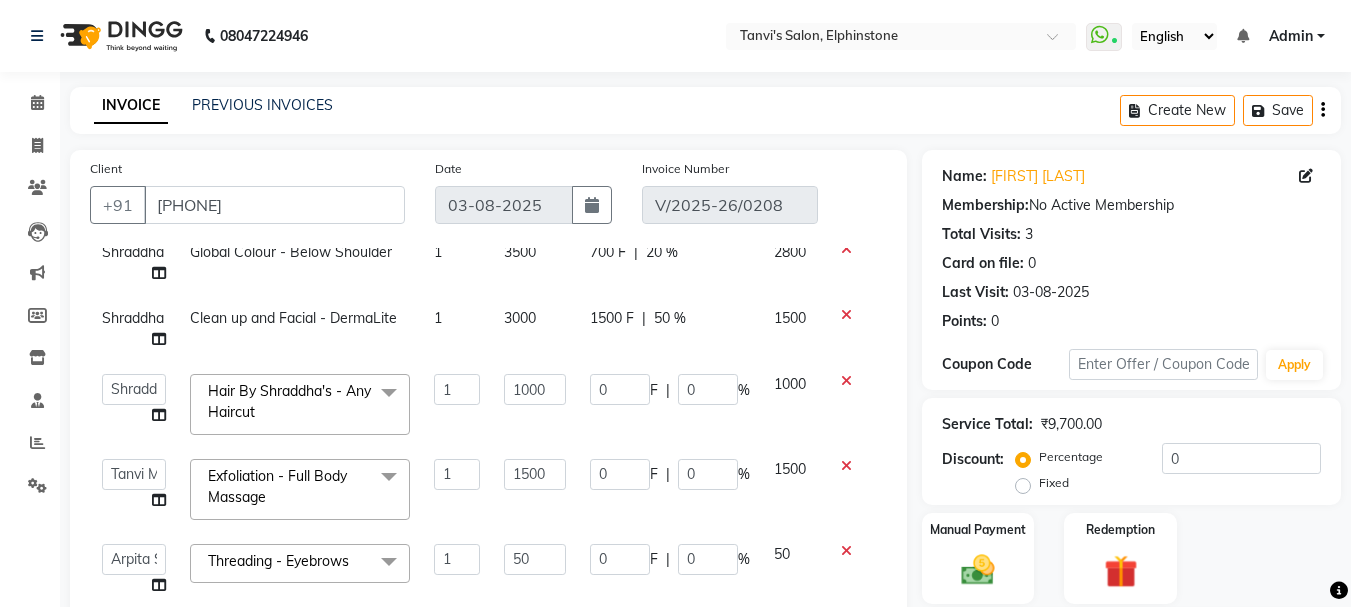click on "Shraddha" 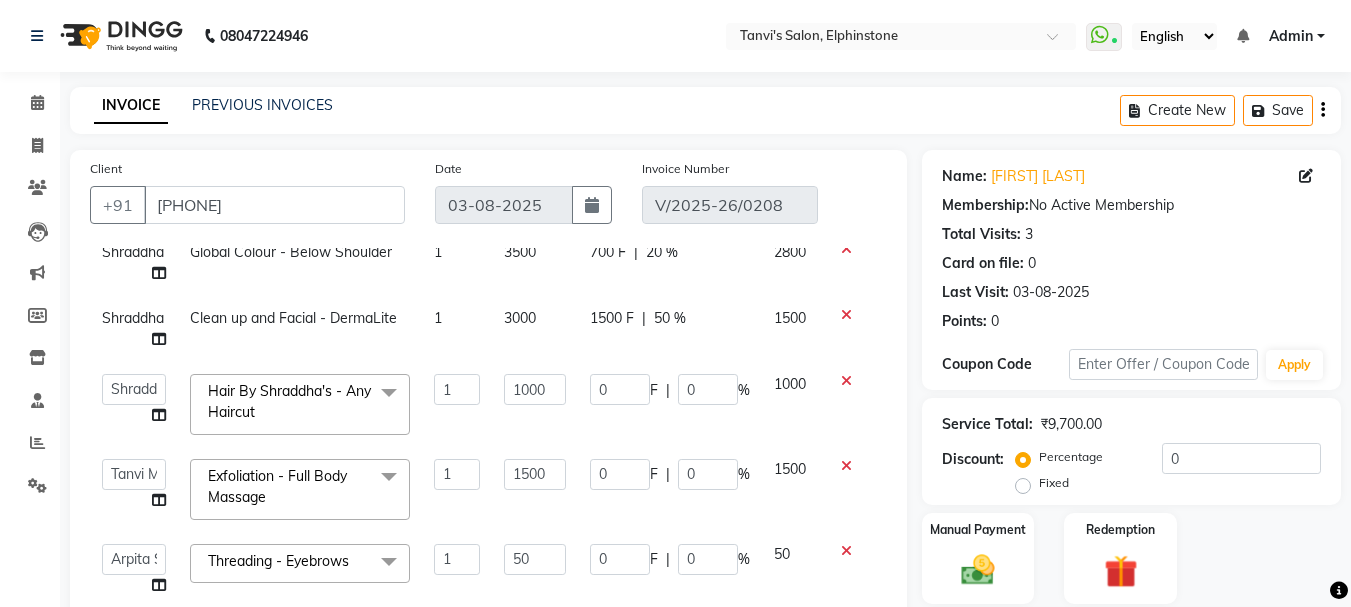 select on "10918" 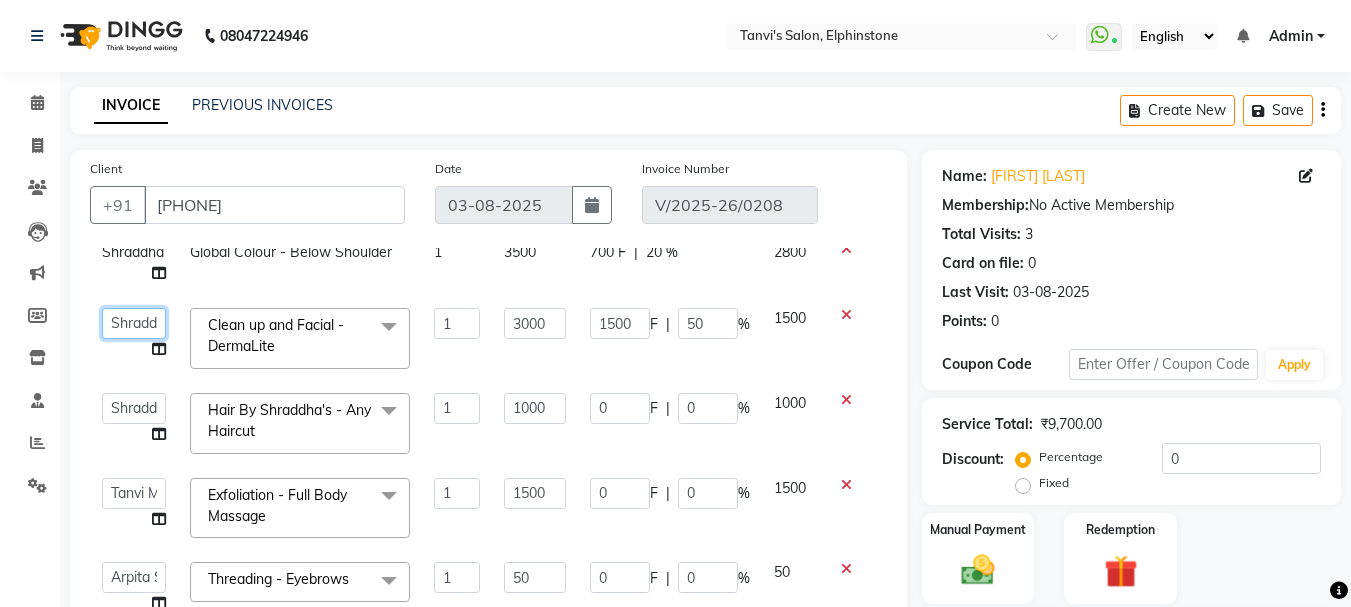 click on "Arpita Singh   Chan   Sayali Sakpal    Shraddha   Tanvi   Tanvi Masurkar" 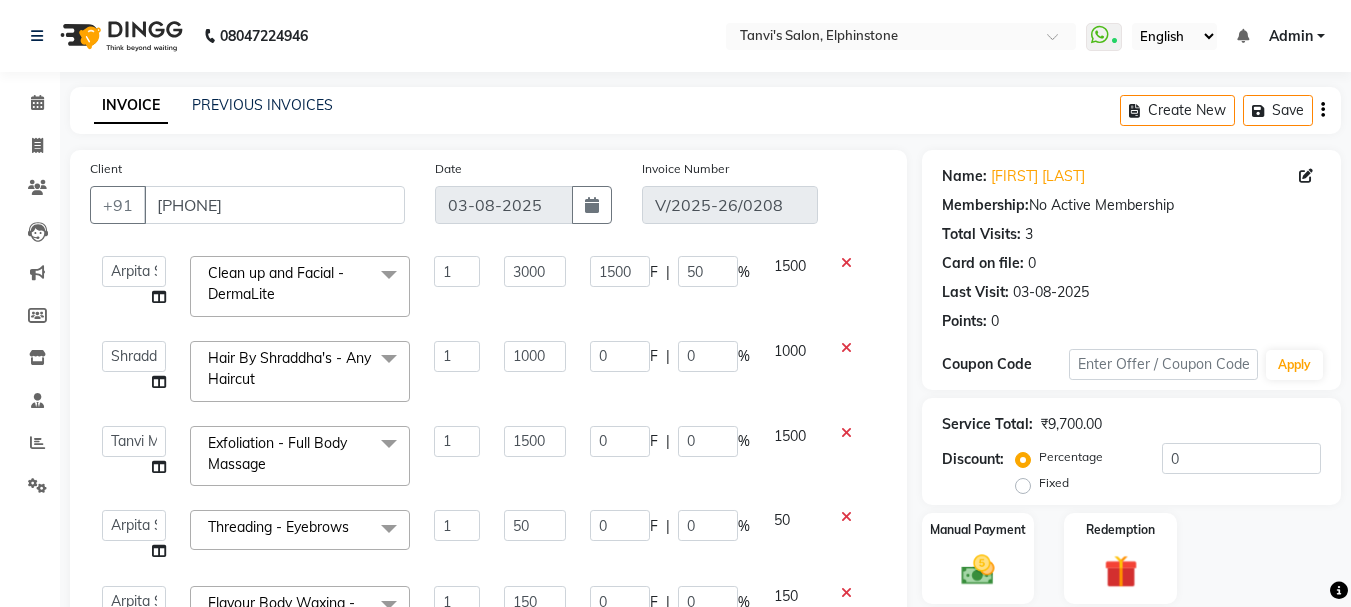 scroll, scrollTop: 179, scrollLeft: 0, axis: vertical 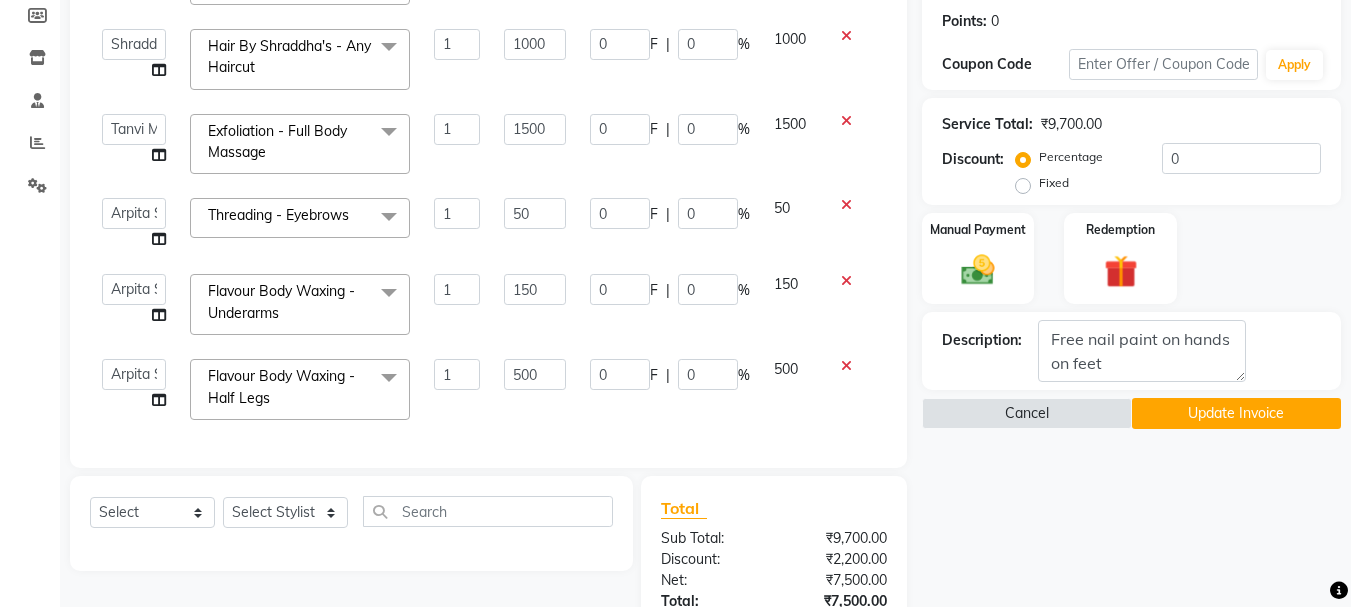 click on "Update Invoice" 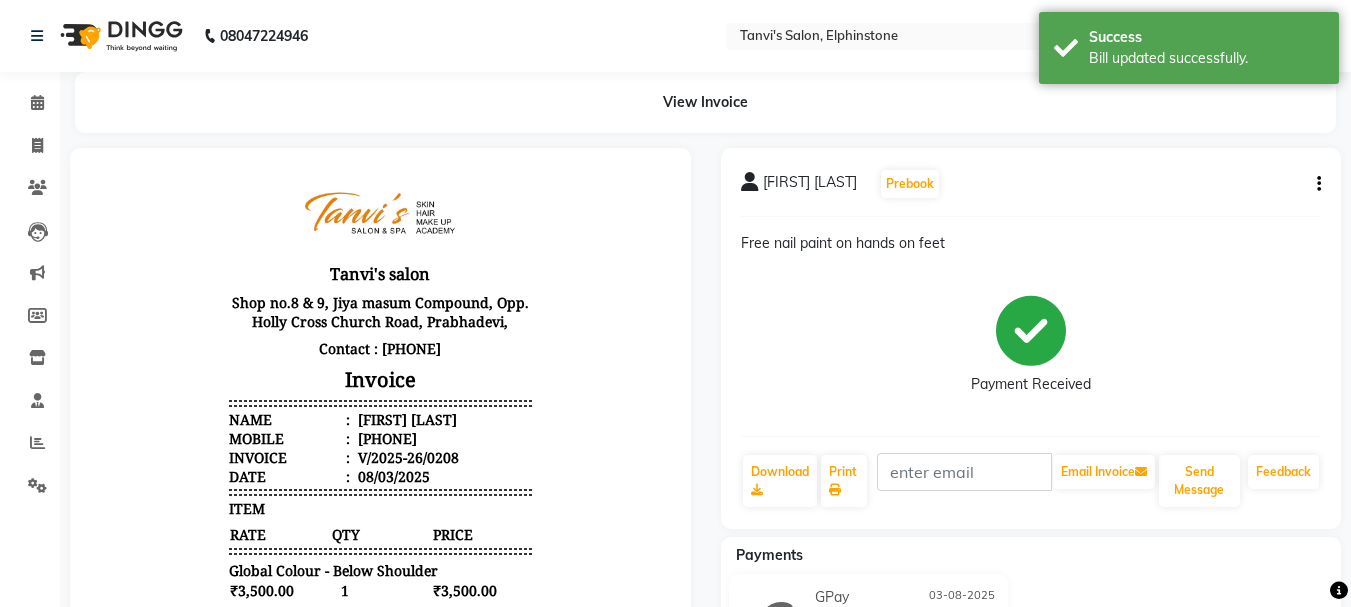 scroll, scrollTop: 16, scrollLeft: 0, axis: vertical 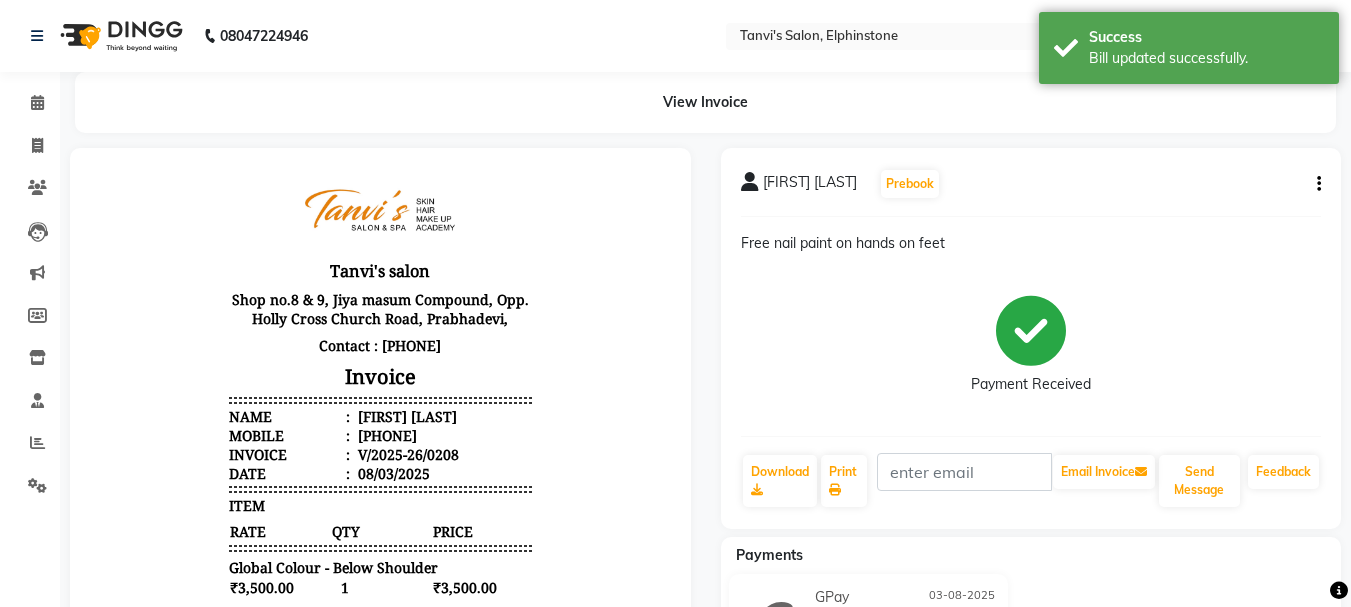 select on "service" 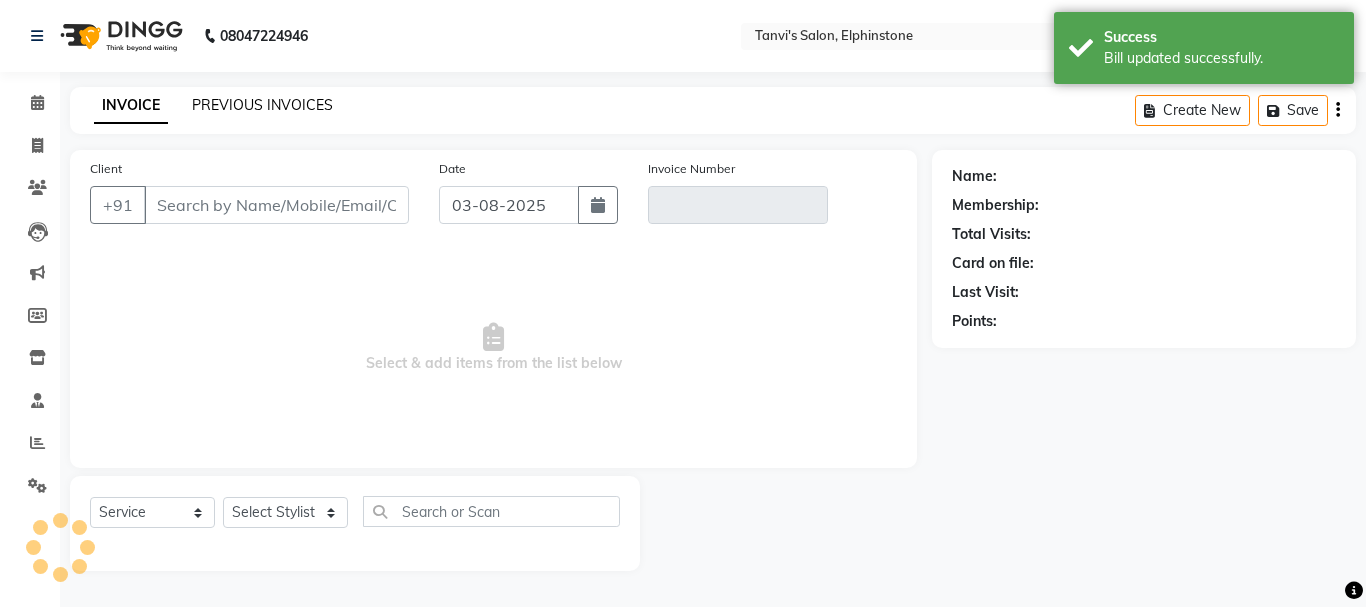 click on "PREVIOUS INVOICES" 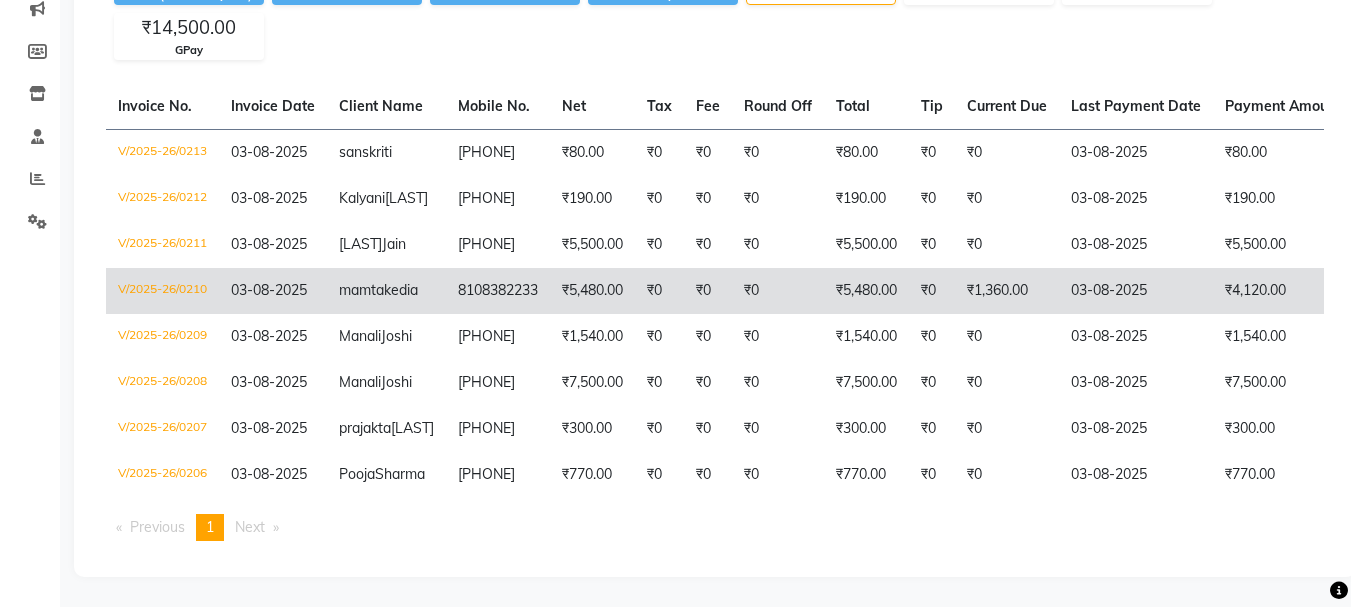 scroll, scrollTop: 300, scrollLeft: 0, axis: vertical 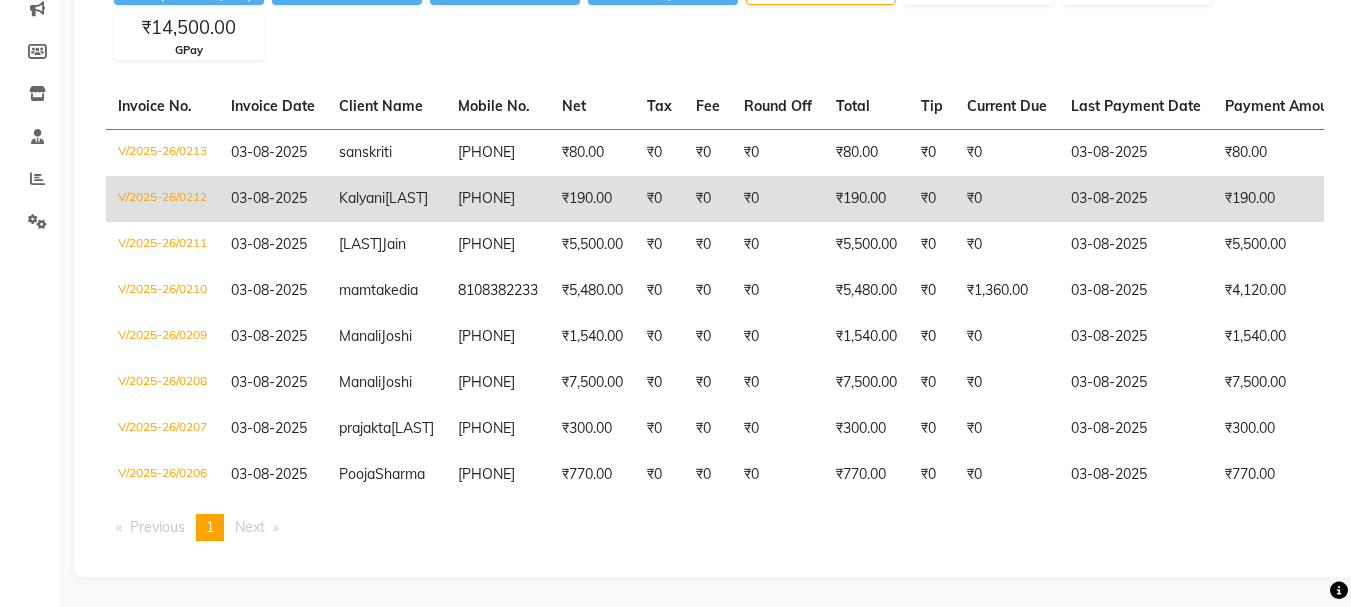 click on "₹190.00" 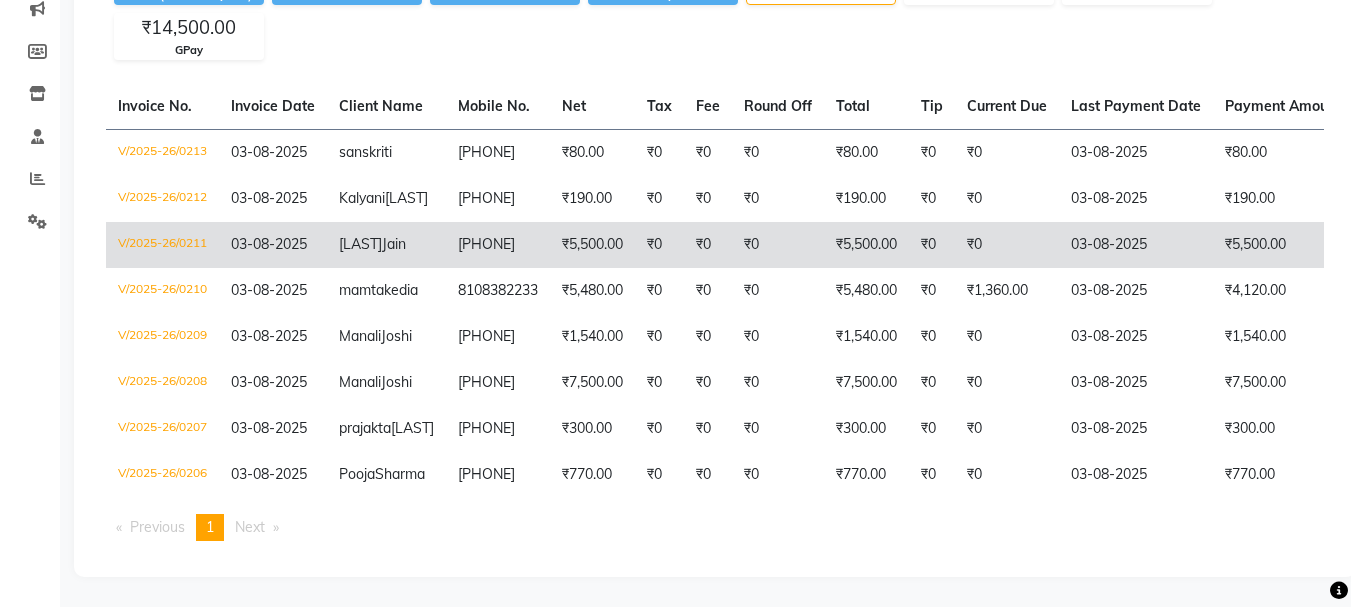 click on "₹5,500.00" 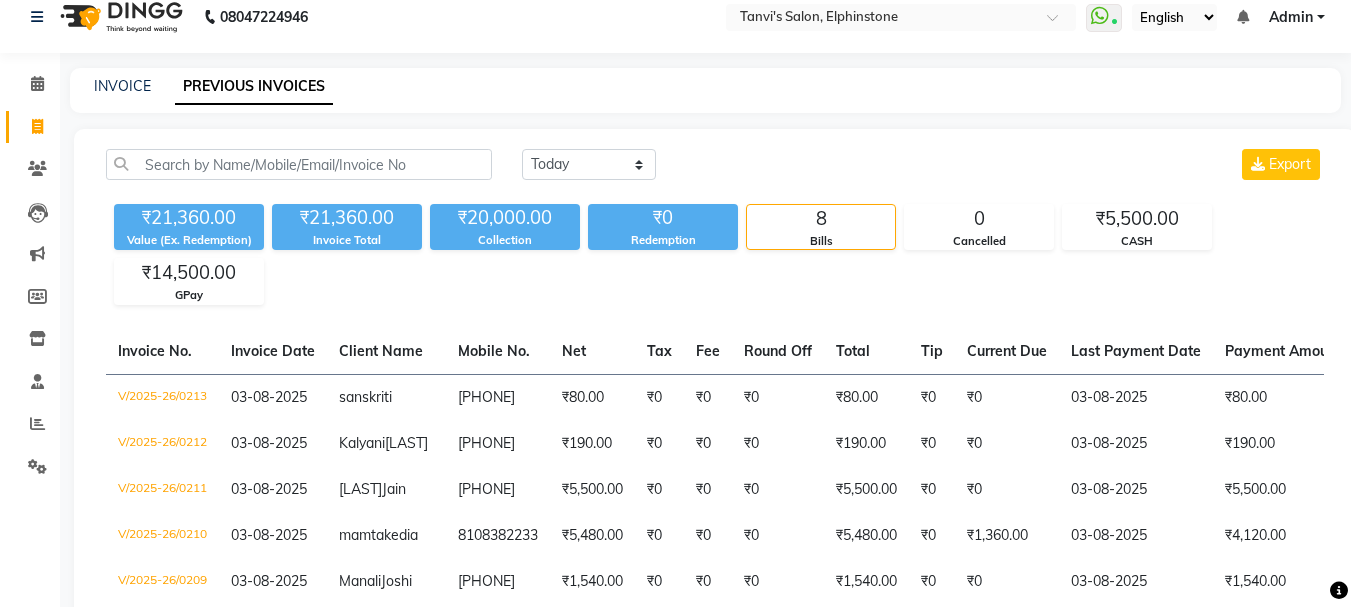 scroll, scrollTop: 0, scrollLeft: 0, axis: both 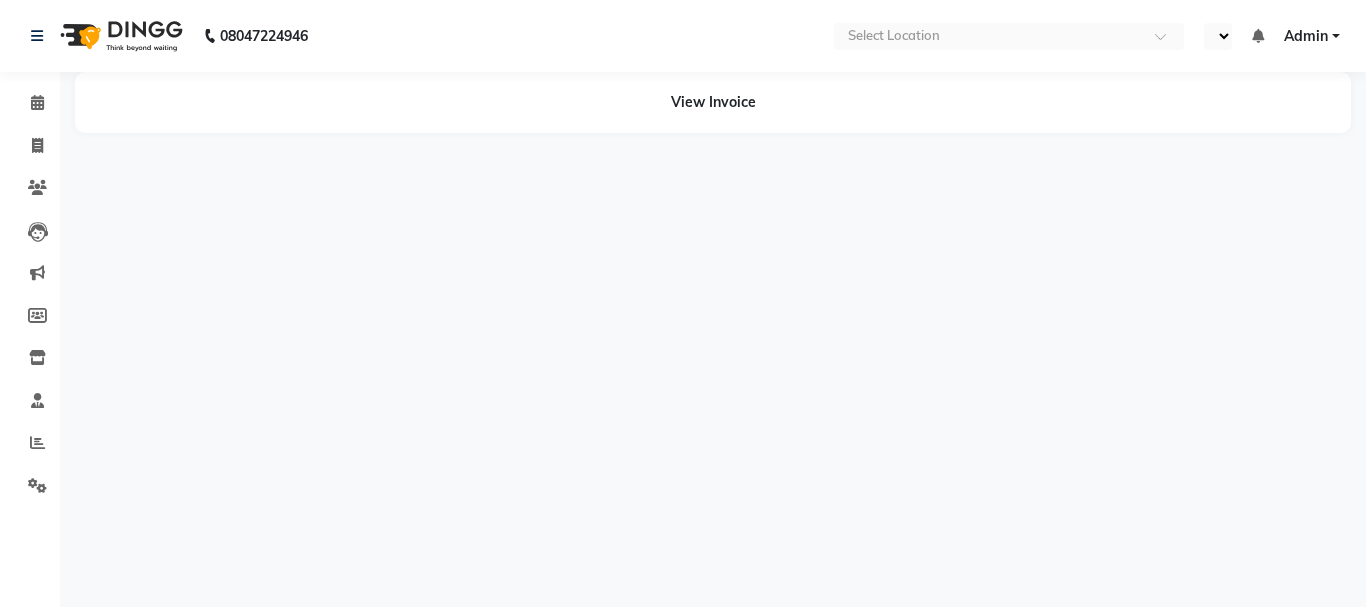 select on "en" 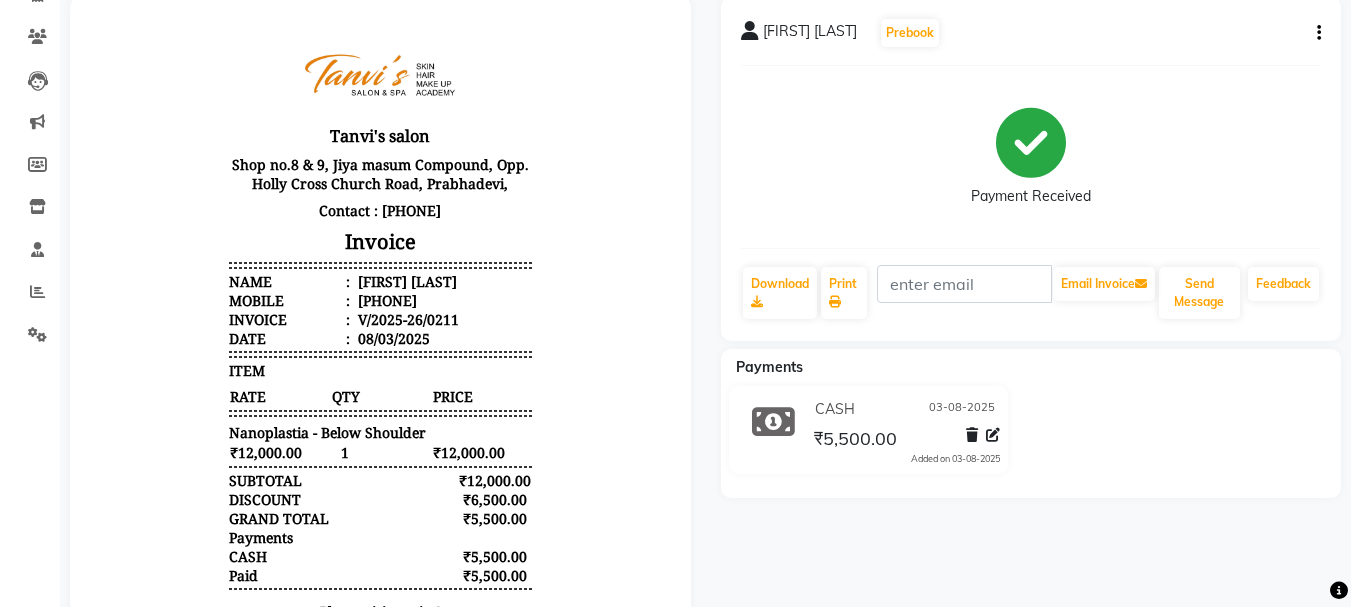 scroll, scrollTop: 267, scrollLeft: 0, axis: vertical 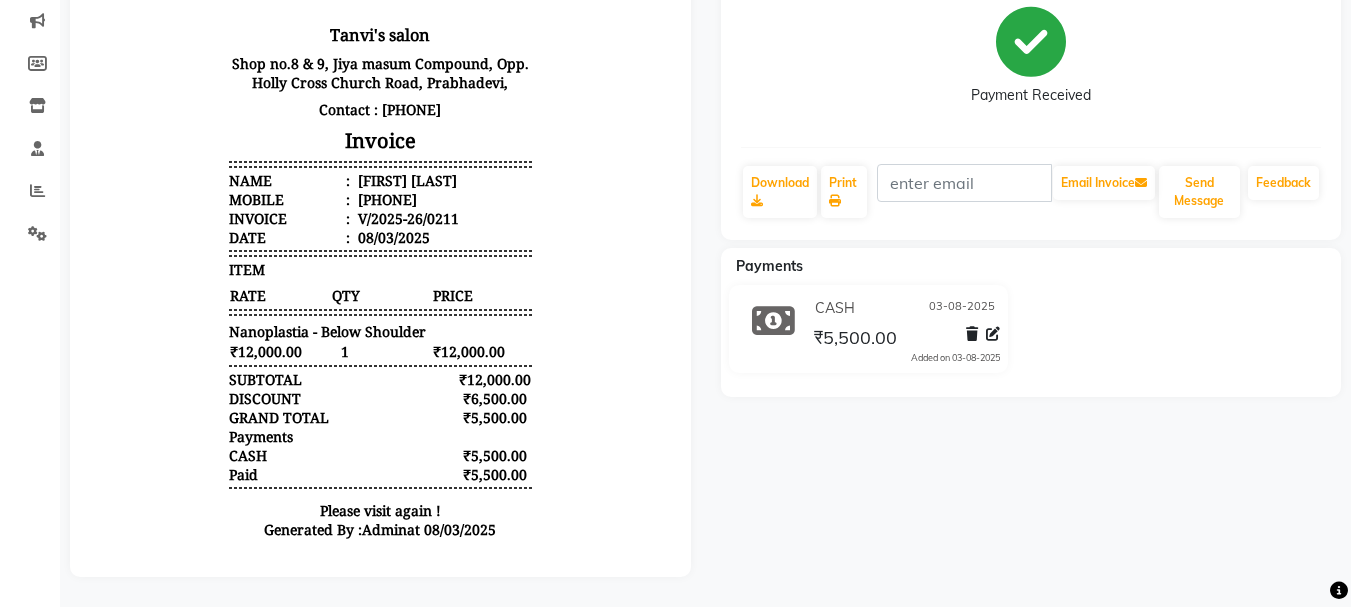 click 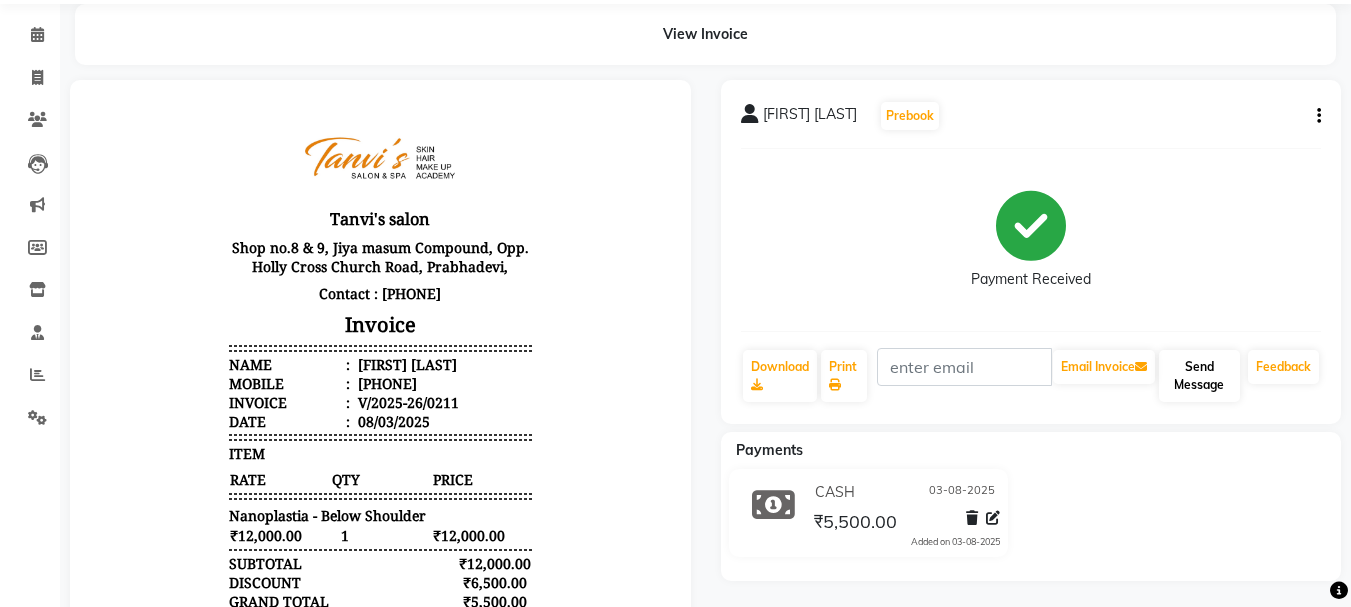 scroll, scrollTop: 67, scrollLeft: 0, axis: vertical 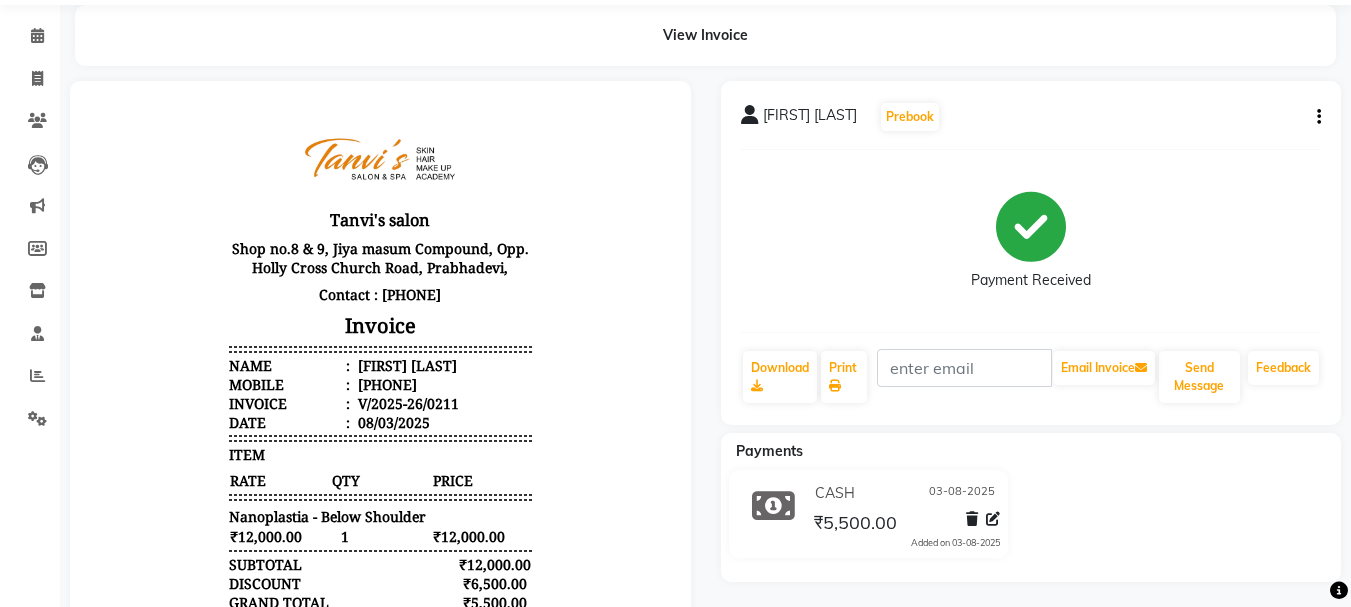 click 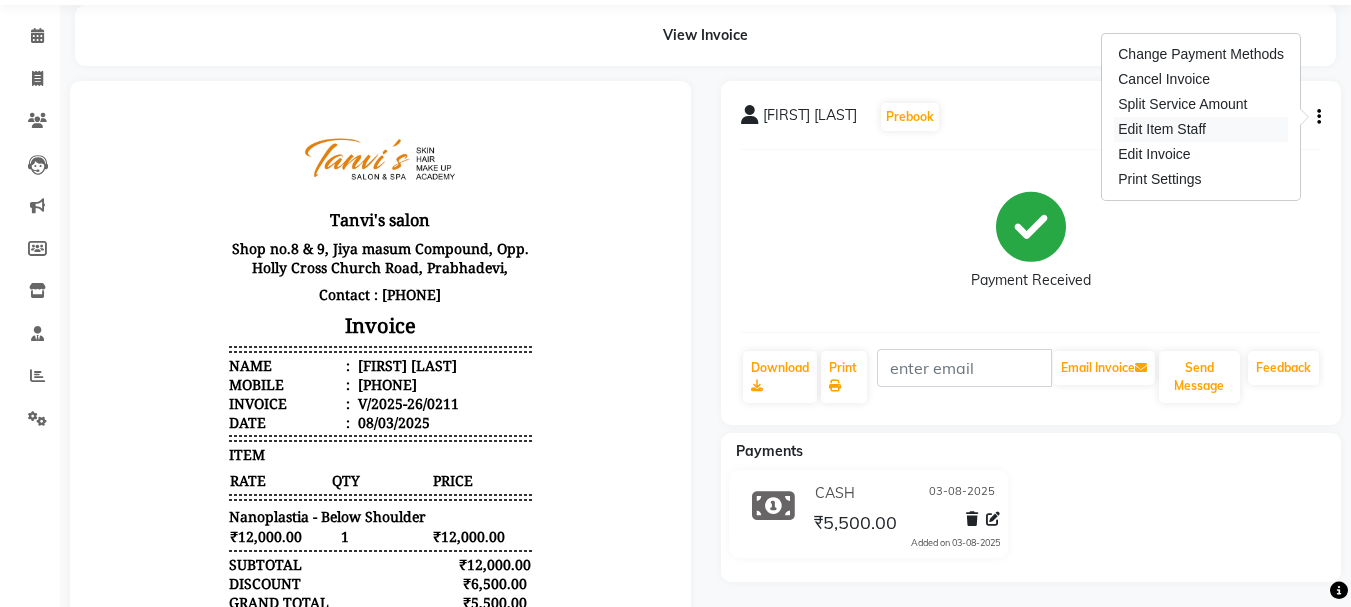 click on "Edit Item Staff" at bounding box center (1201, 129) 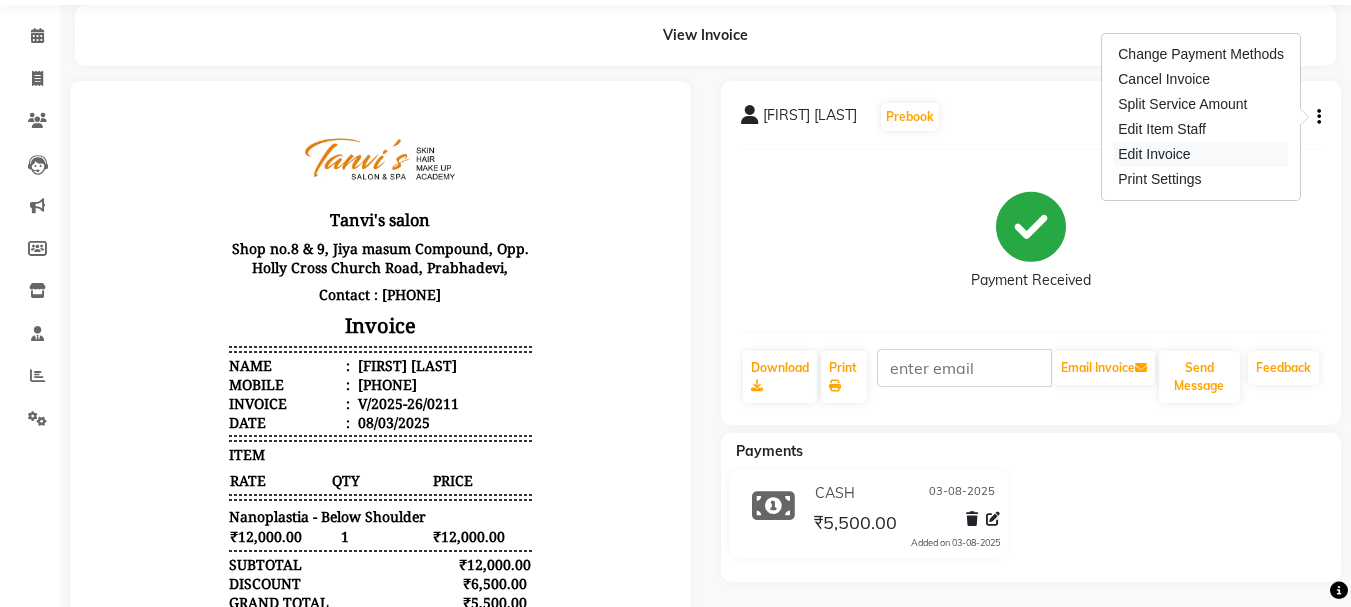 select on "10918" 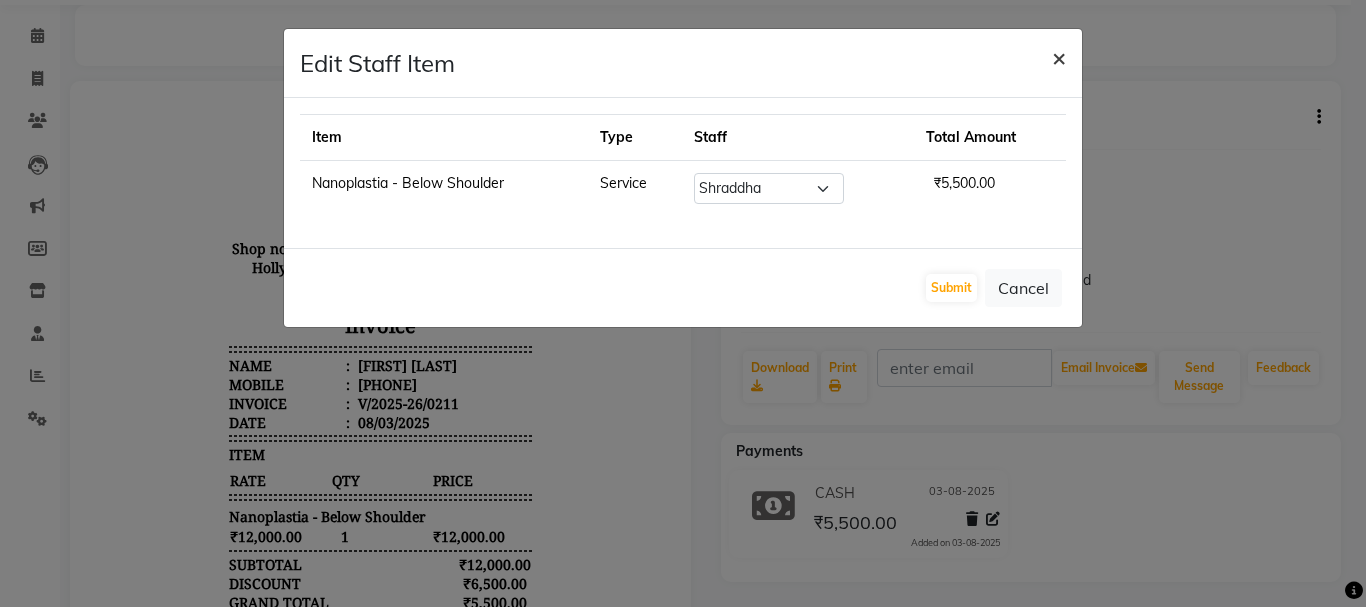 click on "×" 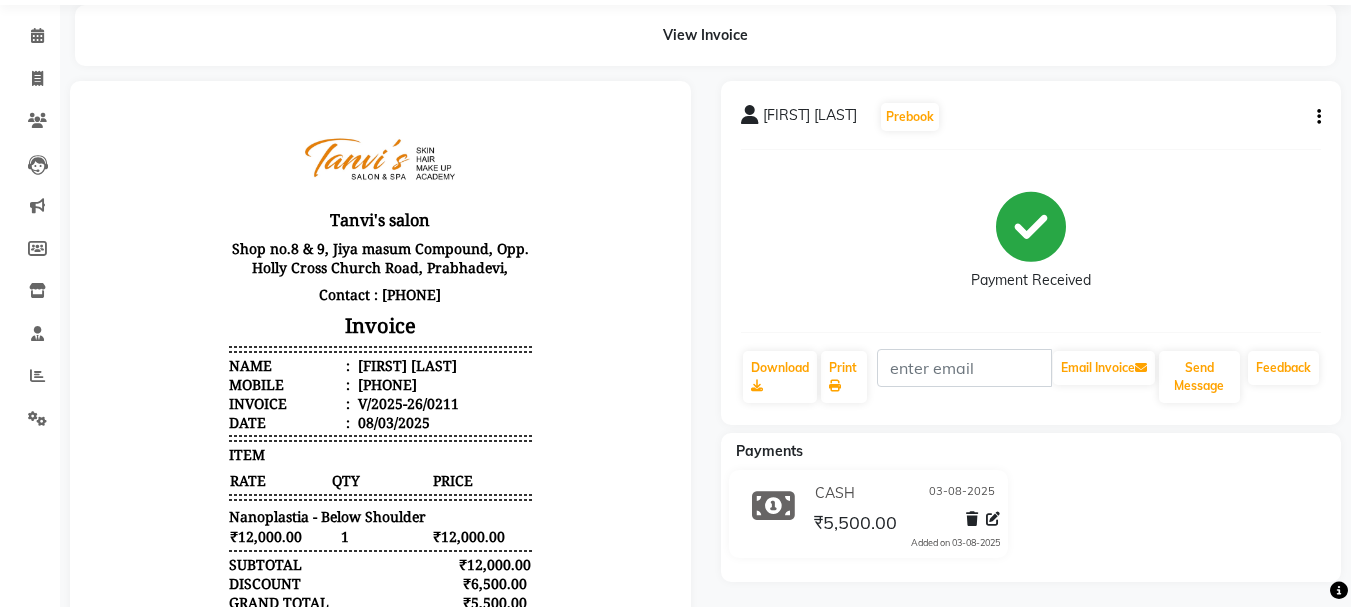 click 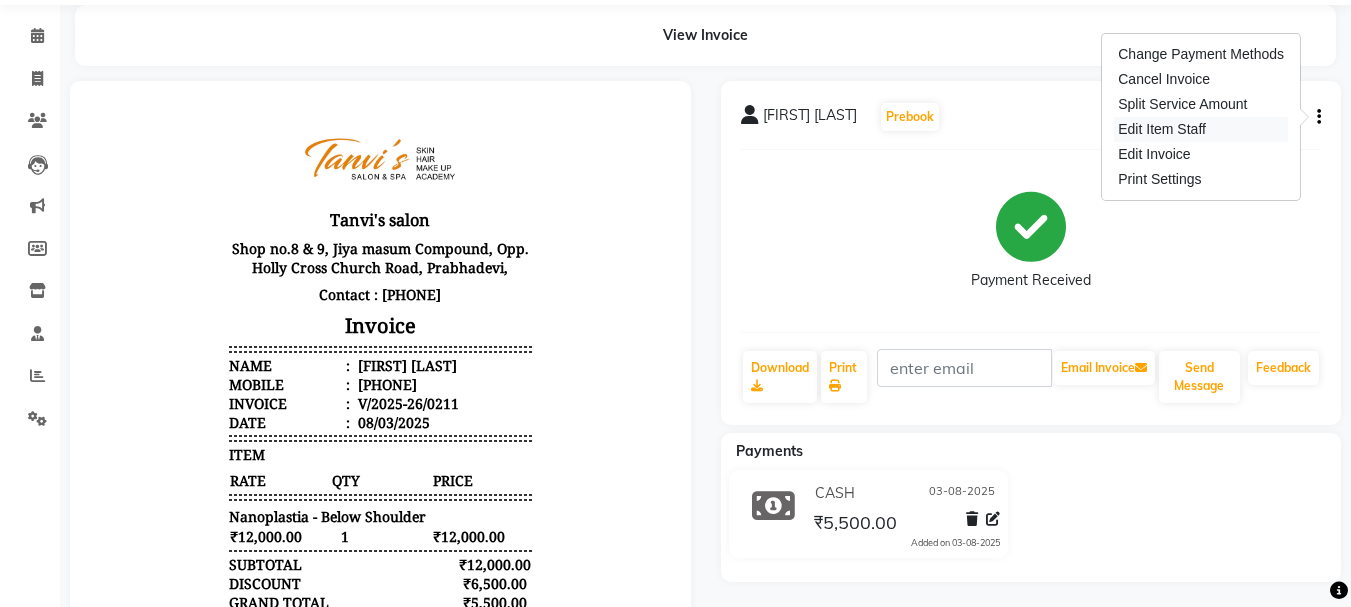 click on "Edit Item Staff" at bounding box center (1201, 129) 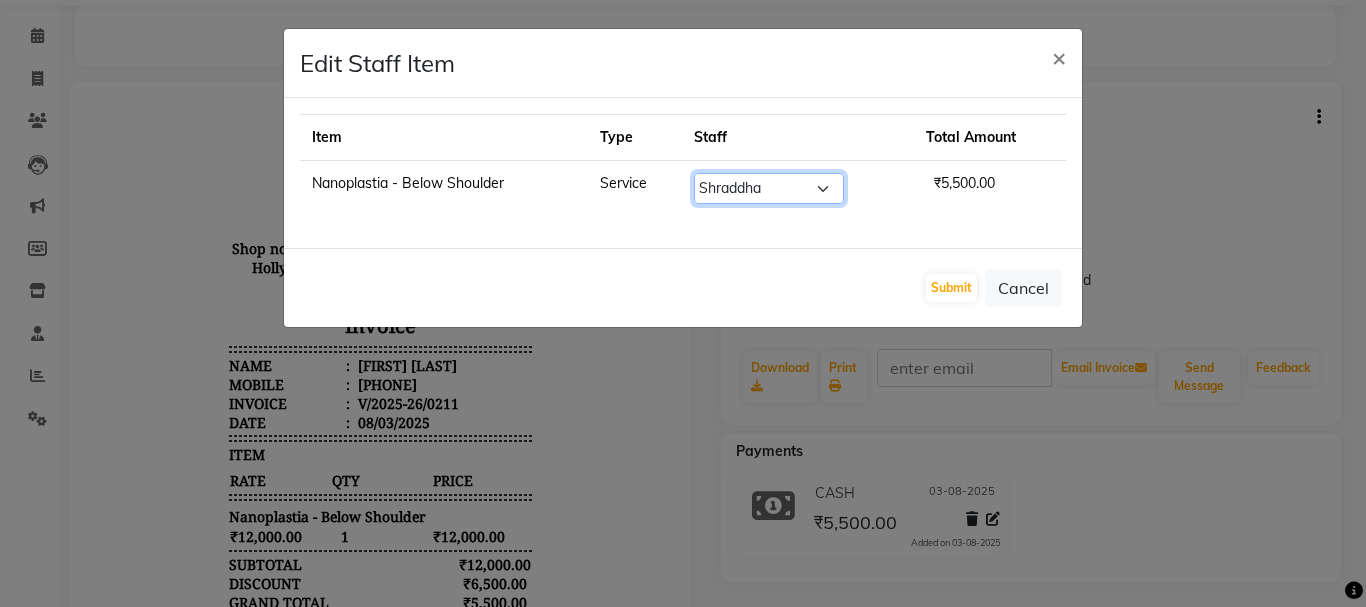click on "Select  [FIRST] [LAST]   Chan   [FIRST] [LAST]    [FIRST]   [FIRST]   [FIRST] [LAST]" 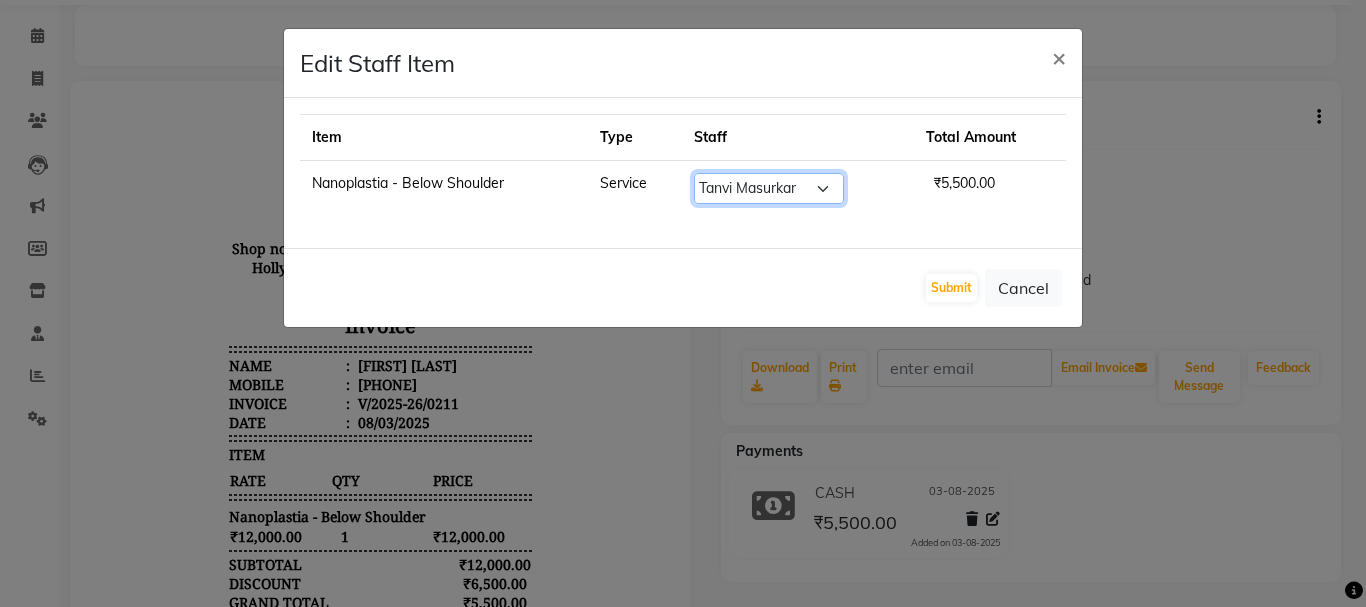 click on "Select  [FIRST] [LAST]   Chan   [FIRST] [LAST]    [FIRST]   [FIRST]   [FIRST] [LAST]" 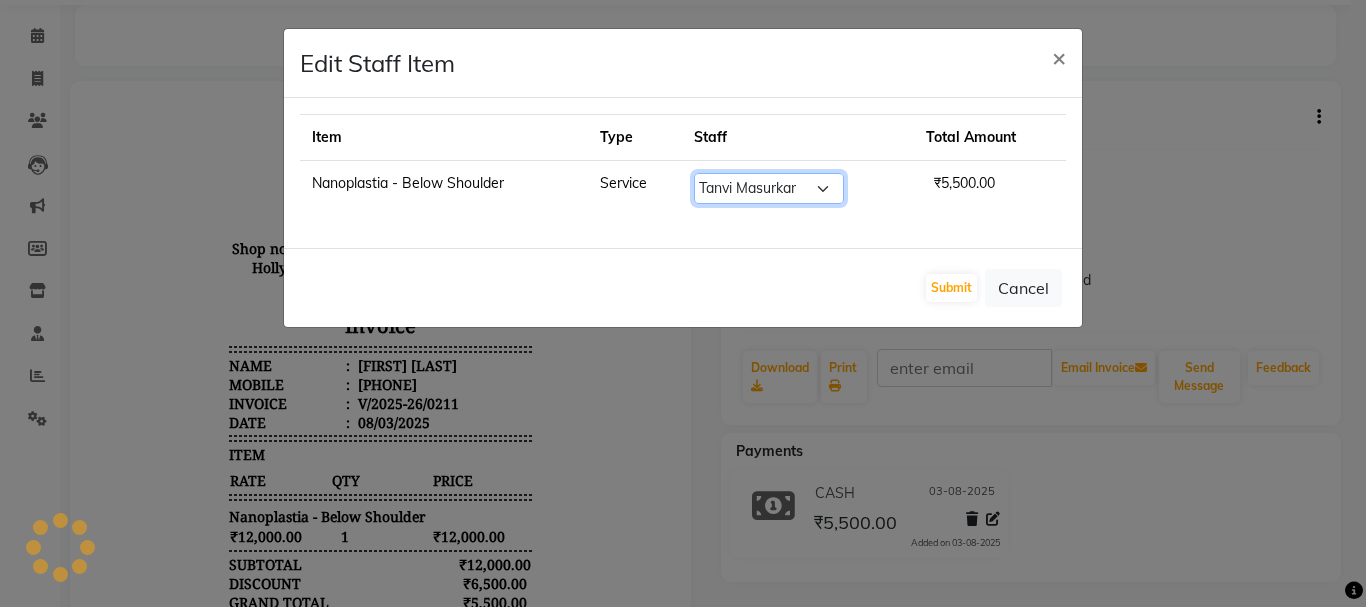 select on "10918" 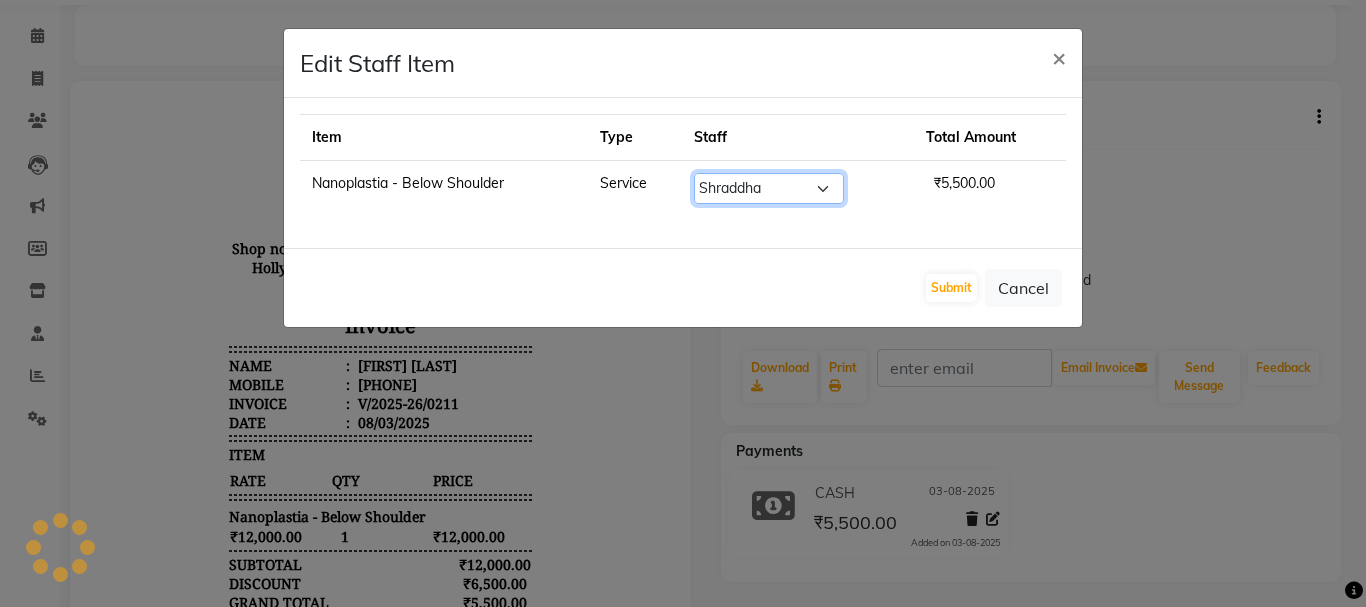 click on "Select  [FIRST] [LAST]   Chan   [FIRST] [LAST]    [FIRST]   [FIRST]   [FIRST] [LAST]" 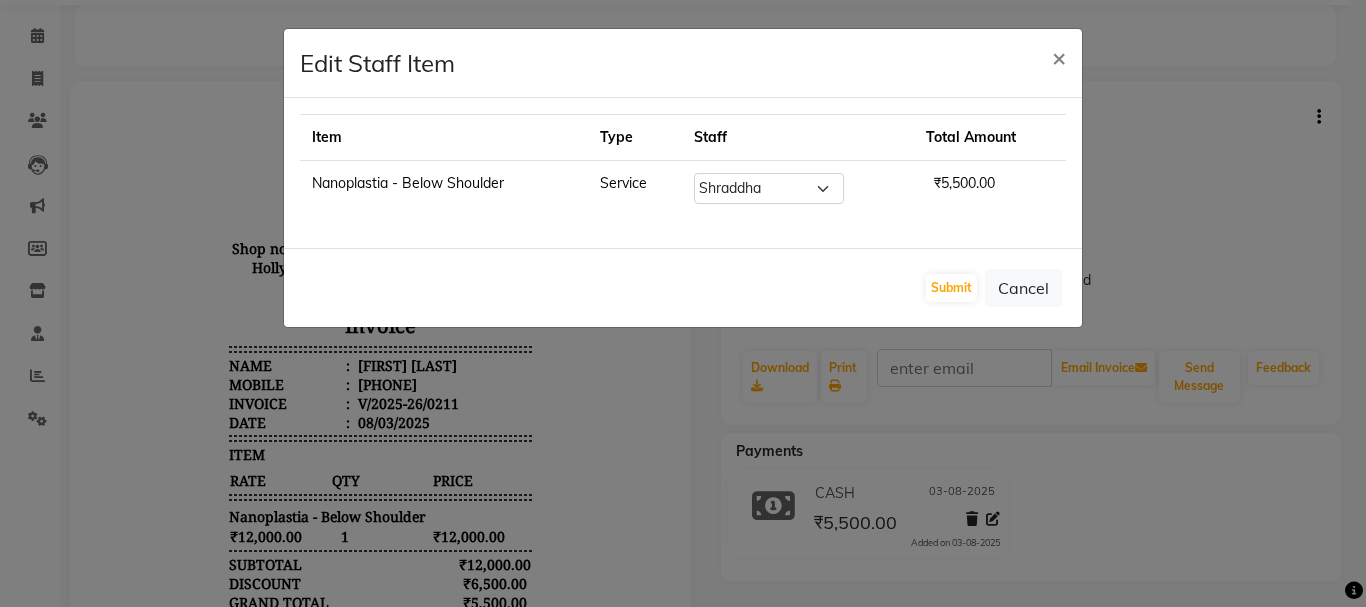 click on "Item Type Staff Total Amount Nanoplastia - Below Shoulder Service Select  Arpita Singh   Chan   Sayali Sakpal    Shraddha   Tanvi   Tanvi Masurkar  ₹5,500.00" 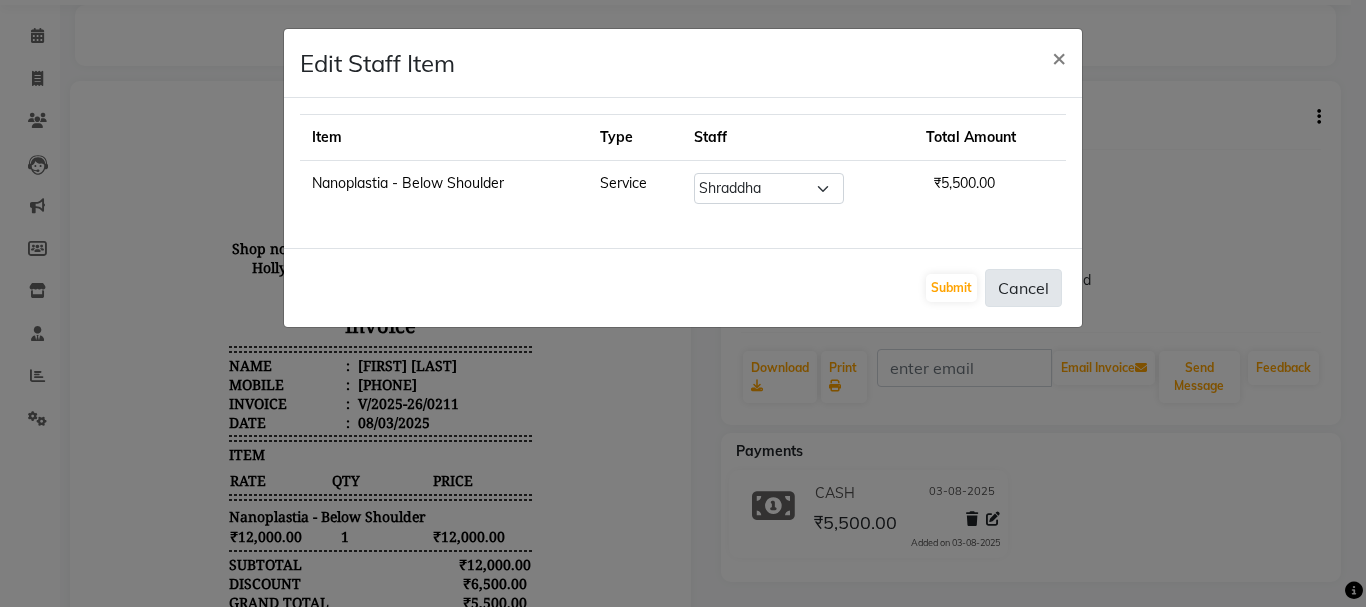click on "Cancel" 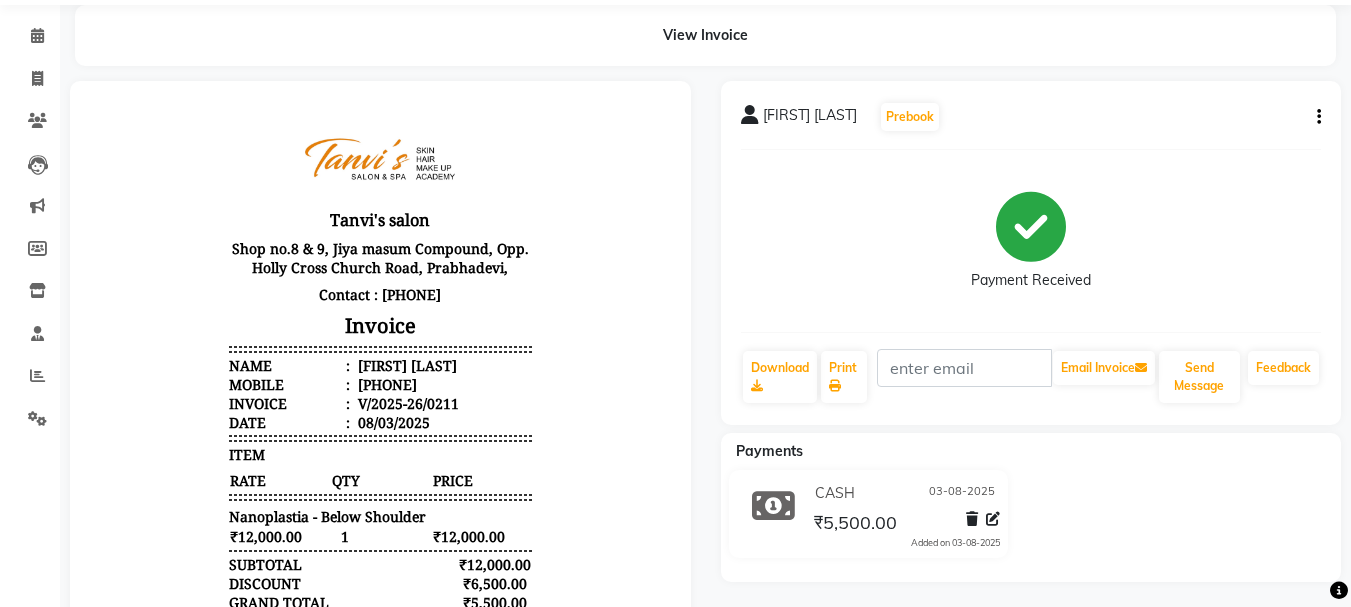 click on "Munisha Jain  Prebook   Payment Received  Download  Print   Email Invoice   Send Message Feedback" 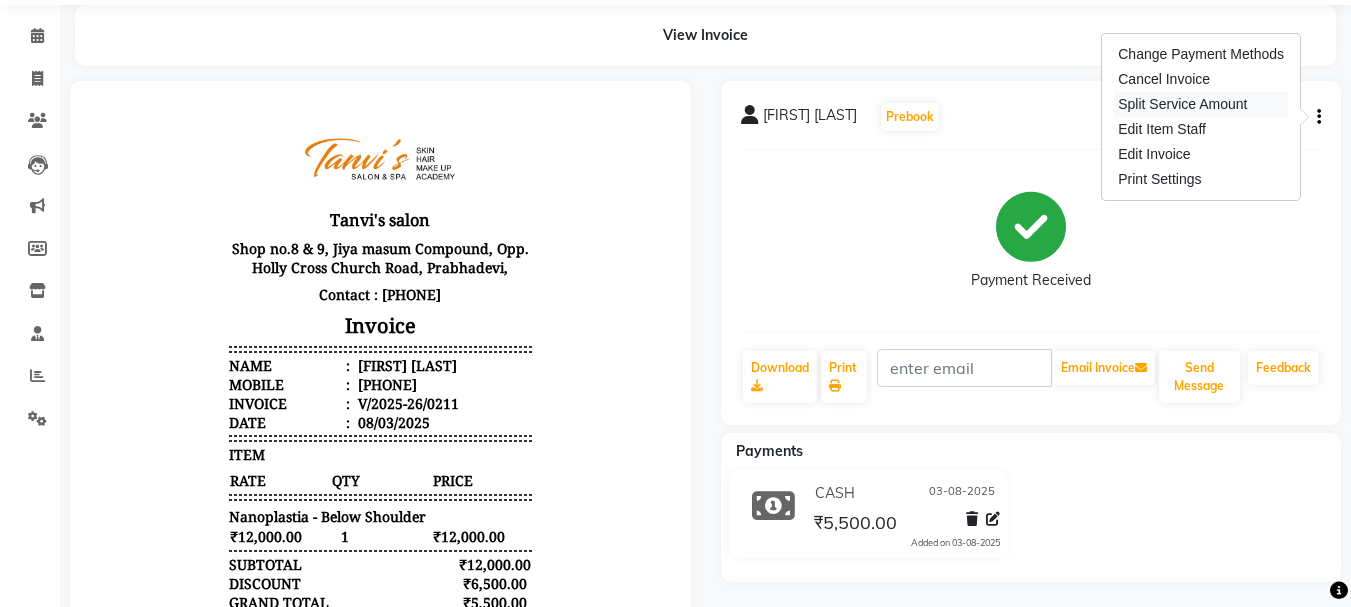 click on "Split Service Amount" at bounding box center (1201, 104) 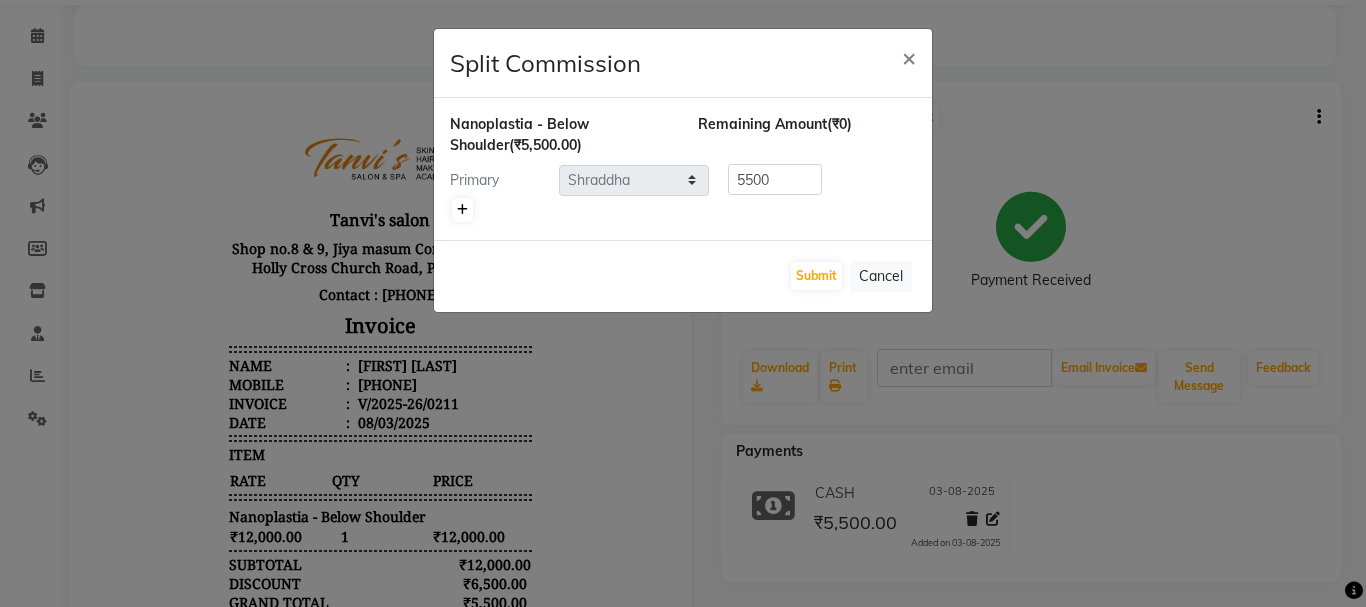 click 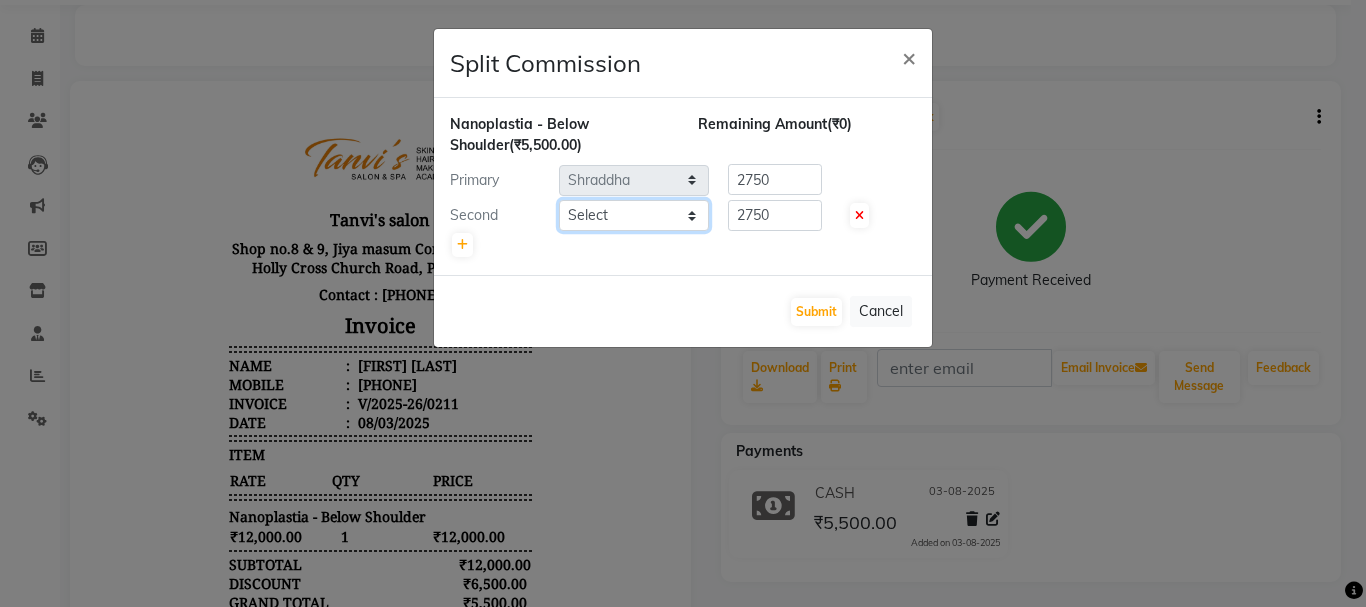 click on "Select  [FIRST] [LAST]   Chan   [FIRST] [LAST]    [FIRST]   [FIRST]   [FIRST] [LAST]" 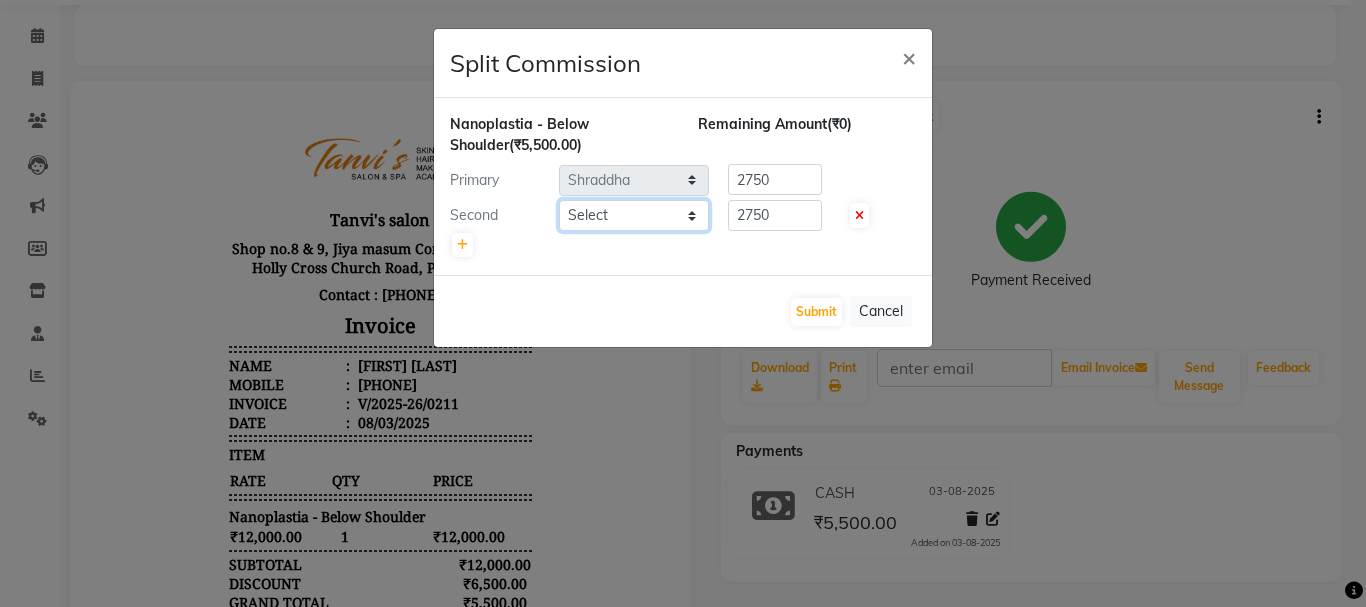 select on "78839" 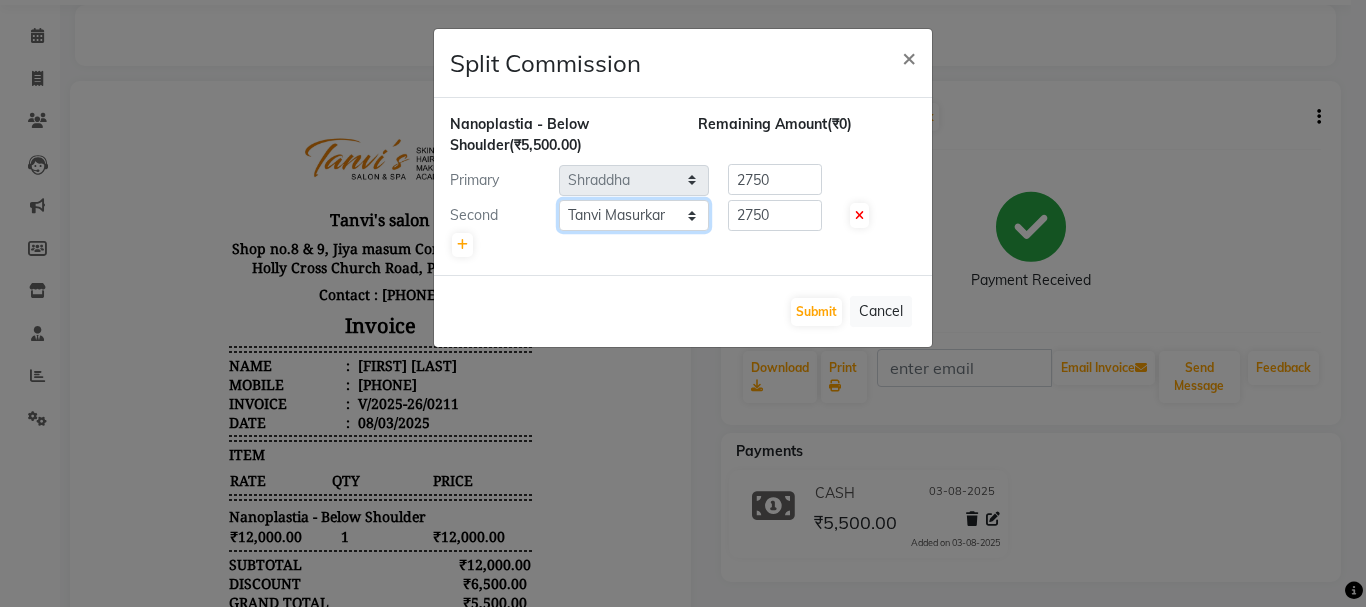 click on "Select  [FIRST] [LAST]   Chan   [FIRST] [LAST]    [FIRST]   [FIRST]   [FIRST] [LAST]" 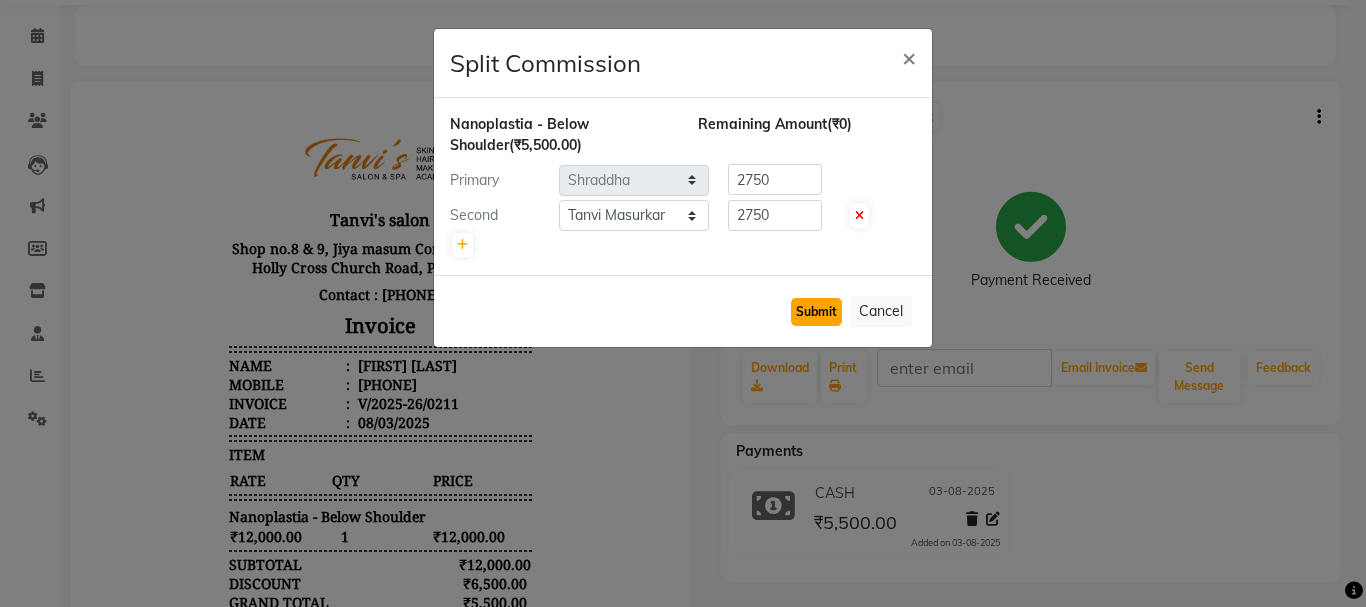 click on "Submit" 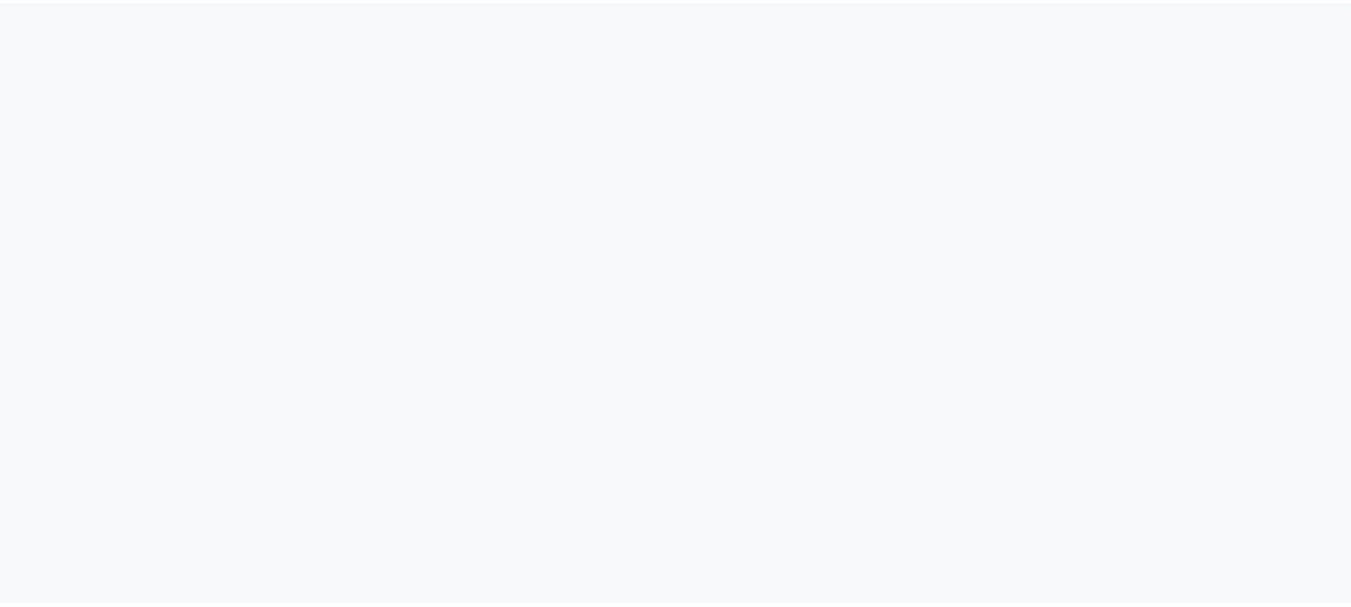 scroll, scrollTop: 0, scrollLeft: 0, axis: both 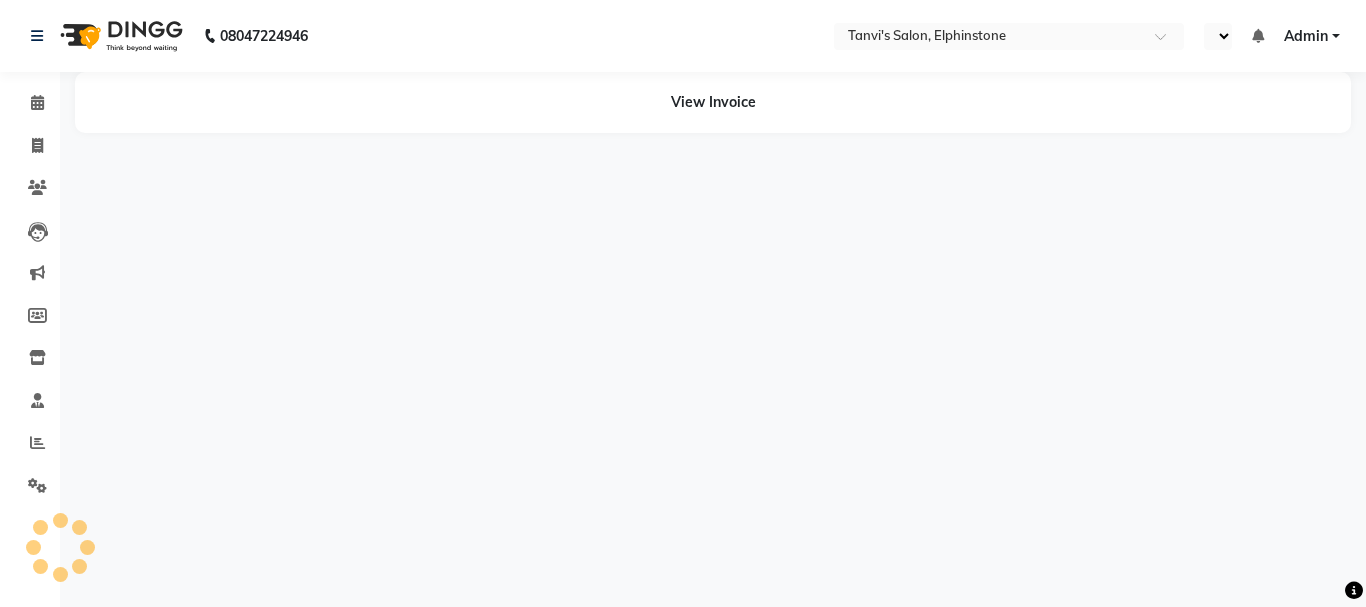 select on "en" 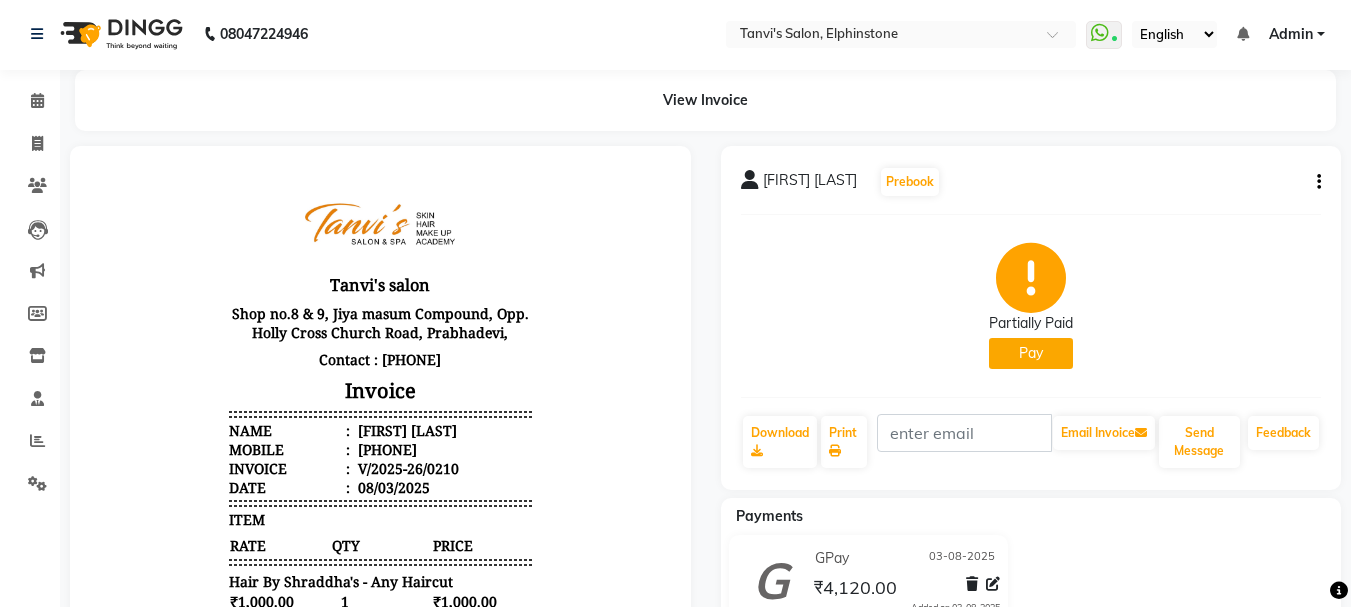 scroll, scrollTop: 0, scrollLeft: 0, axis: both 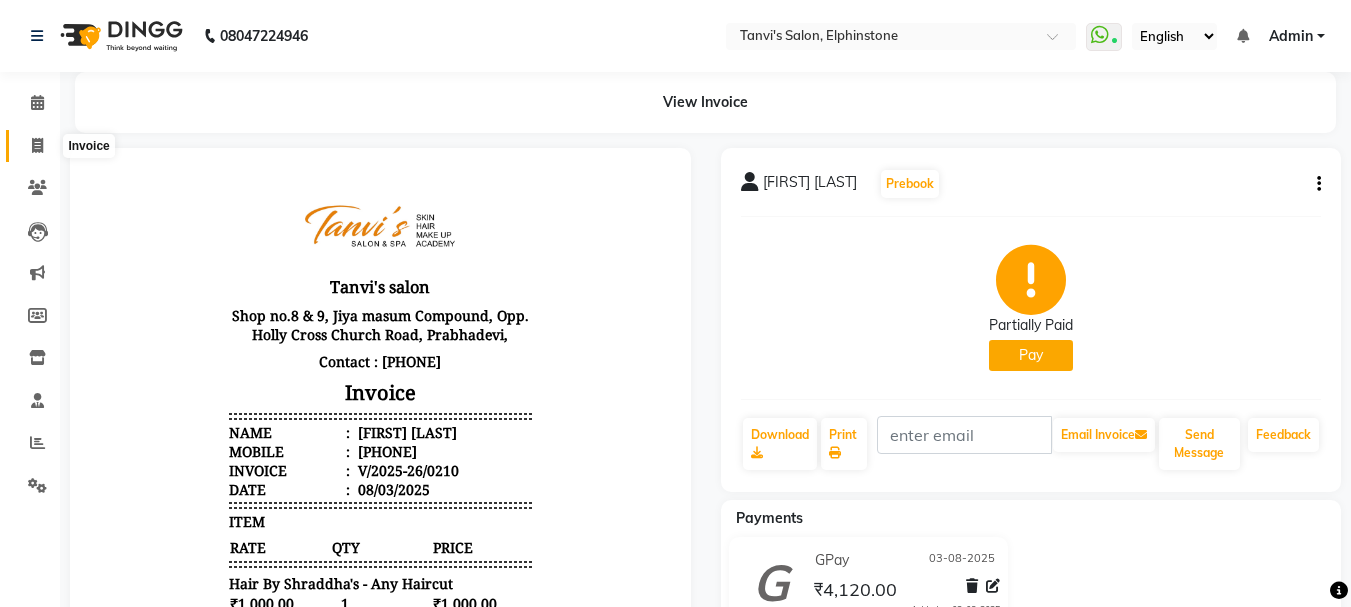 click 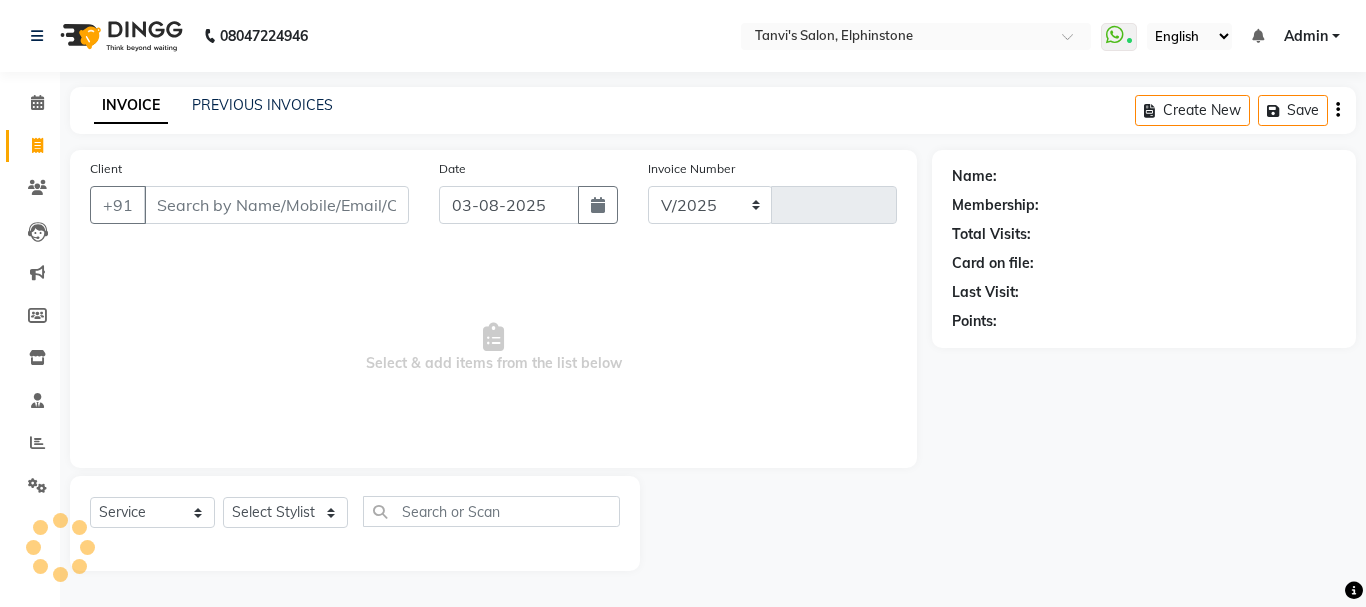 select on "716" 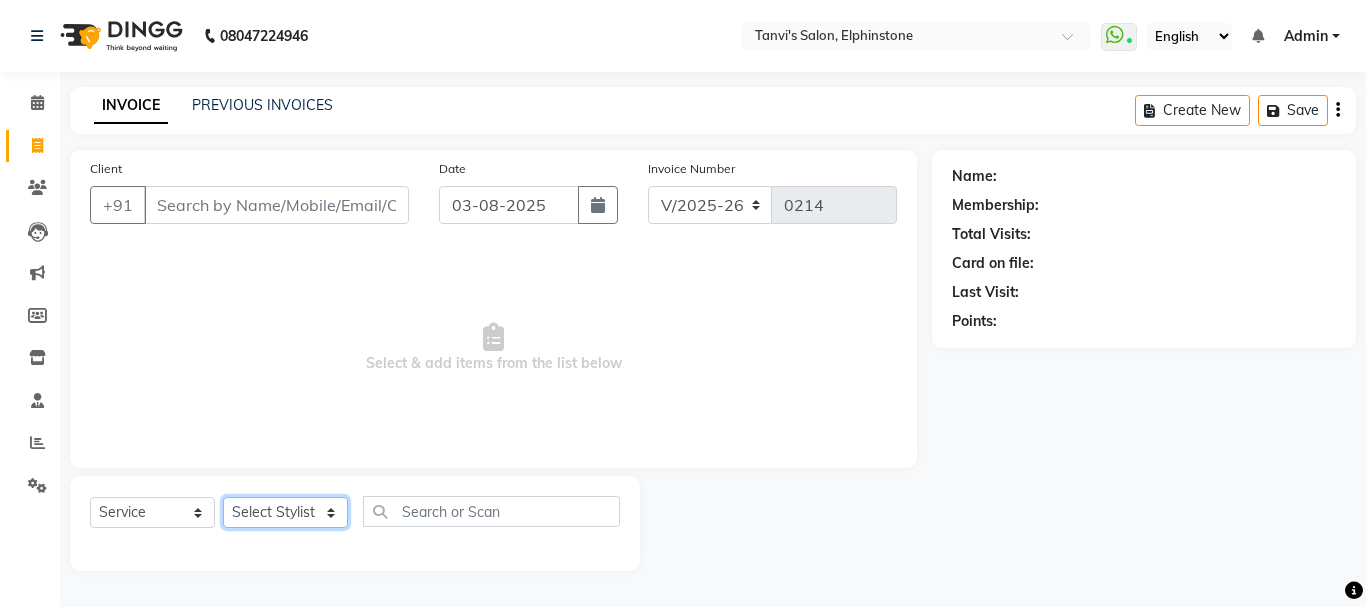 drag, startPoint x: 332, startPoint y: 520, endPoint x: 352, endPoint y: 530, distance: 22.36068 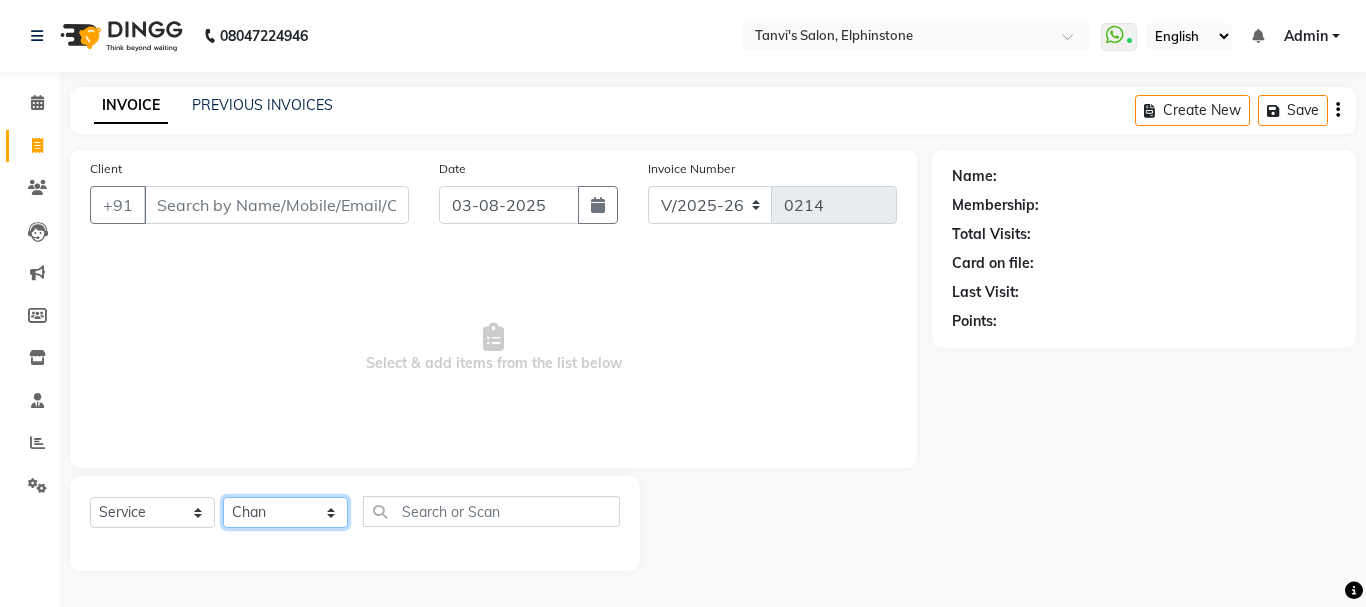 click on "Select Stylist Arpita Singh Chan Sayali Sakpal  Shraddha Tanvi Tanvi Masurkar" 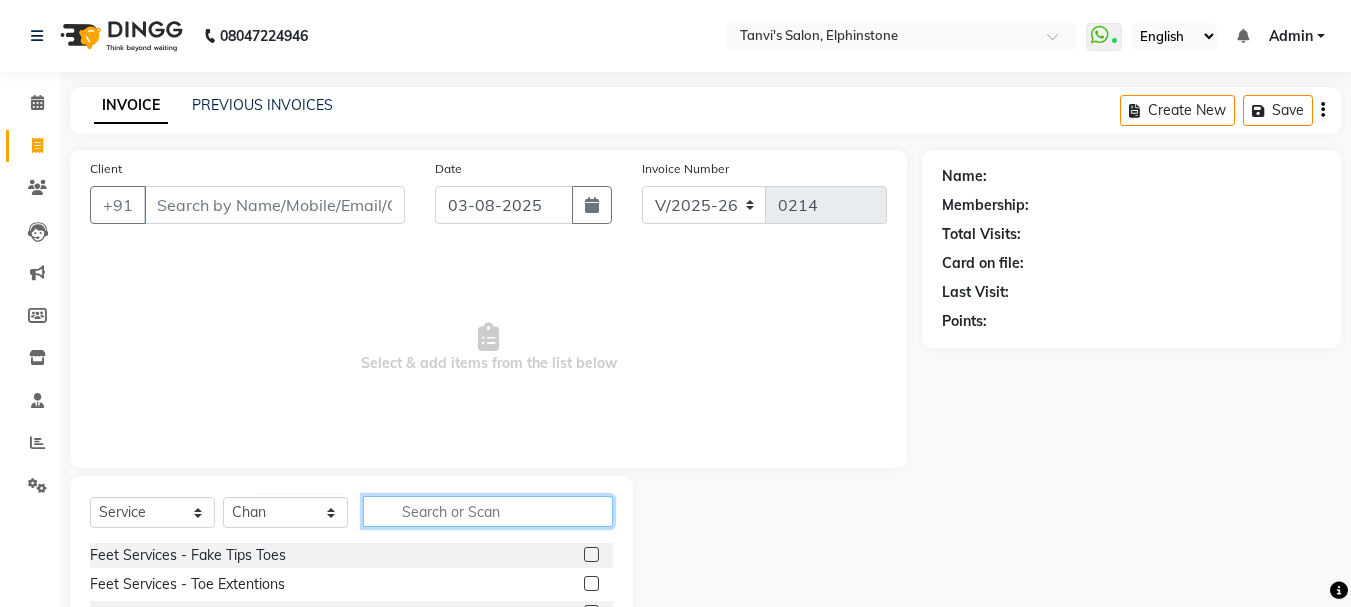 click 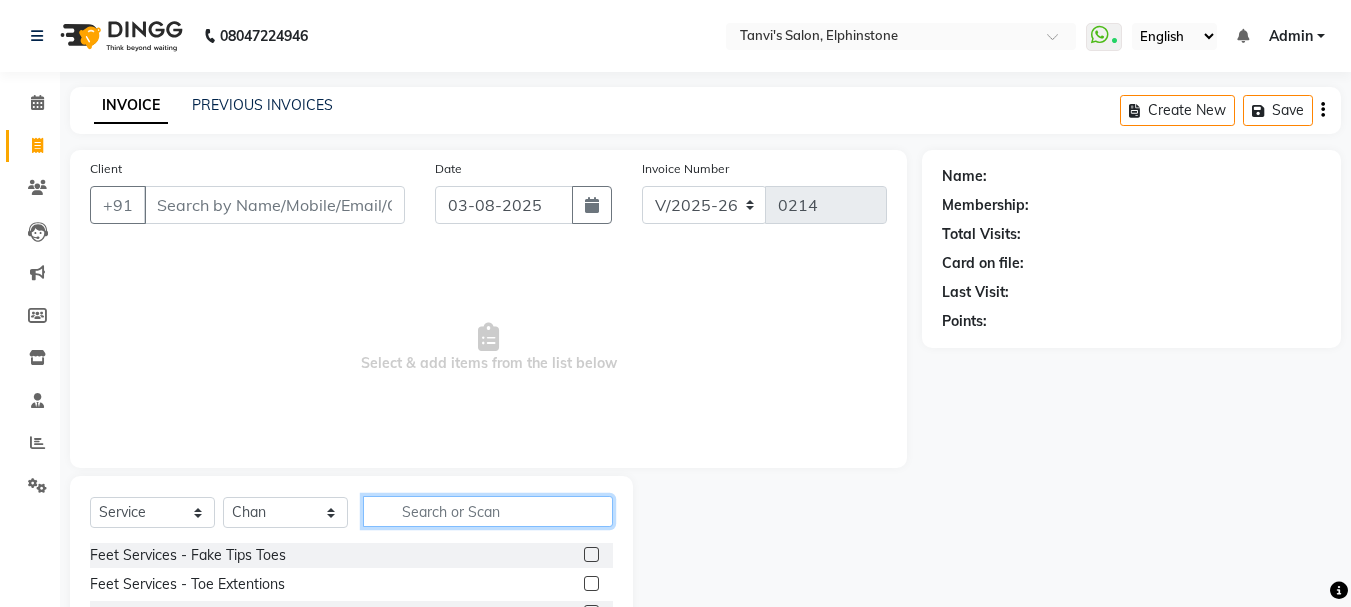 type on "f" 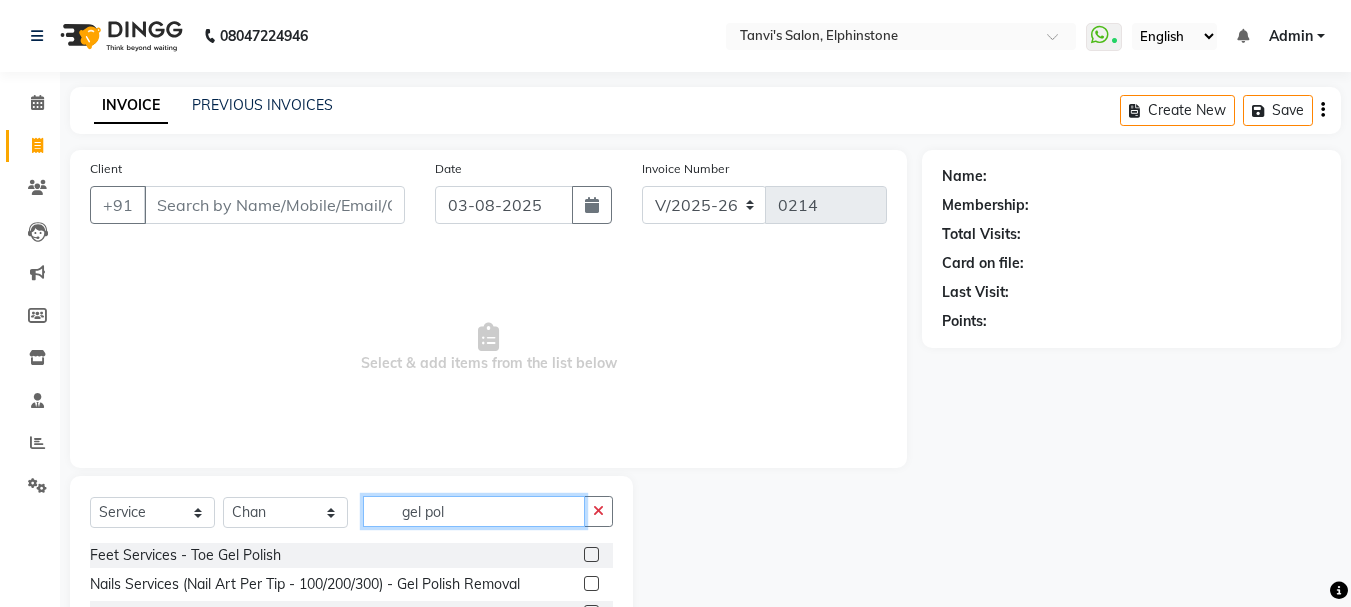 scroll, scrollTop: 100, scrollLeft: 0, axis: vertical 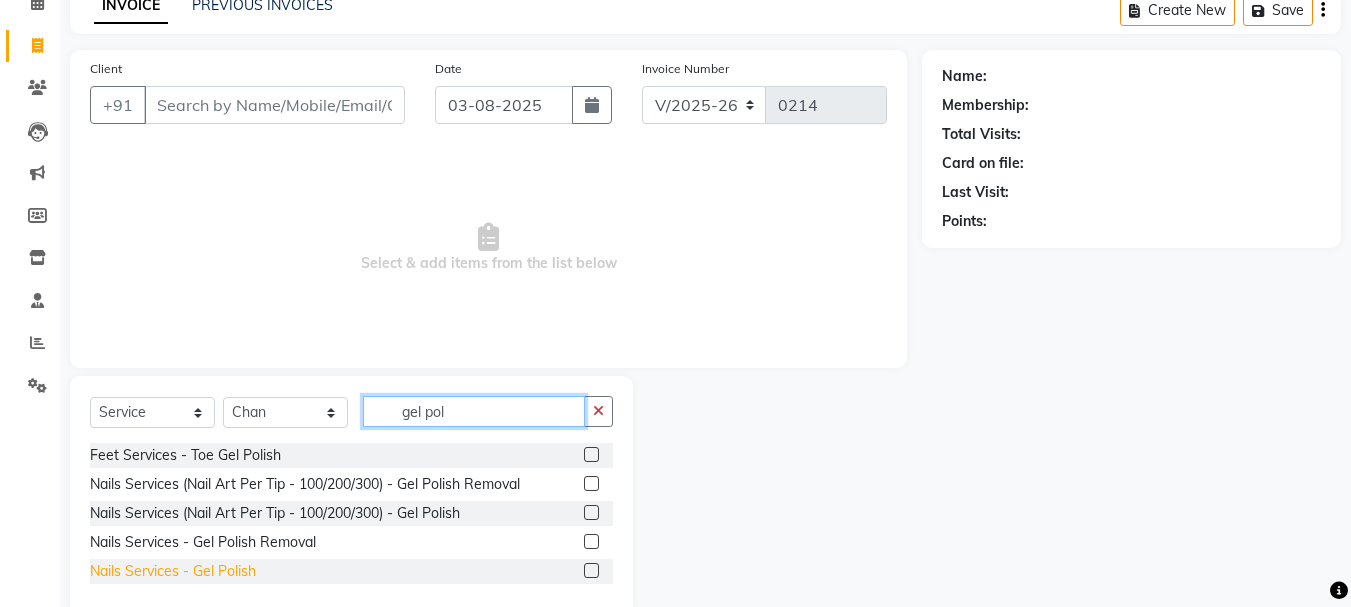 type on "gel pol" 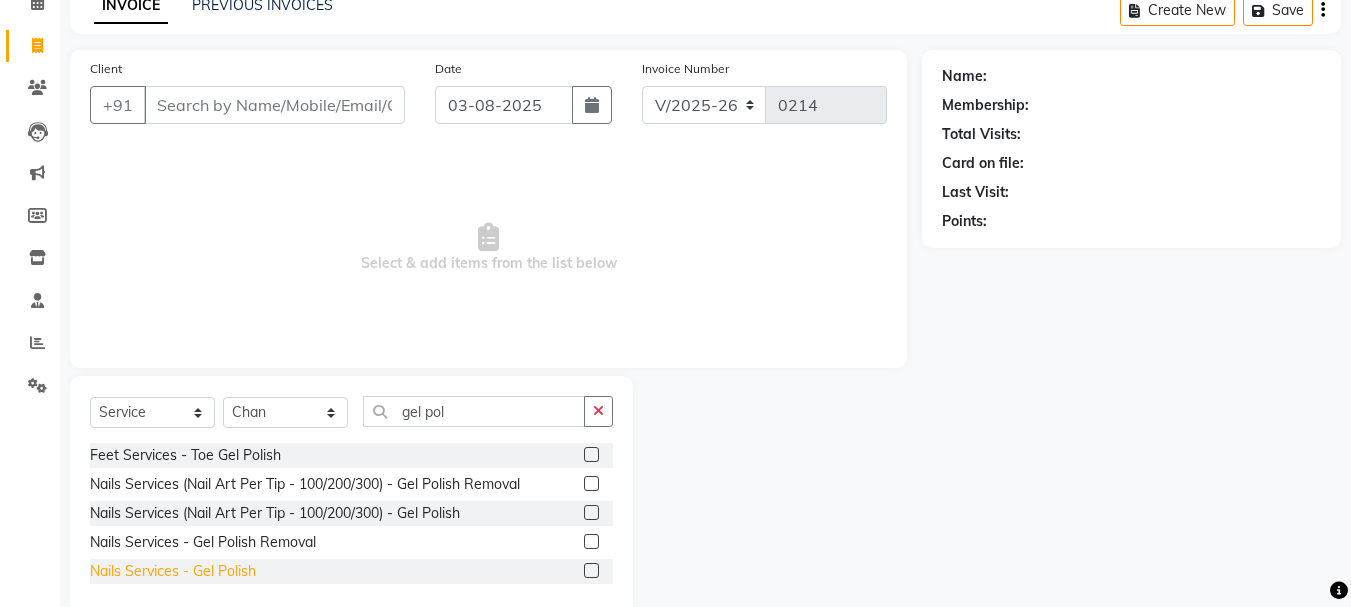 drag, startPoint x: 255, startPoint y: 567, endPoint x: 253, endPoint y: 580, distance: 13.152946 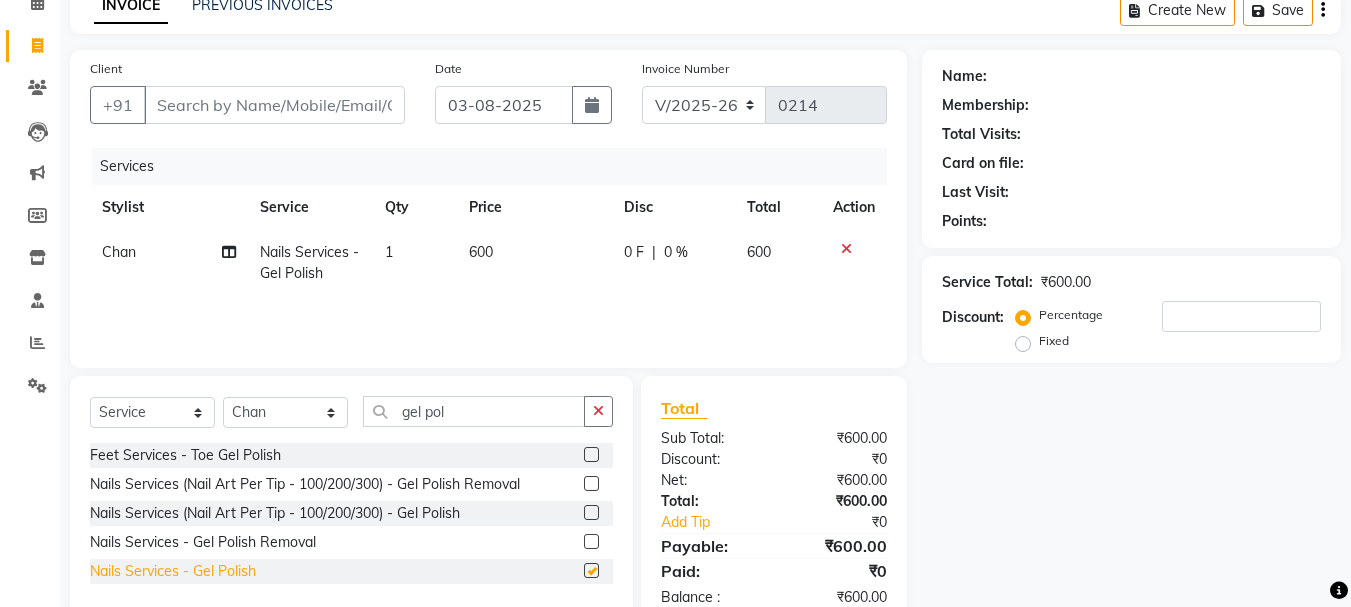 checkbox on "false" 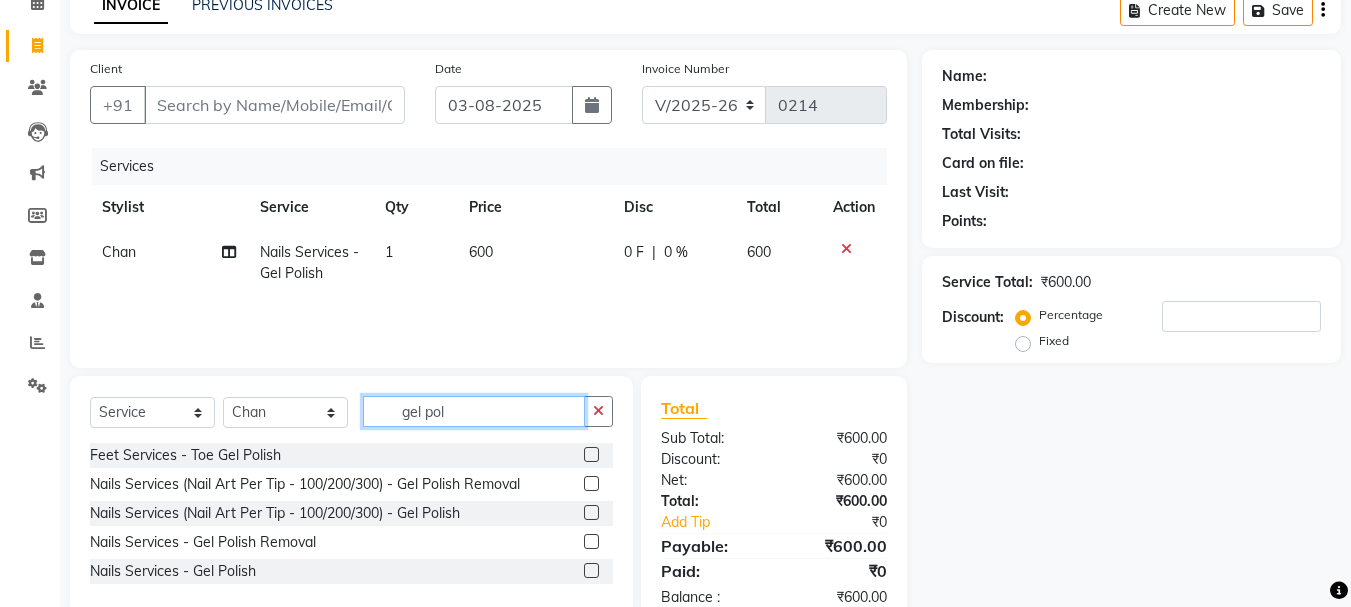 drag, startPoint x: 449, startPoint y: 408, endPoint x: 363, endPoint y: 434, distance: 89.84431 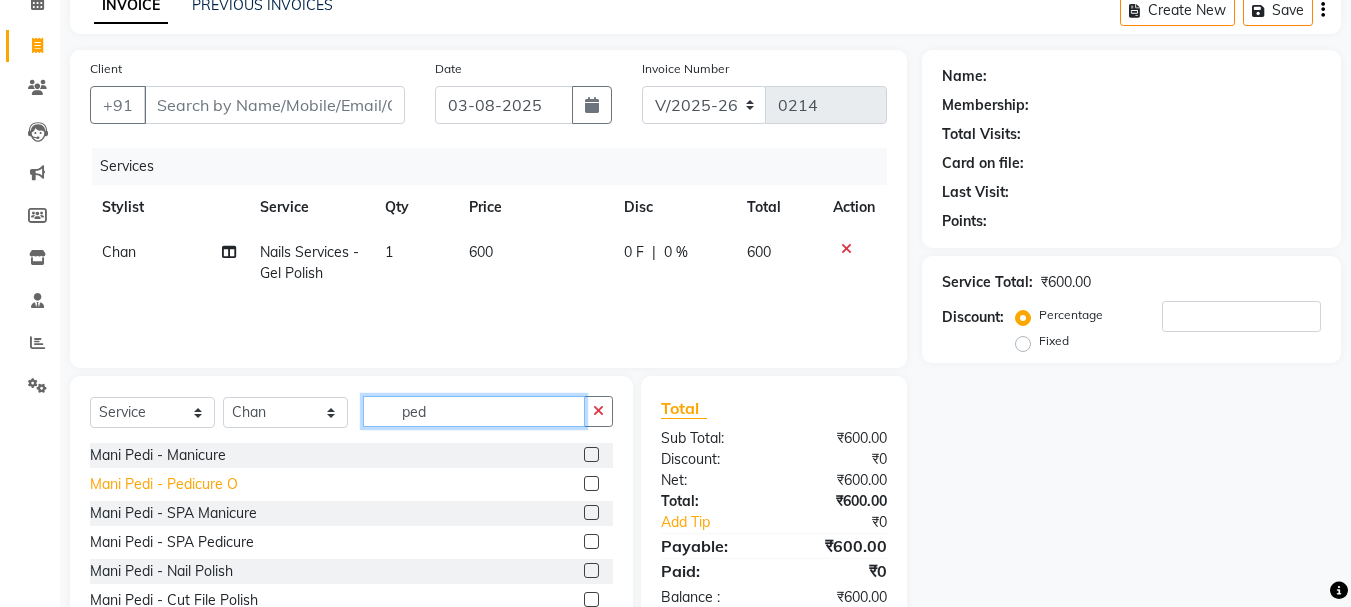 type on "ped" 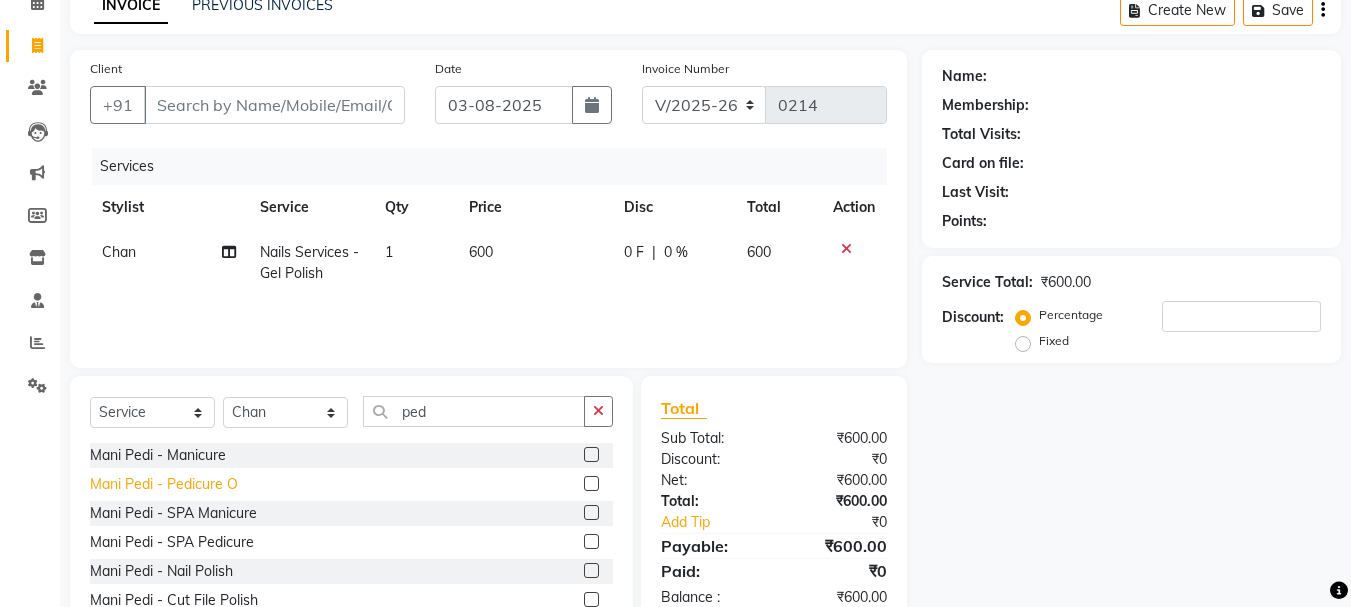 click on "Mani Pedi - Pedicure O" 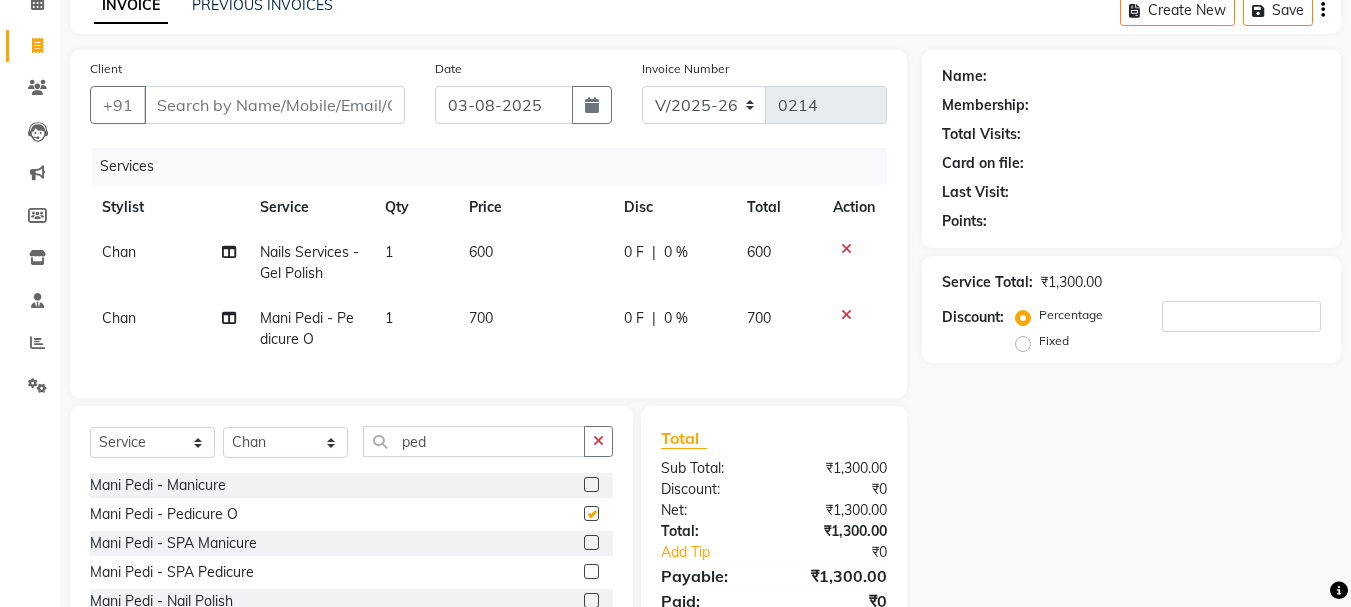 checkbox on "false" 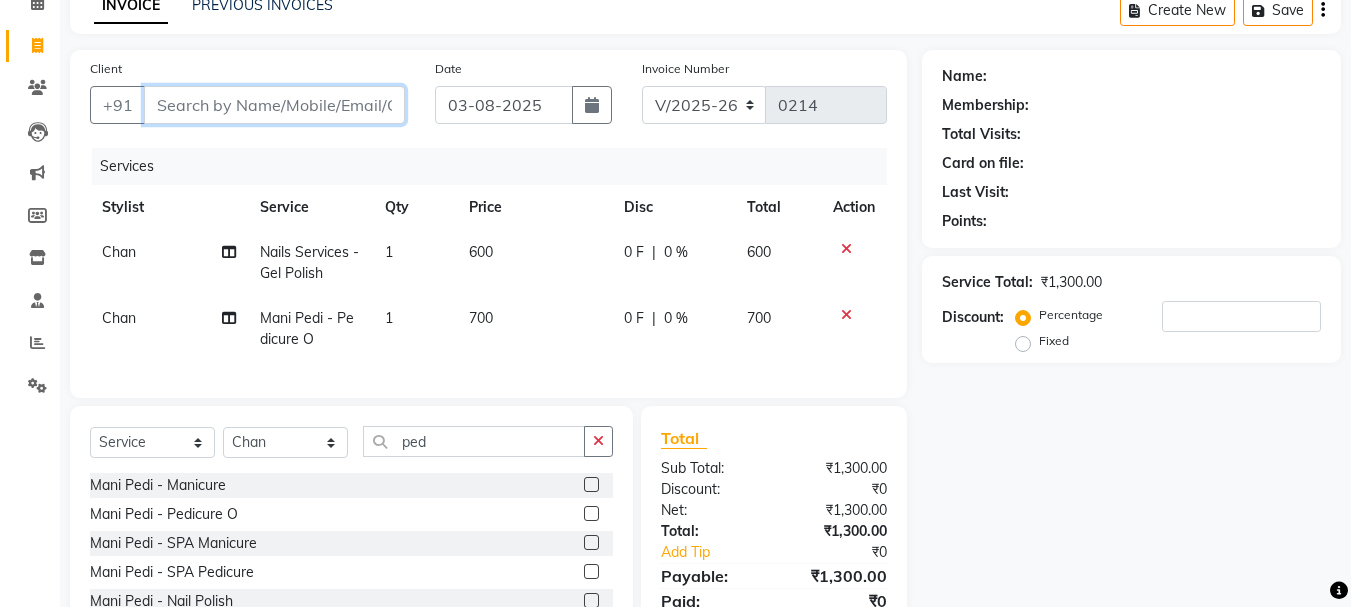 click on "Client" at bounding box center [274, 105] 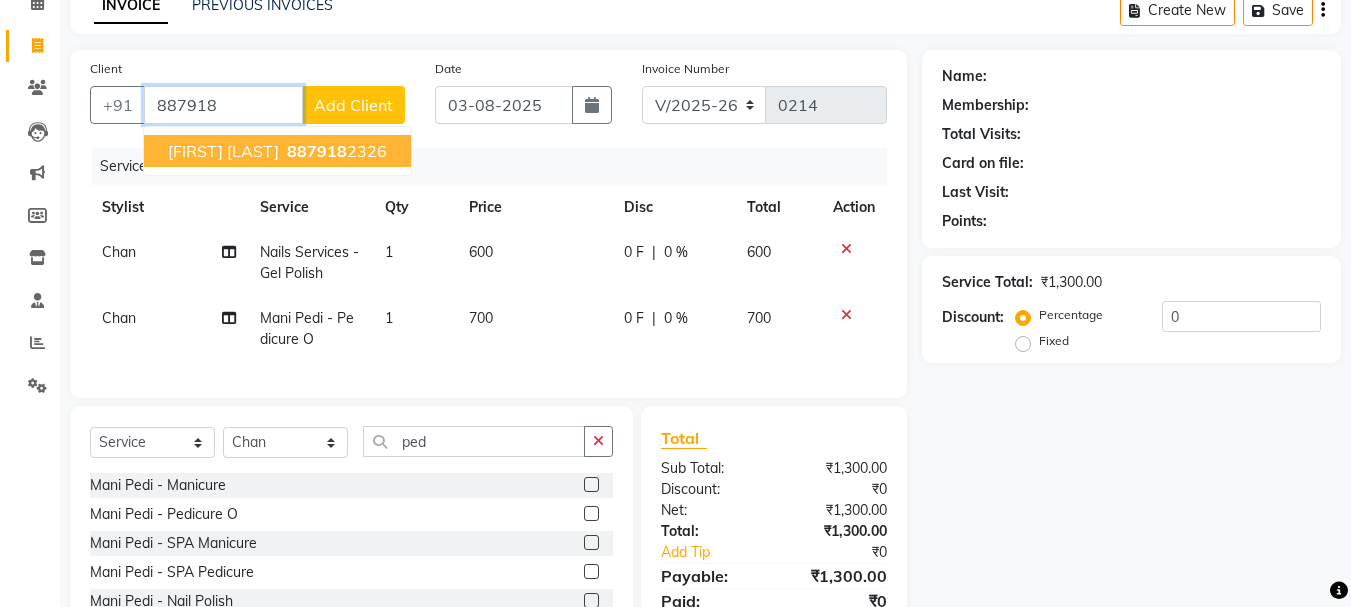 click on "887918" at bounding box center [317, 151] 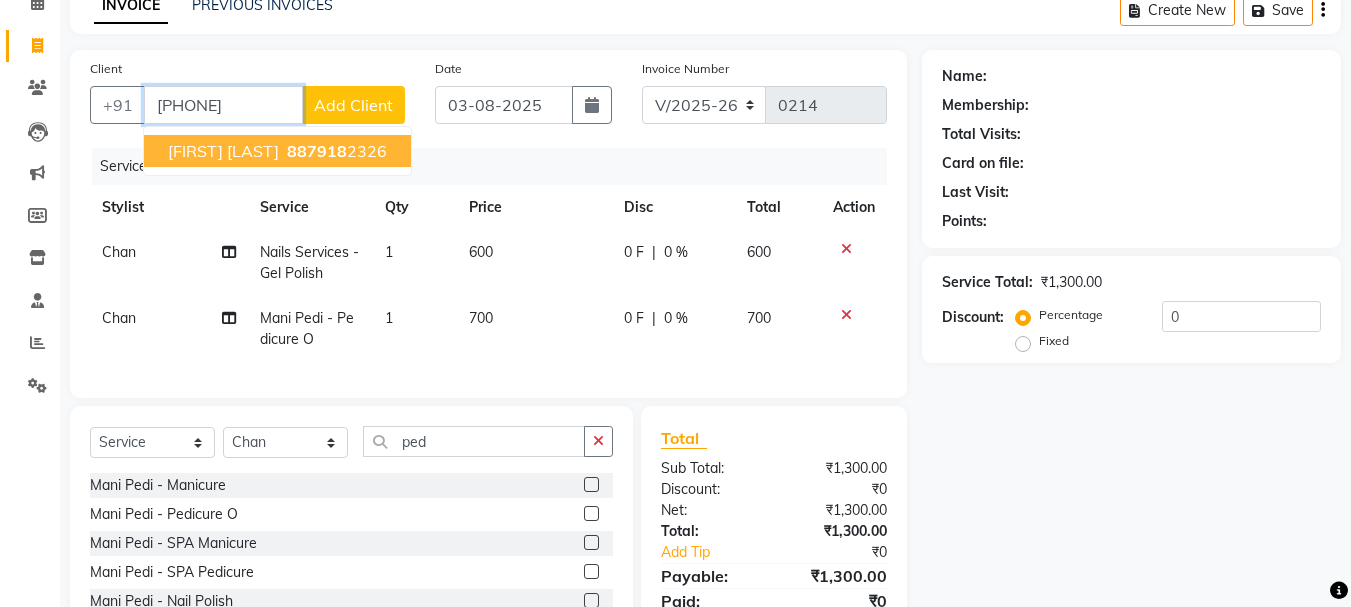 type on "[PHONE]" 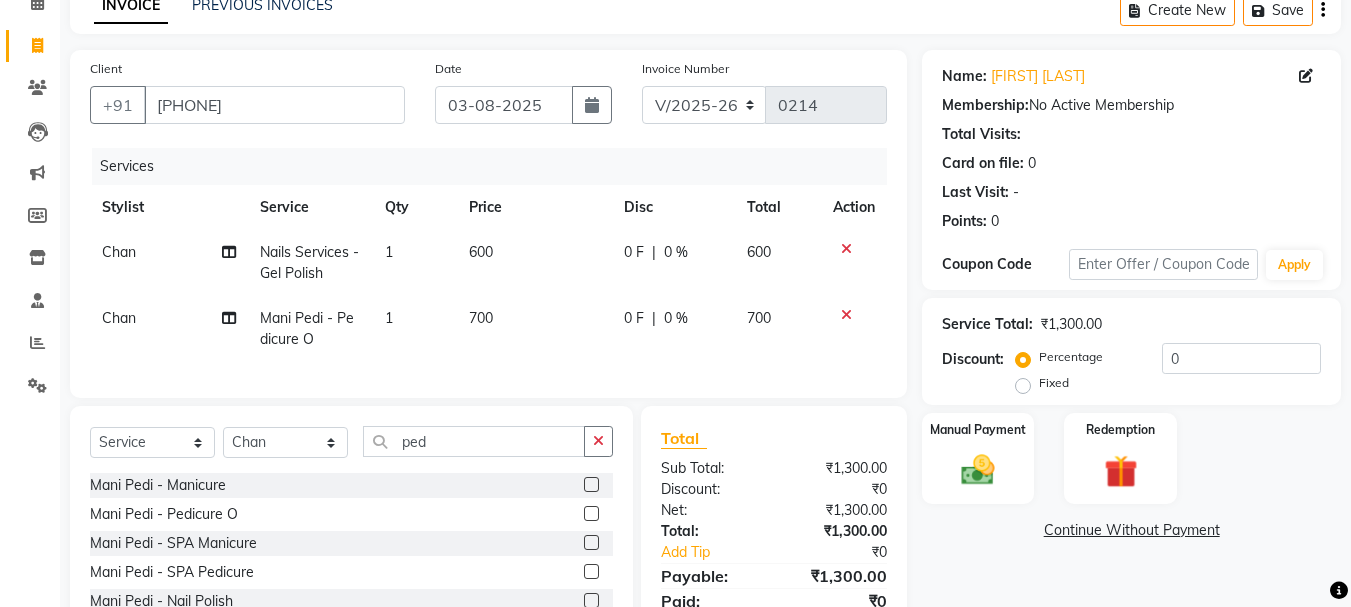 click on "0 %" 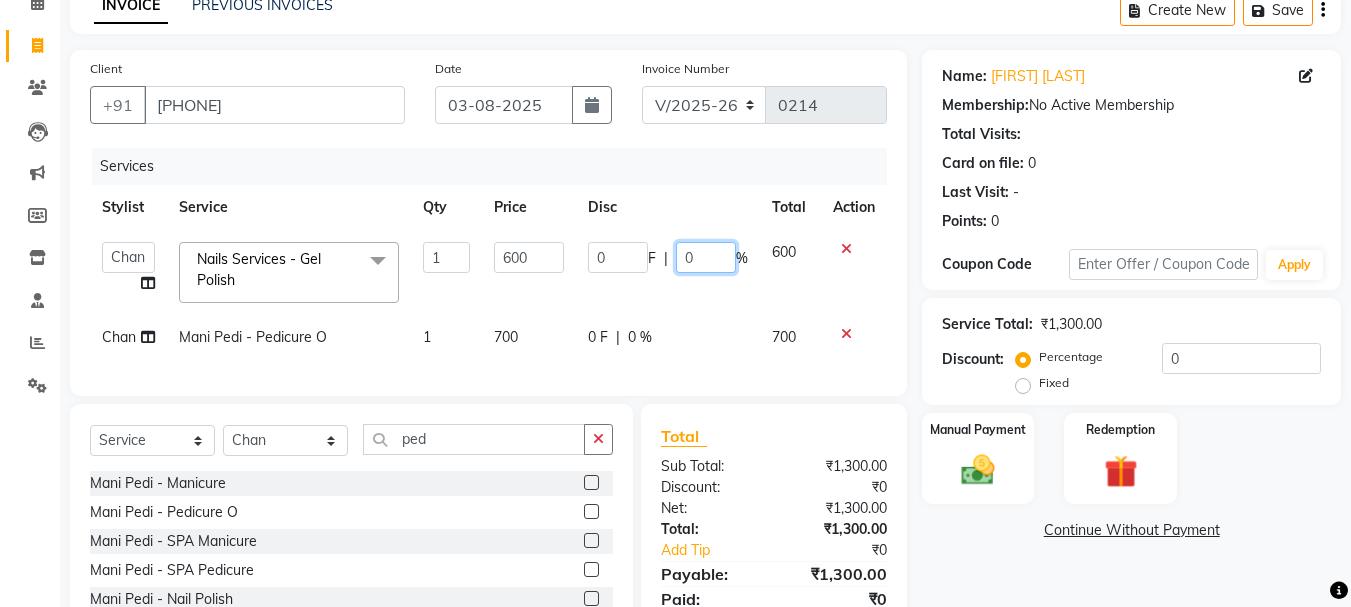 drag, startPoint x: 694, startPoint y: 251, endPoint x: 686, endPoint y: 258, distance: 10.630146 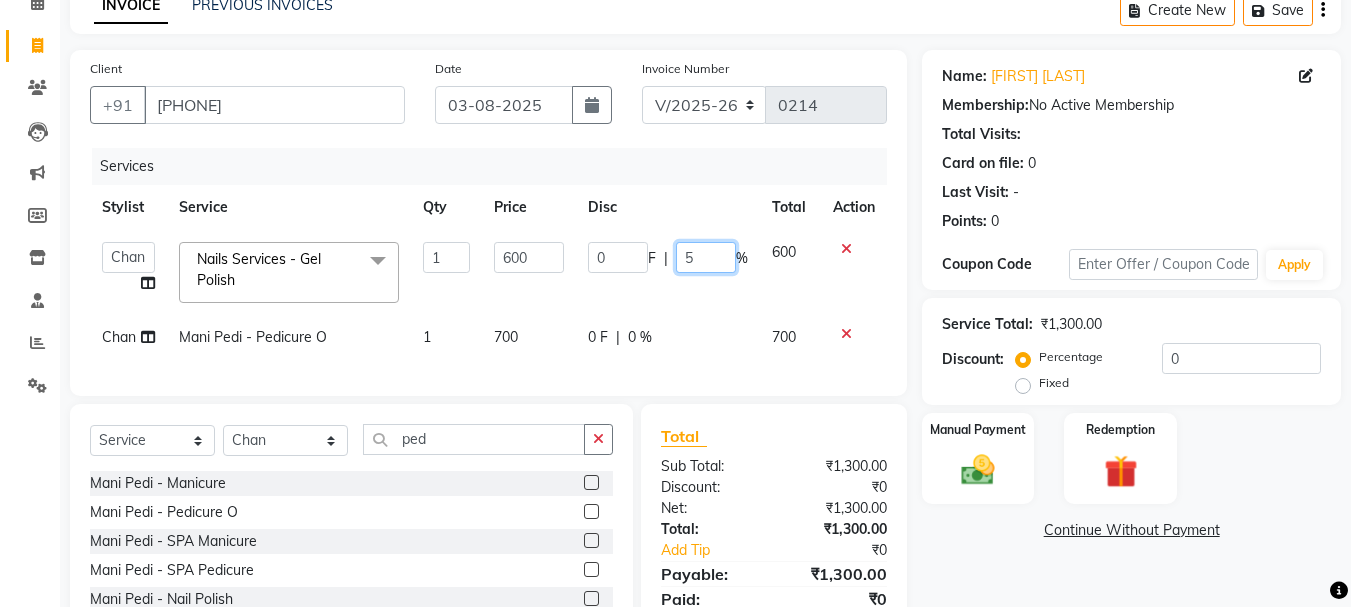type on "50" 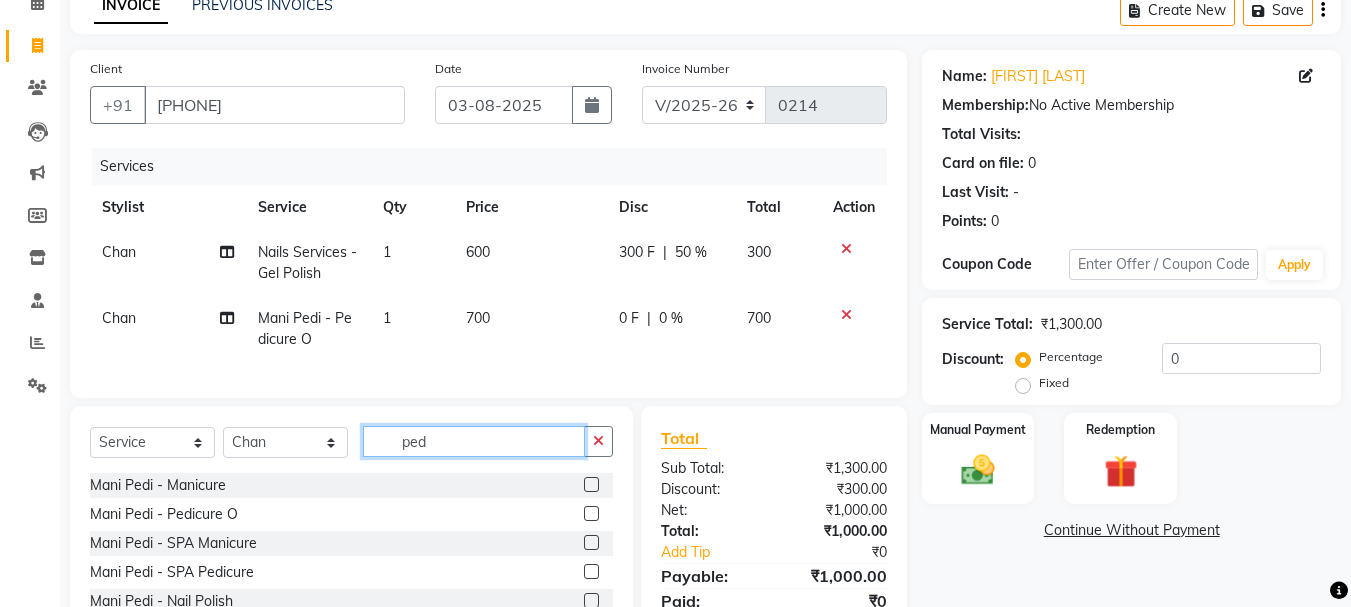 drag, startPoint x: 433, startPoint y: 453, endPoint x: 384, endPoint y: 463, distance: 50.01 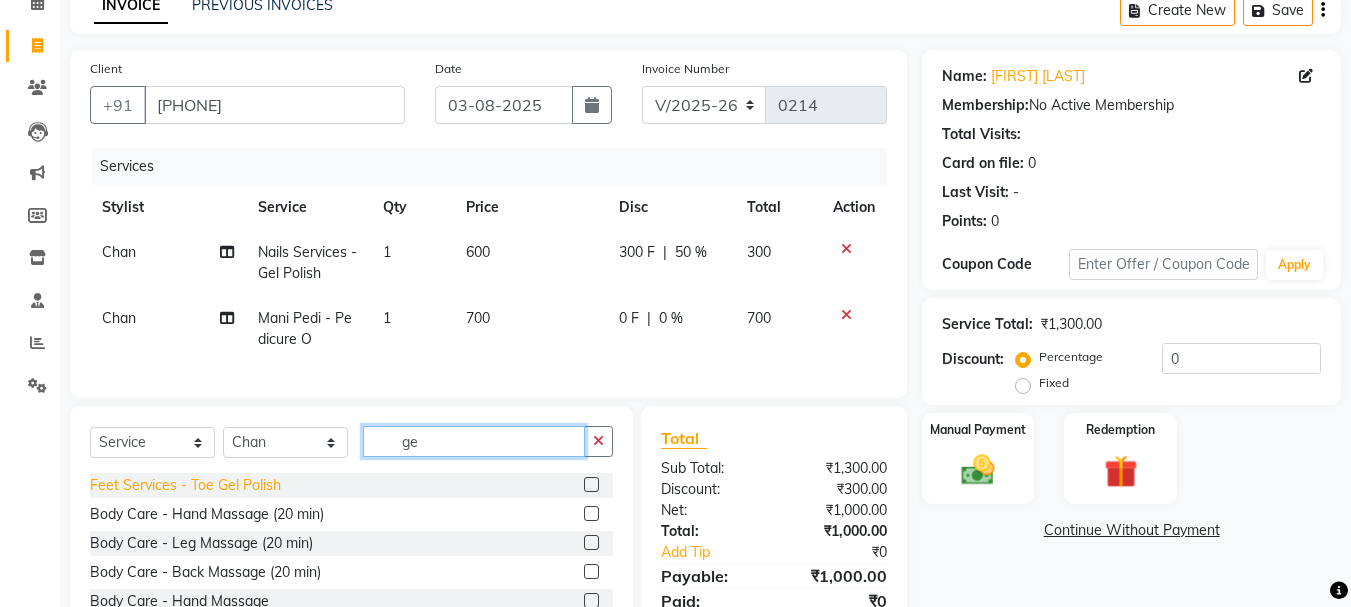 type on "ge" 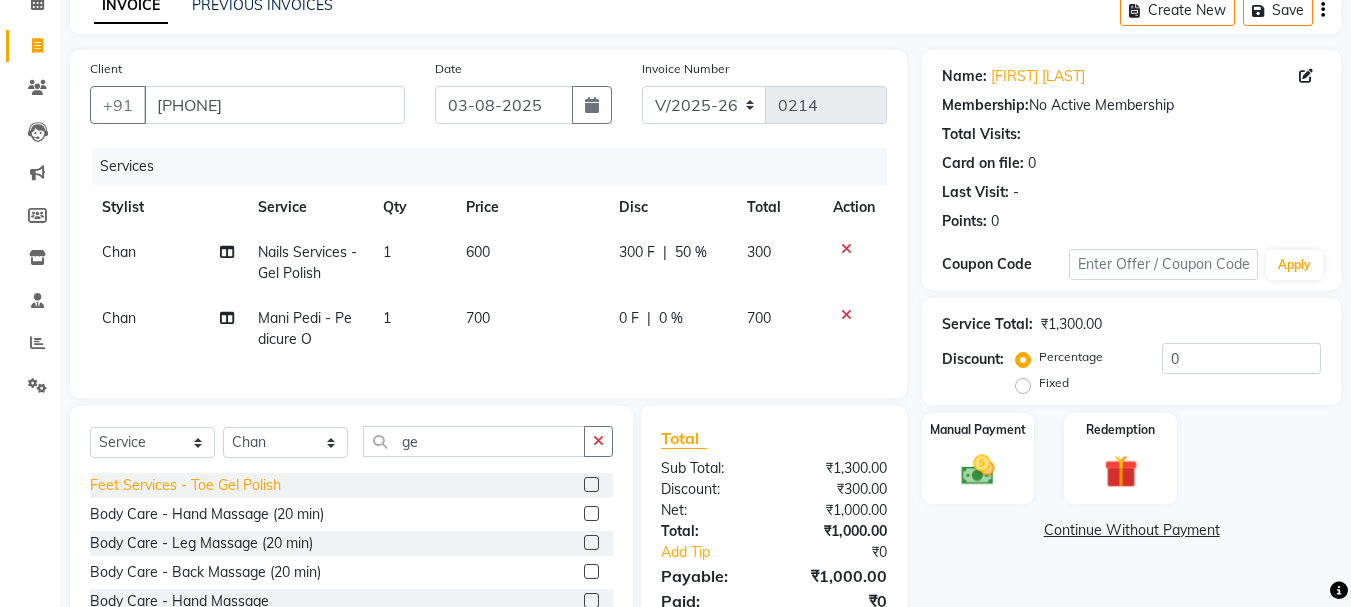 click on "Feet Services - Toe Gel Polish" 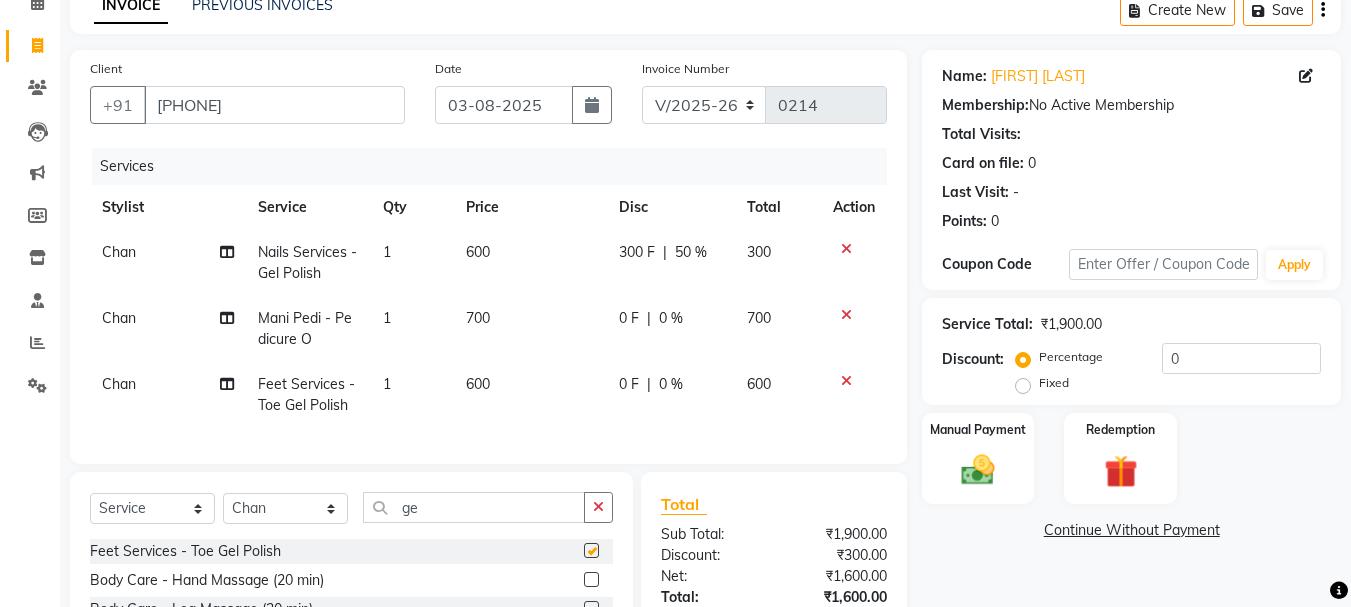 checkbox on "false" 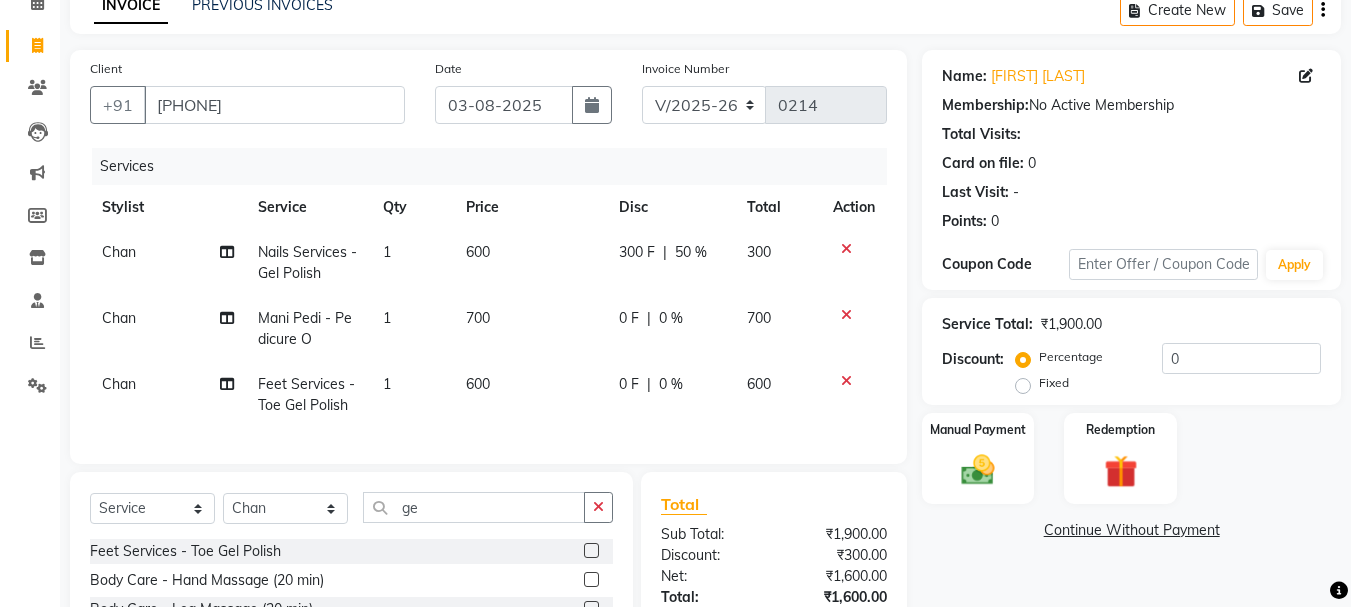 click on "0 %" 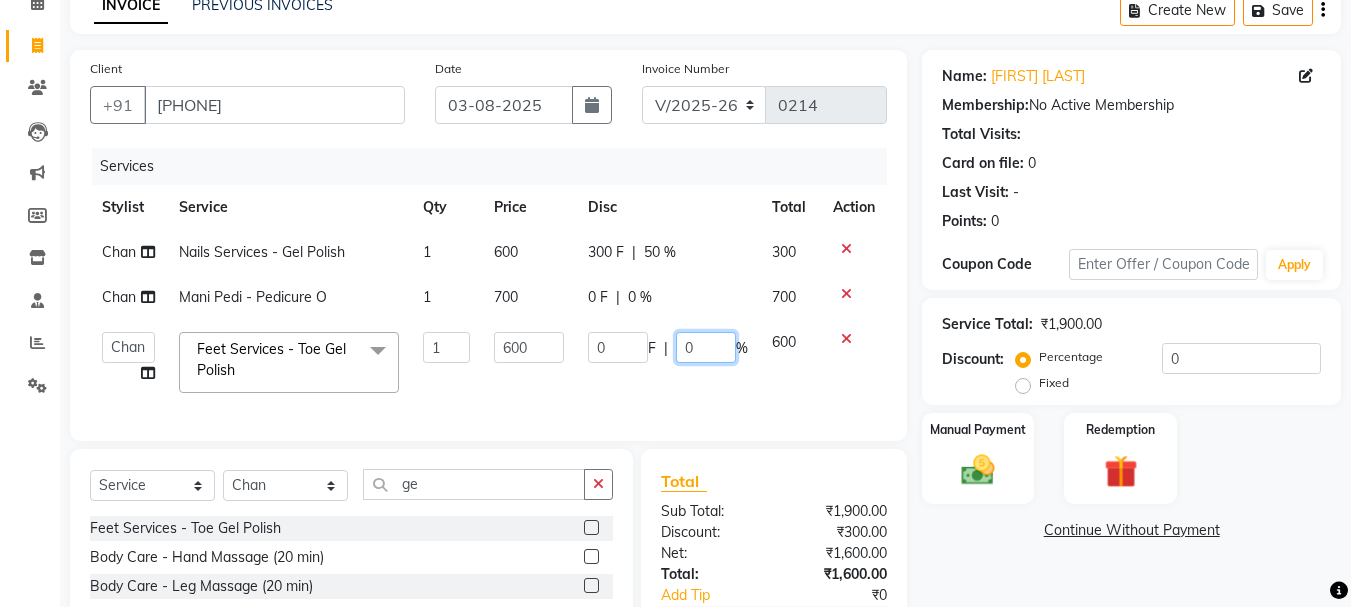 drag, startPoint x: 691, startPoint y: 336, endPoint x: 667, endPoint y: 343, distance: 25 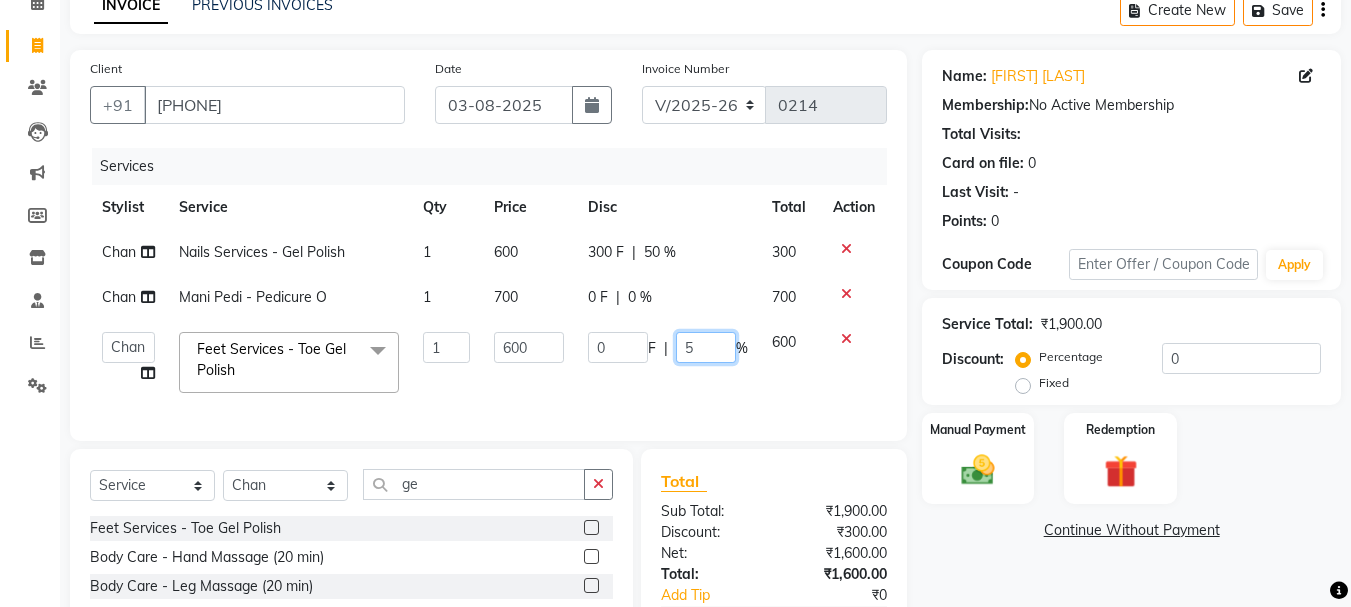 type on "50" 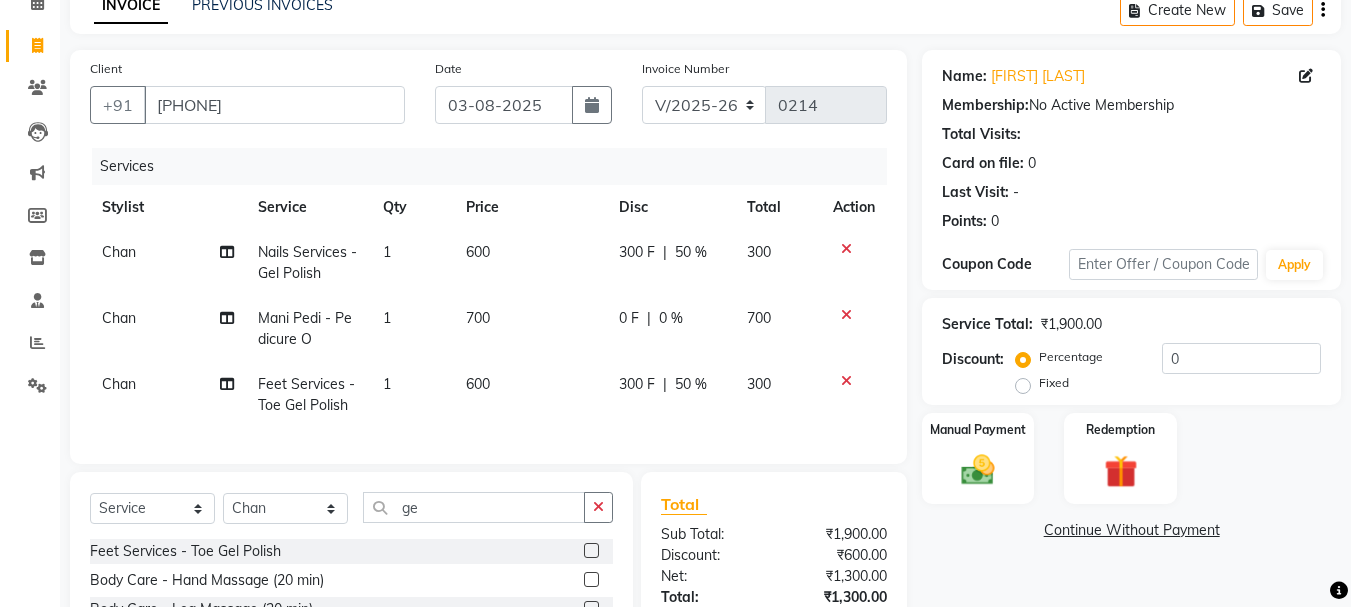 click on "300 F | 50 %" 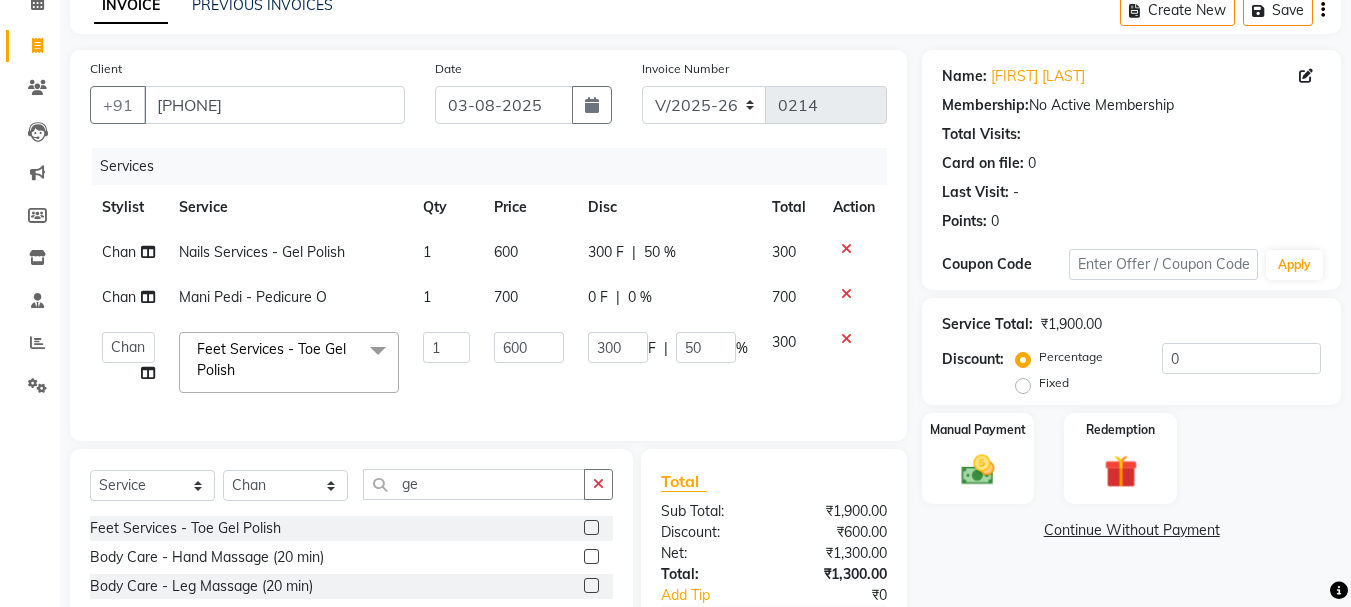 click on "Name: [FIRST] [LAST] Membership: No Active Membership Total Visits: Card on file: 0 Last Visit: - Points: 0 Coupon Code Apply Service Total: ₹1,900.00 Discount: Percentage Fixed 0 Manual Payment Redemption Continue Without Payment" 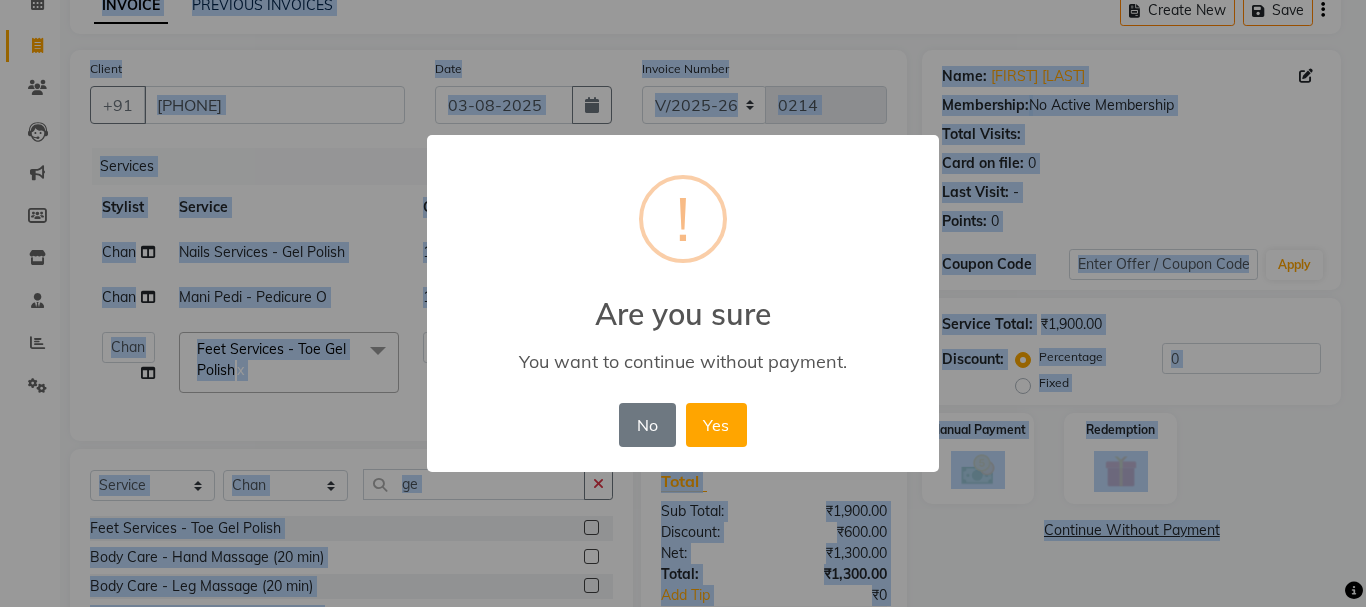 click on "× ! Are you sure You want to continue without payment. No No Yes" at bounding box center (683, 303) 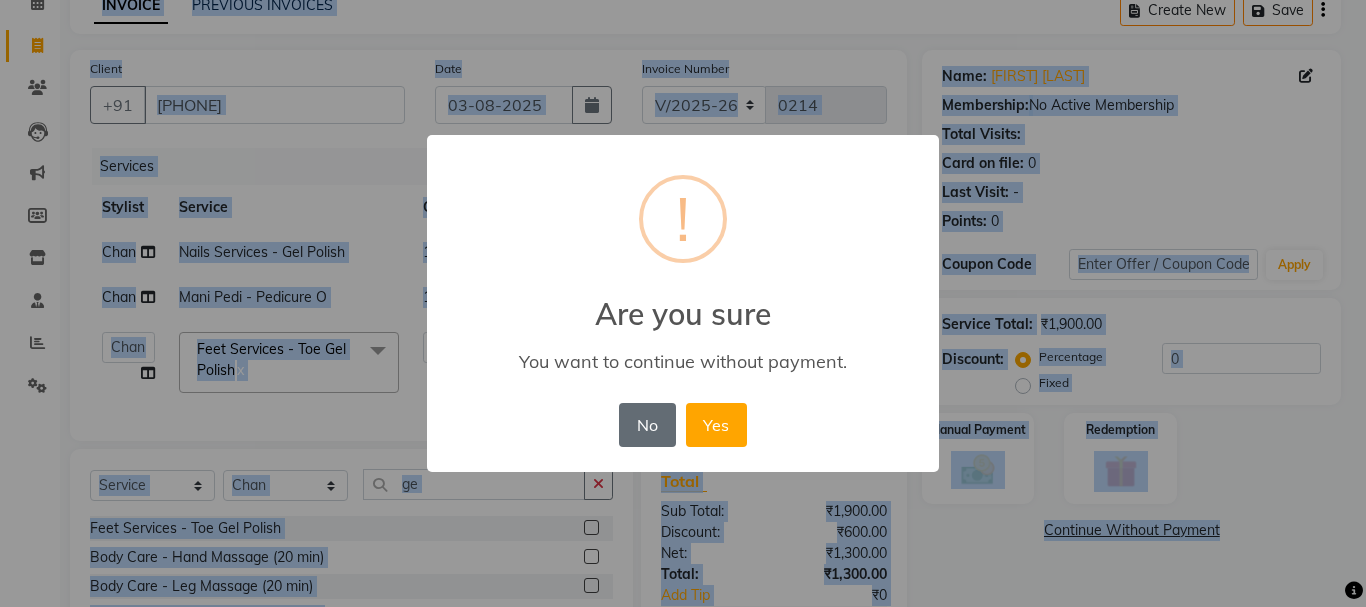 click on "No" at bounding box center (647, 425) 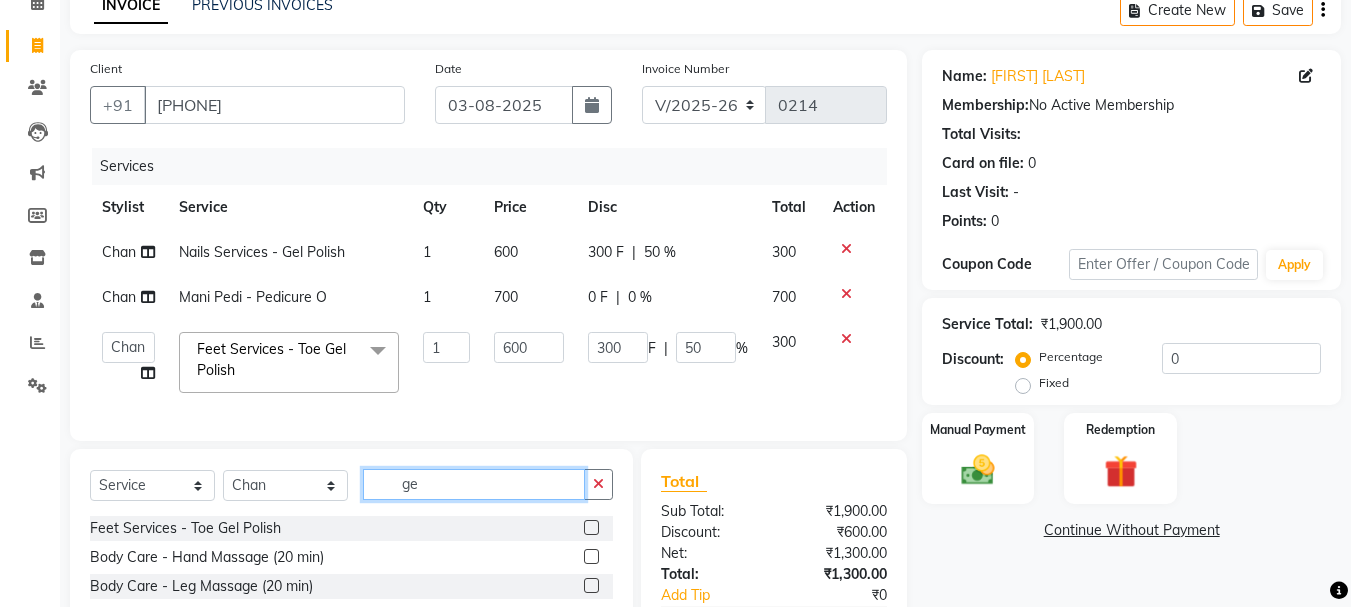 drag, startPoint x: 396, startPoint y: 497, endPoint x: 376, endPoint y: 493, distance: 20.396078 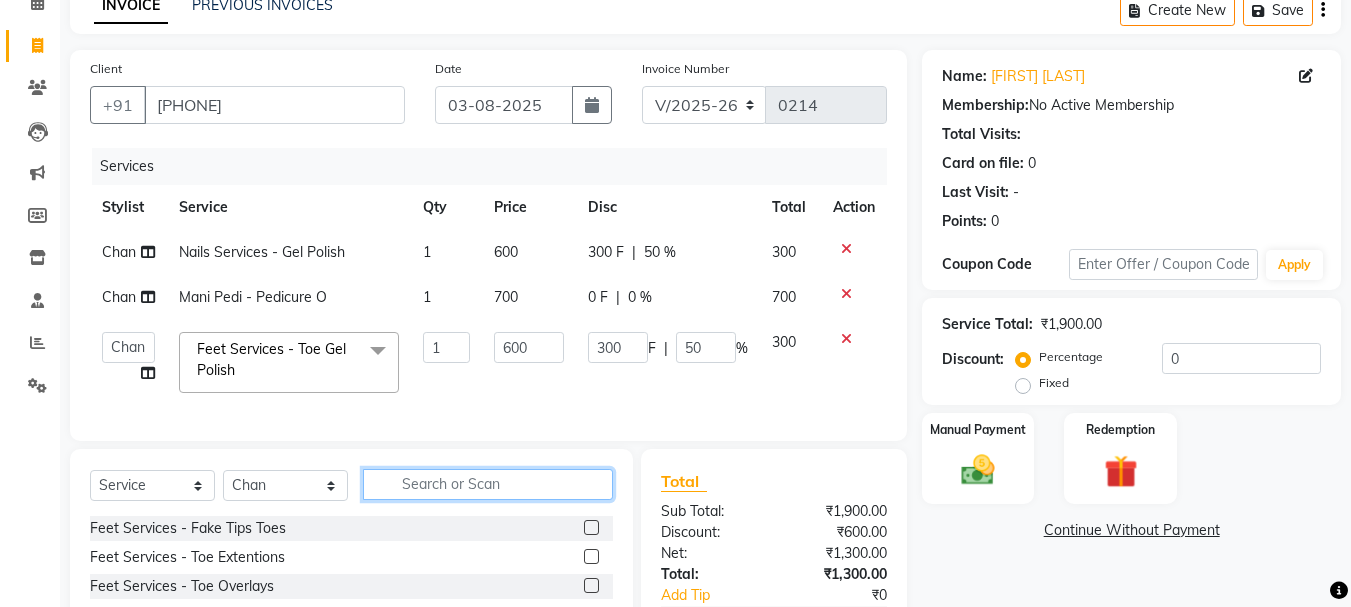 type 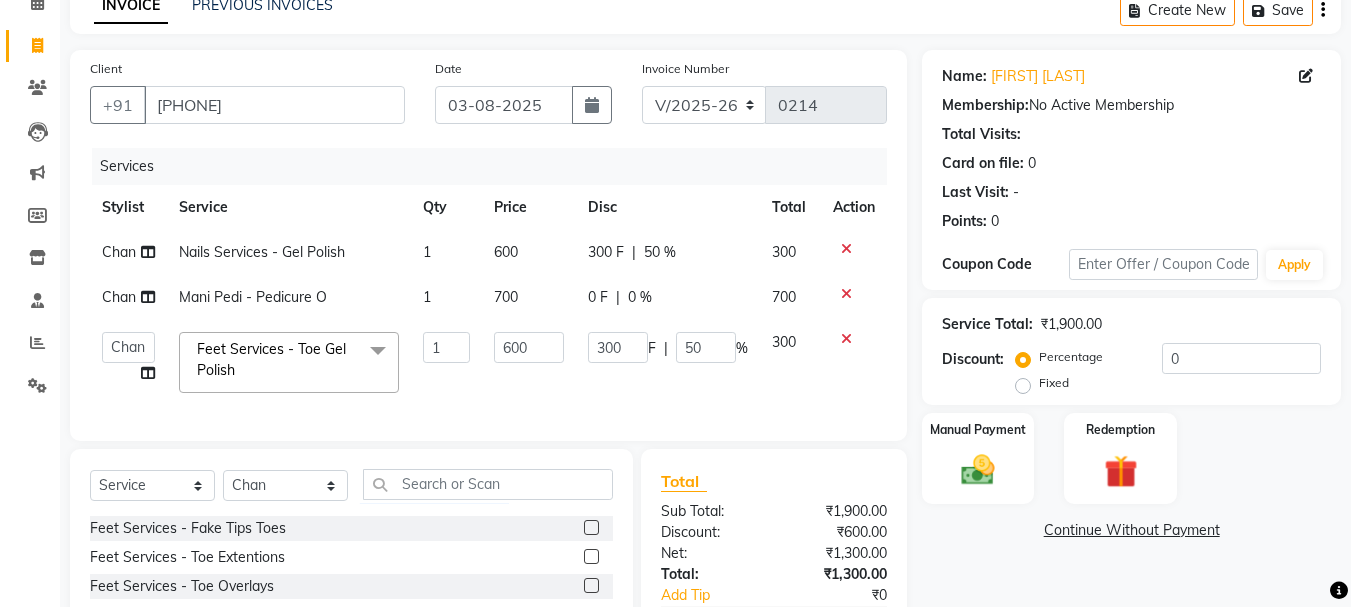 click on "Manual Payment Redemption" 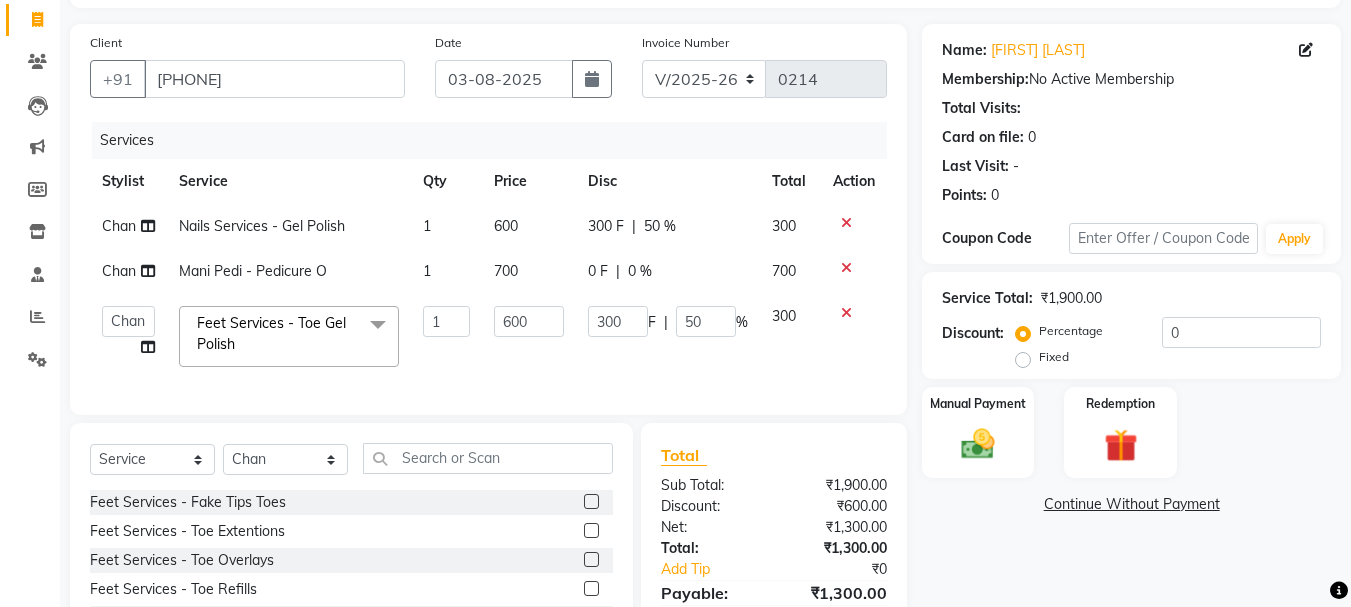 scroll, scrollTop: 200, scrollLeft: 0, axis: vertical 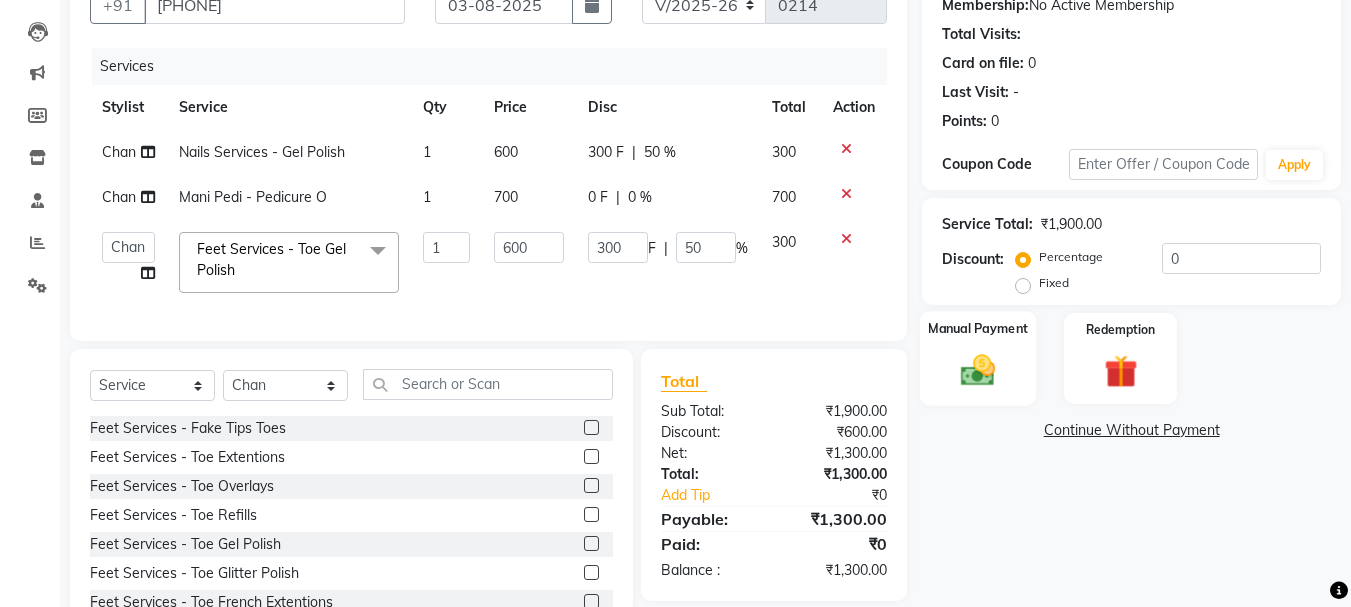 click 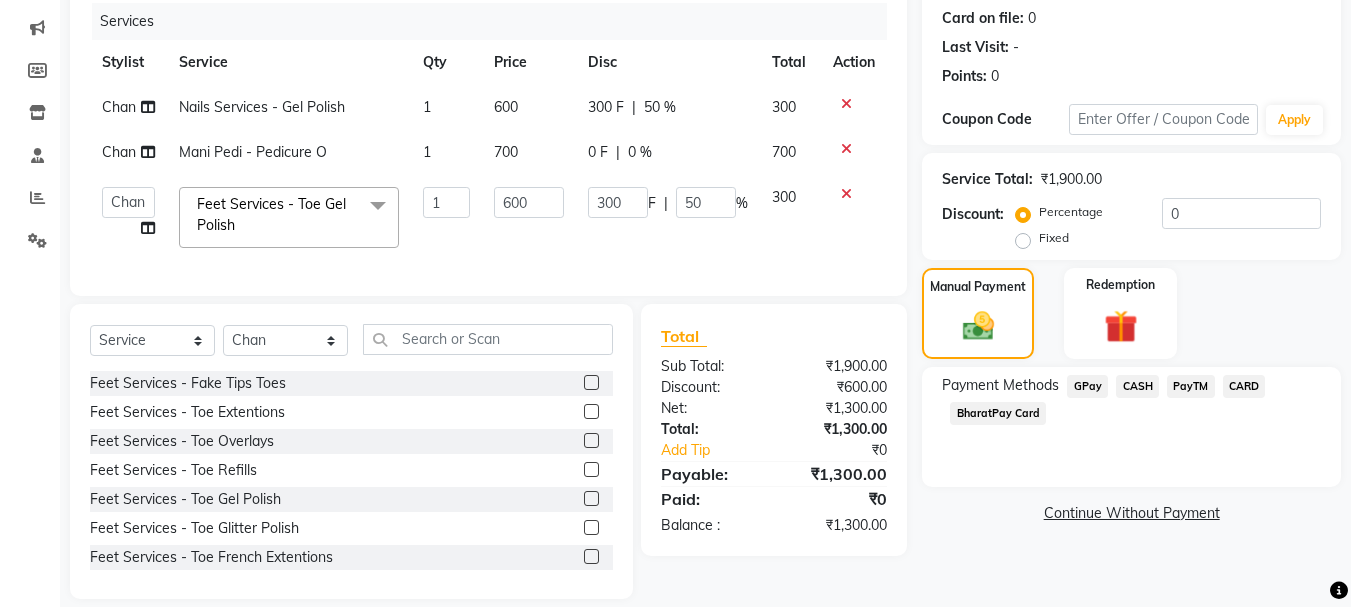 scroll, scrollTop: 282, scrollLeft: 0, axis: vertical 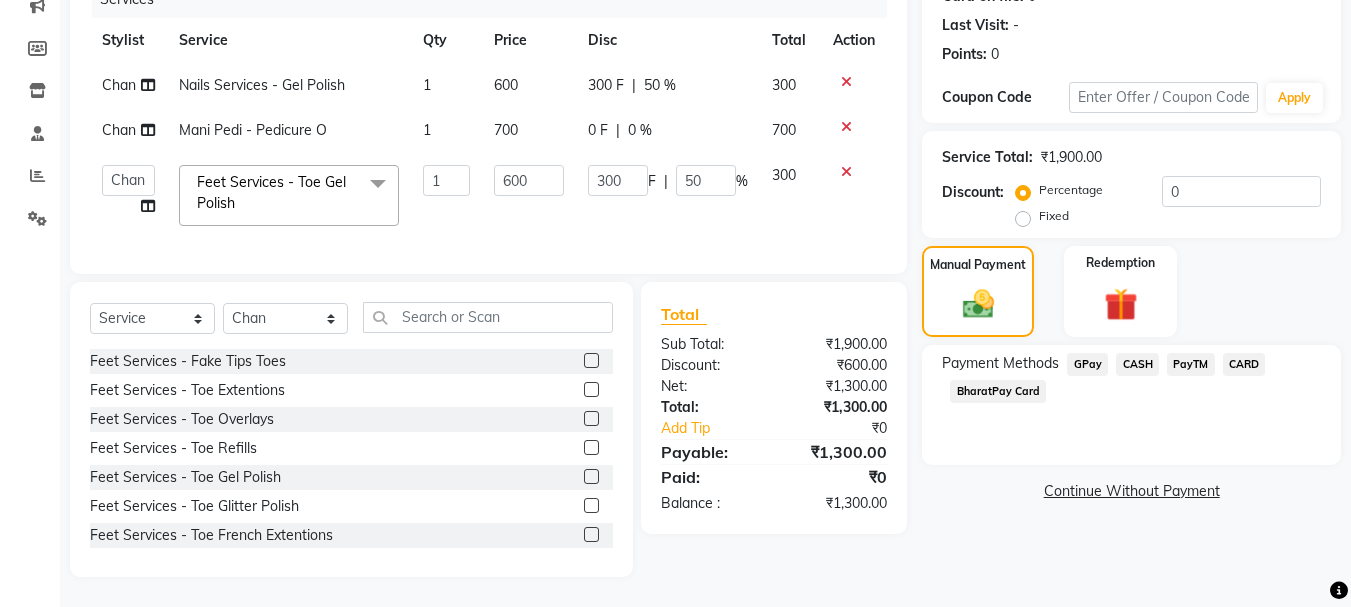click on "GPay" 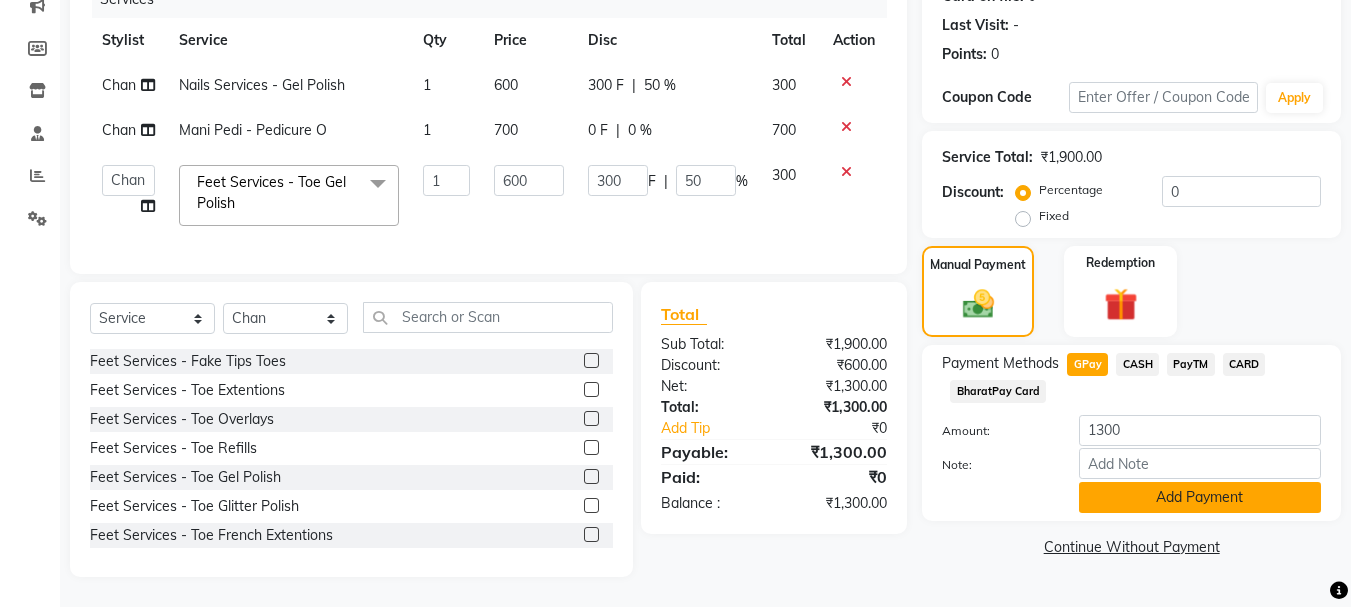 click on "Add Payment" 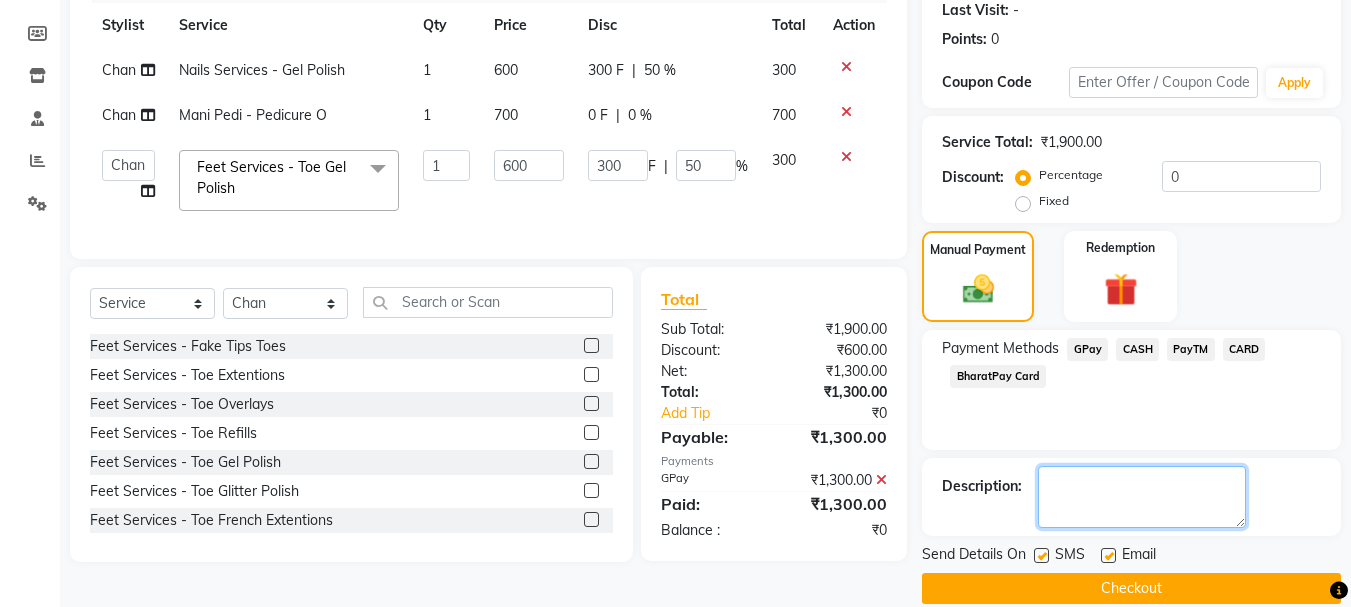 click 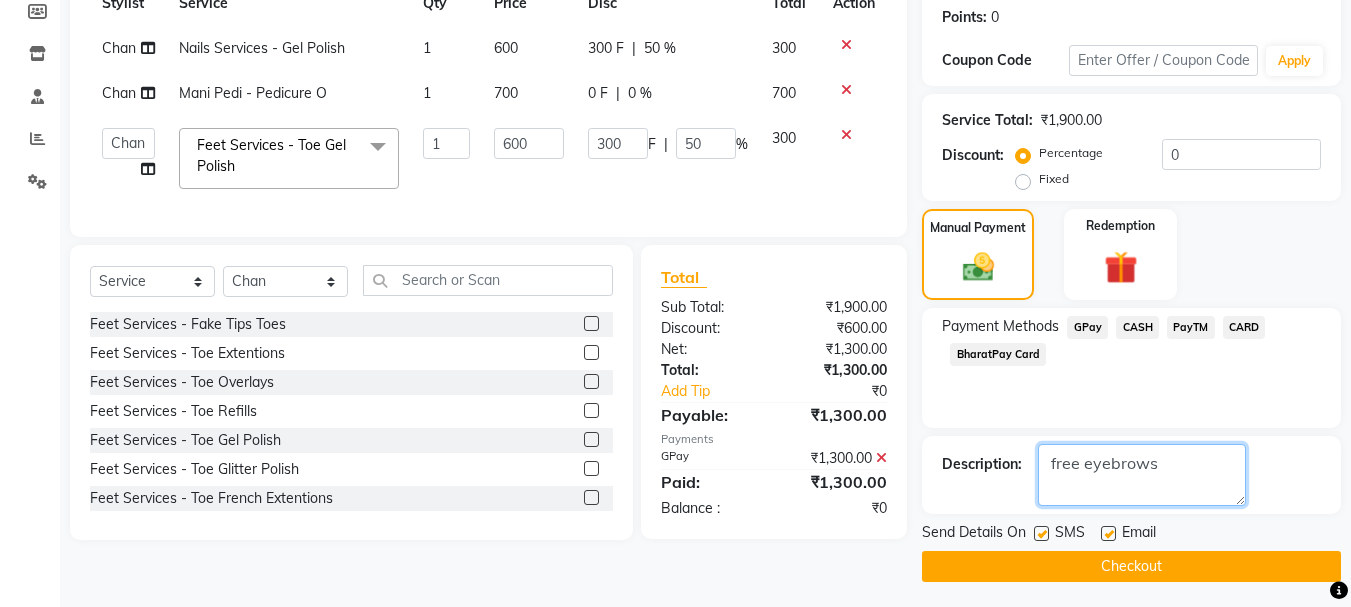 scroll, scrollTop: 309, scrollLeft: 0, axis: vertical 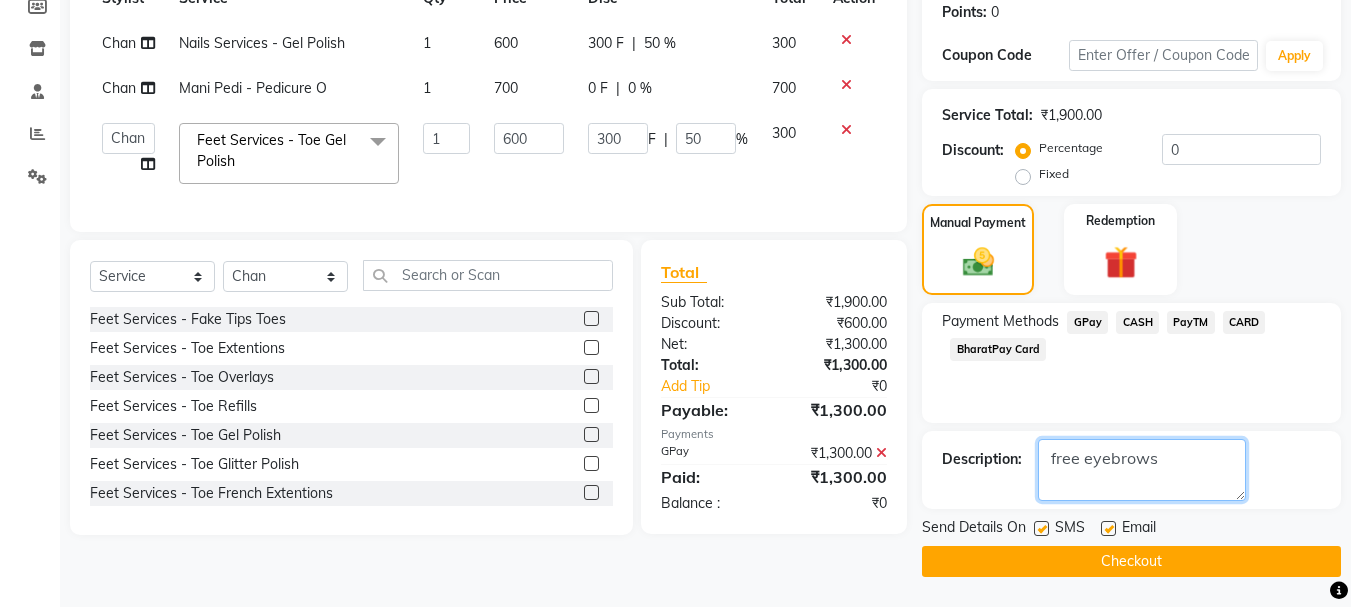 type on "free eyebrows" 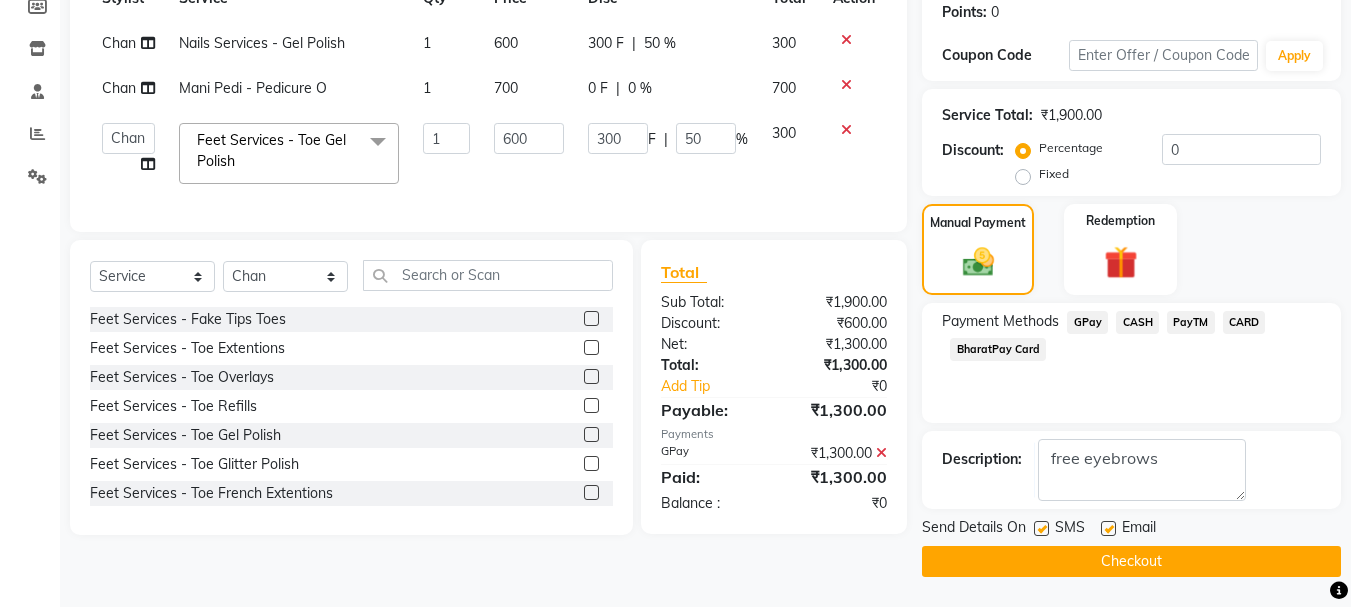 click on "GPay" 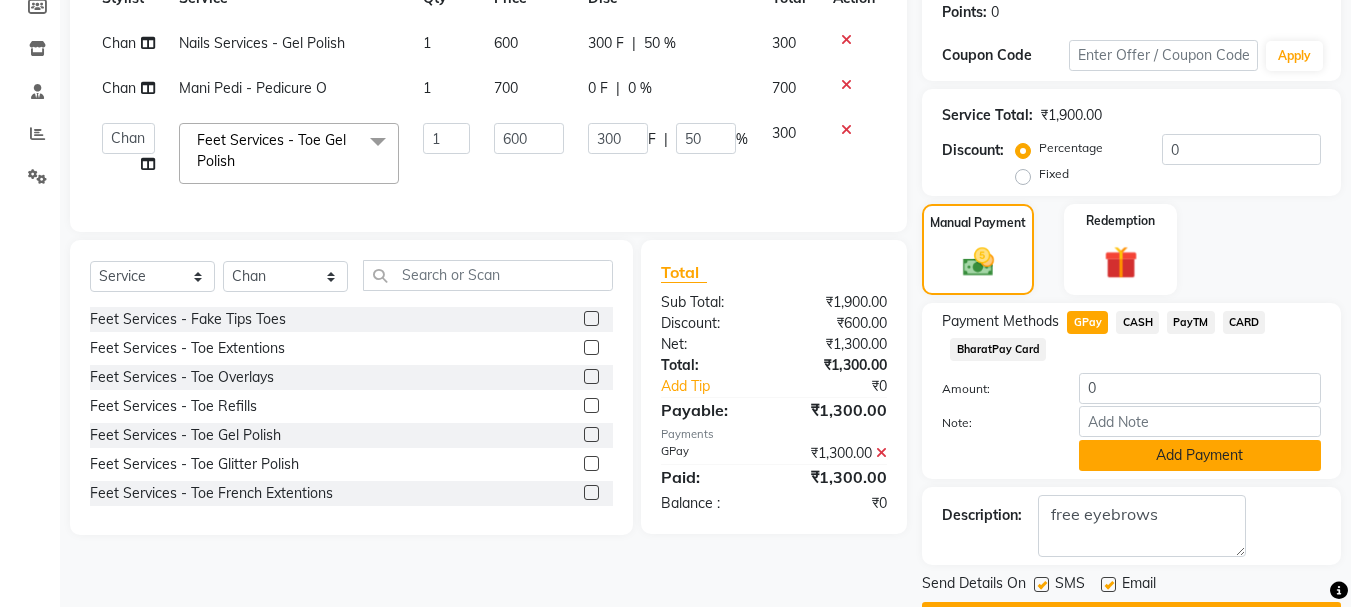 click on "Add Payment" 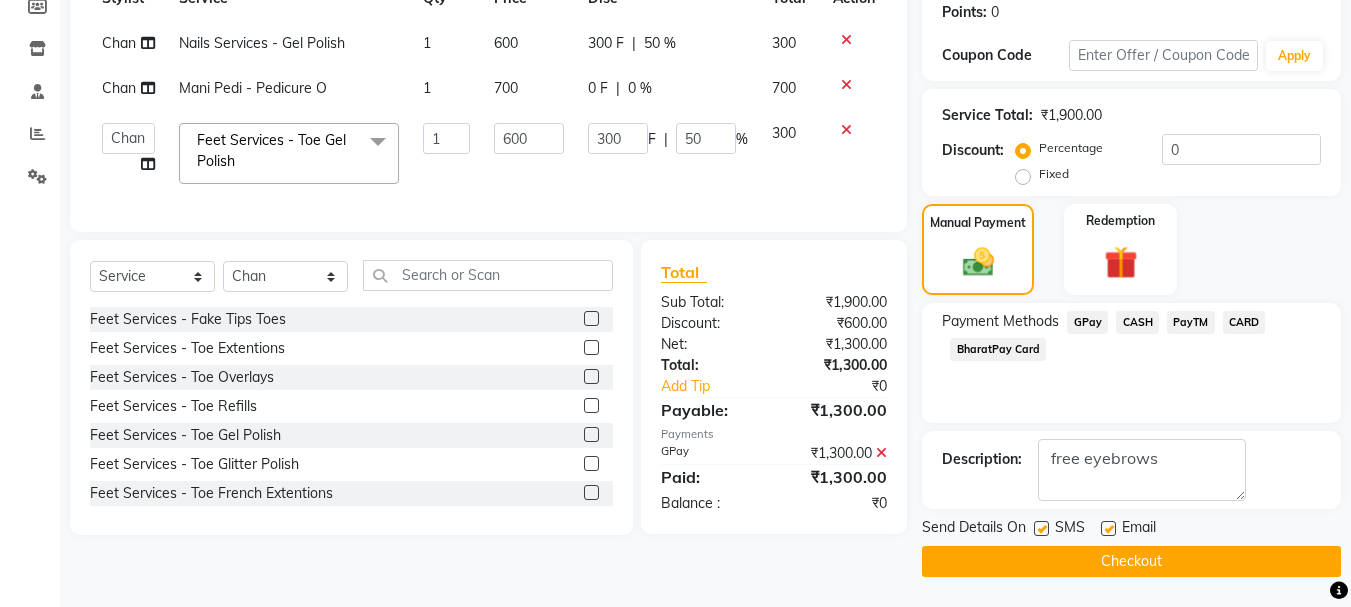 click on "Checkout" 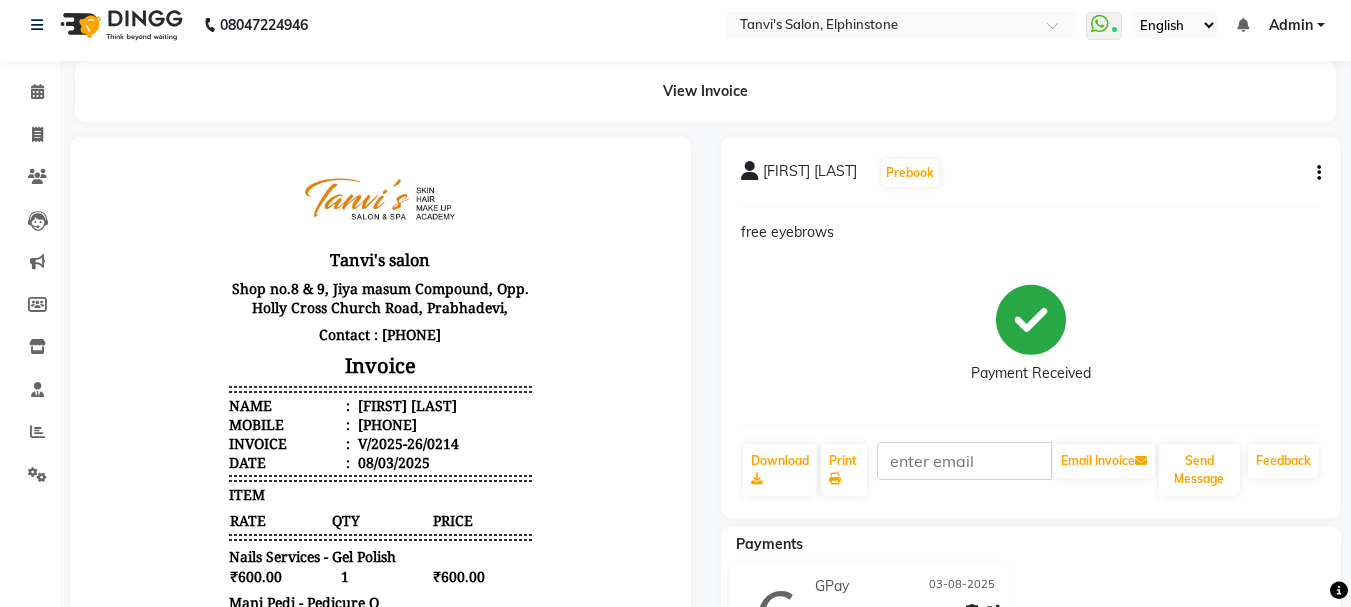 scroll, scrollTop: 0, scrollLeft: 0, axis: both 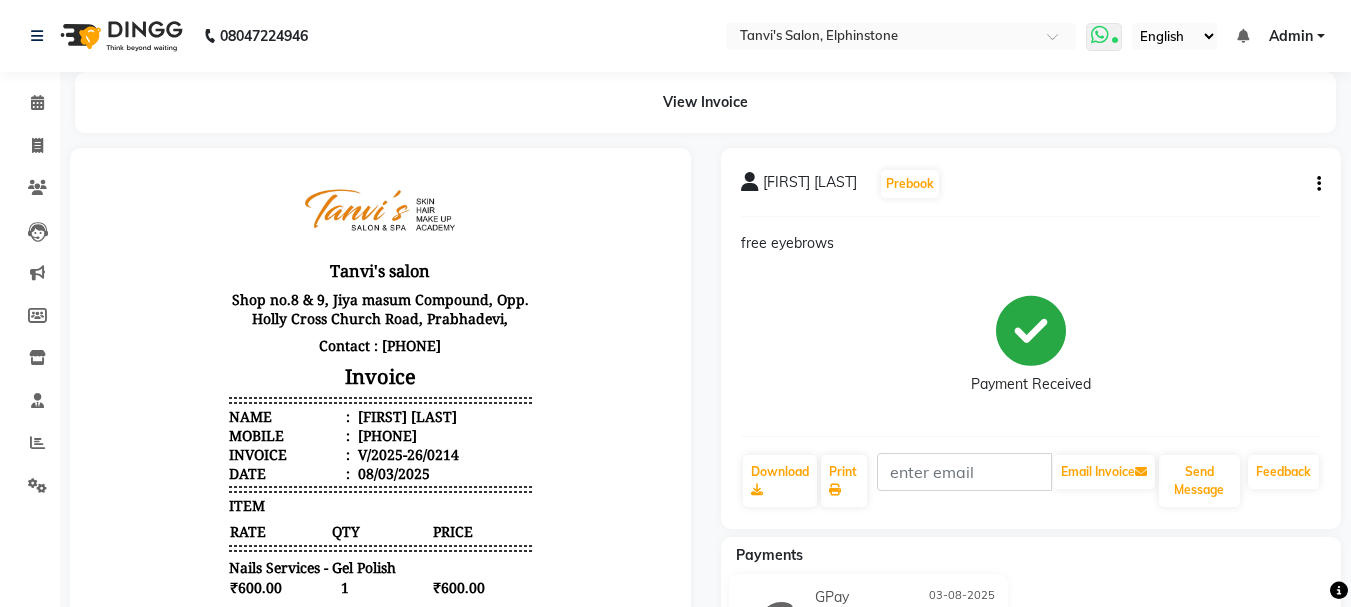 click at bounding box center [1115, 42] 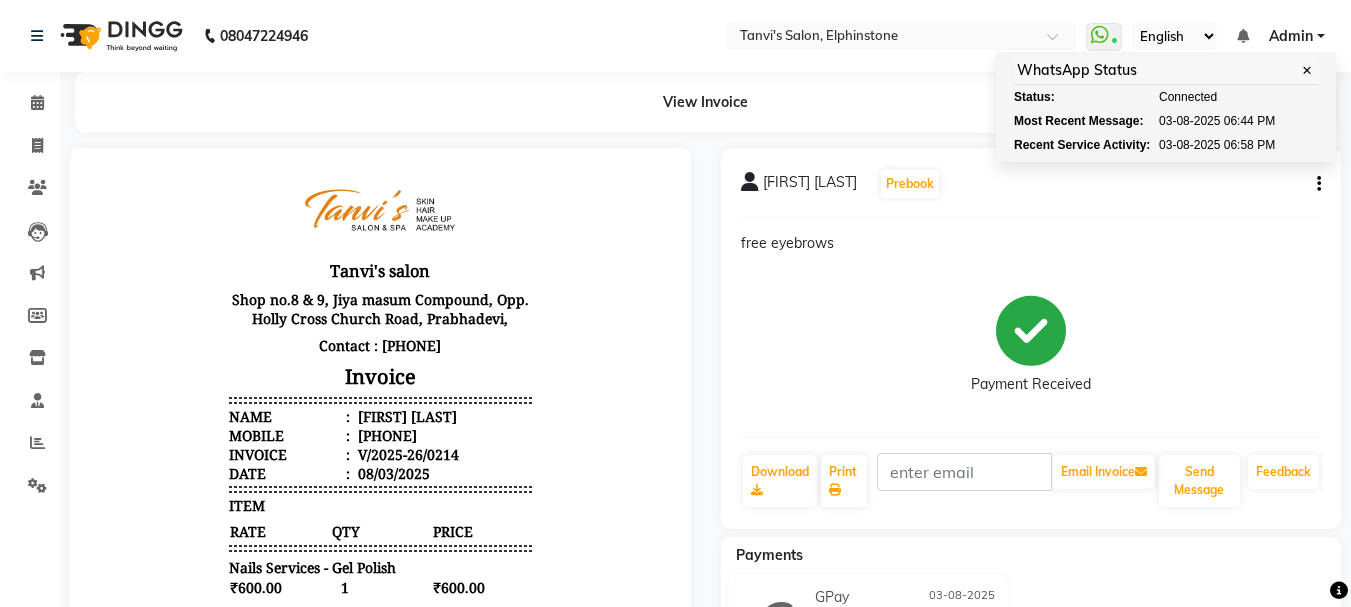 click on "[NUMBER] Select Location × [PERSON]'s Salon, Elphinstone WhatsApp Status ✕ Status: Connected Most Recent Message: [DATE] [TIME] Recent Service Activity: [DATE] [TIME] English ENGLISH Español العربية मराठी हिंदी ગુજરાતી தமிழ் 中文 Notifications nothing to show Admin Manage Profile Change Password Sign out Version:3.15.11" 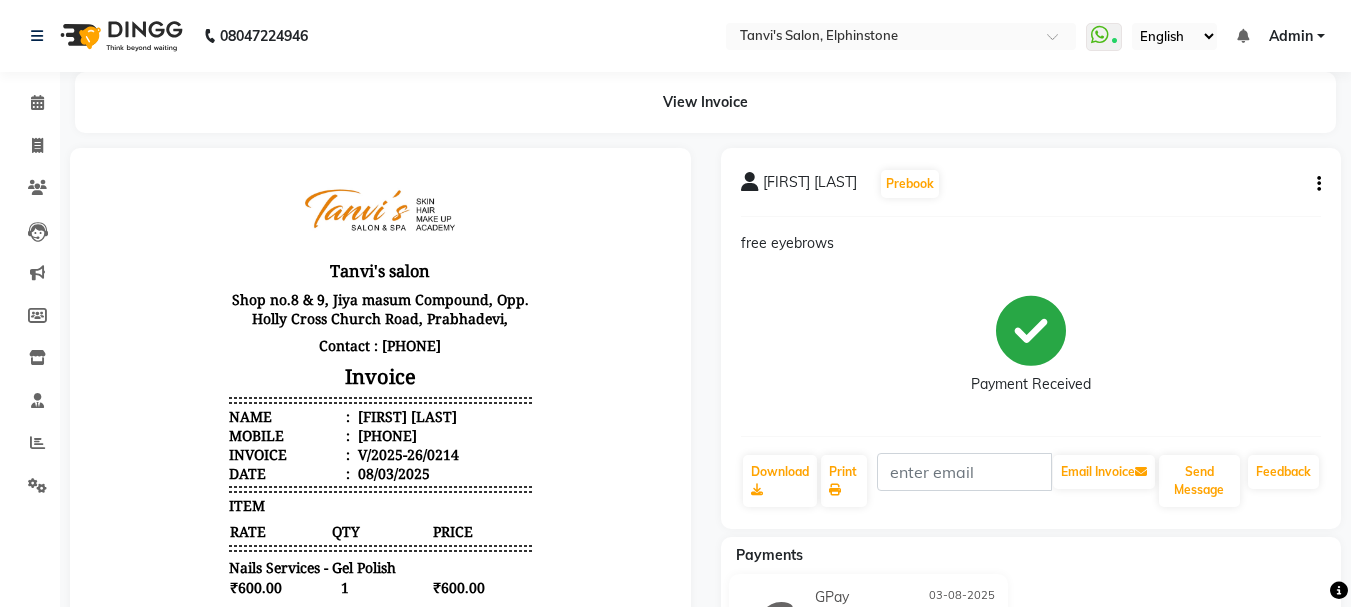 scroll, scrollTop: 359, scrollLeft: 0, axis: vertical 